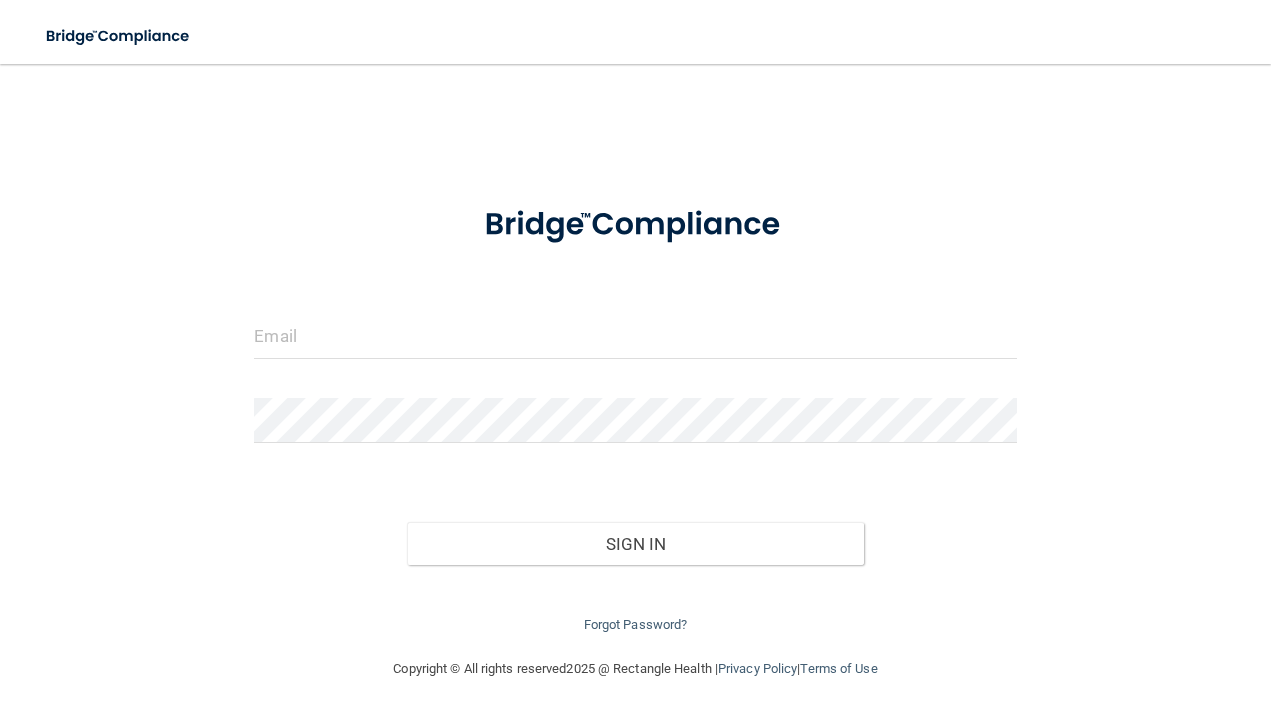 scroll, scrollTop: 0, scrollLeft: 0, axis: both 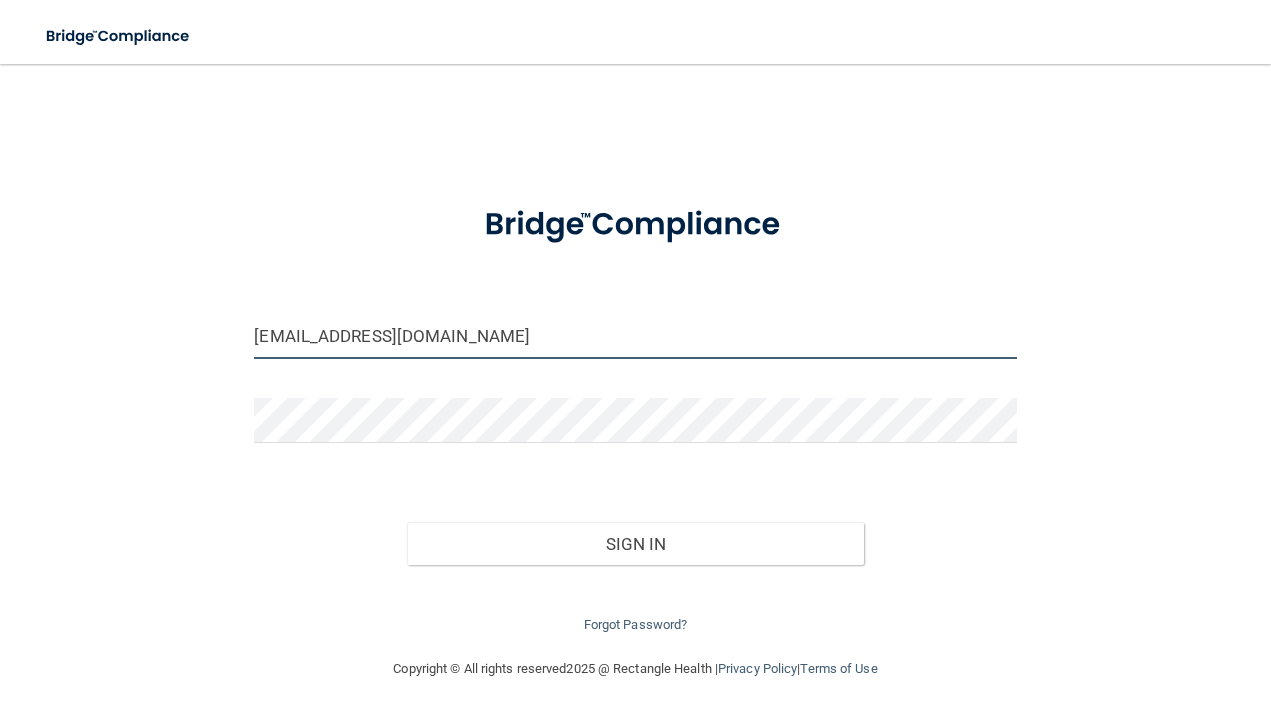 type on "[EMAIL_ADDRESS][DOMAIN_NAME]" 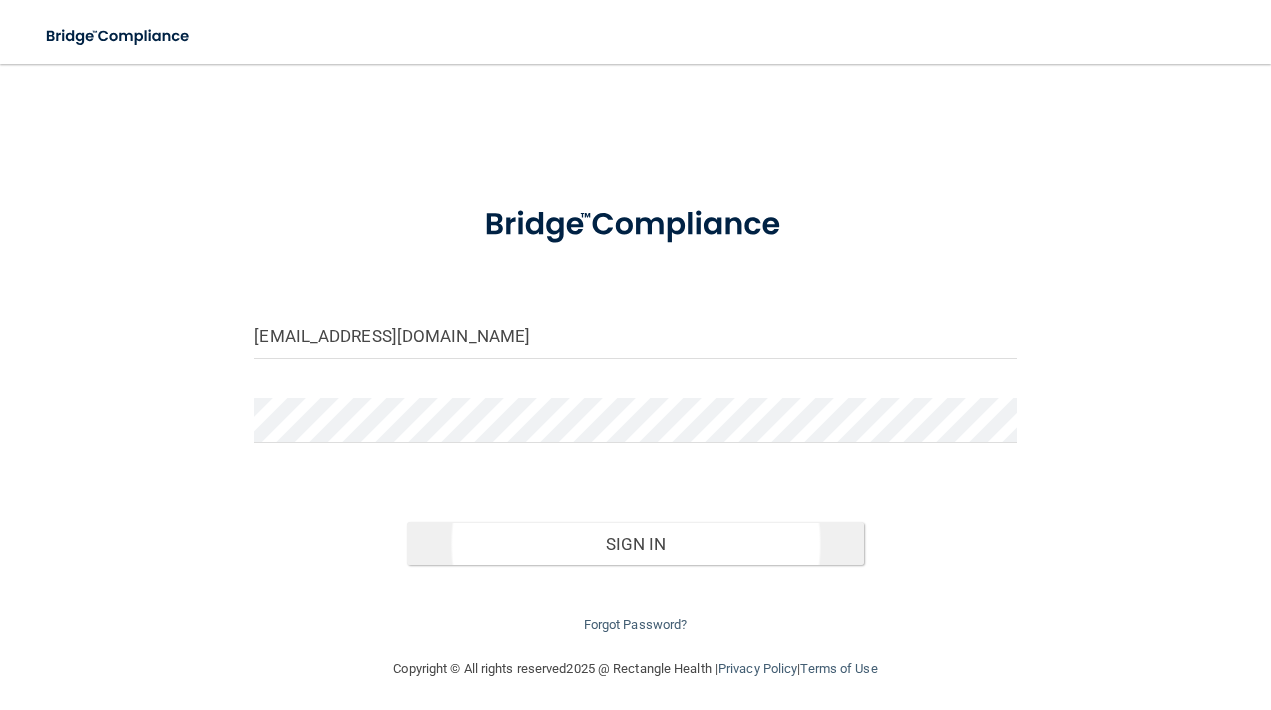 click on "Sign In" at bounding box center [635, 544] 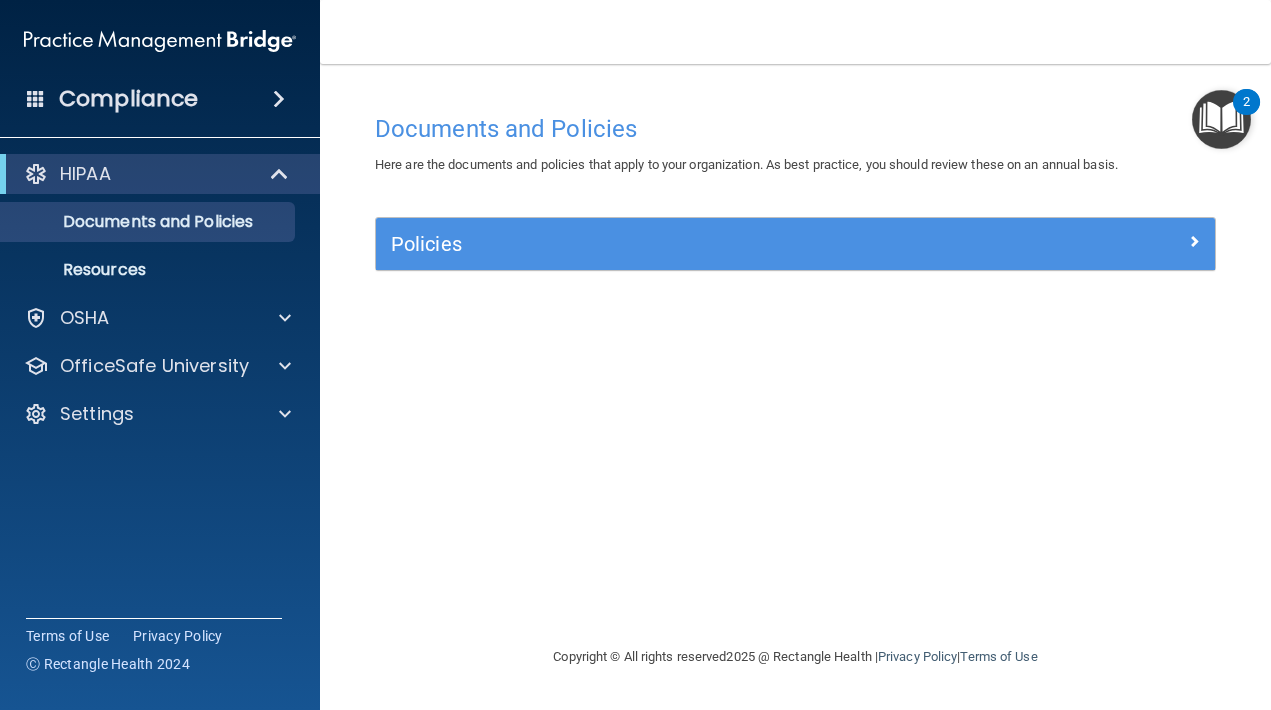 click at bounding box center [281, 174] 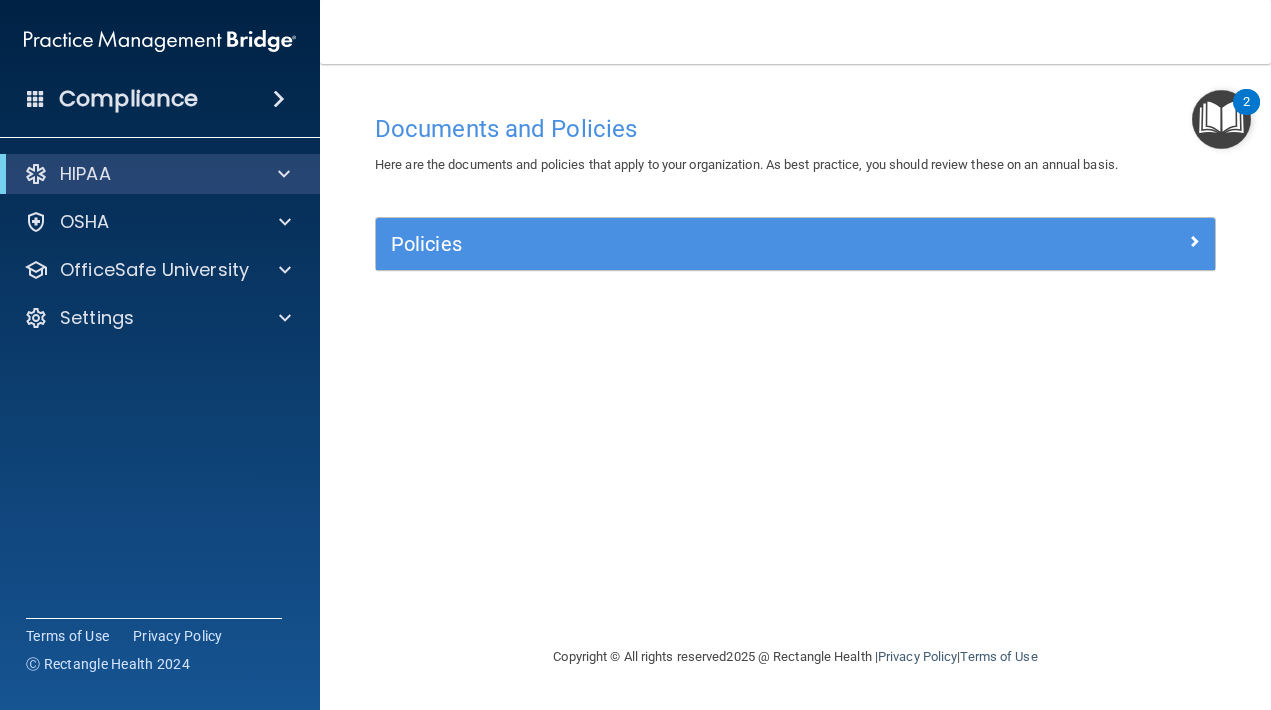 click at bounding box center [284, 174] 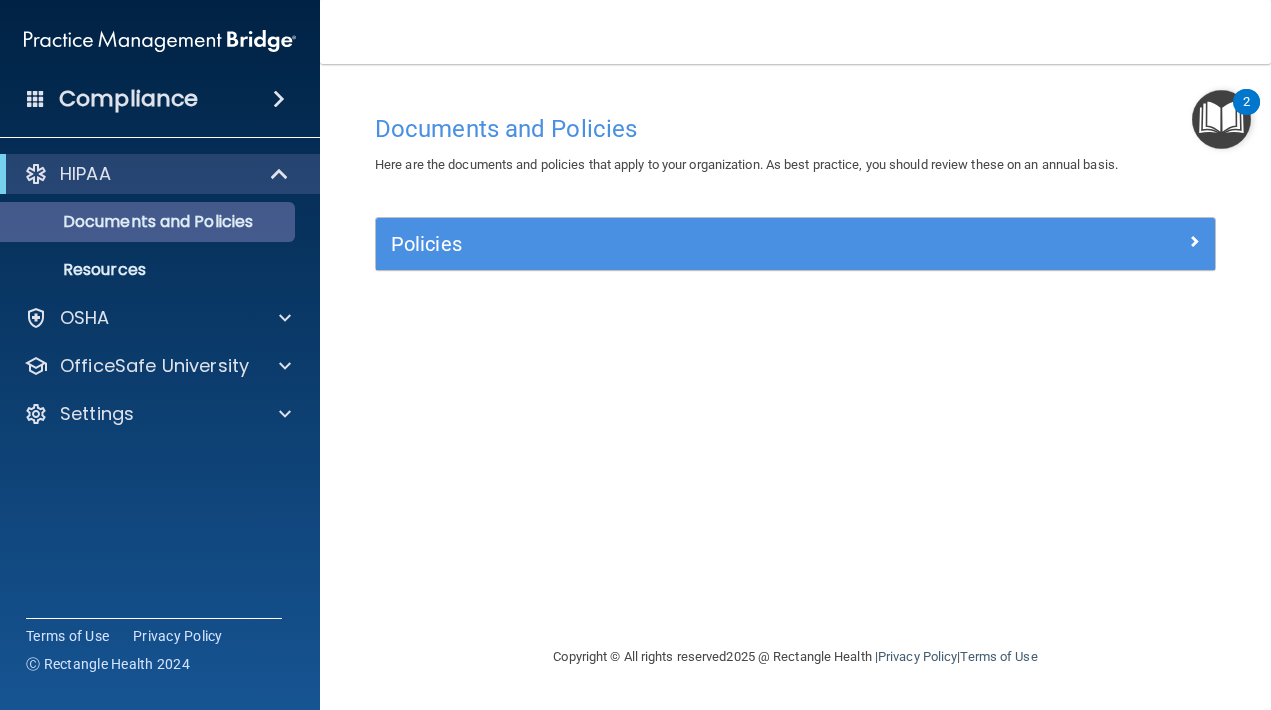 click on "Documents and Policies" at bounding box center (149, 222) 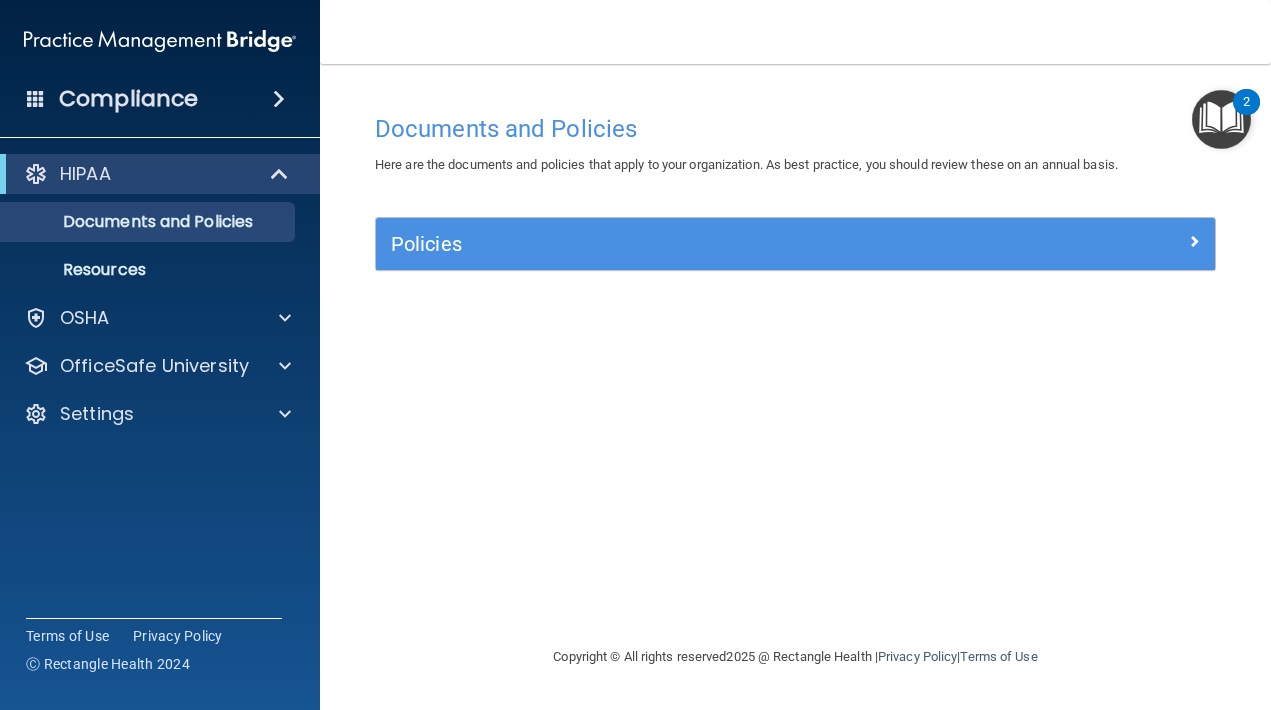 click on "Policies" at bounding box center (690, 244) 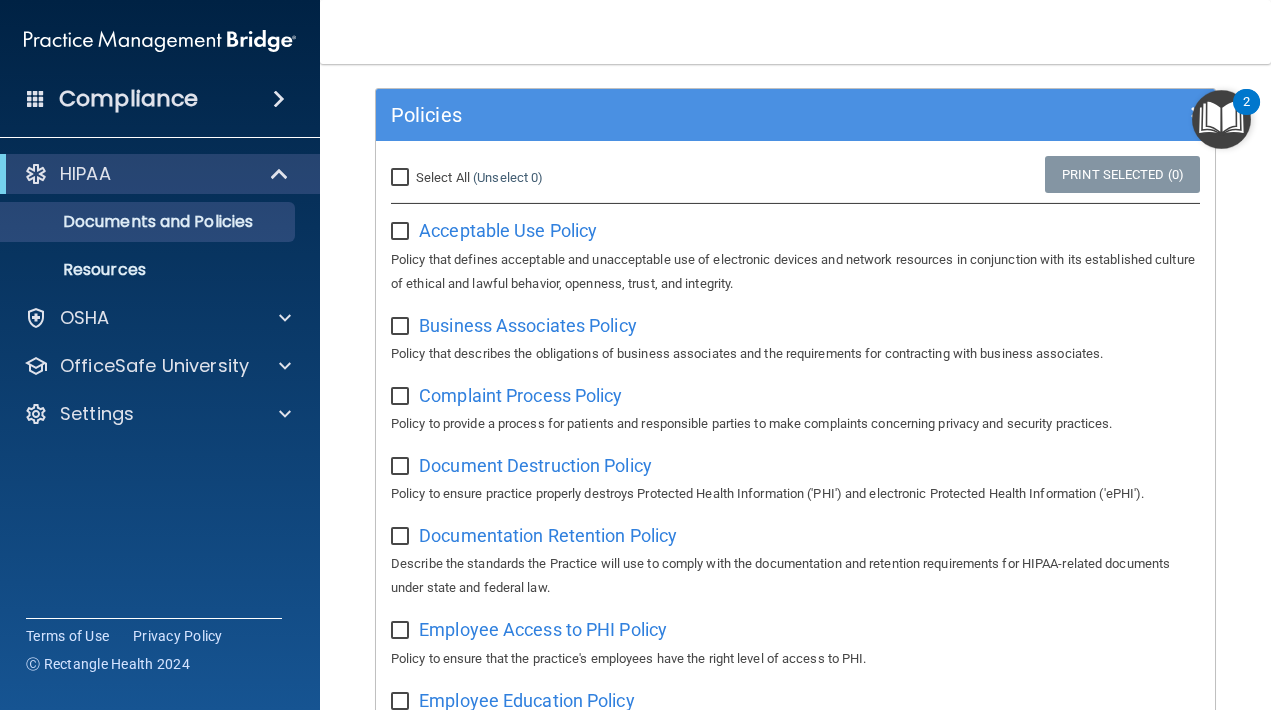 scroll, scrollTop: 144, scrollLeft: 0, axis: vertical 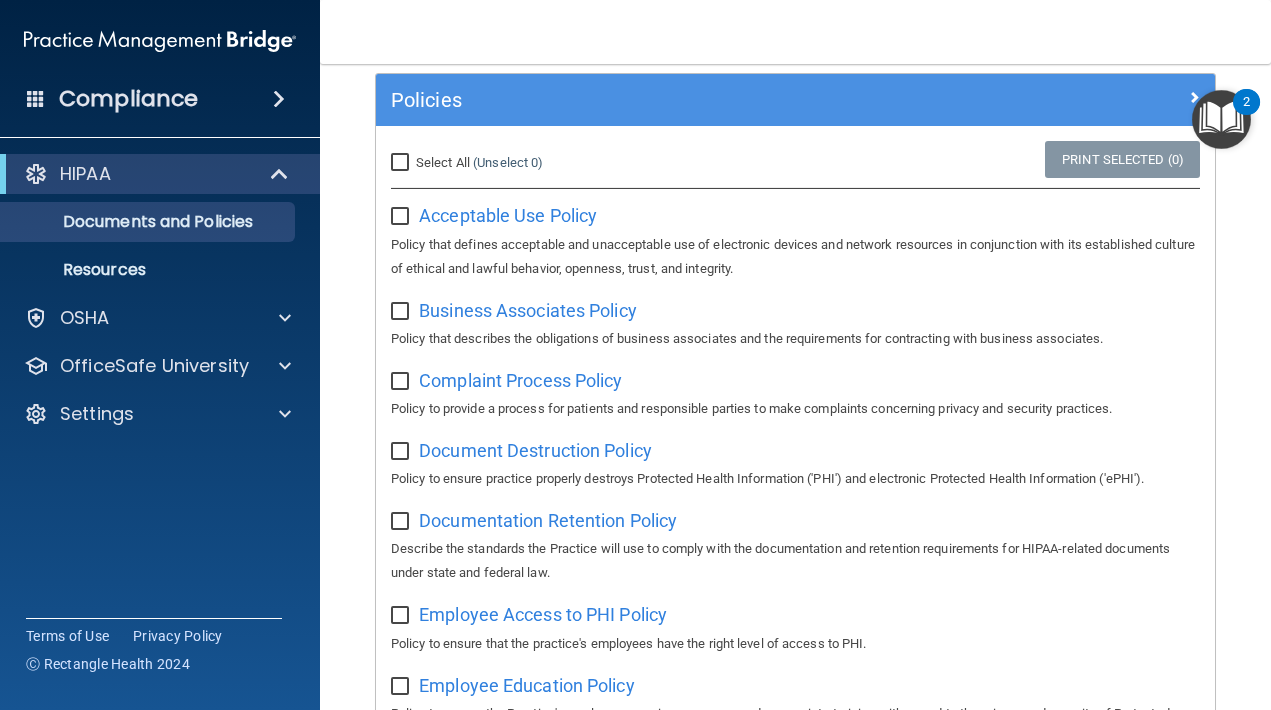 click at bounding box center [402, 217] 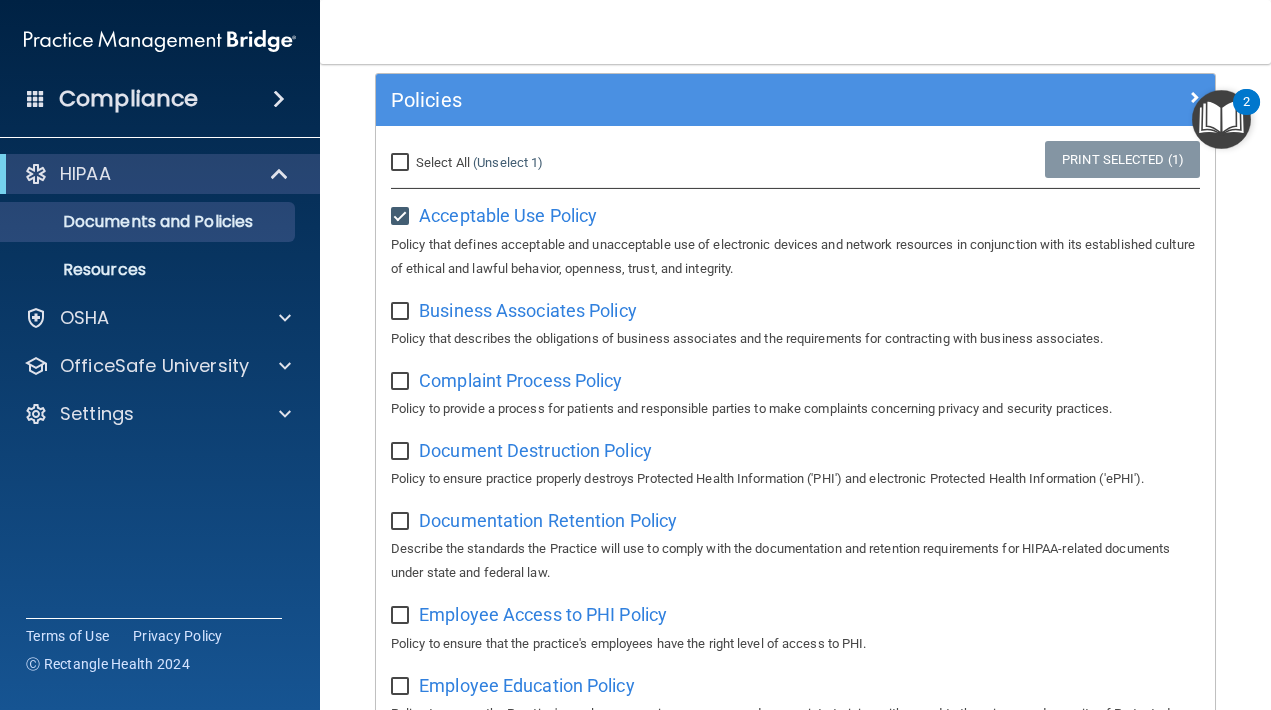 click at bounding box center [402, 217] 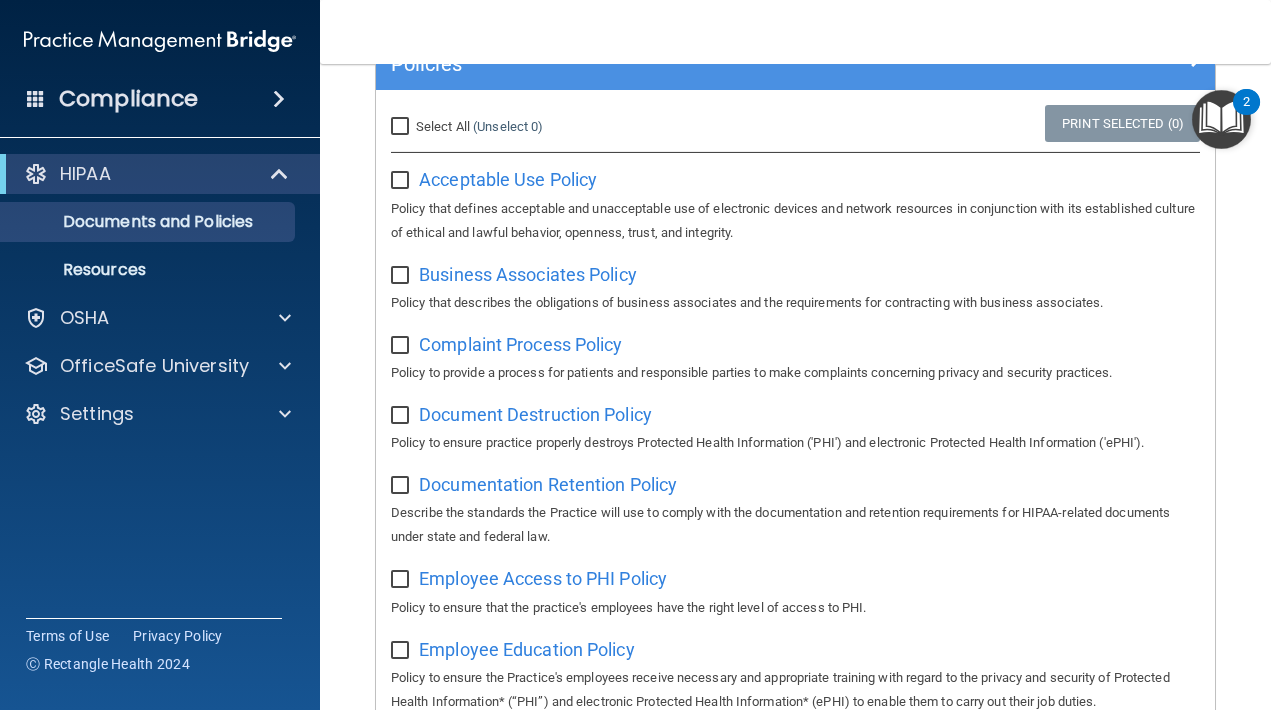 scroll, scrollTop: 184, scrollLeft: 0, axis: vertical 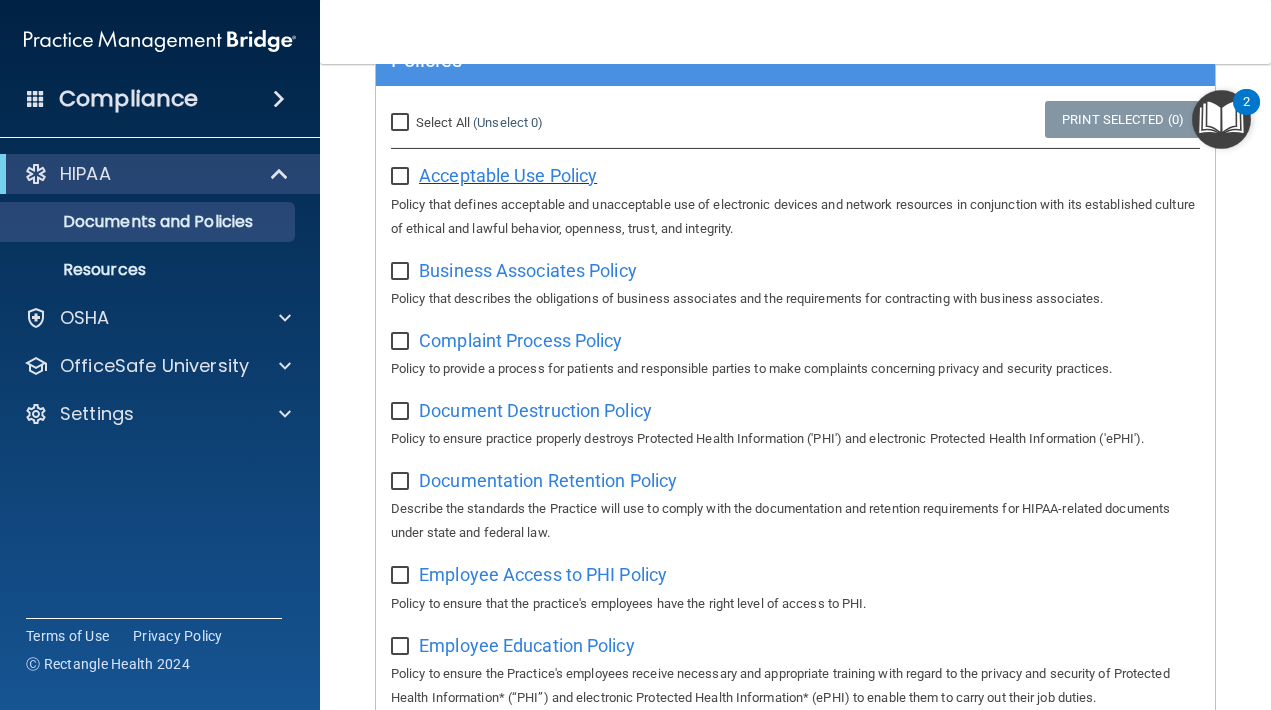 click on "Acceptable Use Policy" at bounding box center [508, 175] 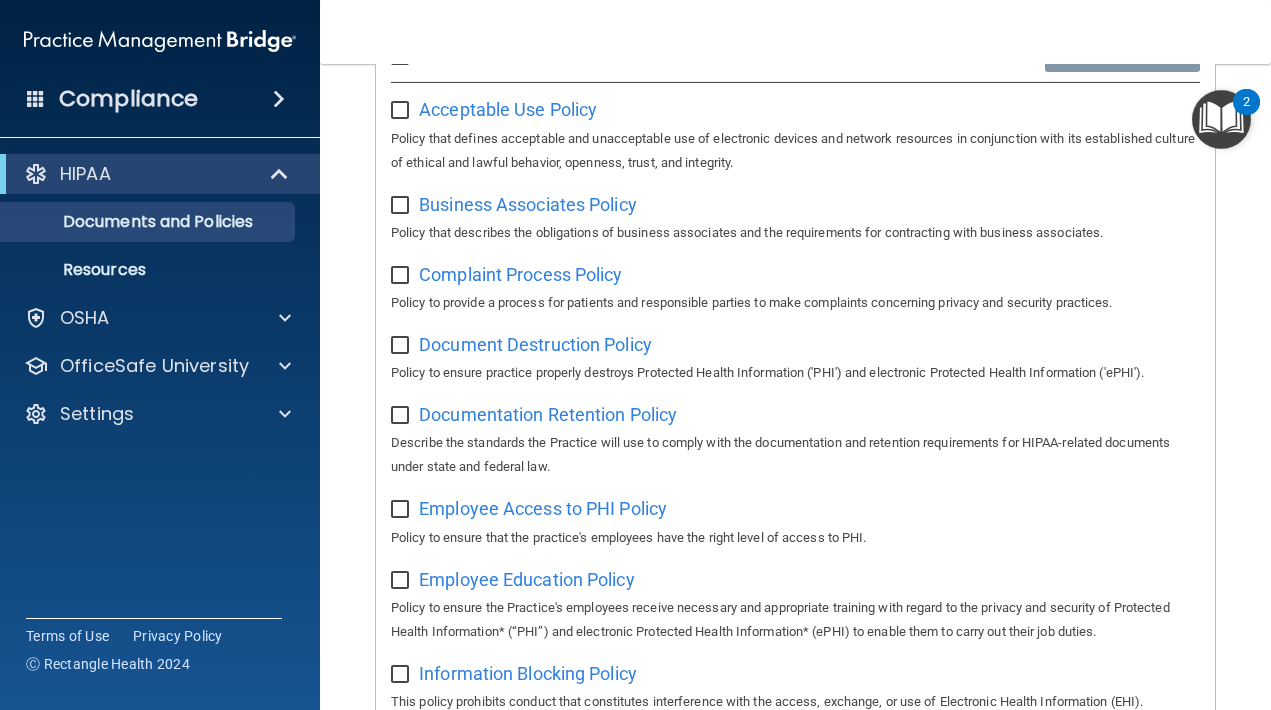 scroll, scrollTop: 254, scrollLeft: 0, axis: vertical 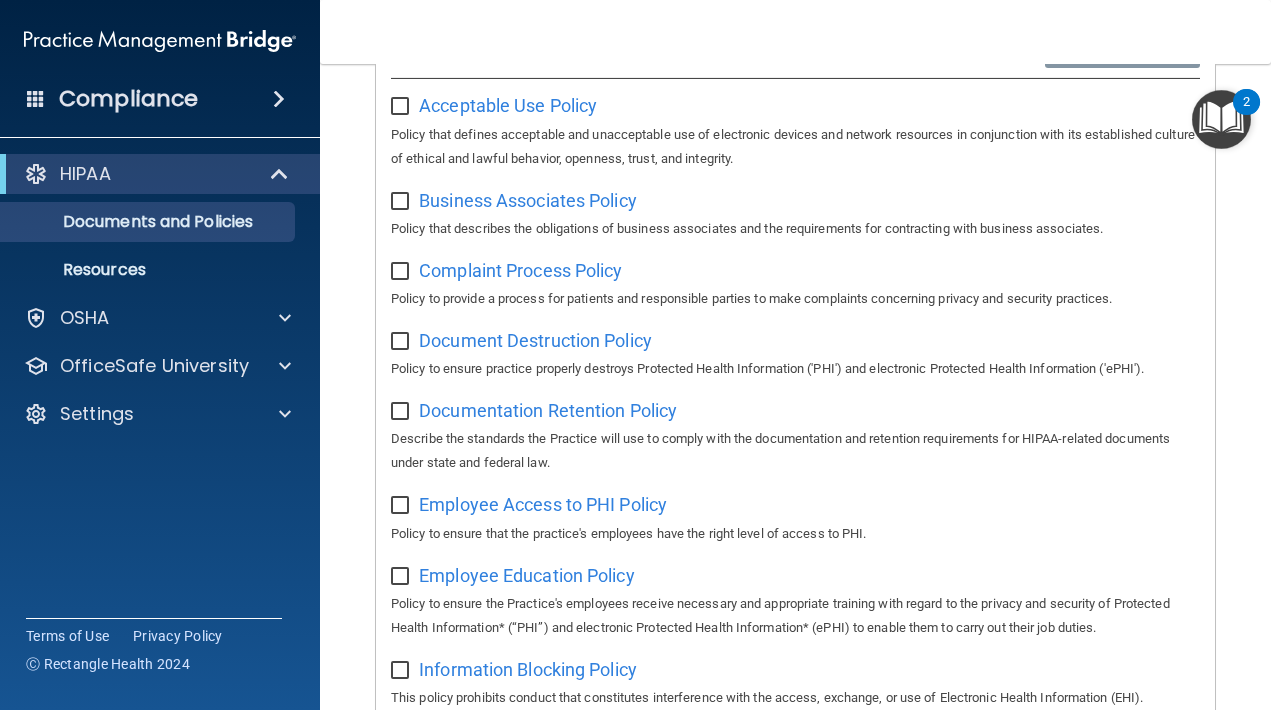 click at bounding box center [402, 107] 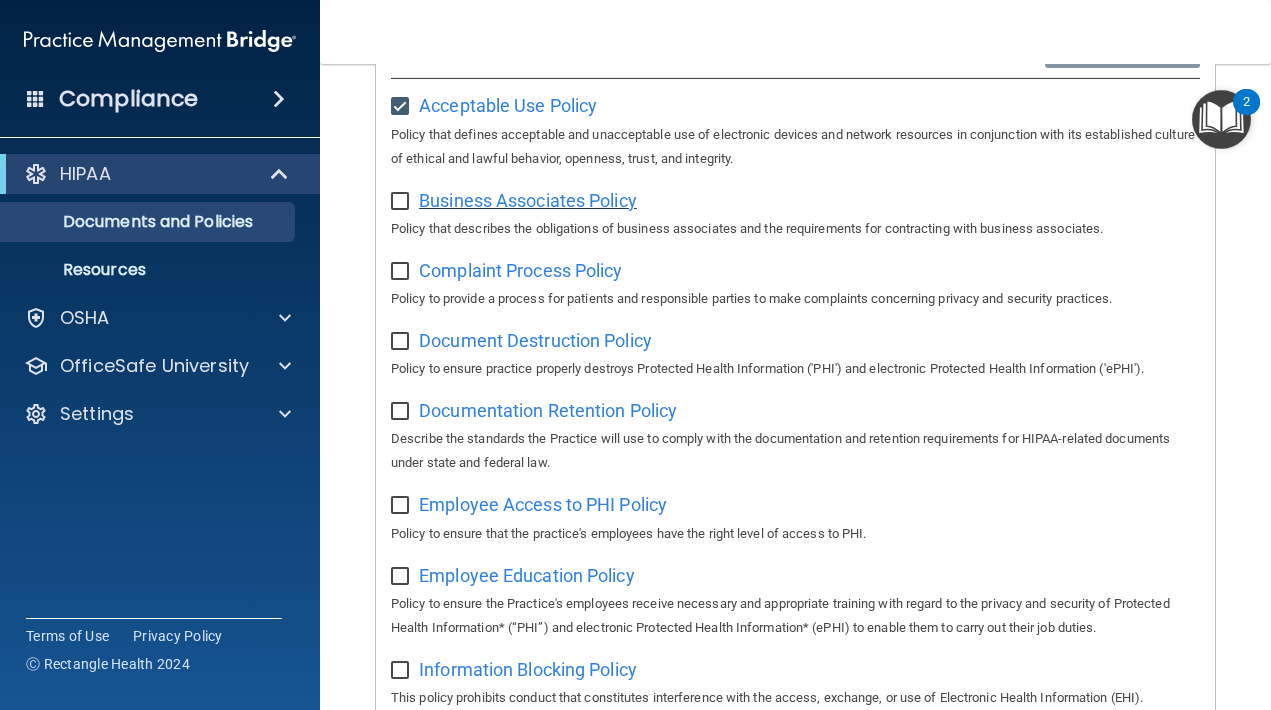 click on "Business Associates Policy" at bounding box center [528, 200] 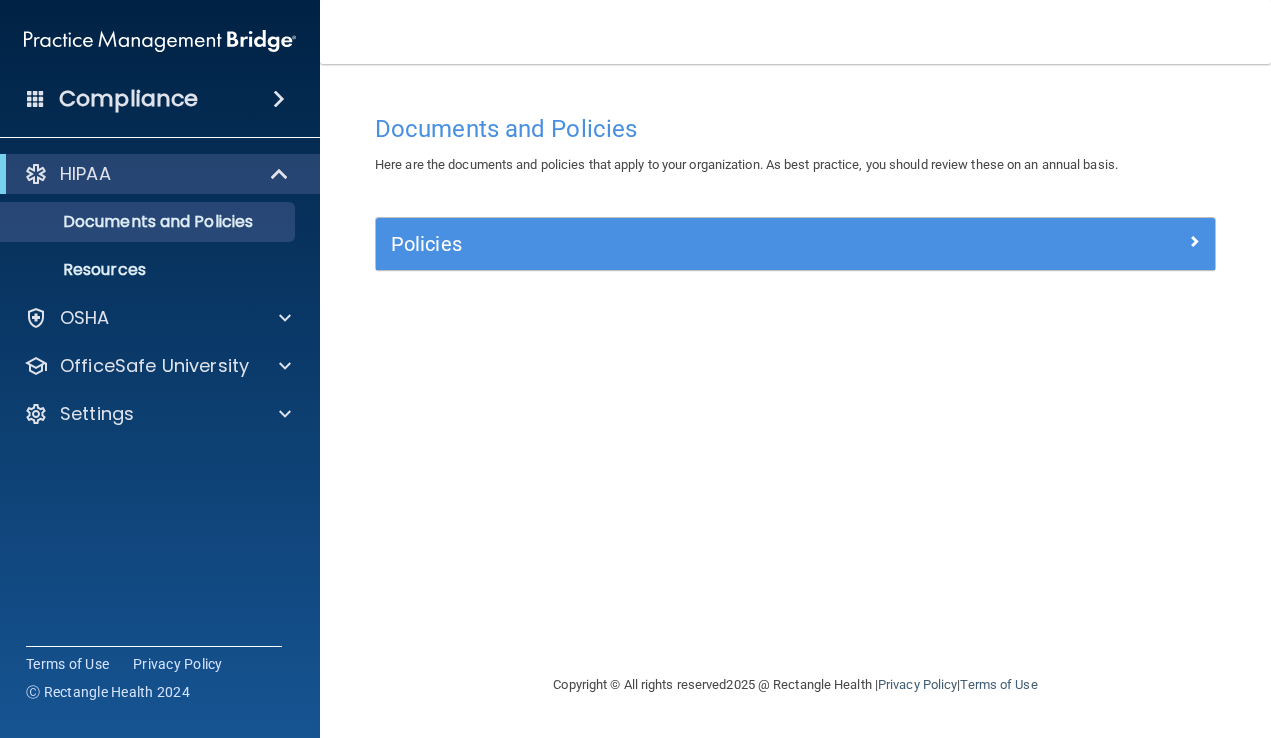 scroll, scrollTop: 0, scrollLeft: 0, axis: both 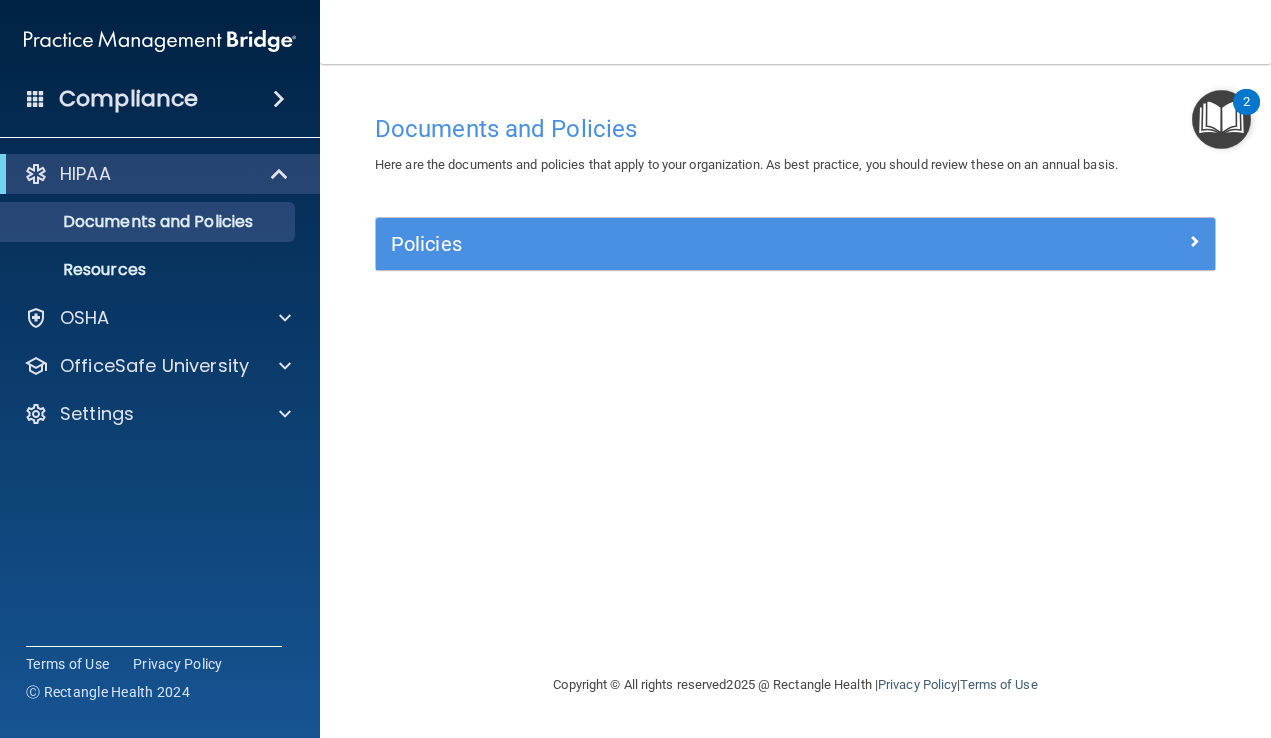 click at bounding box center [1194, 241] 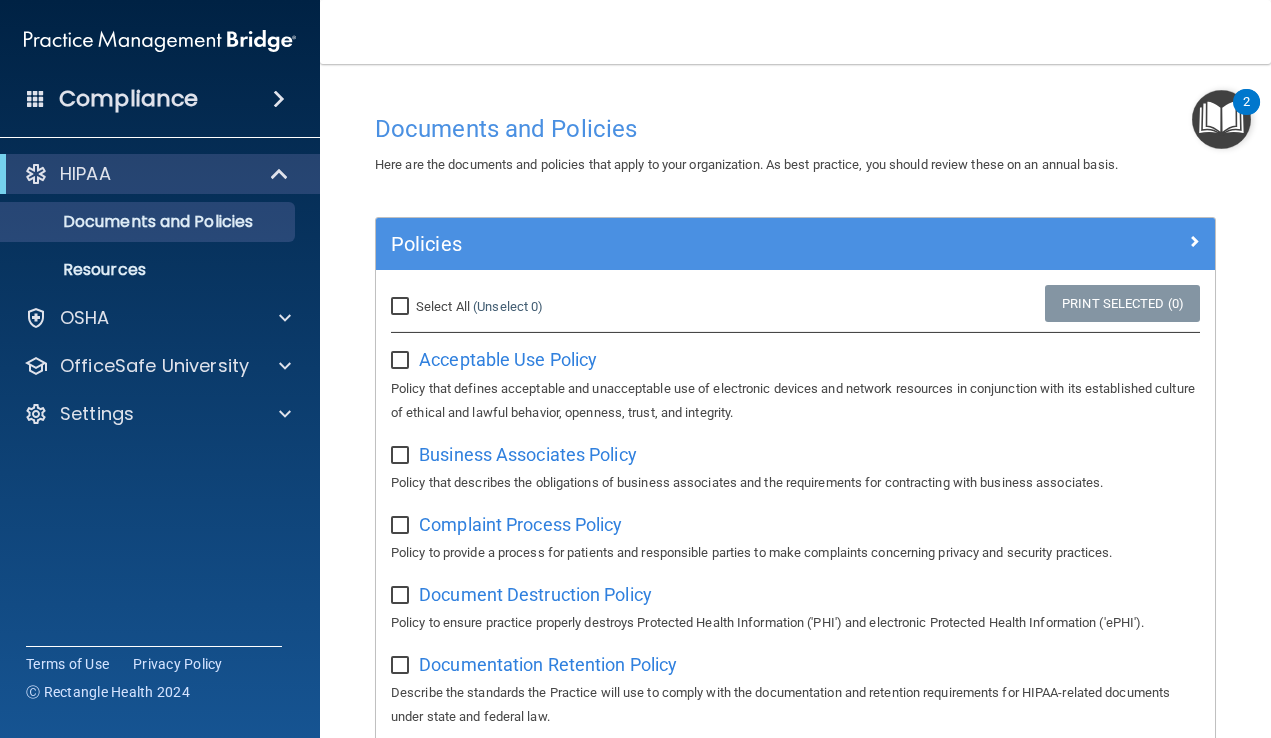 click at bounding box center (402, 456) 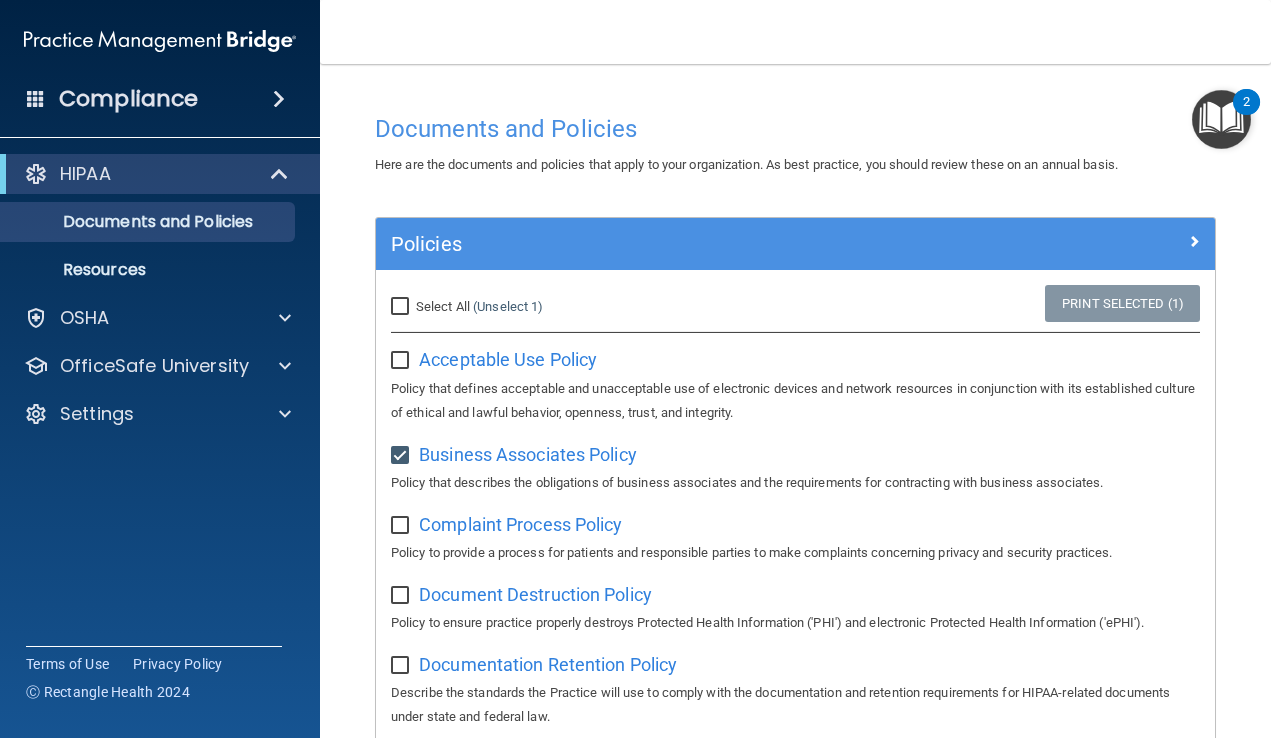 click at bounding box center (402, 361) 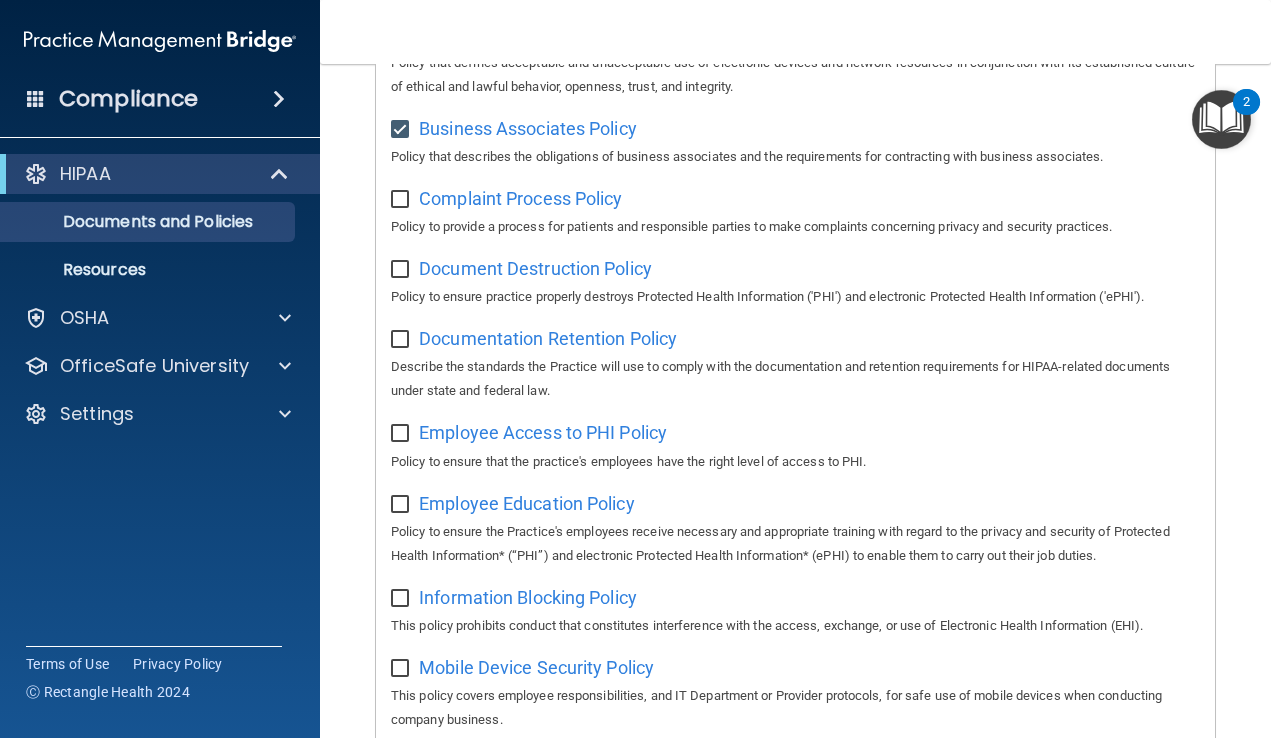 scroll, scrollTop: 331, scrollLeft: 0, axis: vertical 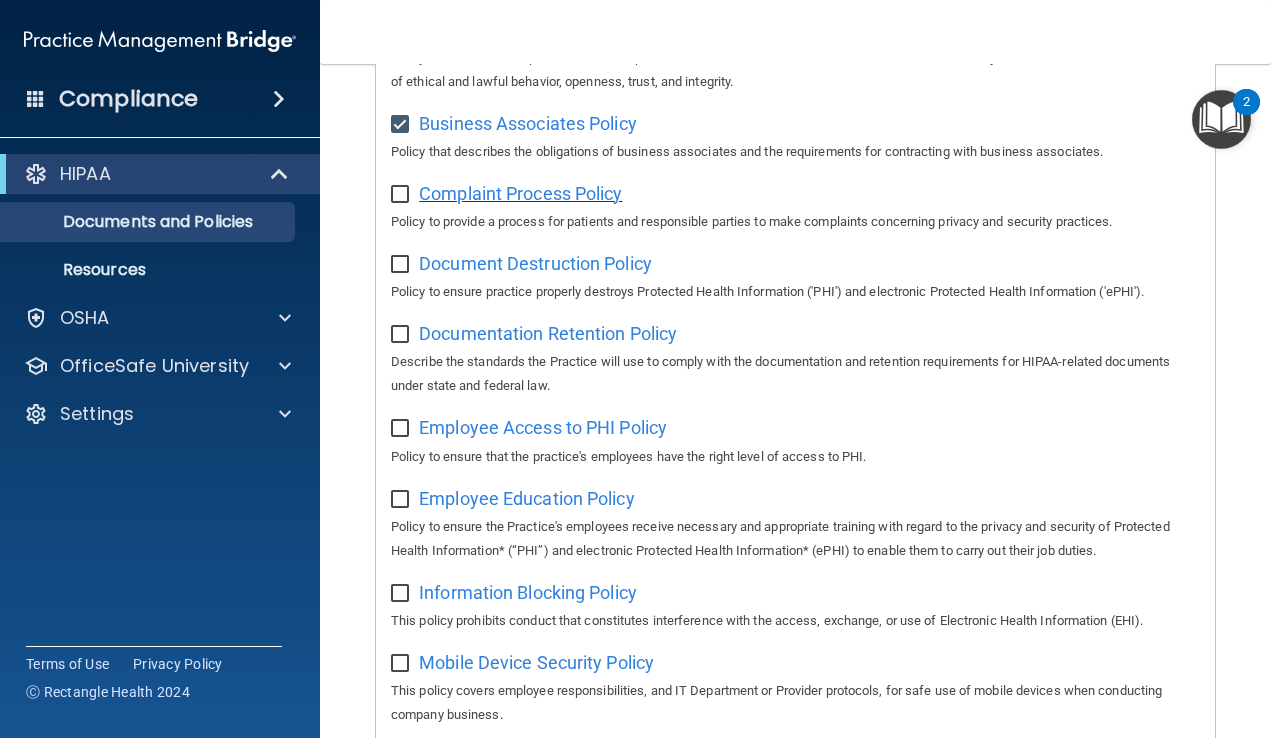 click on "Complaint Process Policy" at bounding box center [520, 193] 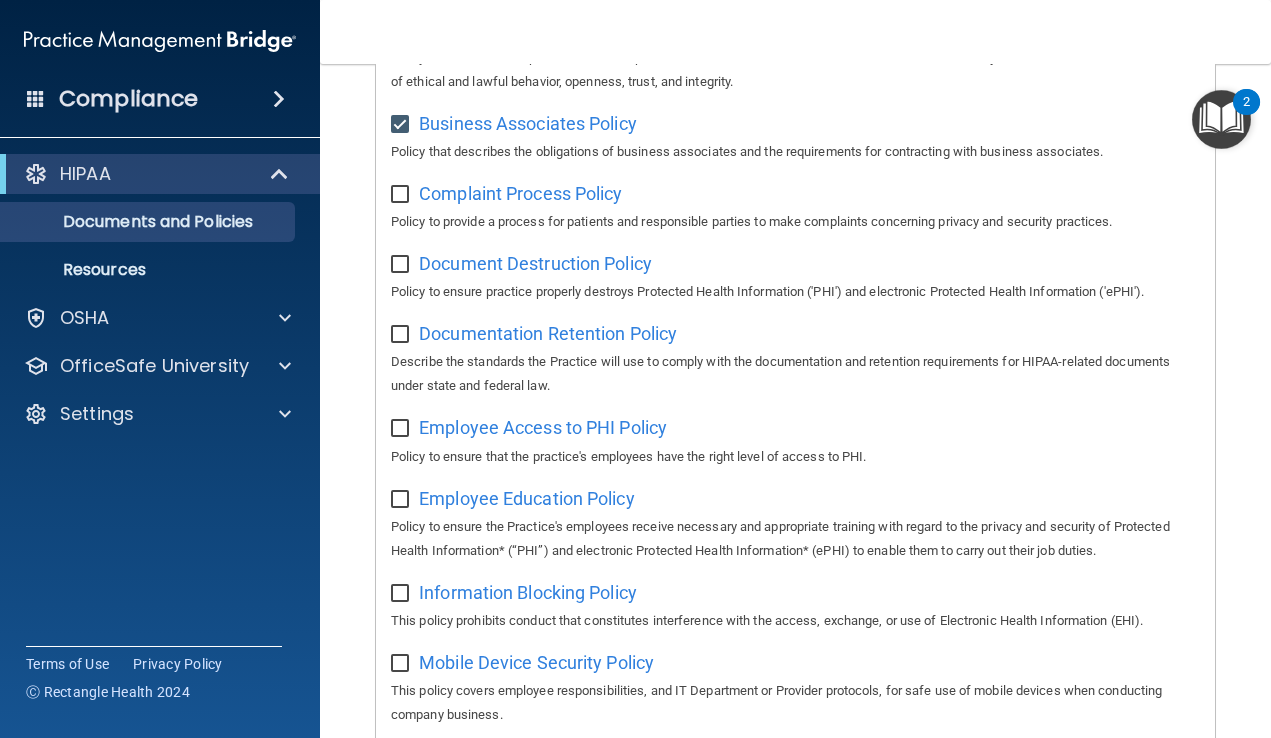 click at bounding box center [402, 195] 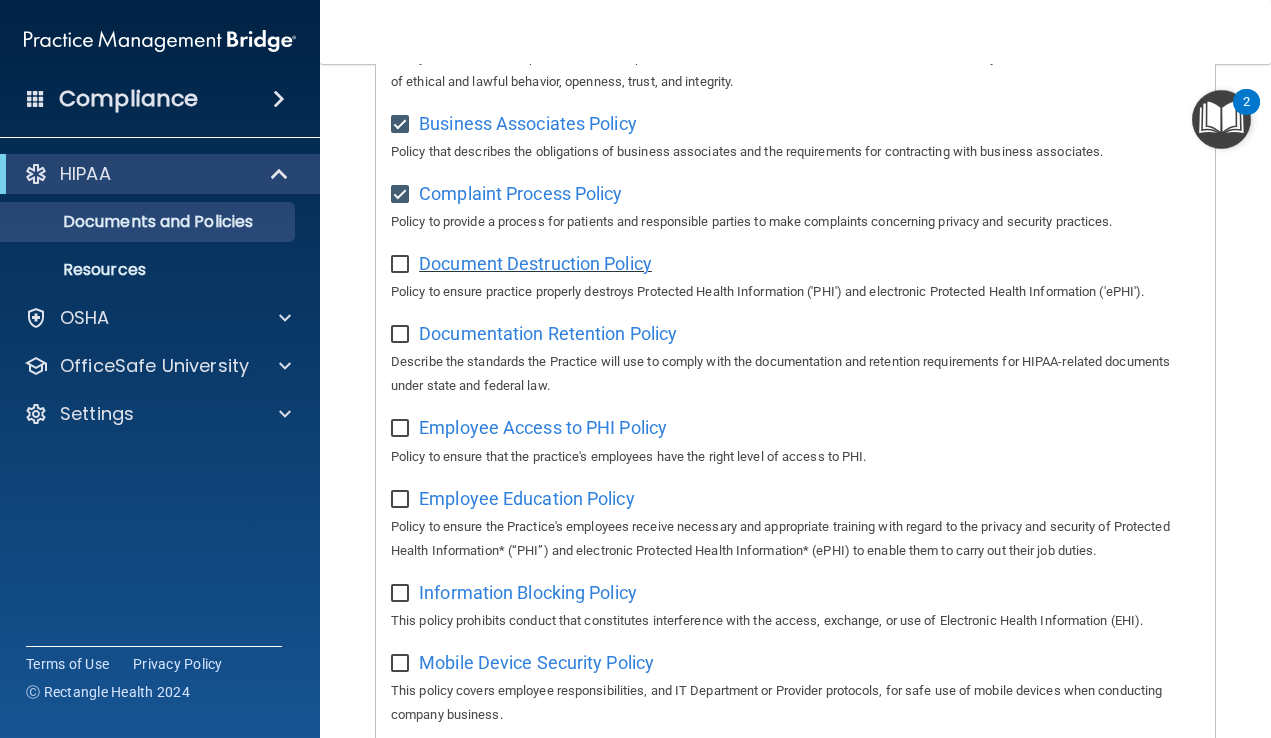 click on "Document Destruction Policy" at bounding box center (535, 263) 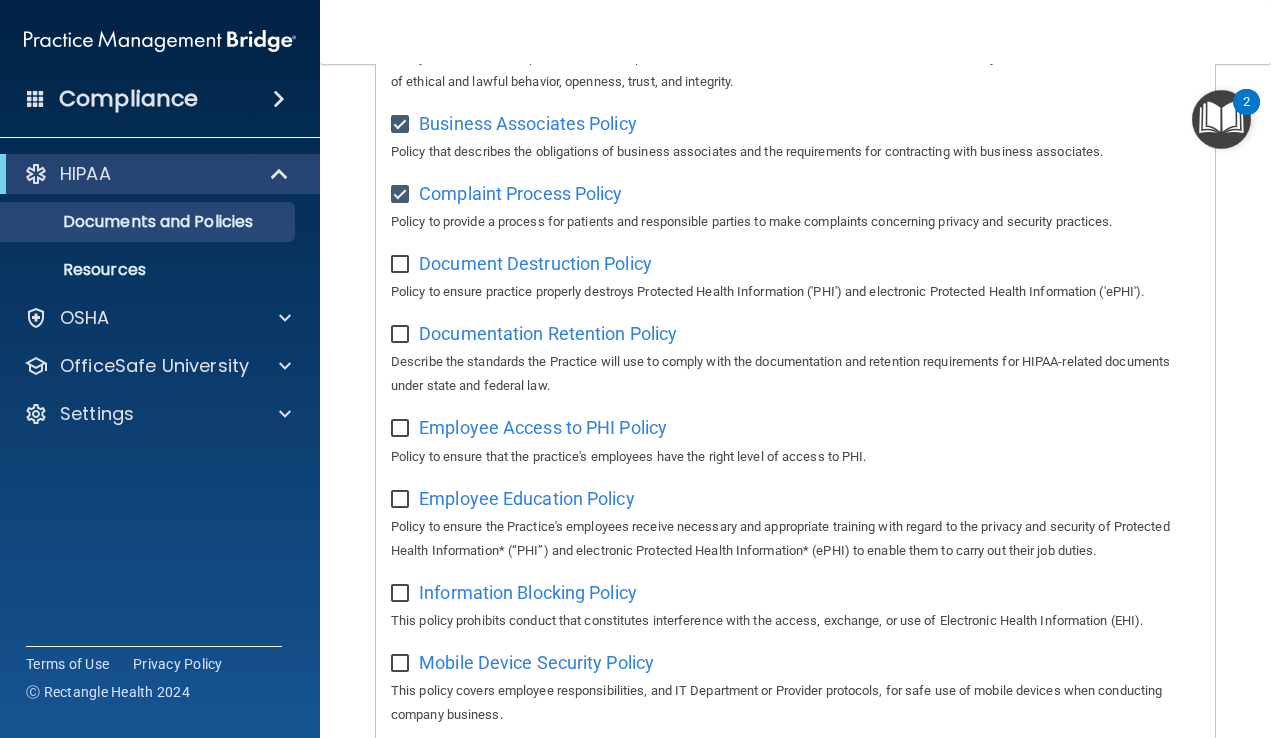 click at bounding box center (402, 265) 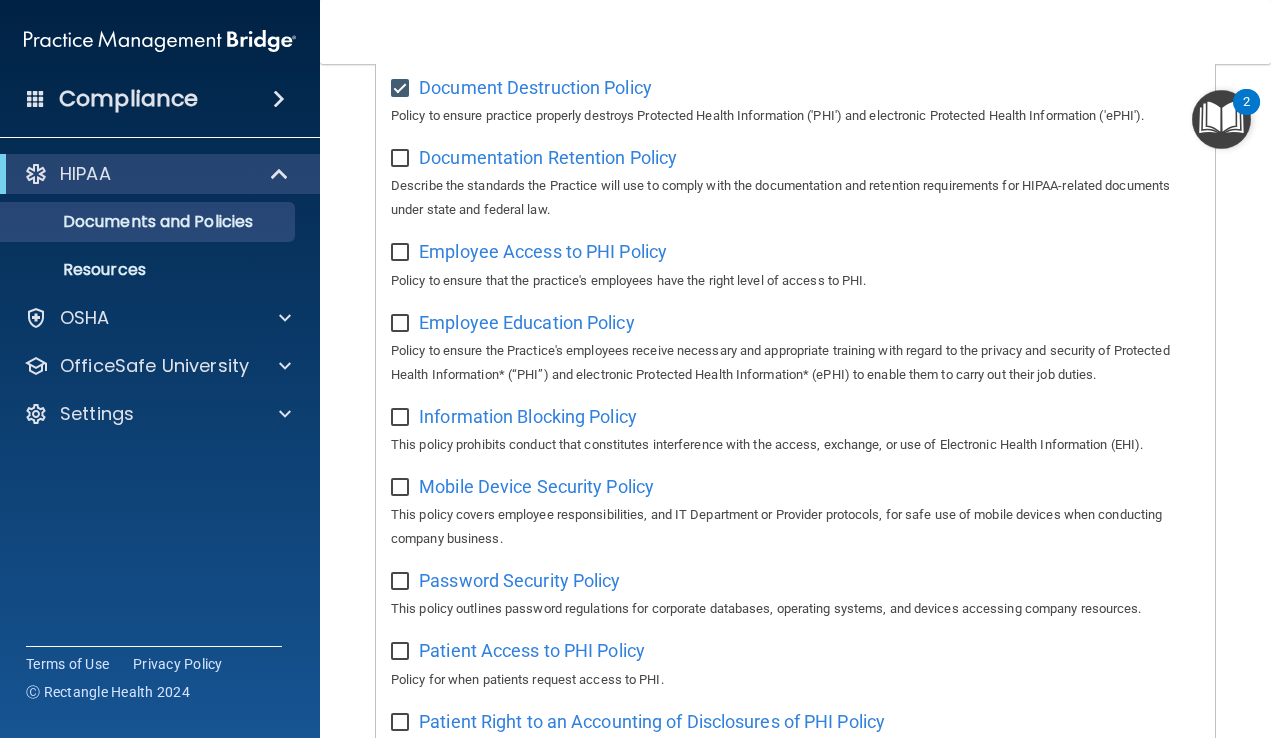 scroll, scrollTop: 520, scrollLeft: 0, axis: vertical 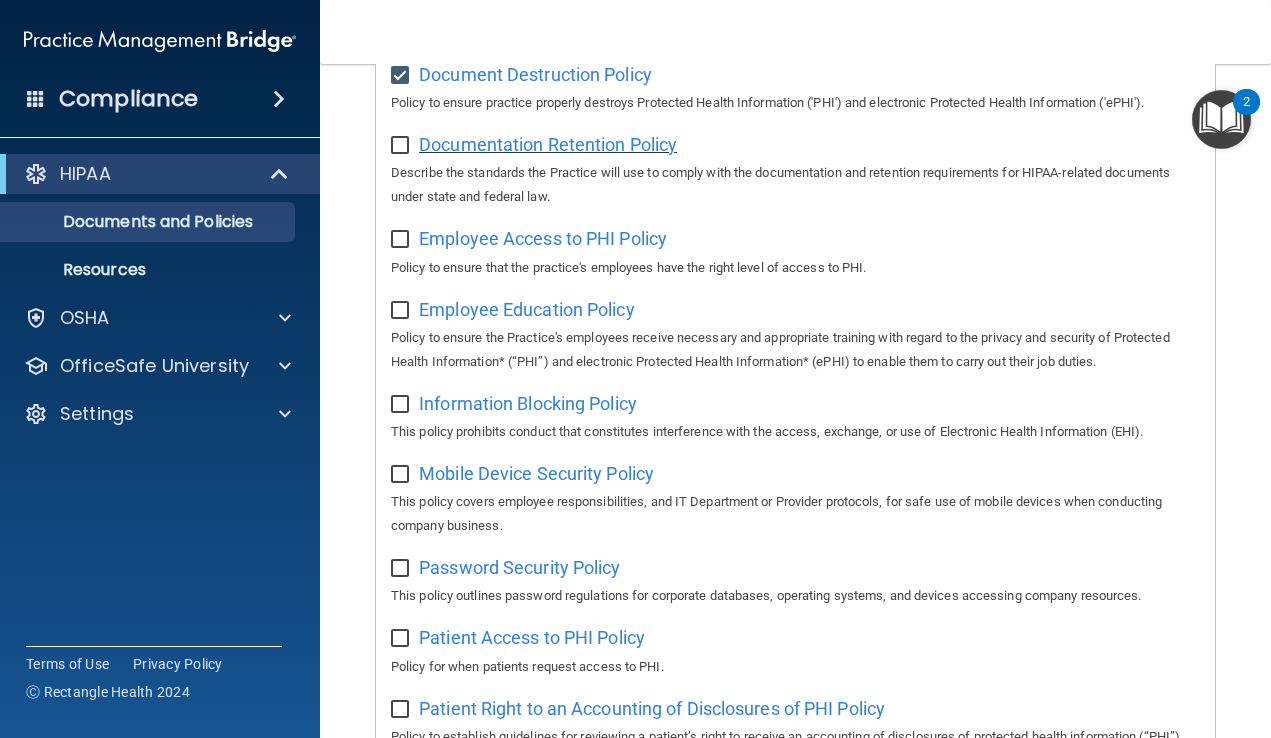 click on "Documentation Retention Policy" at bounding box center (548, 144) 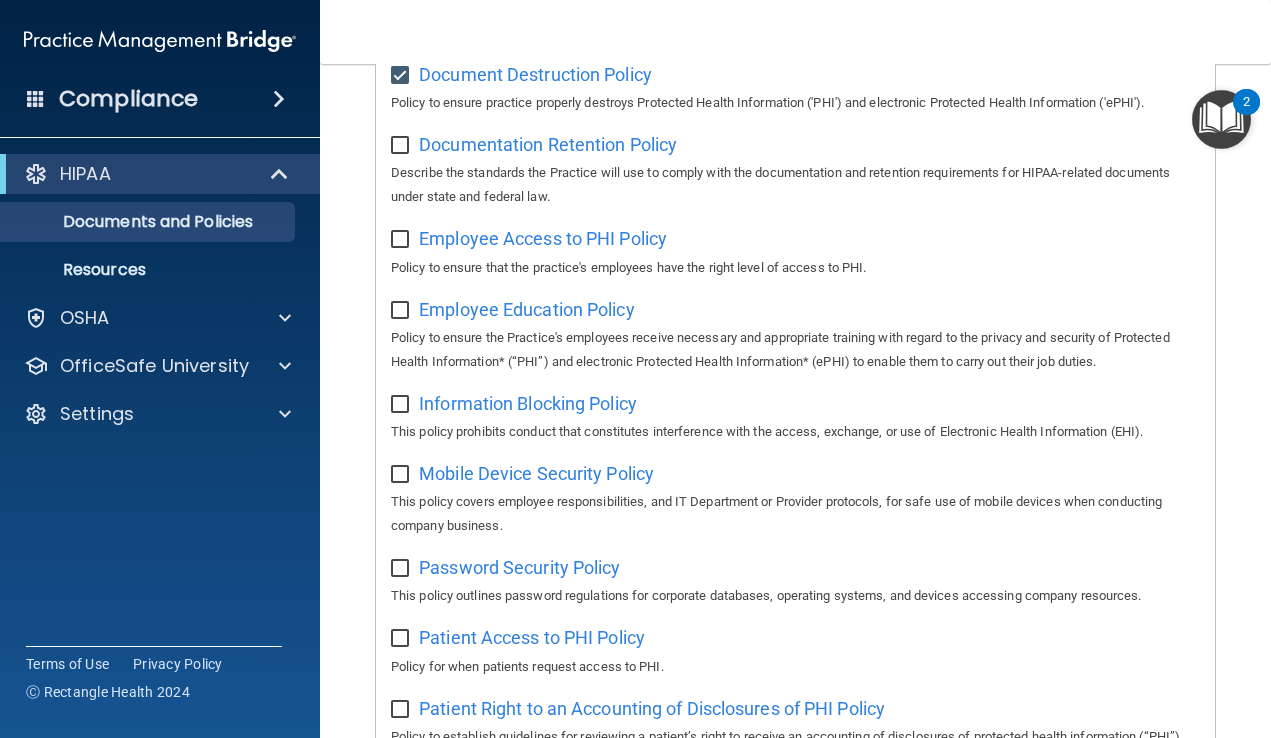 click at bounding box center [402, 146] 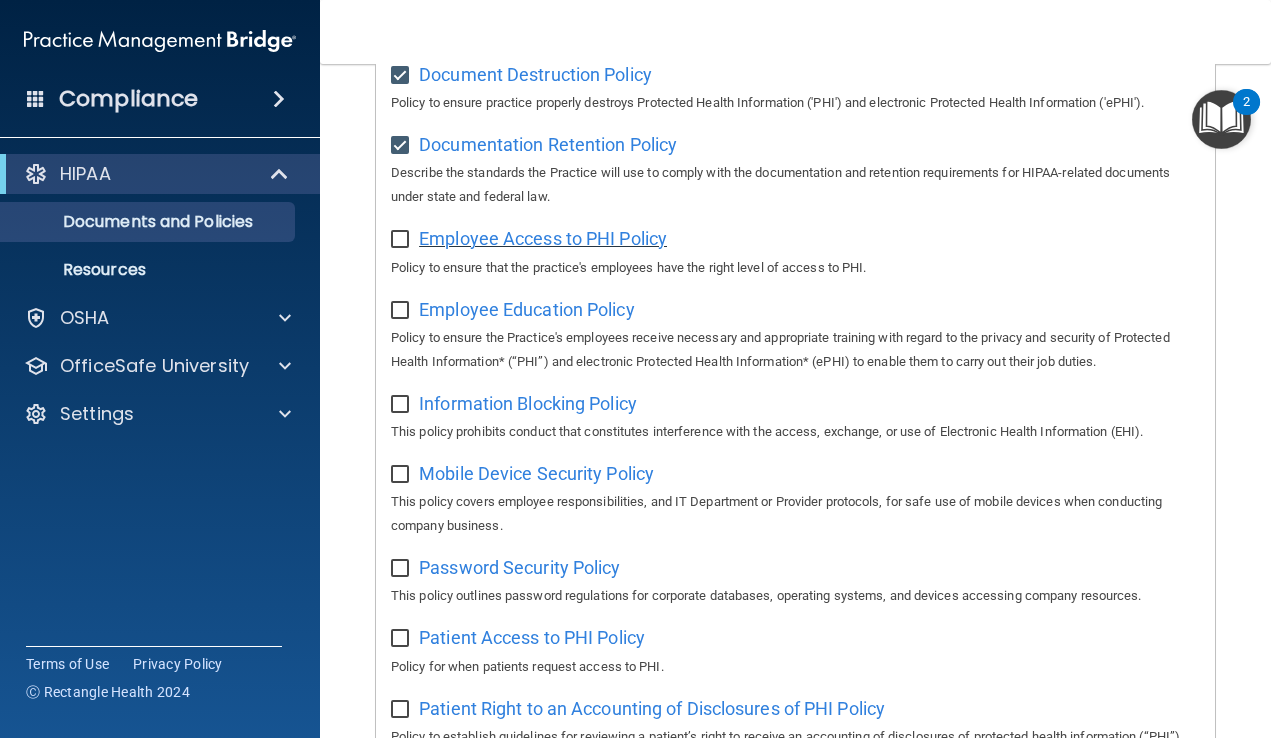 click on "Employee Access to PHI Policy" at bounding box center (543, 238) 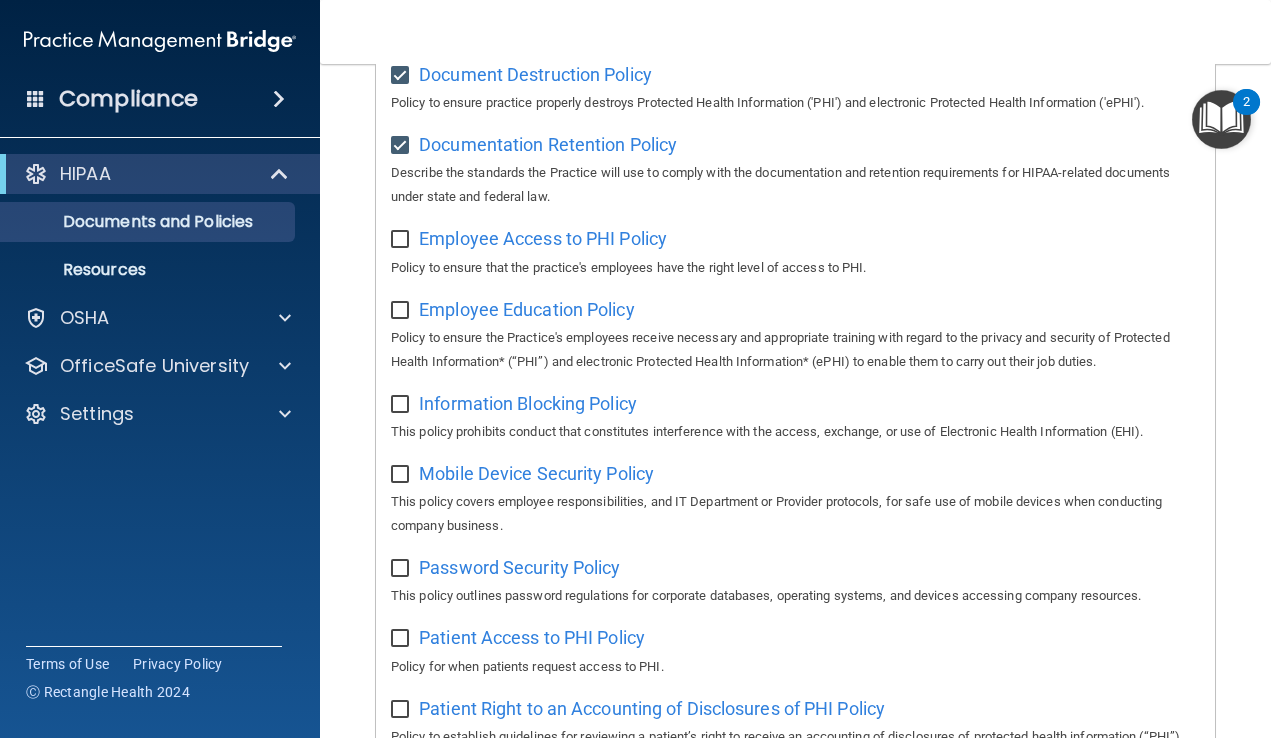click at bounding box center (402, 240) 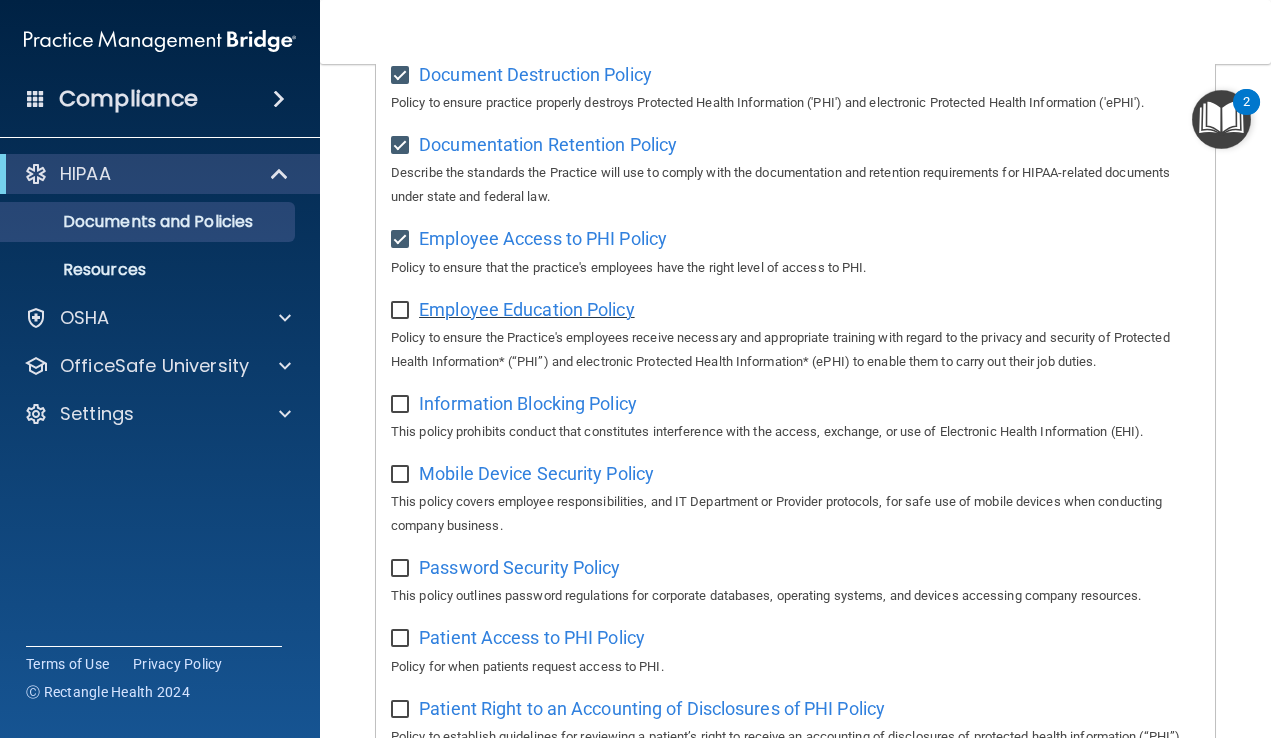 click on "Employee Education Policy" at bounding box center [527, 309] 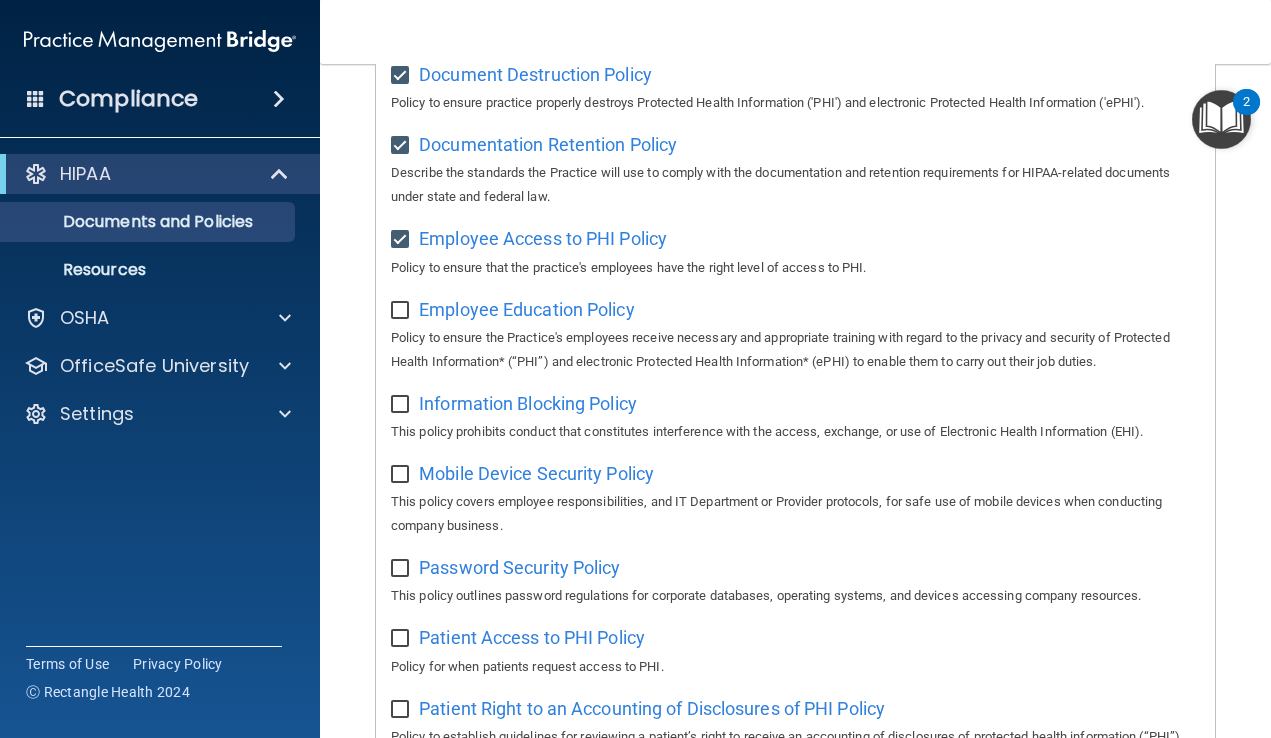 click at bounding box center [402, 311] 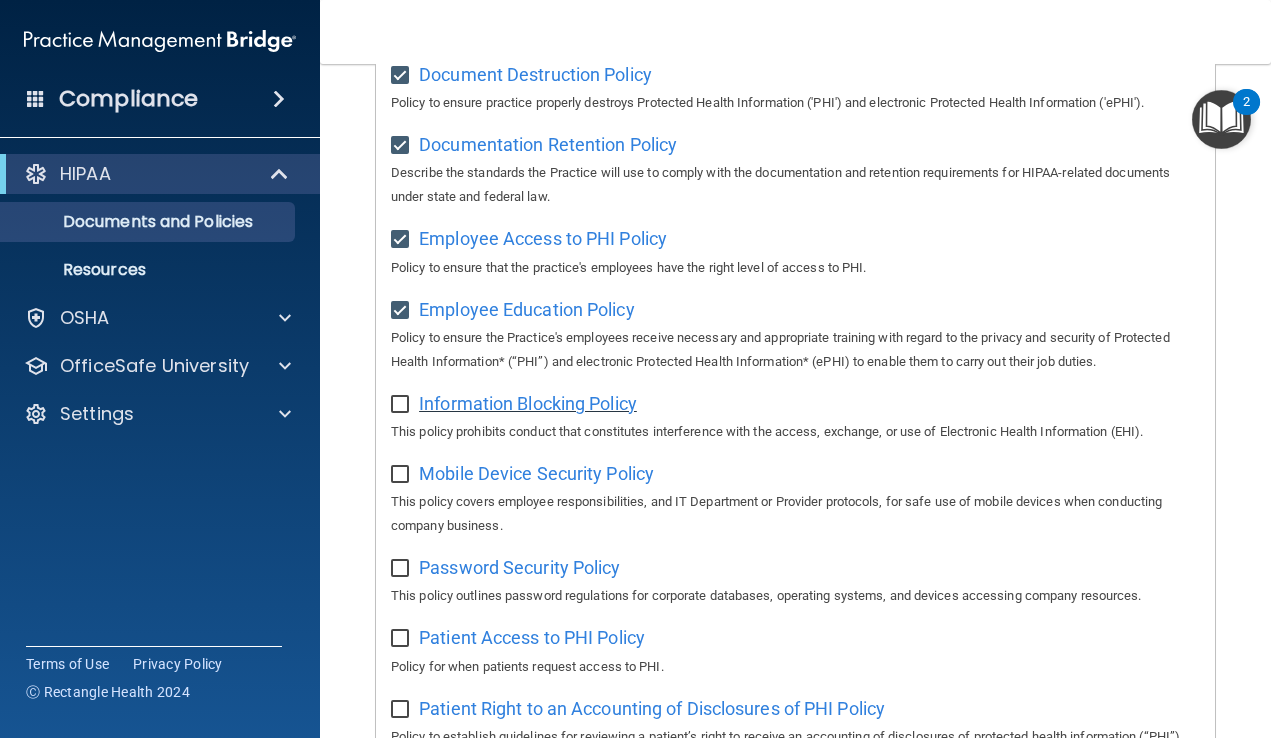 click on "Information Blocking Policy" at bounding box center [528, 403] 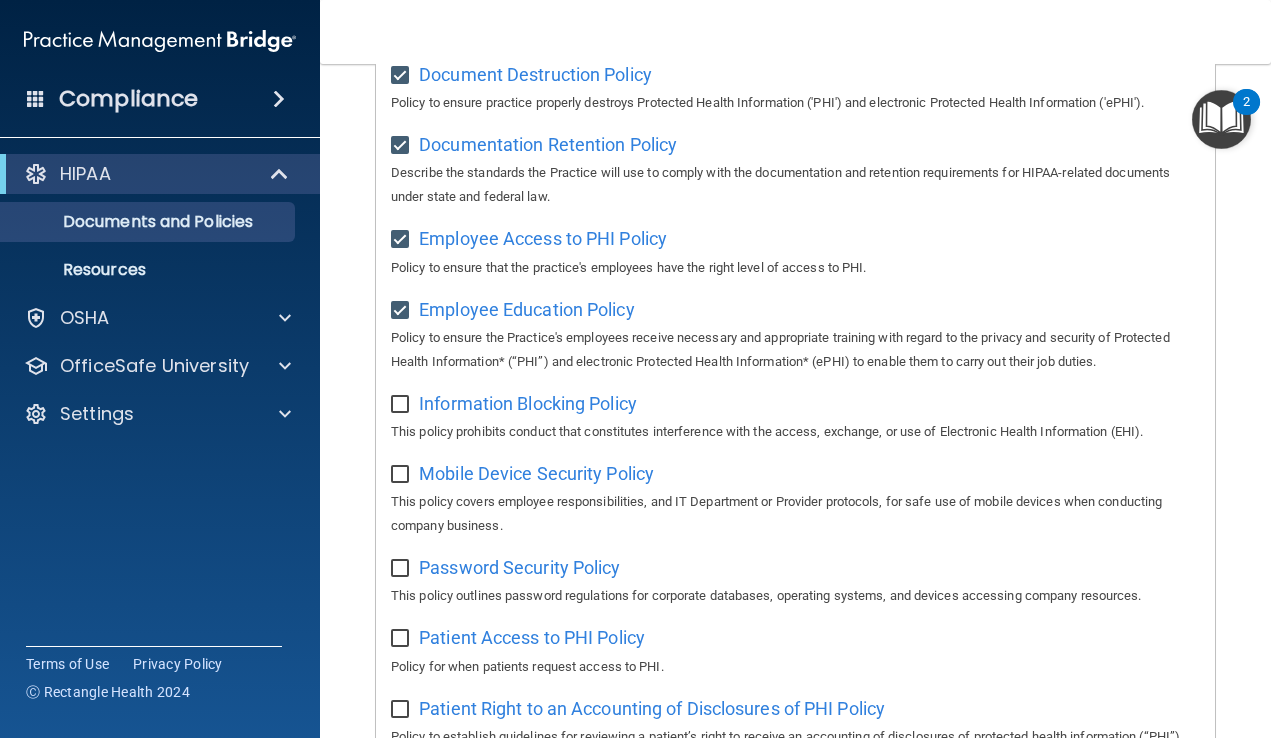 click at bounding box center (402, 405) 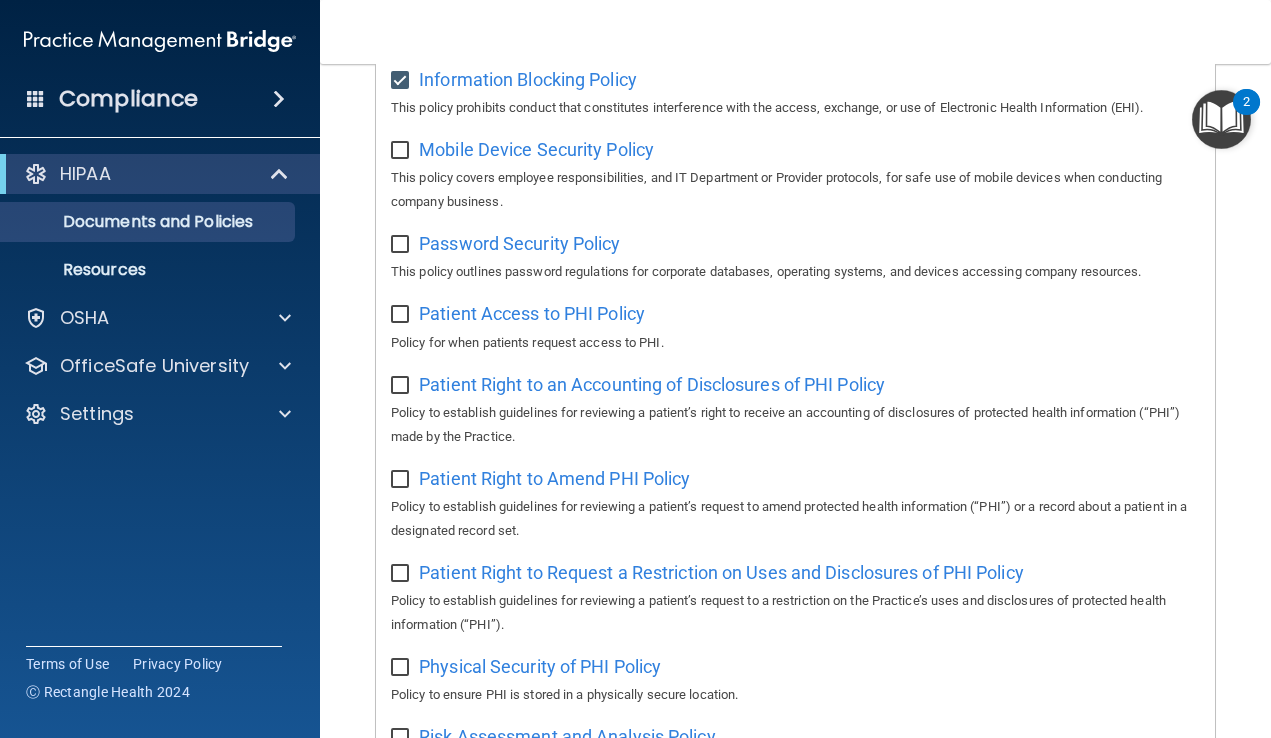 scroll, scrollTop: 842, scrollLeft: 0, axis: vertical 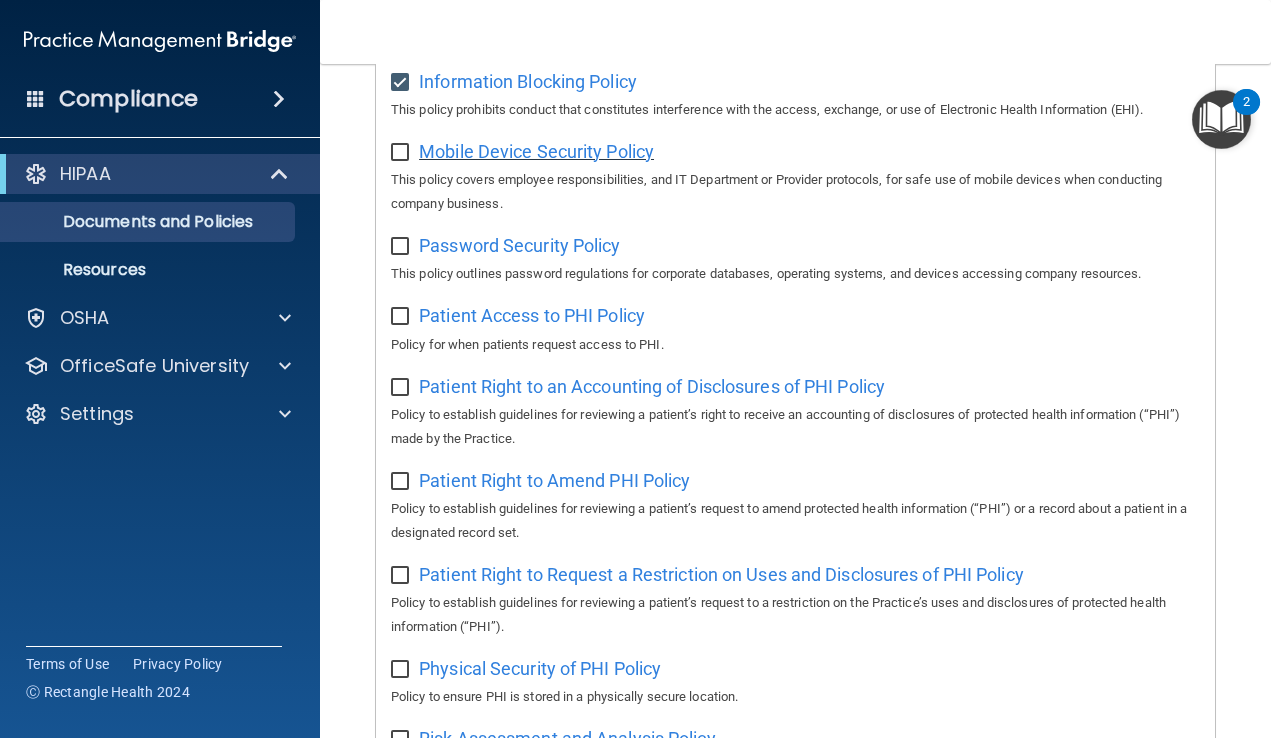 click on "Mobile Device Security Policy" at bounding box center (536, 151) 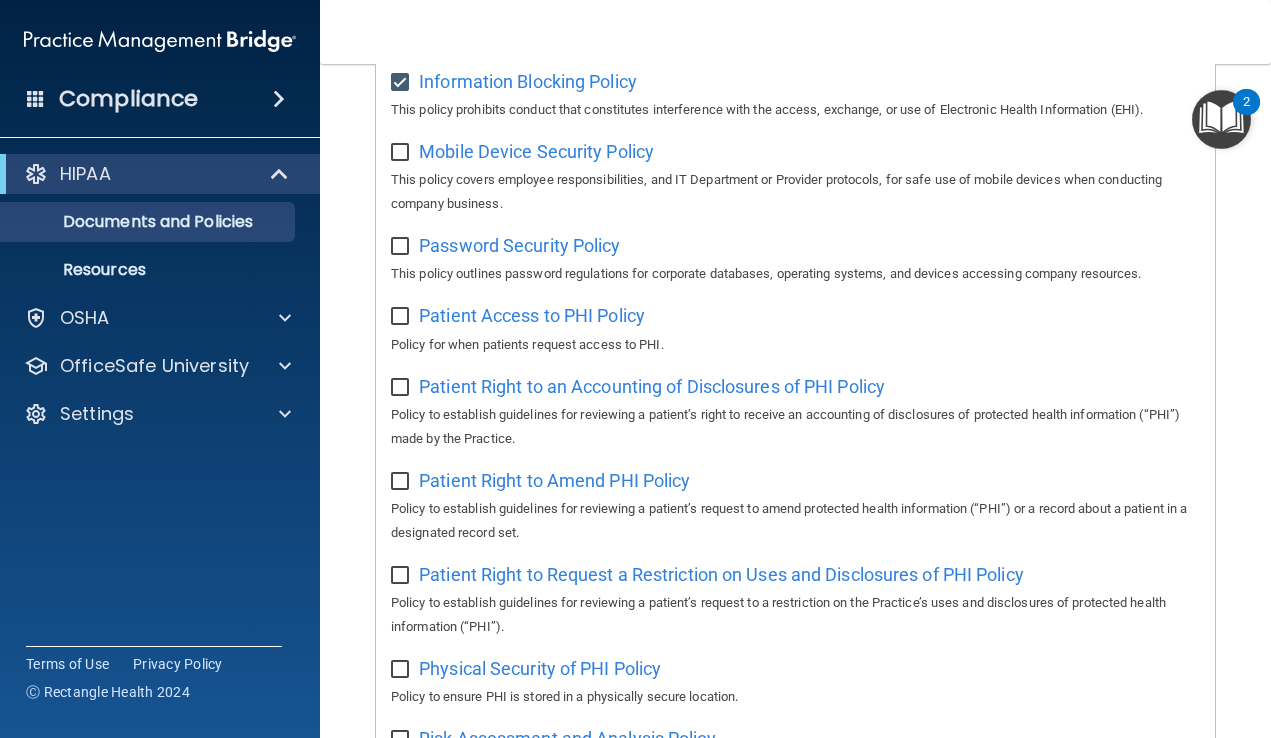 checkbox on "true" 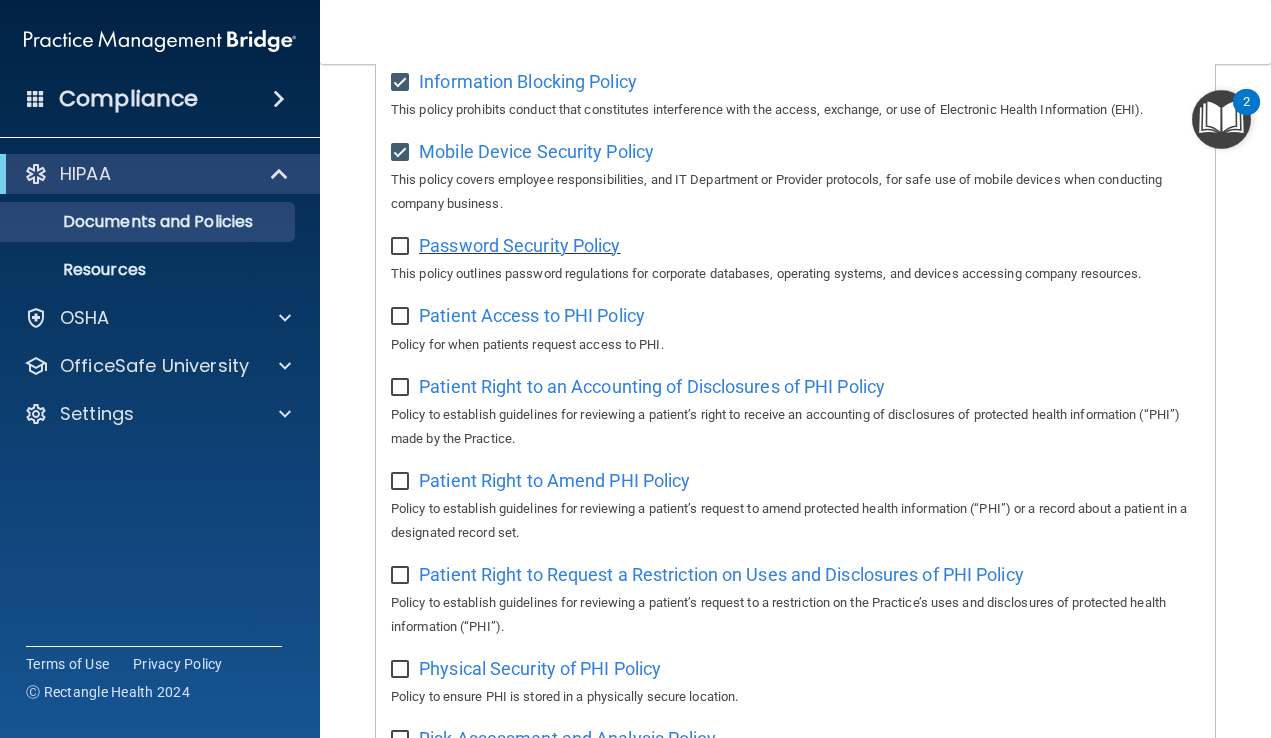 click on "Password Security Policy" at bounding box center [519, 245] 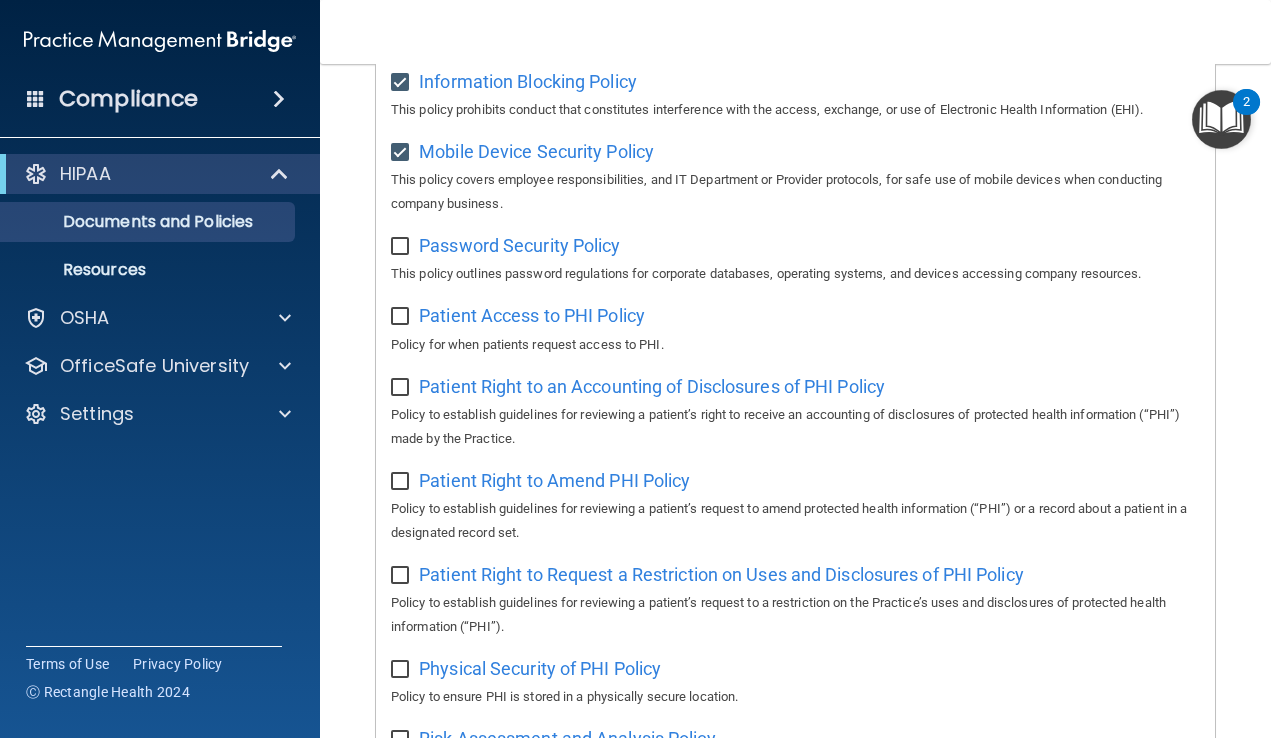 click at bounding box center (402, 247) 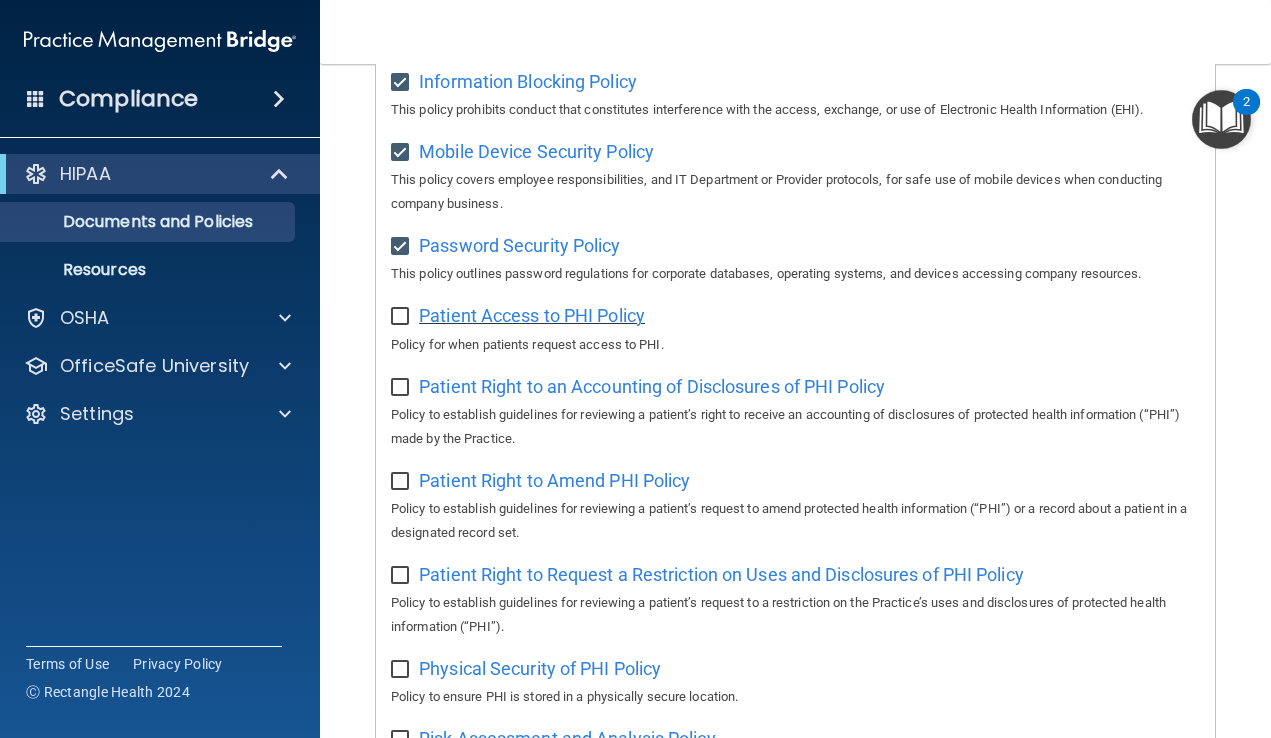 click on "Patient Access to PHI Policy" at bounding box center (532, 315) 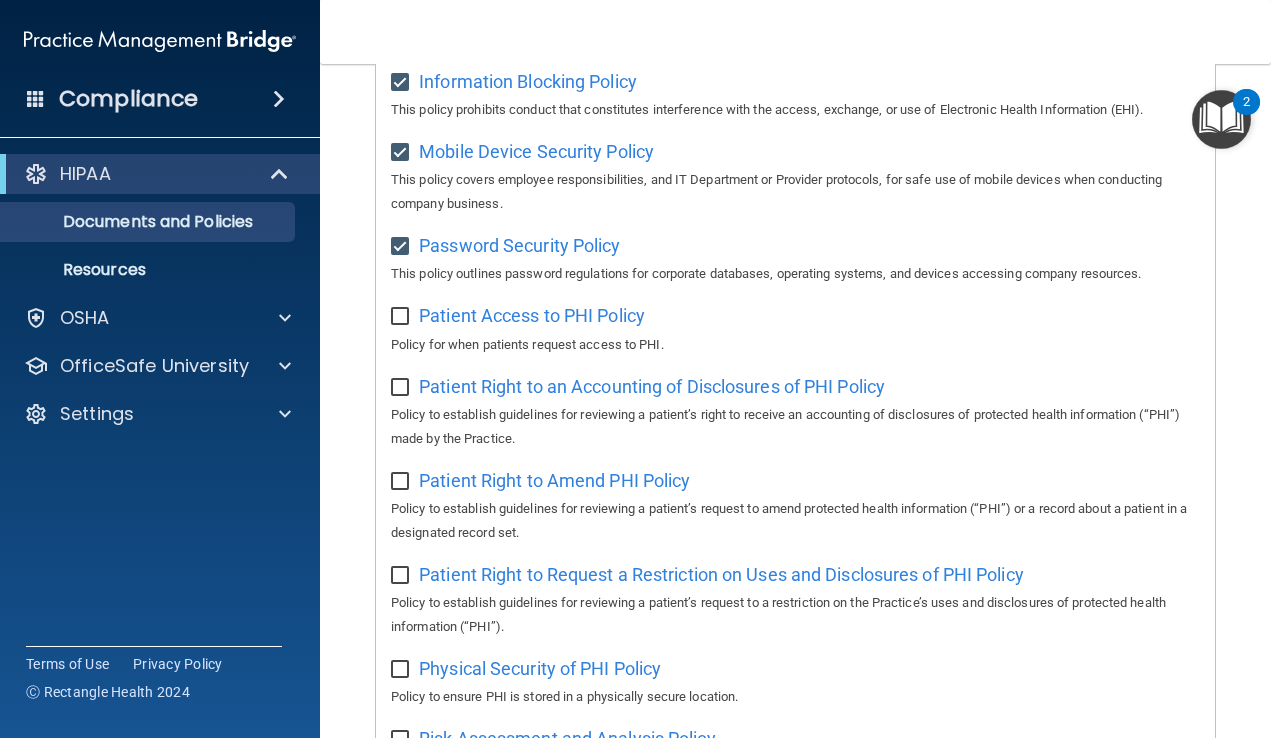 click at bounding box center (402, 317) 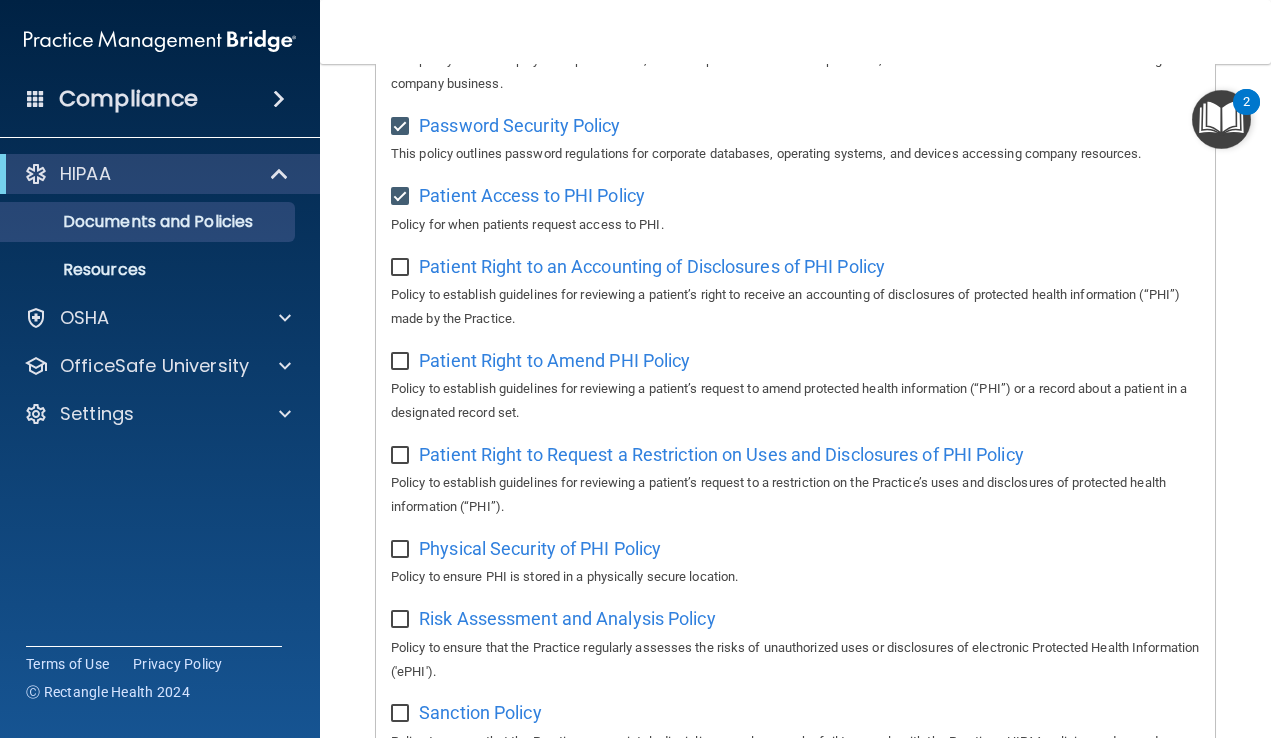 scroll, scrollTop: 959, scrollLeft: 0, axis: vertical 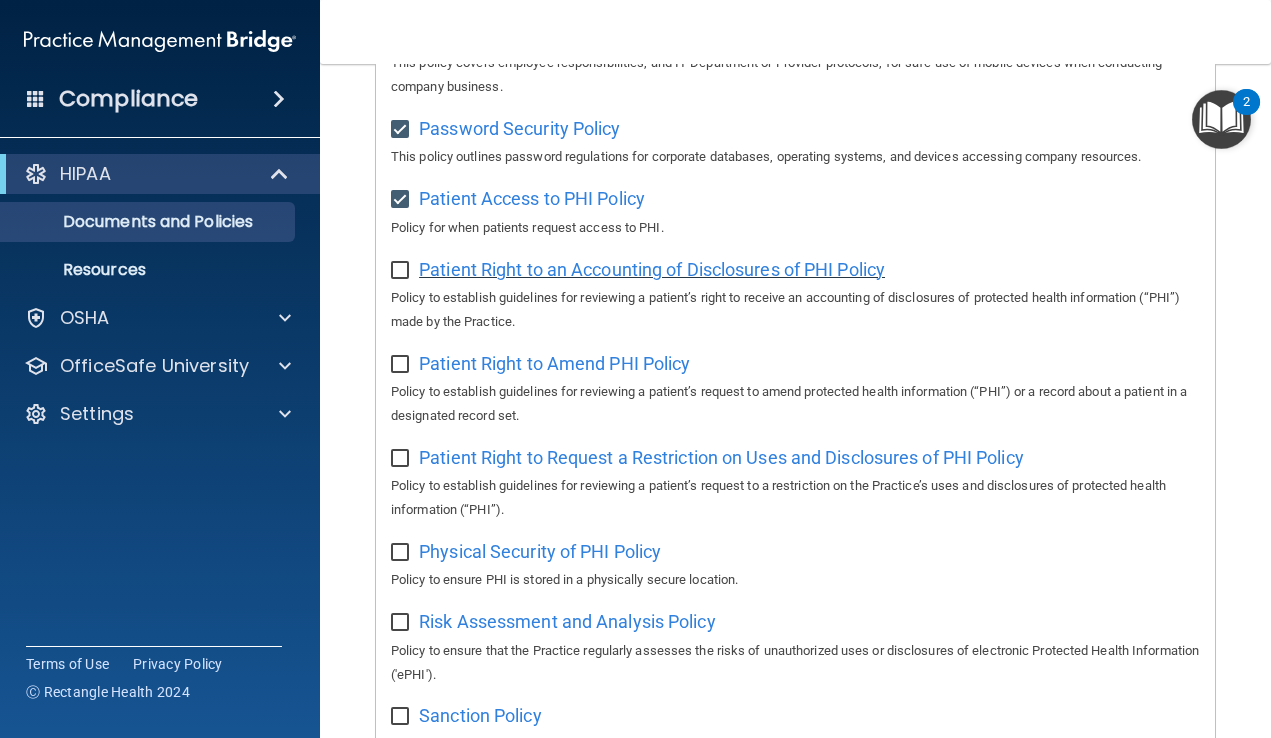 click on "Patient Right to an Accounting of Disclosures of PHI Policy" at bounding box center [652, 269] 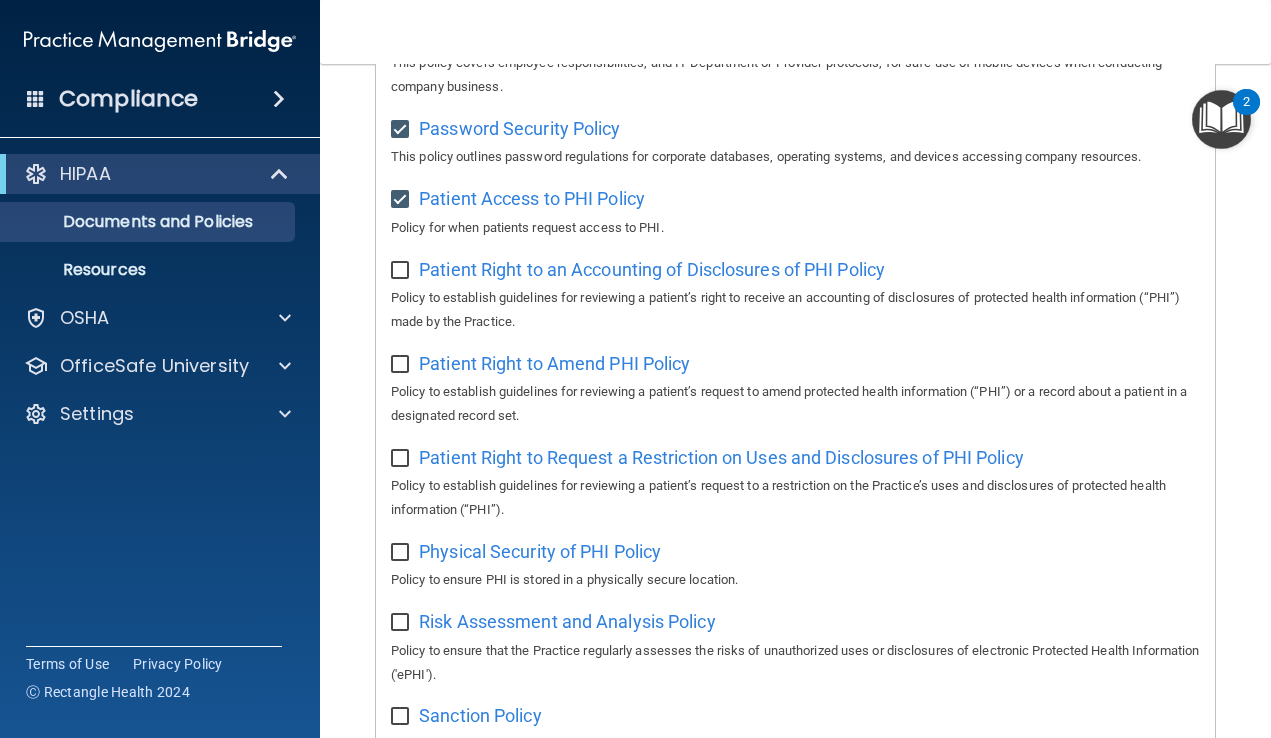 click at bounding box center (402, 271) 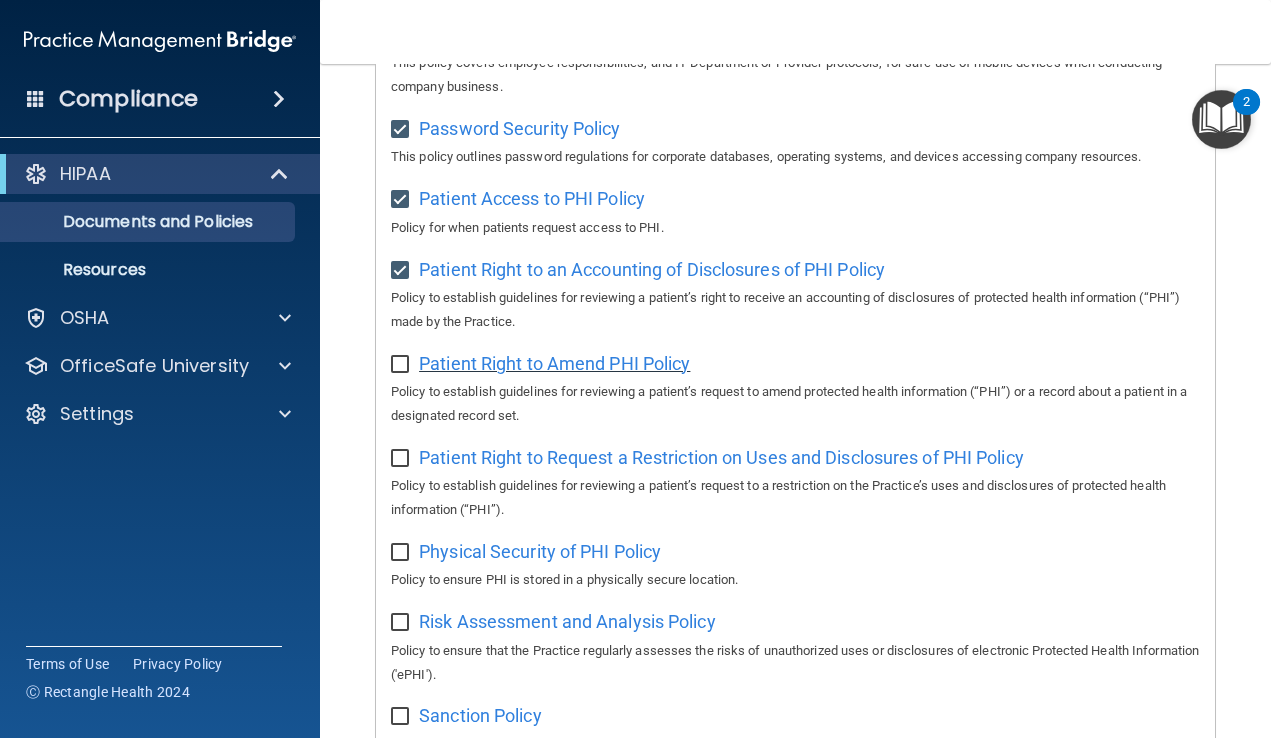 click on "Patient Right to Amend PHI Policy" at bounding box center (554, 363) 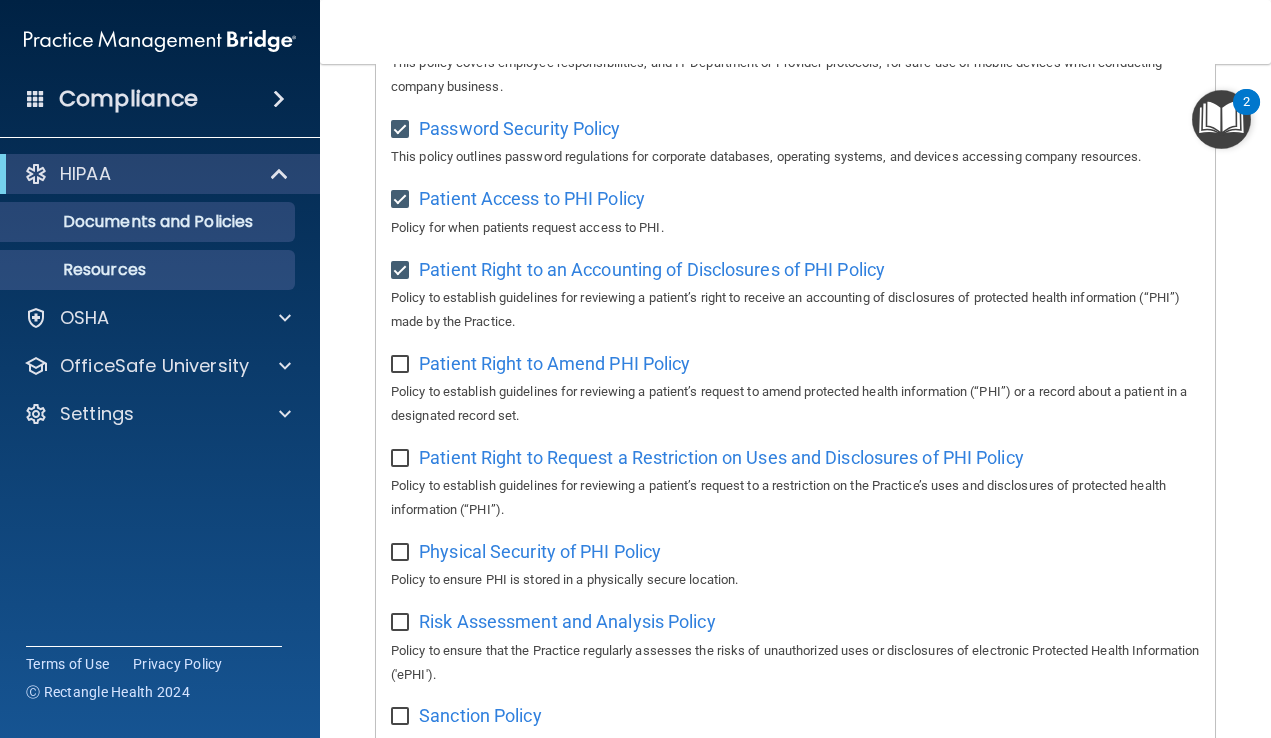 click on "Resources" at bounding box center (149, 270) 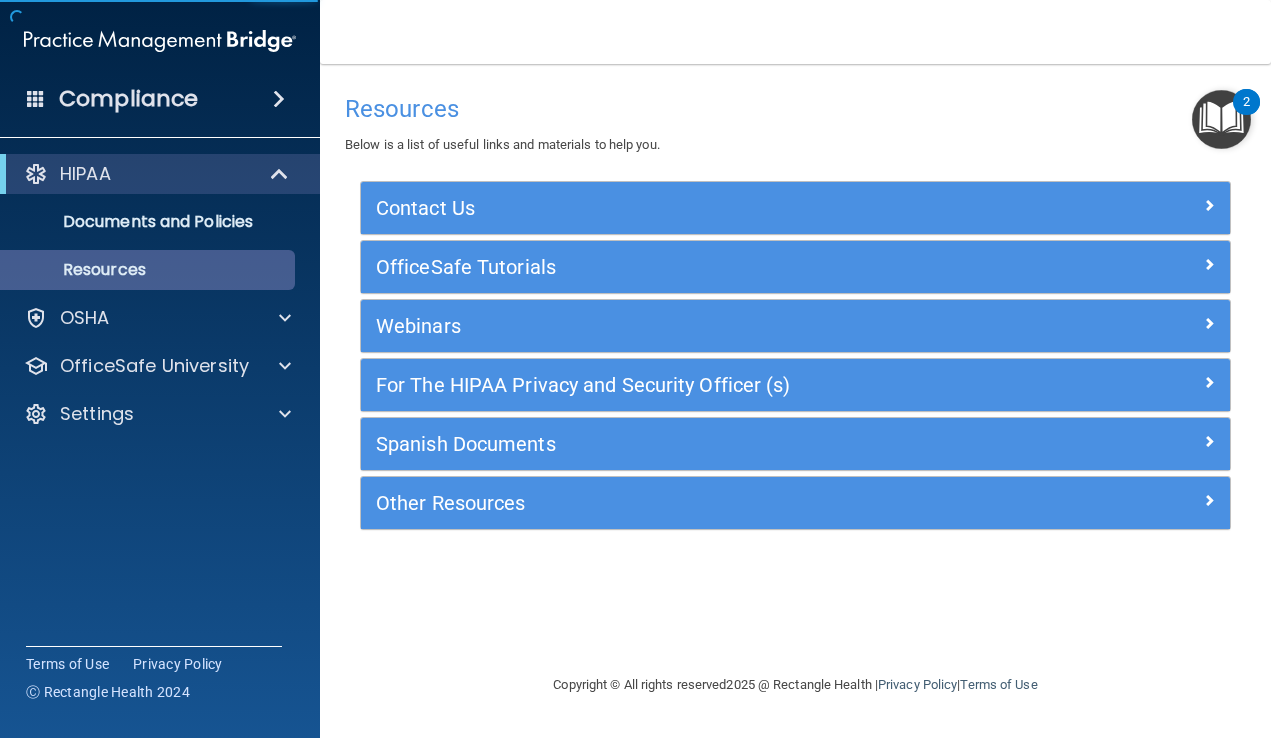 scroll, scrollTop: 0, scrollLeft: 0, axis: both 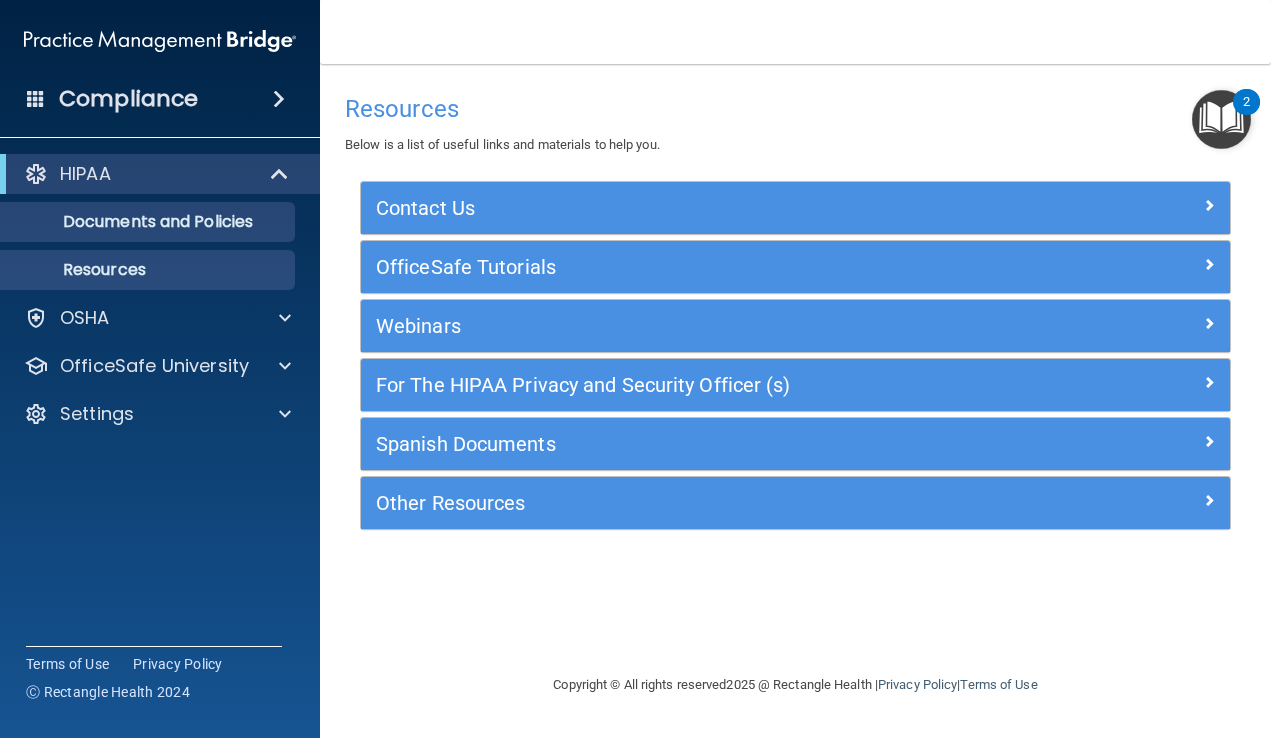 click on "Documents and Policies" at bounding box center [149, 222] 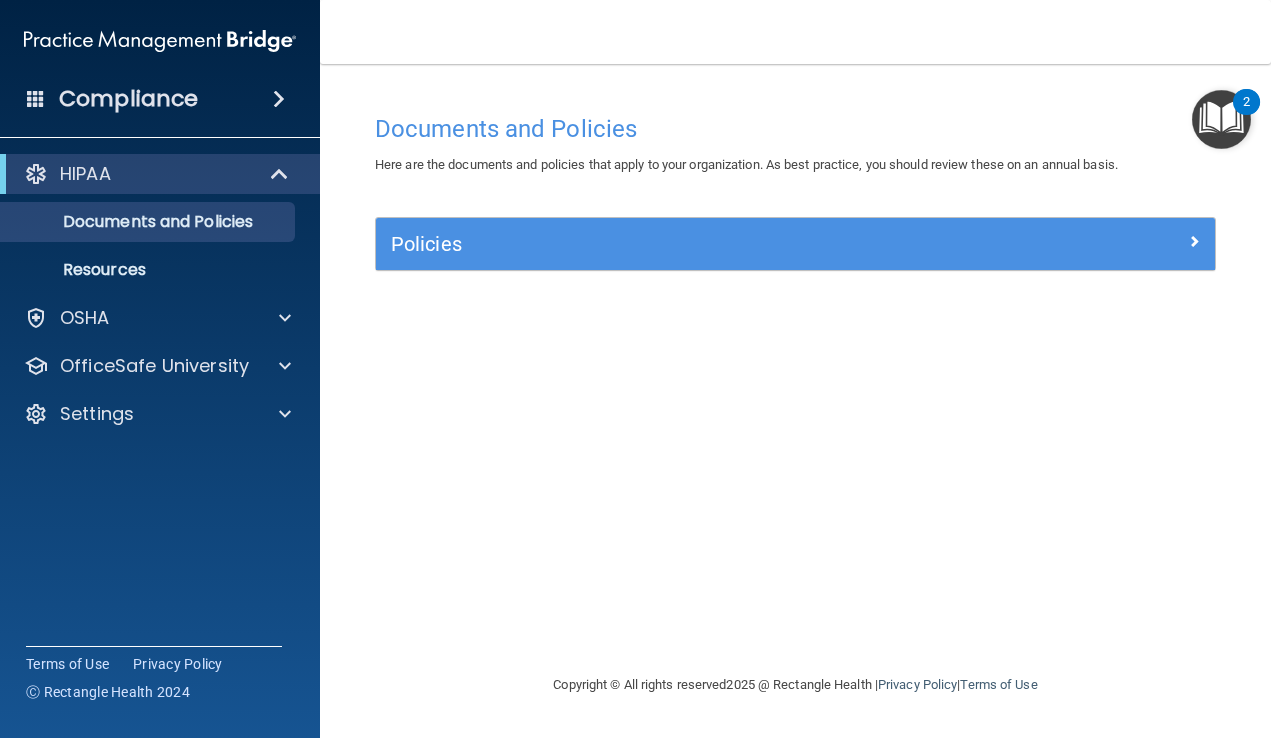 click on "Policies" at bounding box center [690, 244] 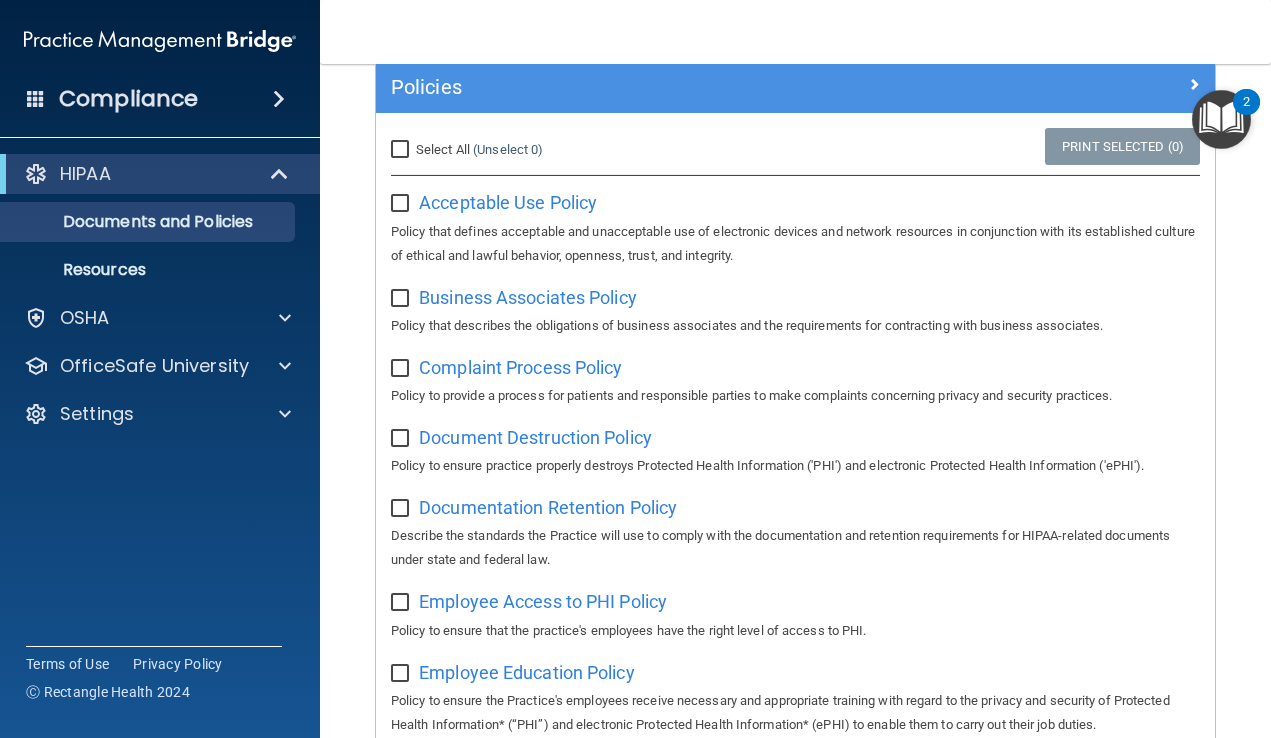 scroll, scrollTop: 158, scrollLeft: 0, axis: vertical 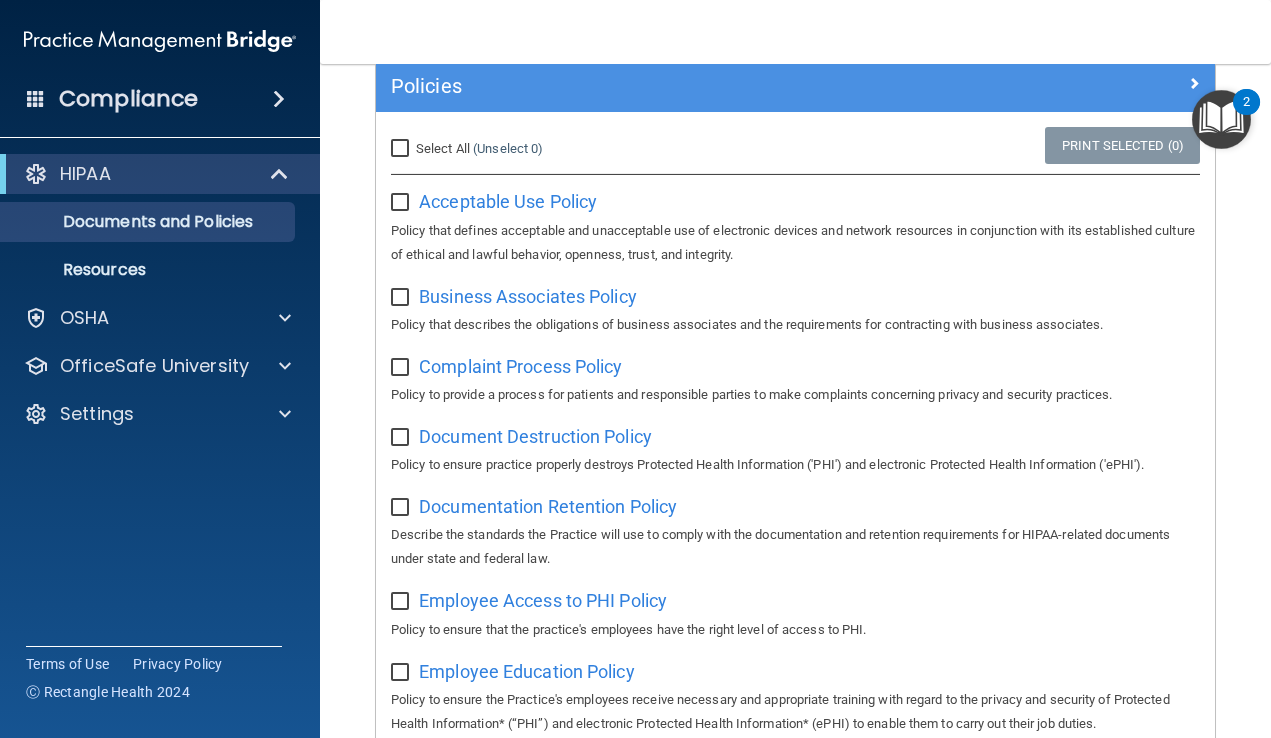 click at bounding box center (402, 203) 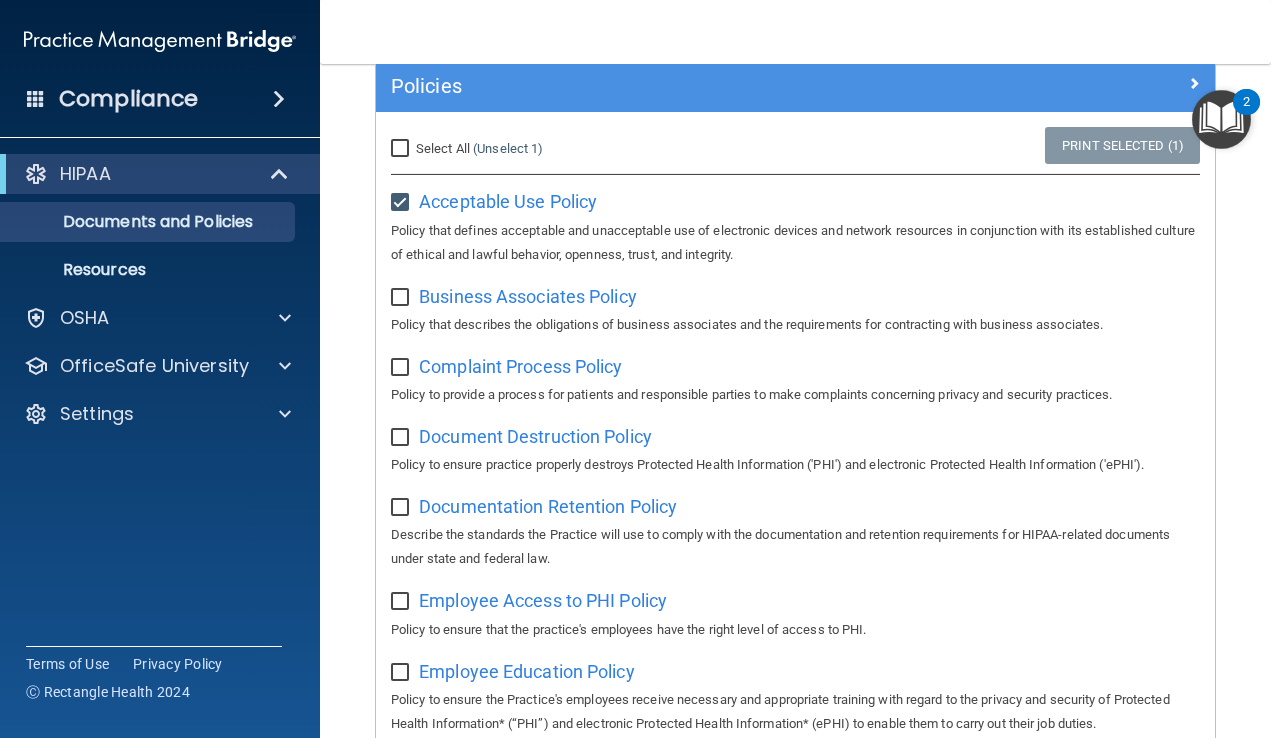 click at bounding box center [402, 298] 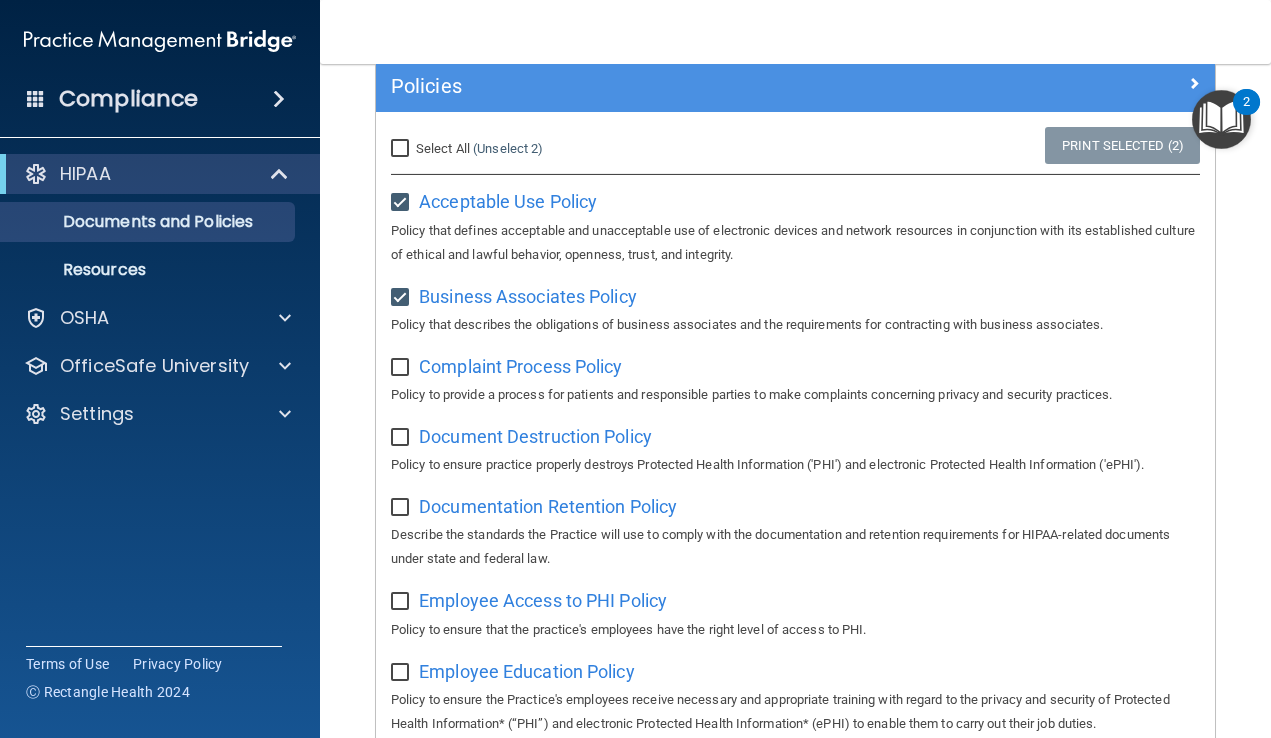 click at bounding box center (402, 368) 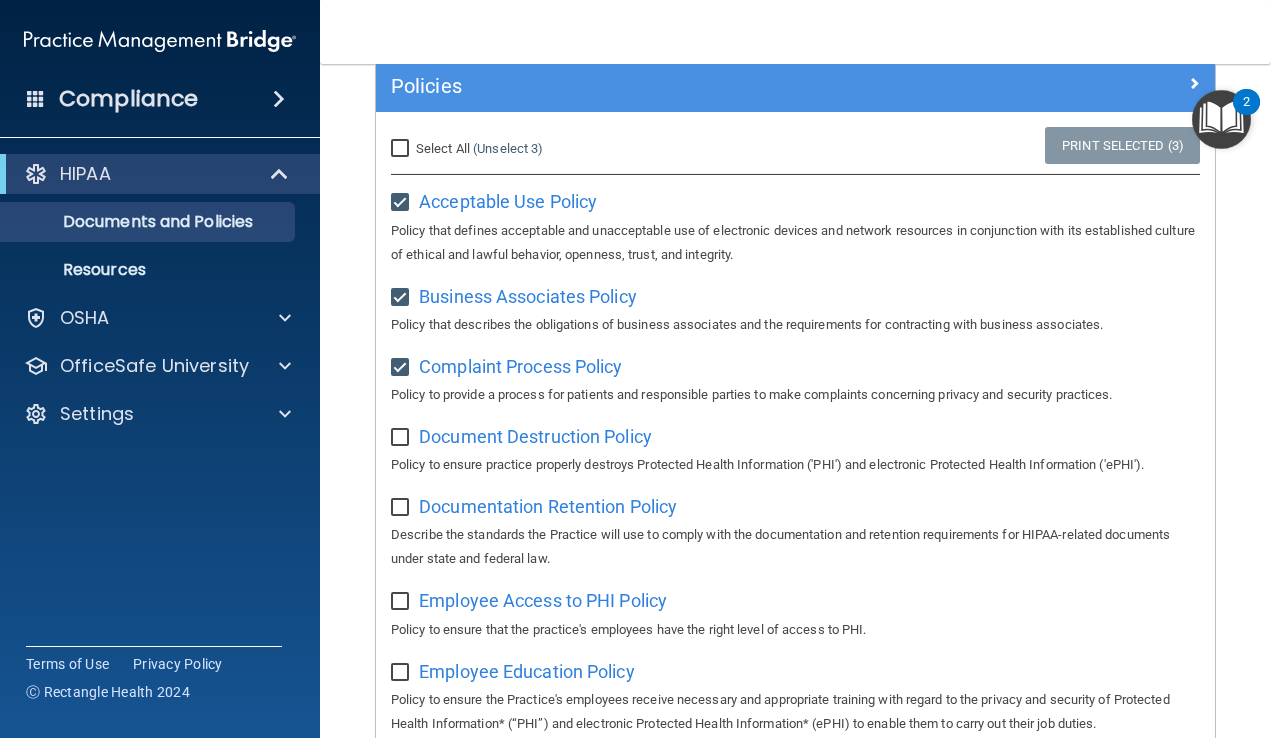 click at bounding box center (403, 431) 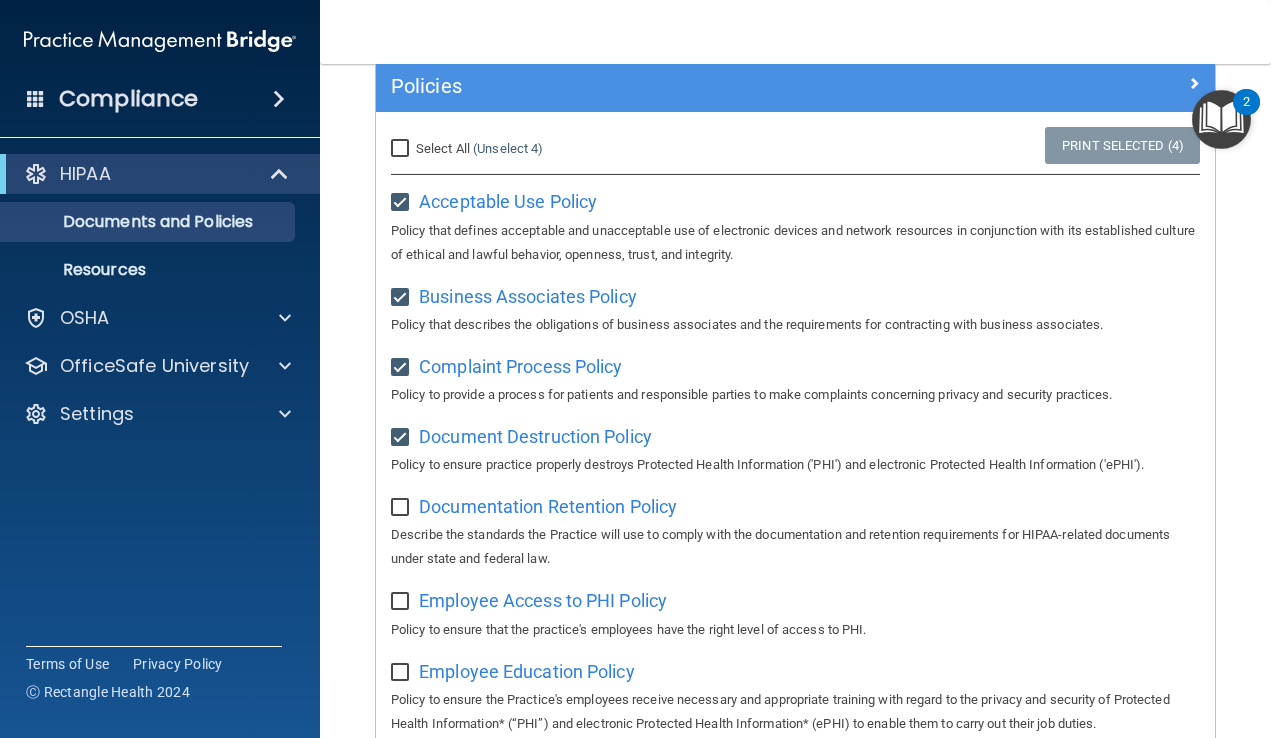 click at bounding box center (402, 508) 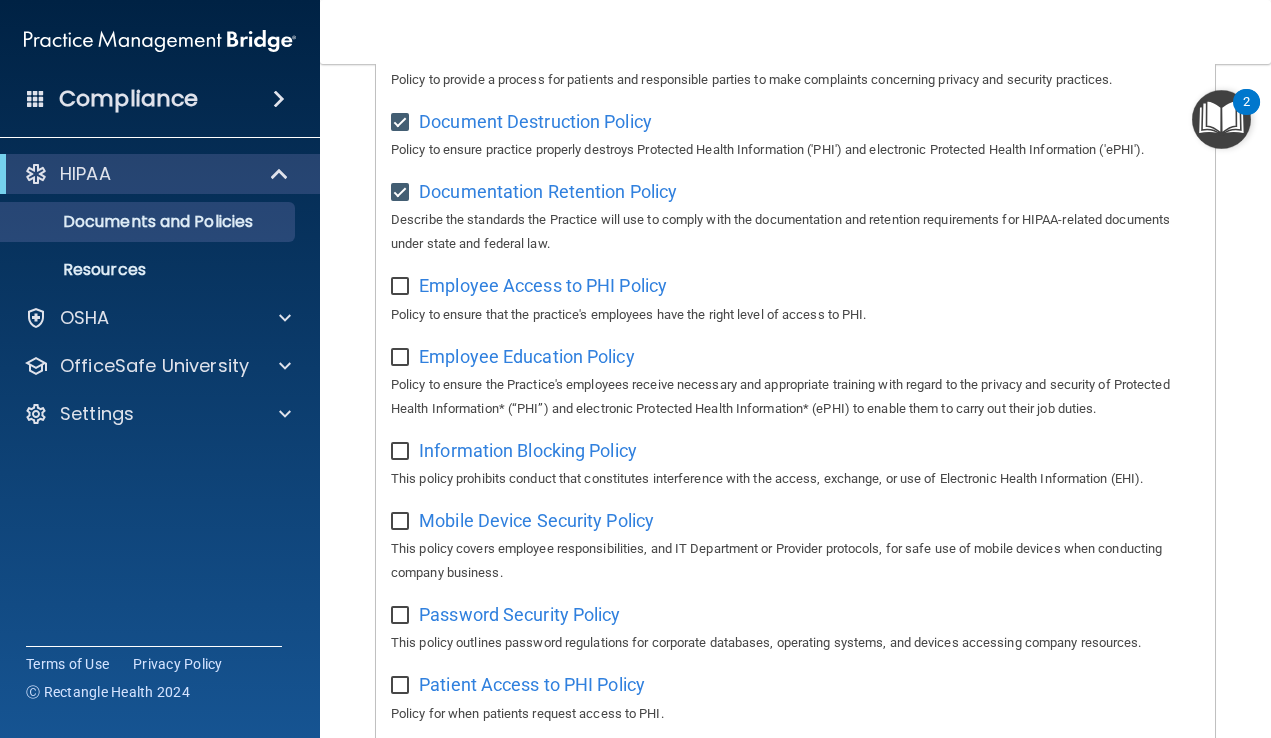 scroll, scrollTop: 510, scrollLeft: 0, axis: vertical 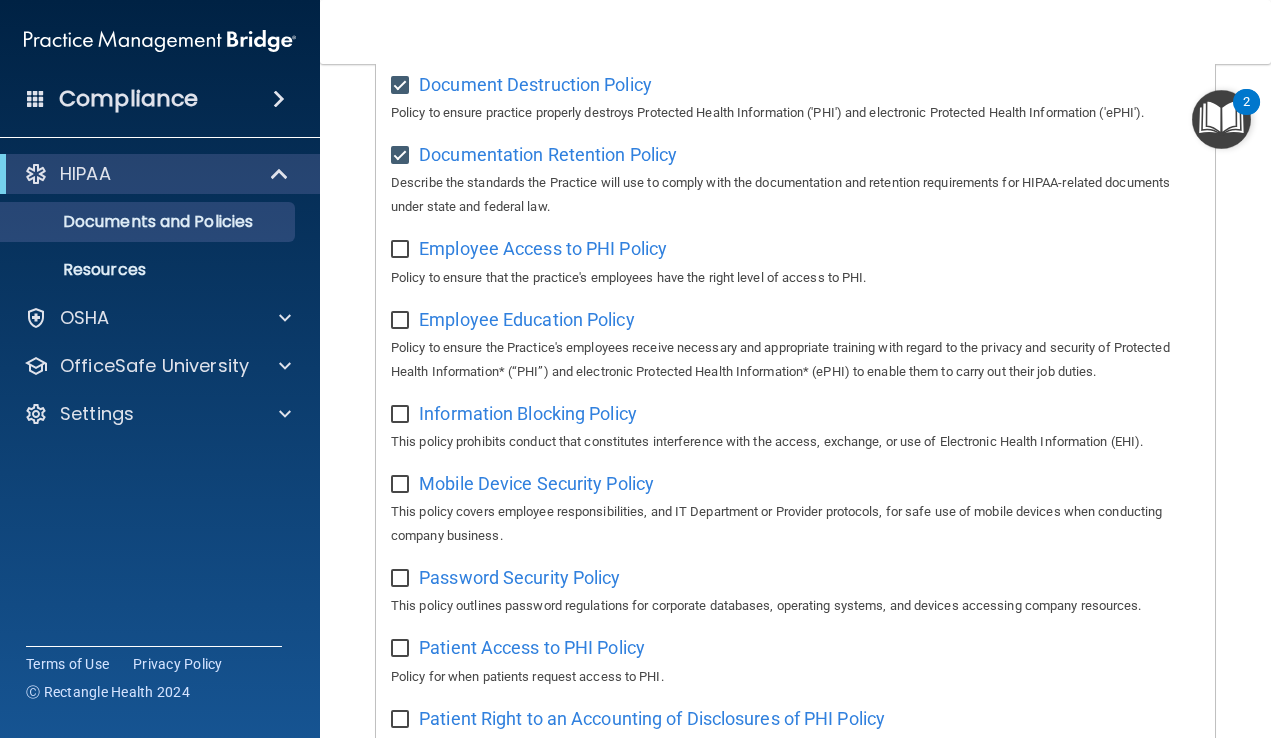 click at bounding box center [402, 250] 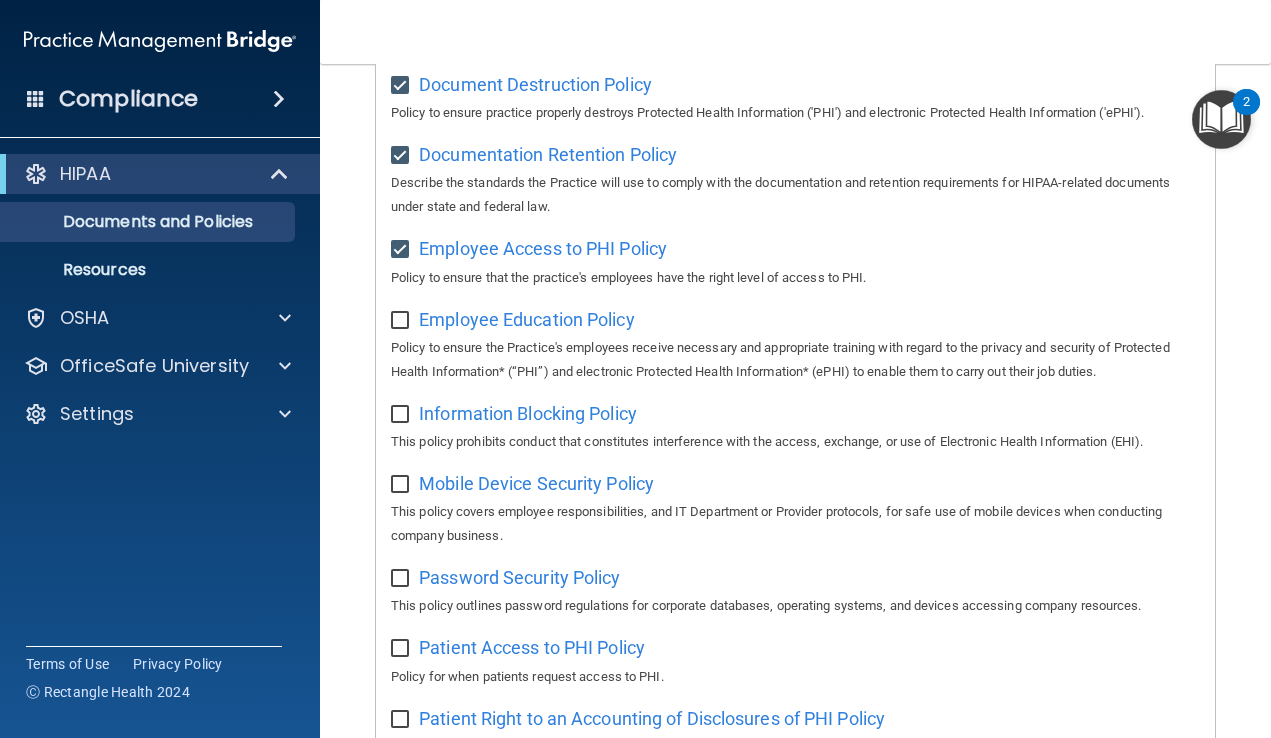 click at bounding box center (402, 321) 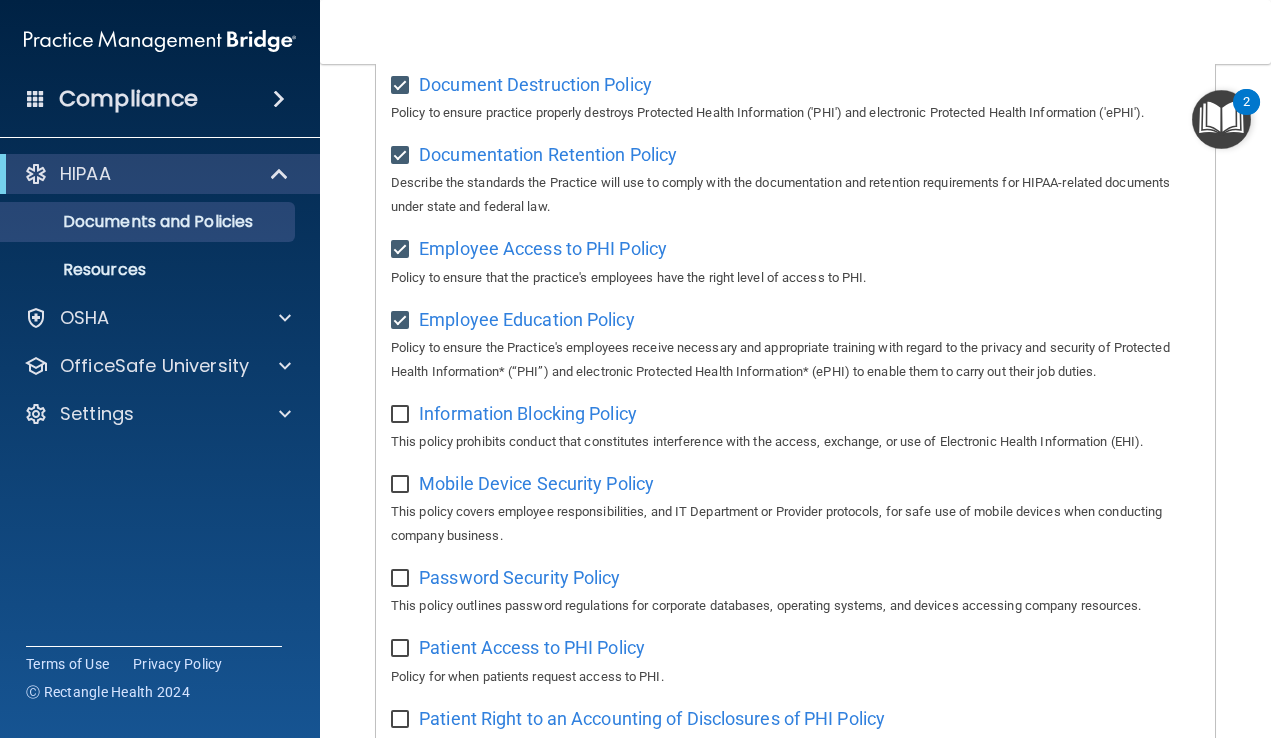 click at bounding box center (402, 415) 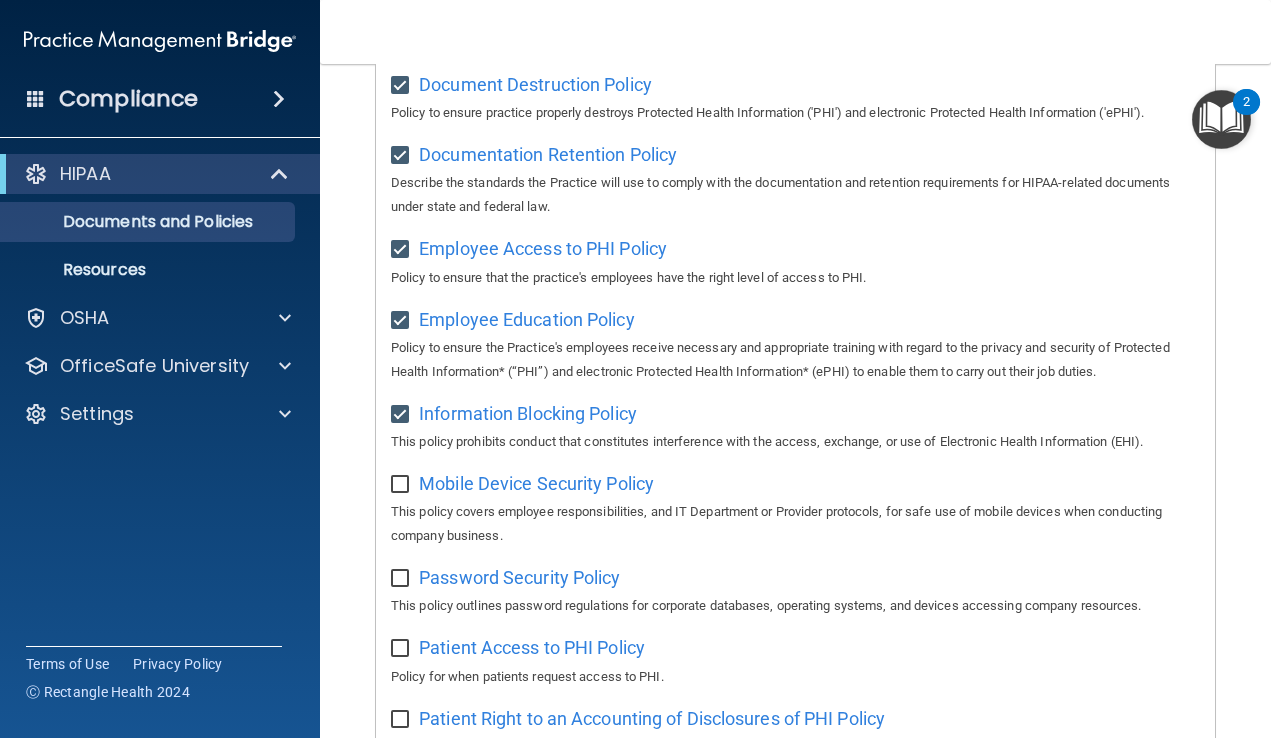 click at bounding box center (402, 485) 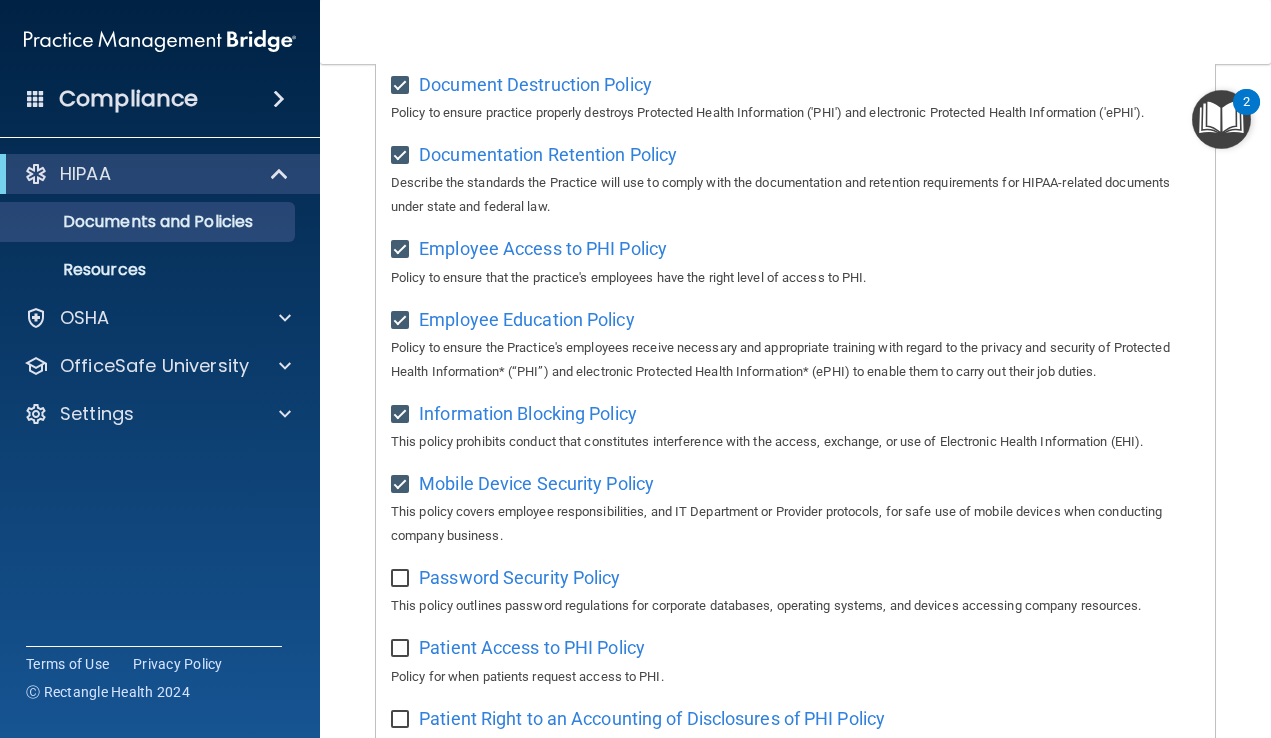 click at bounding box center (402, 579) 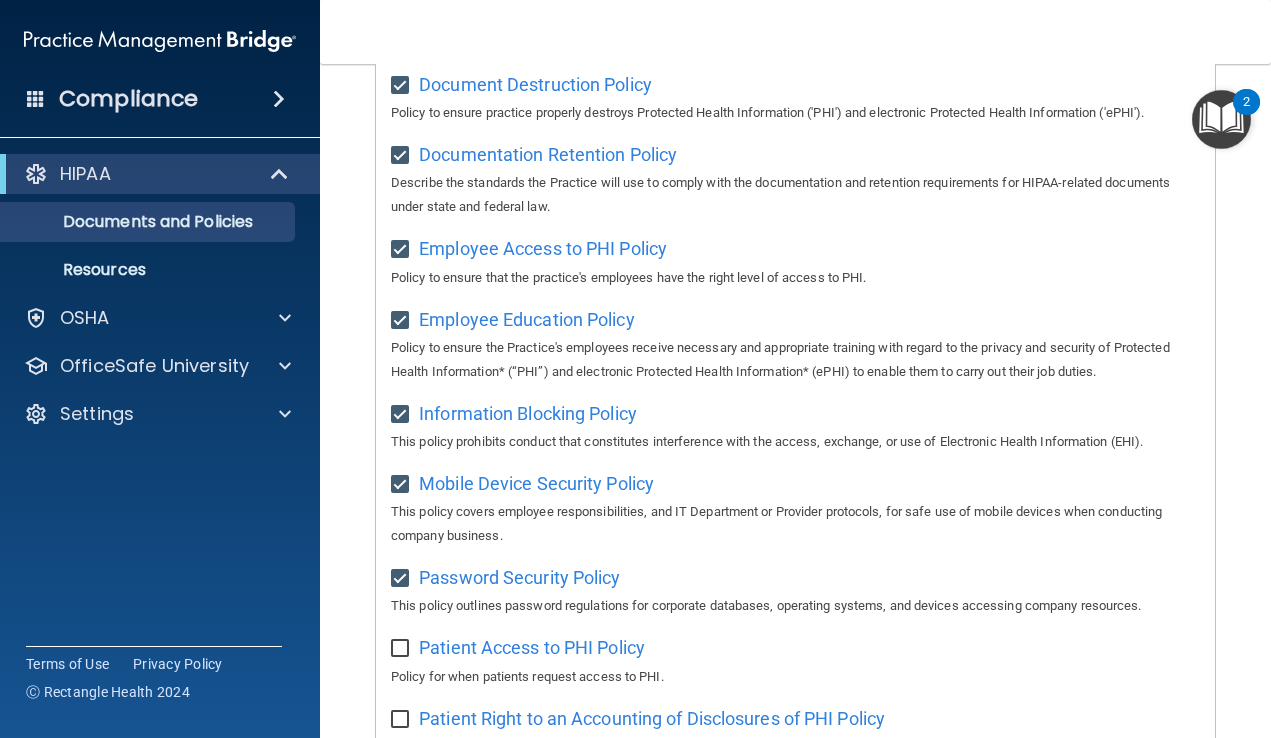 click at bounding box center [402, 649] 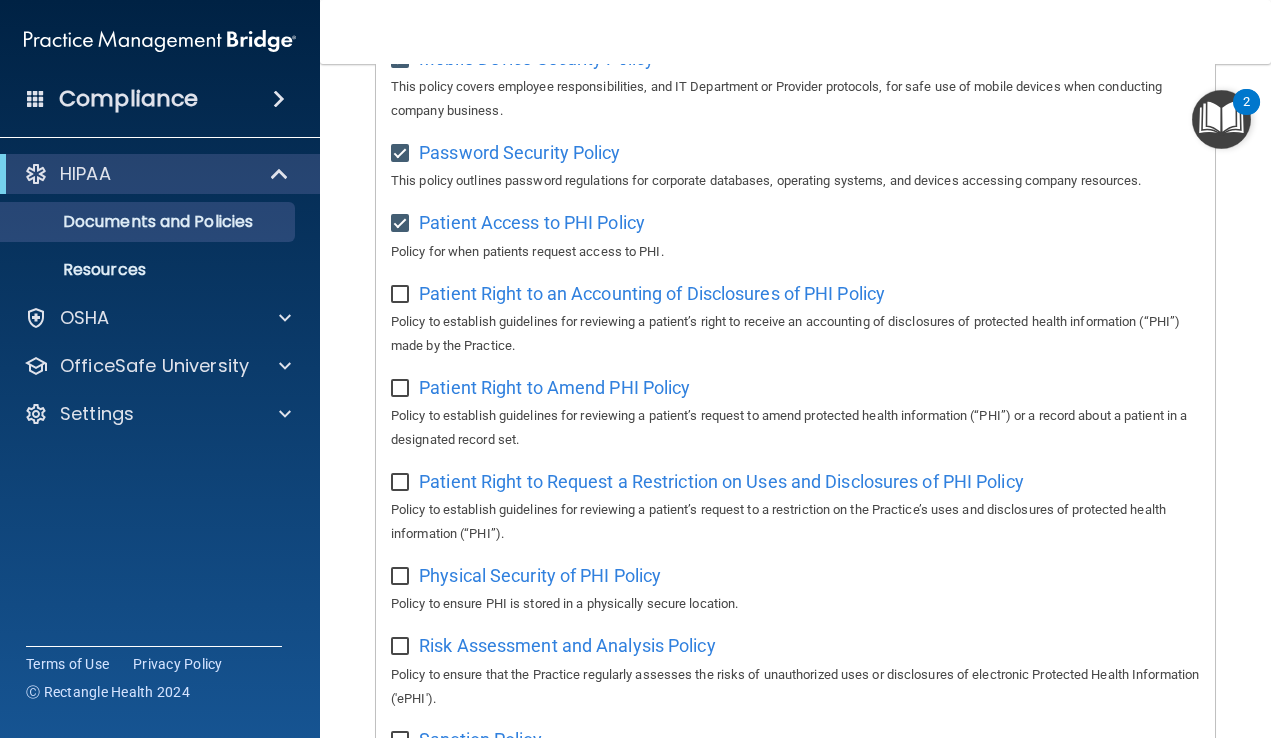 scroll, scrollTop: 936, scrollLeft: 0, axis: vertical 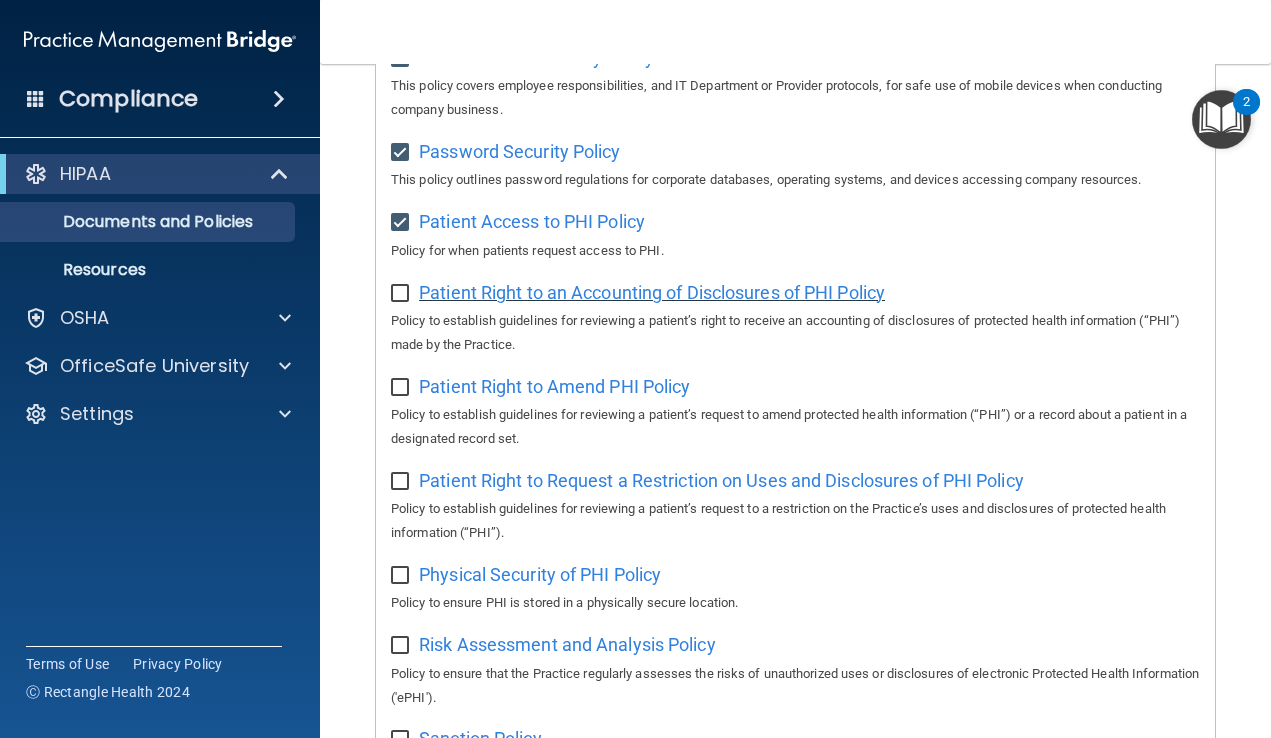 click on "Patient Right to an Accounting of Disclosures of PHI Policy" at bounding box center (652, 292) 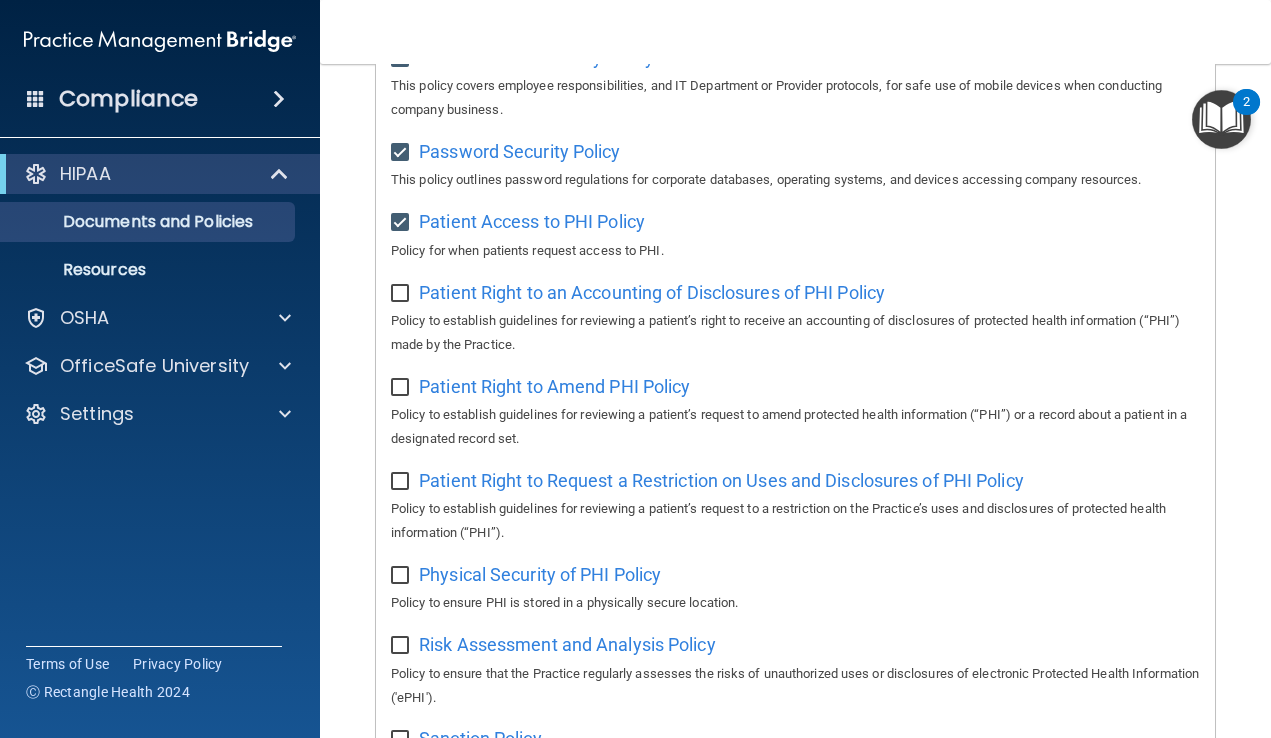 click at bounding box center (402, 294) 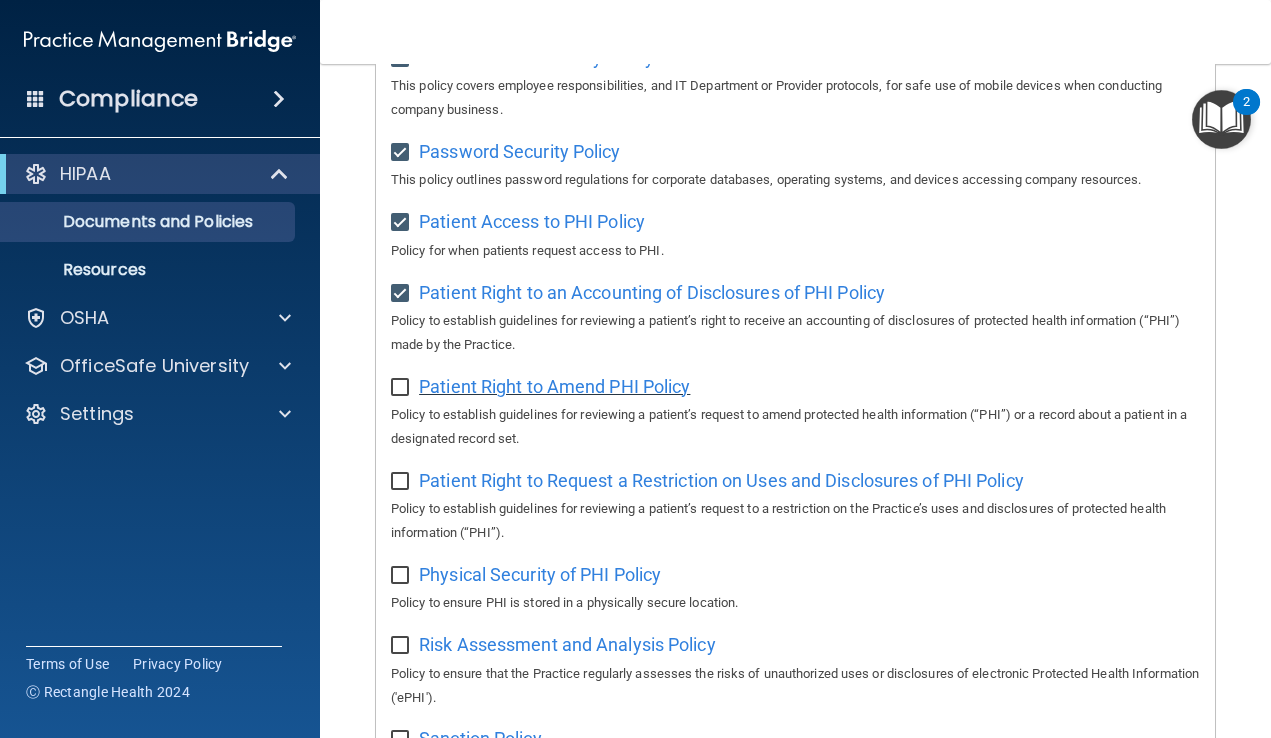 click on "Patient Right to Amend PHI Policy" at bounding box center (554, 386) 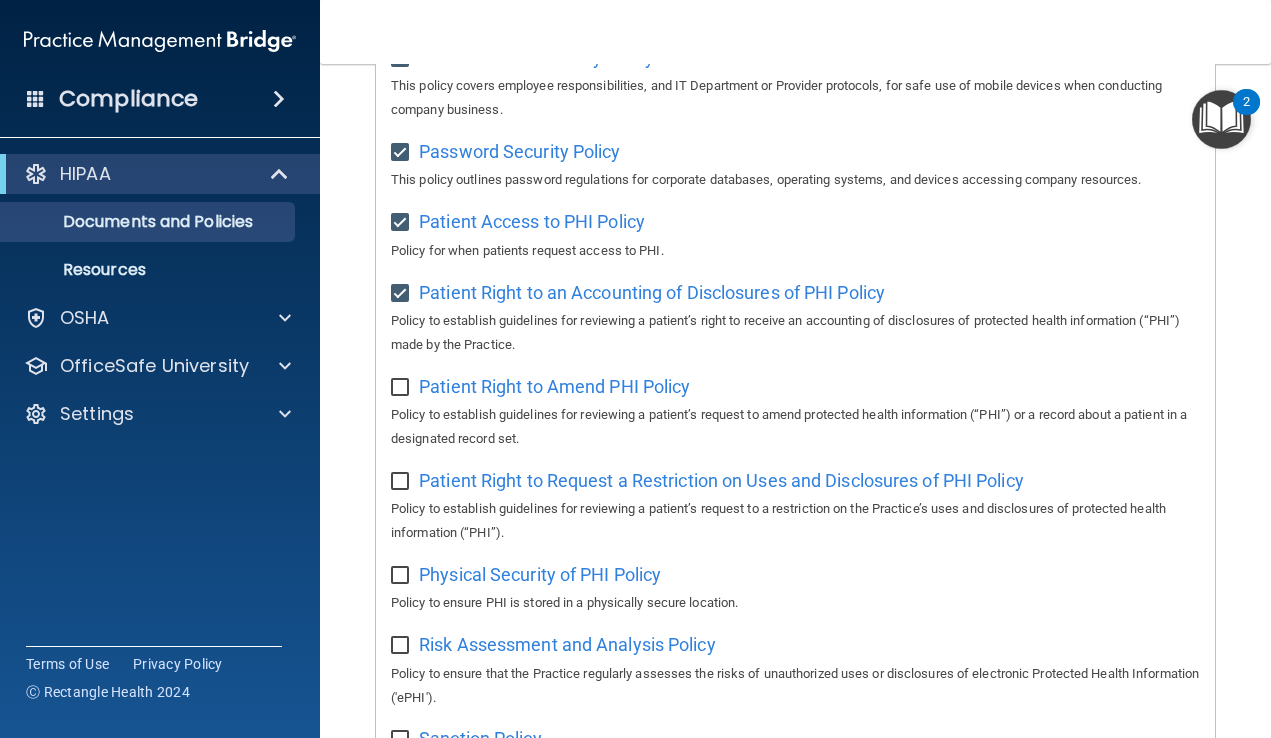 click at bounding box center [402, 388] 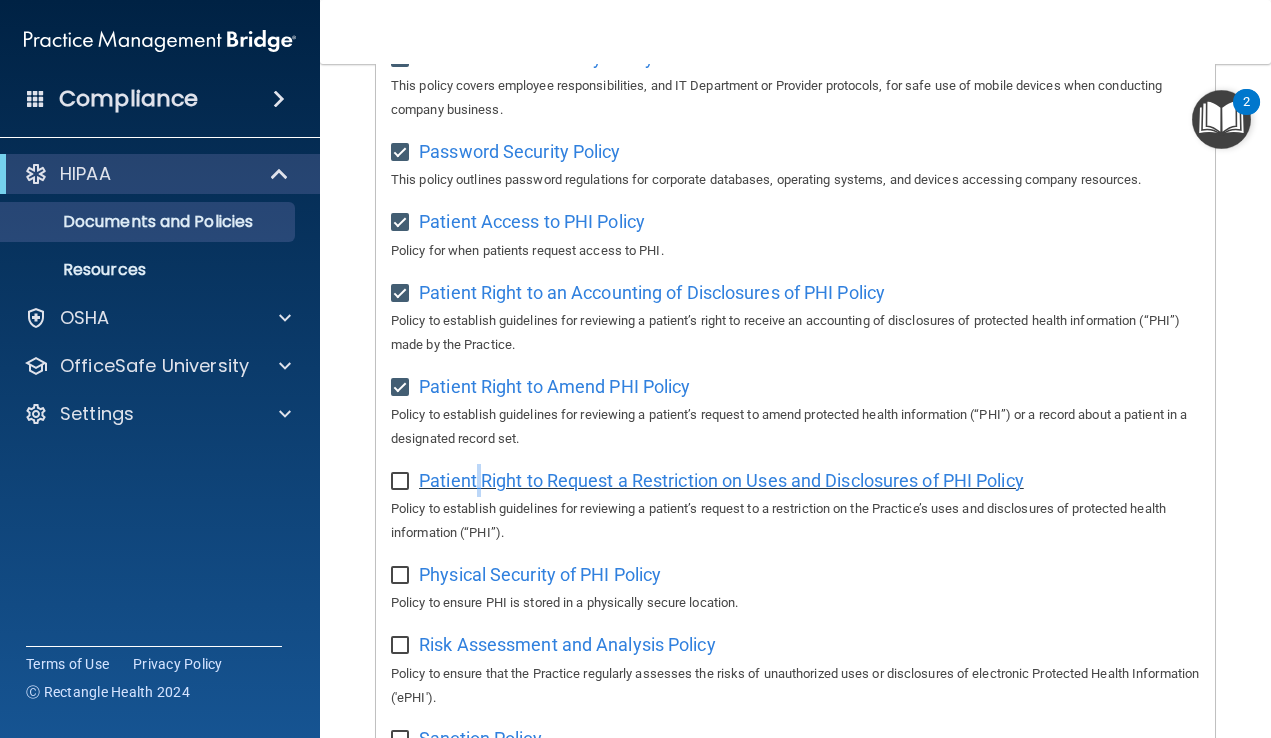 click on "Patient Right to Request a Restriction on Uses and Disclosures of PHI Policy" at bounding box center [721, 480] 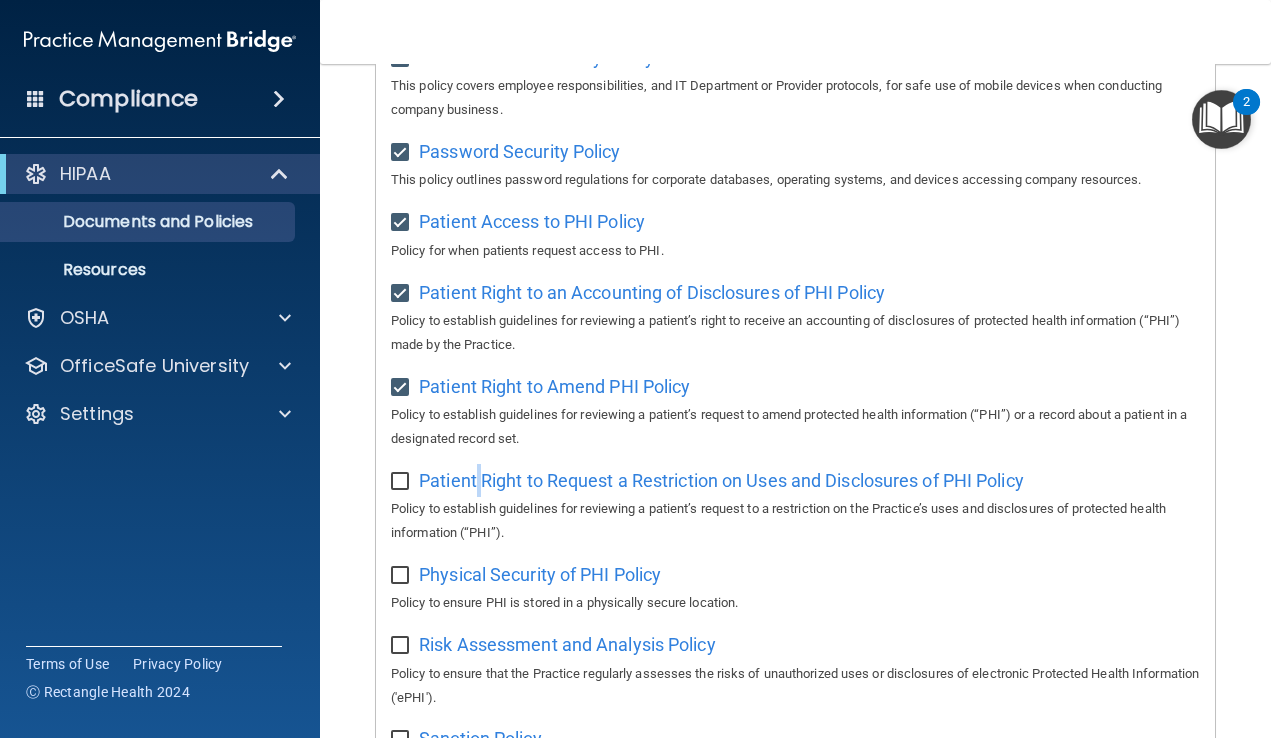 click at bounding box center [402, 482] 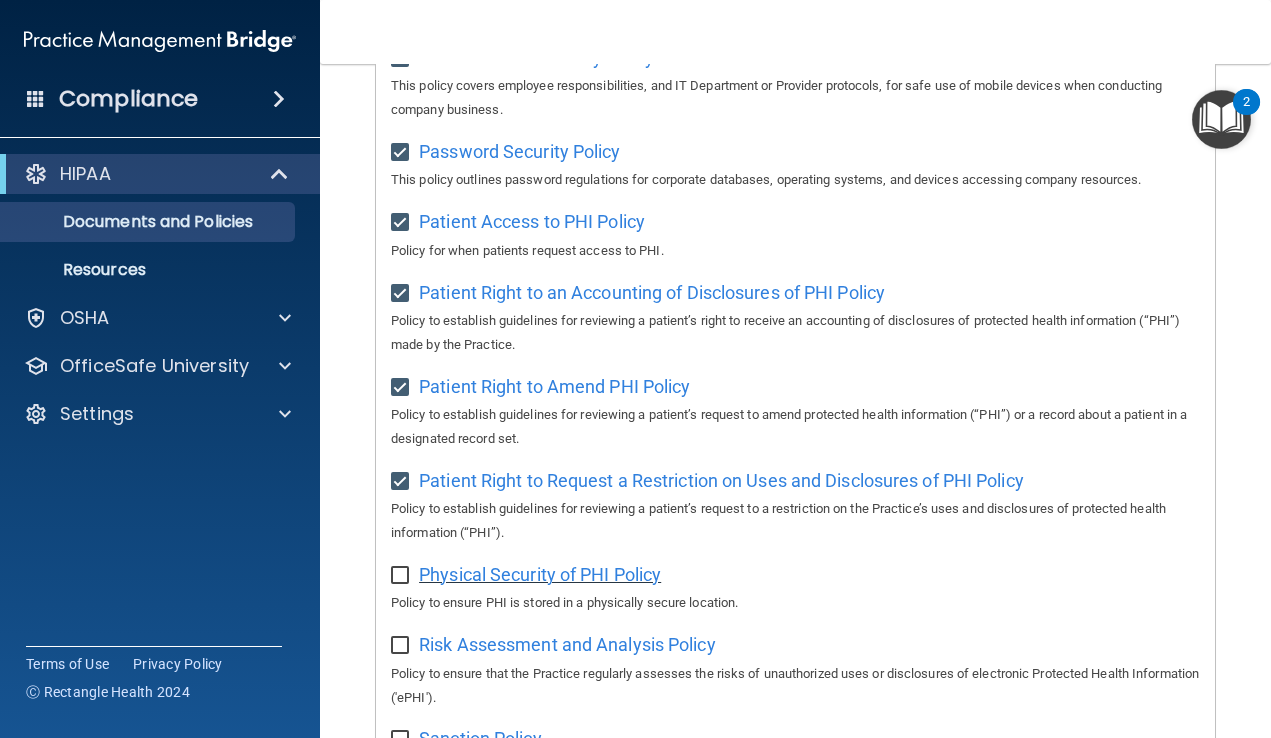 click on "Physical Security of PHI Policy" at bounding box center (540, 574) 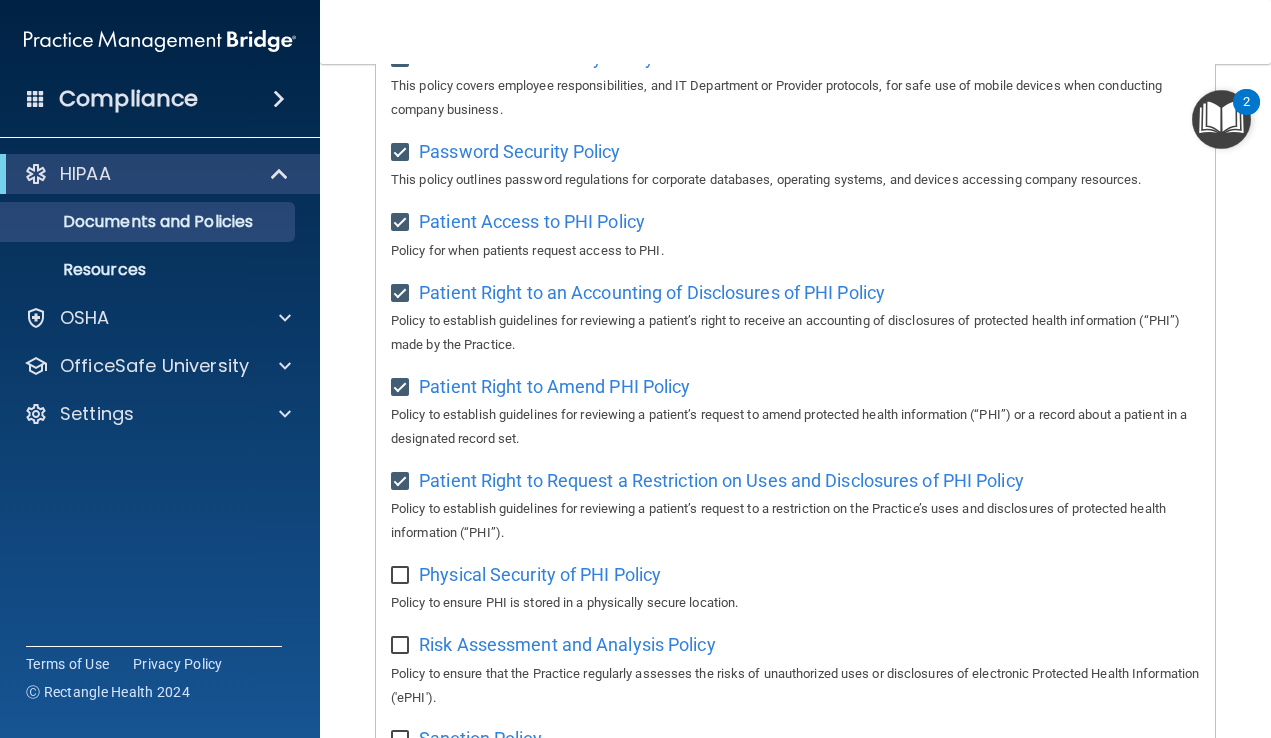 click at bounding box center [402, 576] 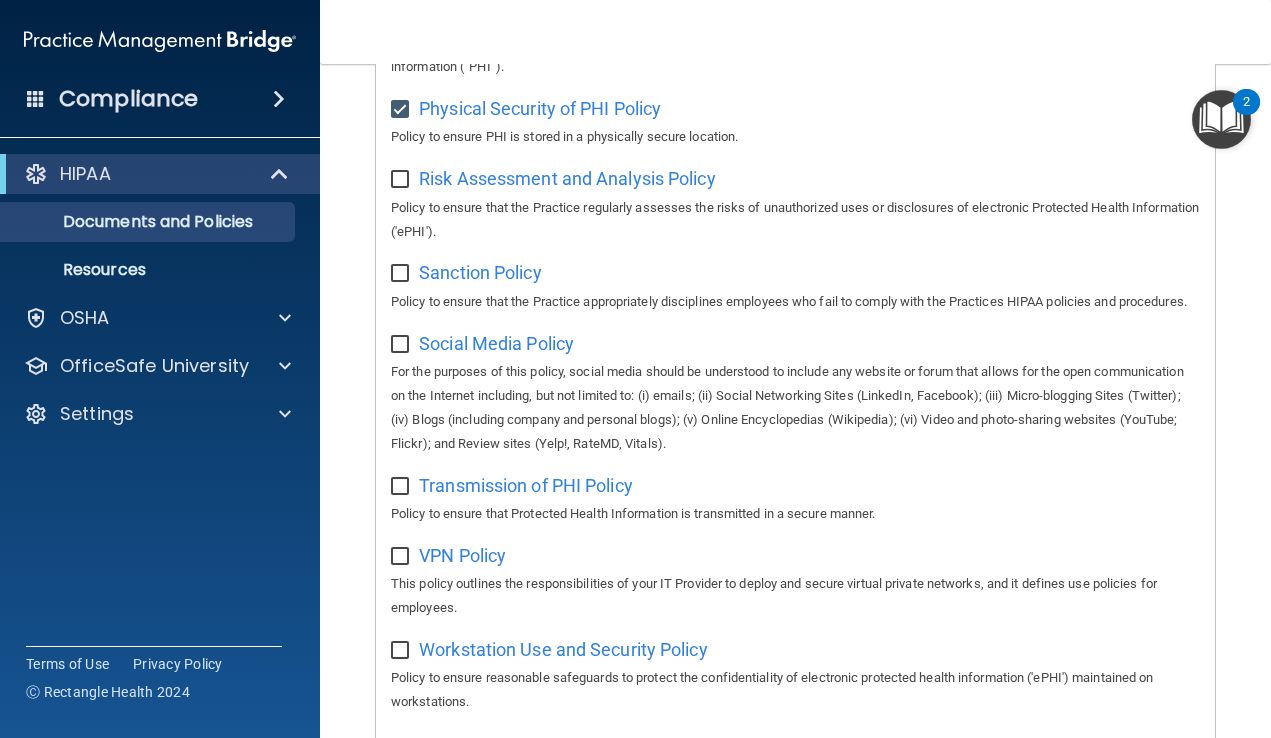 scroll, scrollTop: 1403, scrollLeft: 0, axis: vertical 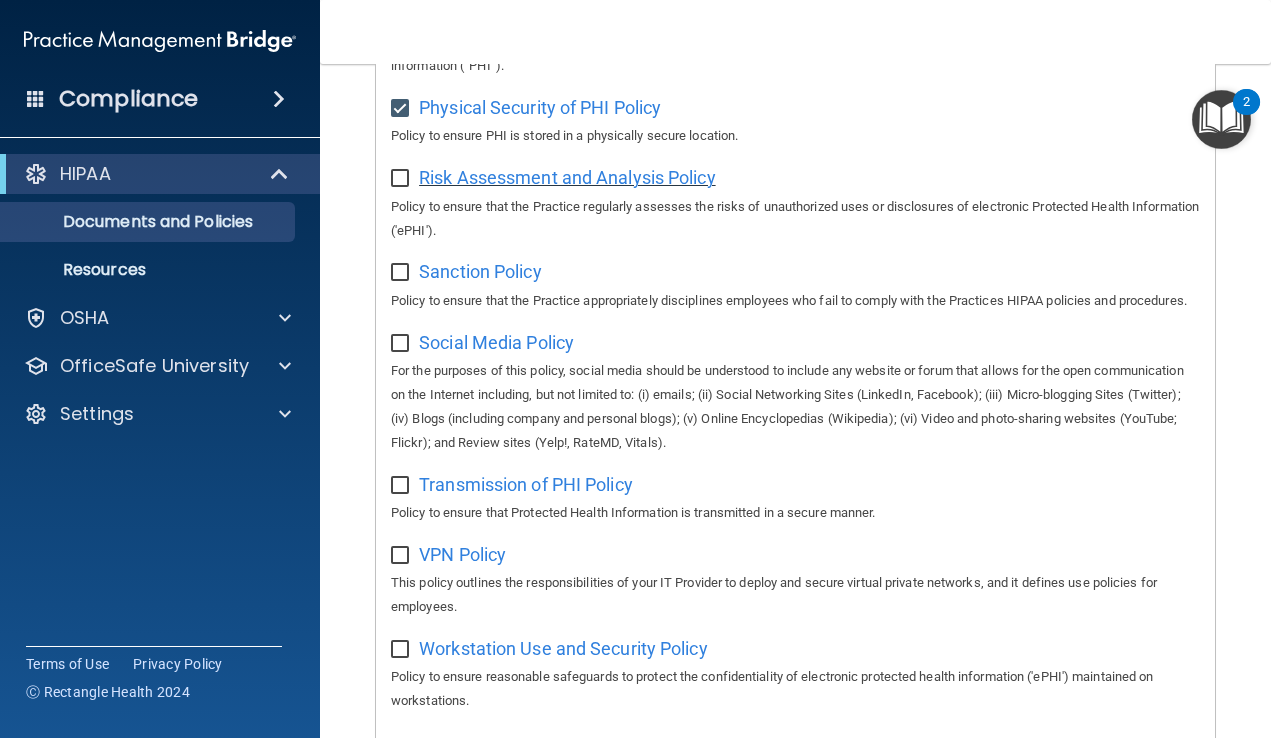 click on "Risk Assessment and Analysis Policy" at bounding box center (567, 177) 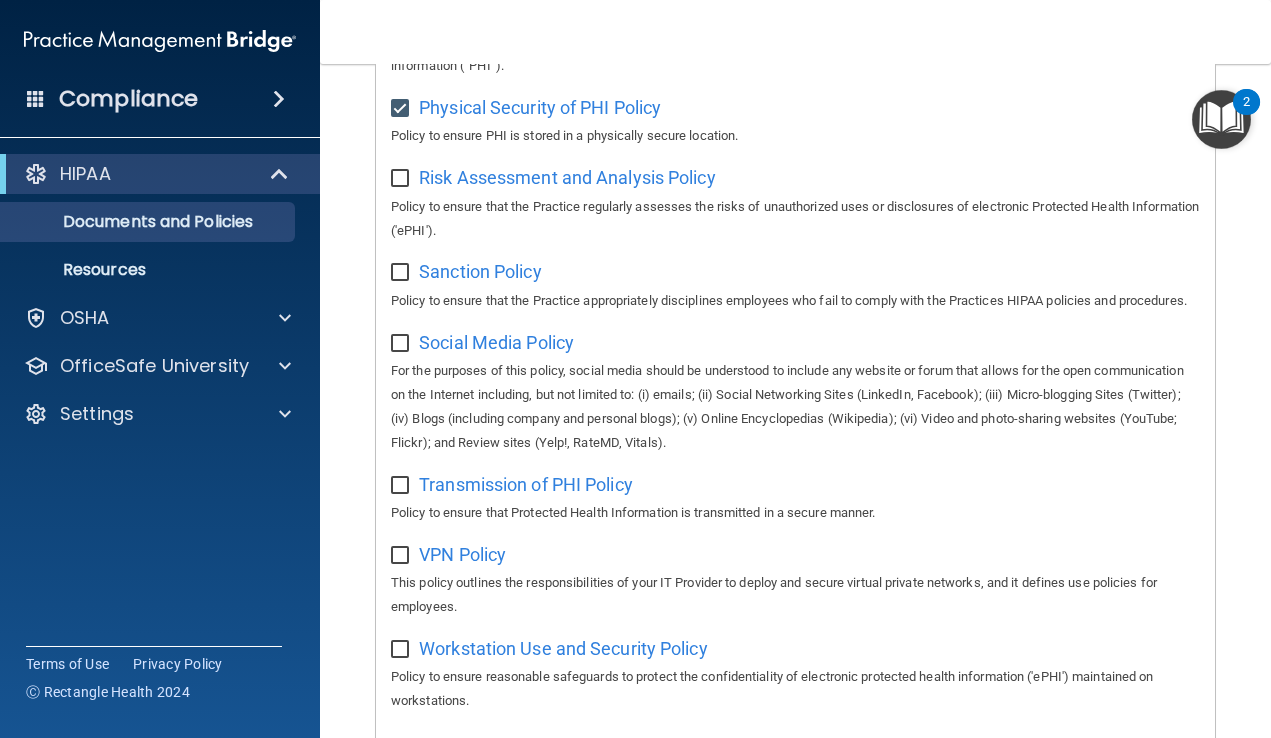 click at bounding box center [402, 179] 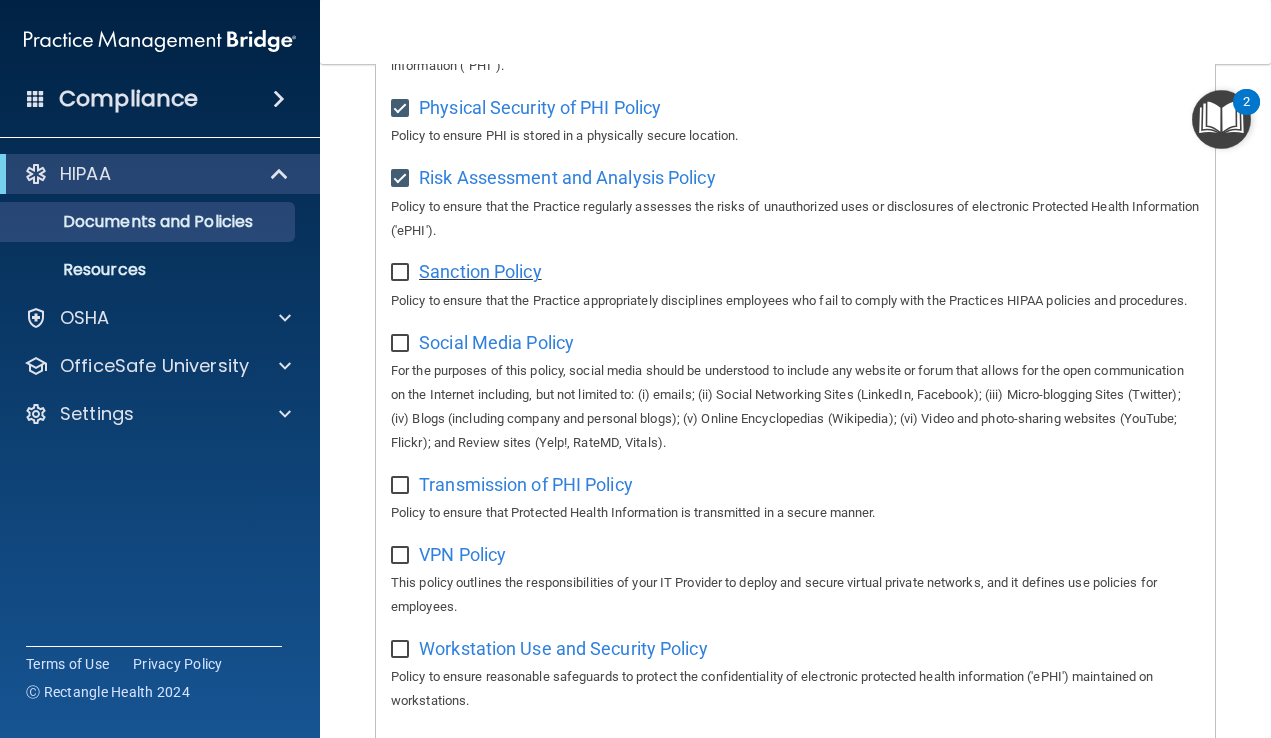 click on "Sanction Policy" at bounding box center [480, 271] 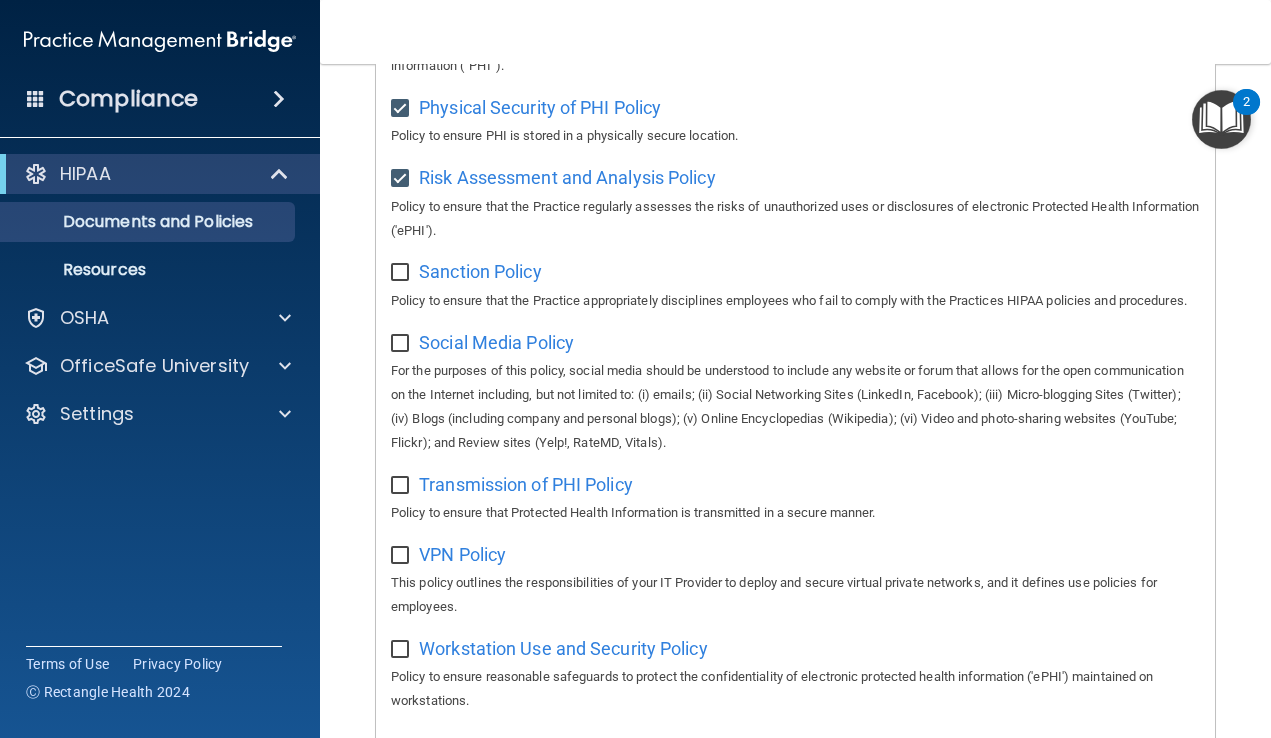 click at bounding box center [402, 273] 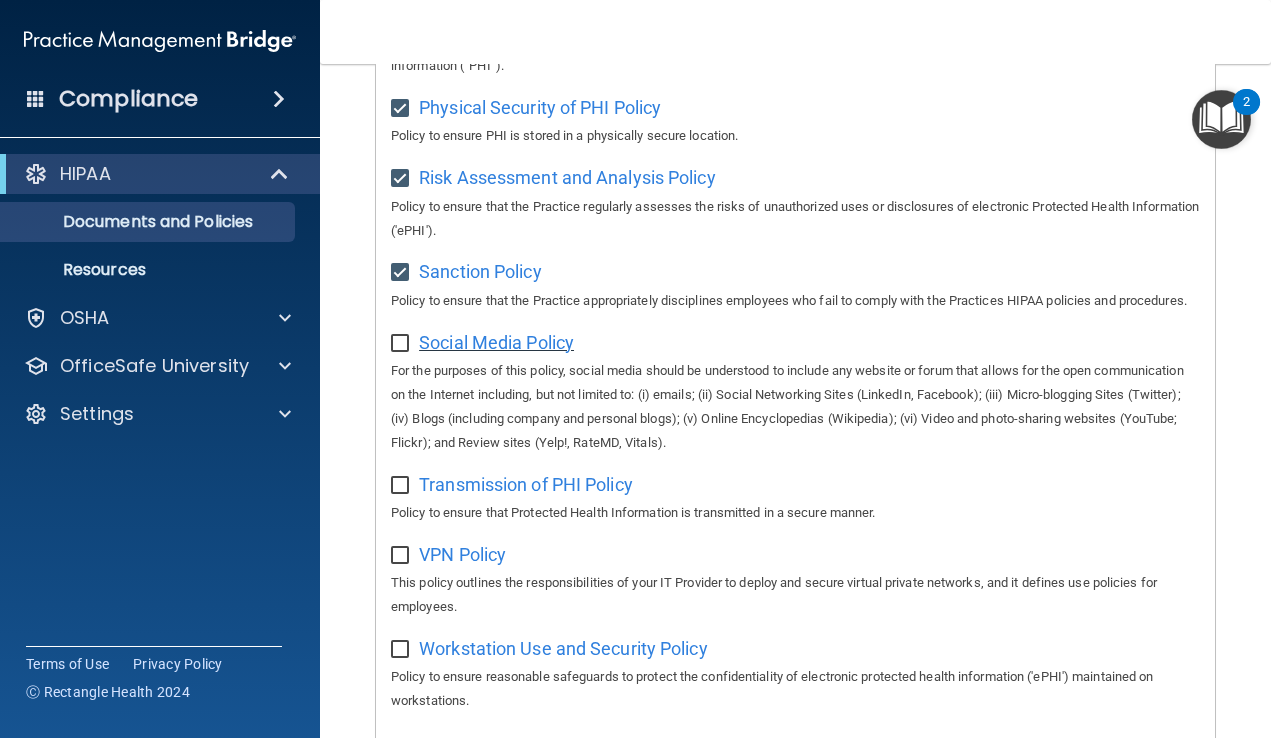 click on "Social Media Policy" at bounding box center (496, 342) 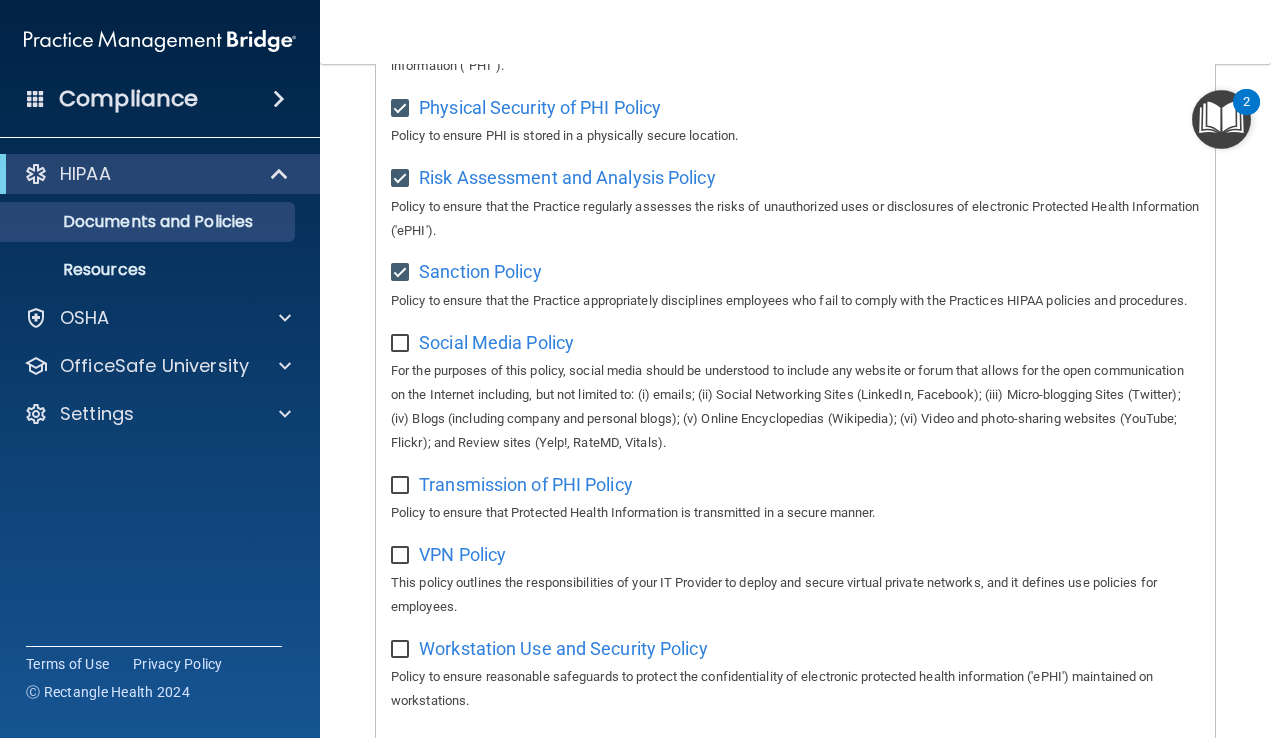 click at bounding box center (402, 344) 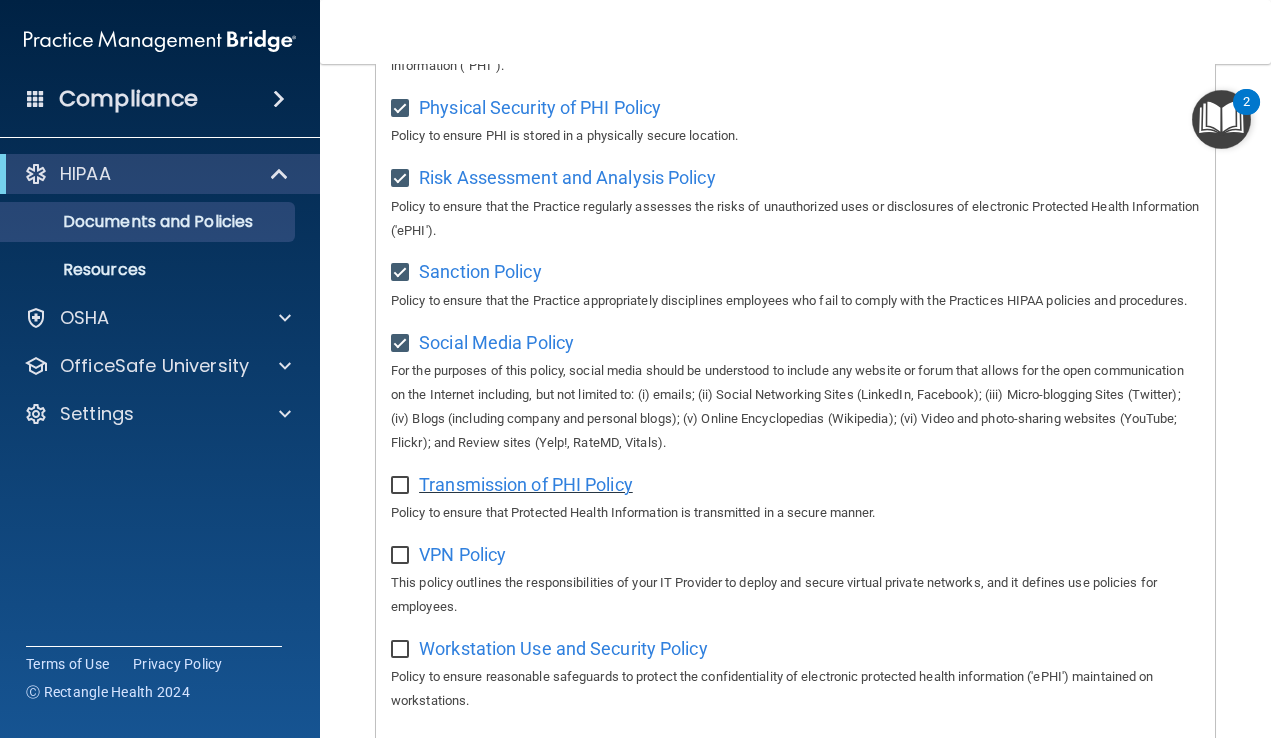 click on "Transmission of PHI Policy" at bounding box center [526, 484] 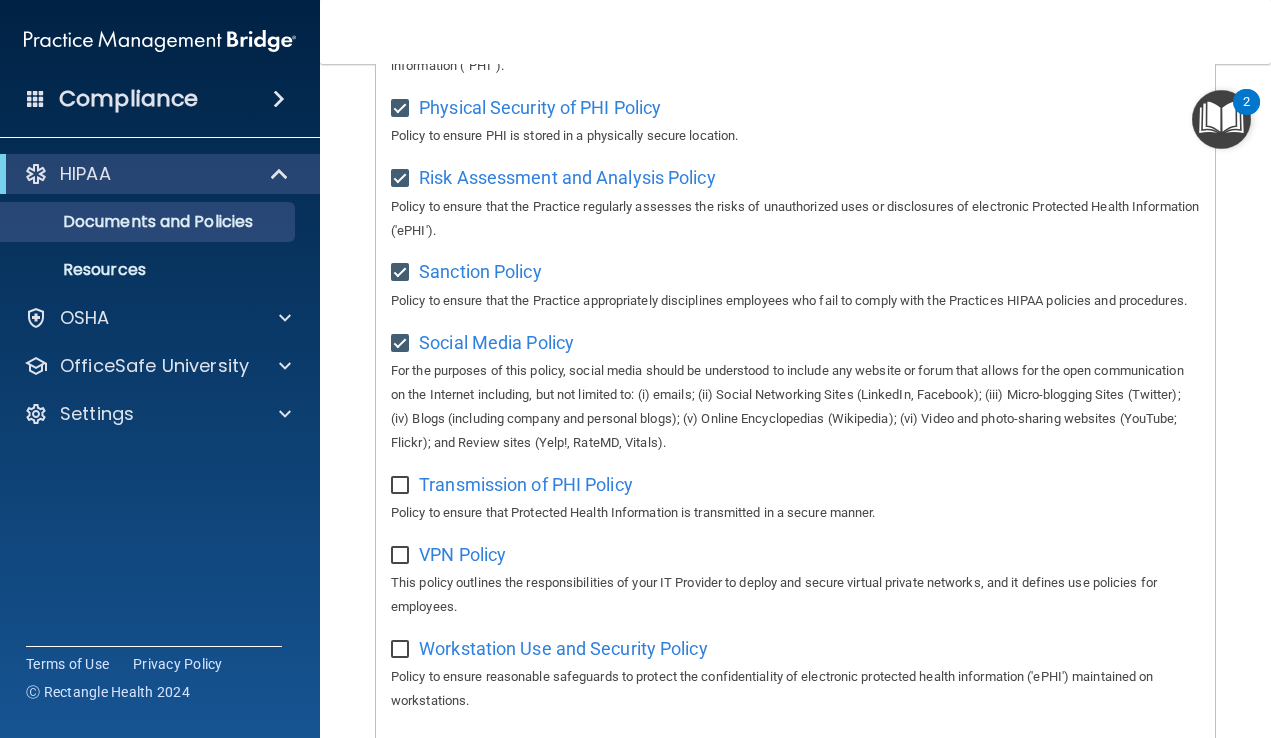 click at bounding box center [402, 486] 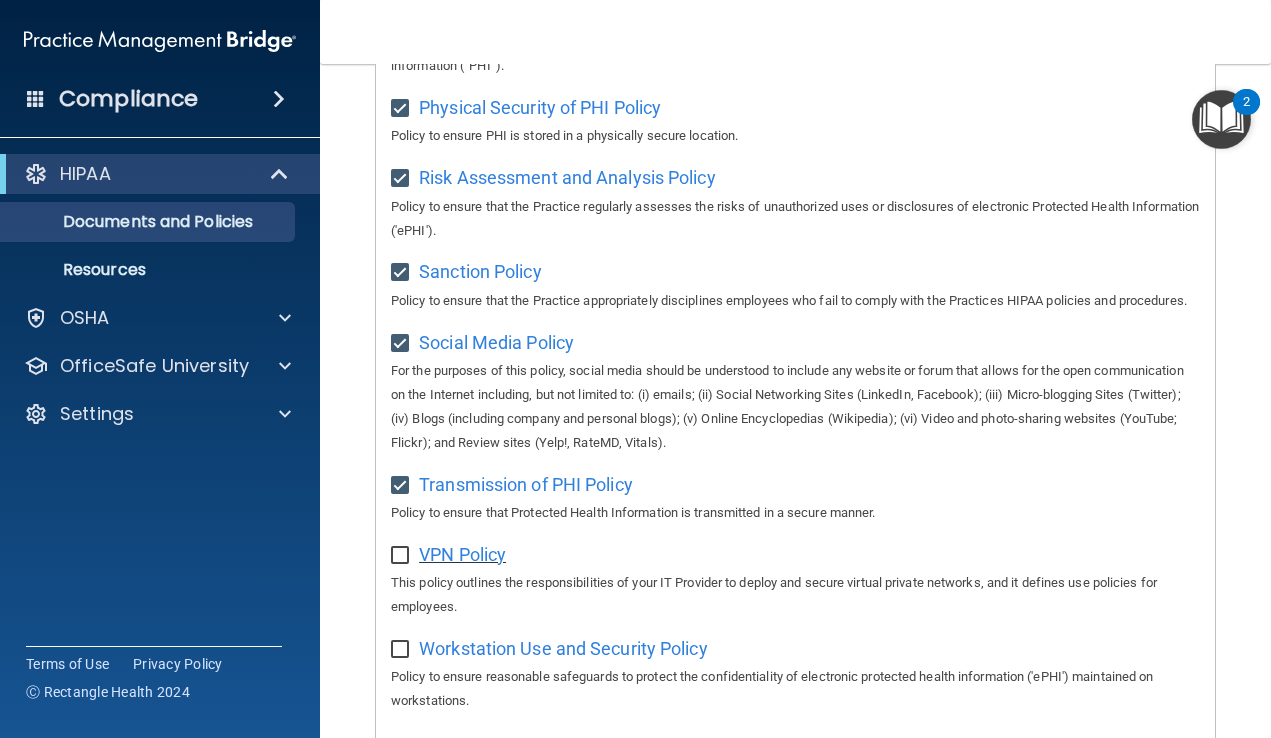 click on "VPN Policy" at bounding box center [462, 554] 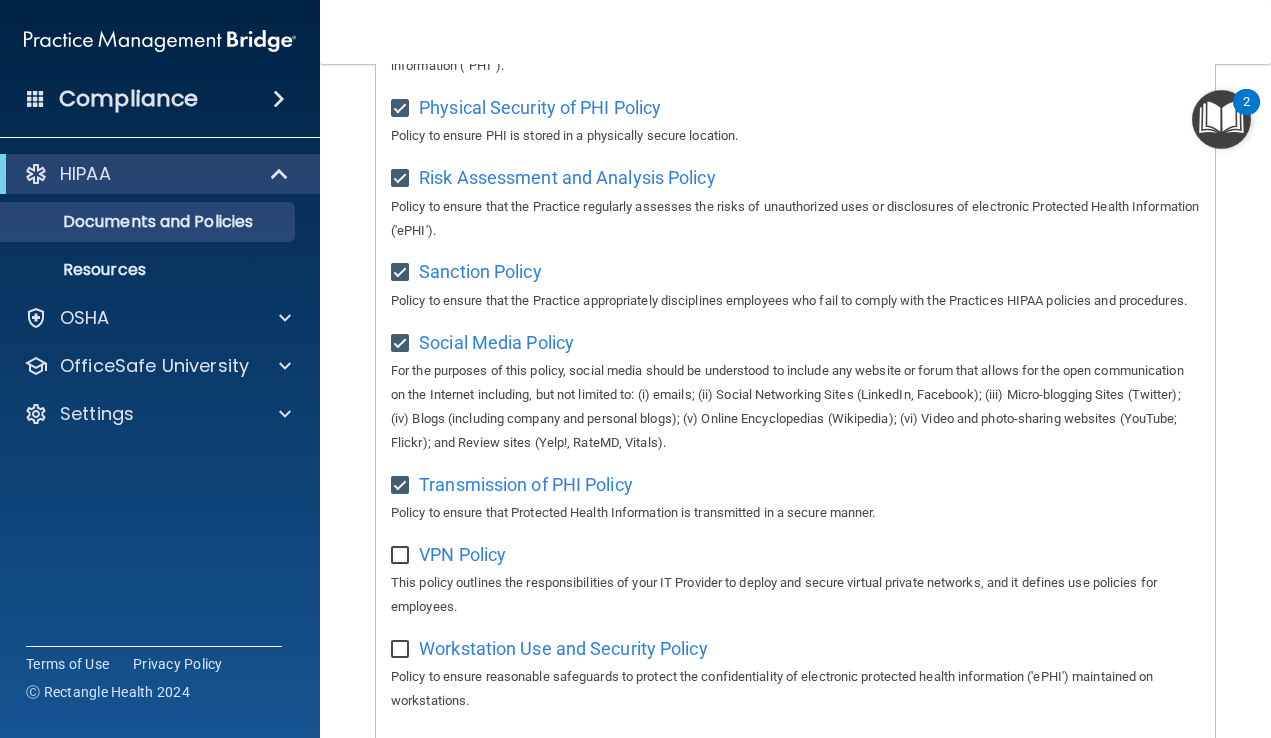 click at bounding box center [402, 556] 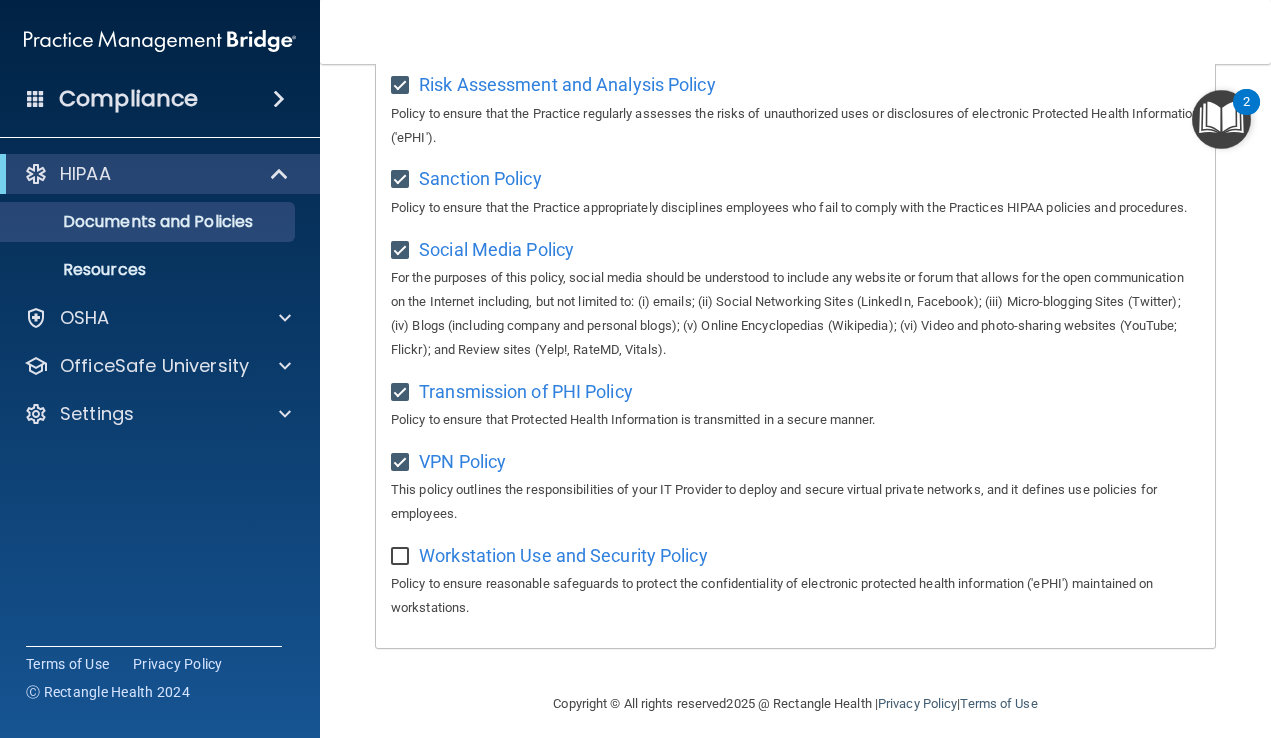 scroll, scrollTop: 1493, scrollLeft: 0, axis: vertical 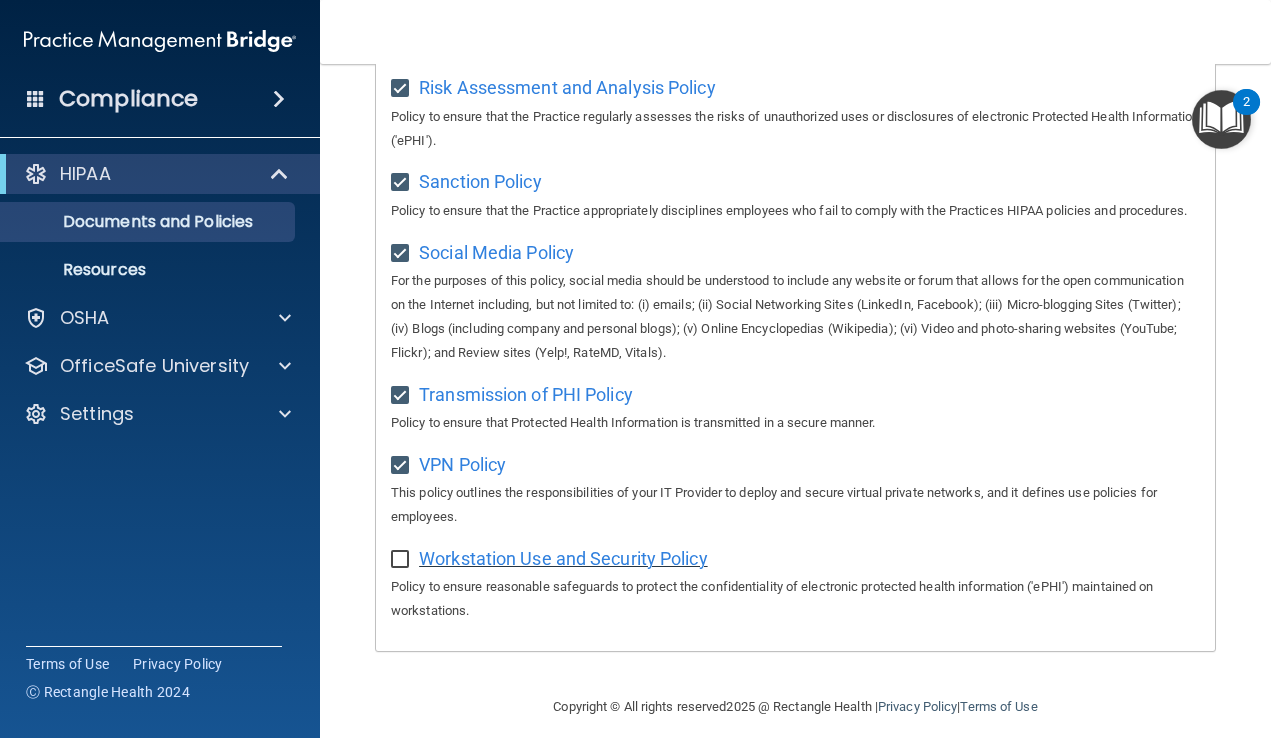 click on "Workstation Use and Security Policy" at bounding box center (563, 558) 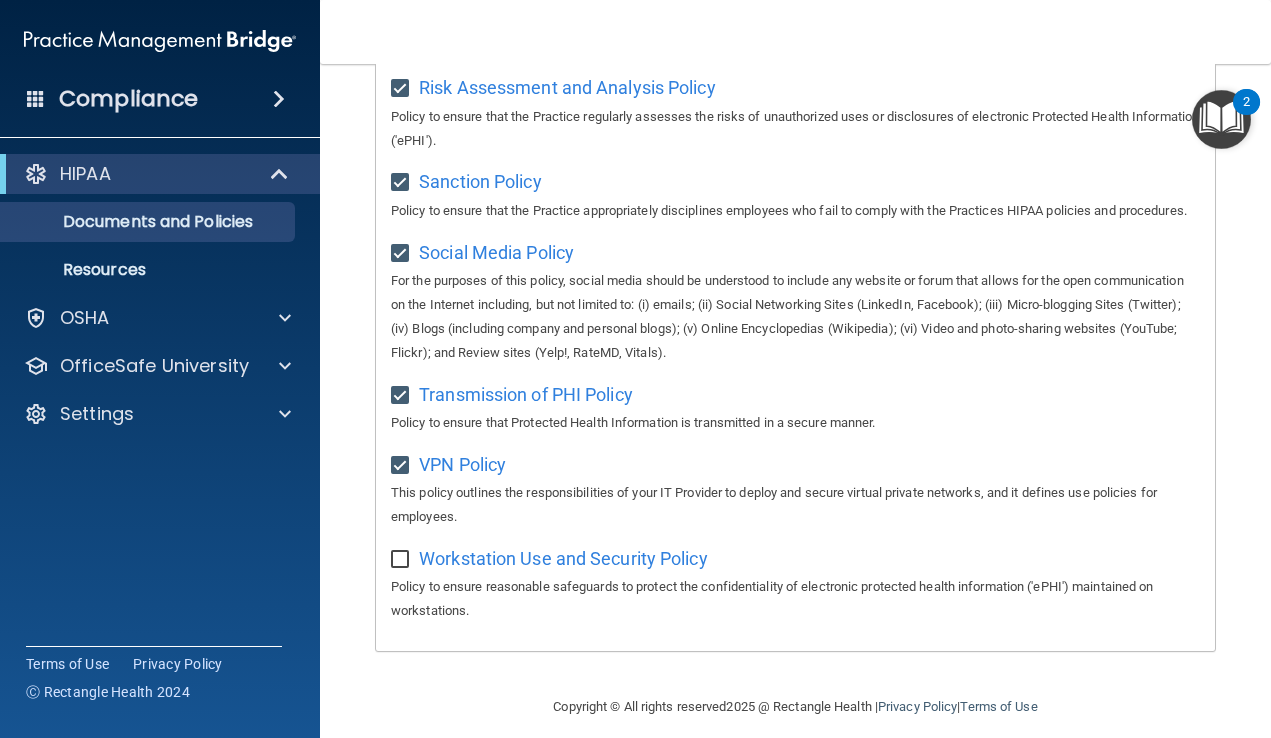 click at bounding box center [402, 560] 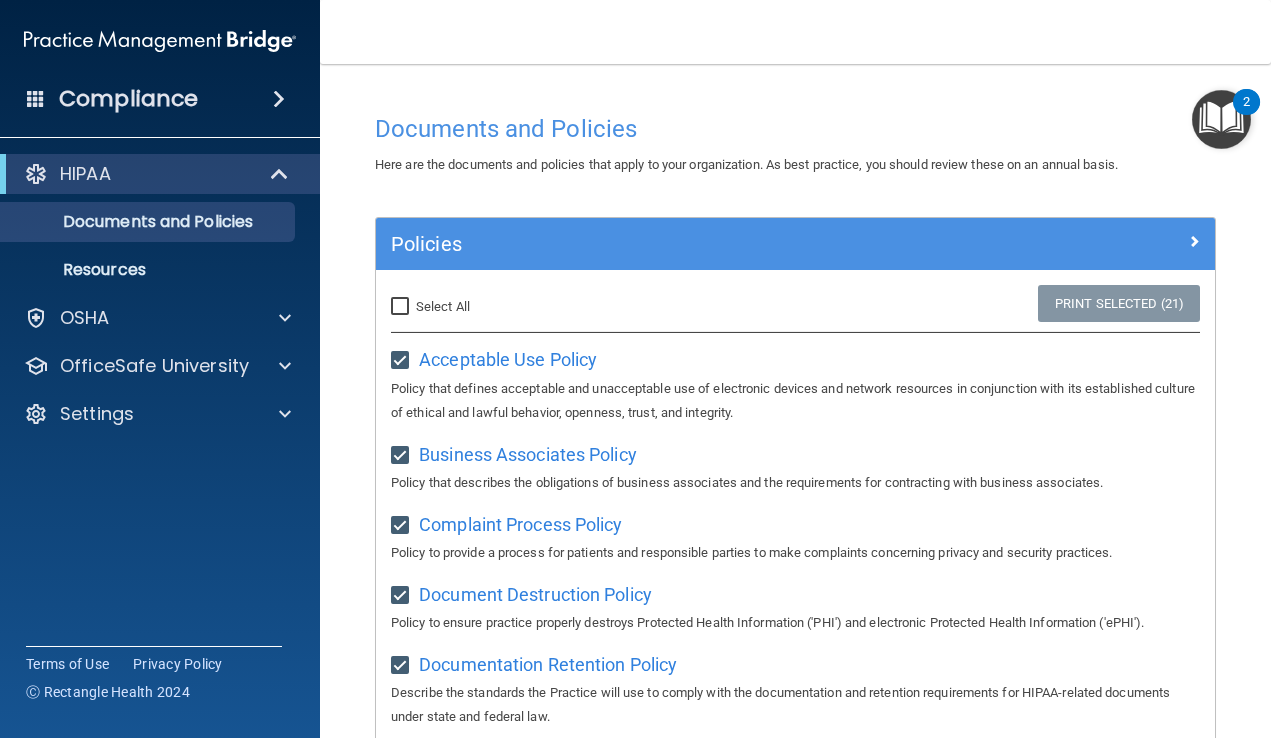 scroll, scrollTop: 0, scrollLeft: 0, axis: both 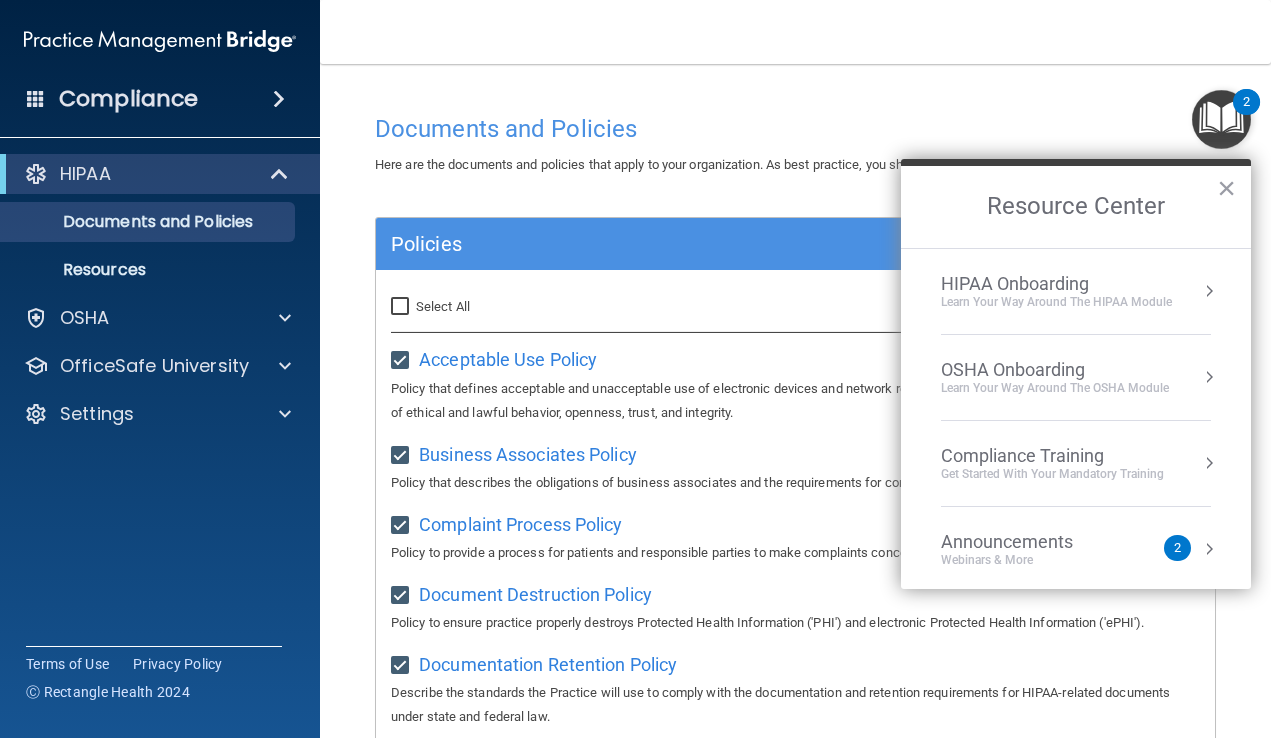 click at bounding box center (1209, 291) 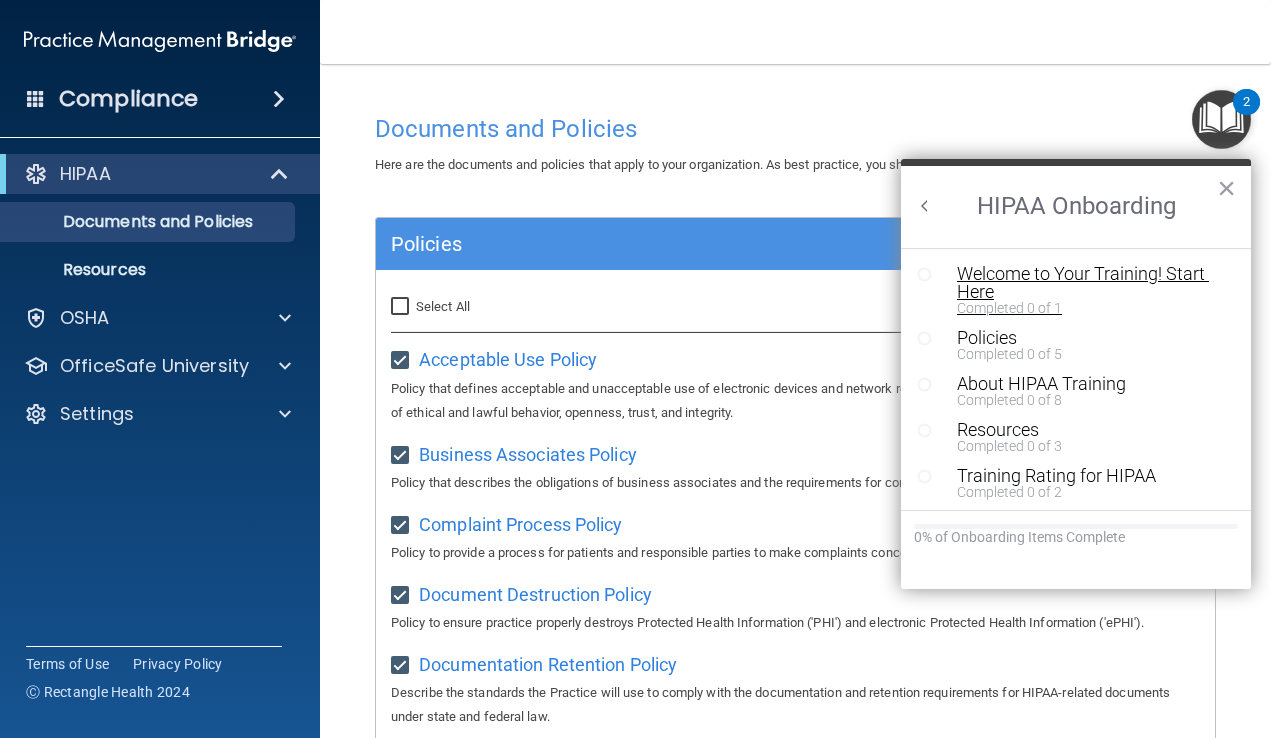 scroll, scrollTop: 0, scrollLeft: 0, axis: both 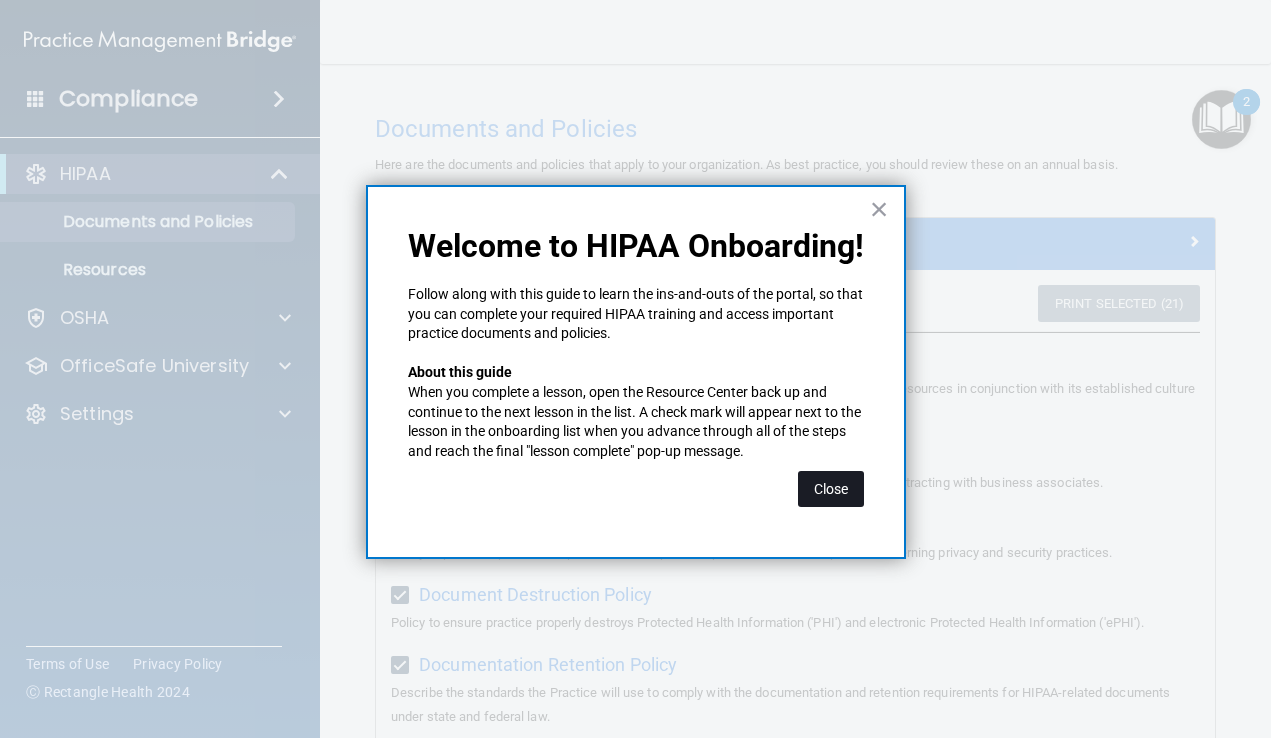 click on "Close" at bounding box center (831, 489) 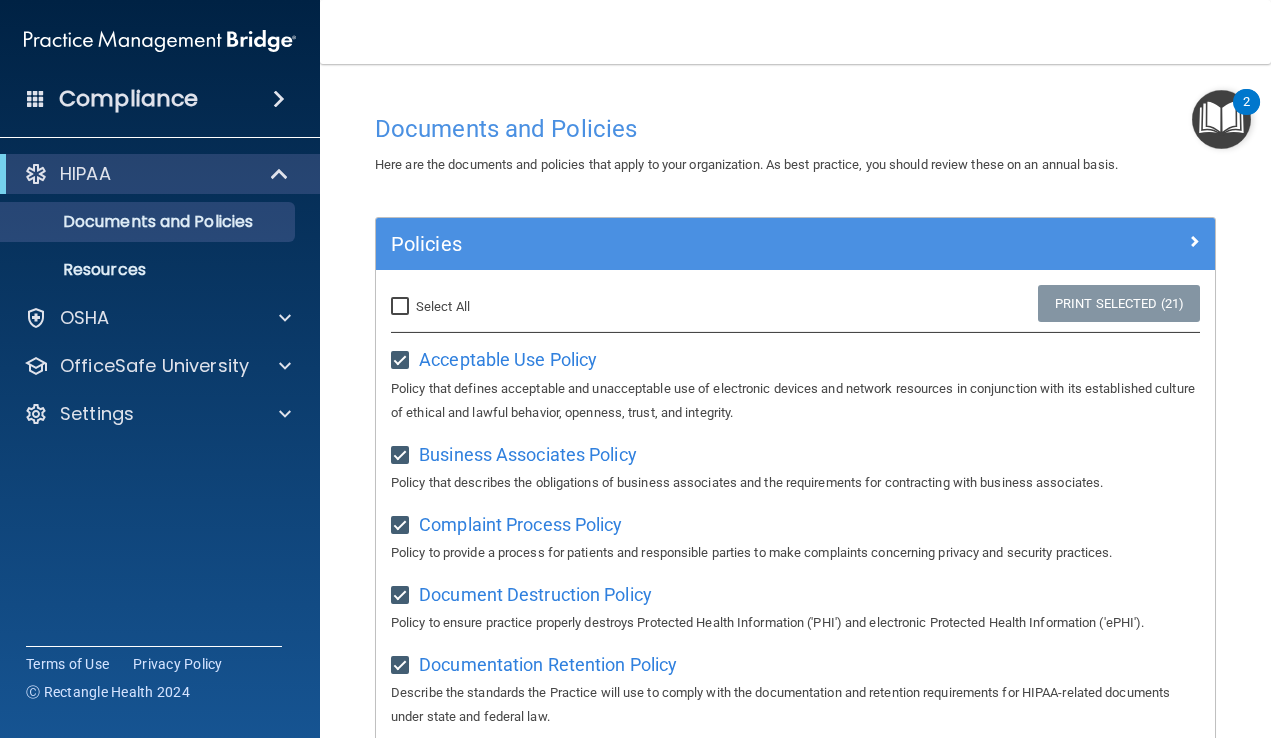 click at bounding box center (1221, 119) 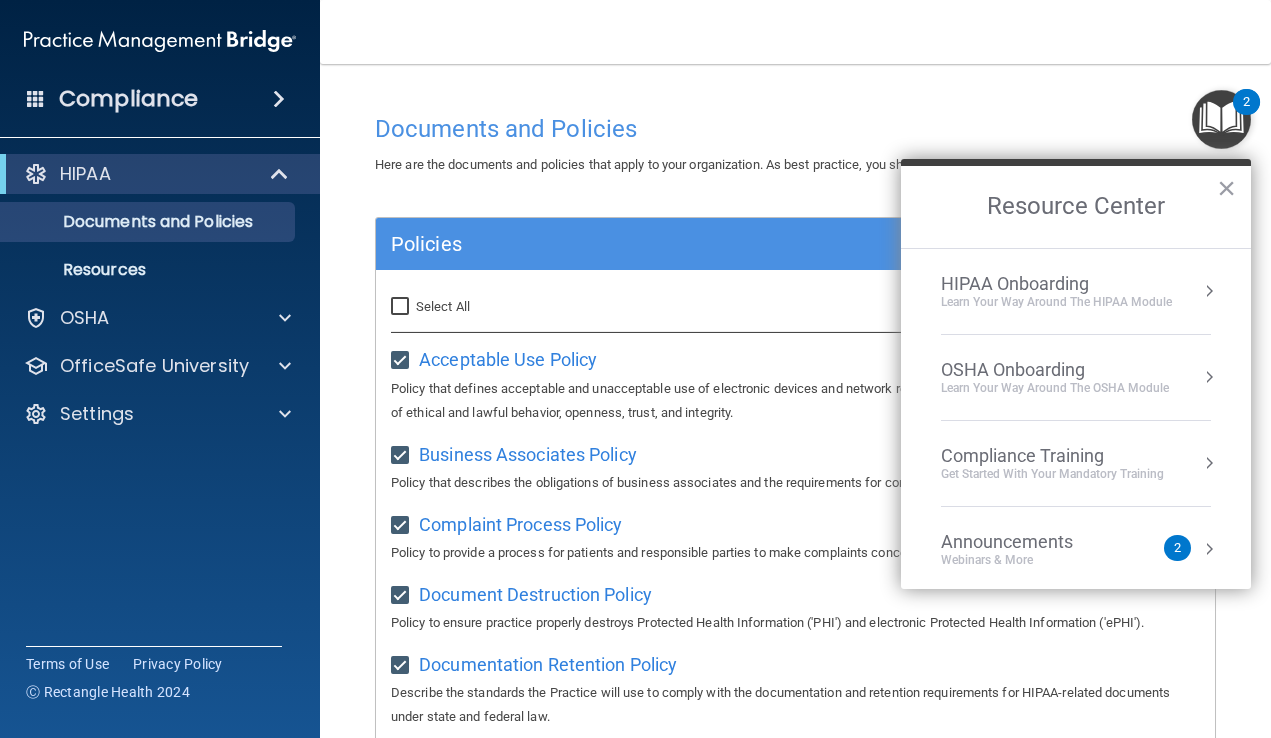 click on "Learn Your Way around the HIPAA module" at bounding box center (1056, 302) 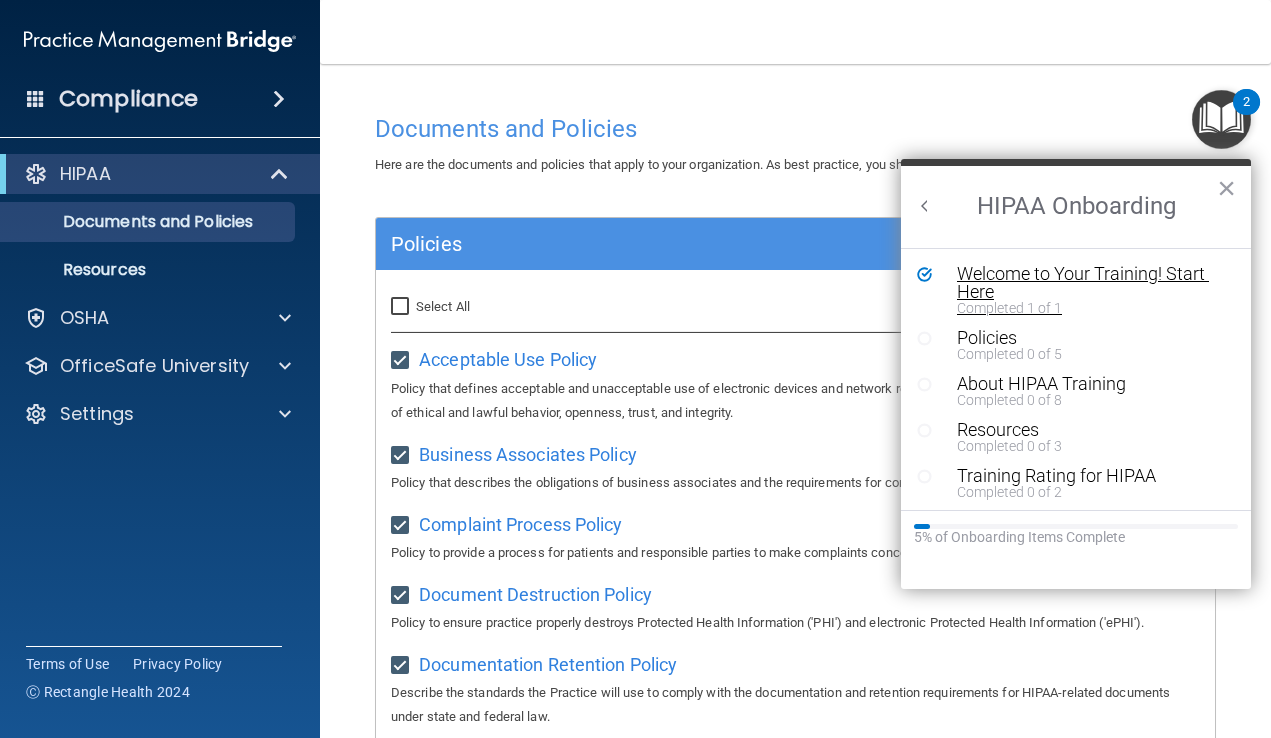 scroll, scrollTop: 0, scrollLeft: 0, axis: both 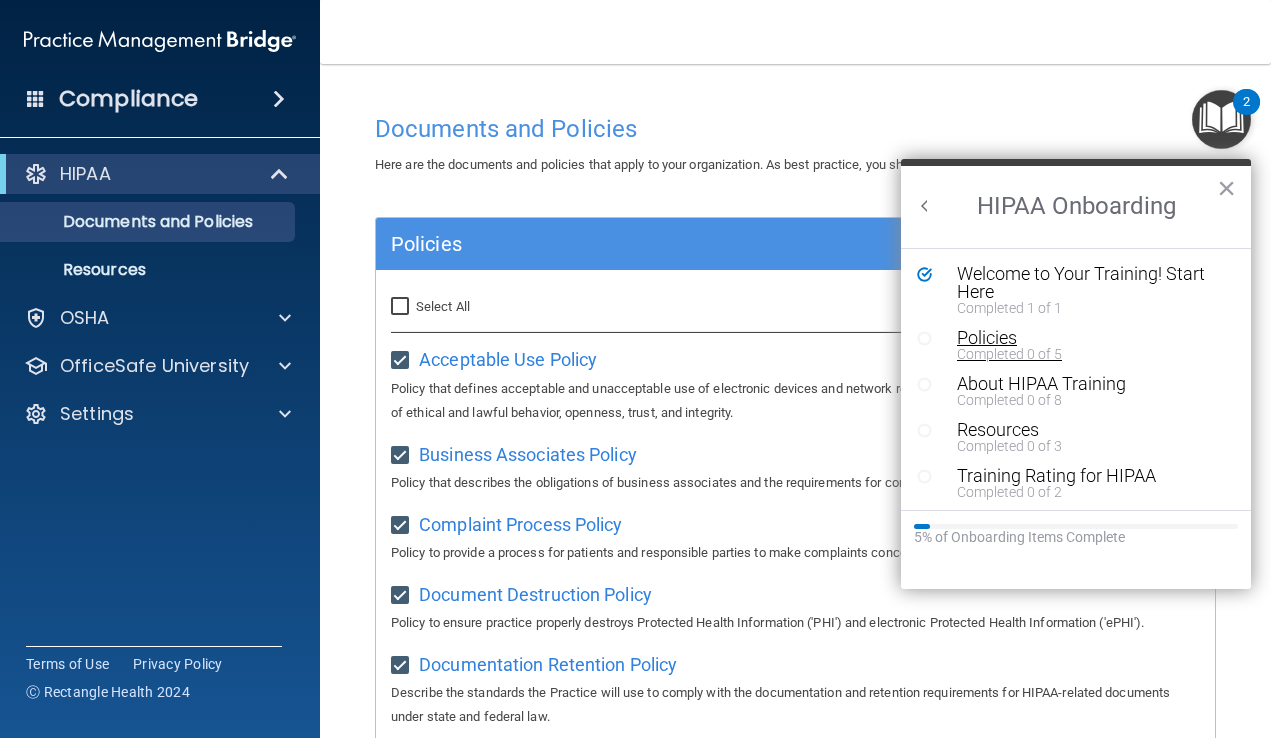 click on "Completed 0 of 5" at bounding box center [1091, 354] 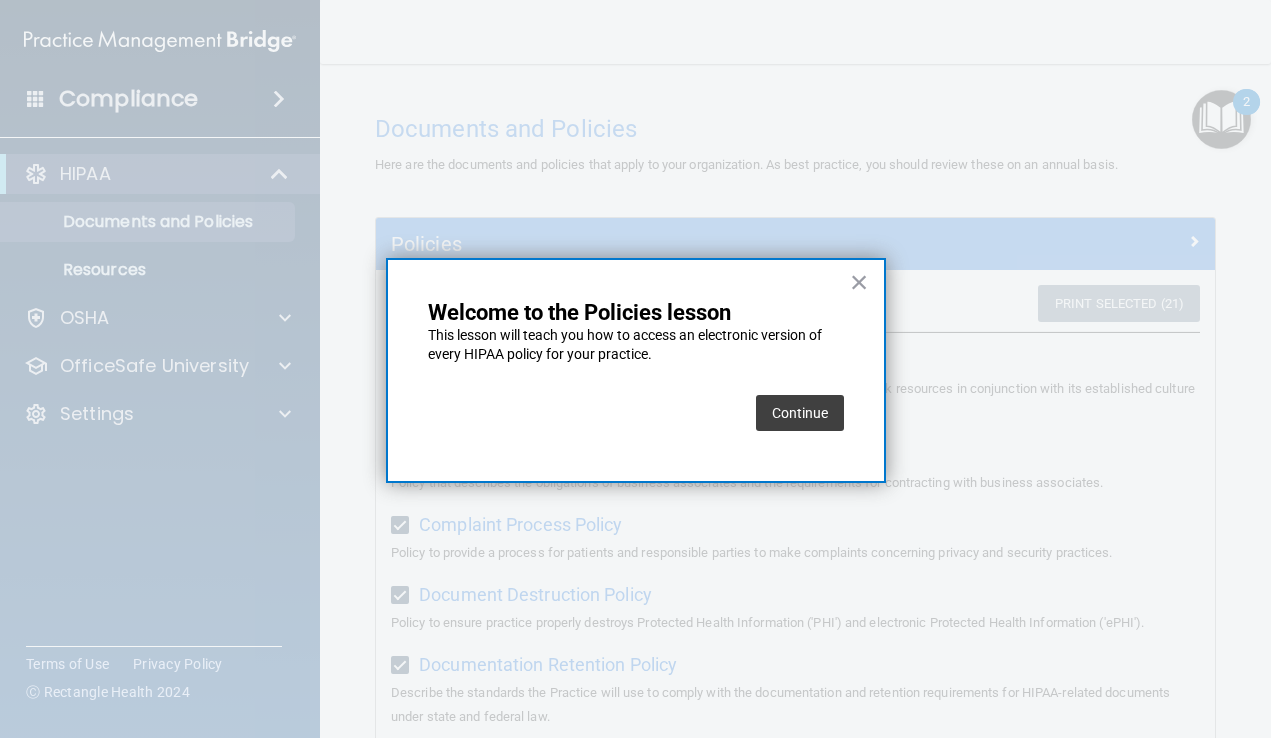 click on "Continue" at bounding box center [800, 413] 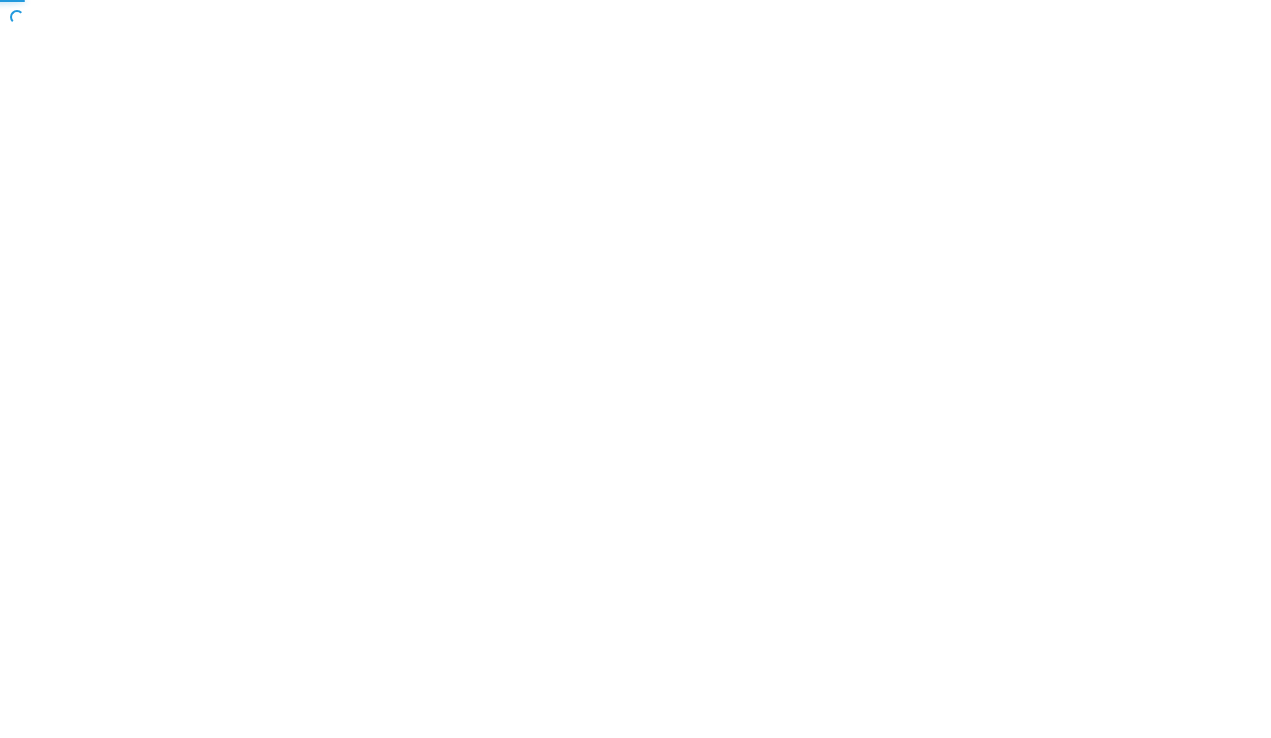 scroll, scrollTop: 0, scrollLeft: 0, axis: both 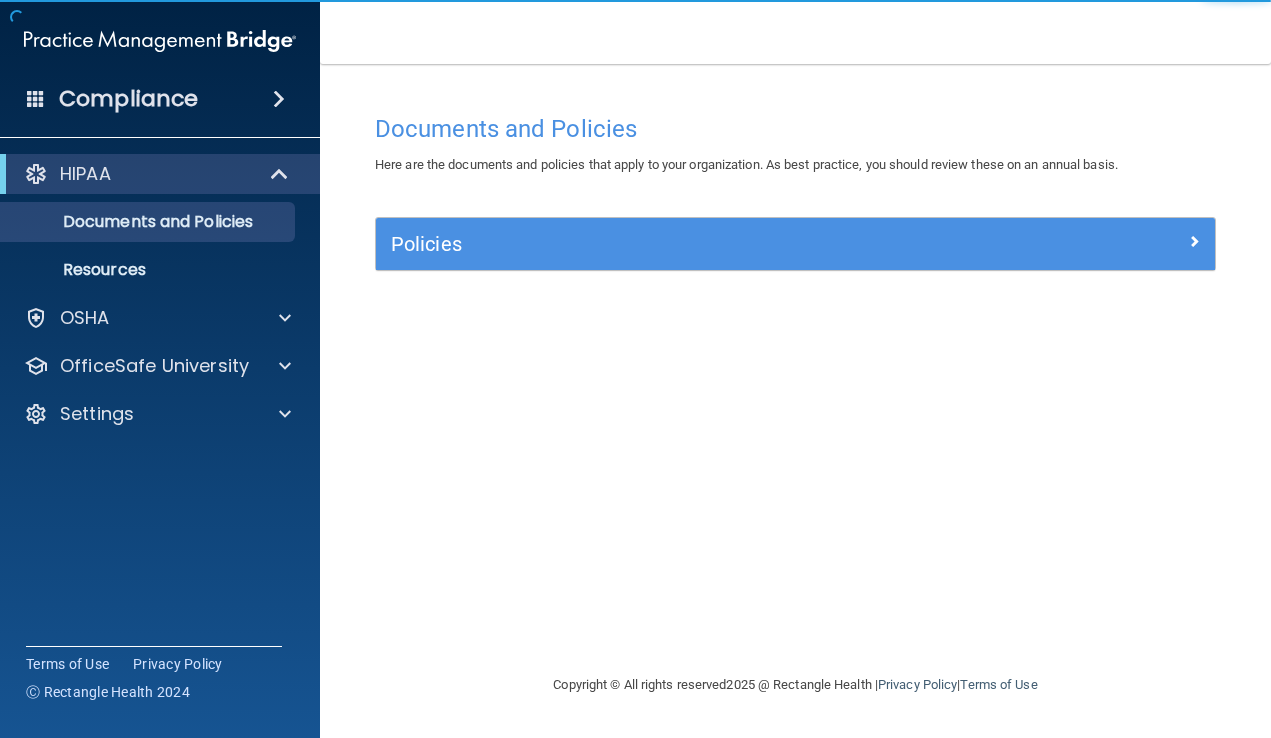 click on "Policies" at bounding box center (690, 244) 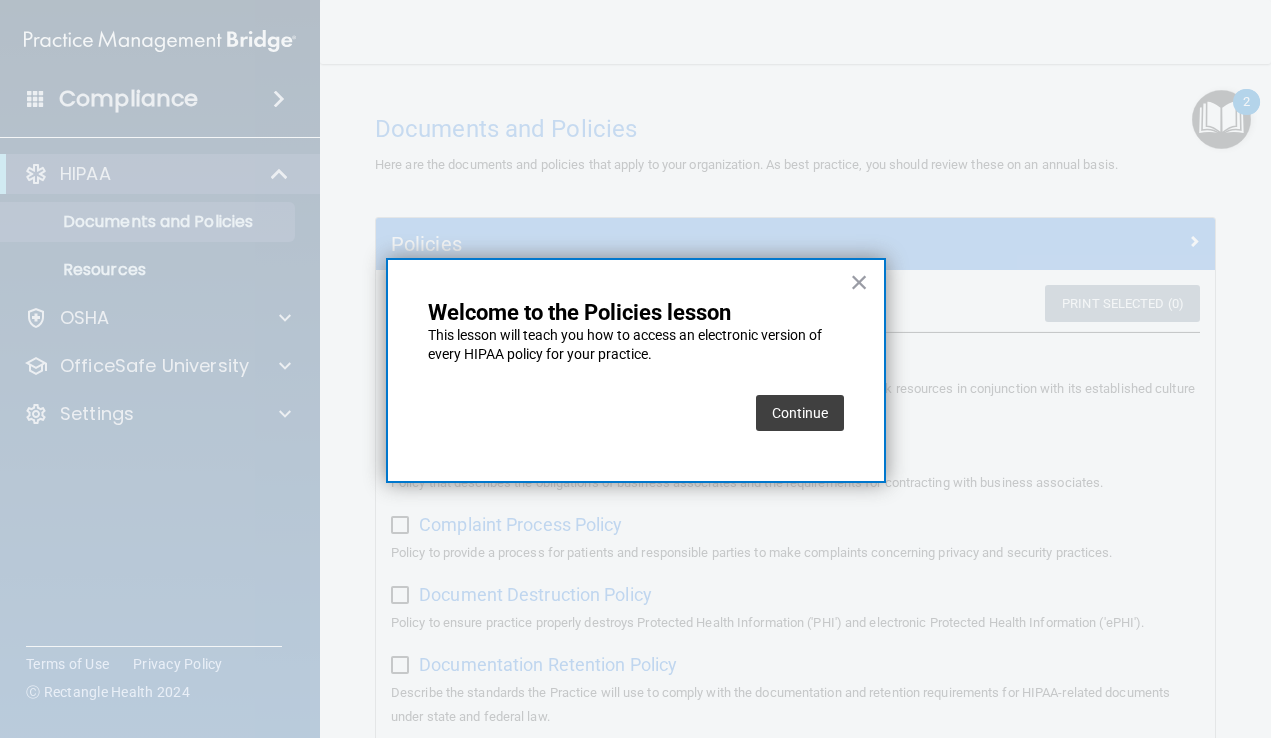 click on "Continue" at bounding box center (800, 413) 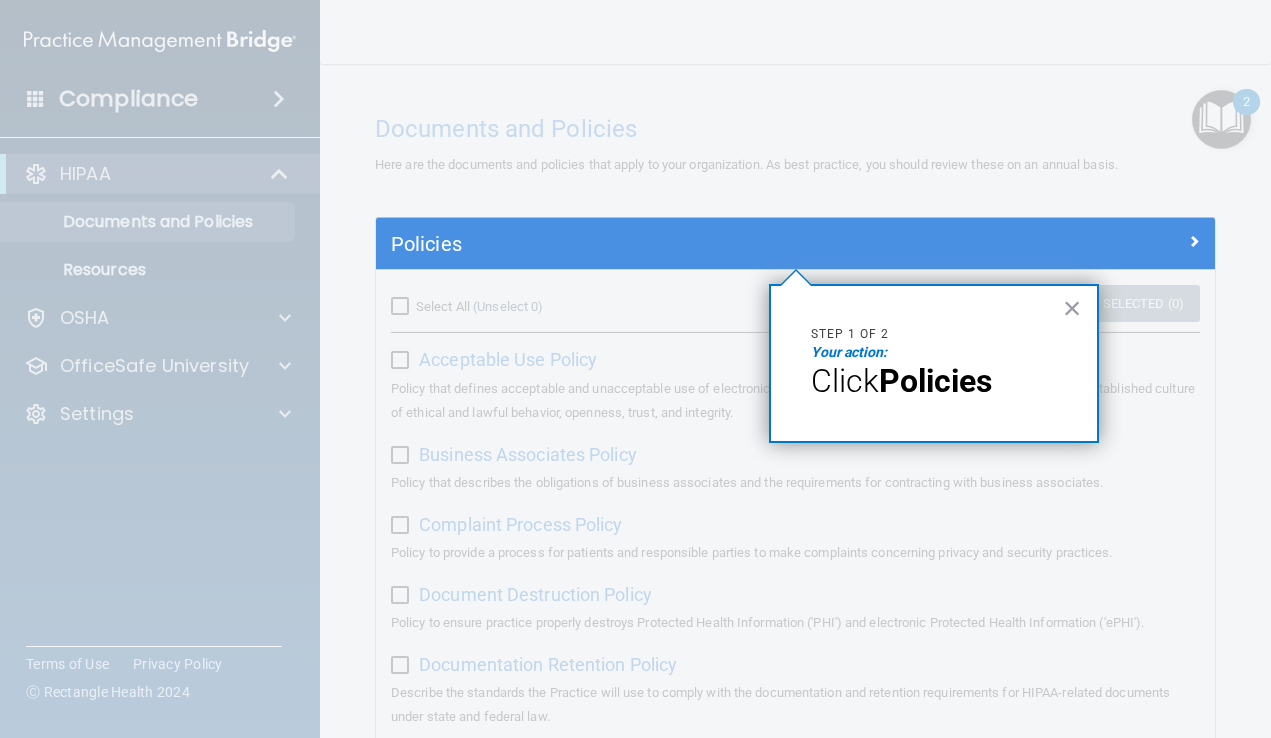 click on "Policies" at bounding box center (935, 381) 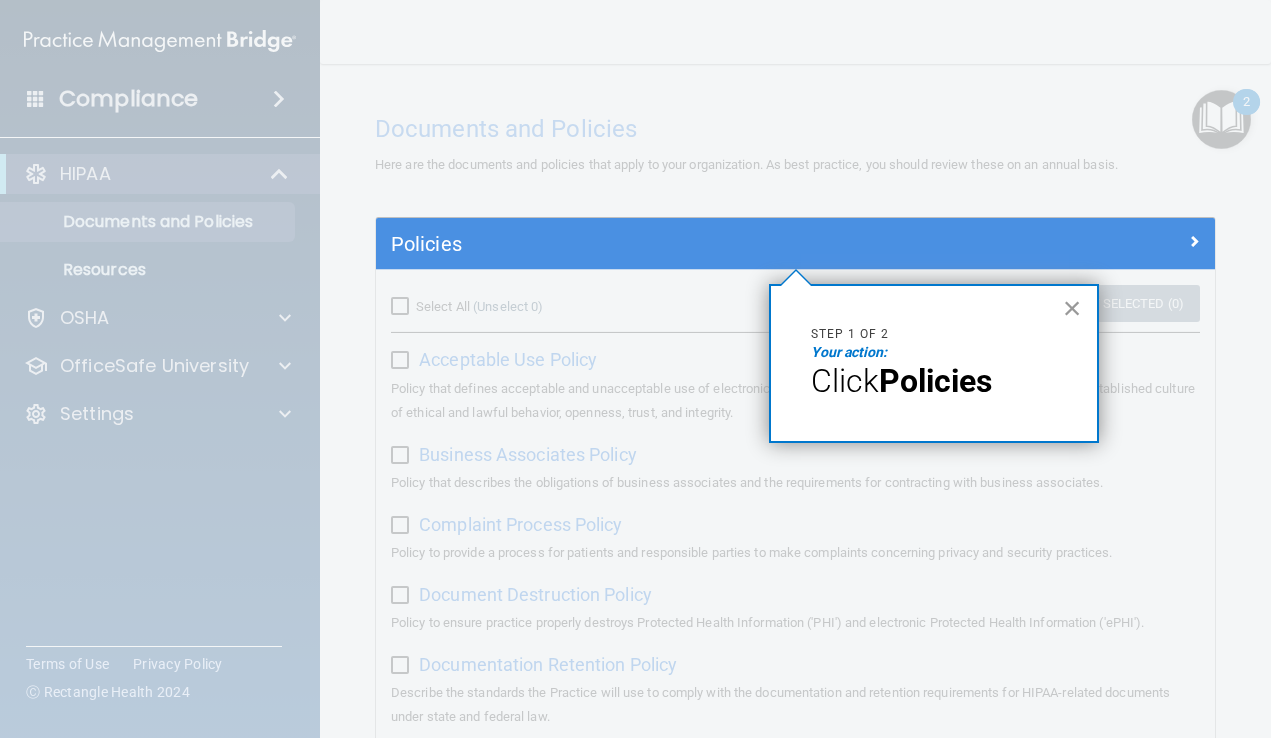 click on "×" at bounding box center (1072, 308) 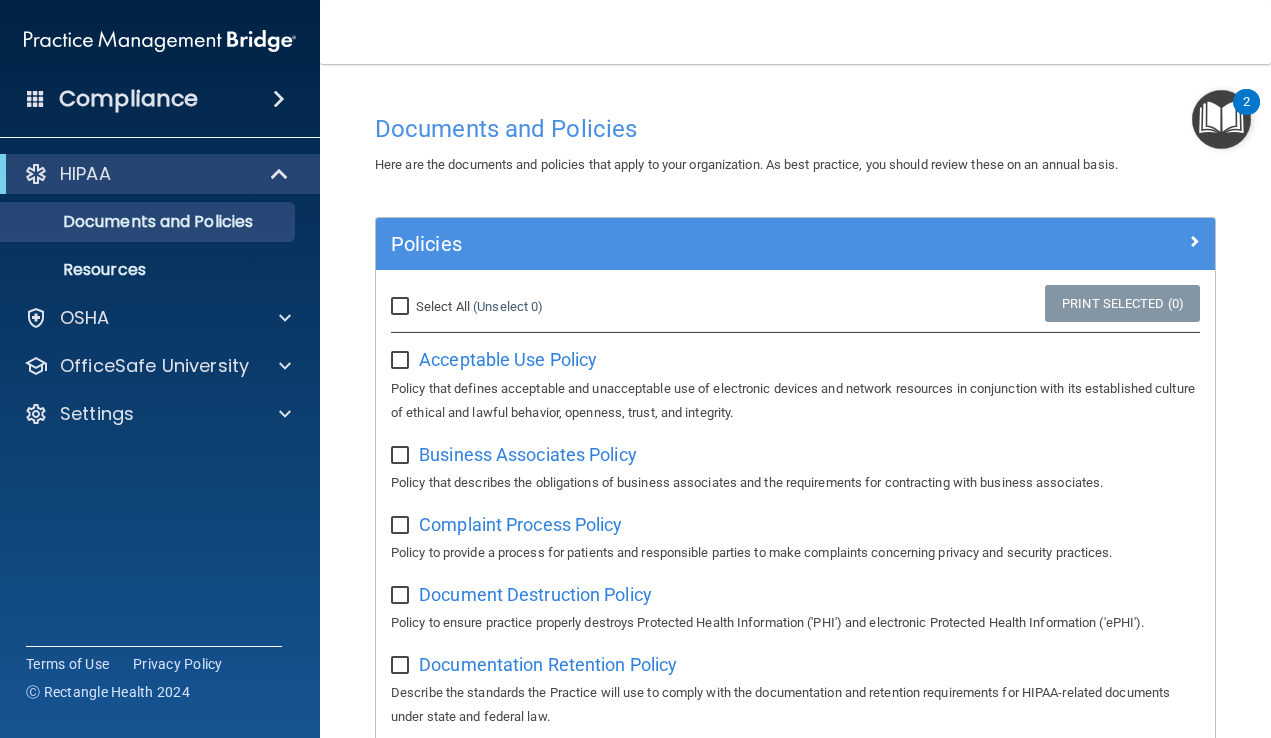 click on "Select All   (Unselect 0)    Unselect All" at bounding box center (402, 307) 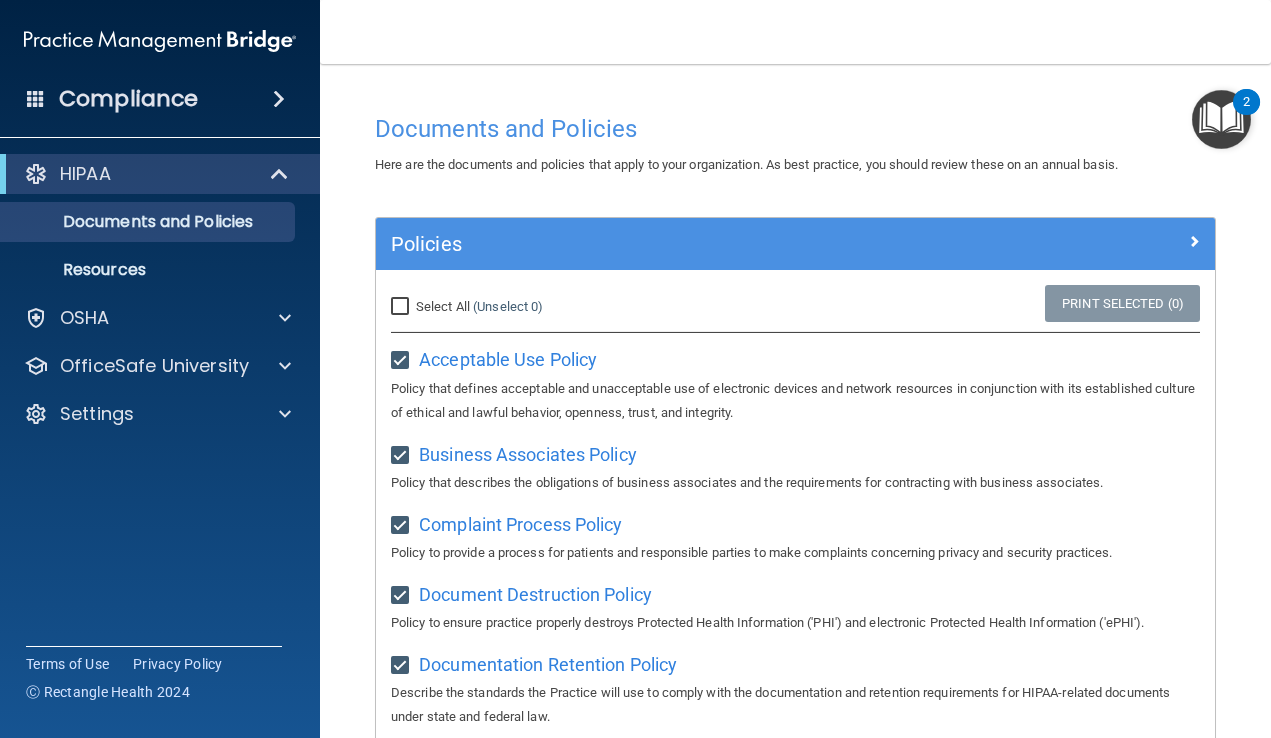 checkbox on "true" 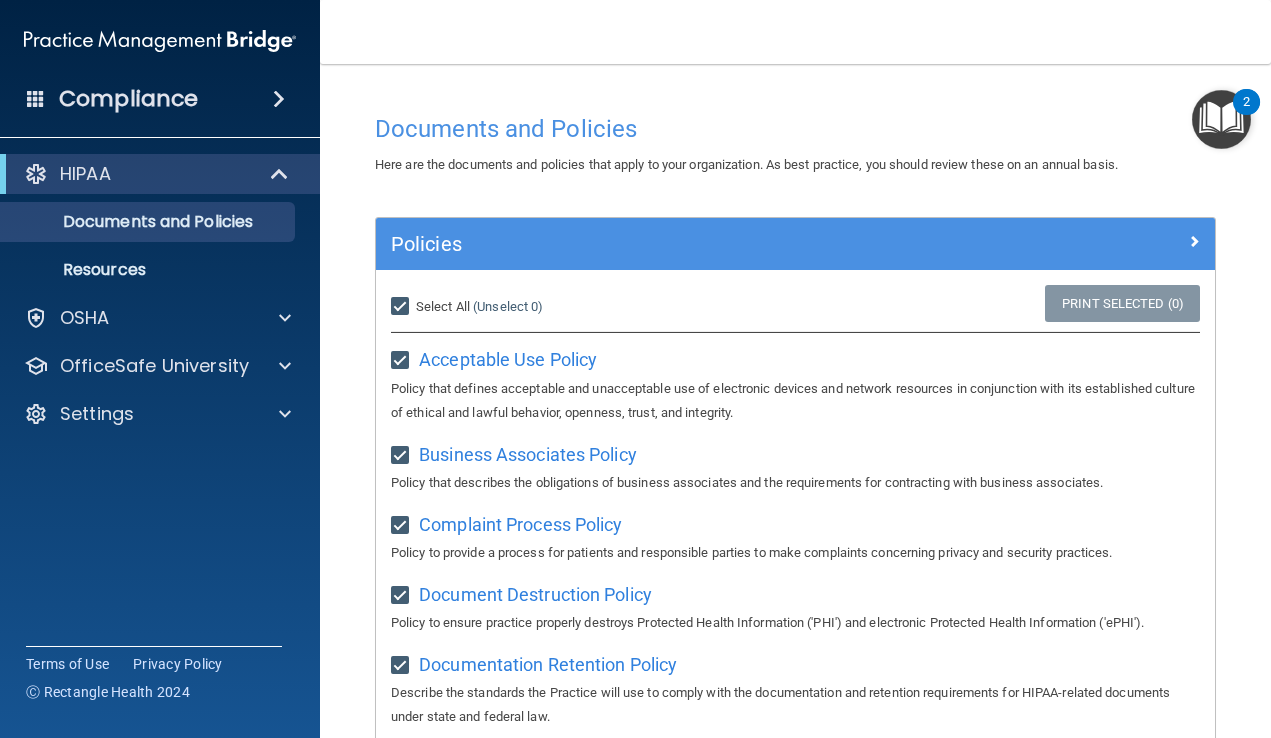 checkbox on "true" 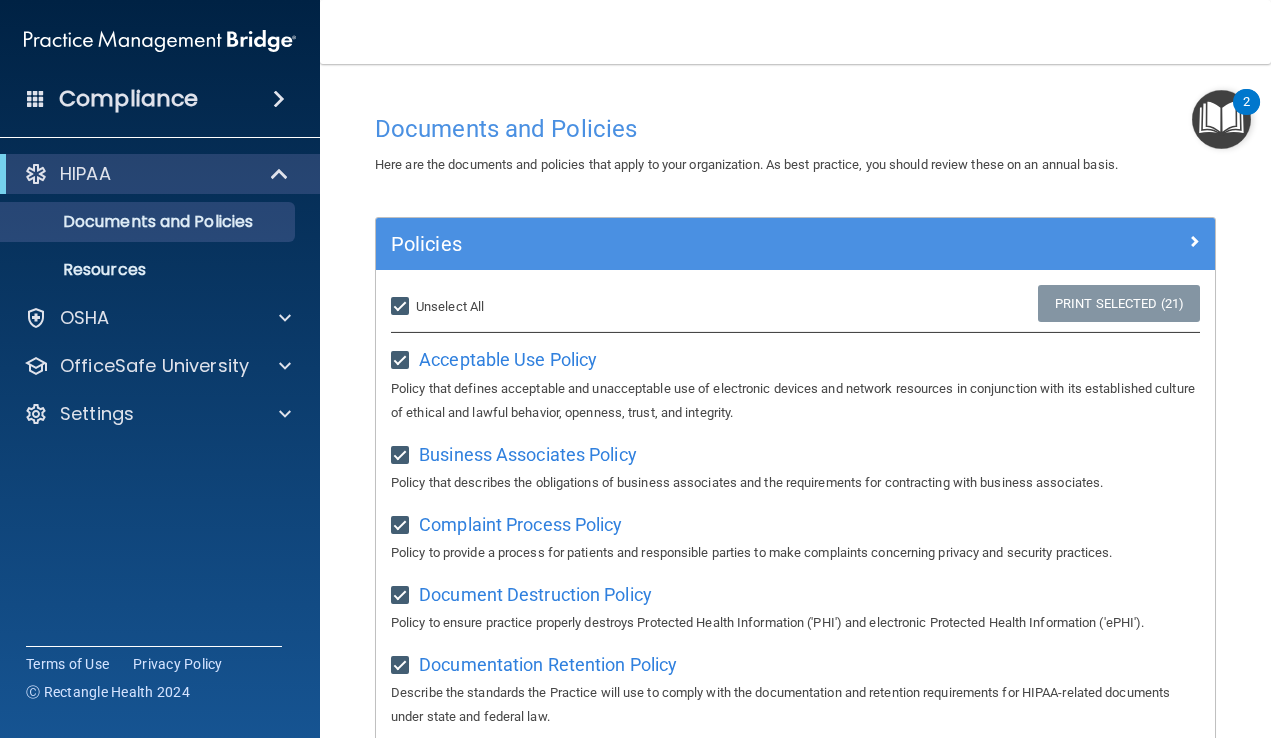 click at bounding box center [1221, 119] 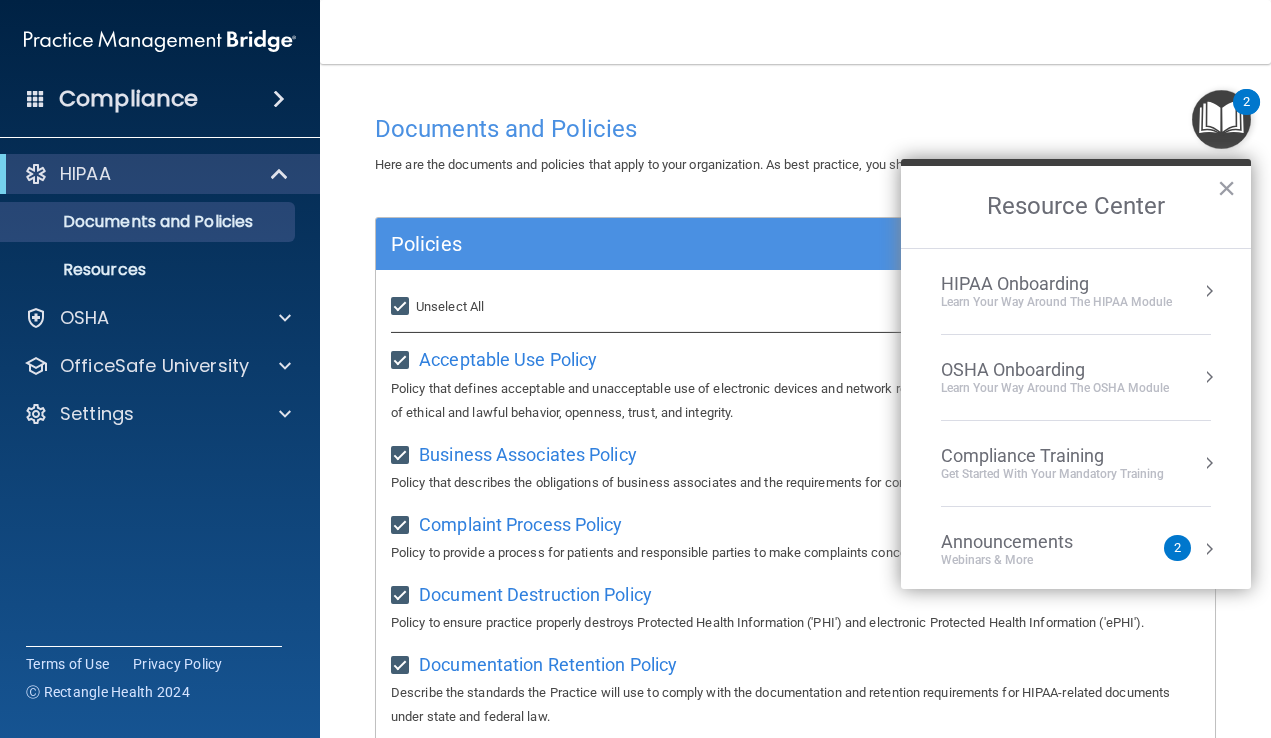 click on "HIPAA Onboarding" at bounding box center (1056, 284) 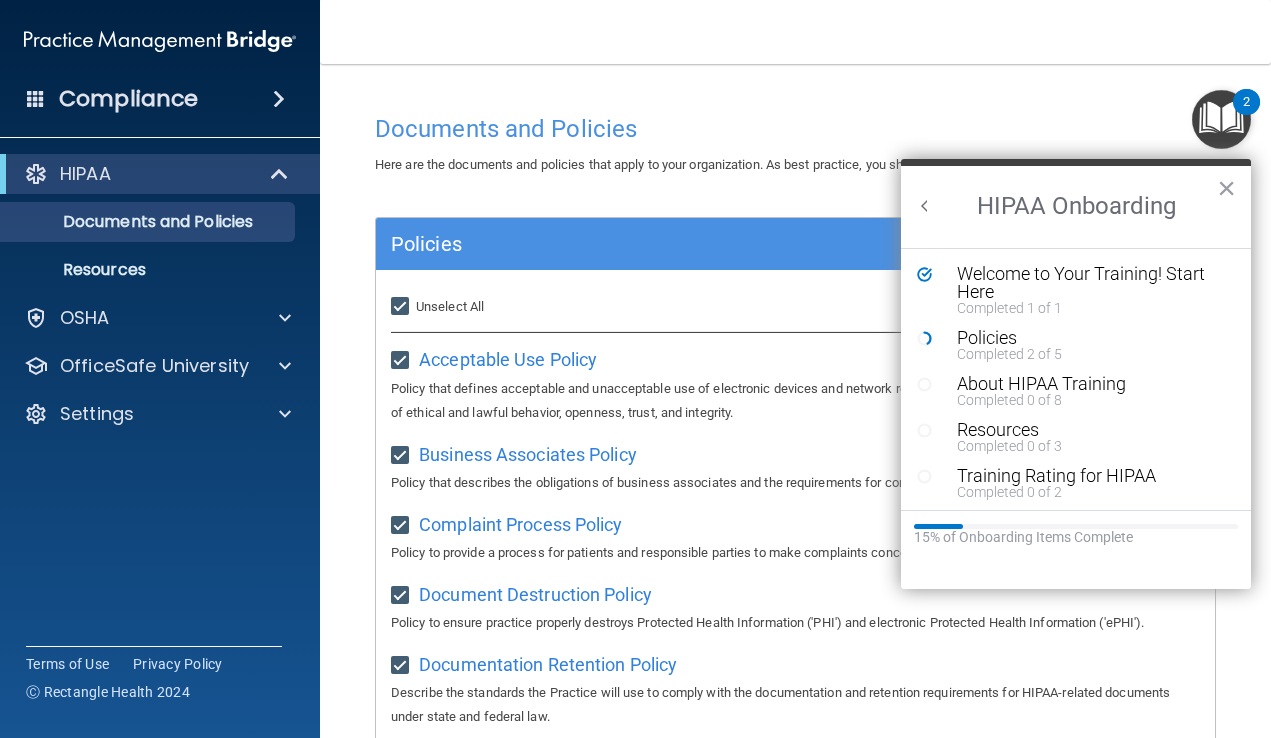 scroll, scrollTop: 0, scrollLeft: 0, axis: both 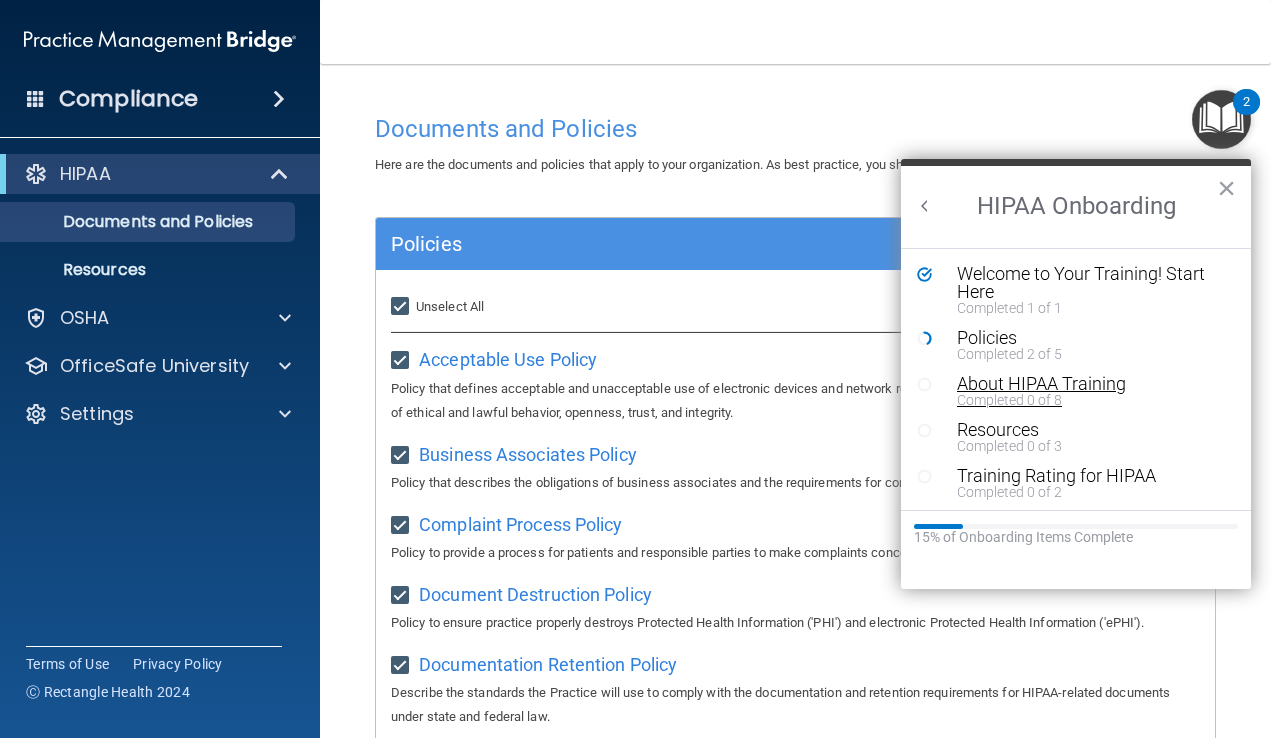 type 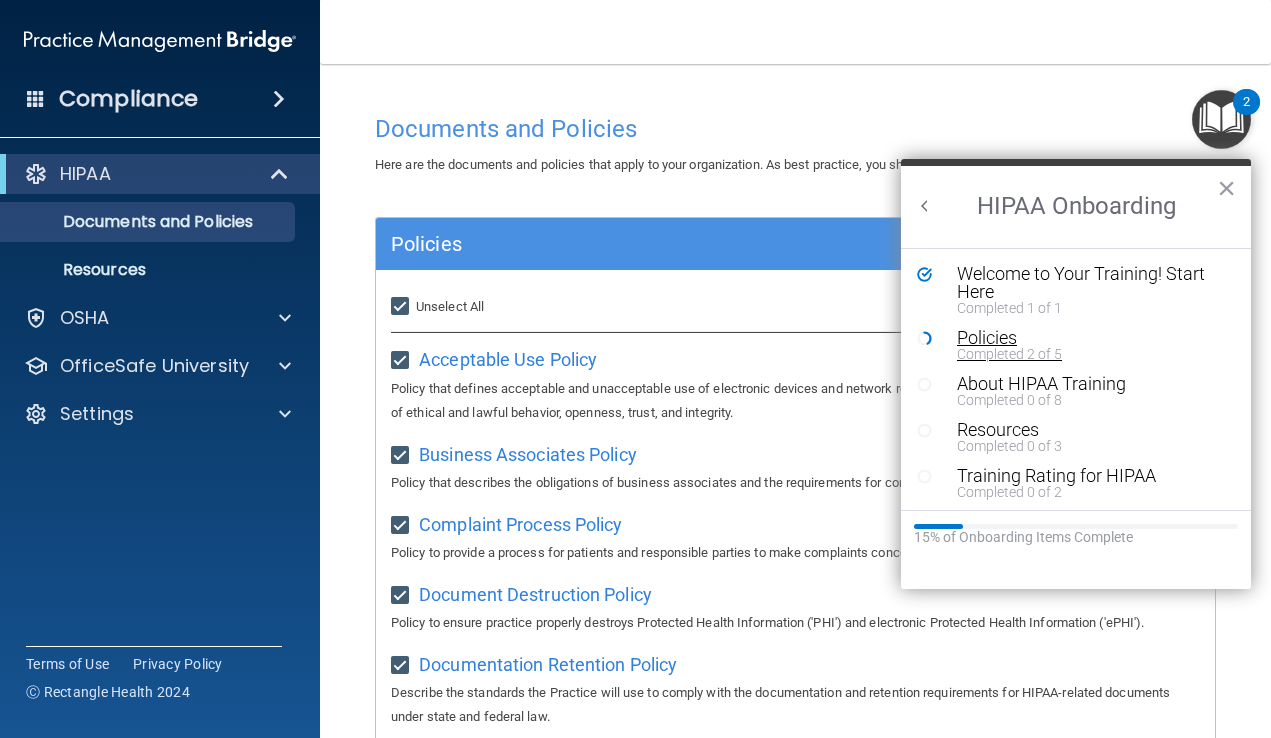 click on "Policies" at bounding box center [1091, 338] 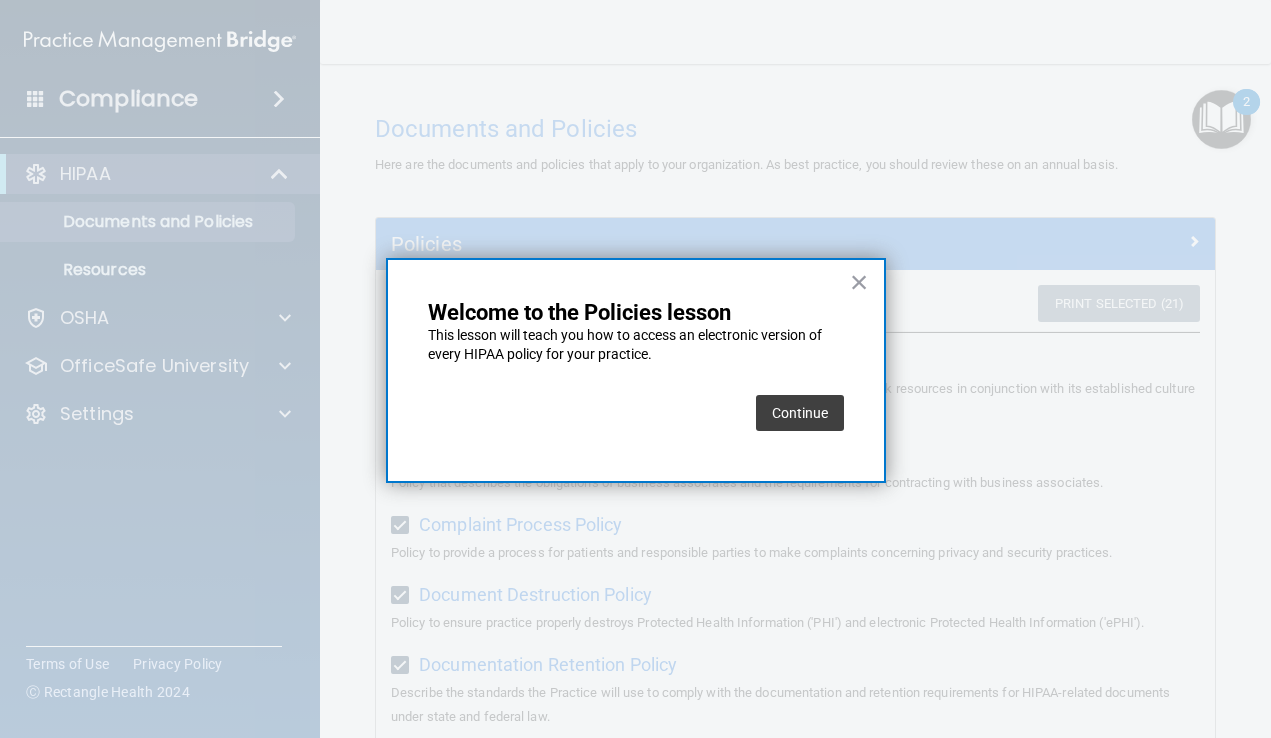 click on "Continue" at bounding box center [800, 413] 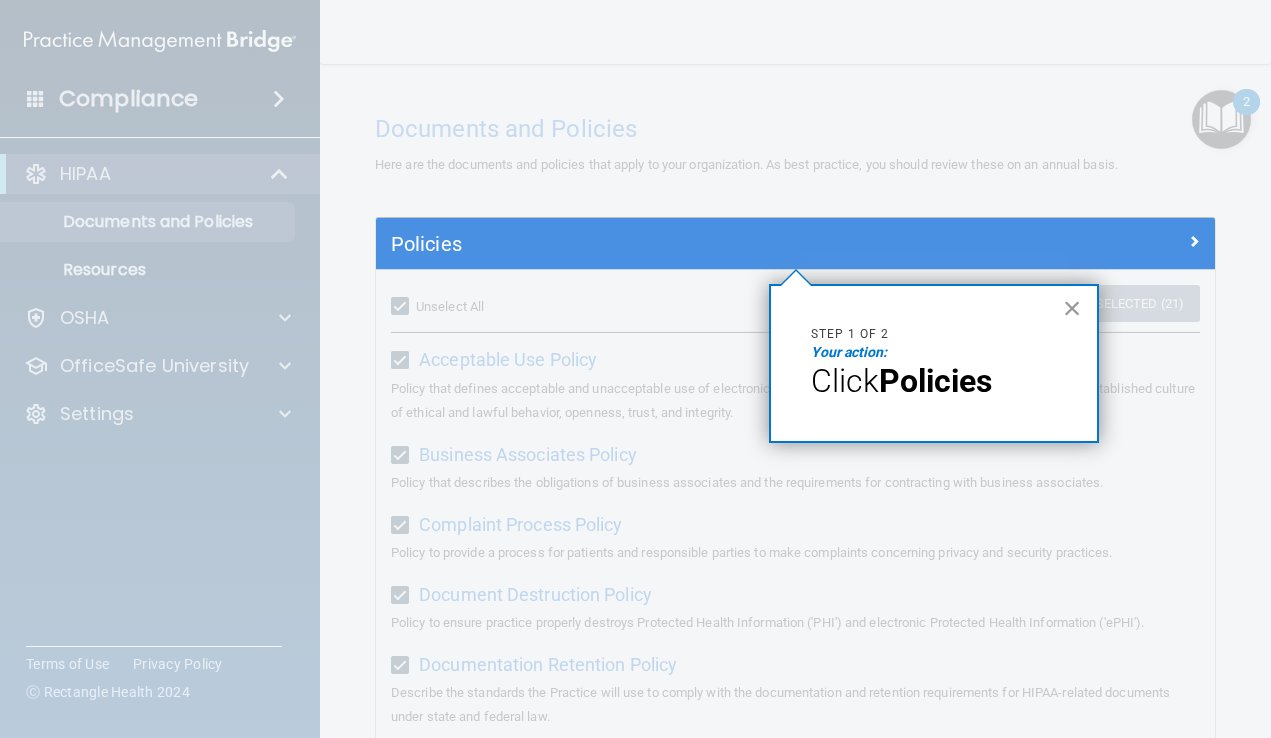 click on "×" at bounding box center (1072, 308) 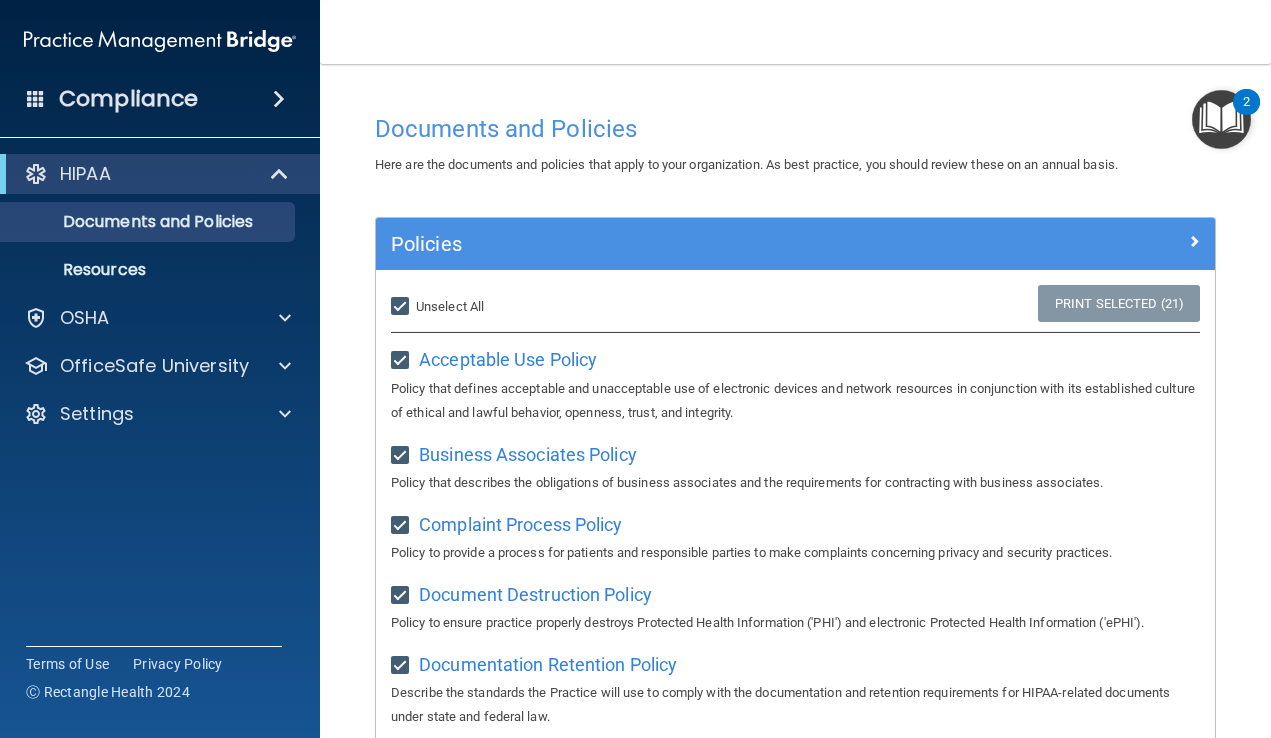 type 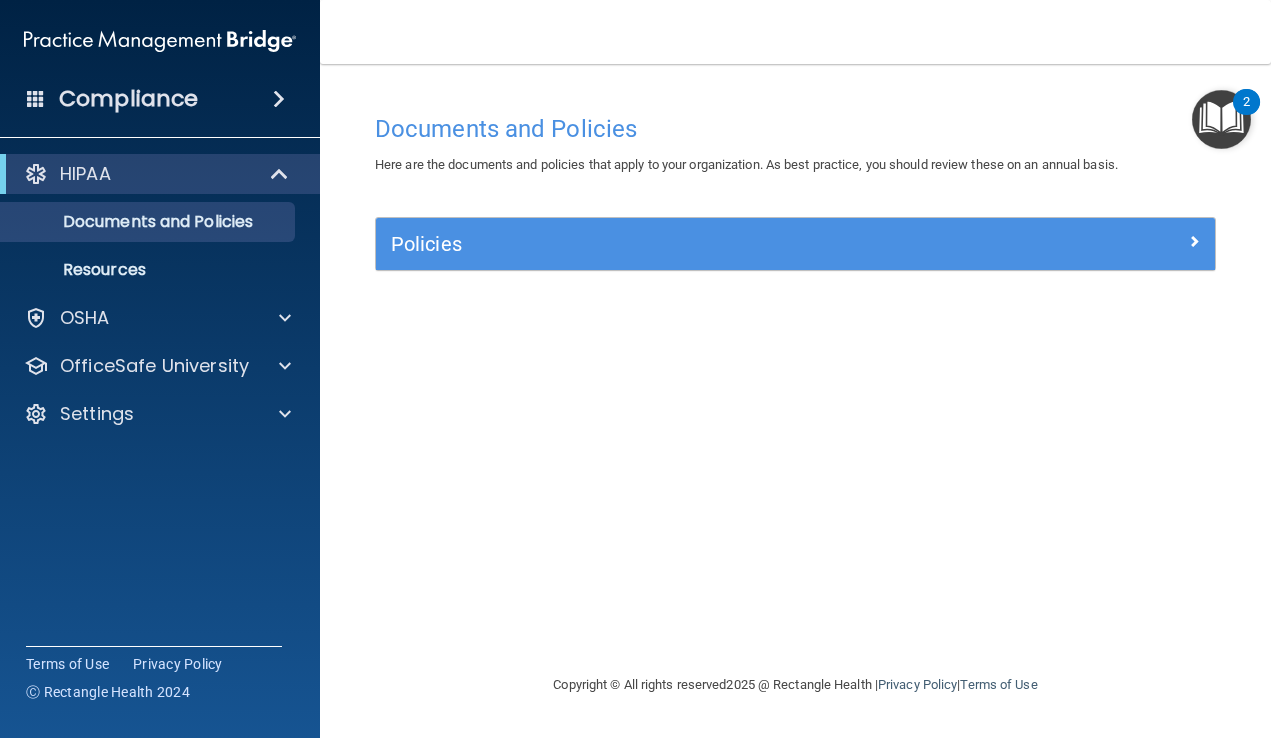 click at bounding box center [1194, 241] 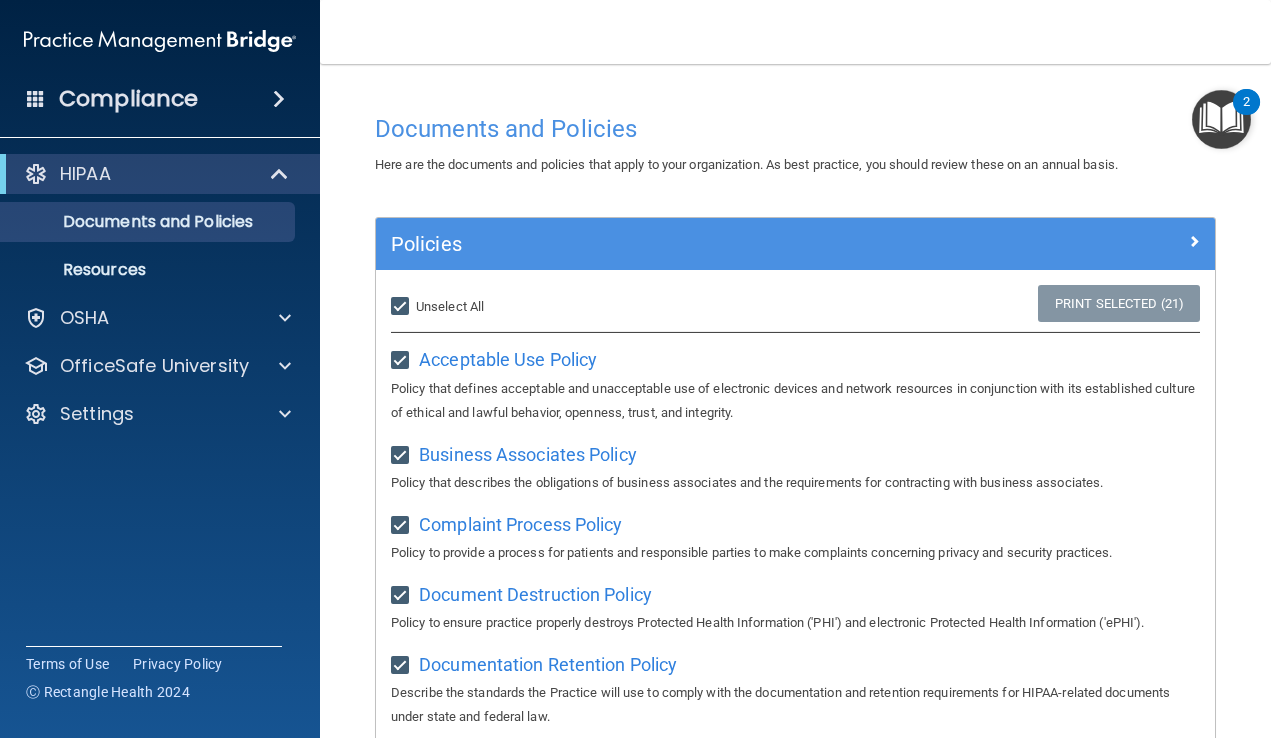 scroll, scrollTop: 0, scrollLeft: 0, axis: both 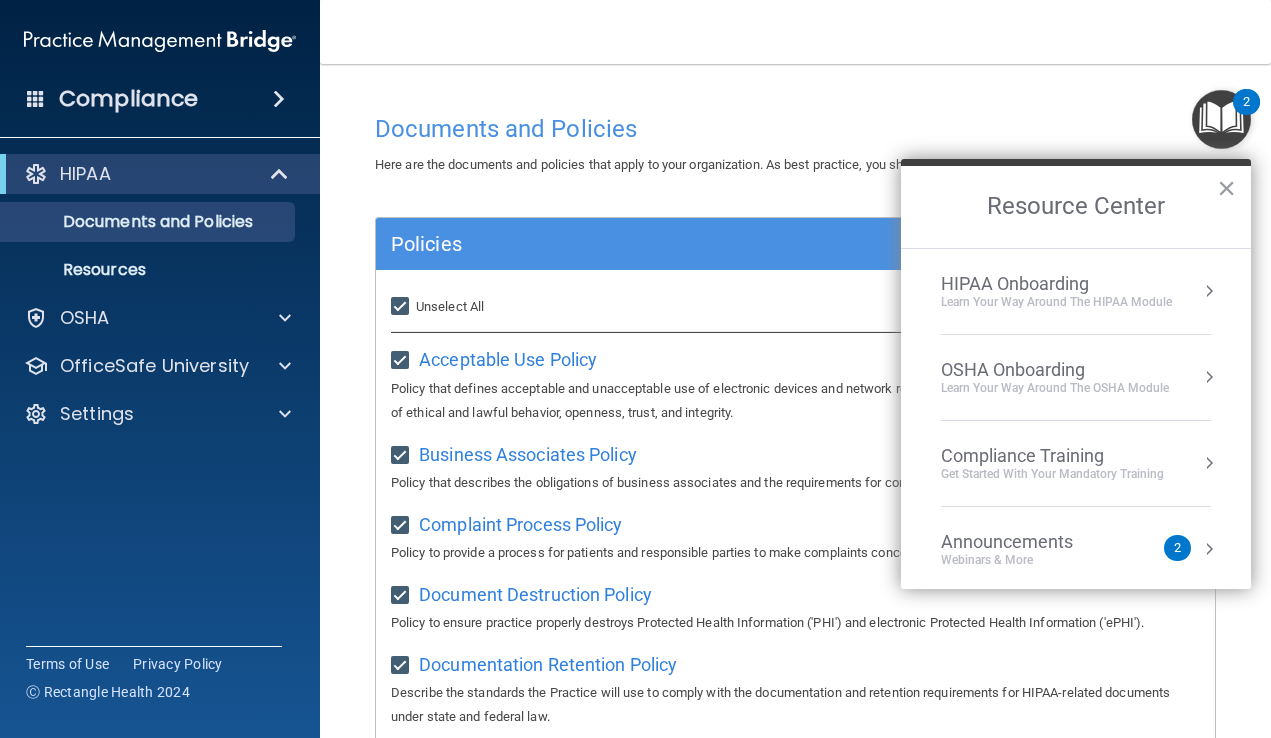 click at bounding box center (1209, 291) 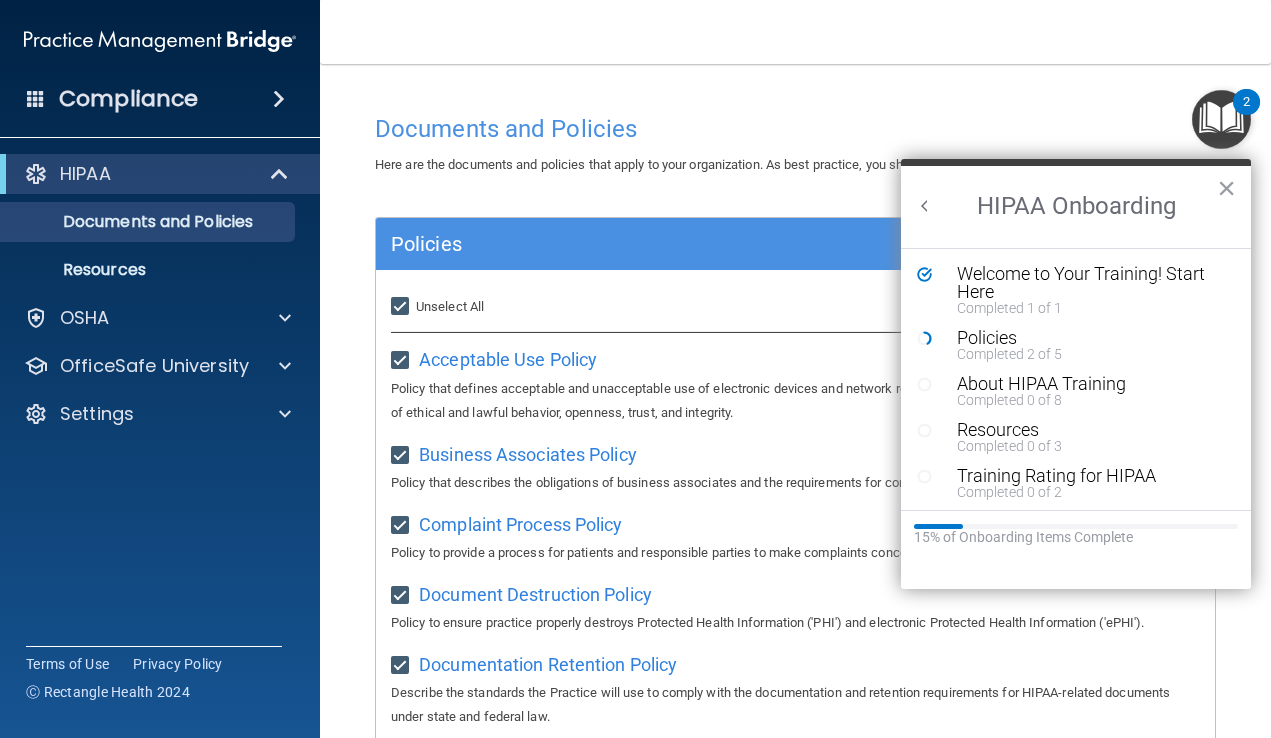 scroll, scrollTop: 0, scrollLeft: 0, axis: both 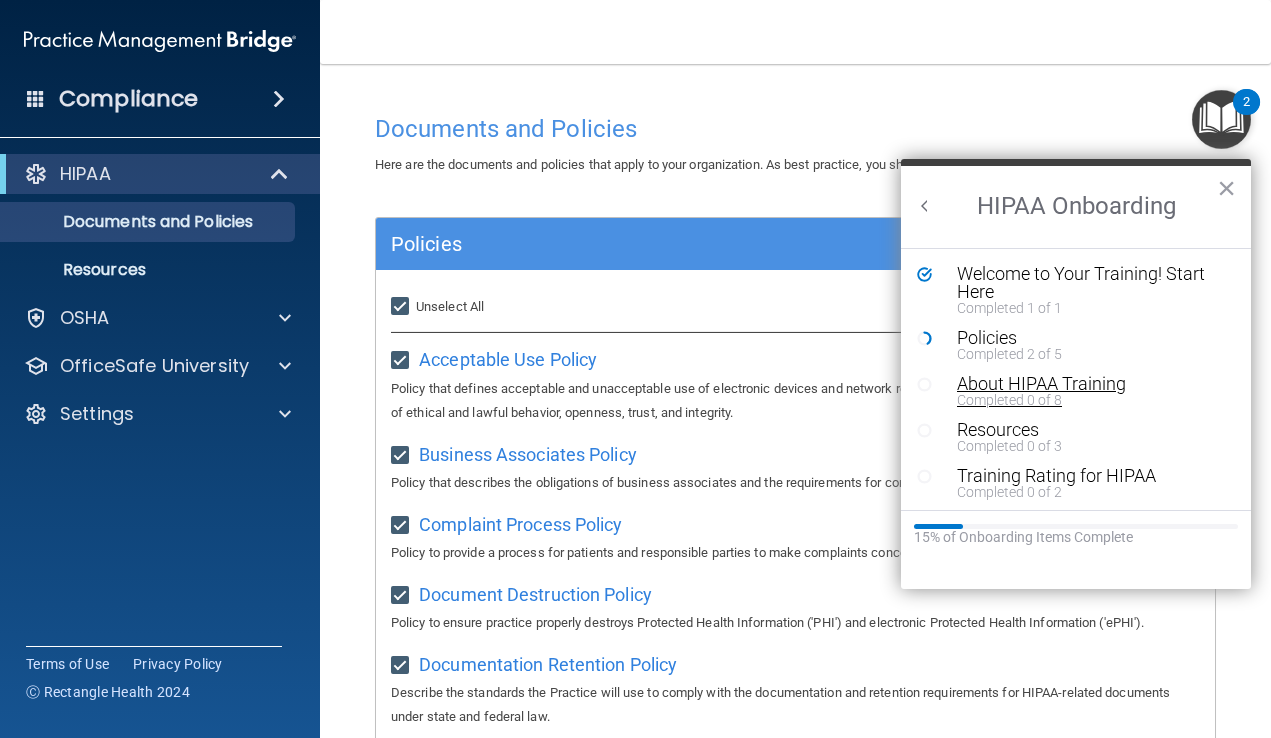 click on "Completed 0 of 8" at bounding box center (1091, 400) 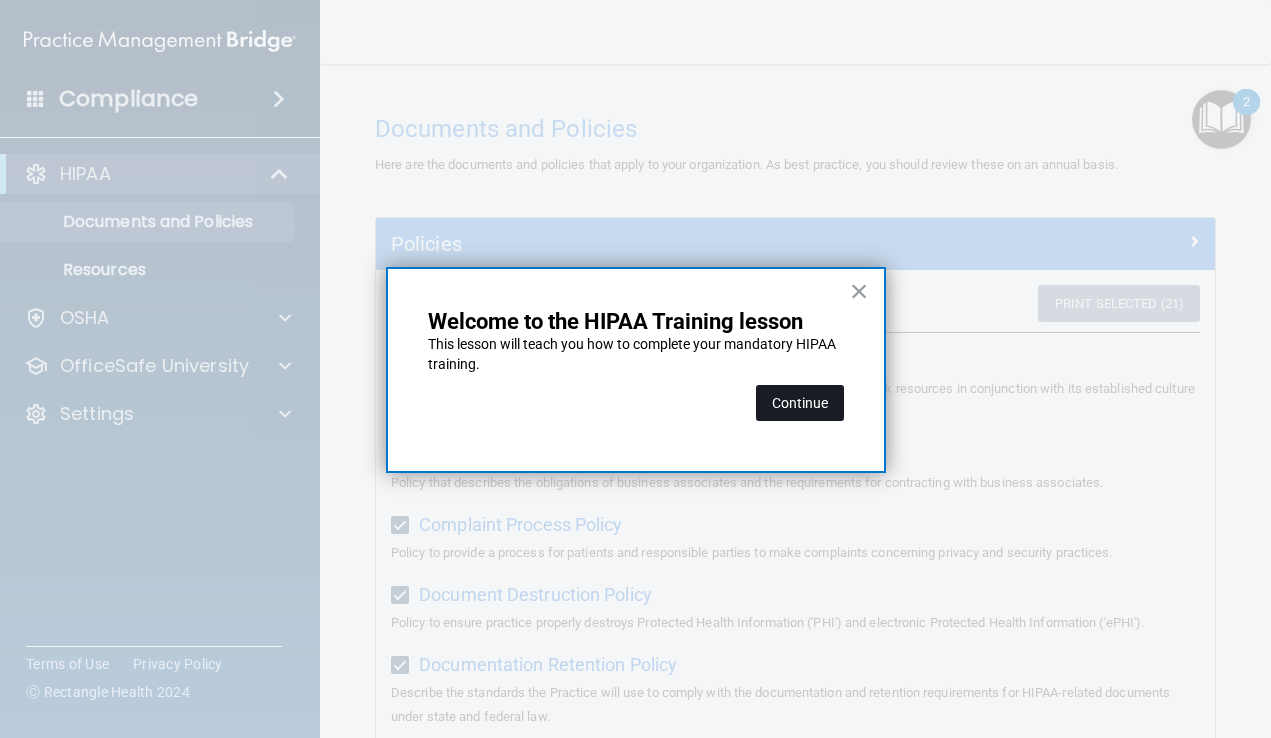 click on "Continue" at bounding box center [800, 403] 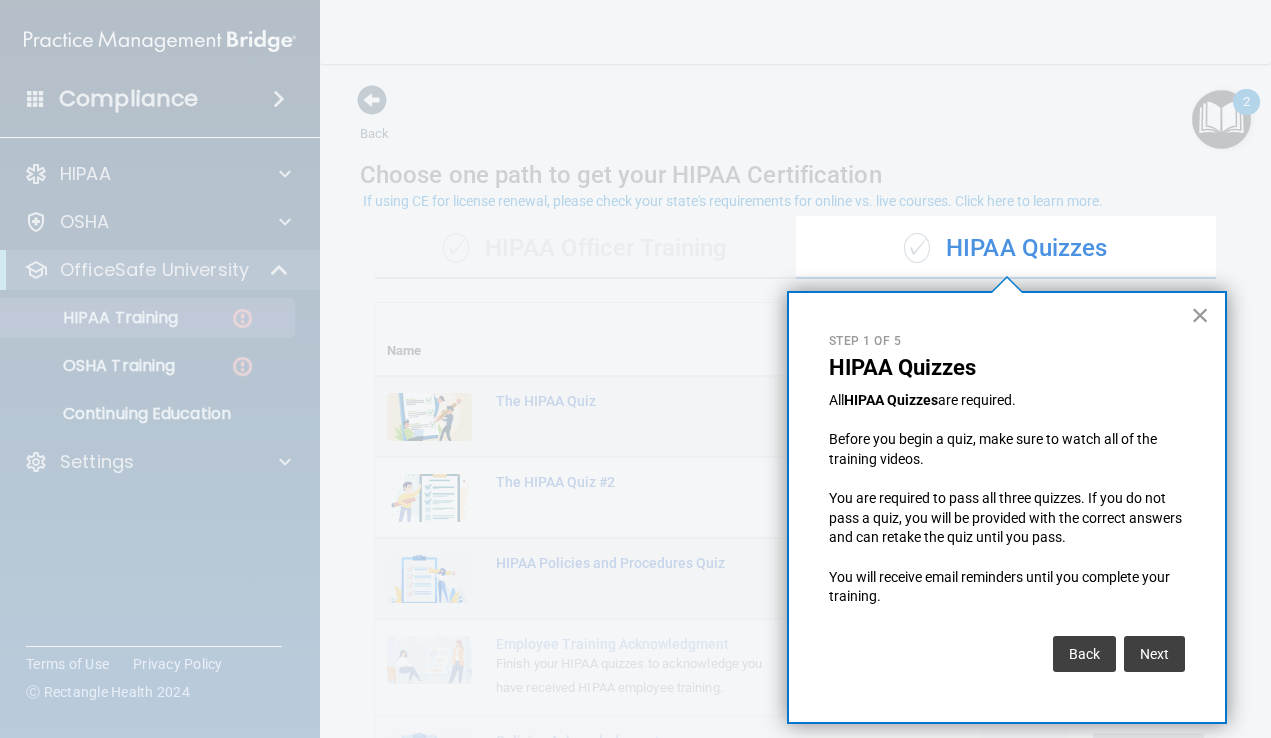 click on "×" at bounding box center (1200, 315) 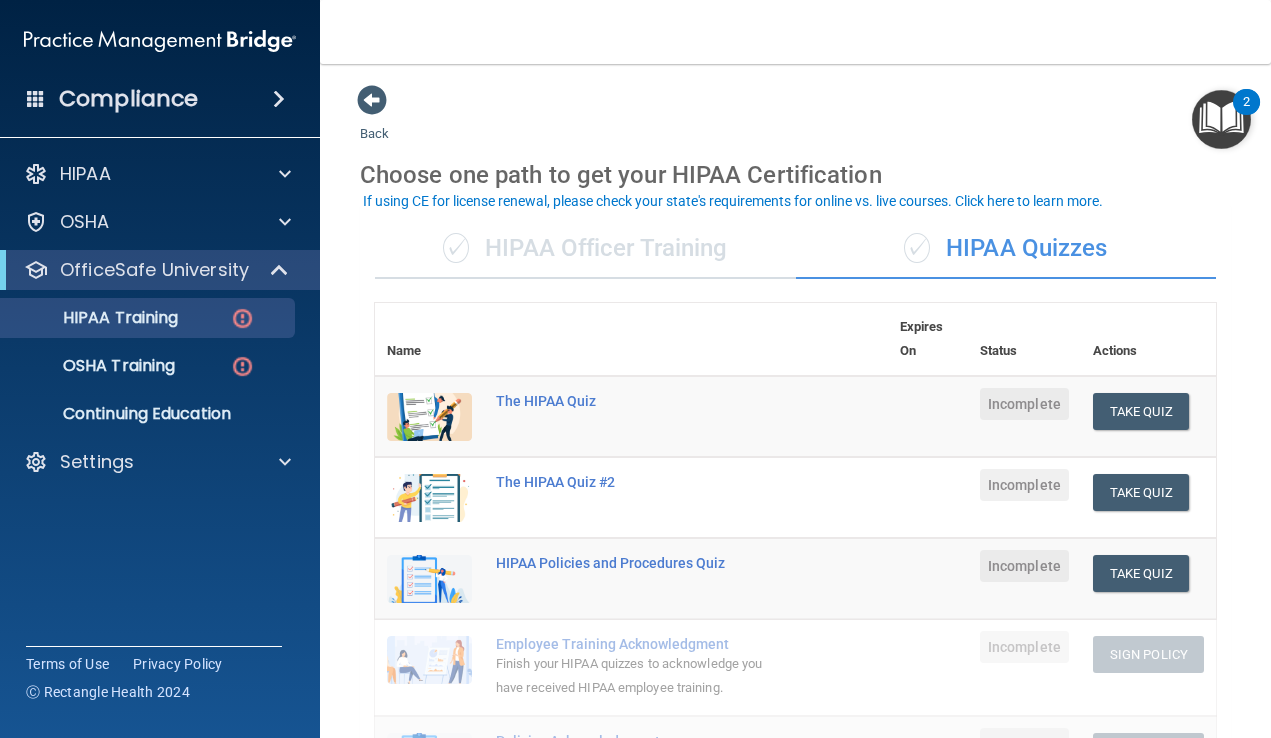 type 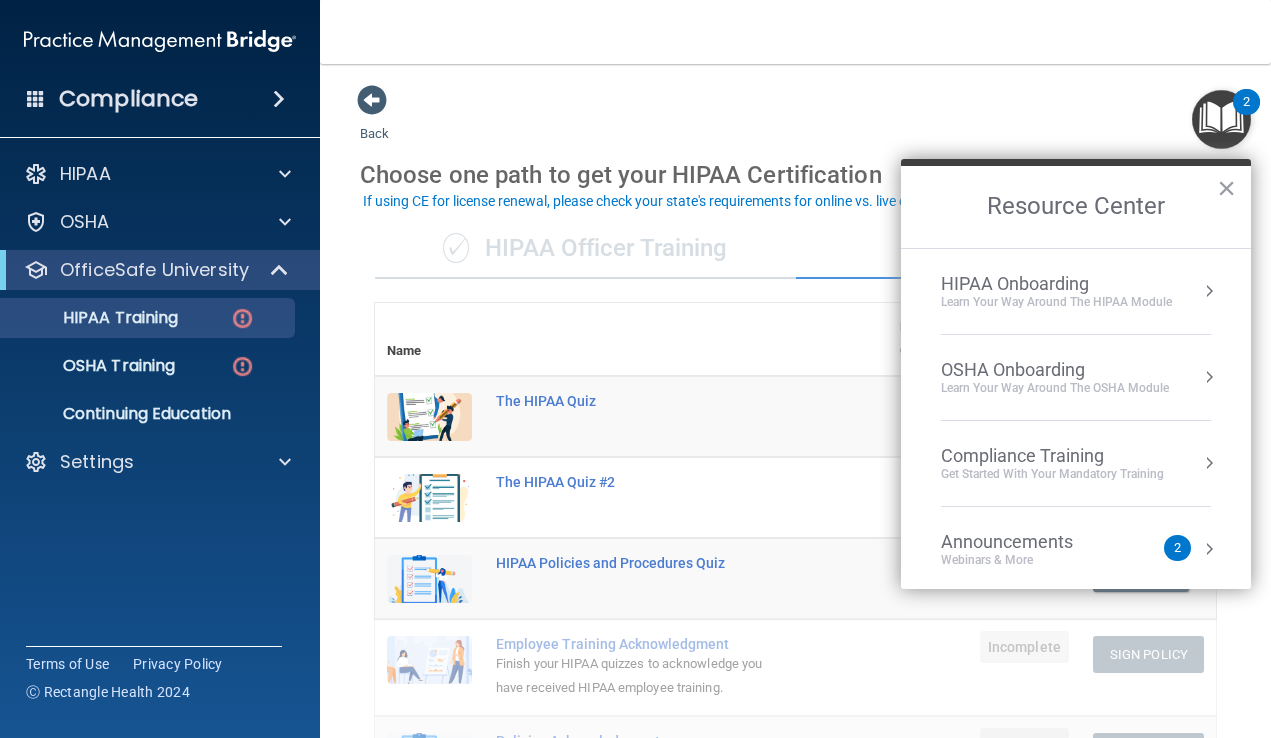 click at bounding box center (1209, 291) 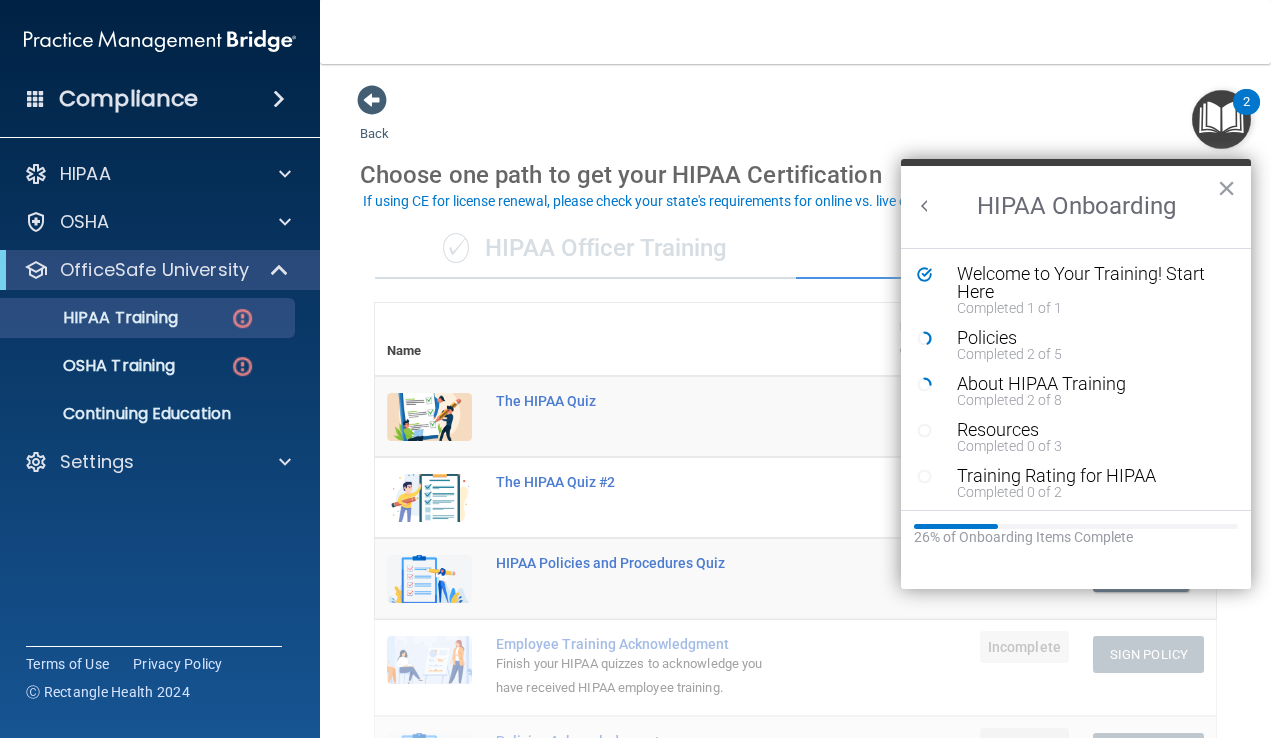scroll, scrollTop: 0, scrollLeft: 0, axis: both 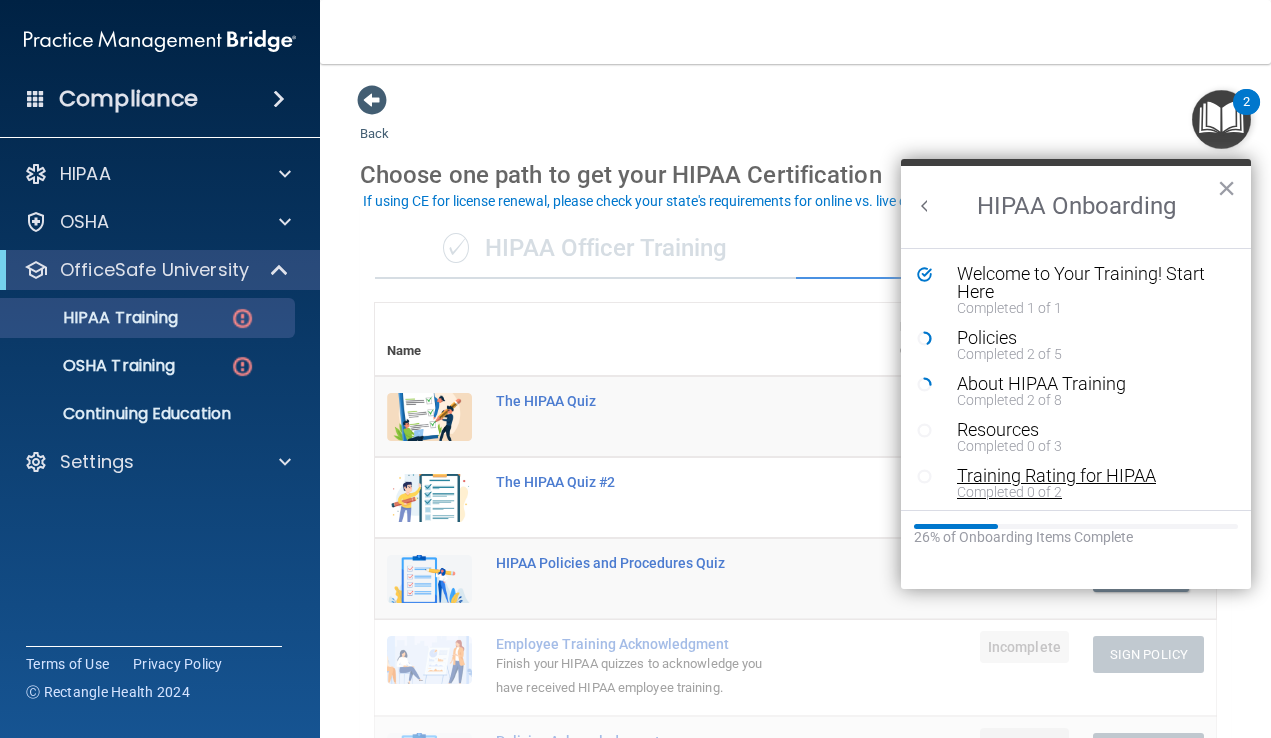 click on "Training Rating for HIPAA" at bounding box center (1091, 476) 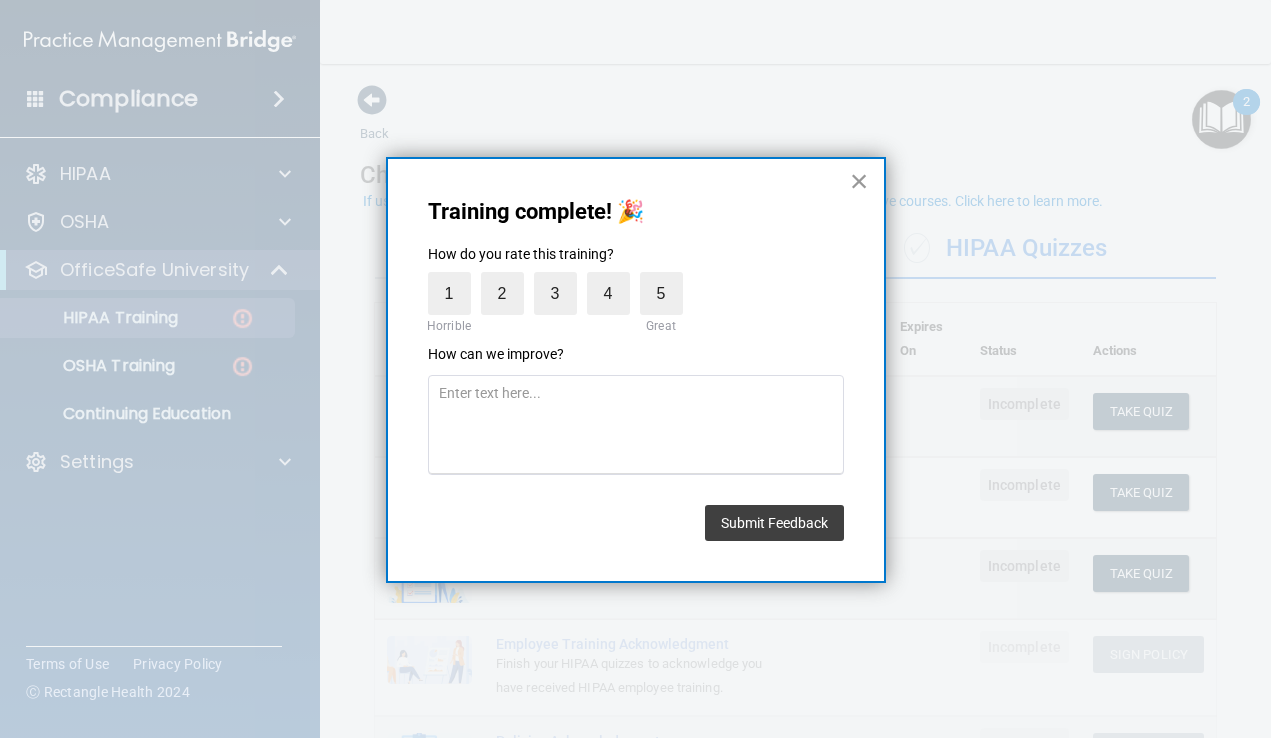 click on "×" at bounding box center [859, 181] 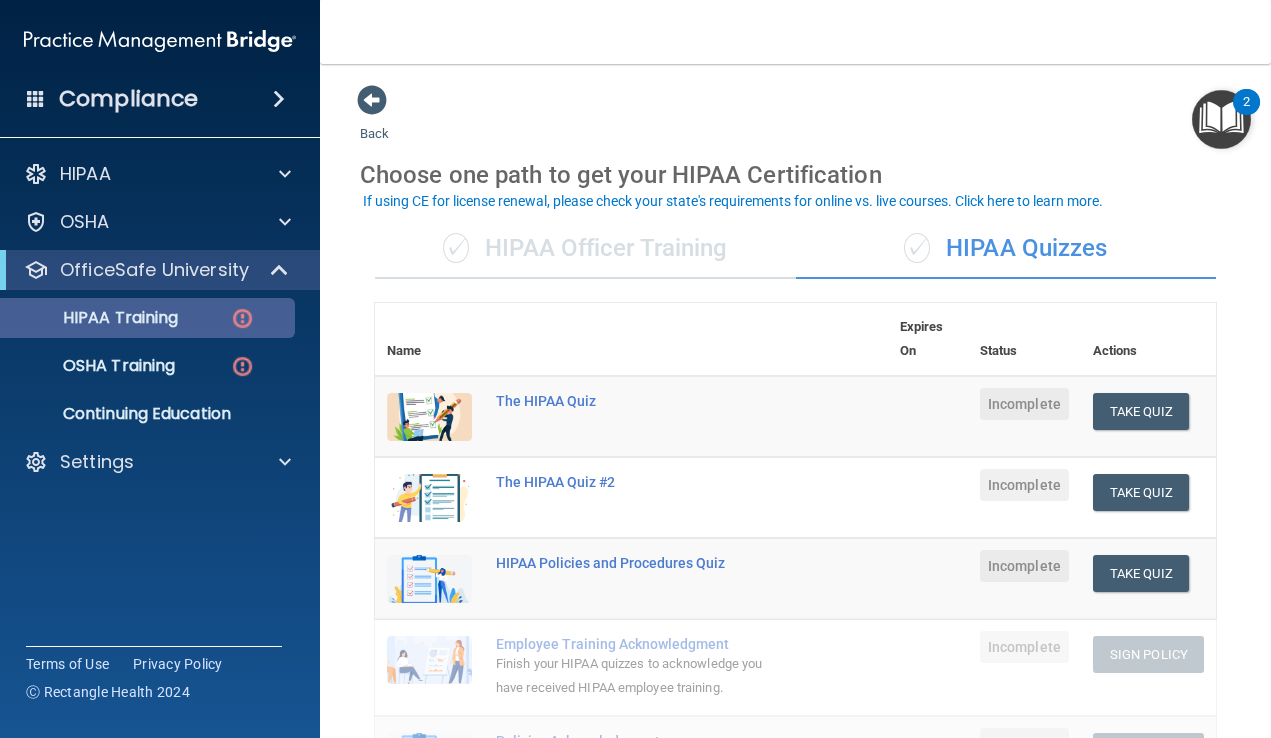 click at bounding box center (242, 318) 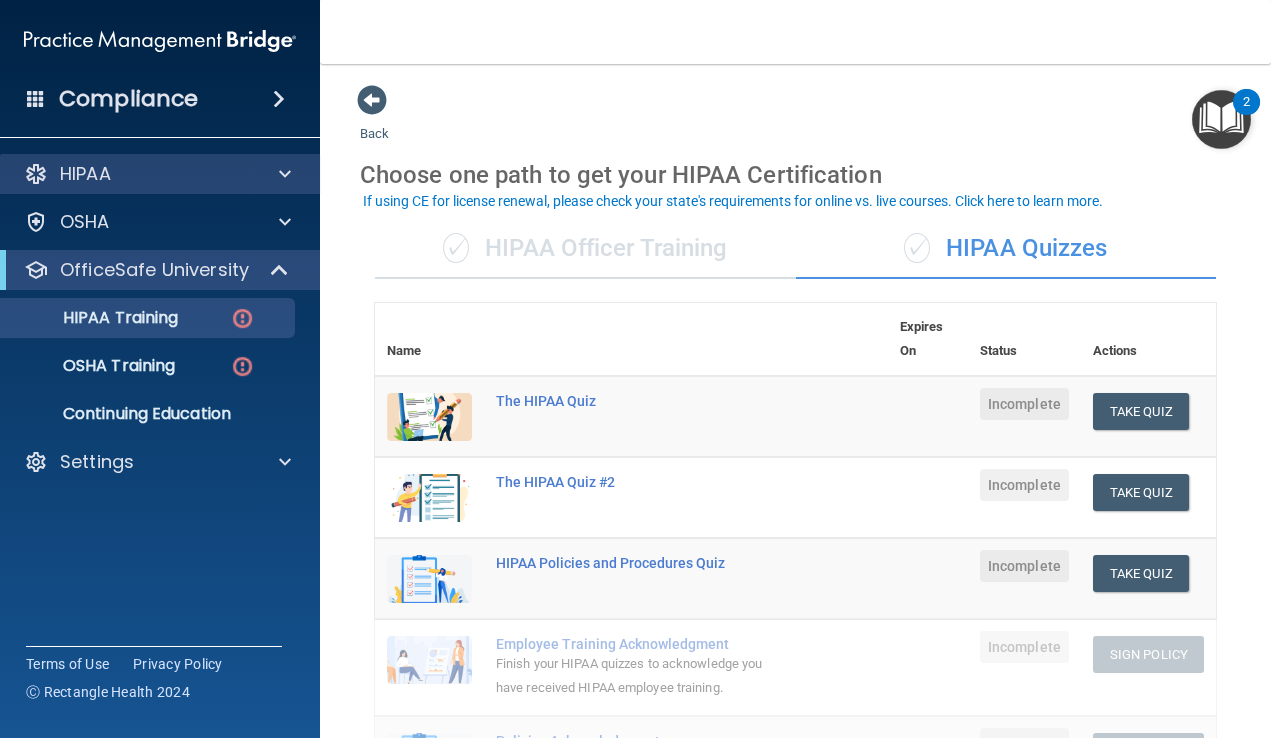 click on "HIPAA" at bounding box center (160, 174) 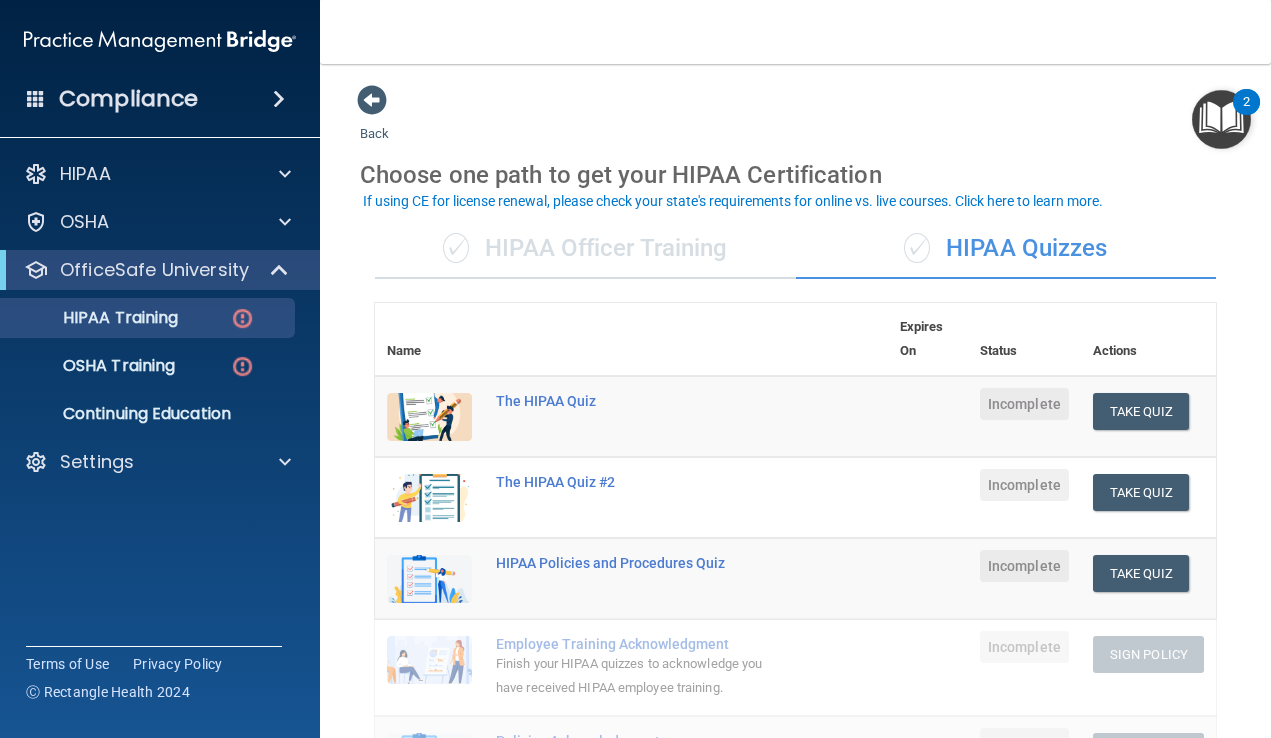 click on "2" at bounding box center (1246, 102) 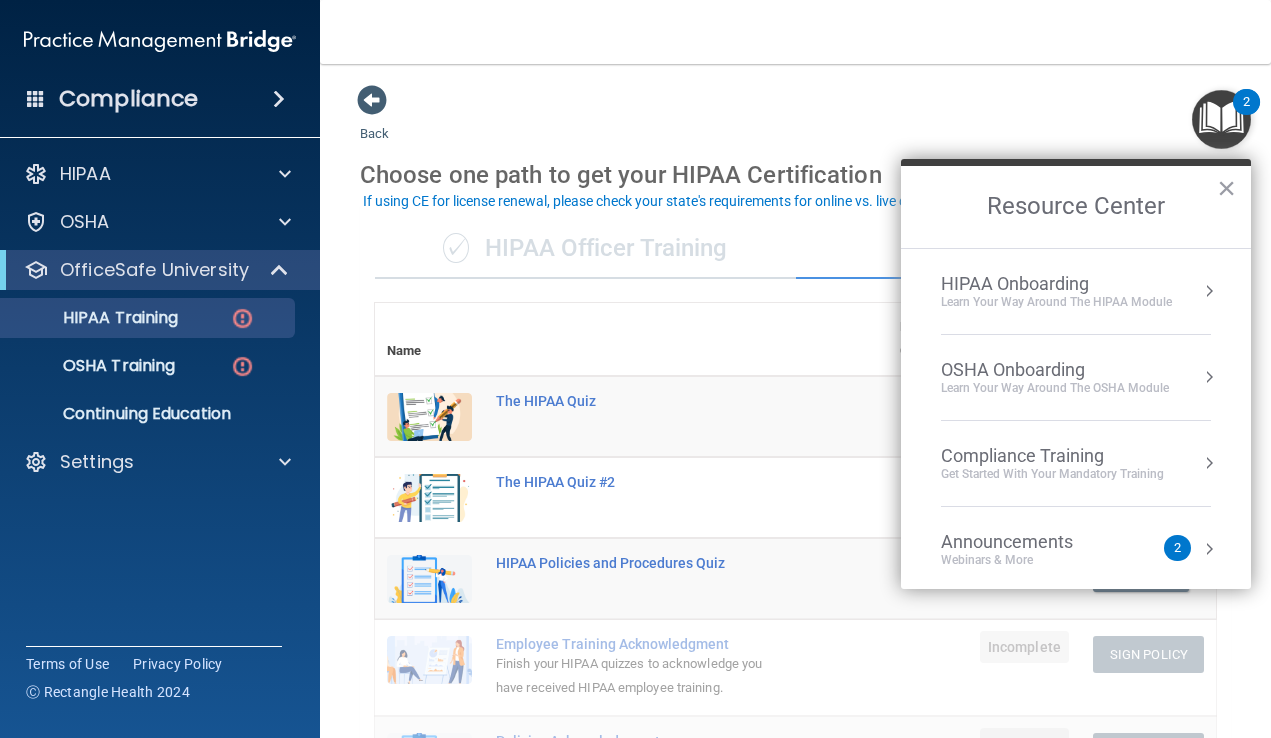 click at bounding box center [1209, 463] 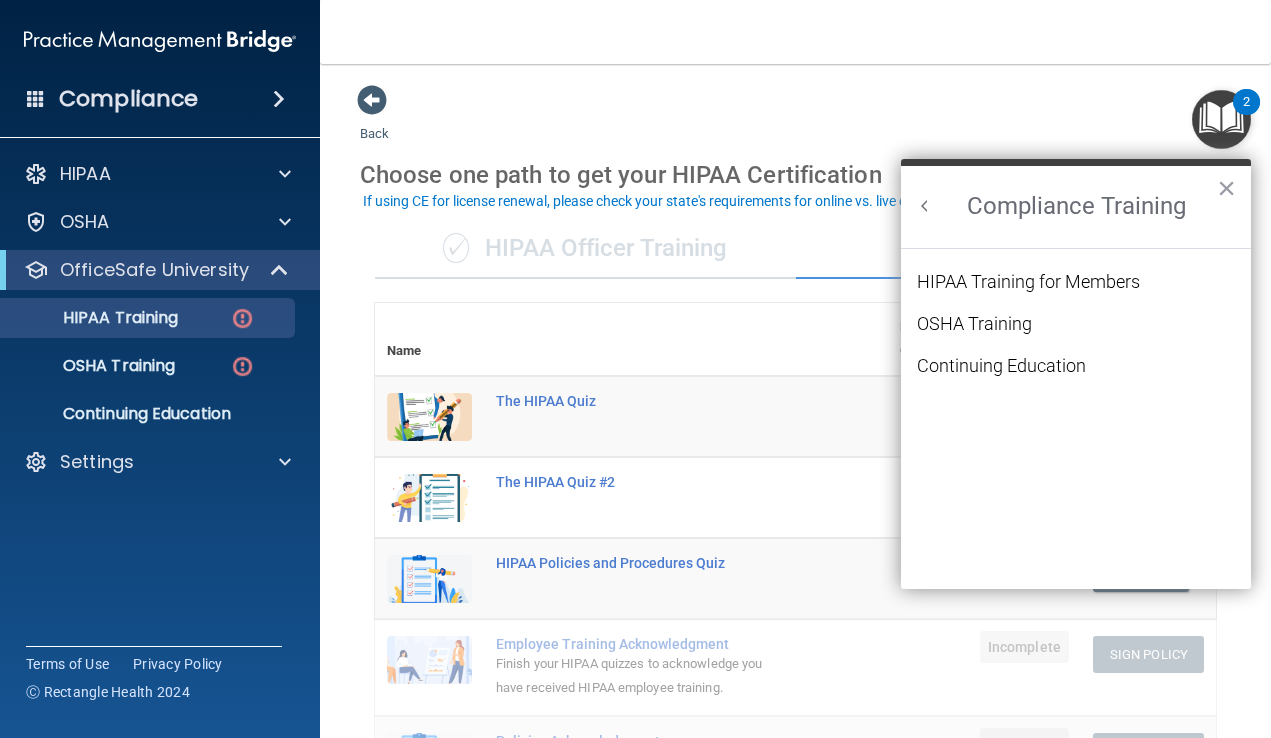 scroll, scrollTop: 0, scrollLeft: 0, axis: both 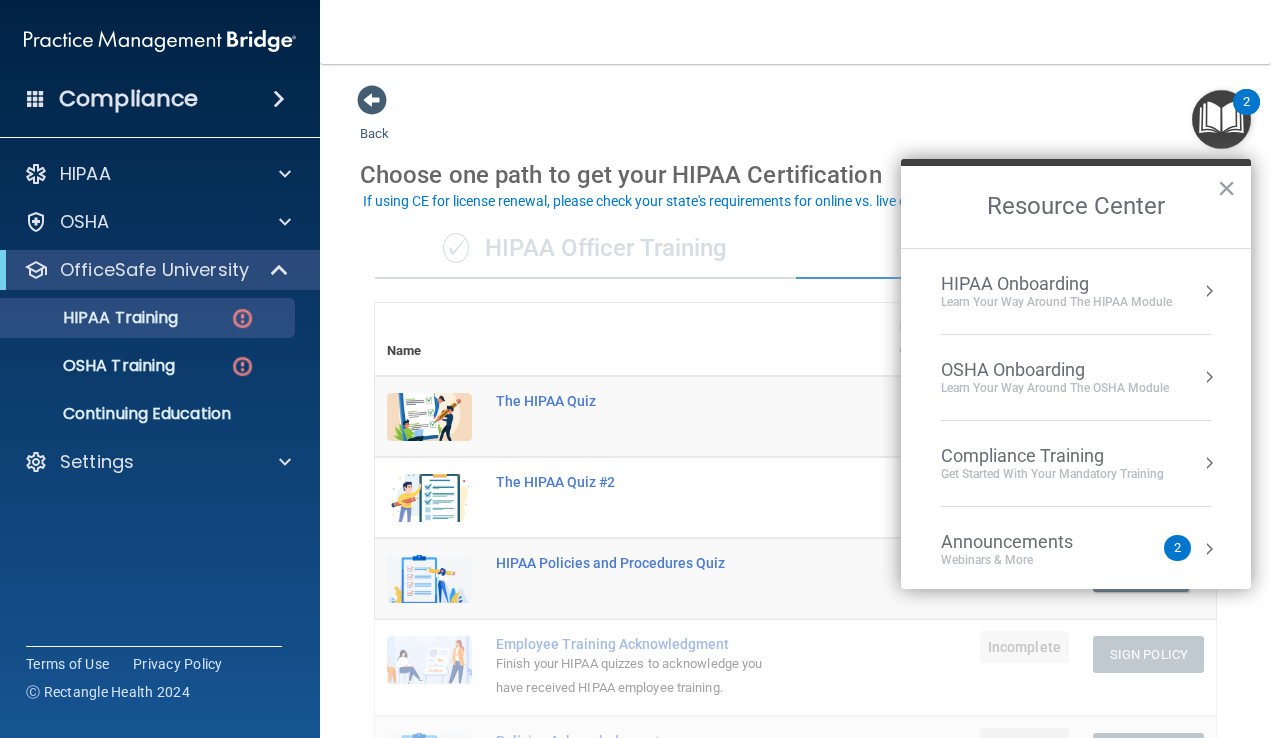 click on "HIPAA Onboarding Learn Your Way around the HIPAA module OSHA Onboarding Learn your way around the OSHA module Compliance Training Get Started with your mandatory training Announcements Webinars & More 2 Share Your Feedback Tell Us What We Can Do to Improve Your Experience No content available at this time. Feel free to check back later or navigate to another page to view content" at bounding box center [1076, 419] 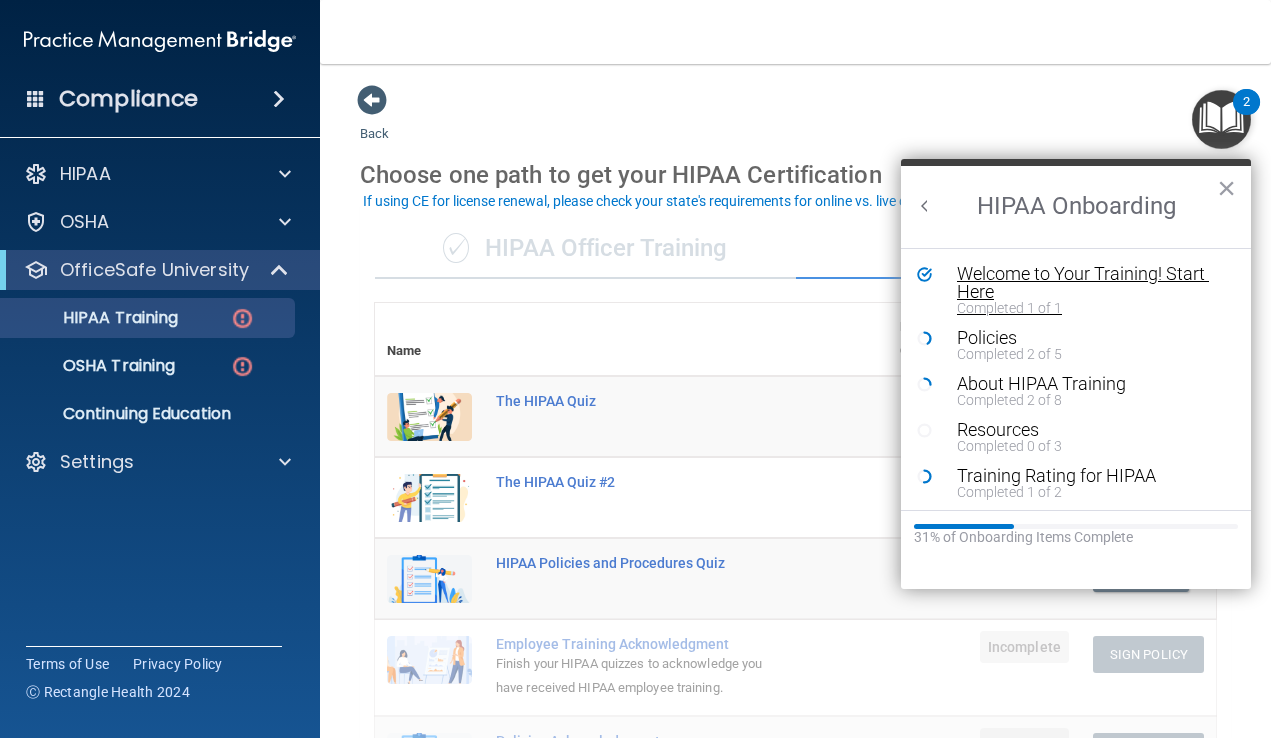 scroll, scrollTop: 0, scrollLeft: 0, axis: both 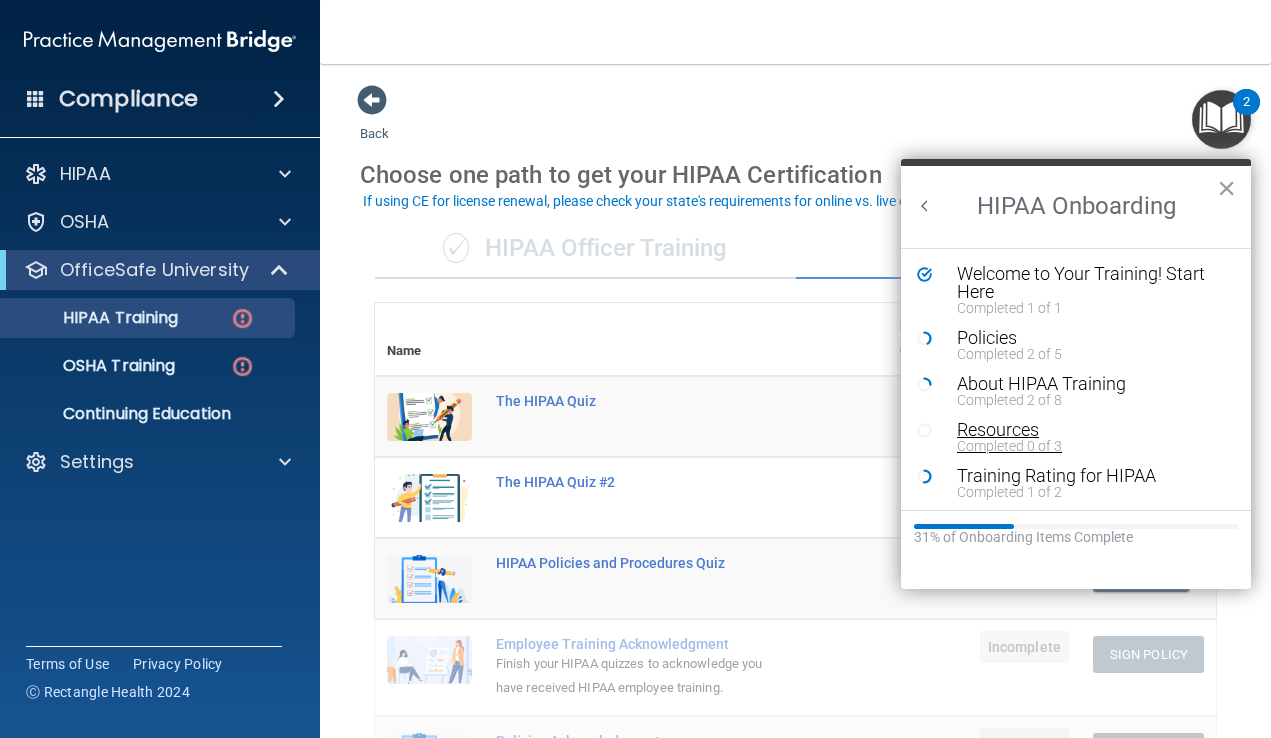 click on "Resources" at bounding box center [1091, 430] 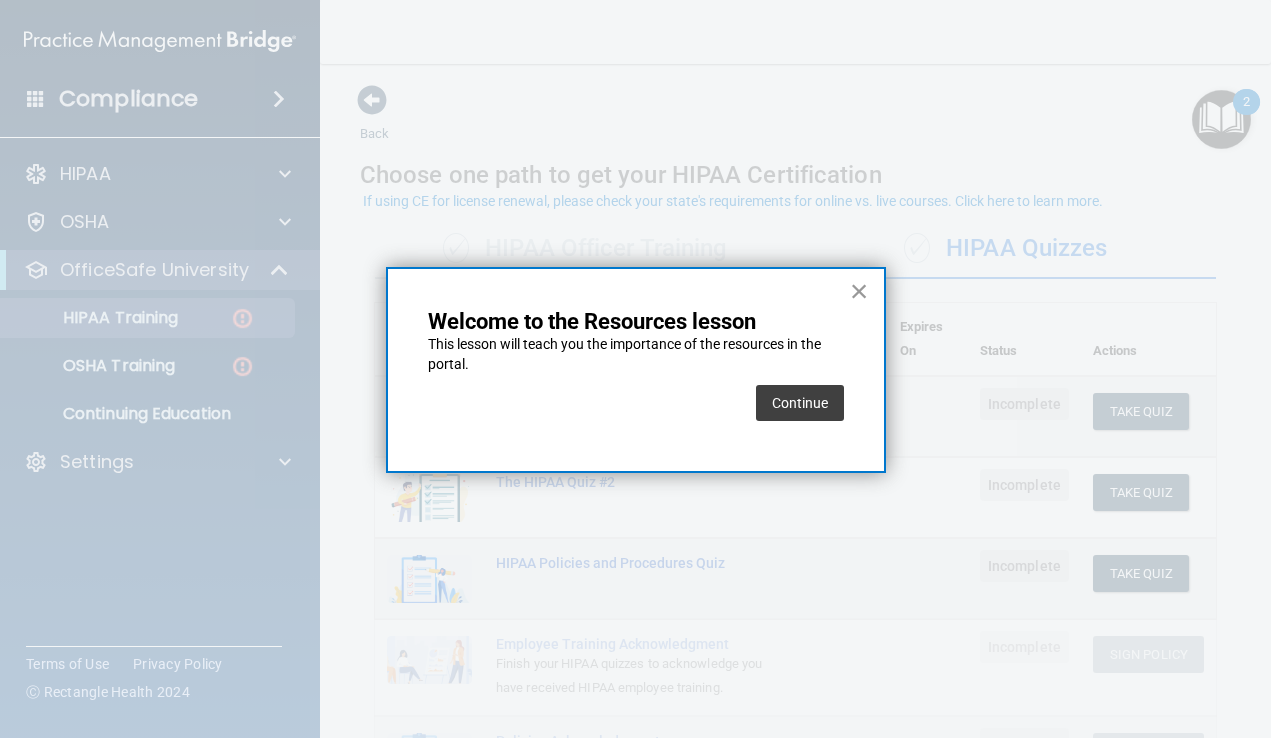 click on "×" at bounding box center (859, 291) 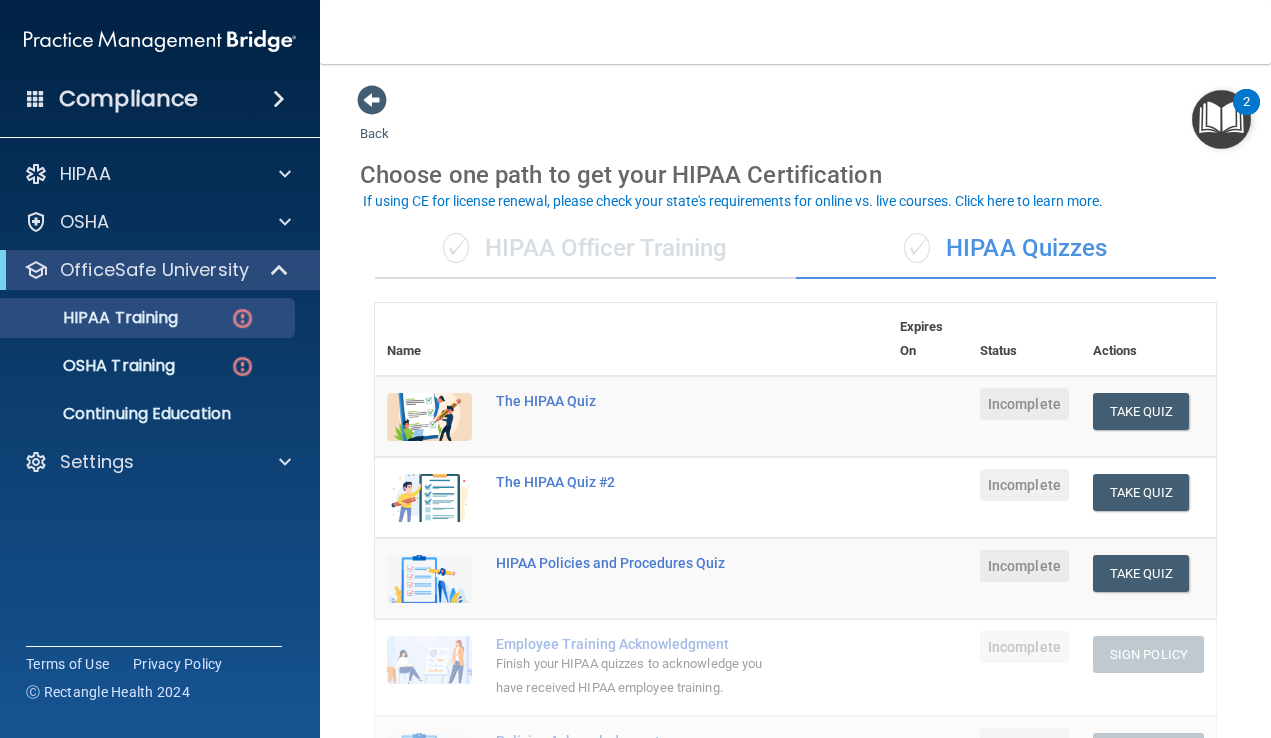 click at bounding box center (1221, 119) 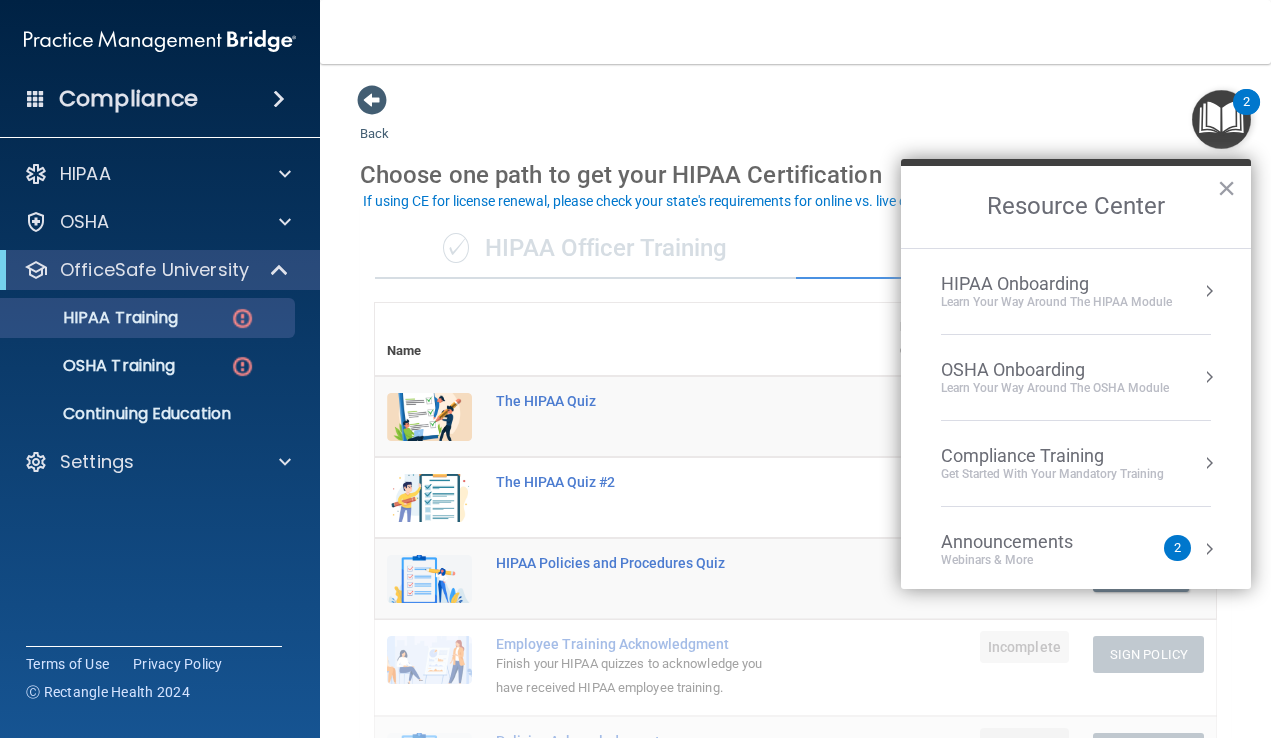 click at bounding box center [1209, 291] 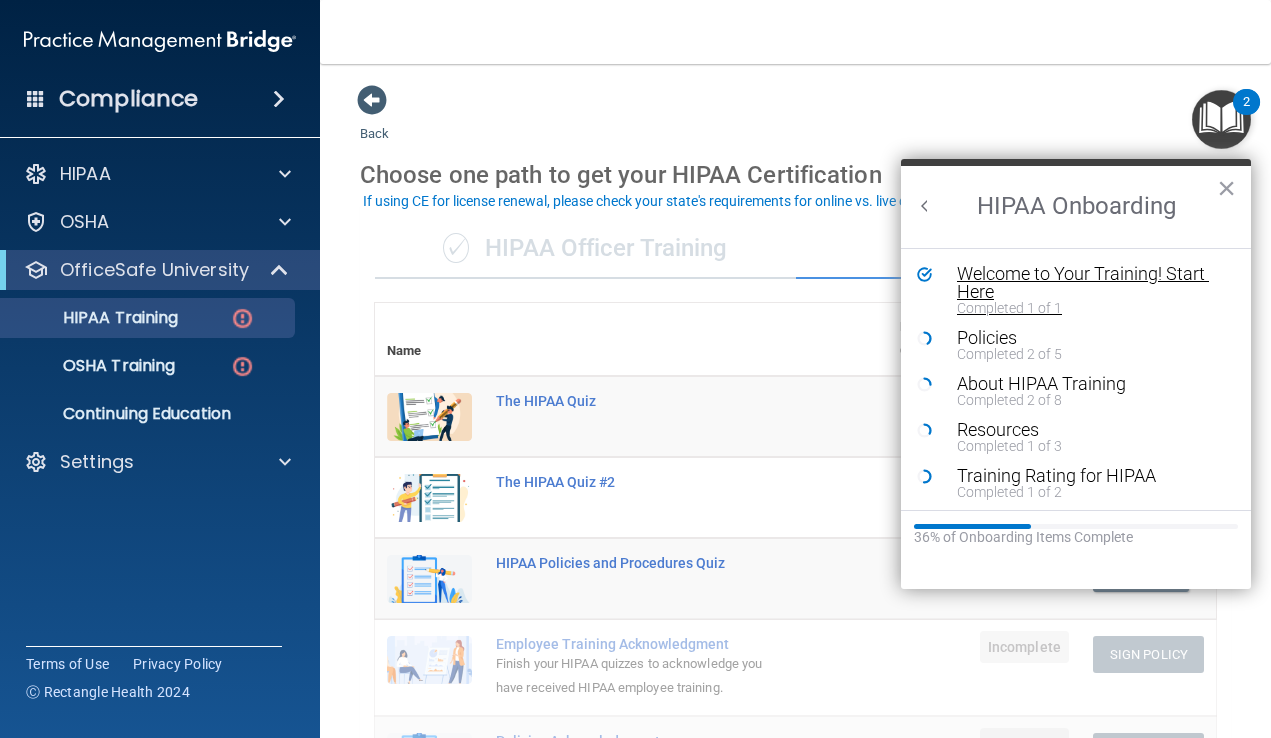 scroll, scrollTop: 0, scrollLeft: 0, axis: both 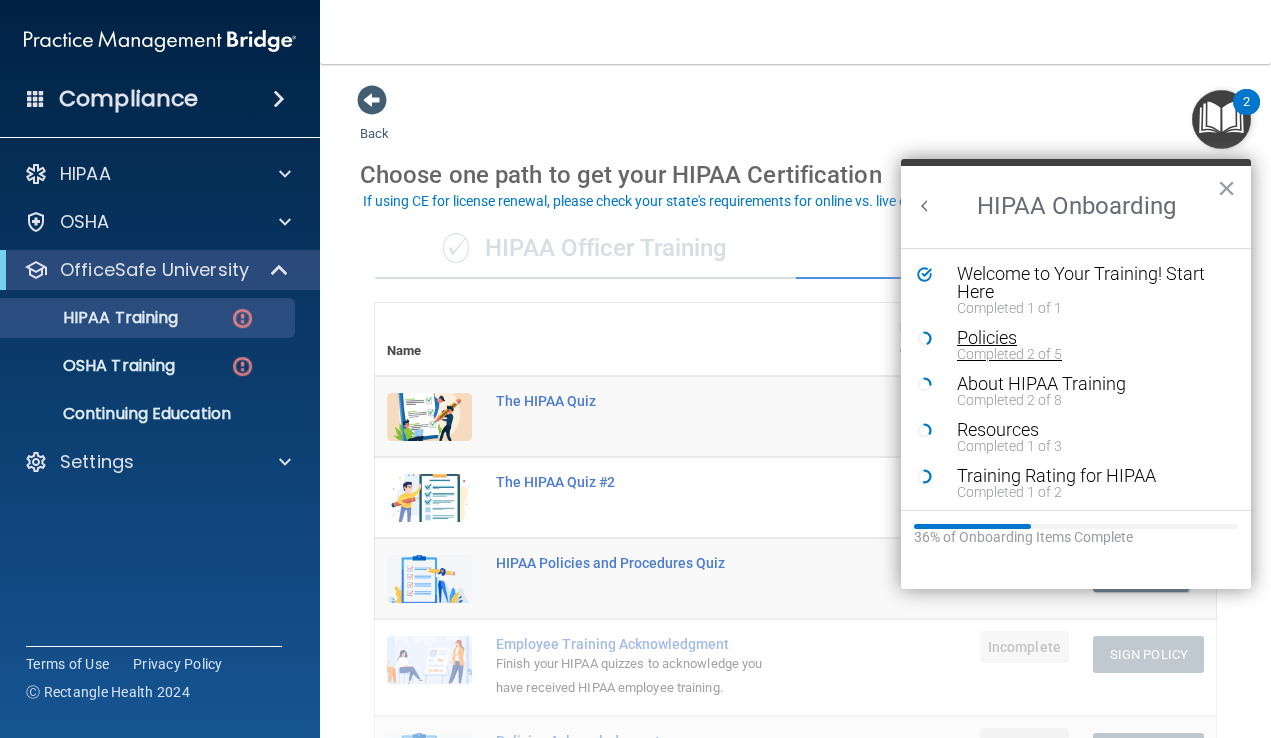 click on "Policies" at bounding box center [1091, 338] 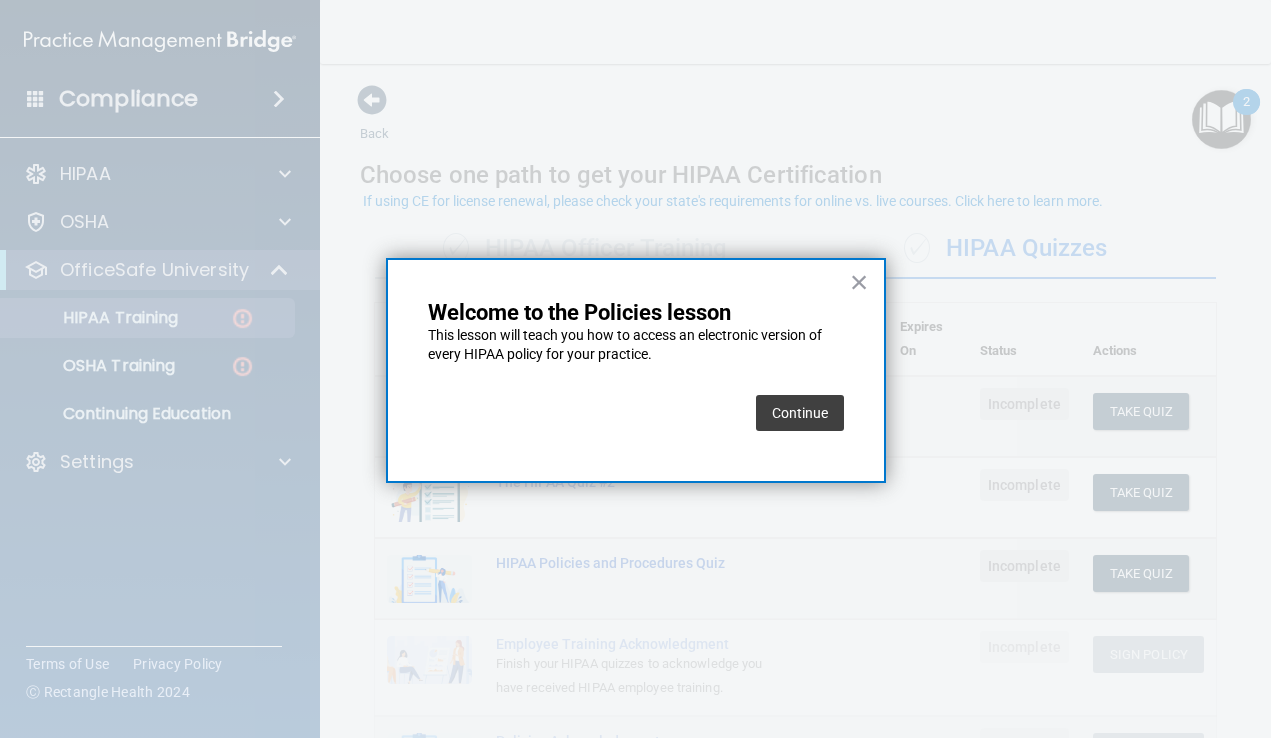 click on "Continue" at bounding box center [800, 413] 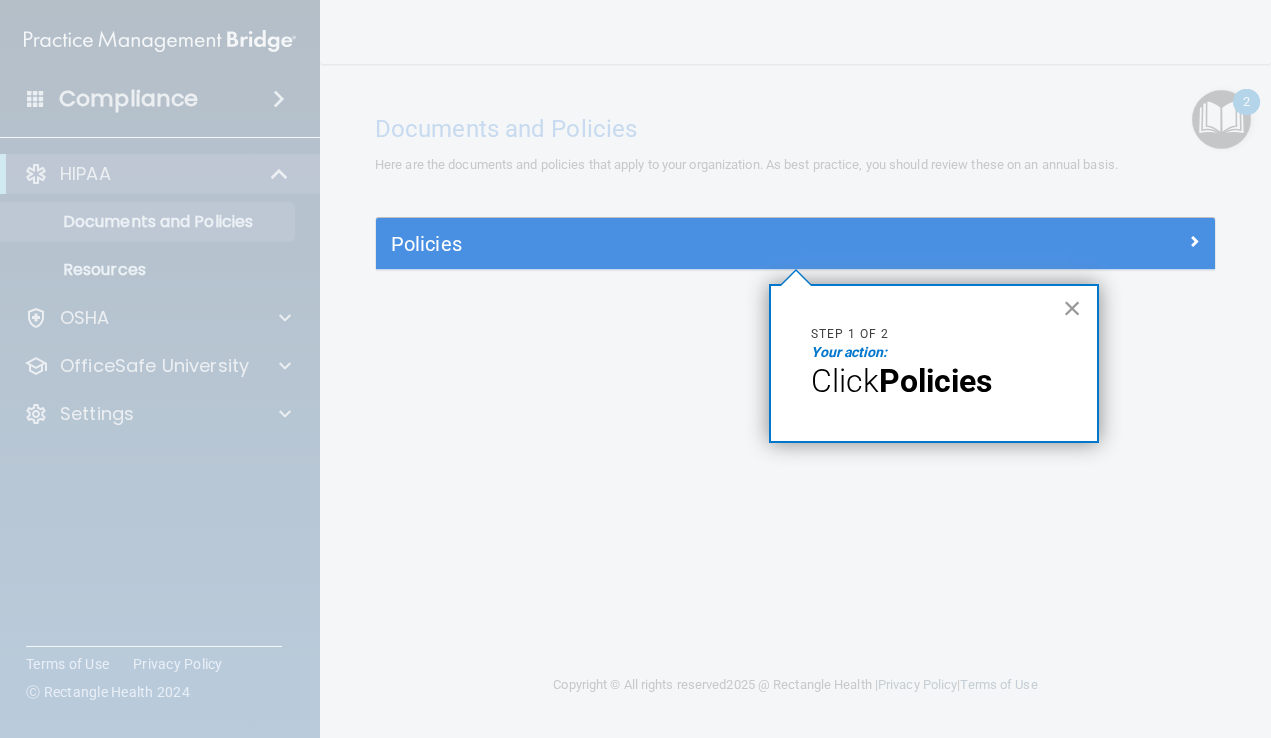 click on "×" at bounding box center (1072, 308) 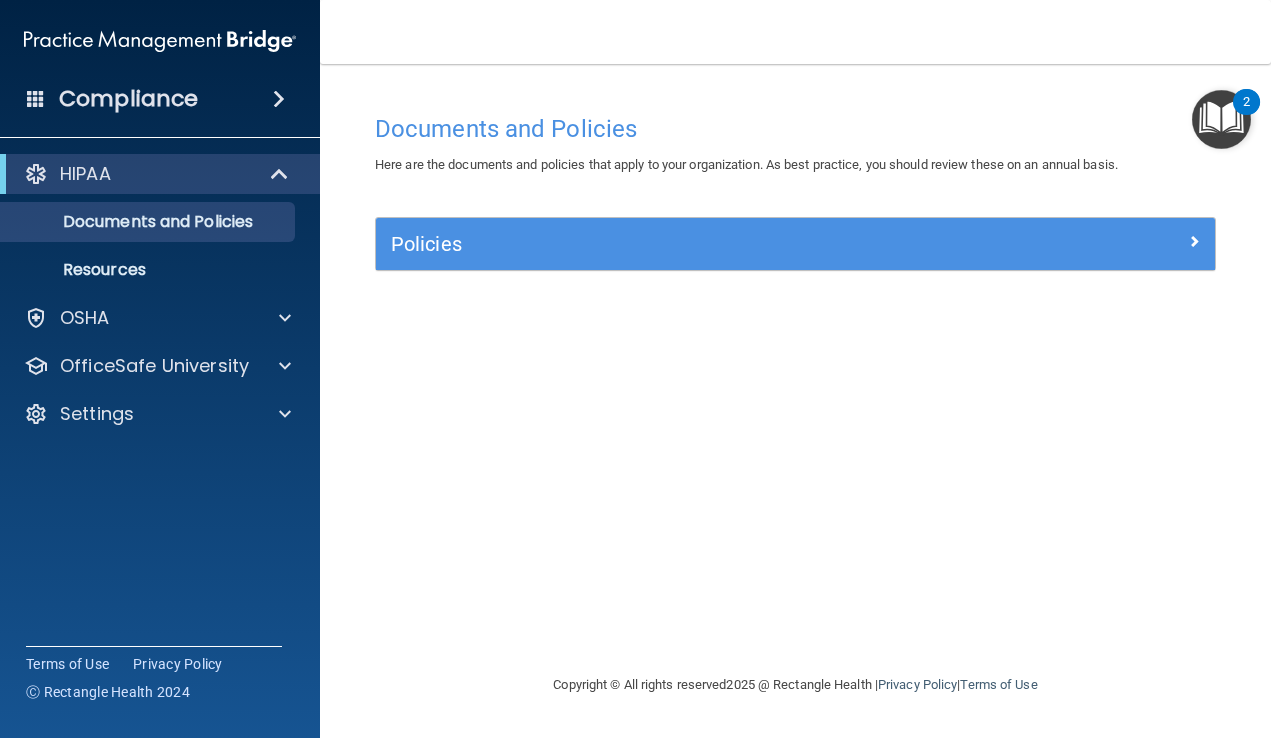 click on "Policies" at bounding box center (795, 244) 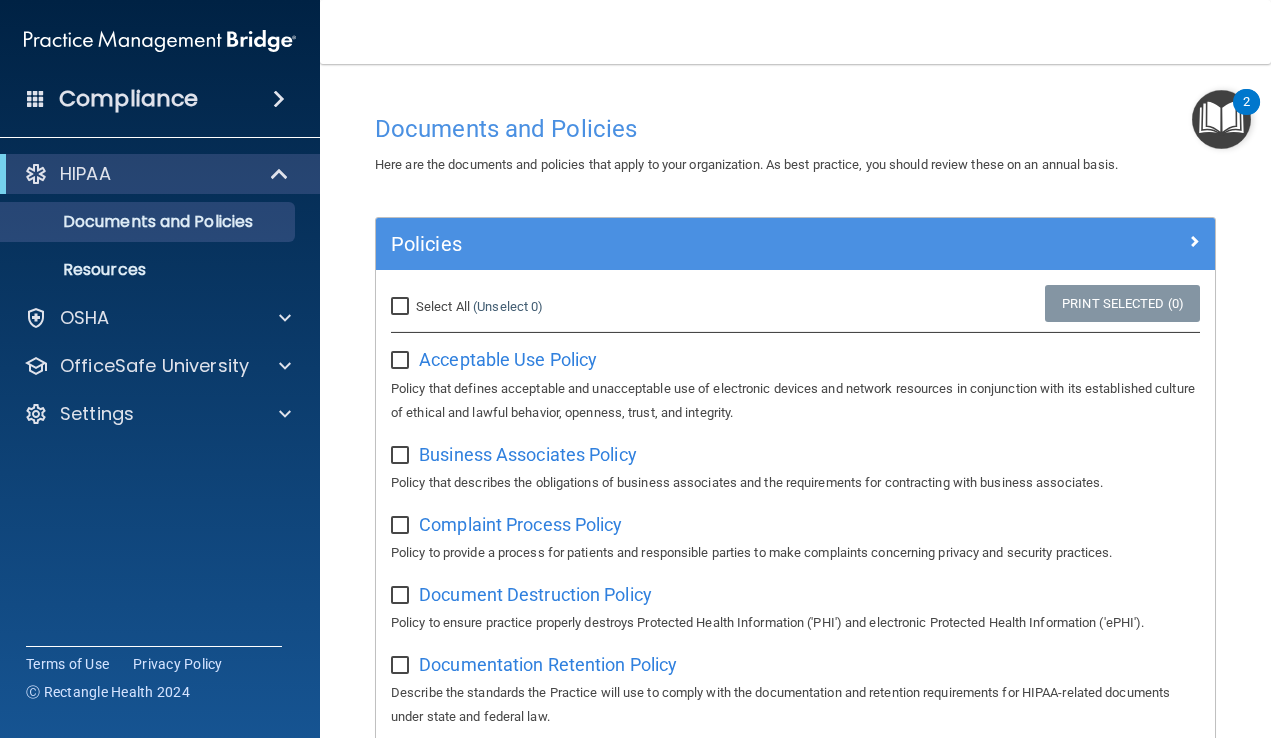 click at bounding box center [1194, 241] 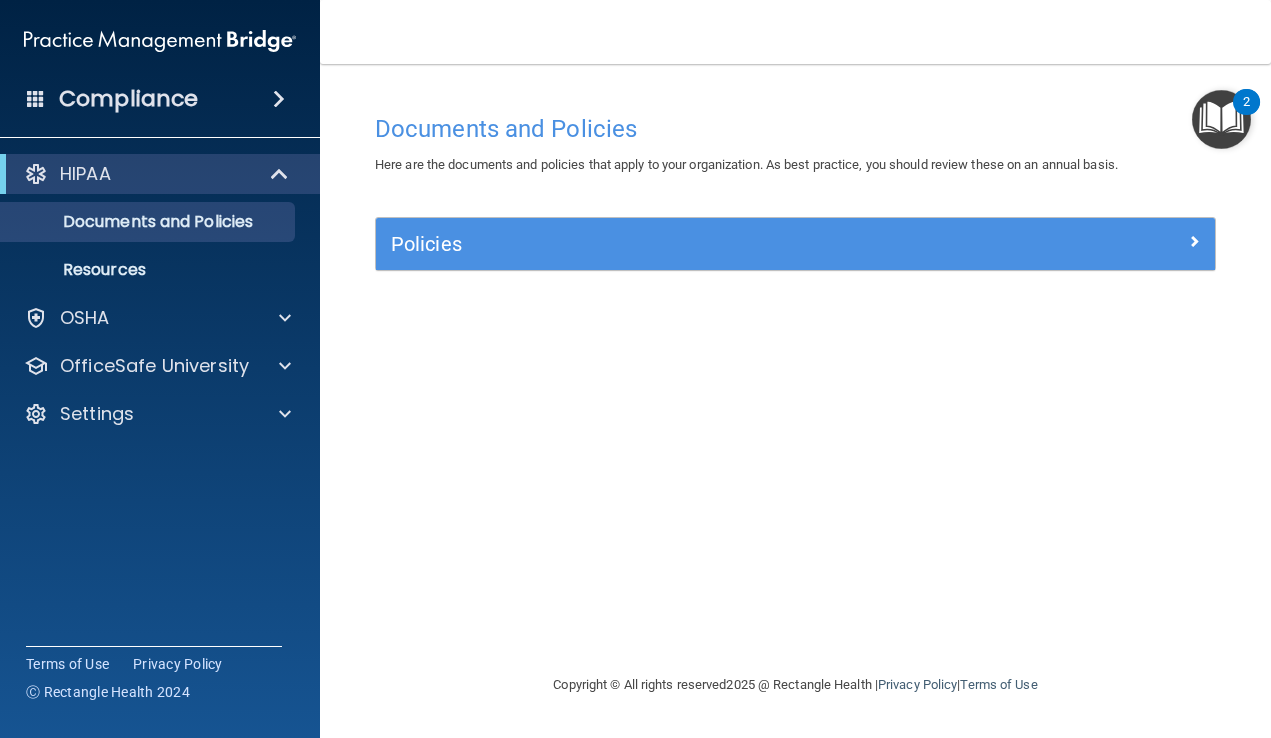 click at bounding box center (1221, 119) 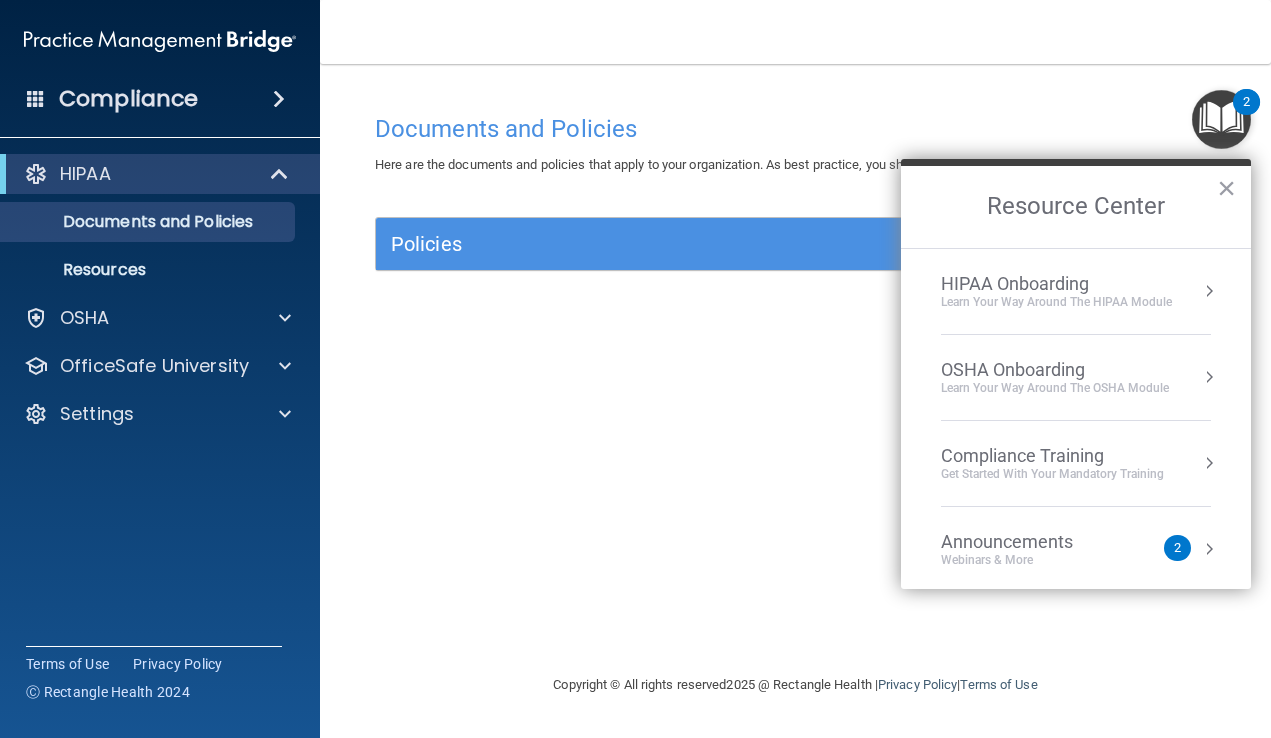 click at bounding box center (1209, 291) 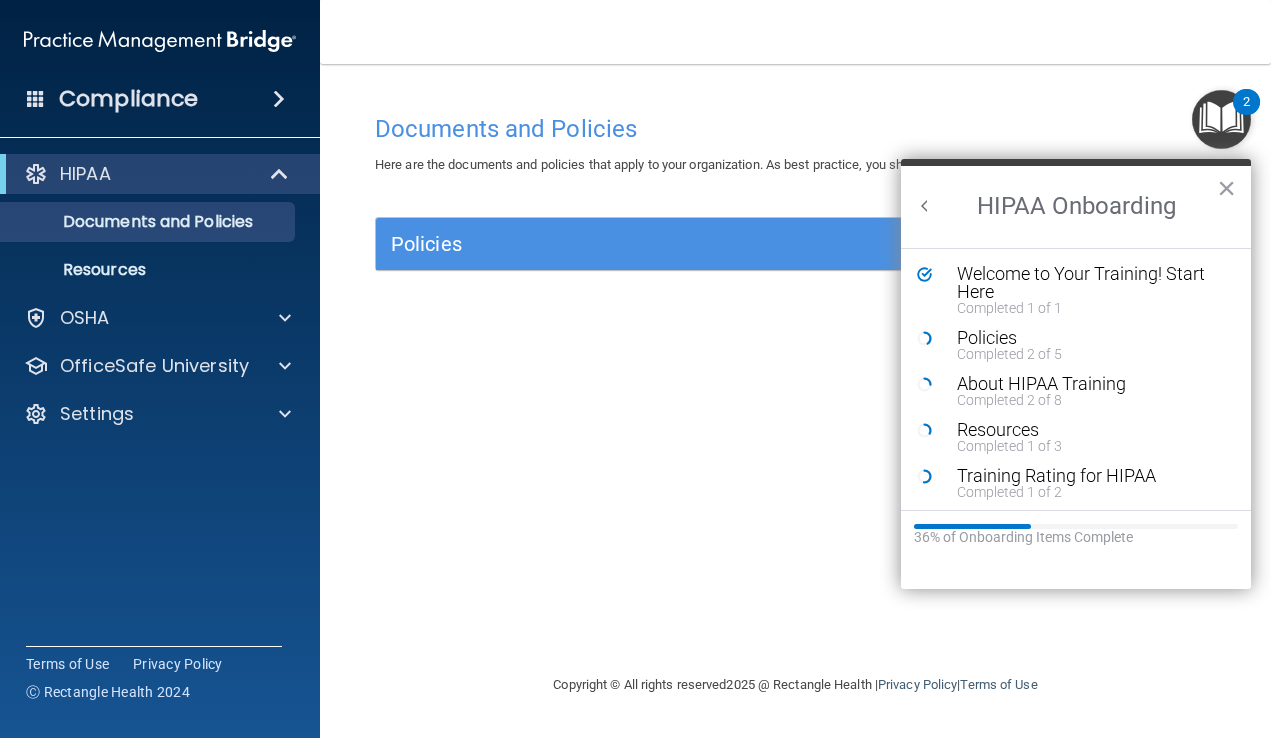scroll, scrollTop: 0, scrollLeft: 0, axis: both 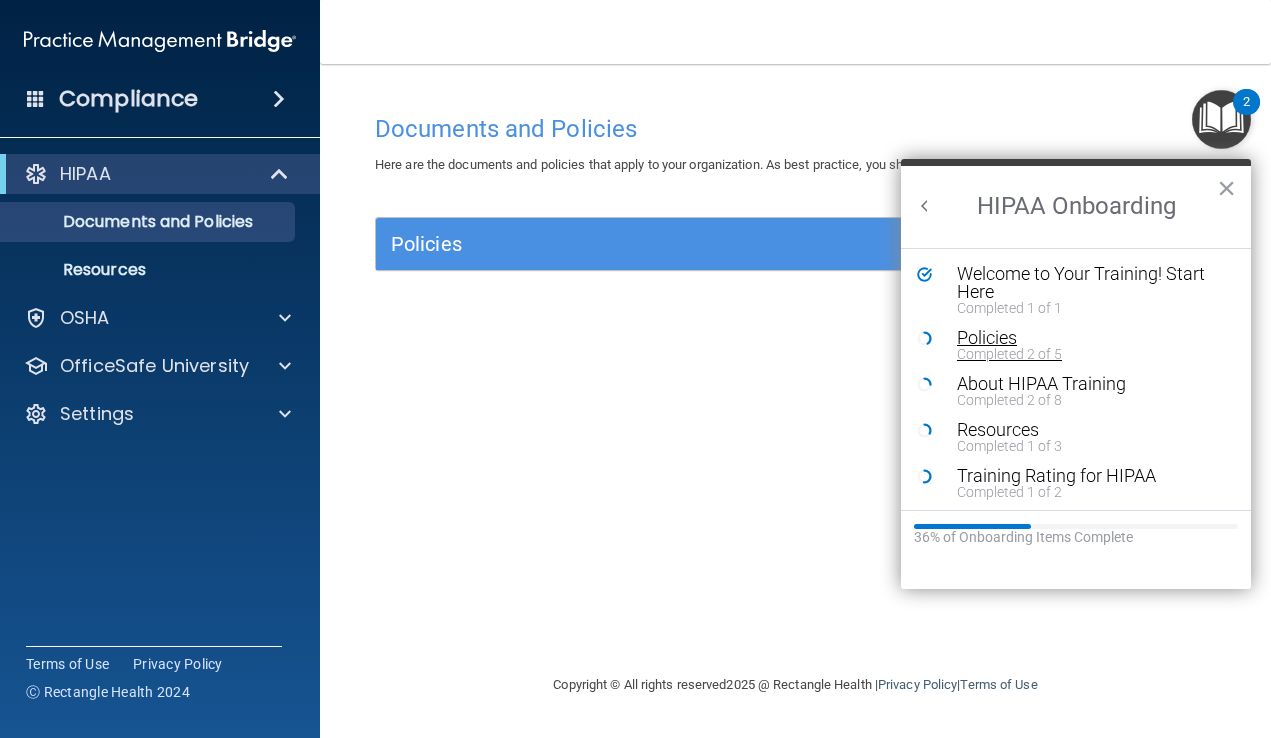 click on "Policies" at bounding box center [1091, 338] 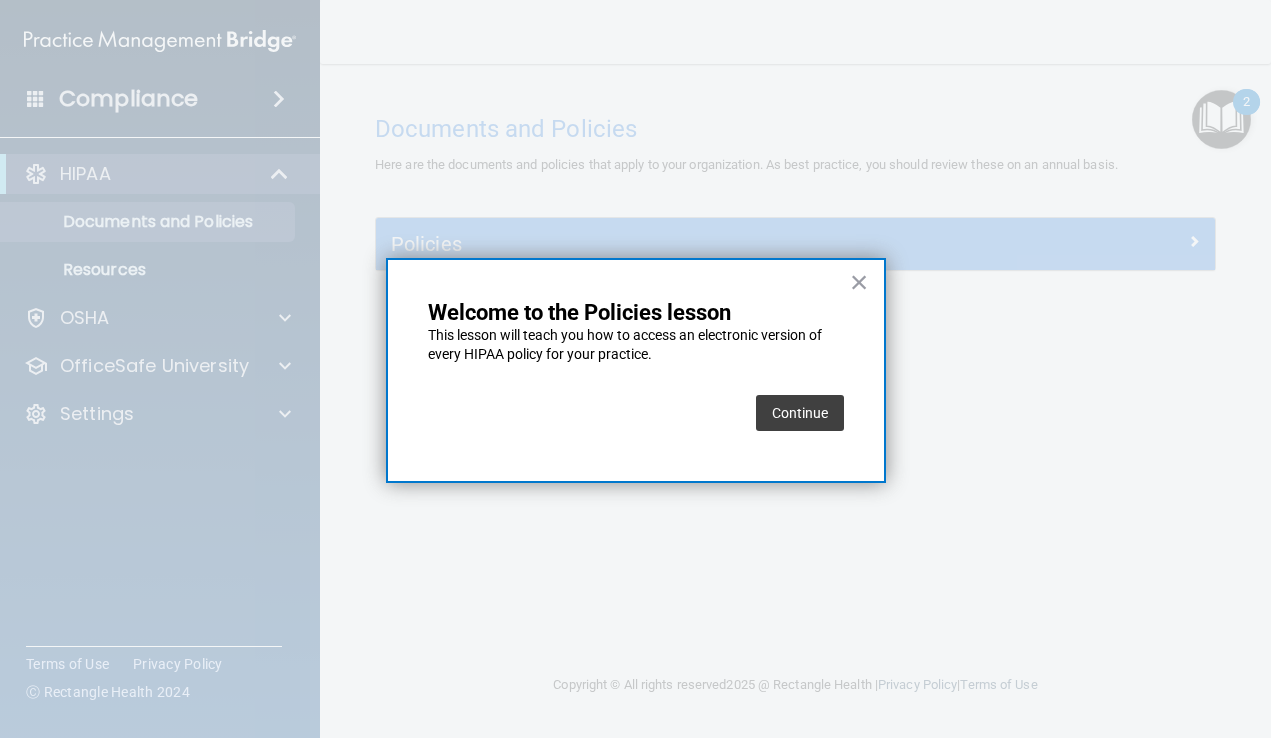 click on "Continue" at bounding box center (800, 413) 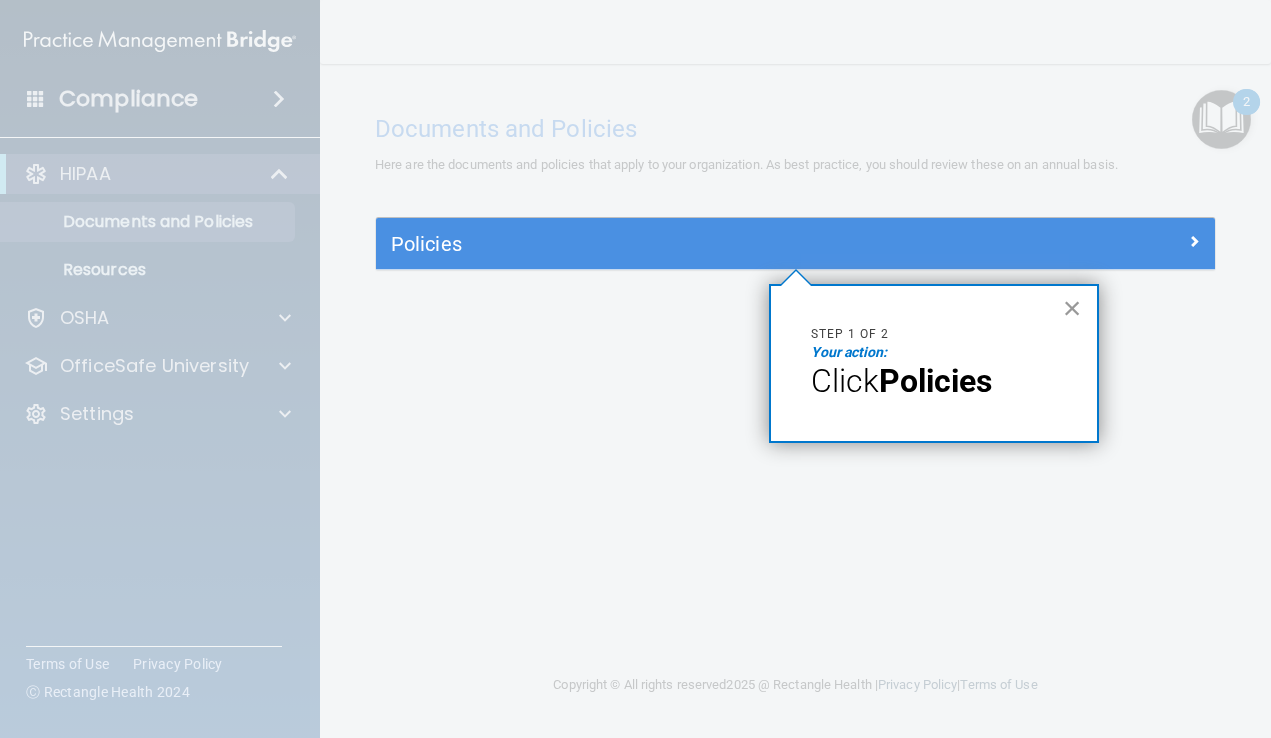 click on "×" at bounding box center (1072, 308) 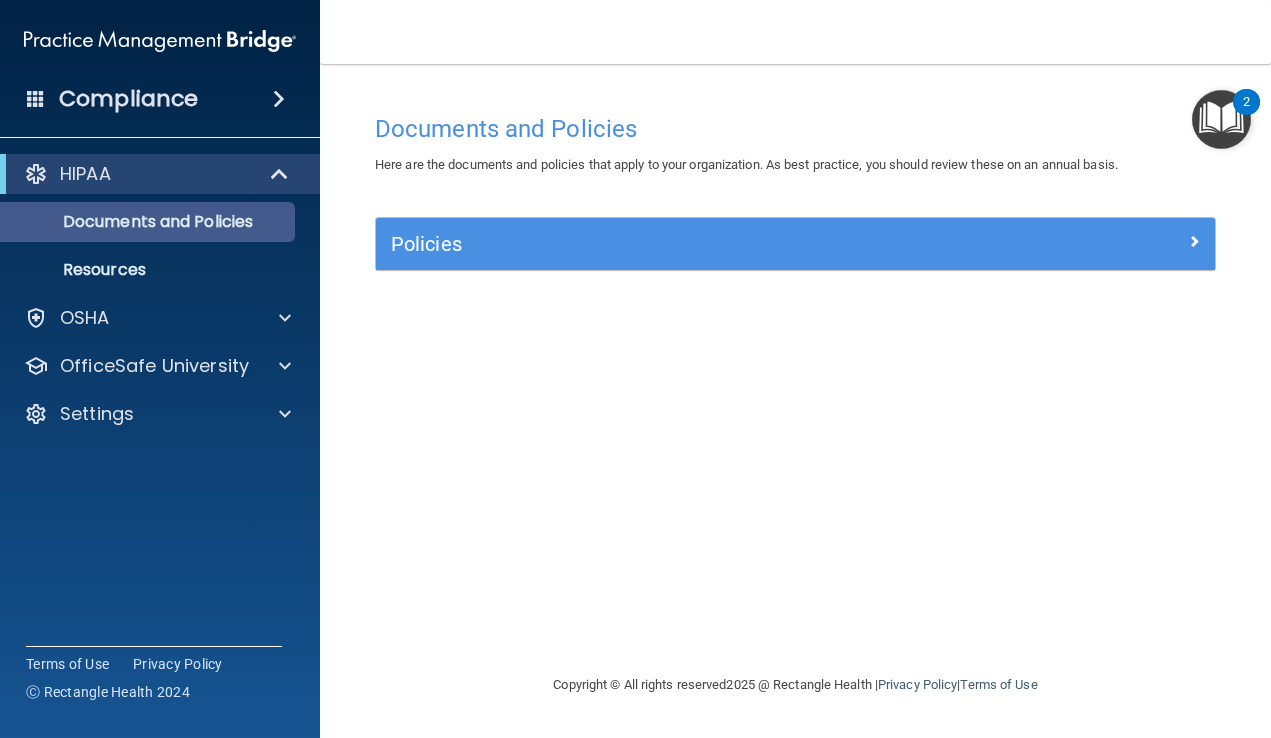 click on "Documents and Policies" at bounding box center [149, 222] 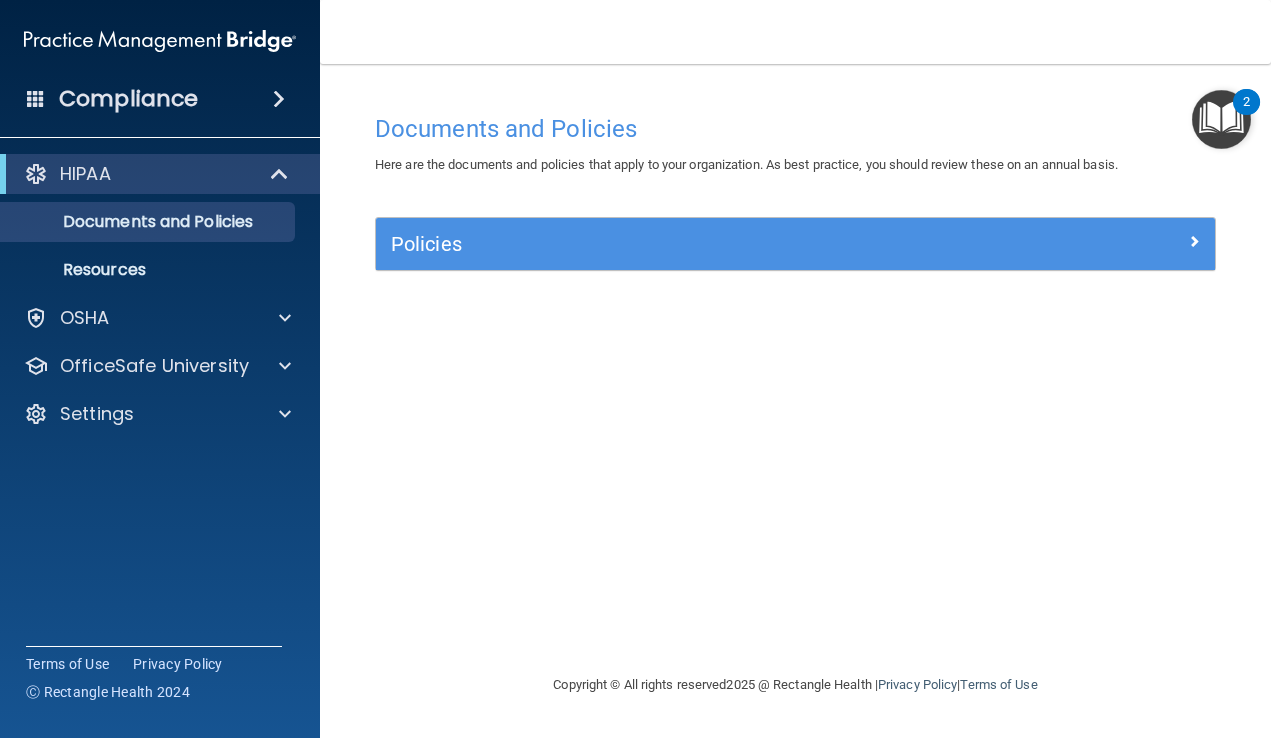 click at bounding box center (1194, 241) 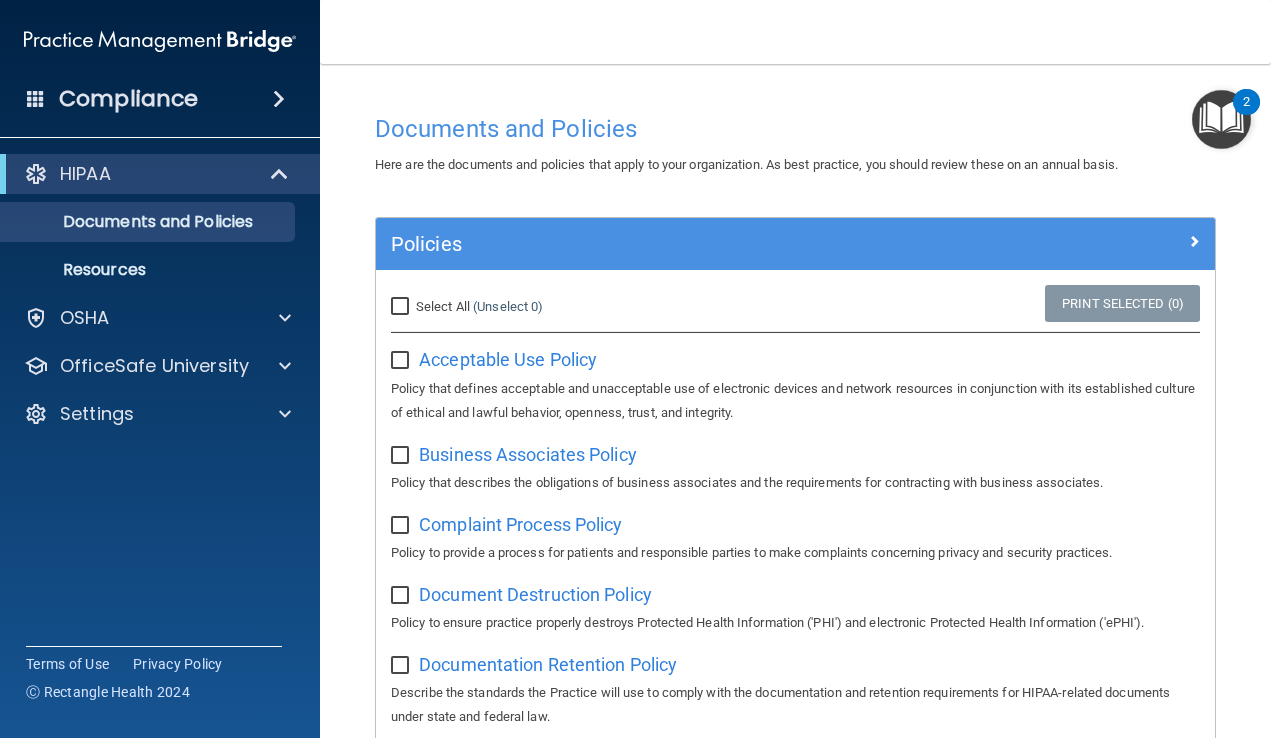 click on "Select All   (Unselect 0)    Unselect All" at bounding box center (402, 307) 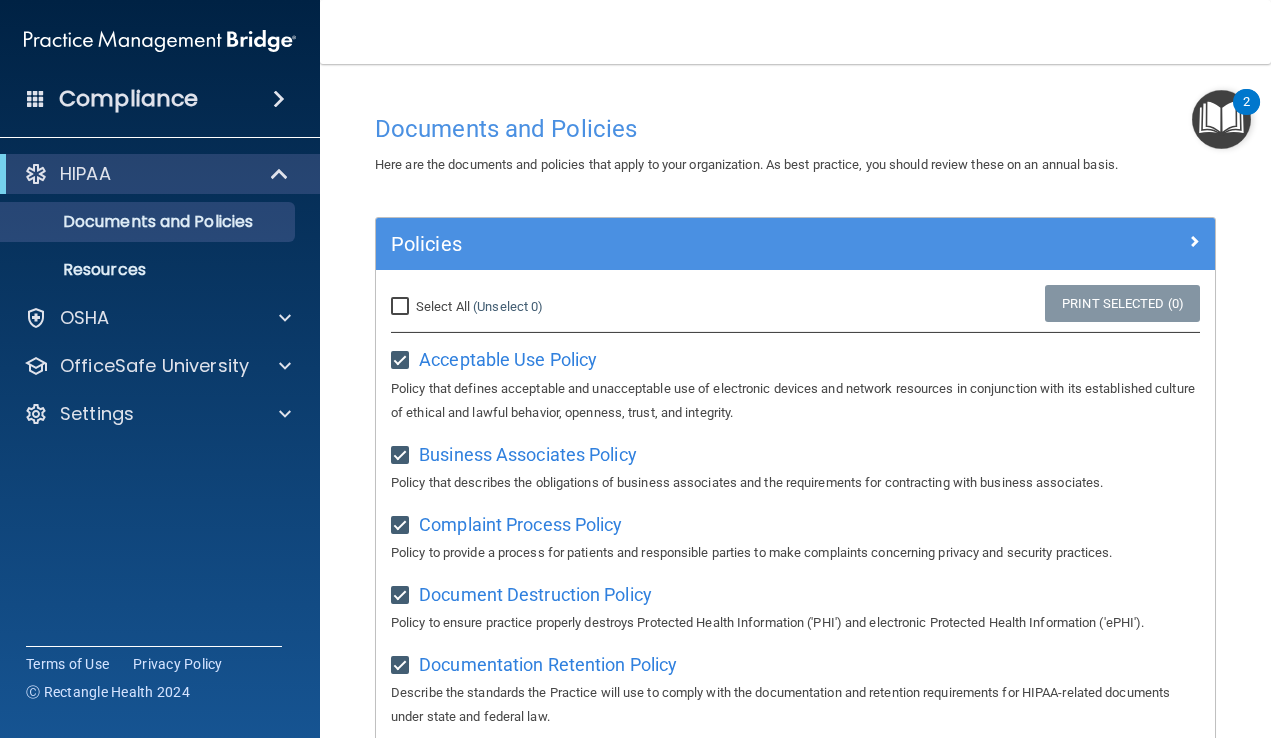 checkbox on "true" 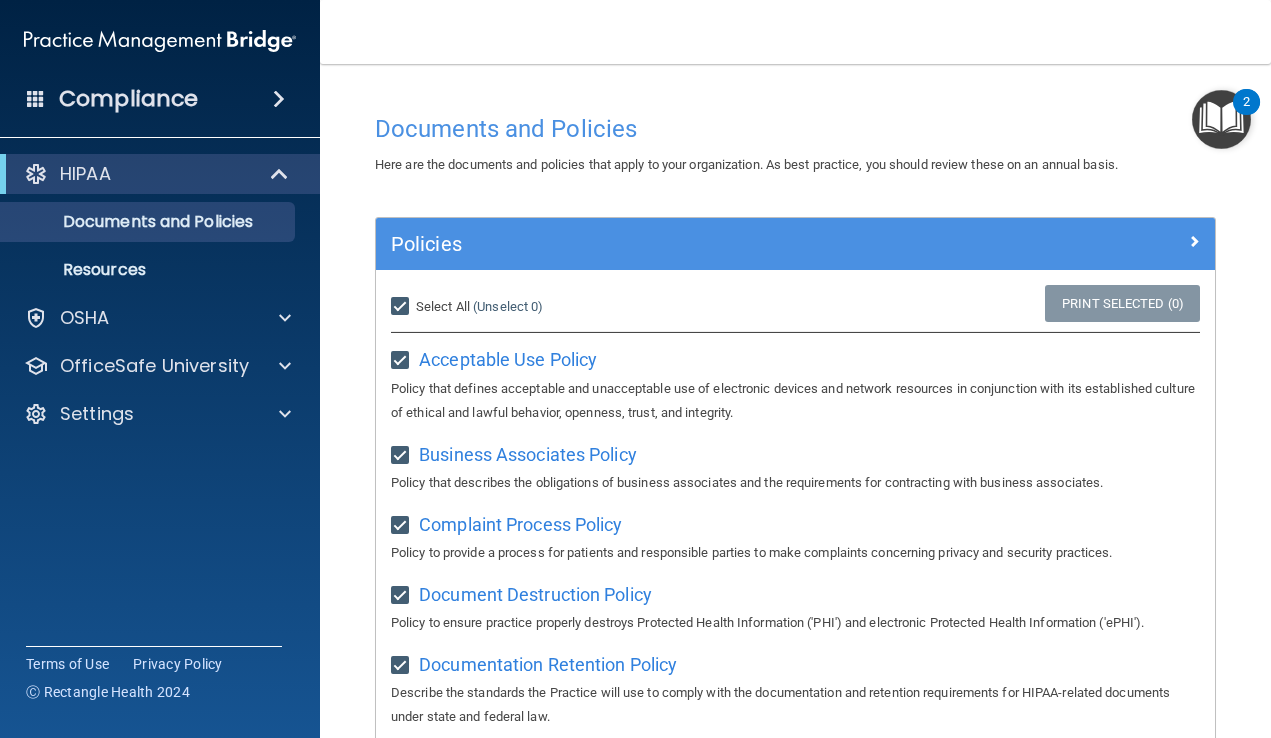 checkbox on "true" 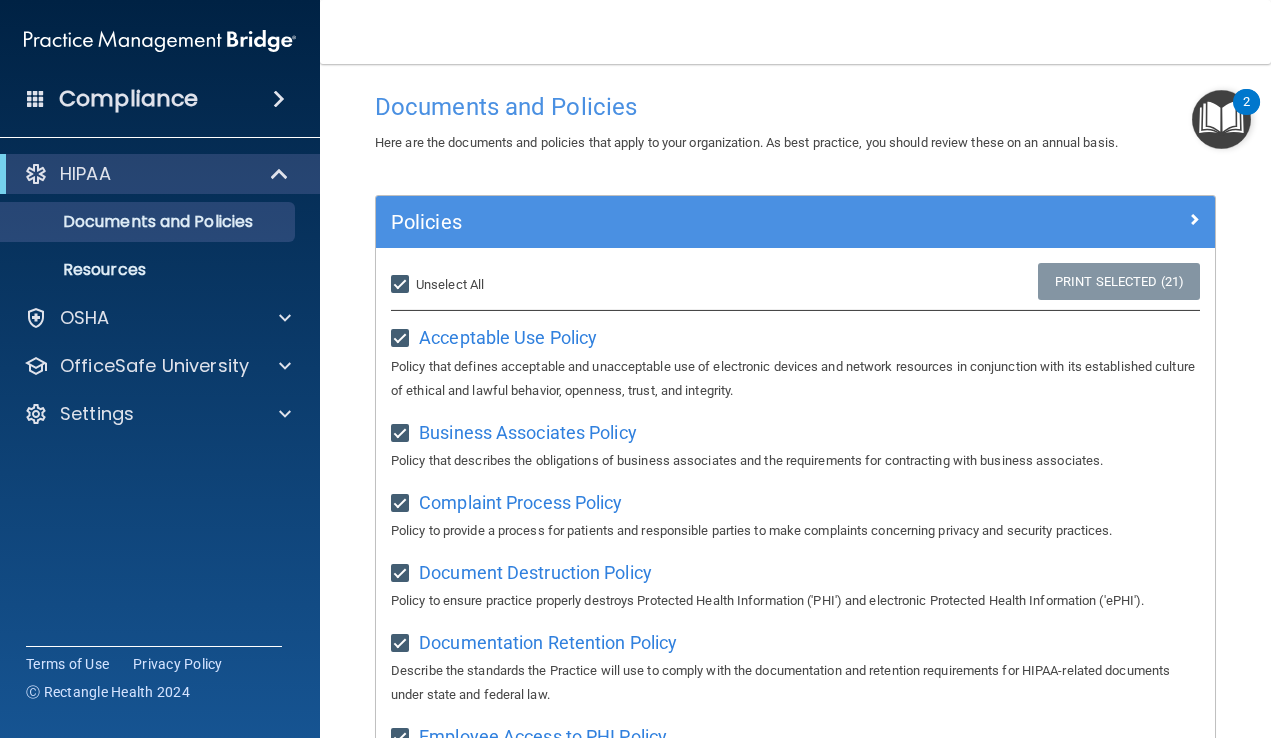 scroll, scrollTop: 5, scrollLeft: 0, axis: vertical 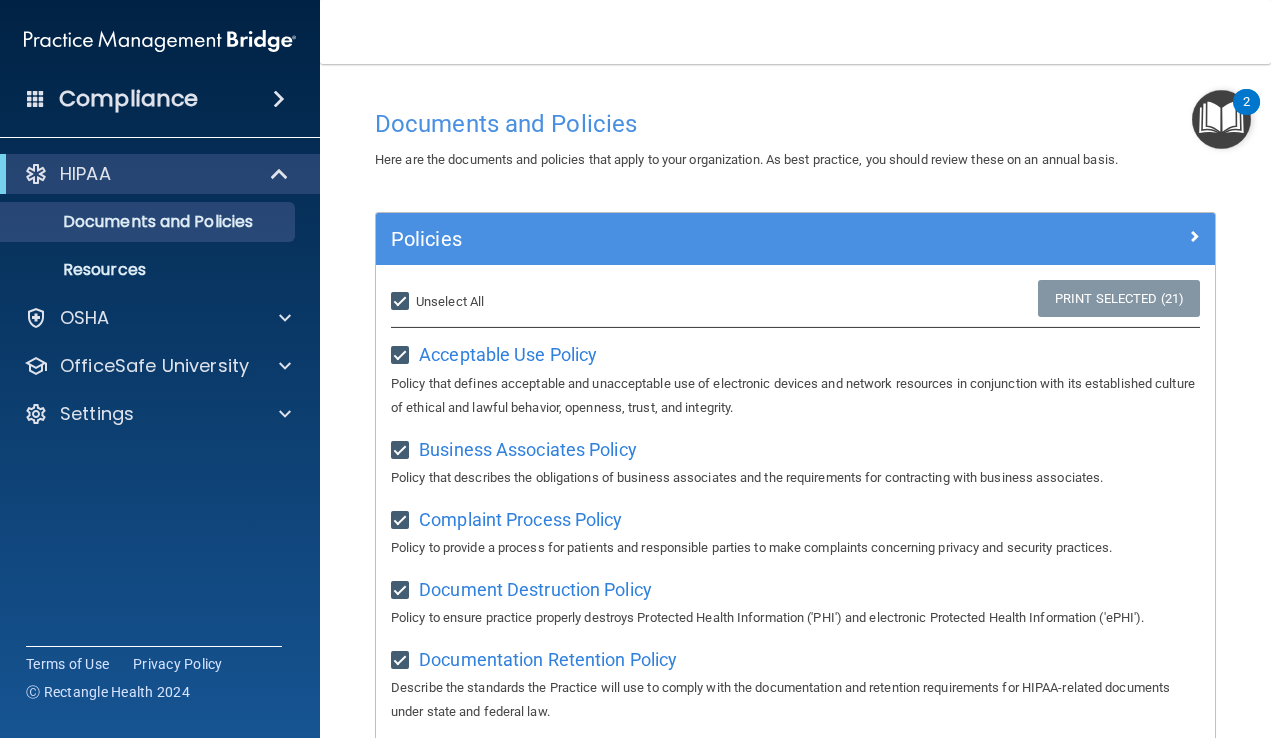 click at bounding box center (1221, 119) 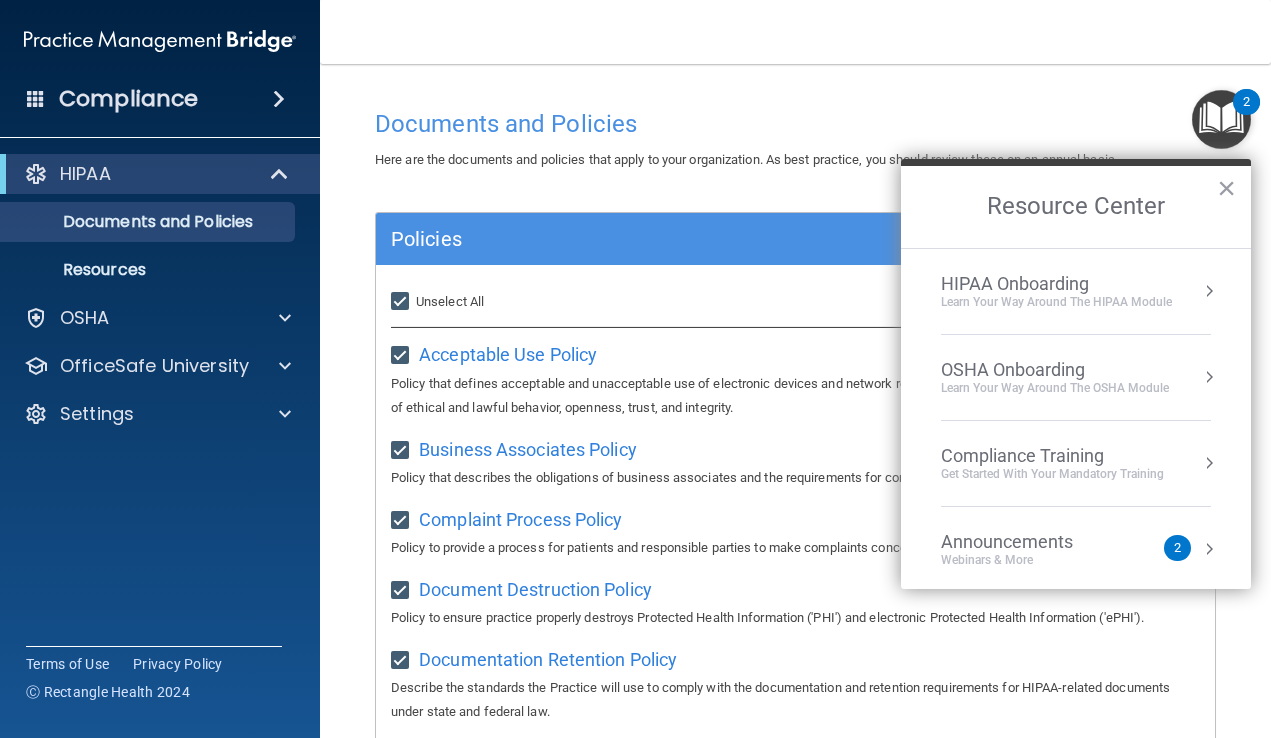 click at bounding box center [1209, 291] 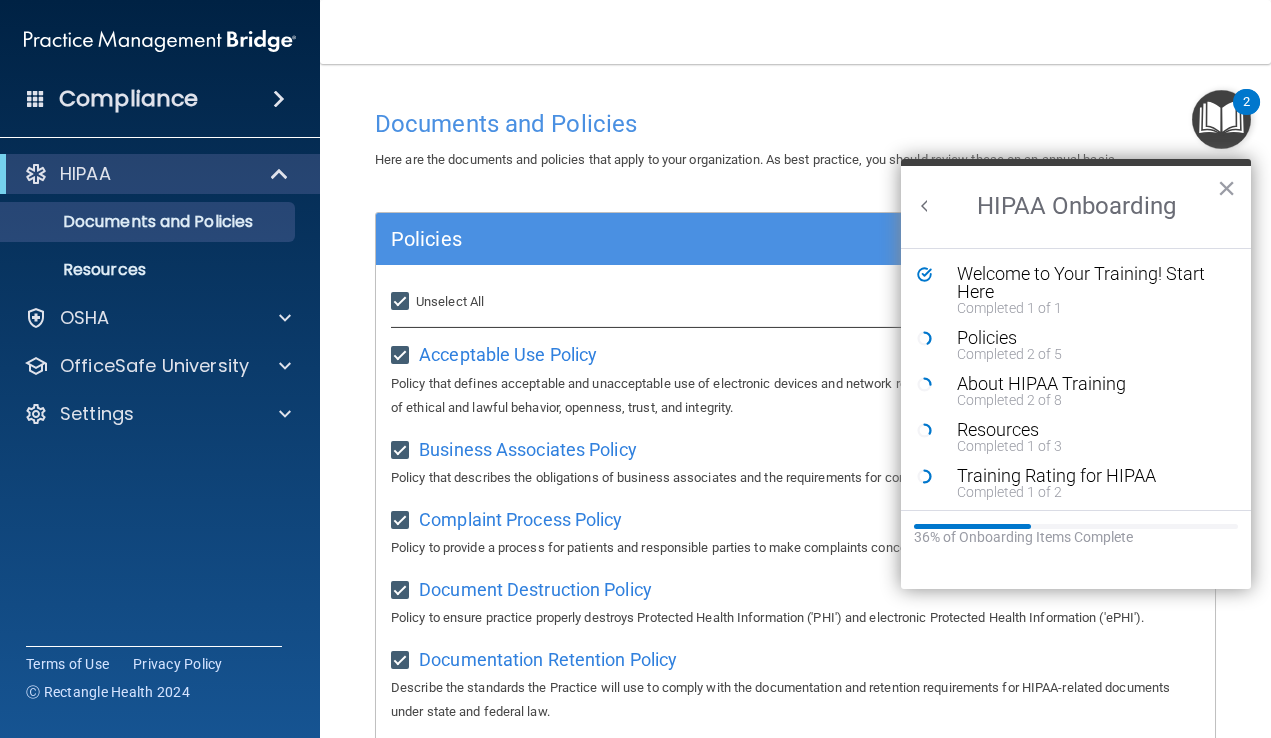 scroll, scrollTop: 0, scrollLeft: 0, axis: both 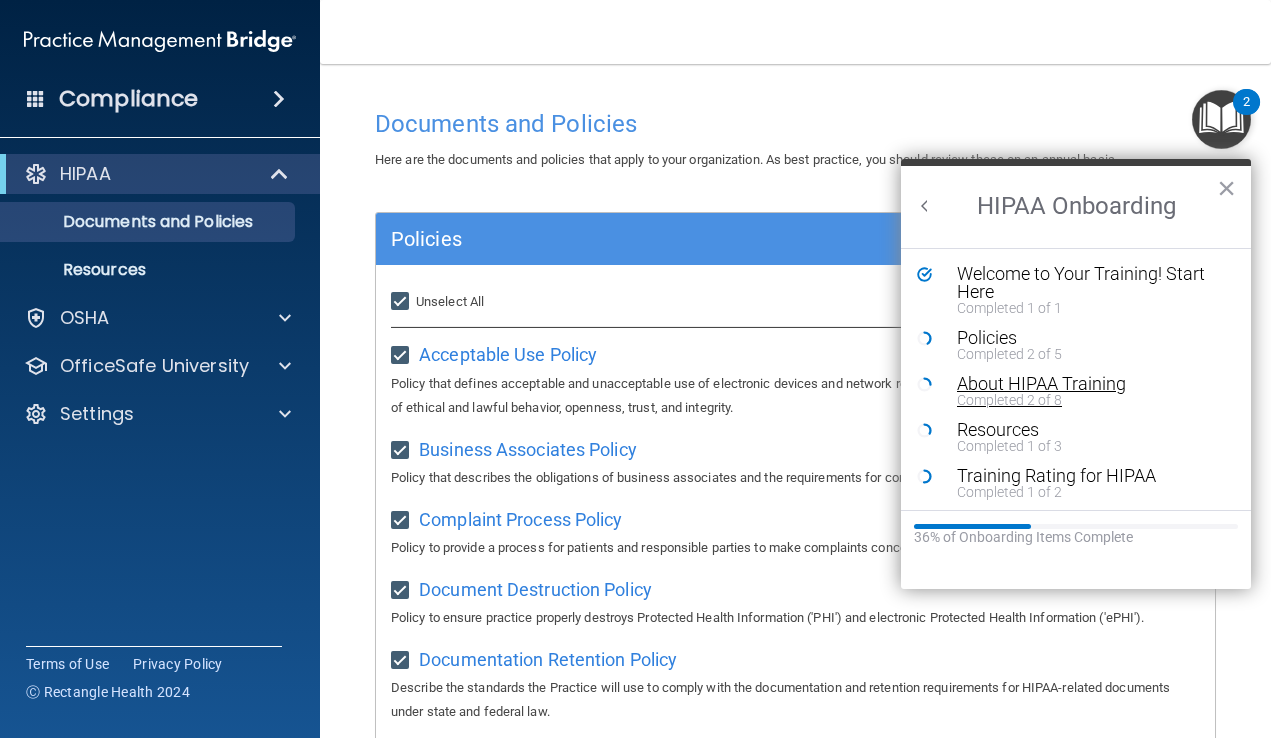 click on "About HIPAA Training" at bounding box center [1091, 384] 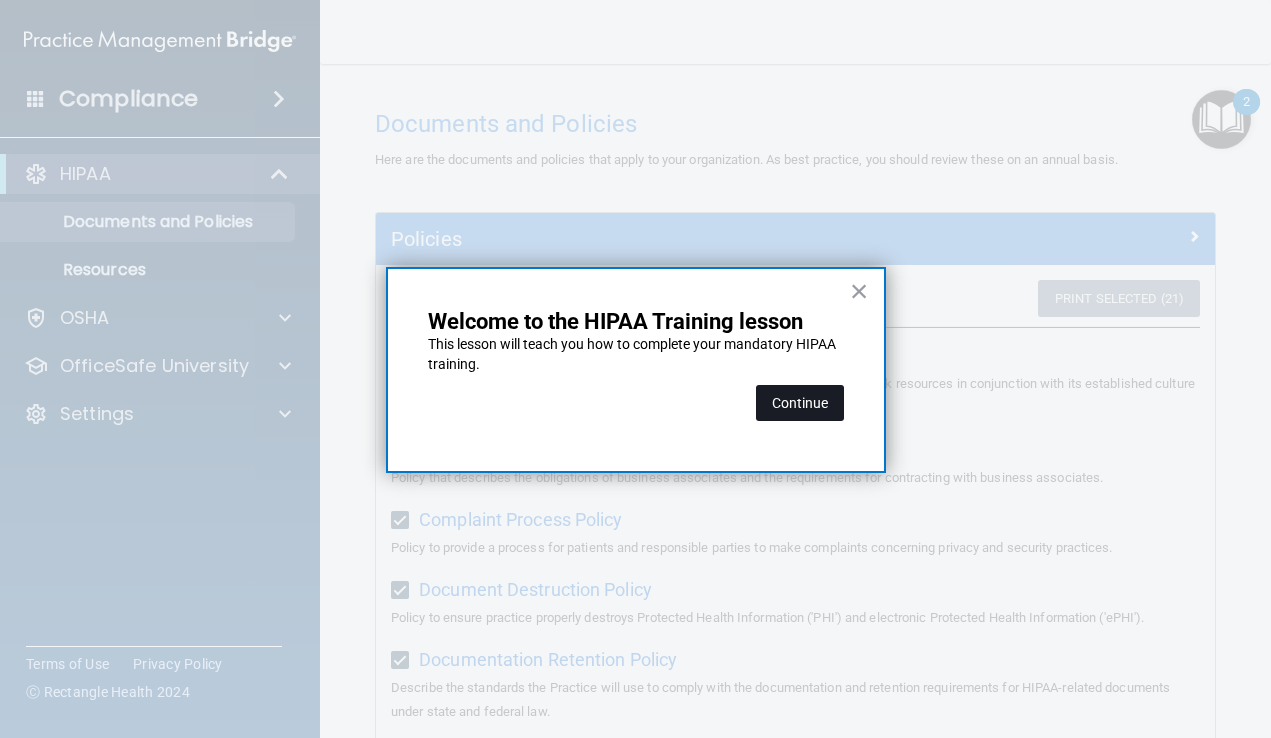 click on "Continue" at bounding box center [800, 403] 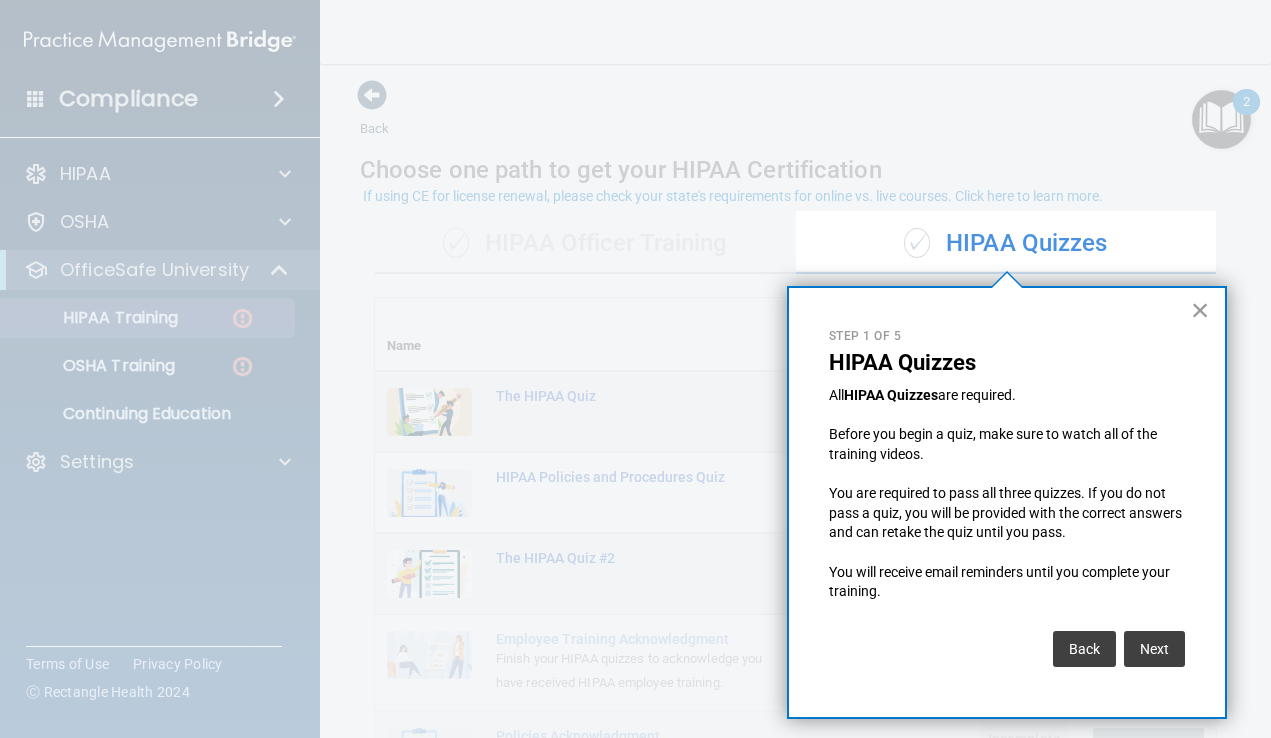 click on "×" at bounding box center (1200, 310) 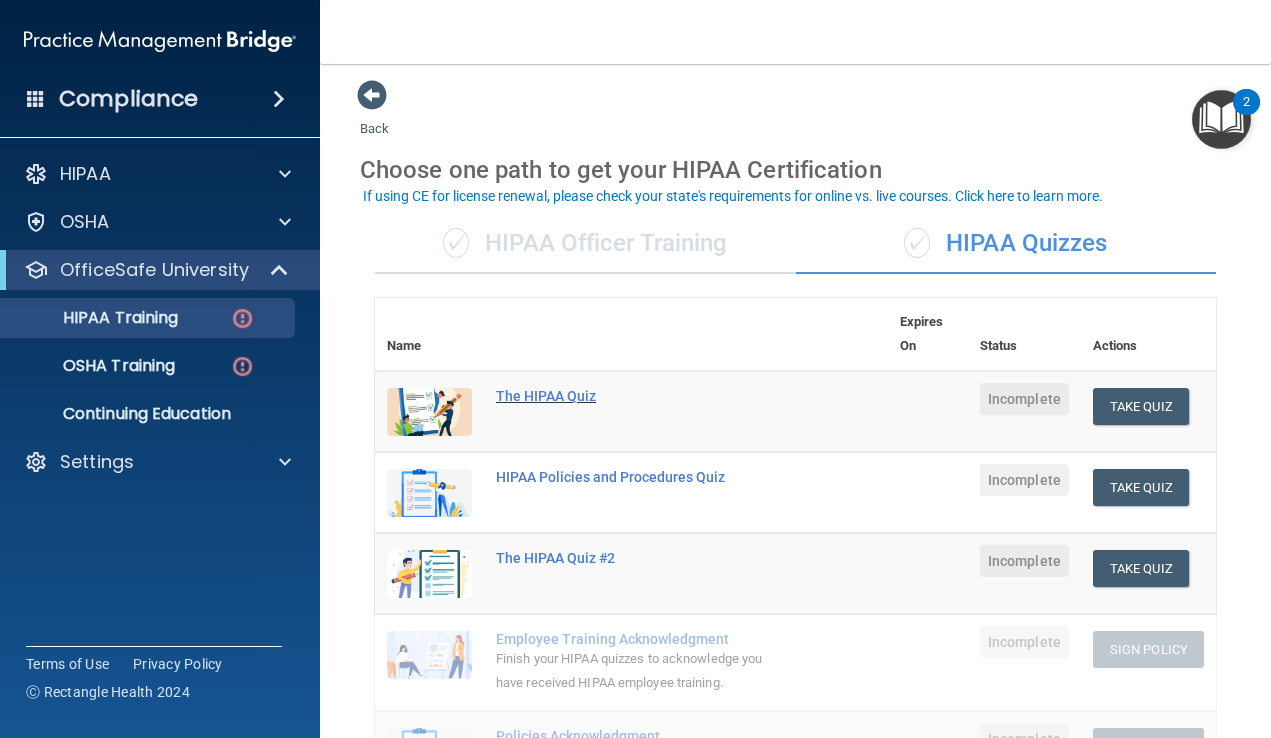 click on "The HIPAA Quiz" at bounding box center (642, 396) 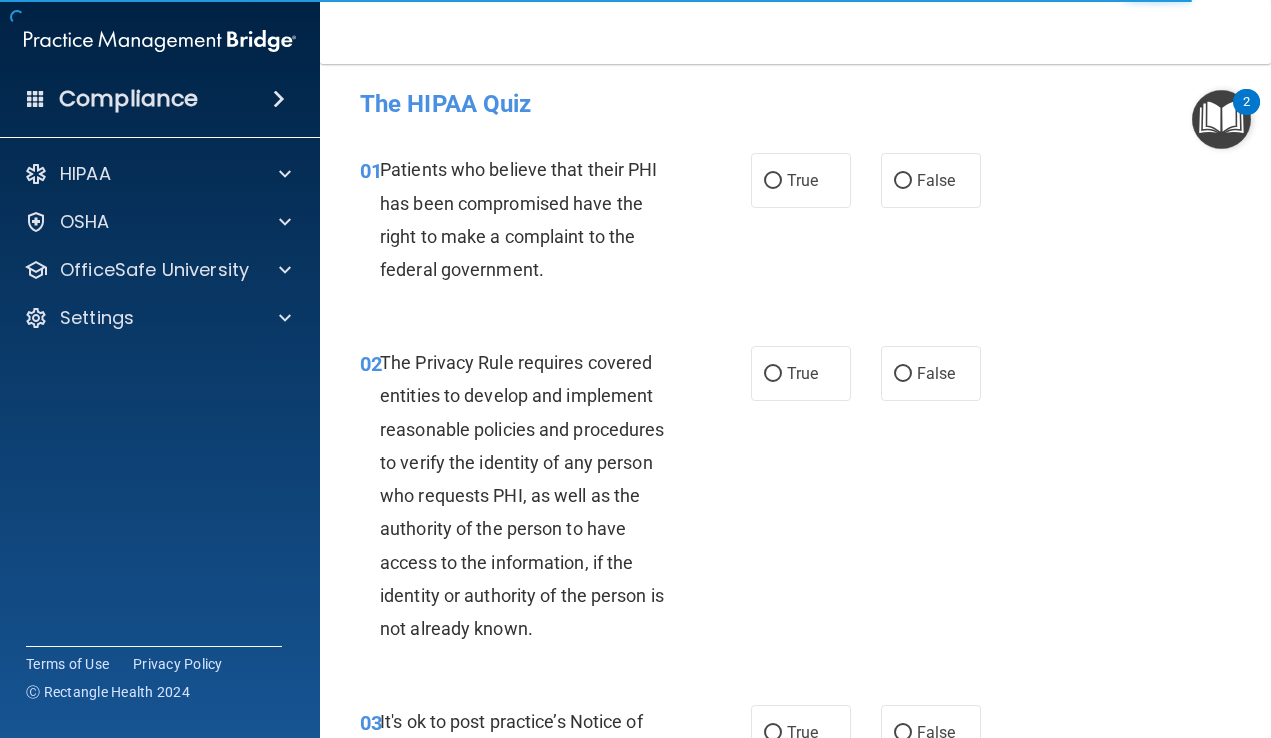 scroll, scrollTop: 0, scrollLeft: 0, axis: both 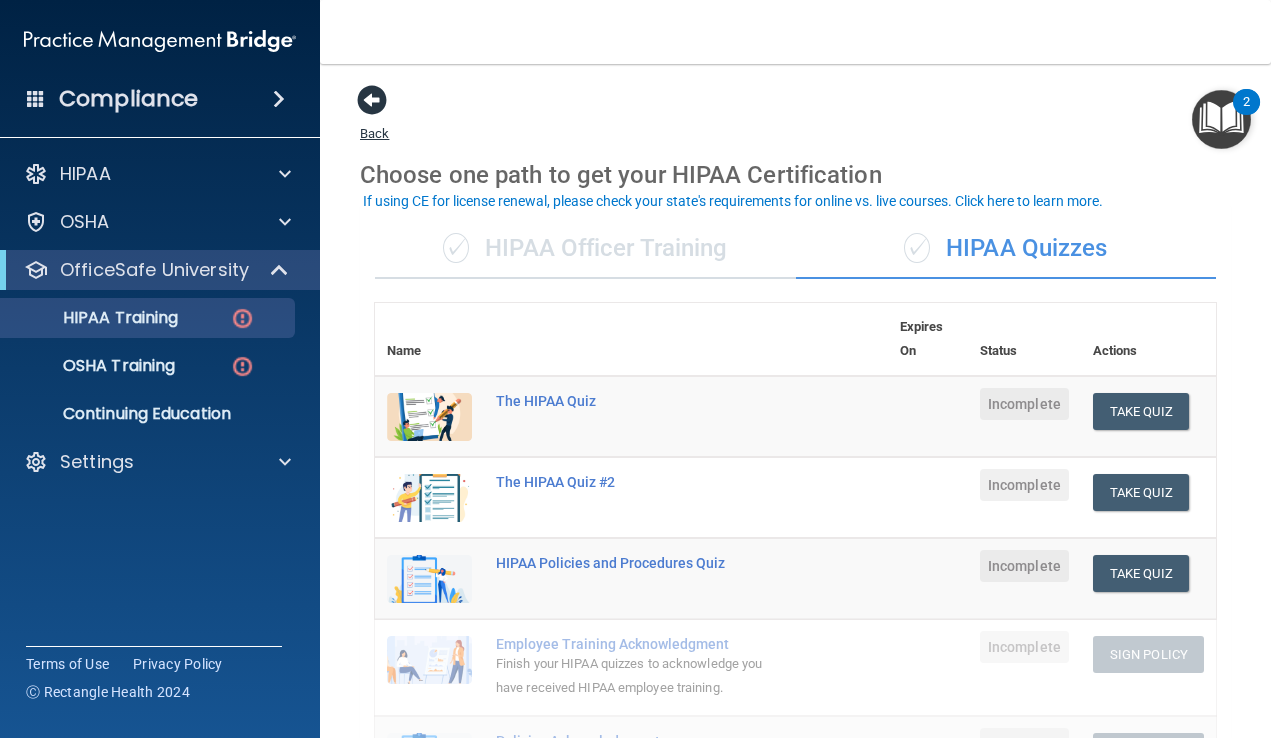click at bounding box center [372, 100] 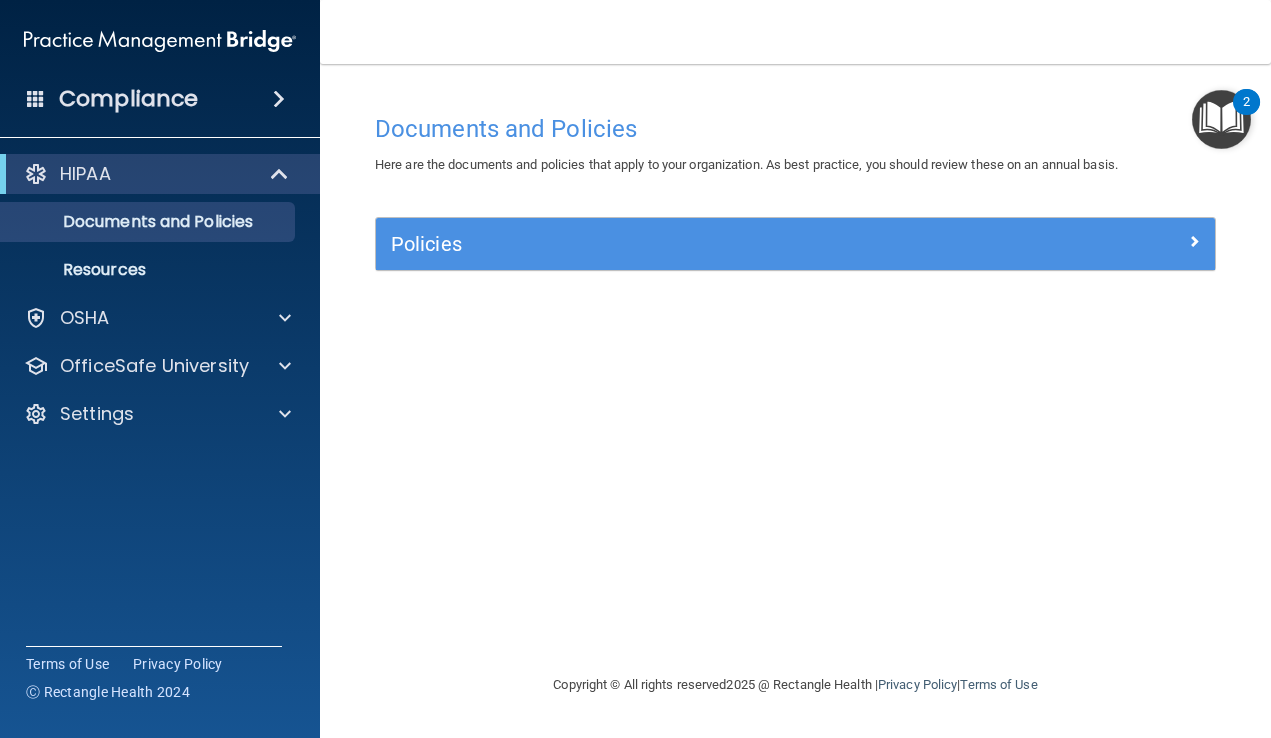 click at bounding box center (1221, 119) 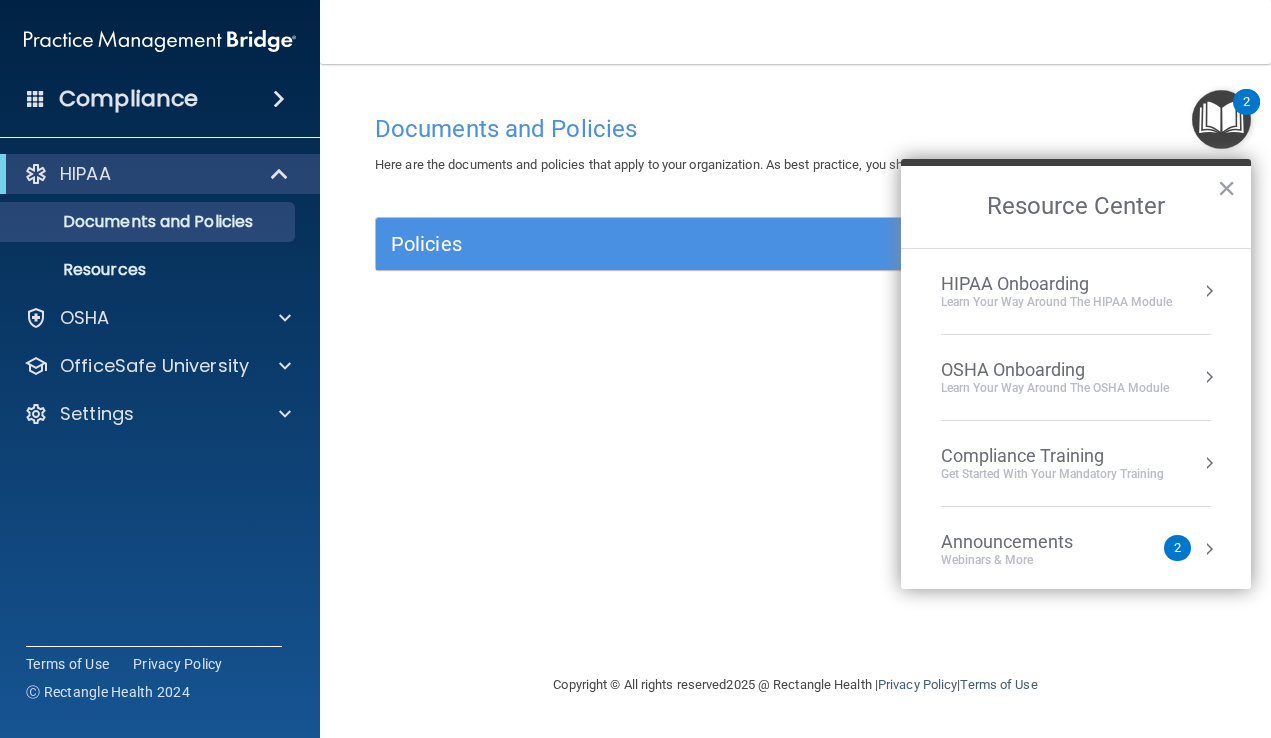 click at bounding box center [1209, 463] 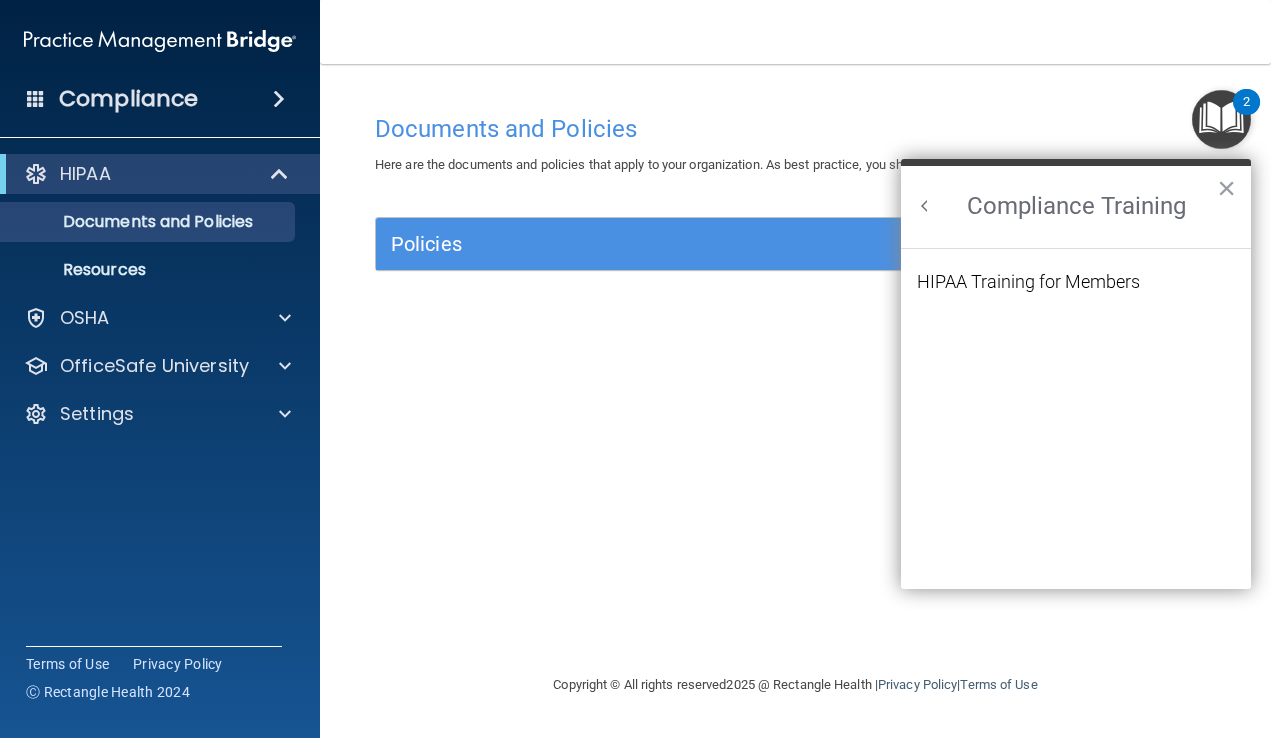 scroll, scrollTop: 0, scrollLeft: 0, axis: both 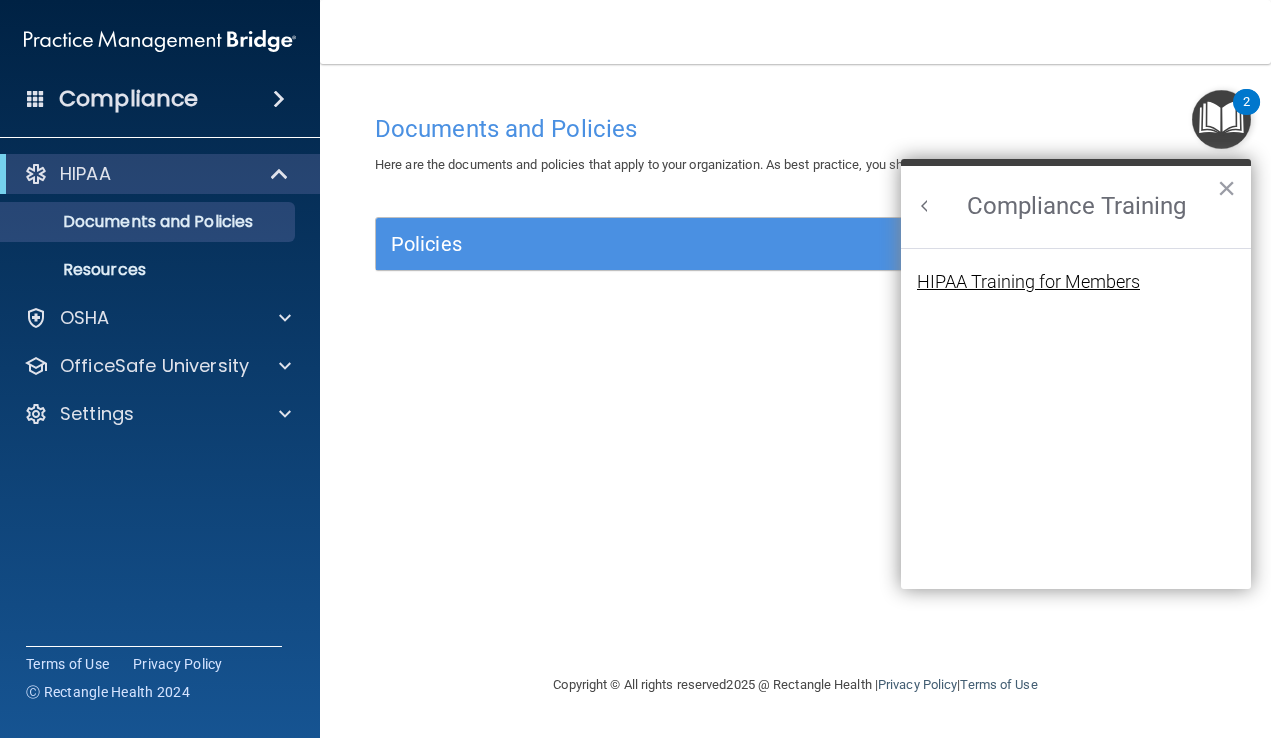 click on "HIPAA Training for Members" at bounding box center (1028, 282) 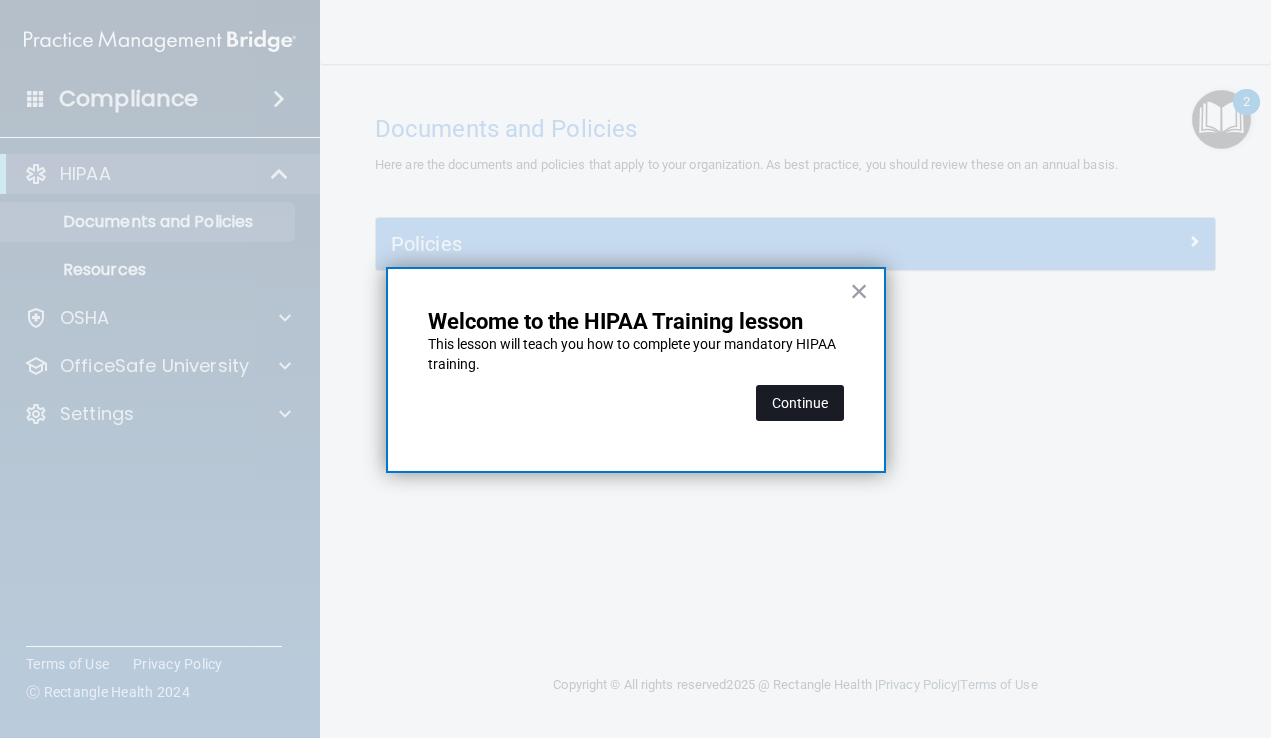 click on "Continue" at bounding box center [800, 403] 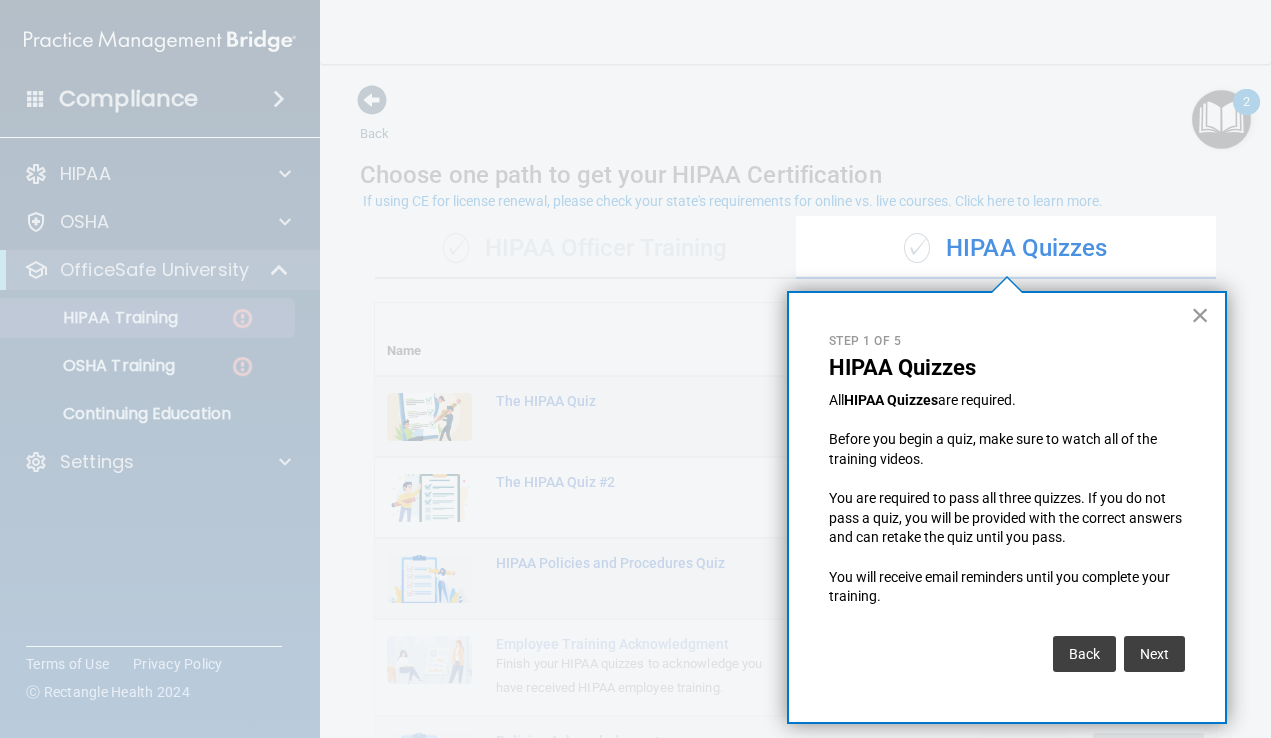 click on "×" at bounding box center (1200, 315) 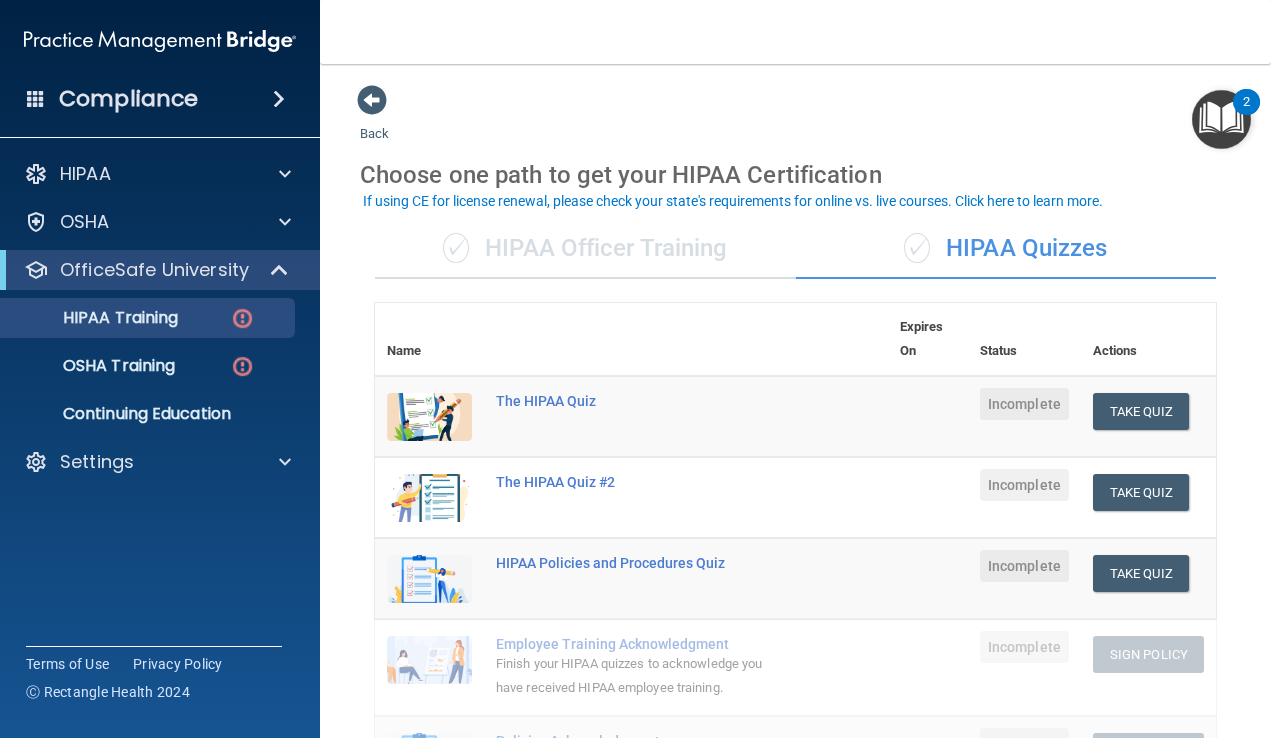 click at bounding box center [1221, 119] 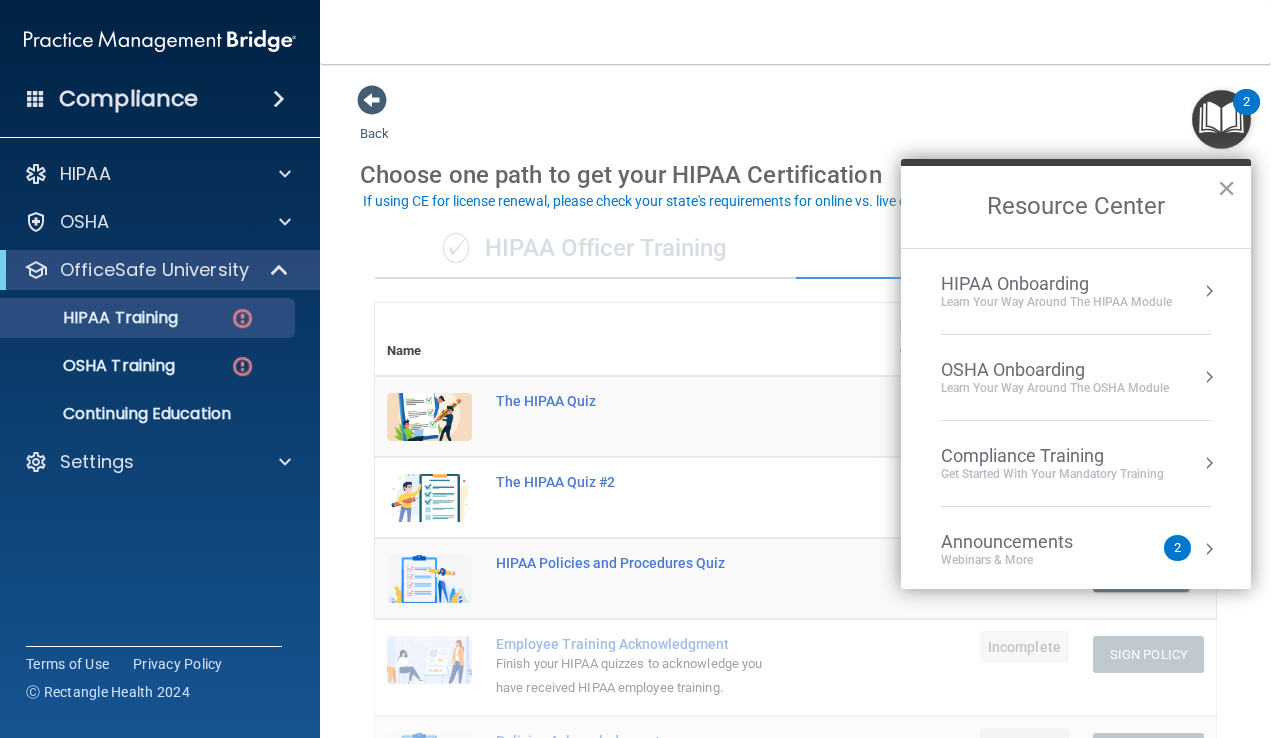 click at bounding box center (1209, 291) 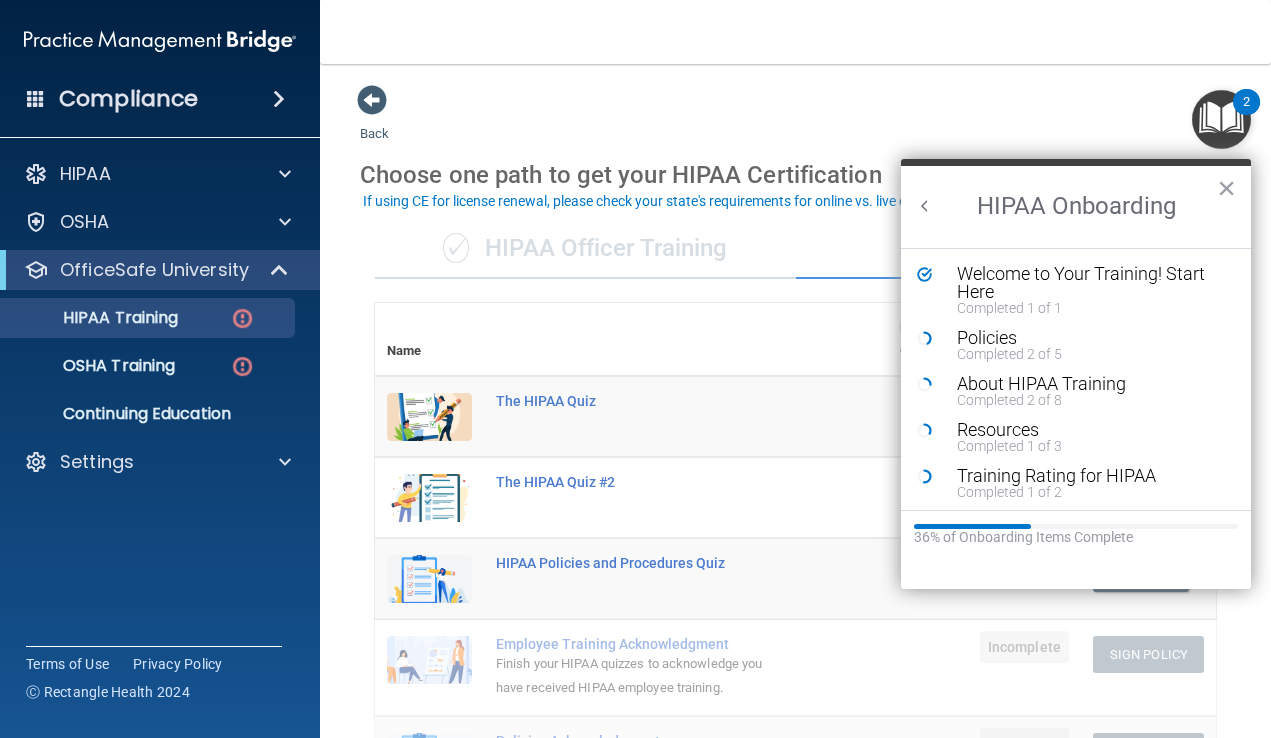 scroll, scrollTop: 0, scrollLeft: 0, axis: both 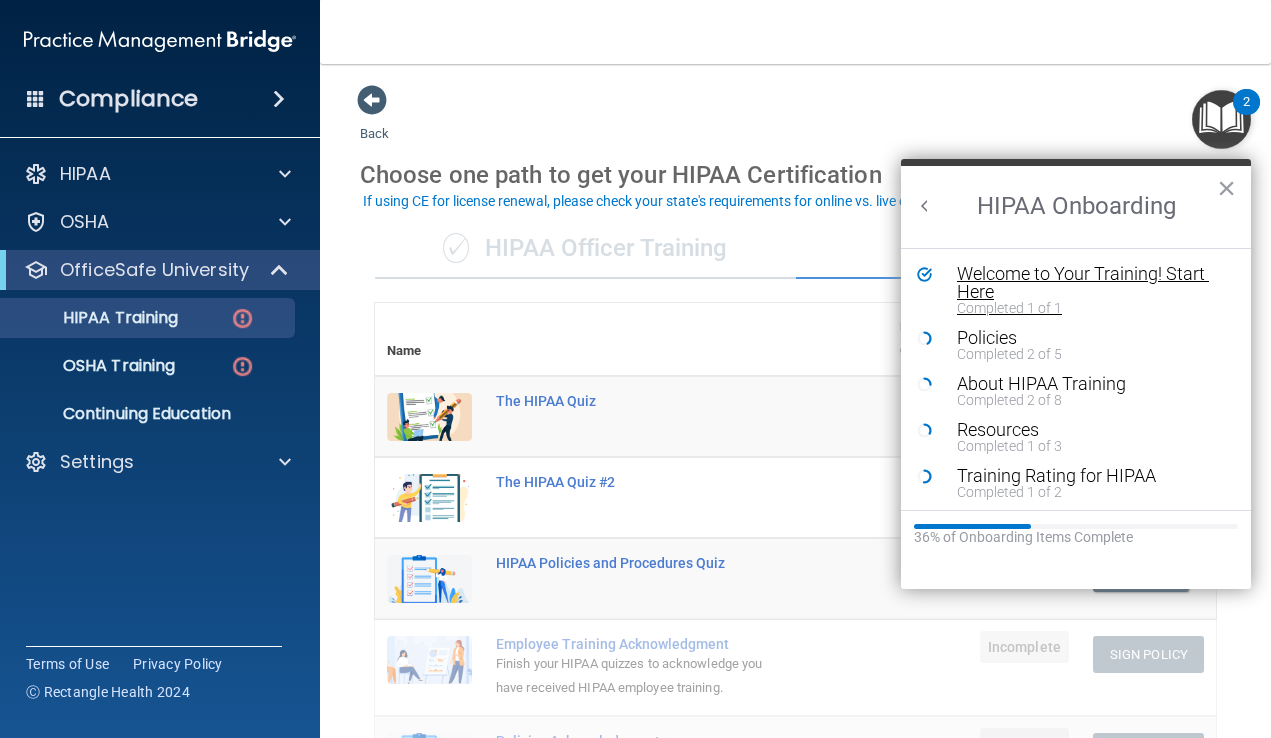 click on "Welcome to Your Training! Start Here" at bounding box center [1091, 283] 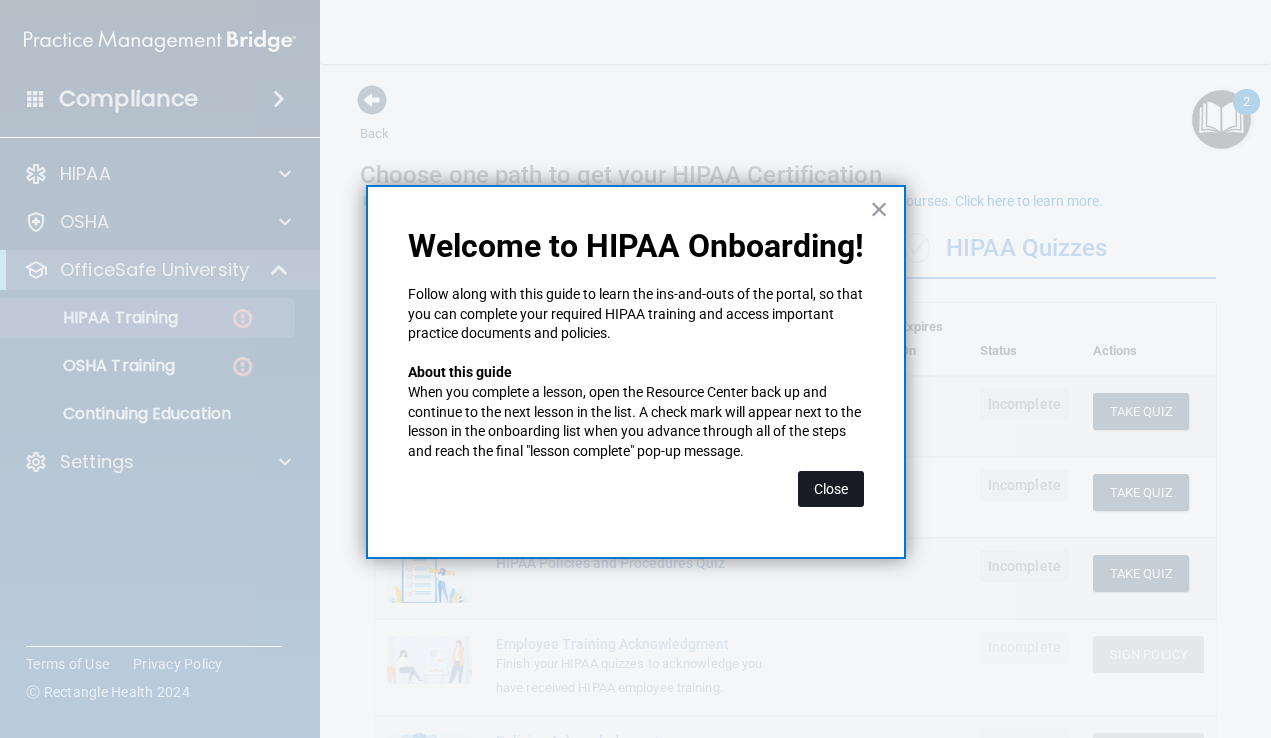 click on "Close" at bounding box center (831, 489) 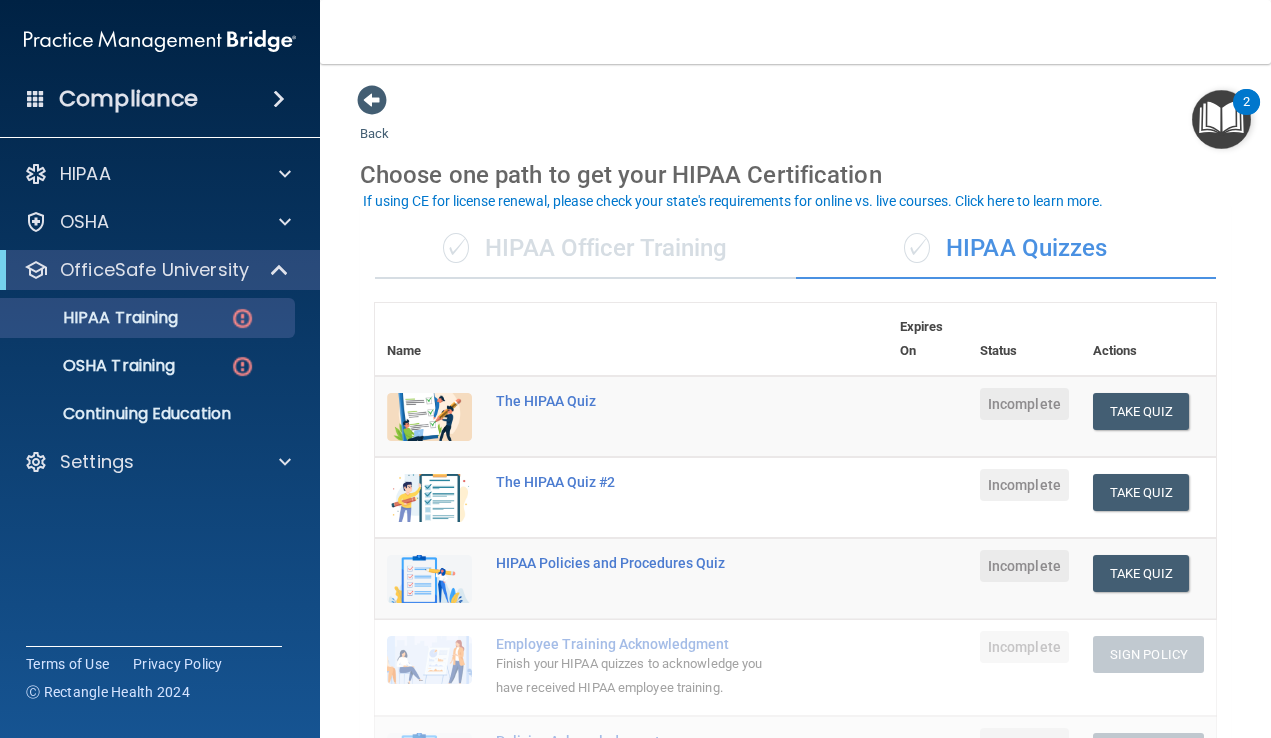 click at bounding box center (1221, 119) 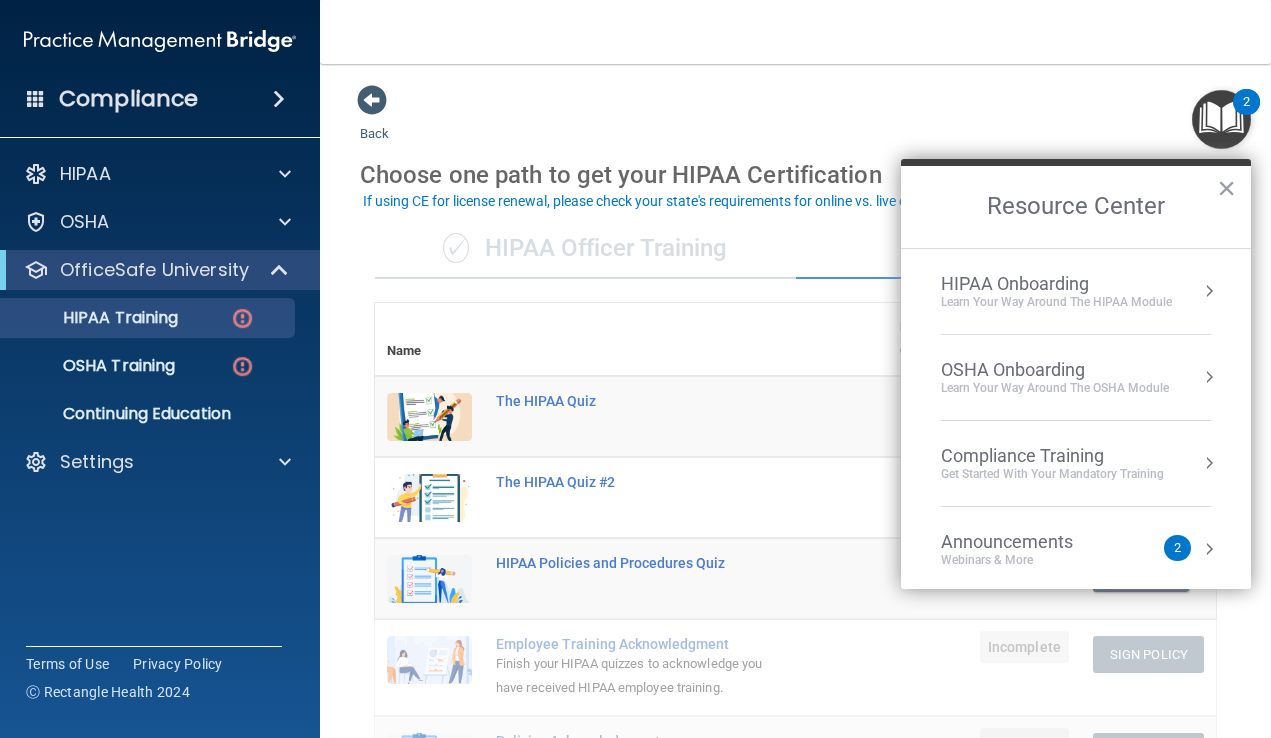 click on "Learn your way around the OSHA module" at bounding box center (1055, 388) 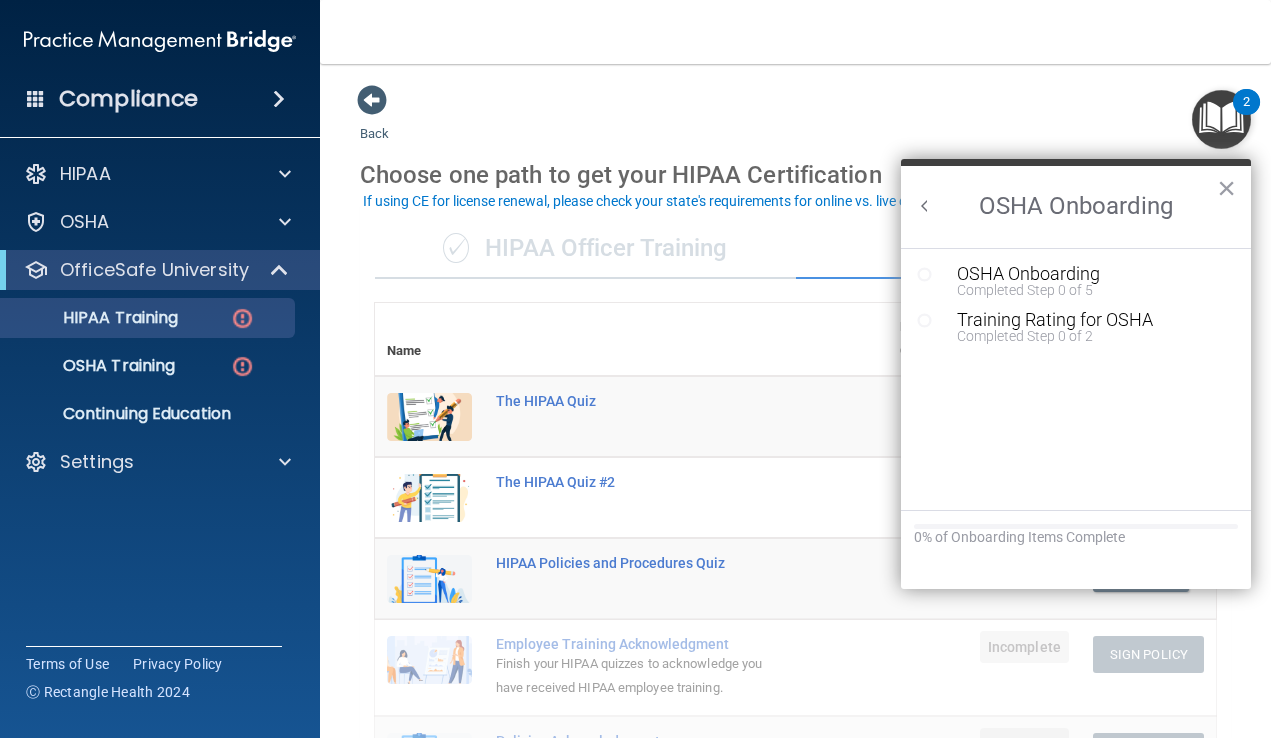 scroll, scrollTop: 0, scrollLeft: 0, axis: both 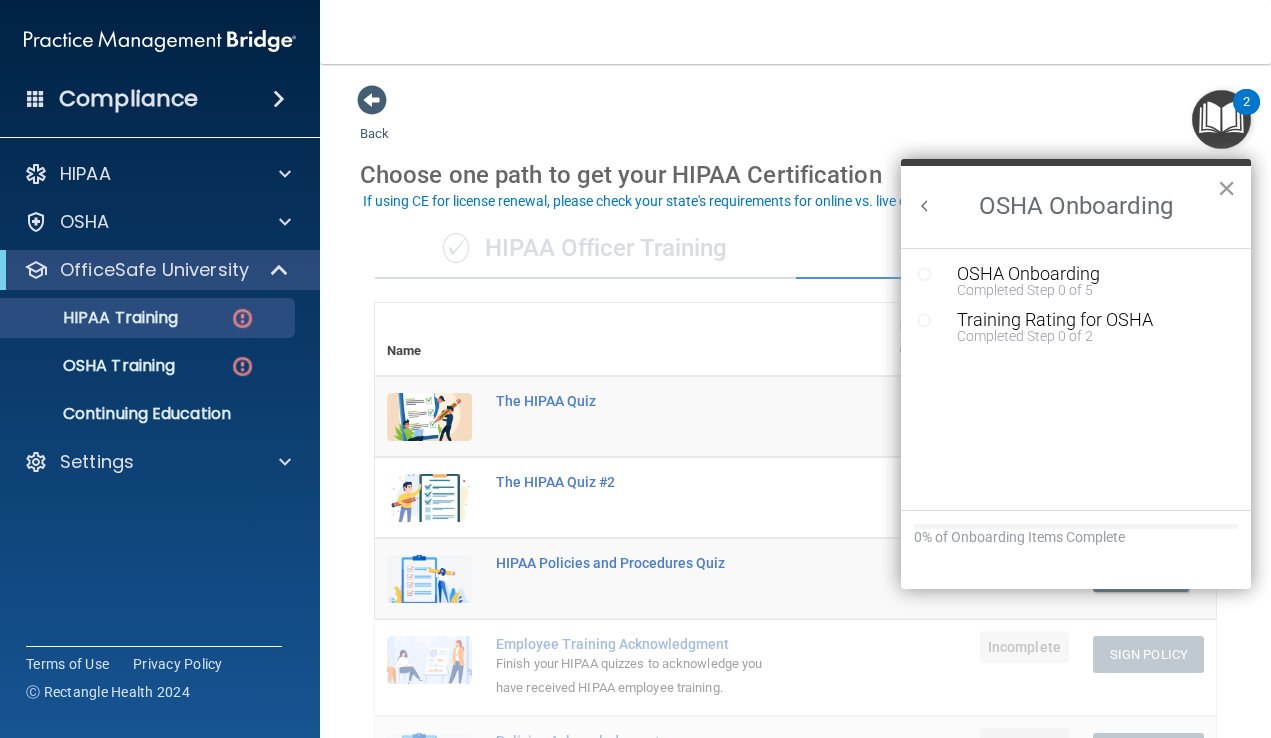 click on "×" at bounding box center (1226, 188) 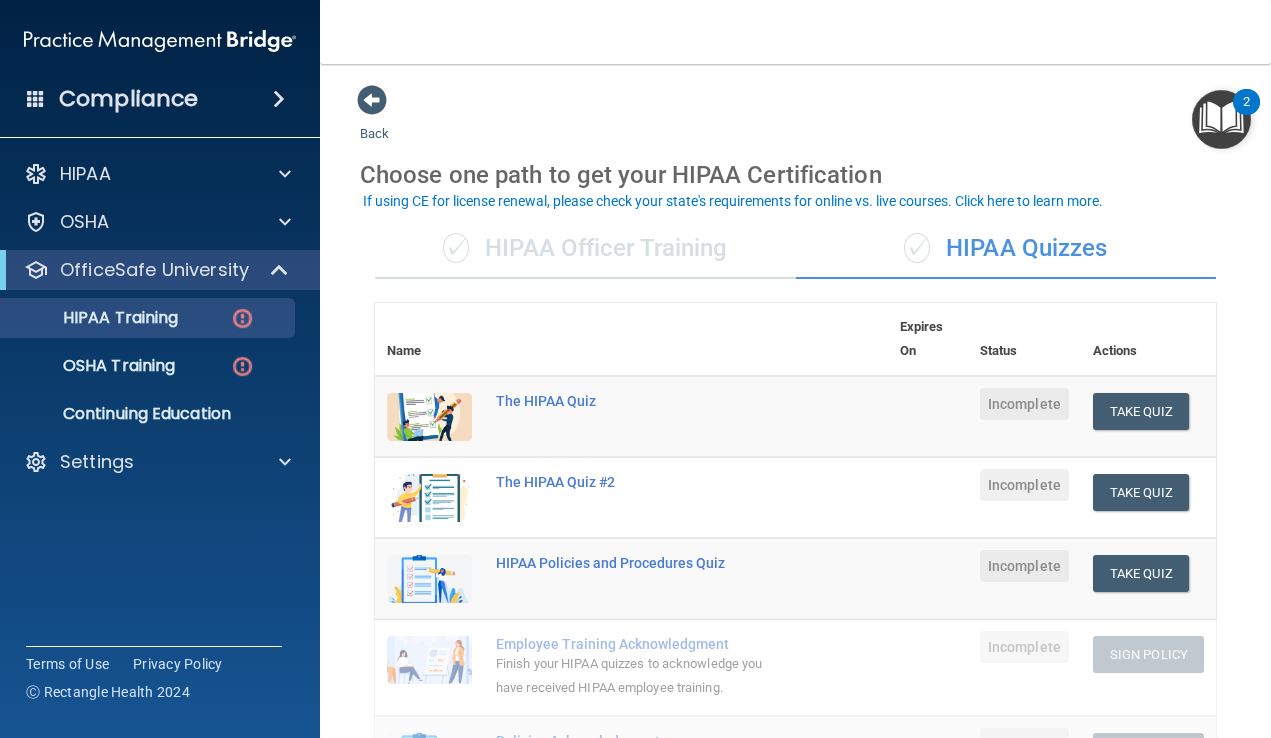 click at bounding box center [1221, 119] 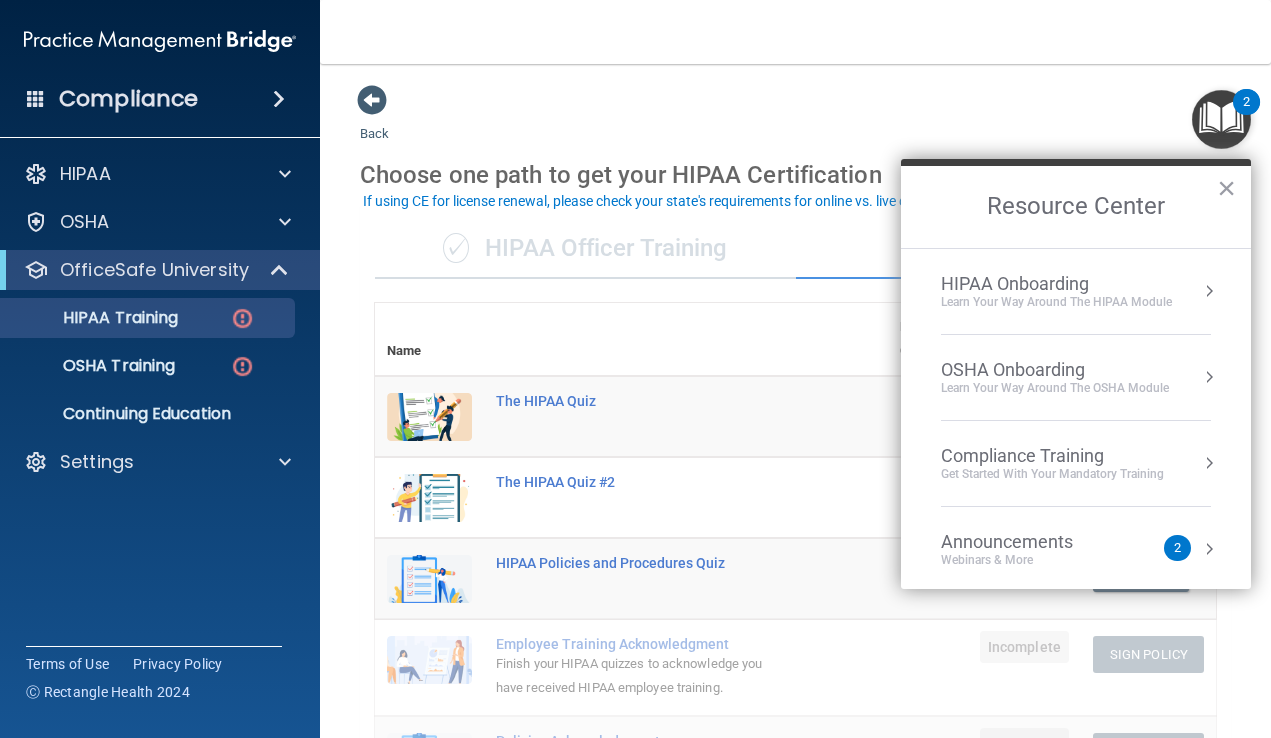 click at bounding box center [1209, 291] 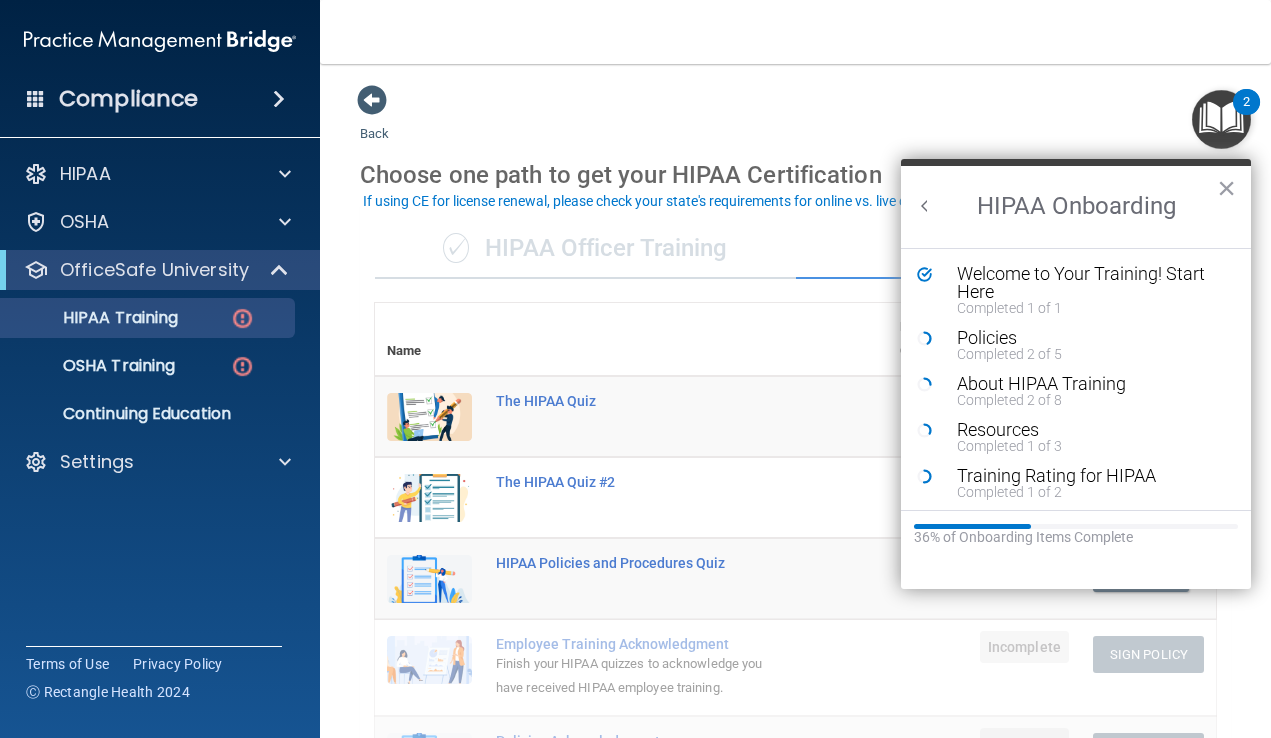 scroll, scrollTop: 0, scrollLeft: 0, axis: both 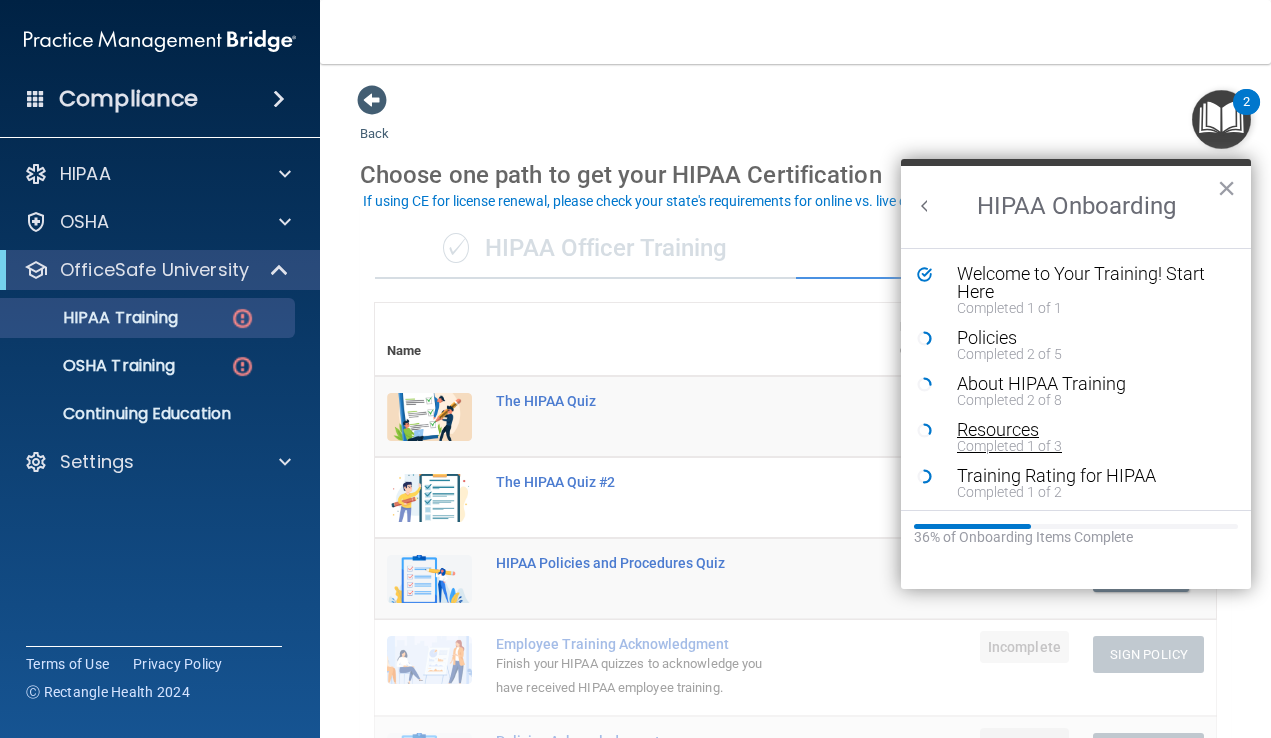 click on "Completed 1 of 3" at bounding box center (1091, 446) 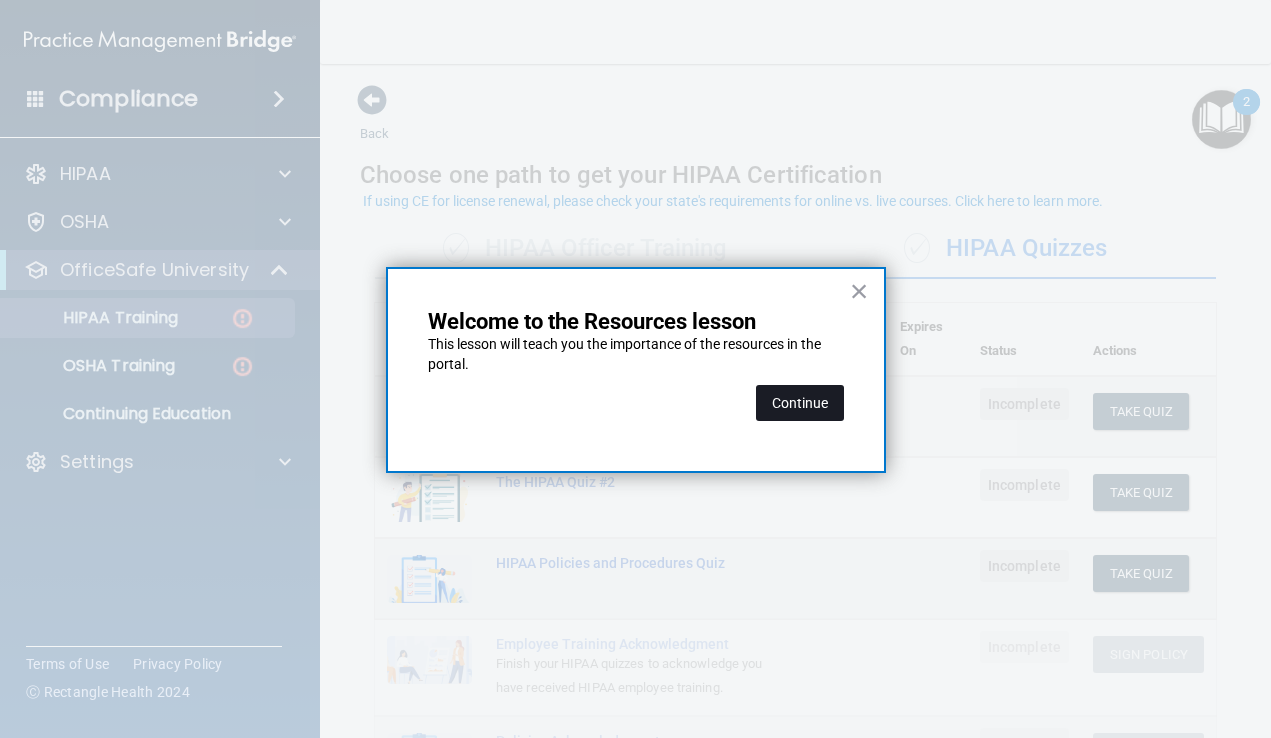 click on "Continue" at bounding box center (800, 403) 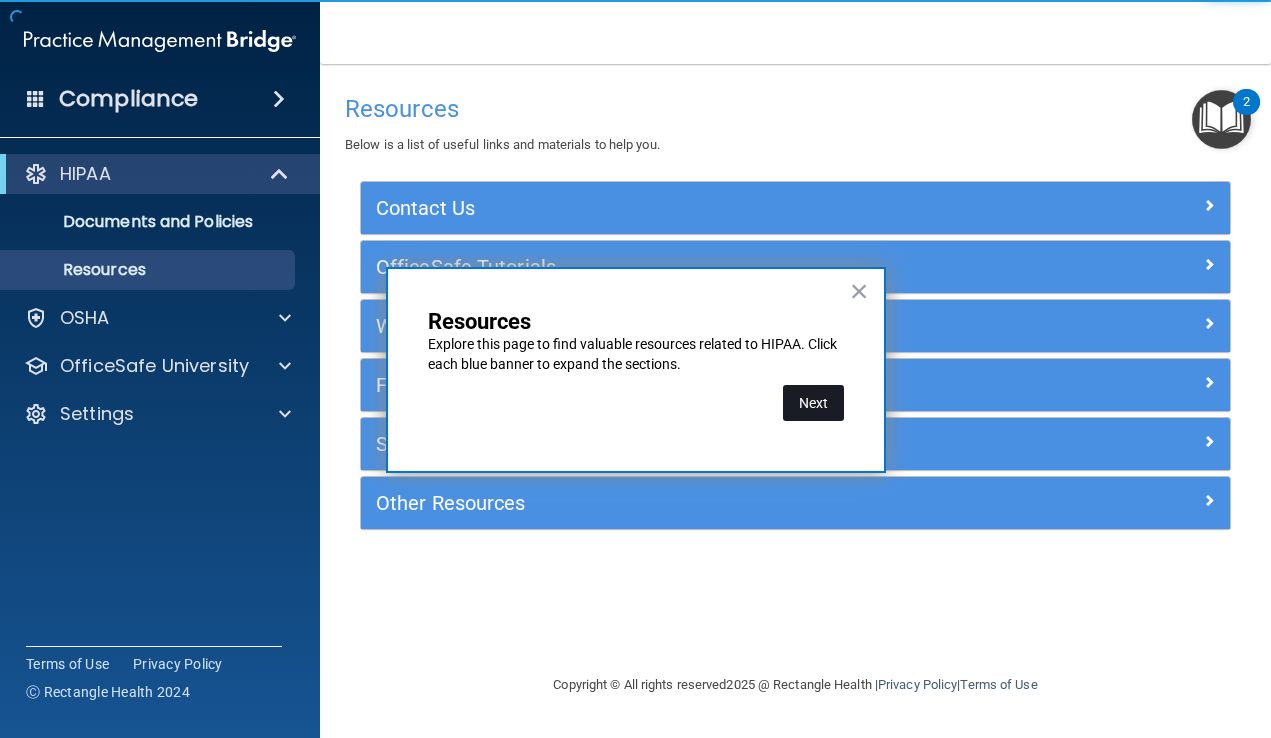 click on "Next" at bounding box center [813, 403] 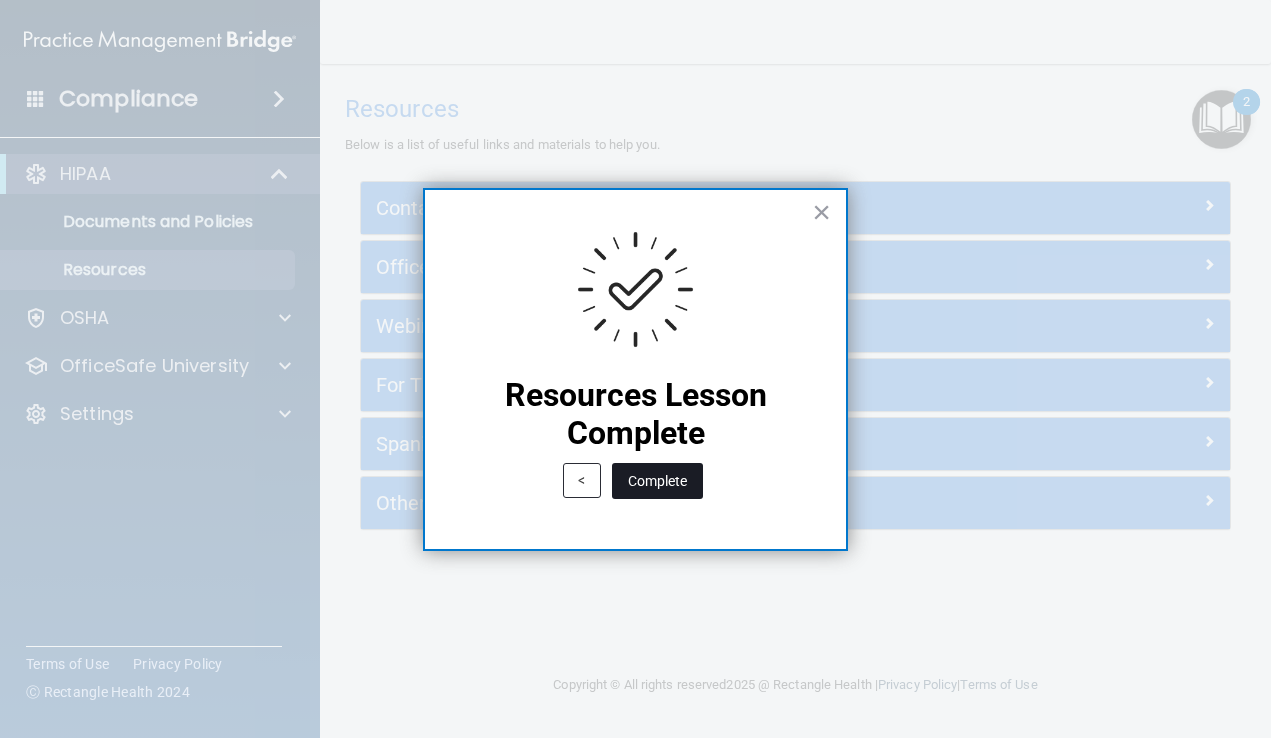 click on "Complete" at bounding box center (657, 481) 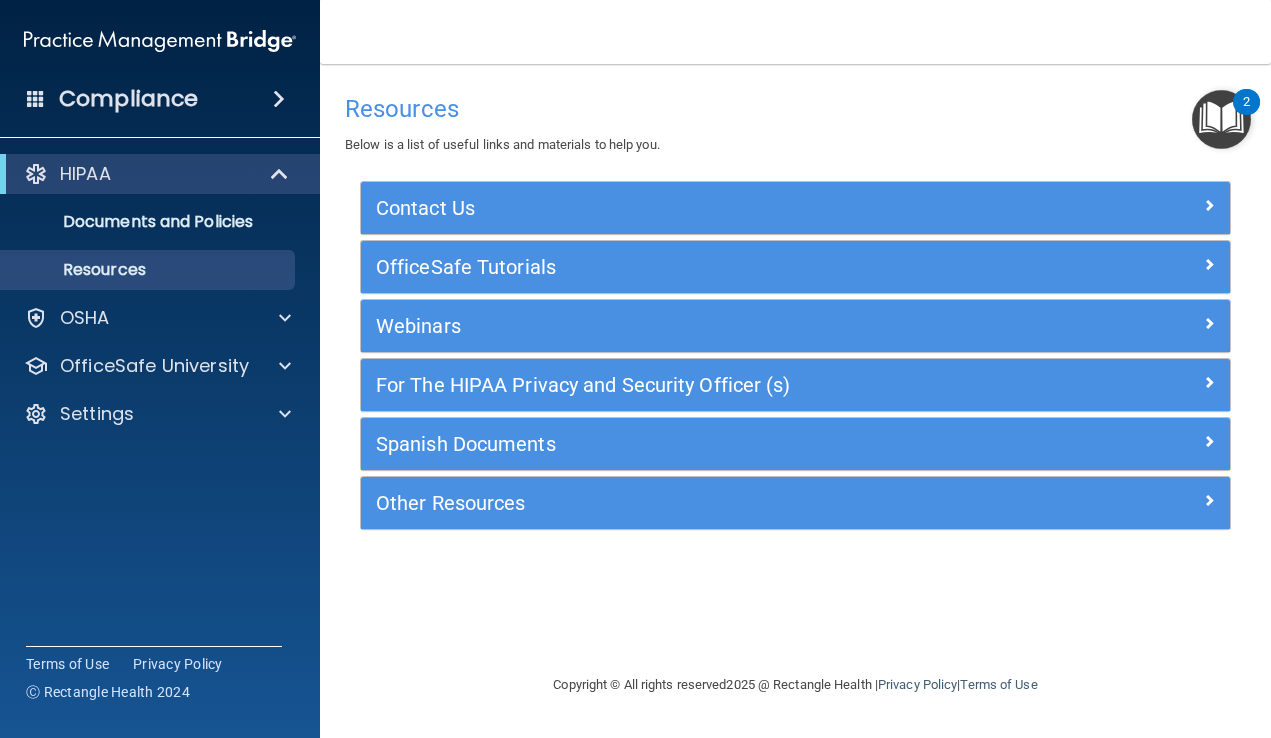 click on "Contact Us" at bounding box center [795, 208] 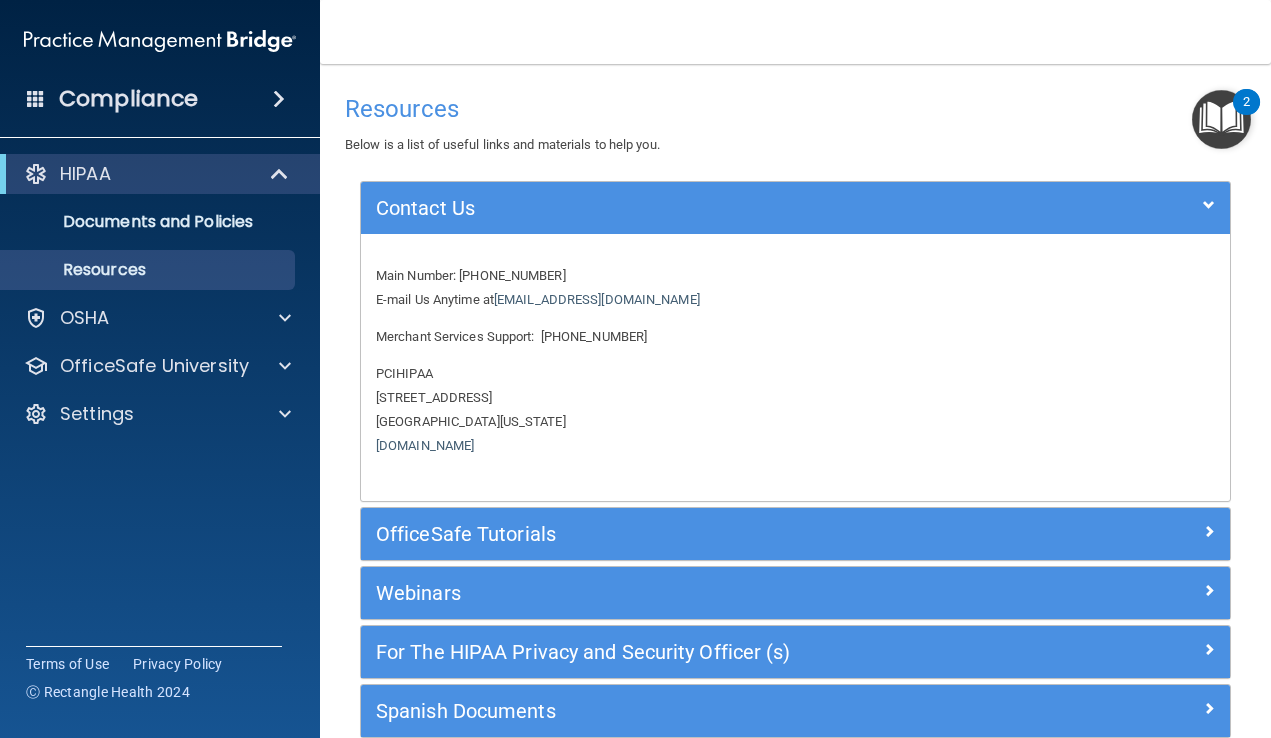 click at bounding box center (1209, 531) 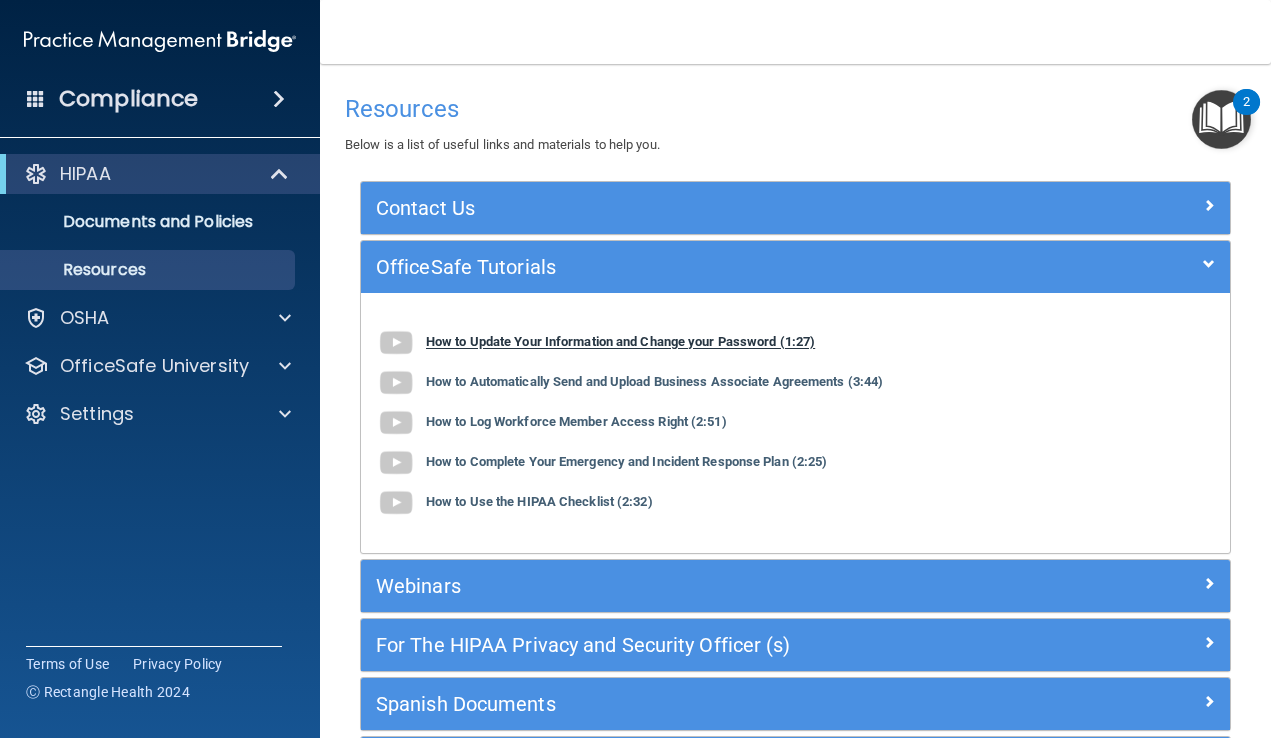 click at bounding box center [396, 343] 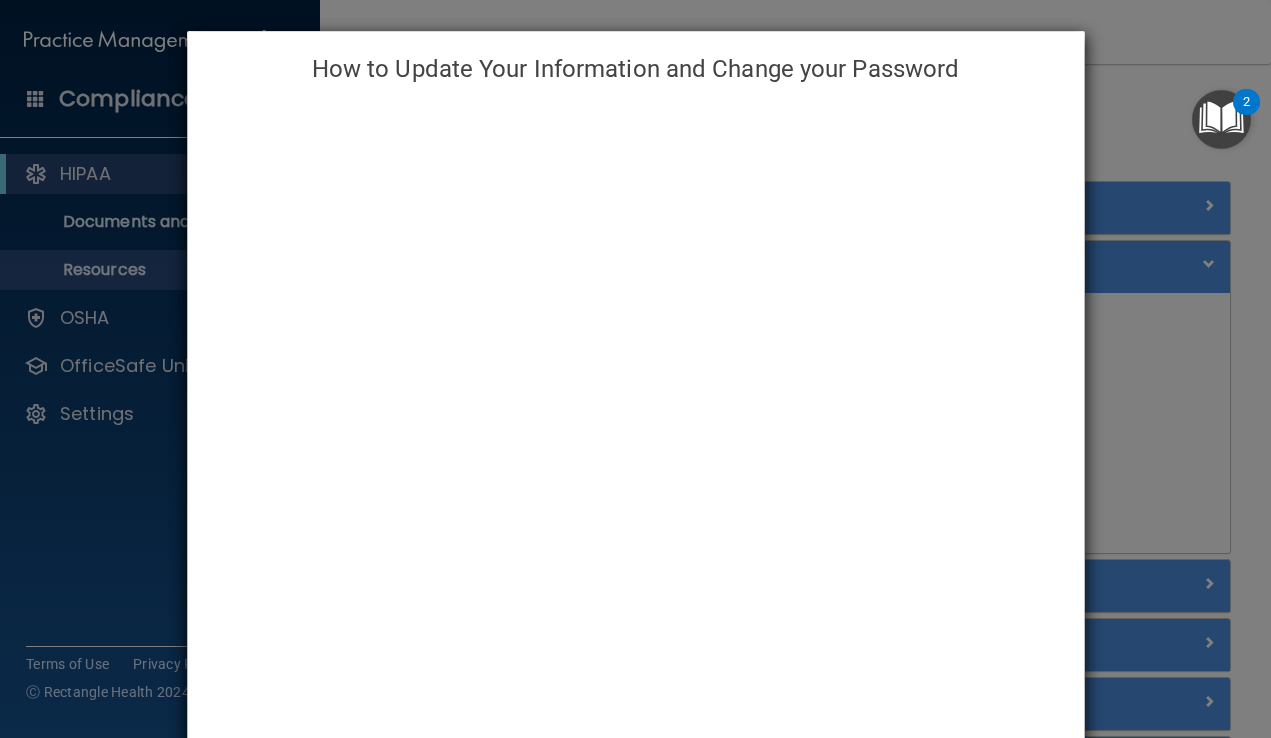 click on "How to Update Your Information and Change your Password" at bounding box center [635, 369] 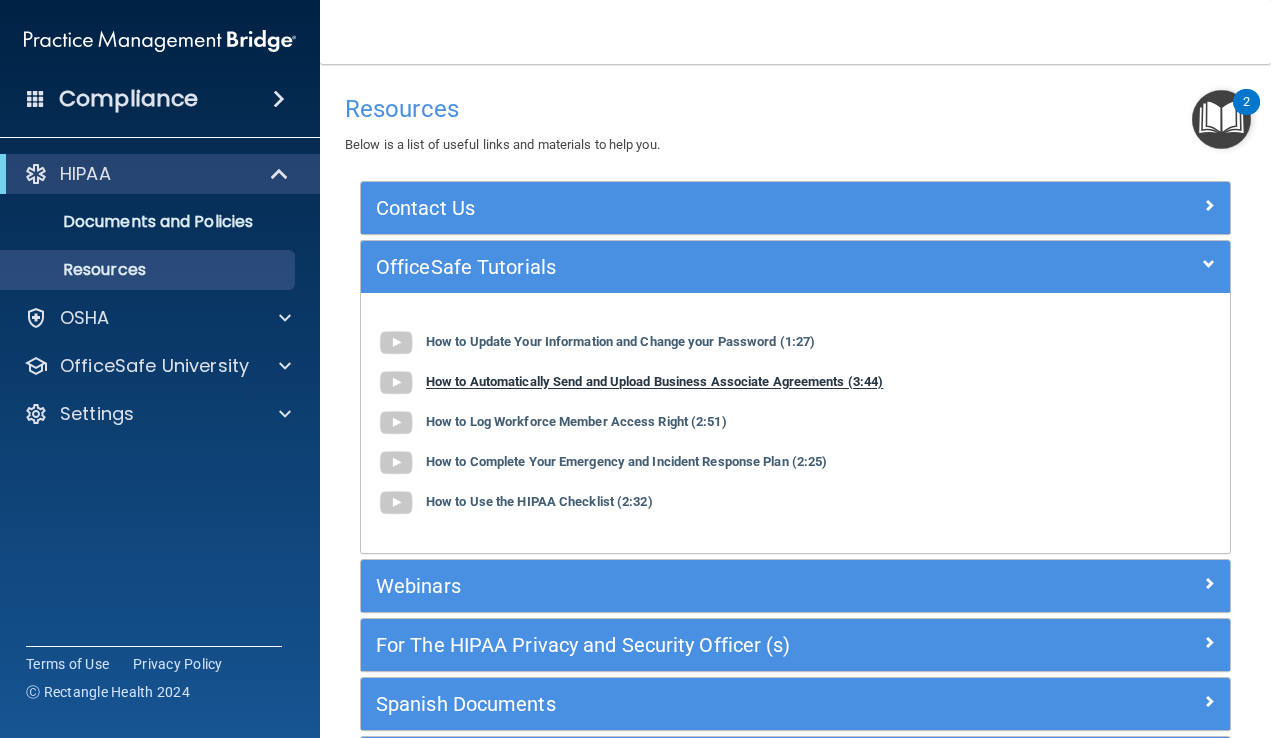 click at bounding box center (396, 383) 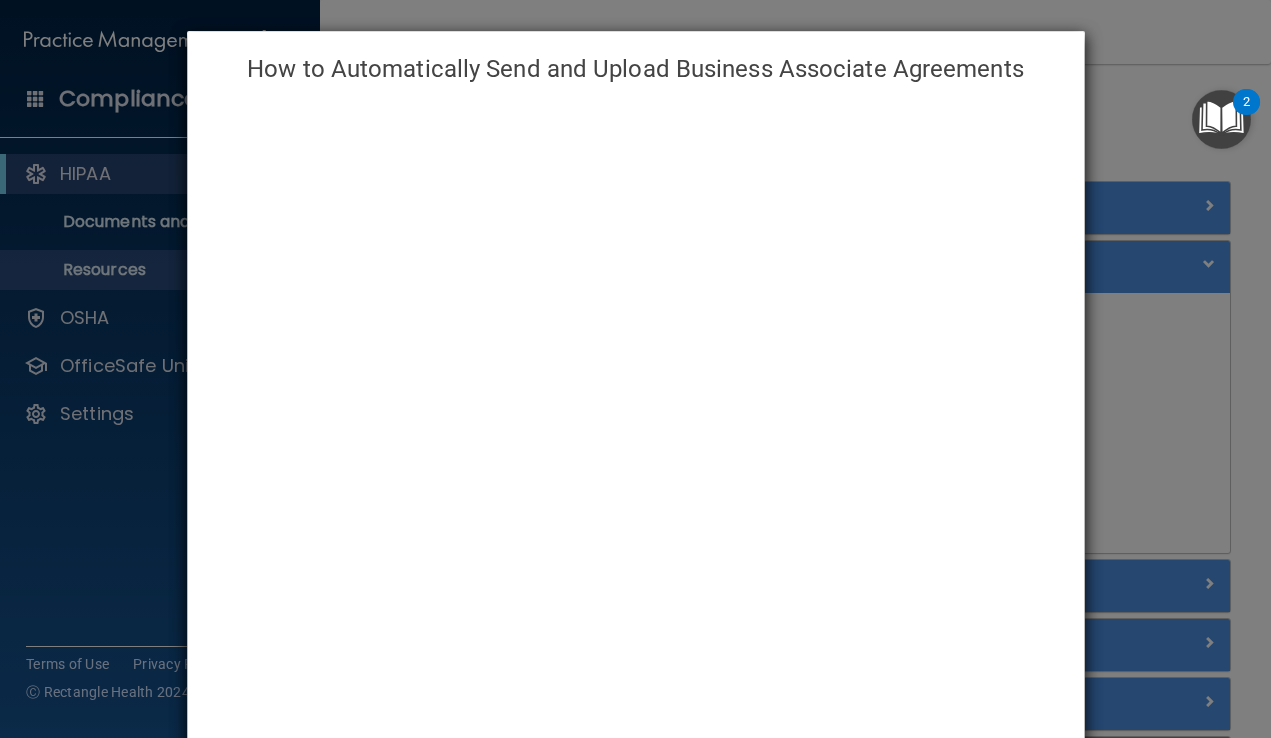 click on "How to Automatically Send and Upload Business Associate Agreements" at bounding box center [635, 369] 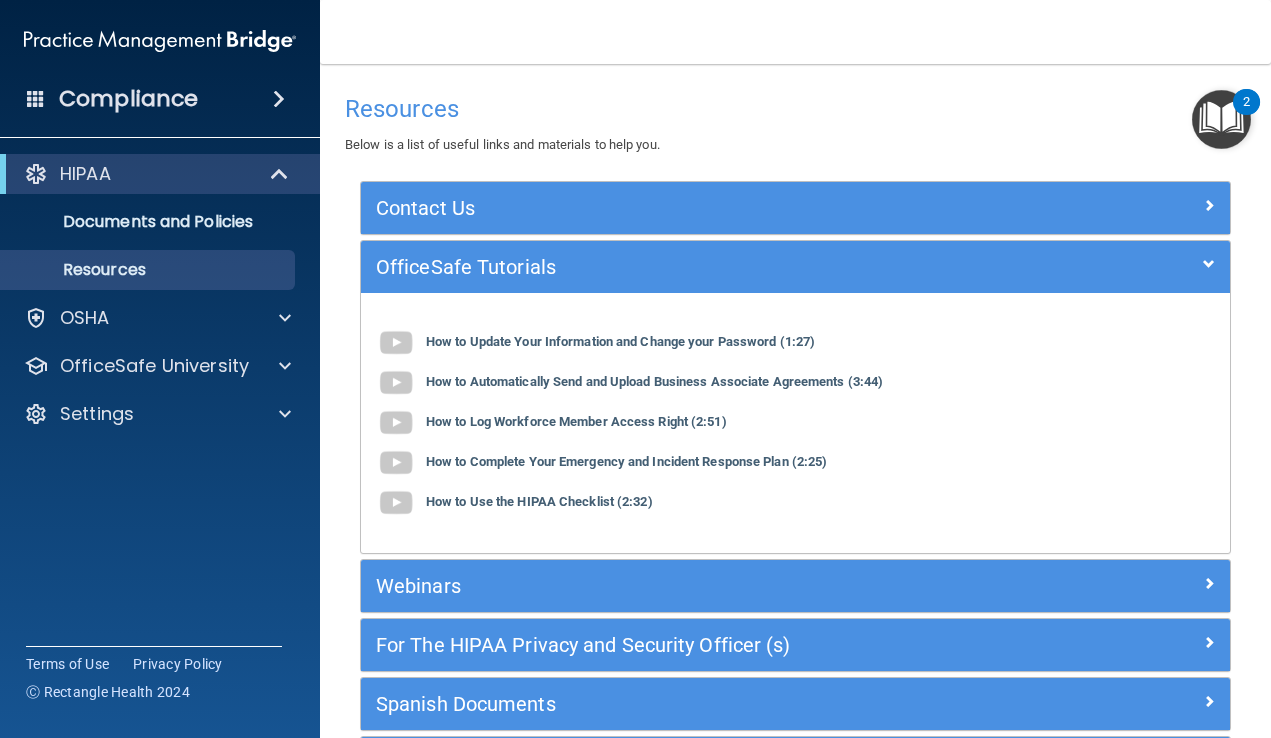 click at bounding box center [1221, 119] 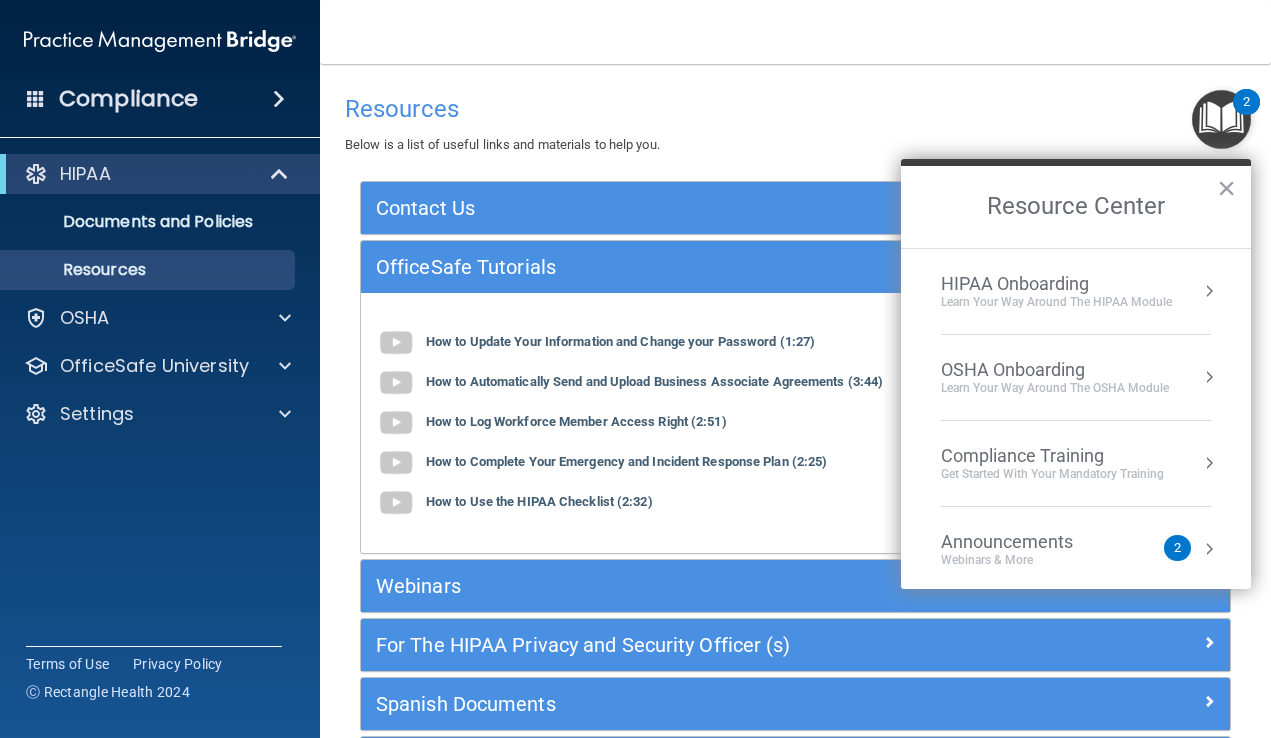 click at bounding box center [1209, 291] 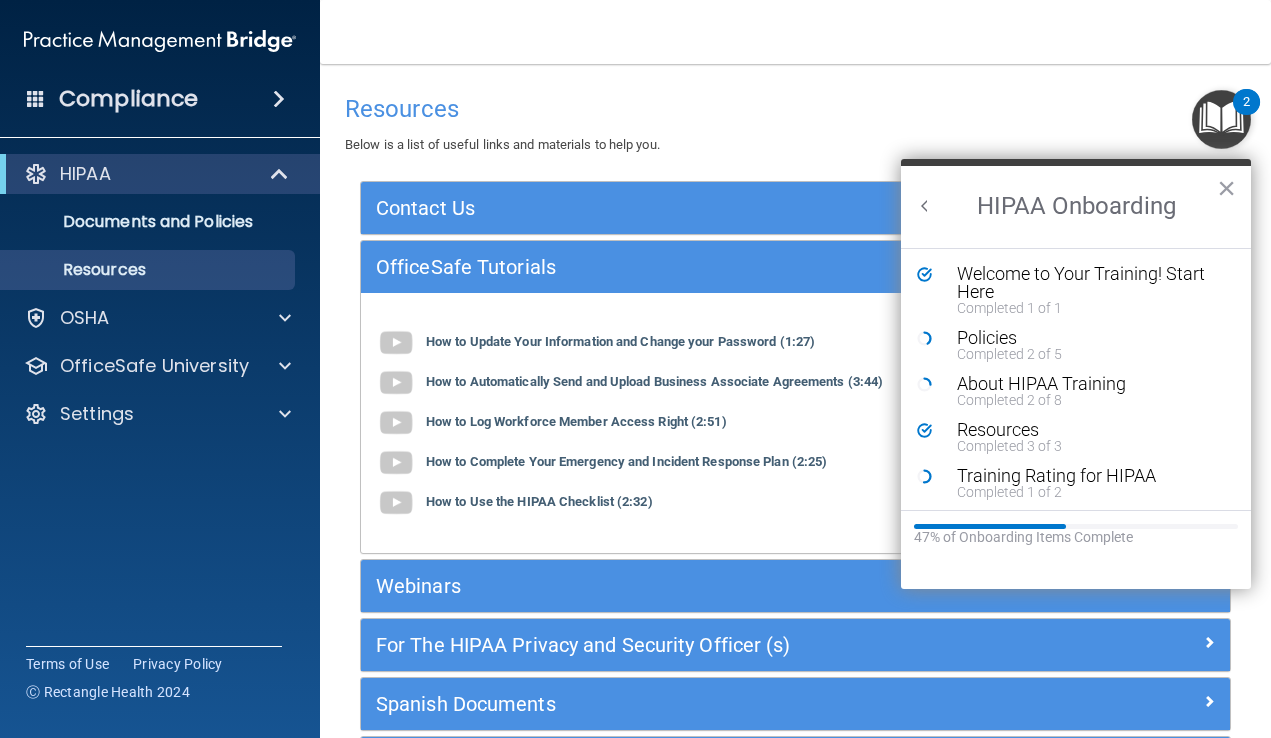 scroll, scrollTop: 0, scrollLeft: 0, axis: both 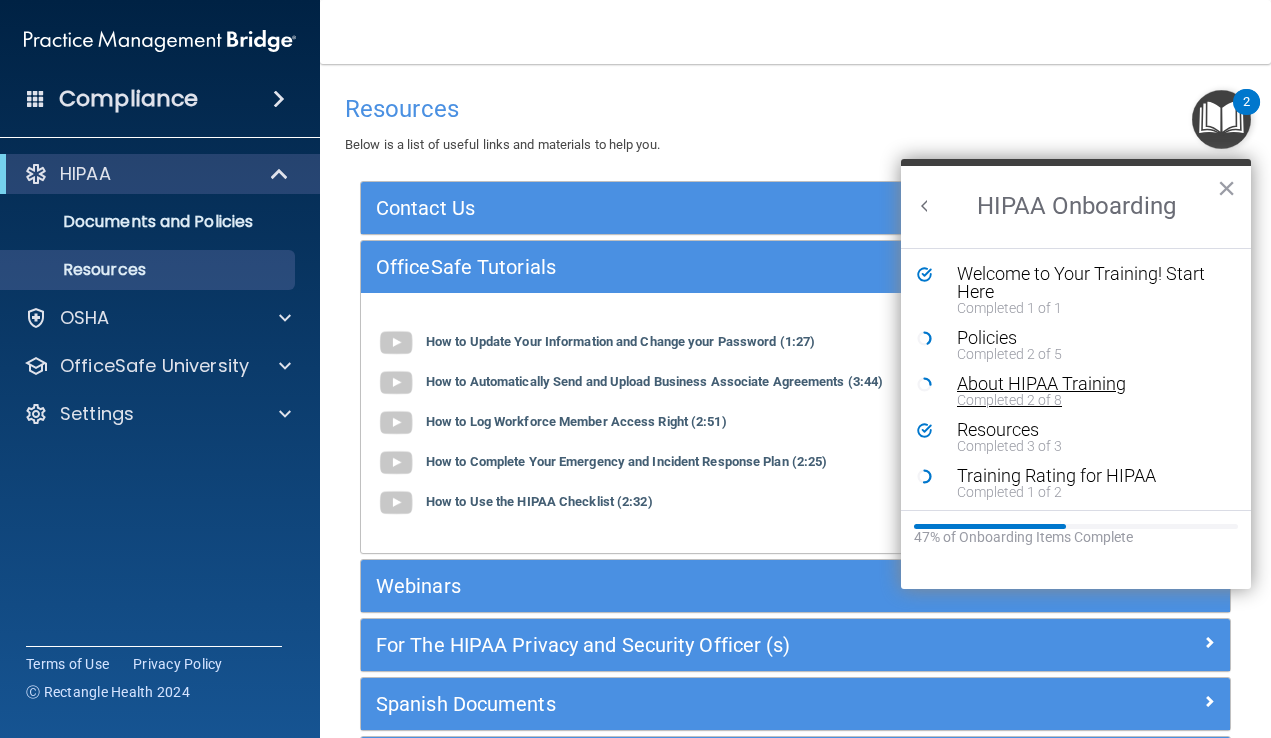 click on "About HIPAA Training" at bounding box center [1091, 384] 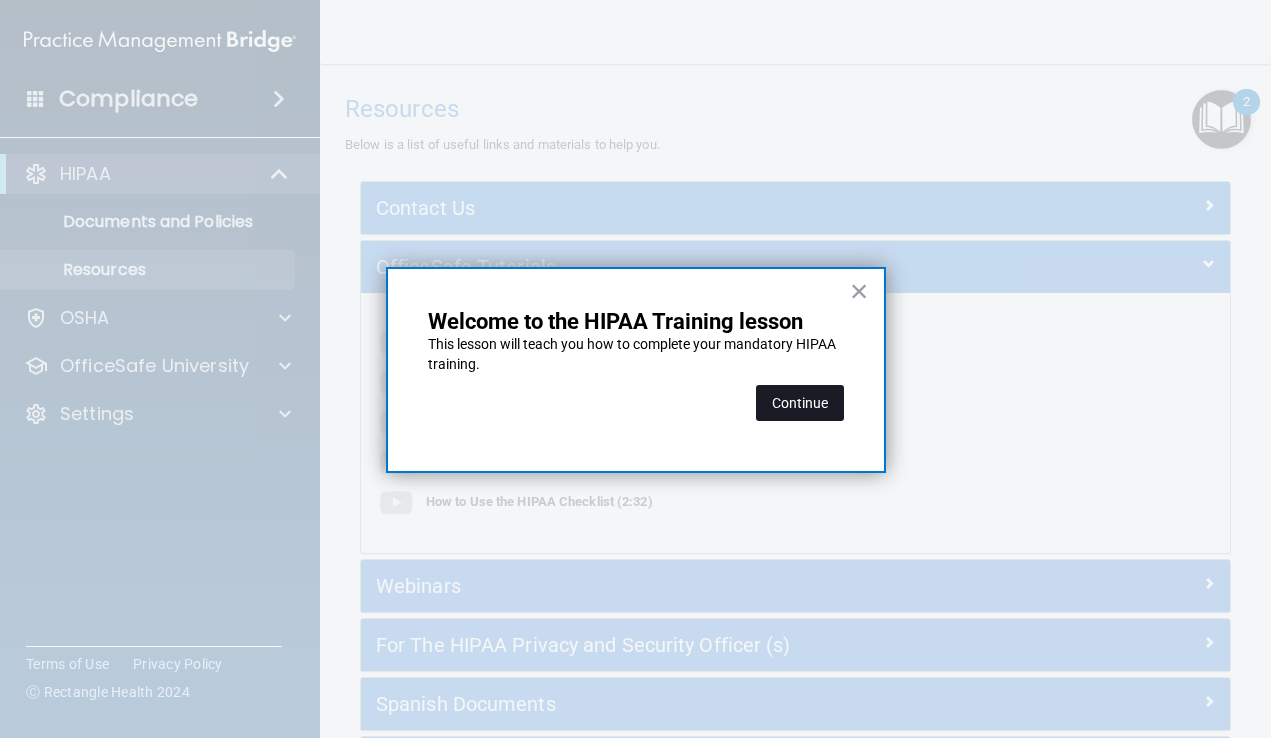 click on "Continue" at bounding box center (800, 403) 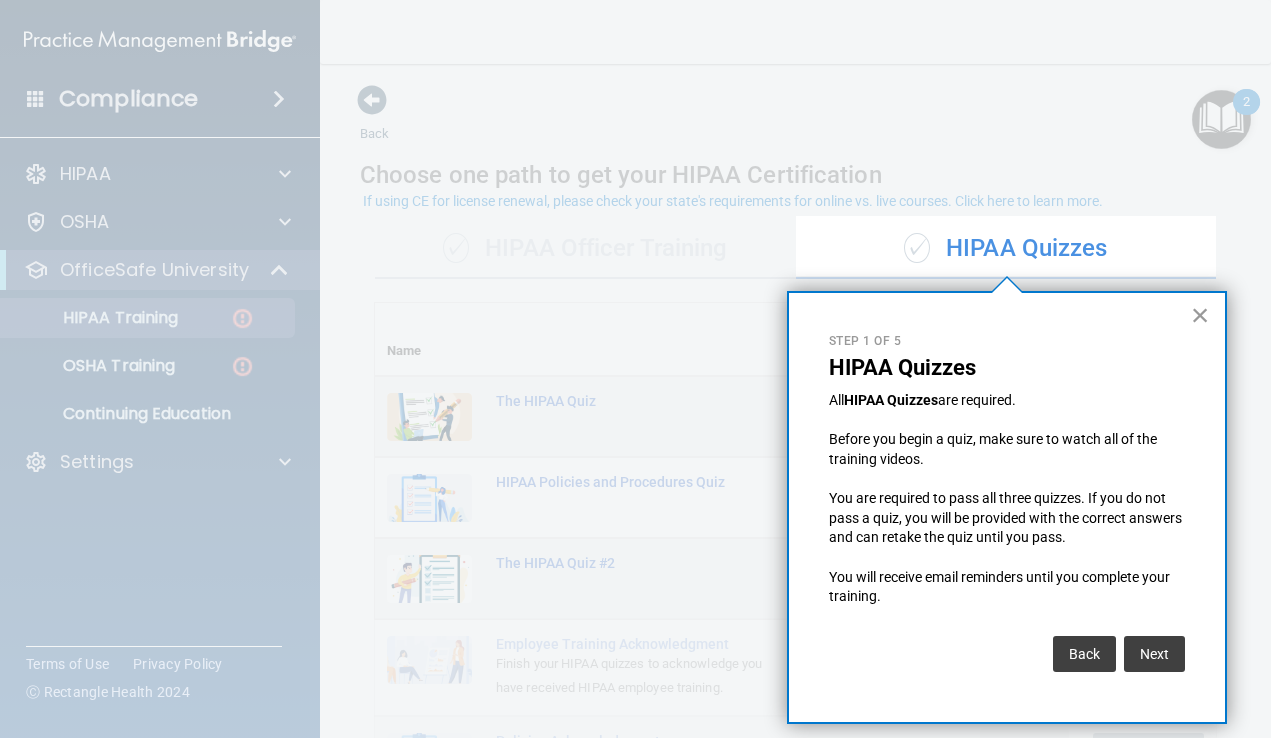 click on "×" at bounding box center [1200, 315] 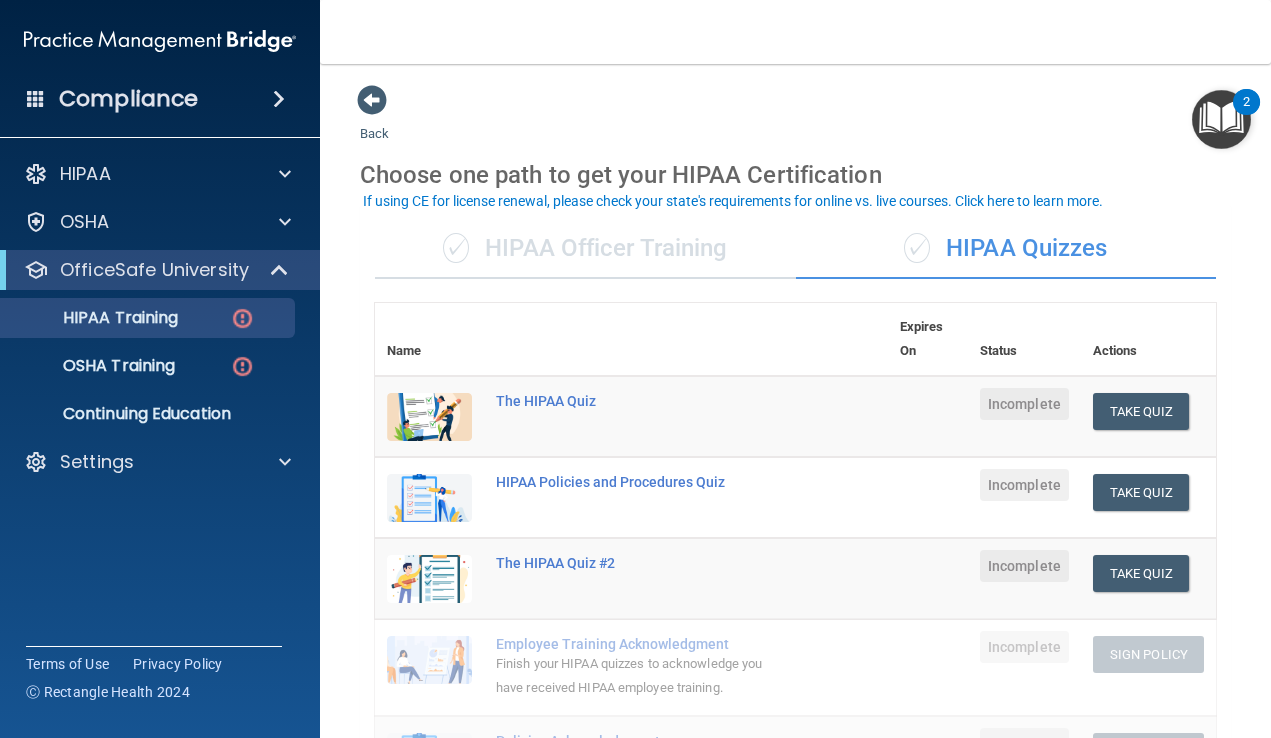 click at bounding box center (1221, 119) 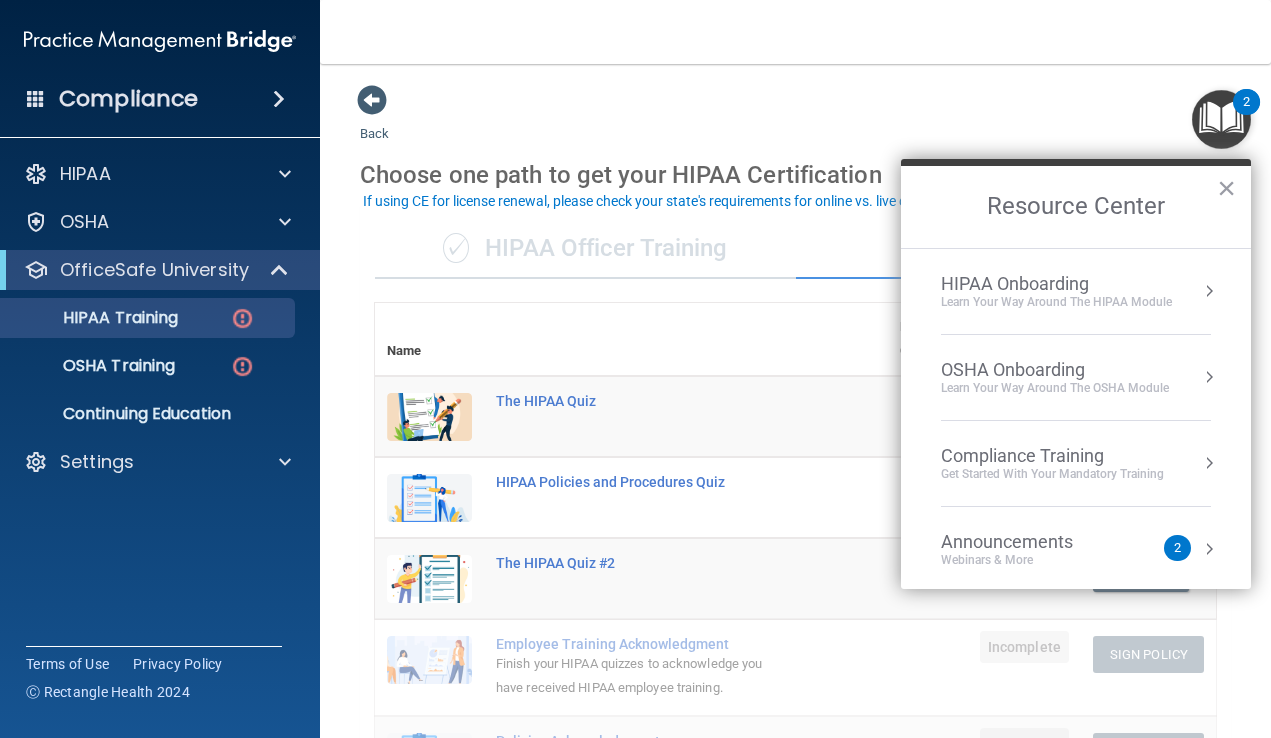 click on "HIPAA Onboarding" at bounding box center [1056, 284] 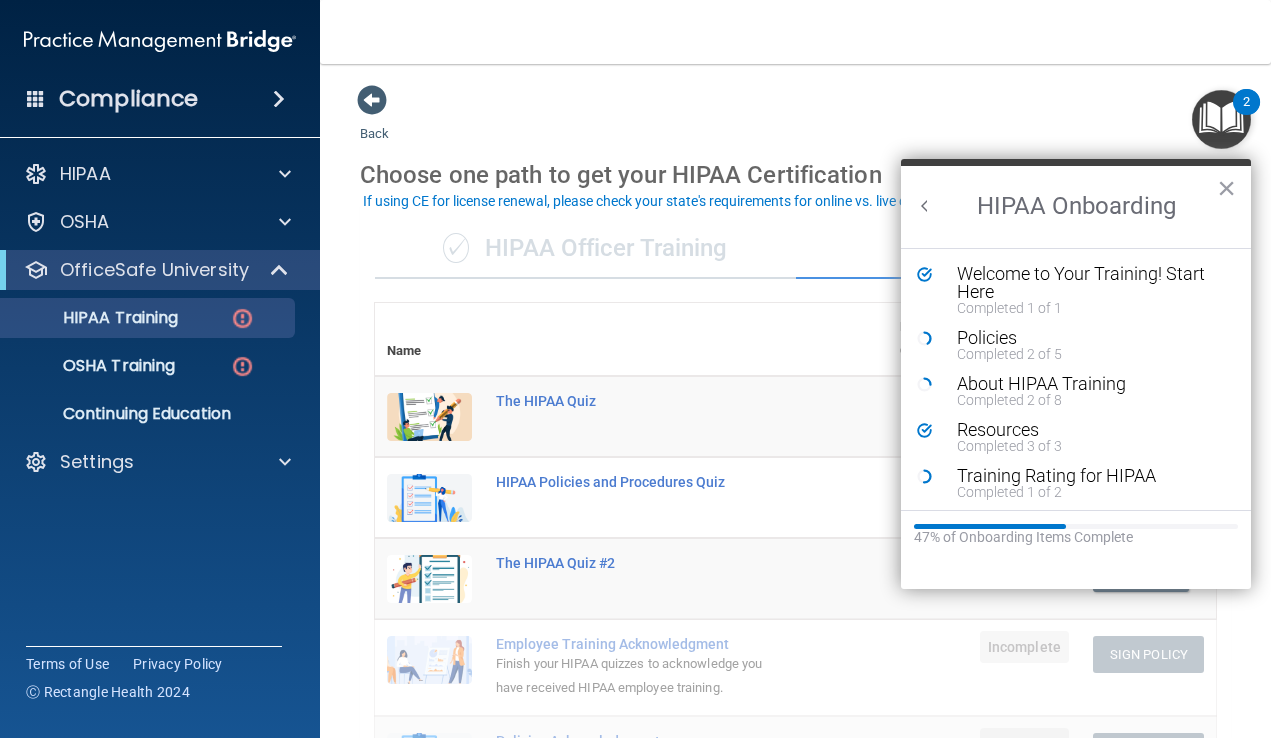 scroll, scrollTop: 0, scrollLeft: 0, axis: both 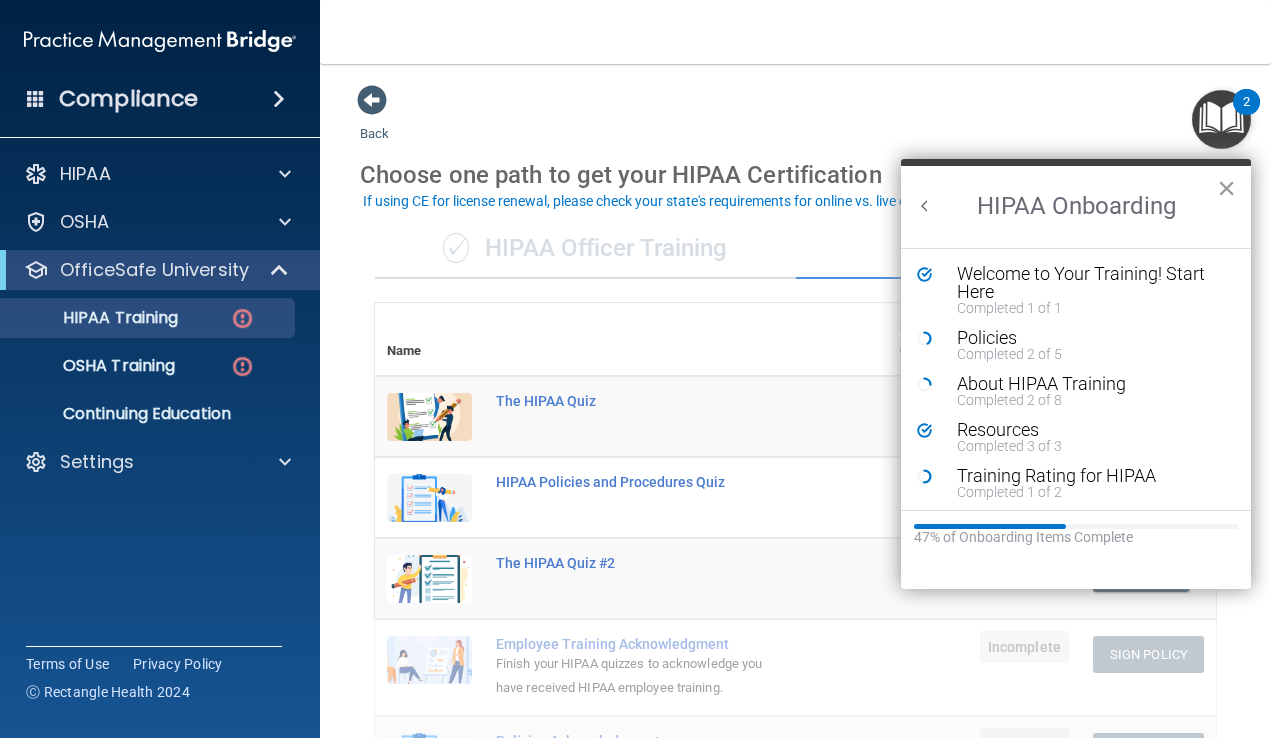 click on "×" at bounding box center (1226, 188) 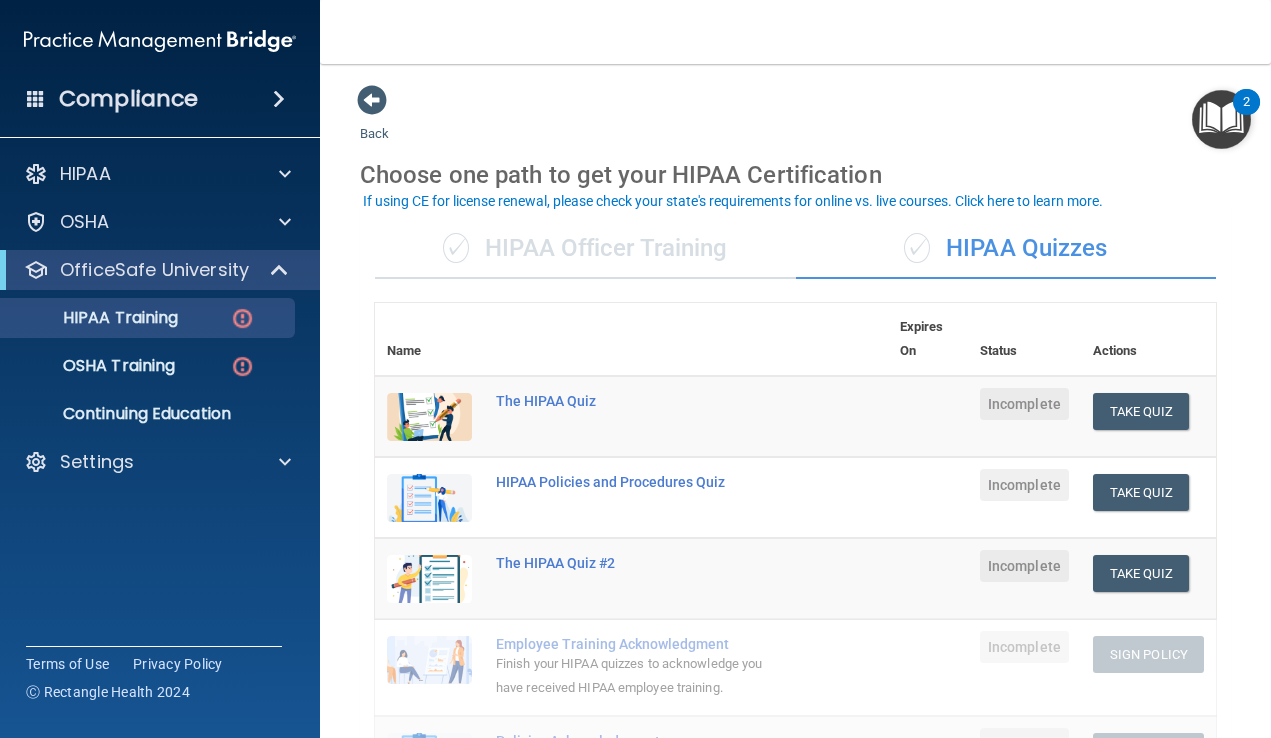 click at bounding box center [1221, 119] 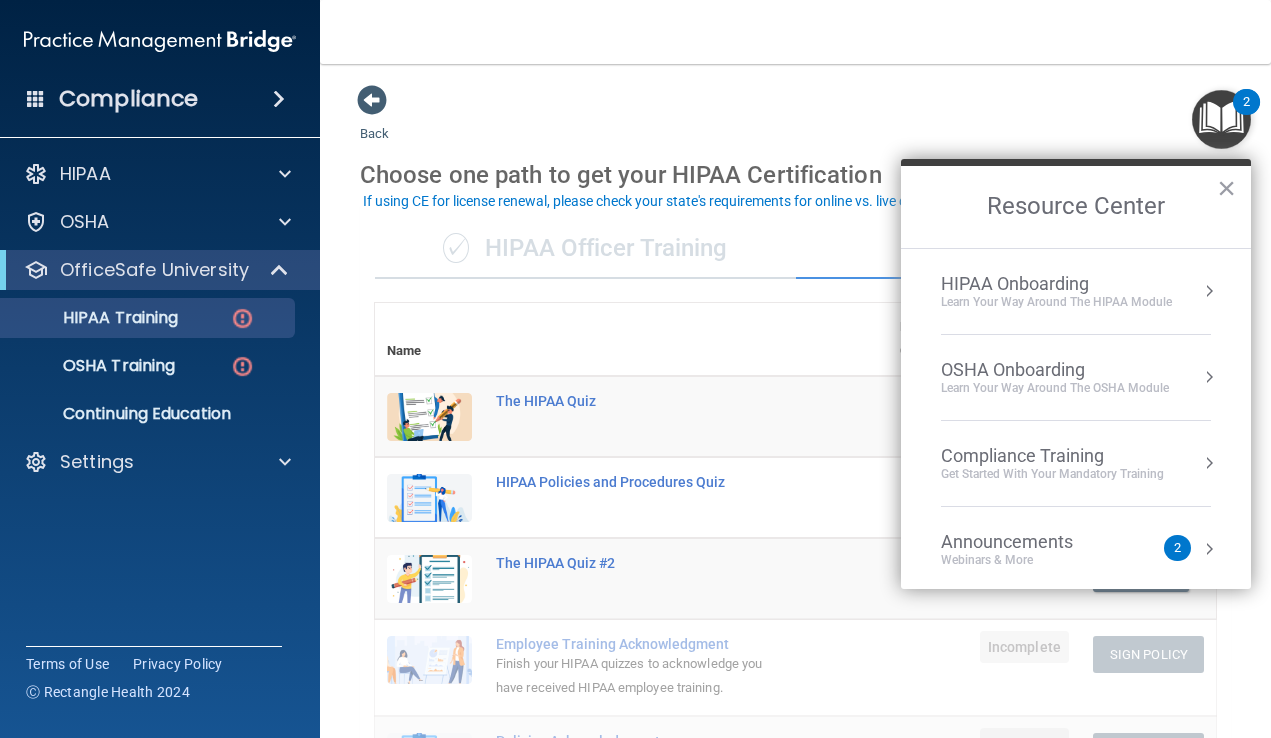 click at bounding box center [1209, 377] 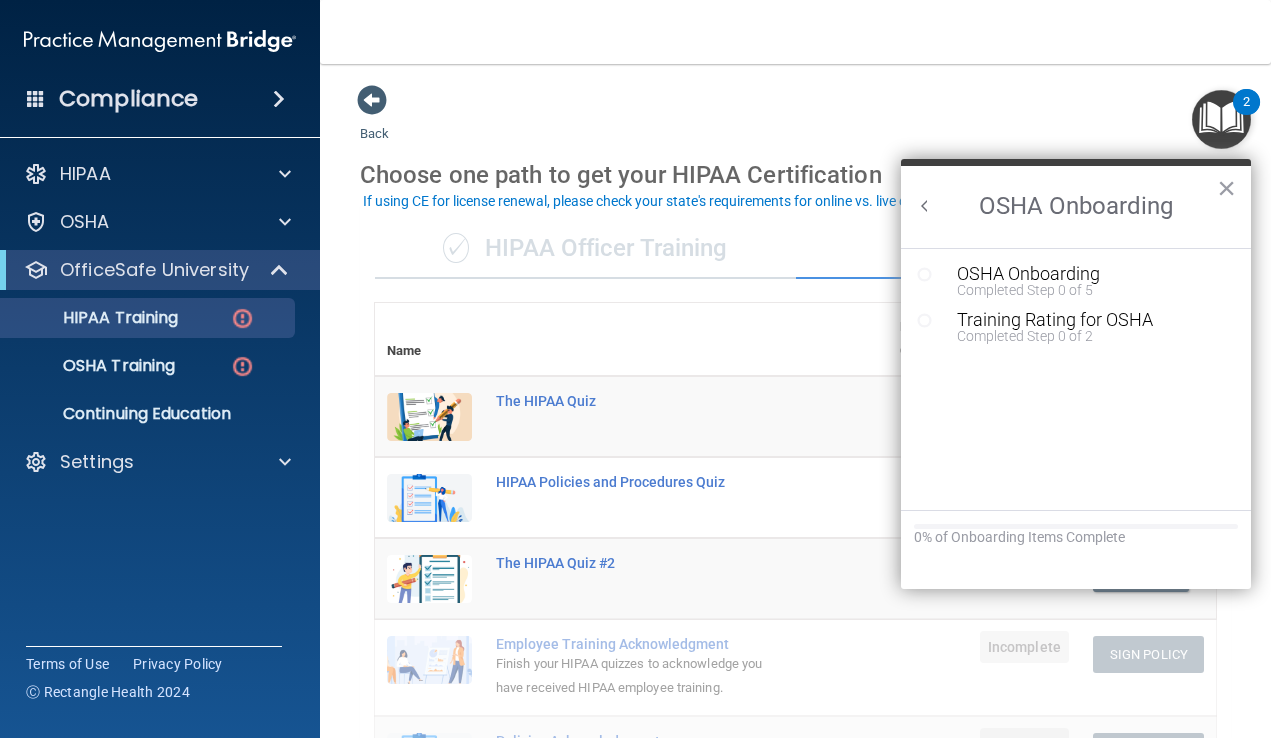 scroll, scrollTop: 0, scrollLeft: 0, axis: both 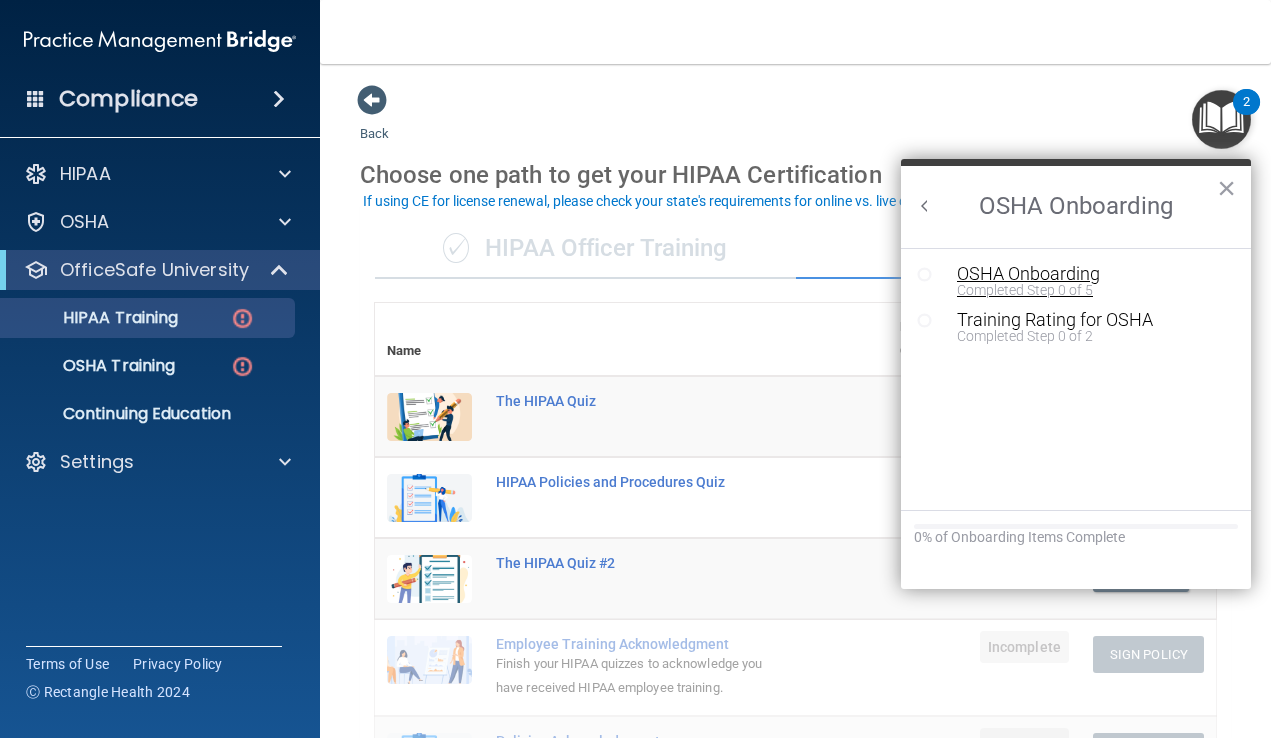 click on "OSHA Onboarding" at bounding box center (1091, 274) 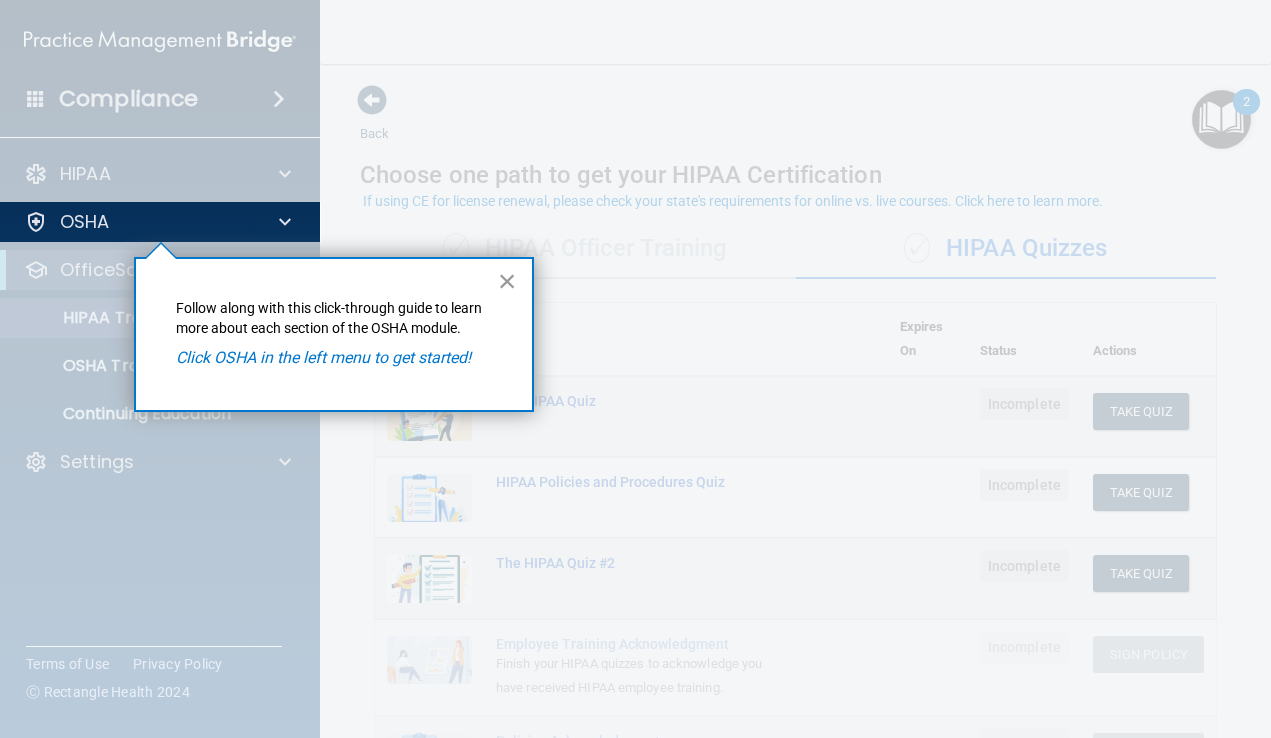 click on "×" at bounding box center [507, 281] 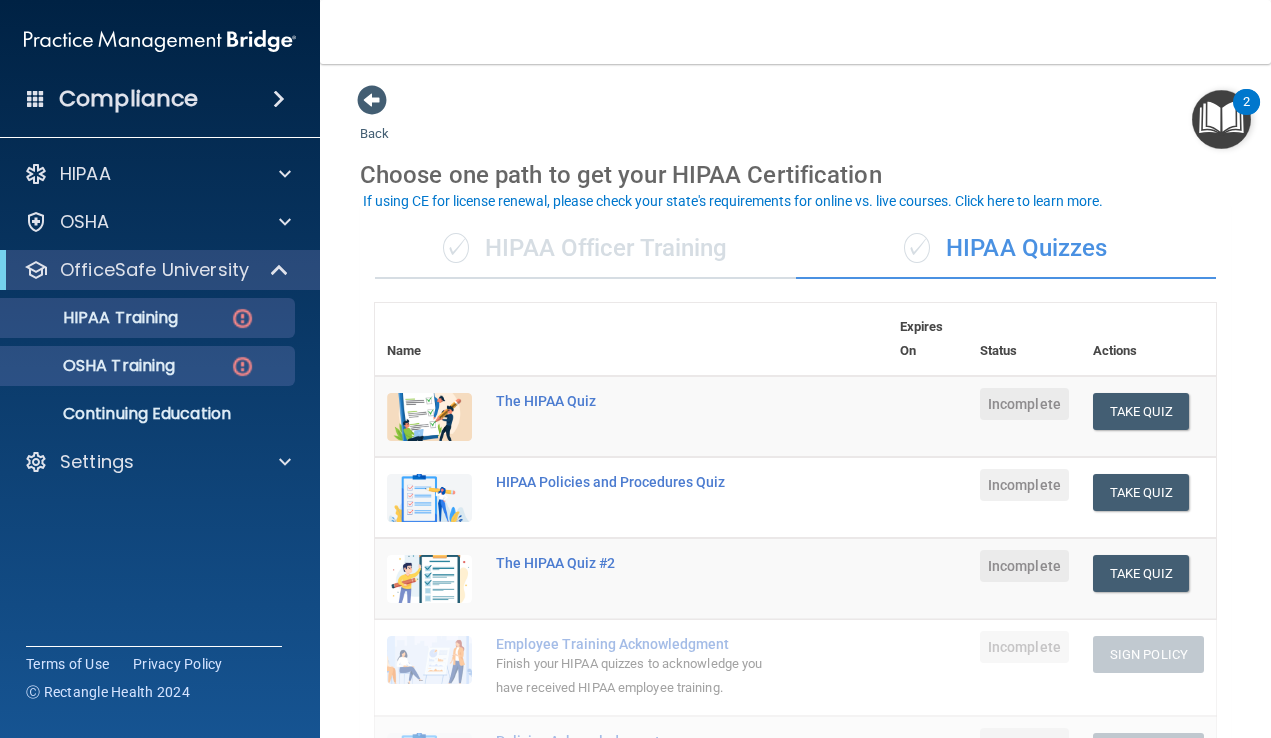 click at bounding box center (242, 366) 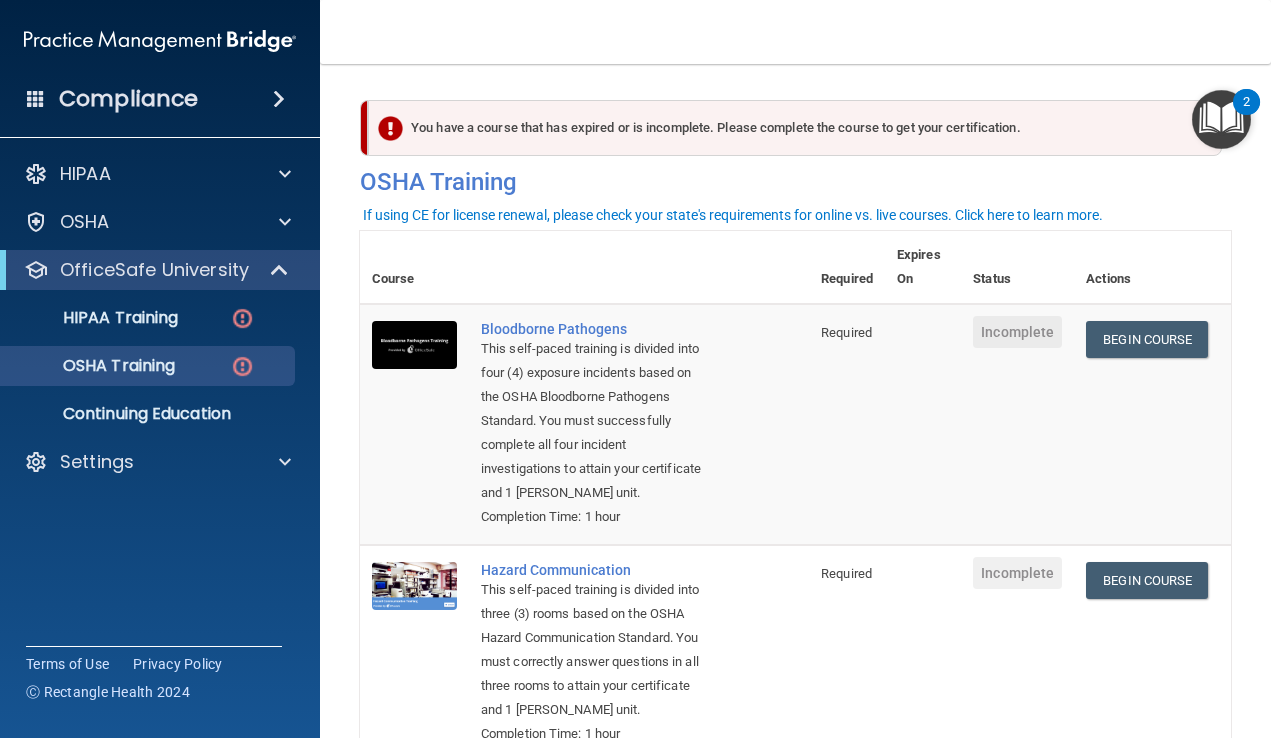 click at bounding box center (1221, 119) 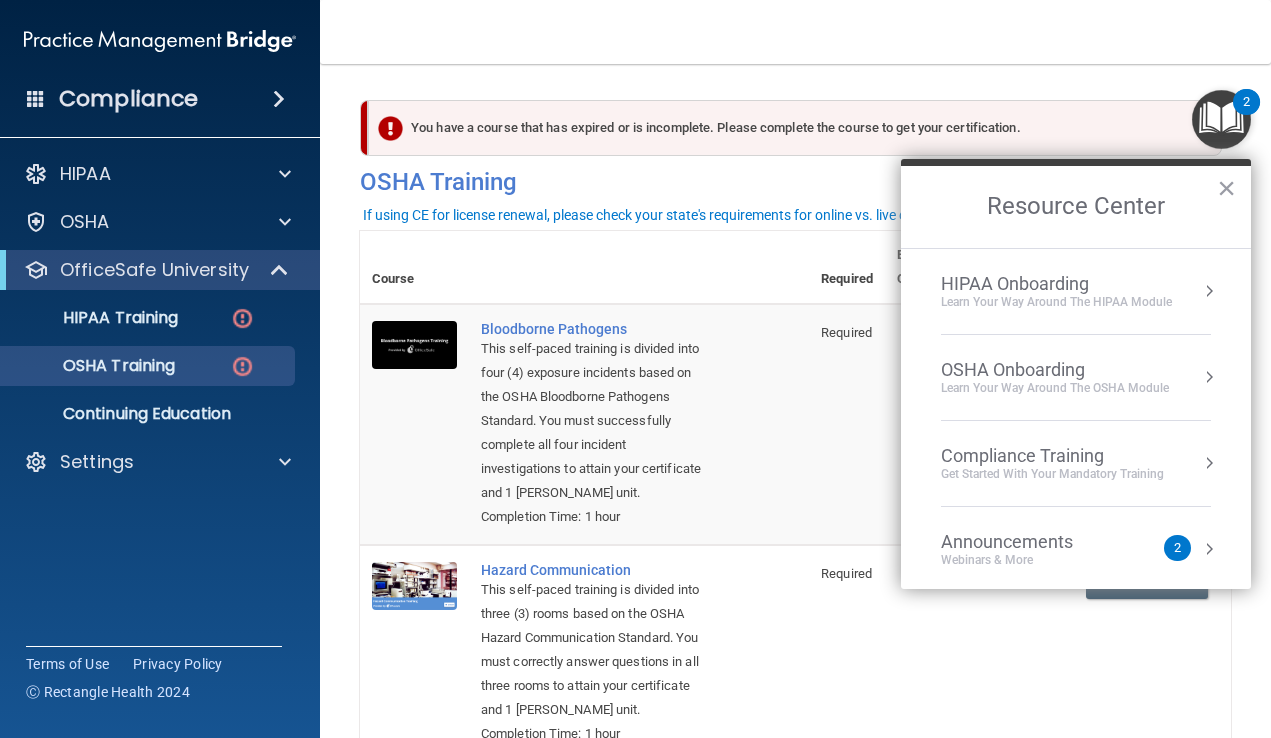 click at bounding box center [1209, 377] 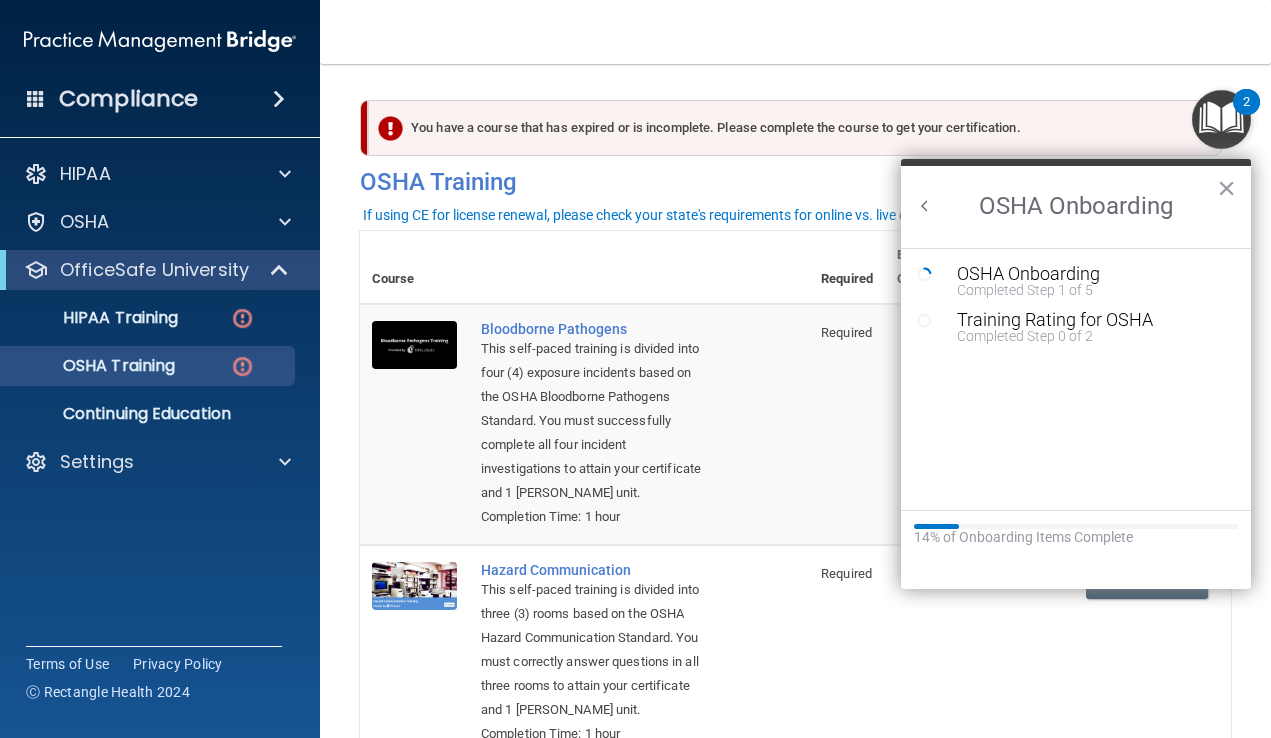 scroll, scrollTop: 0, scrollLeft: 0, axis: both 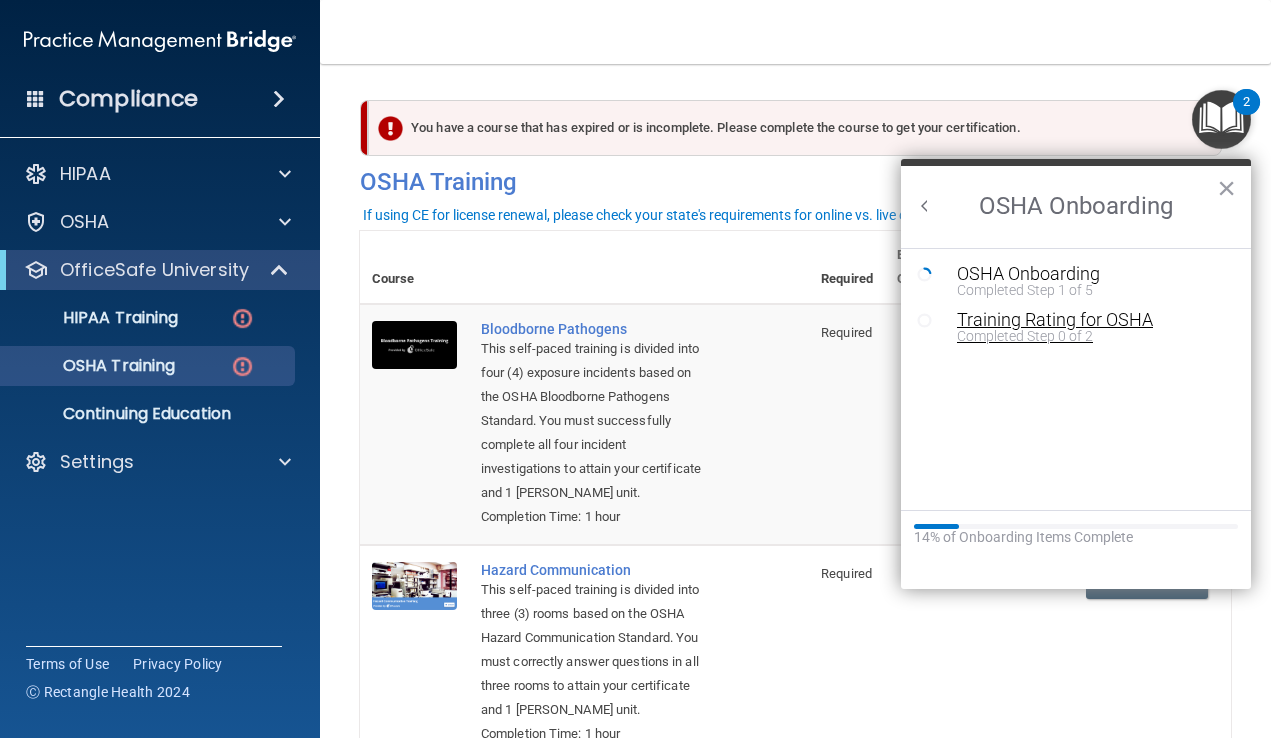 click on "Training Rating for OSHA" at bounding box center [1091, 320] 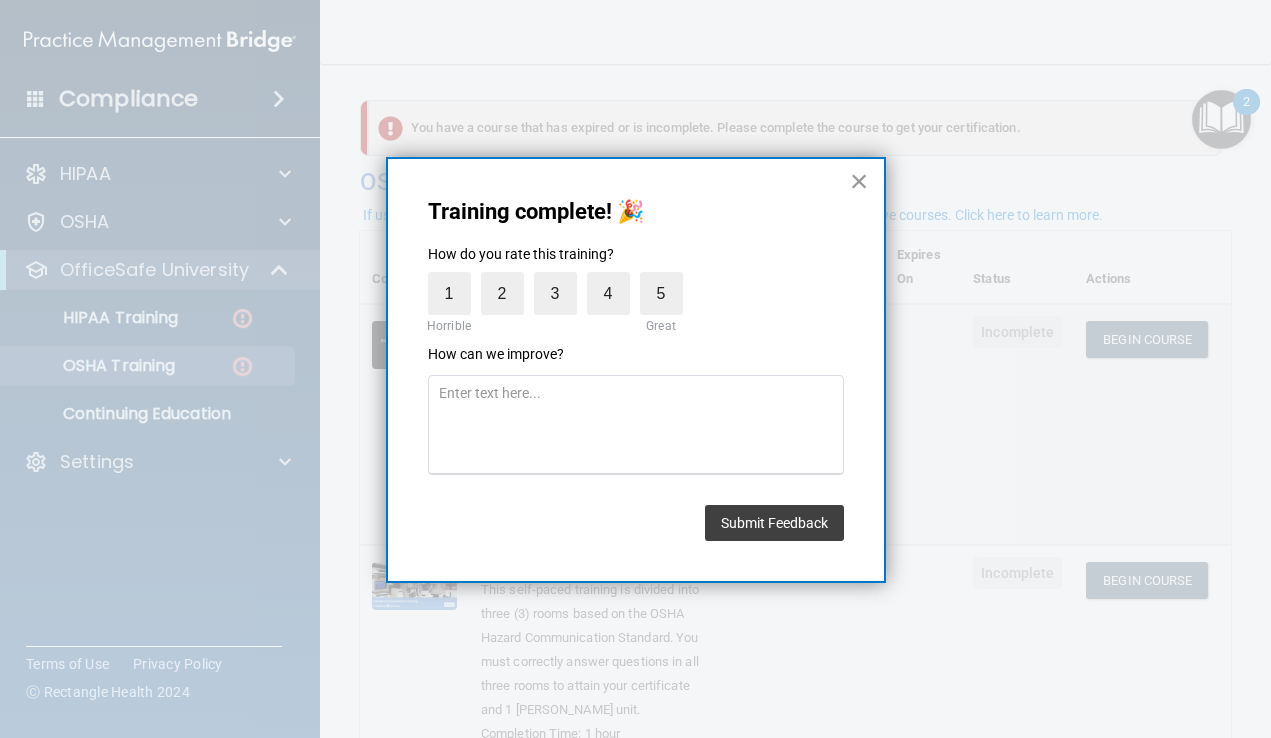 click on "×" at bounding box center (859, 181) 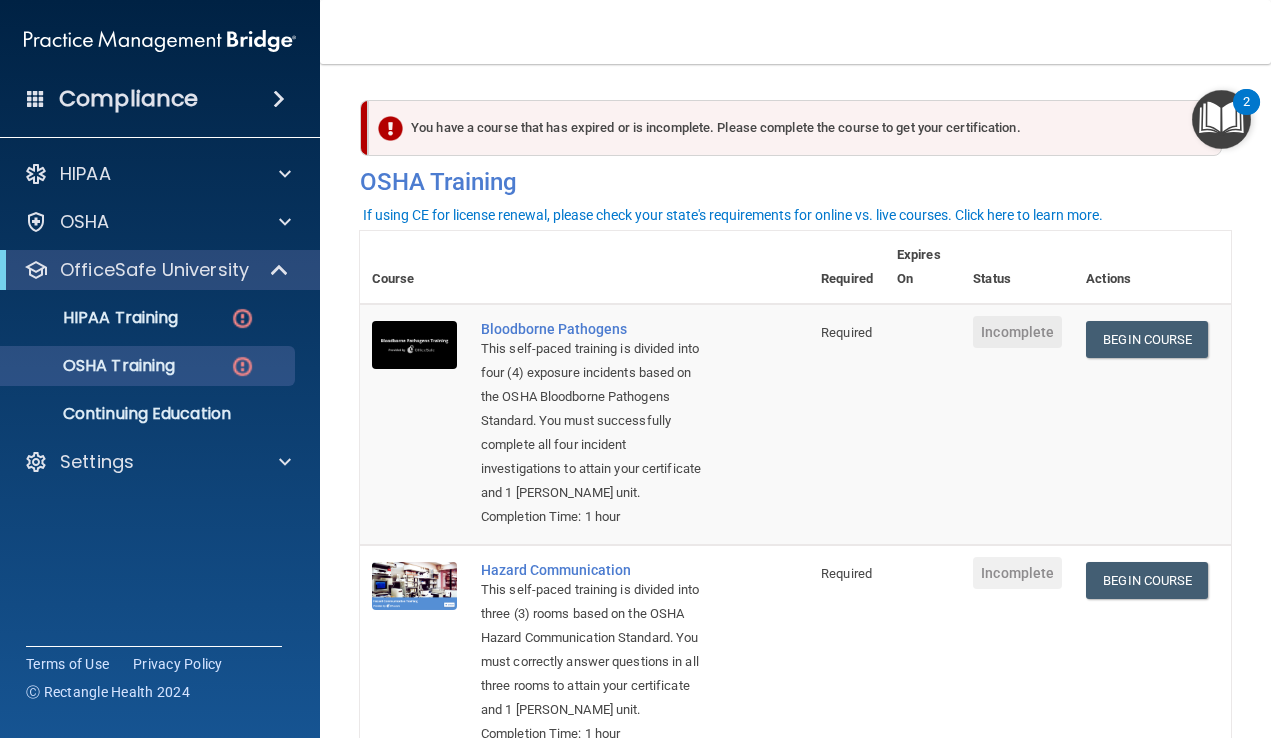 click at bounding box center [1221, 119] 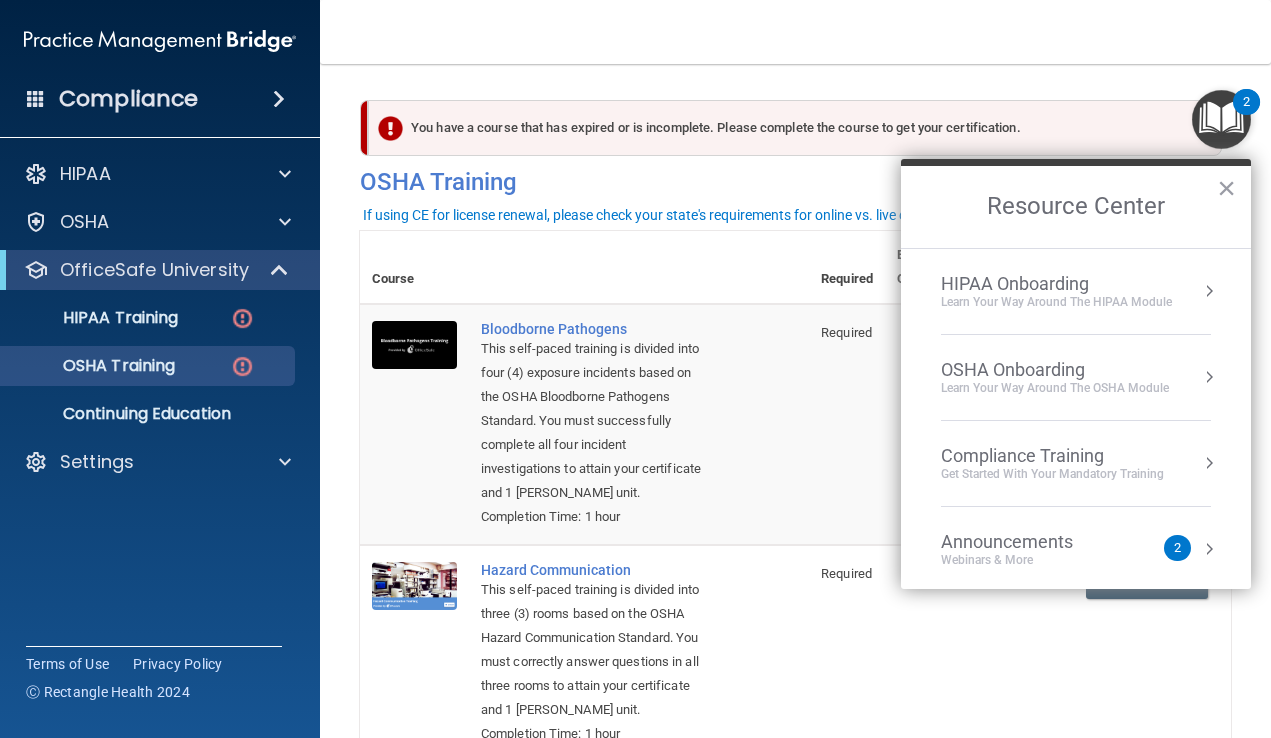 click at bounding box center [1209, 291] 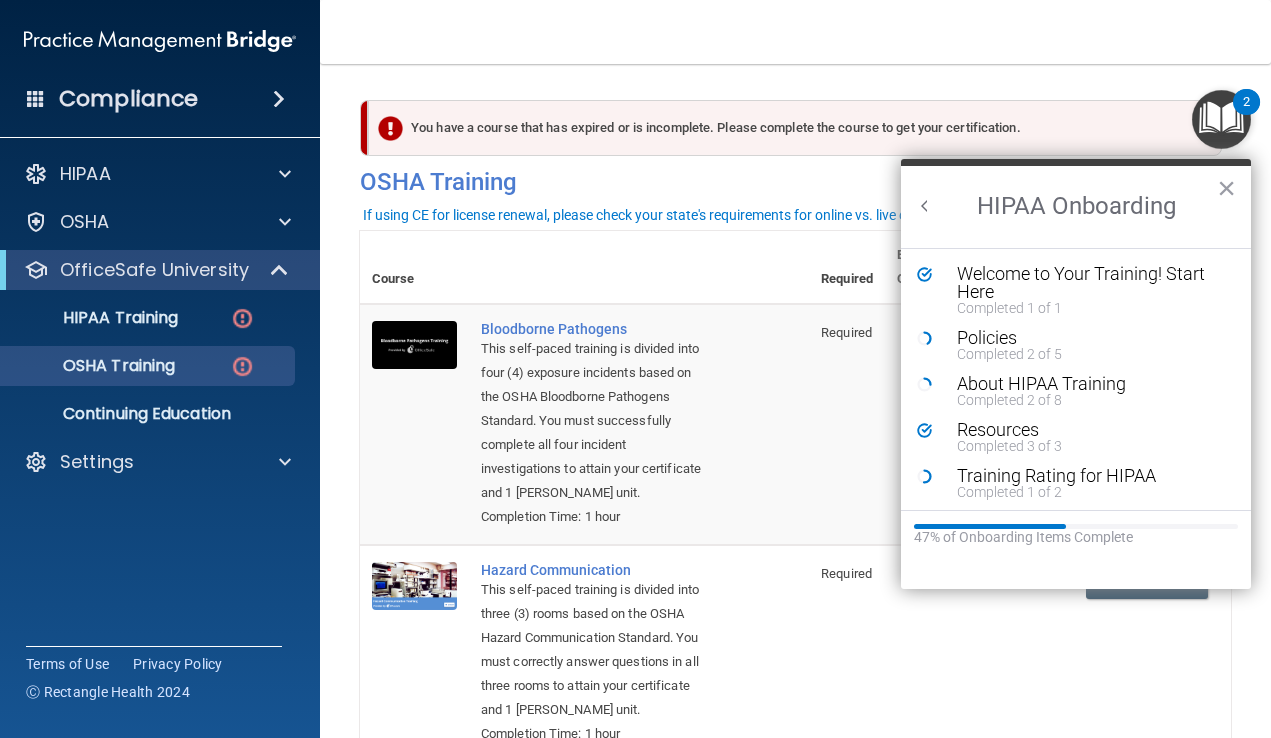 scroll, scrollTop: 0, scrollLeft: 0, axis: both 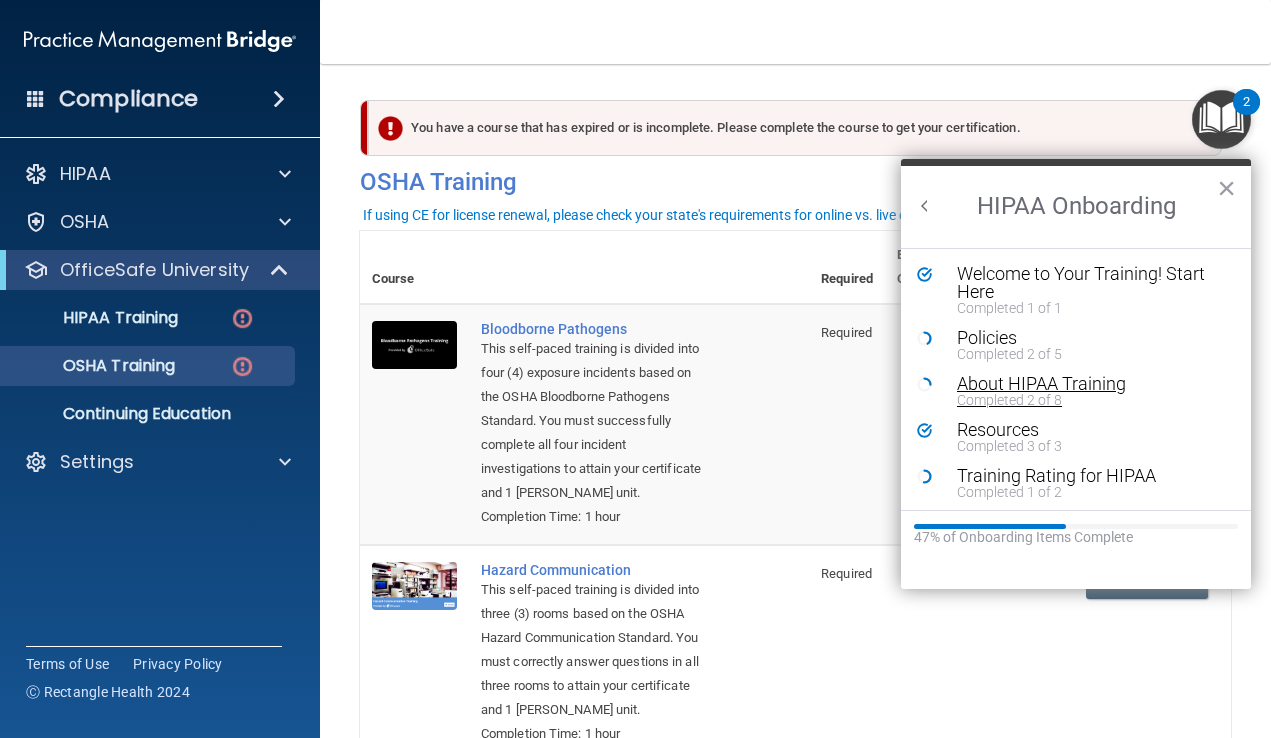 click on "About HIPAA Training" at bounding box center (1091, 384) 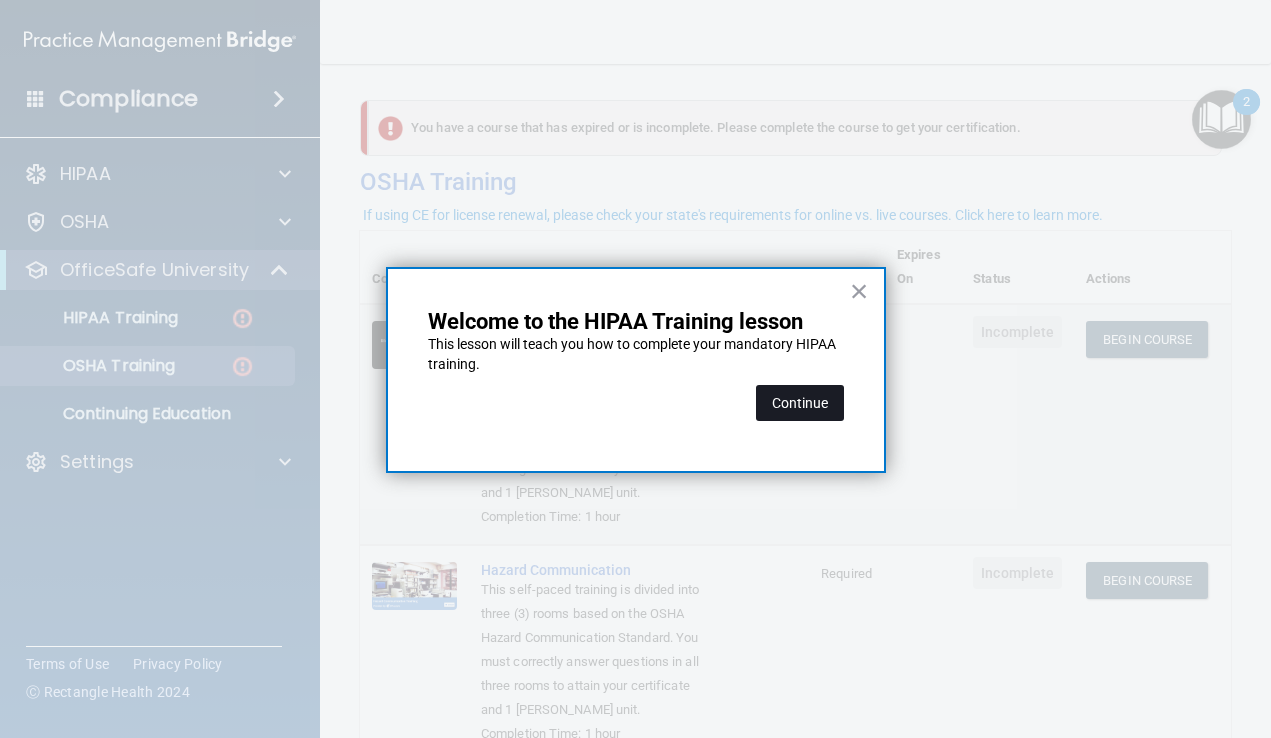 click on "Continue" at bounding box center (800, 403) 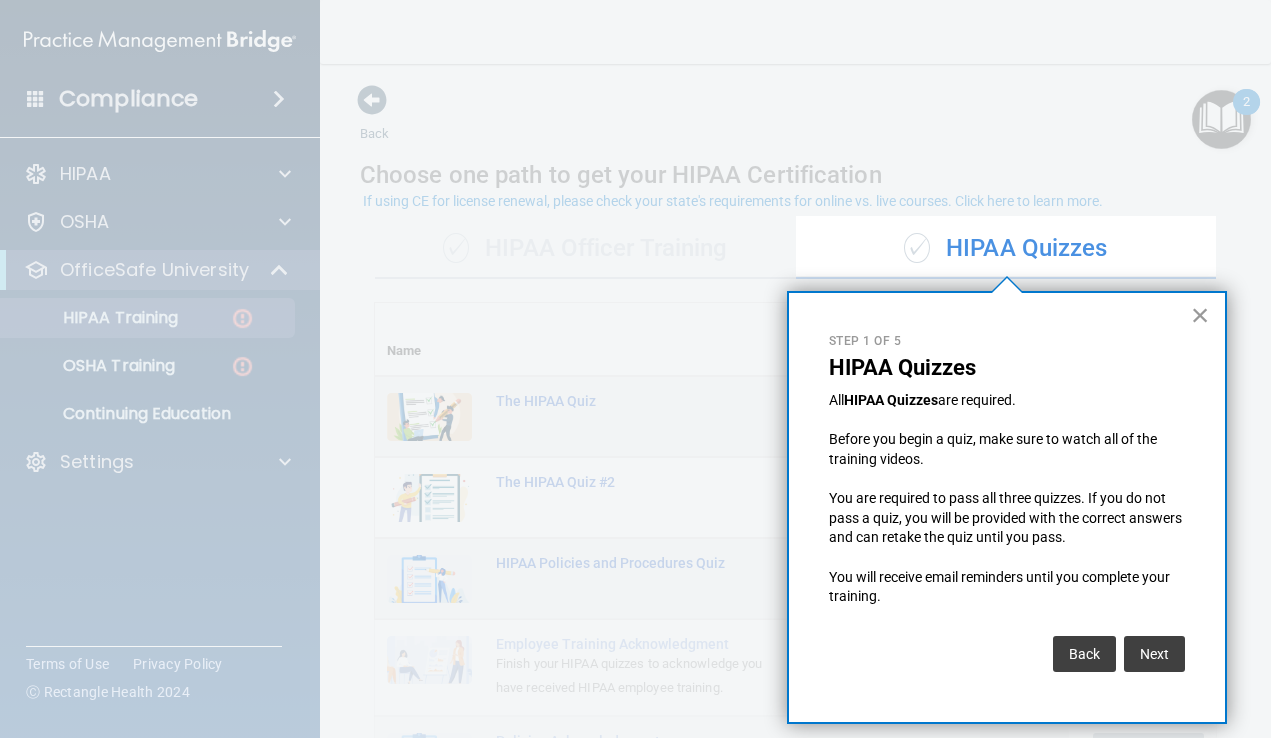 click on "×" at bounding box center (1200, 315) 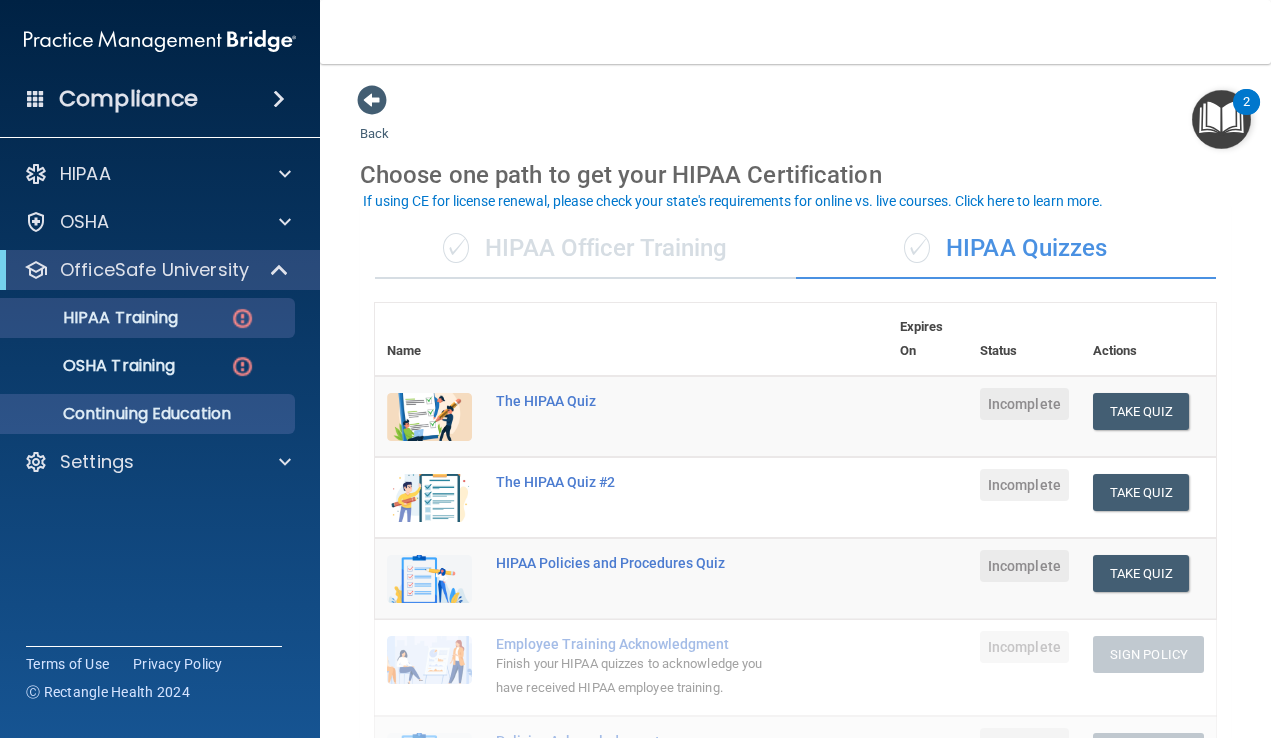 click on "Continuing Education" at bounding box center [149, 414] 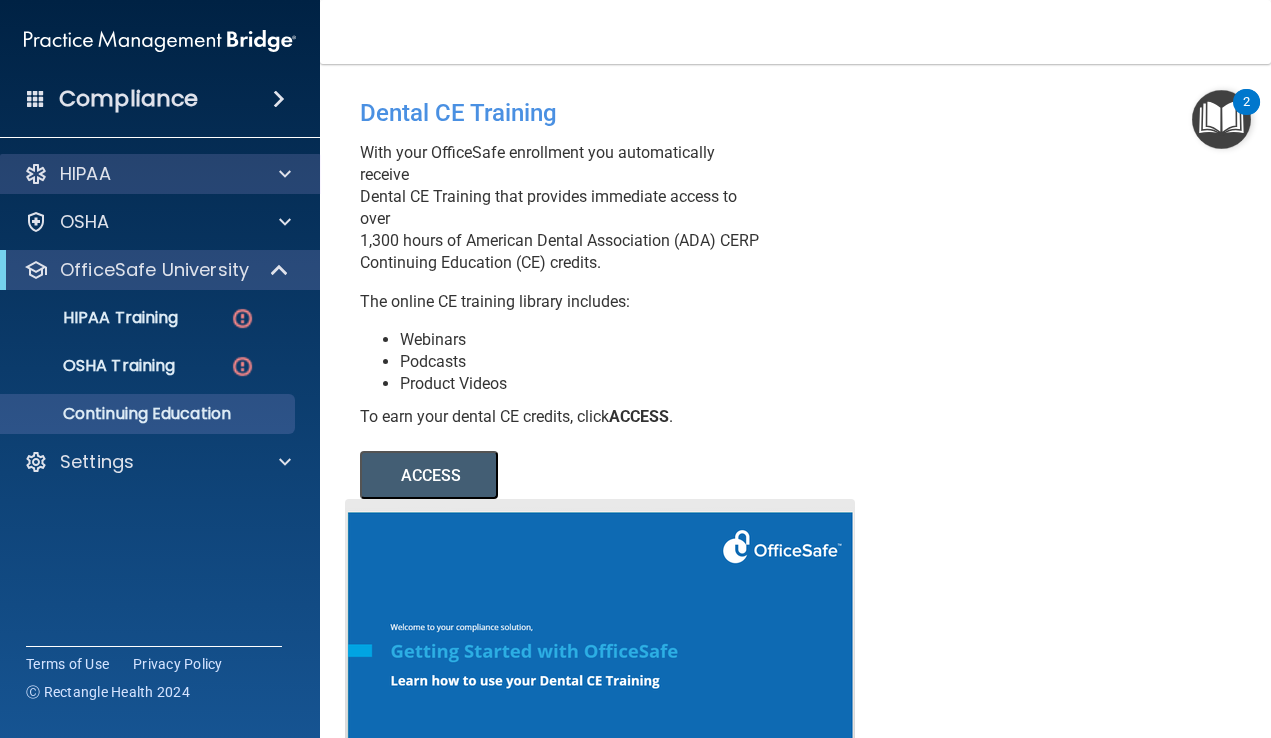 click at bounding box center [285, 174] 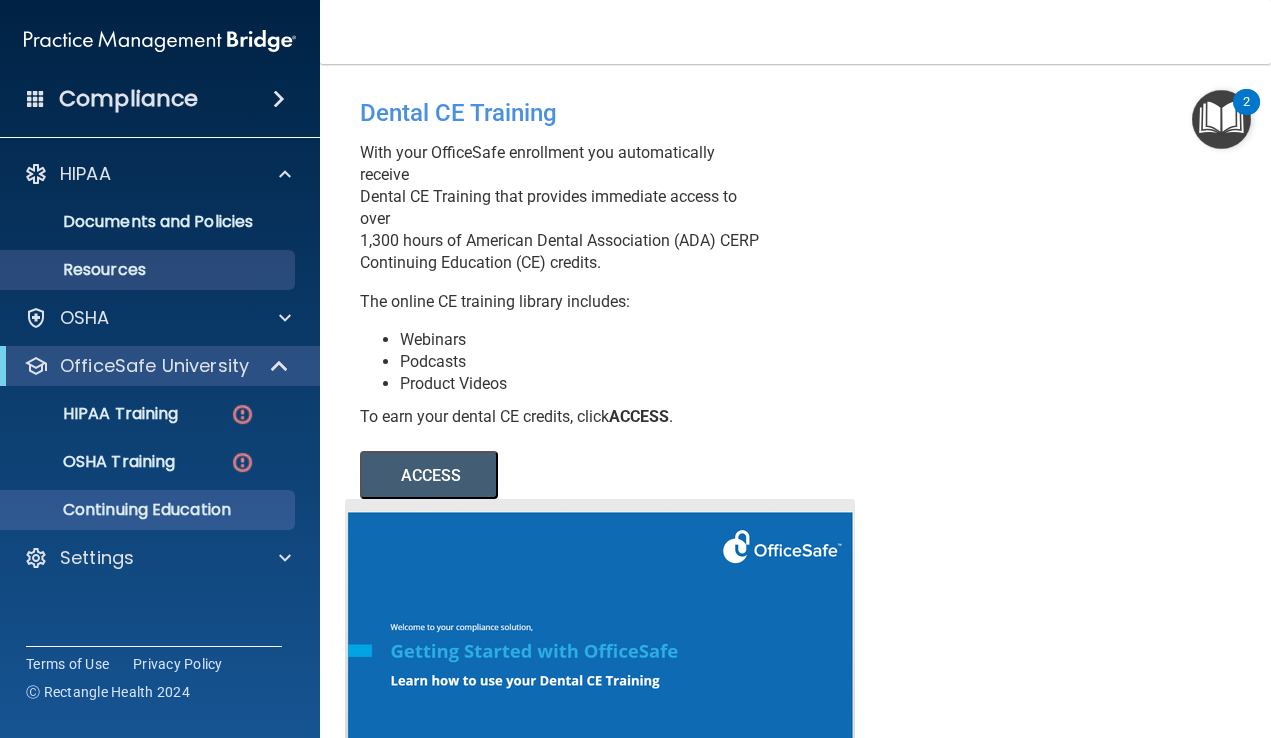 click on "Resources" at bounding box center [149, 270] 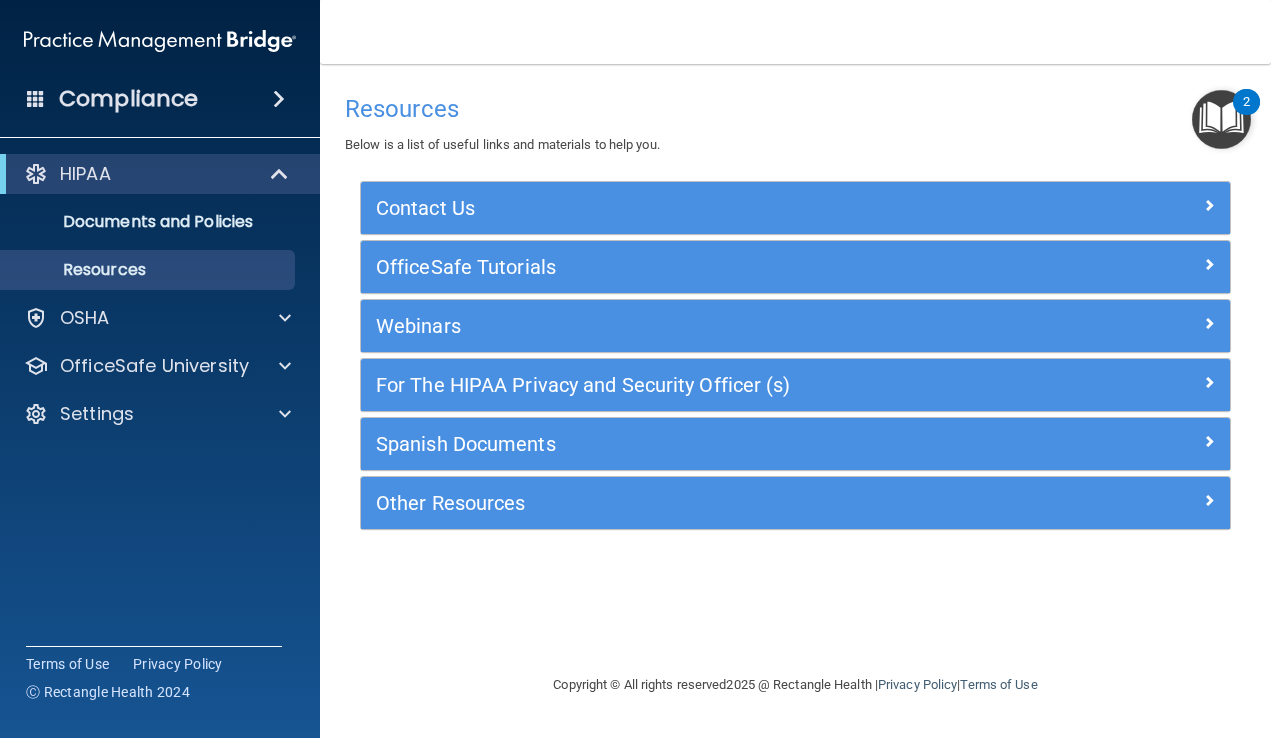 click at bounding box center [1209, 323] 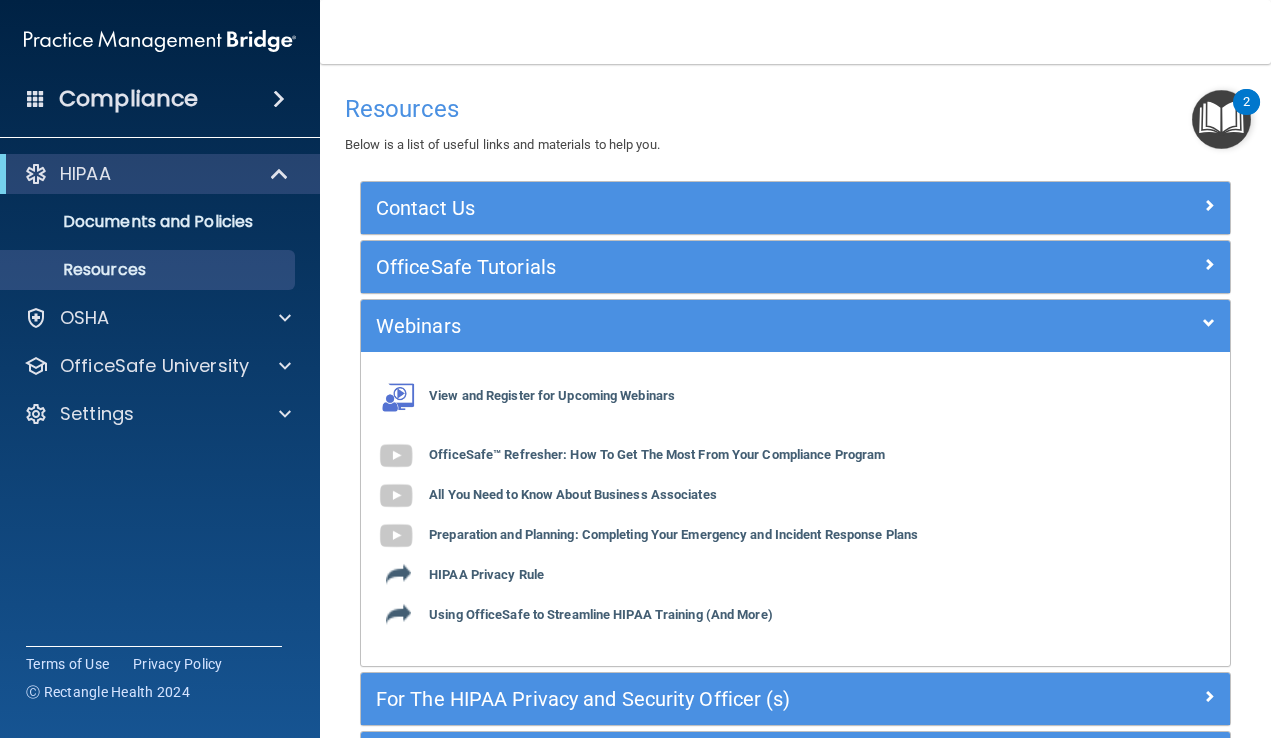 click at bounding box center [1209, 264] 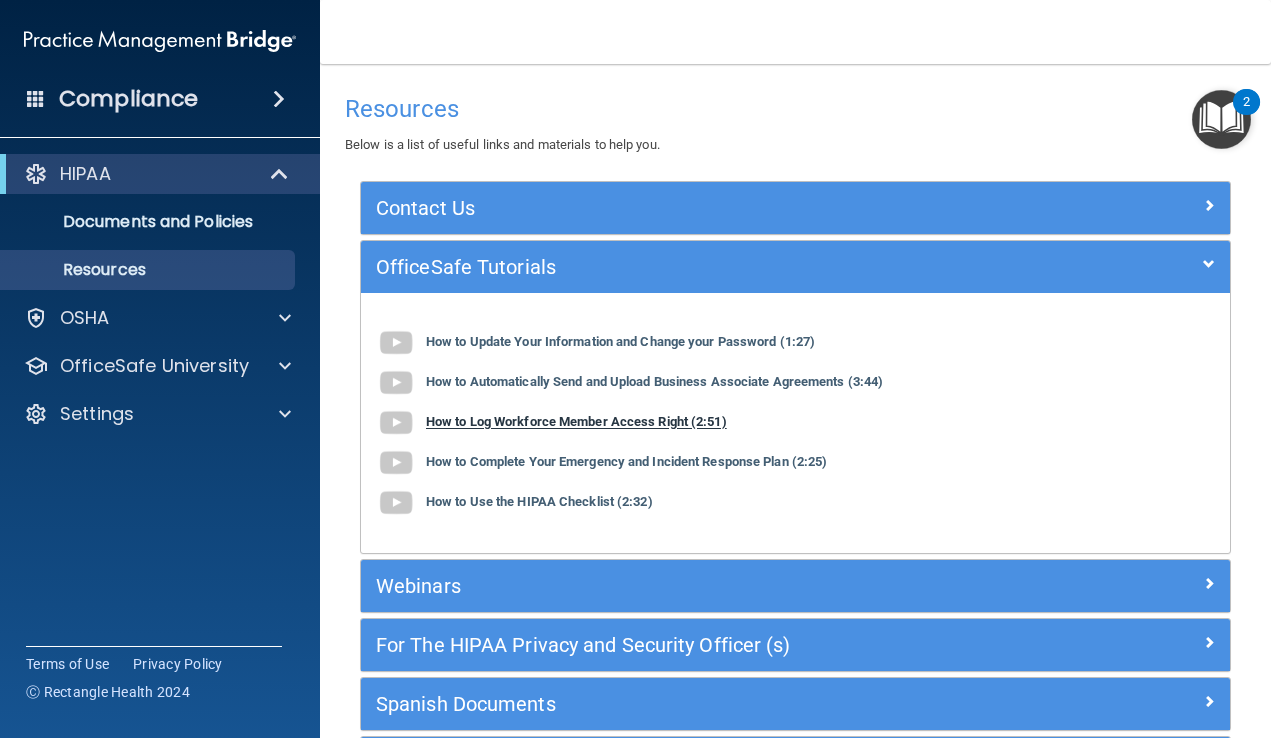 click at bounding box center [396, 423] 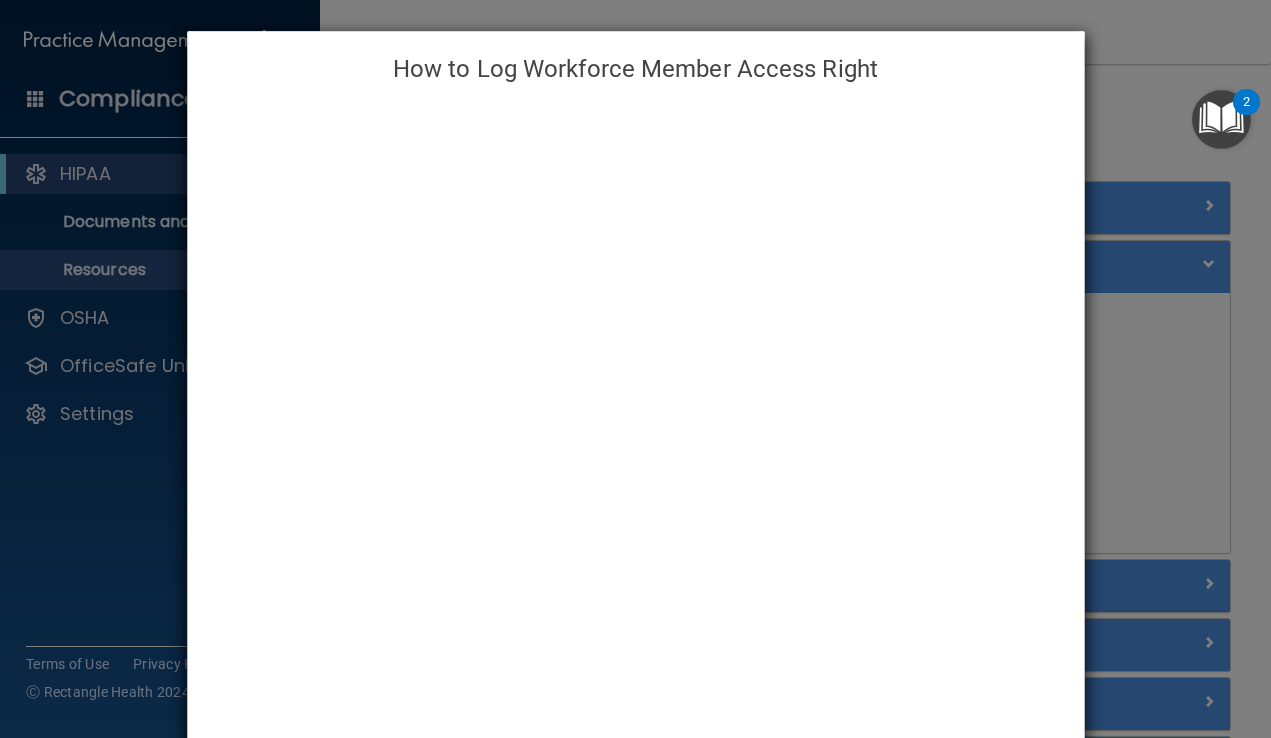 click on "How to Log Workforce Member Access Right" at bounding box center [635, 369] 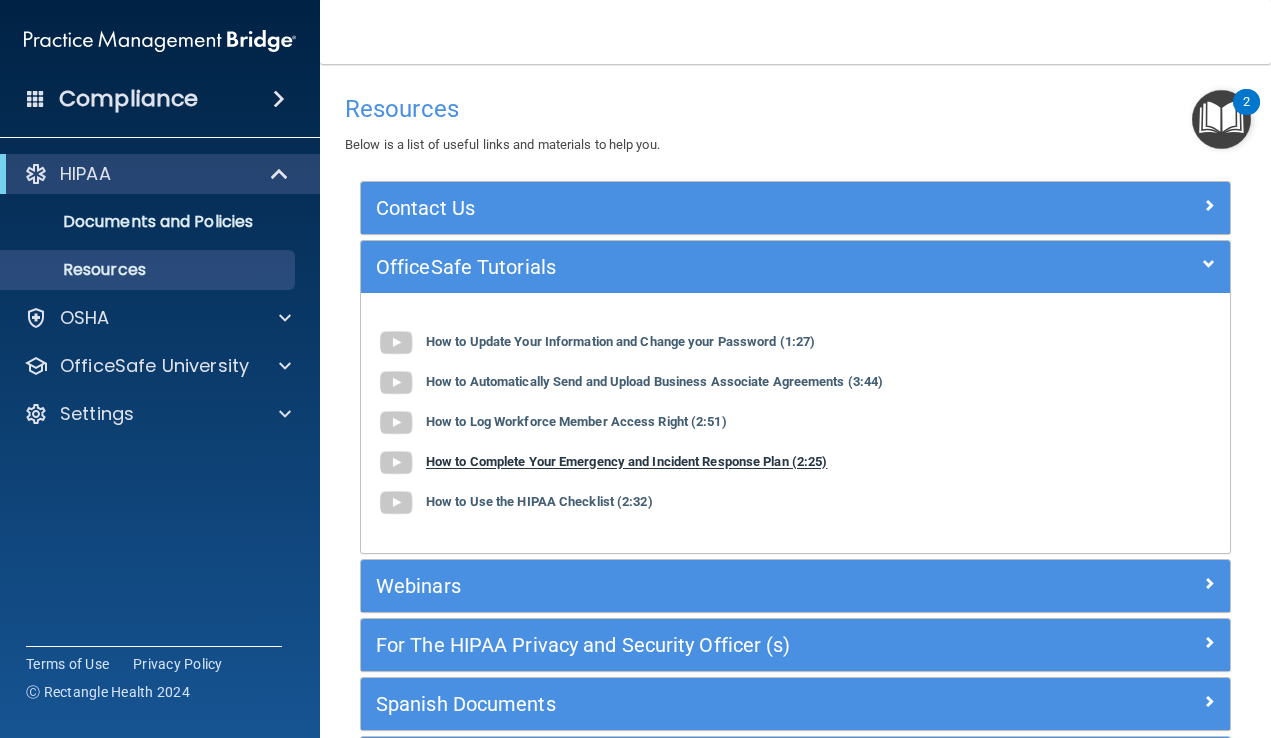 click at bounding box center [396, 463] 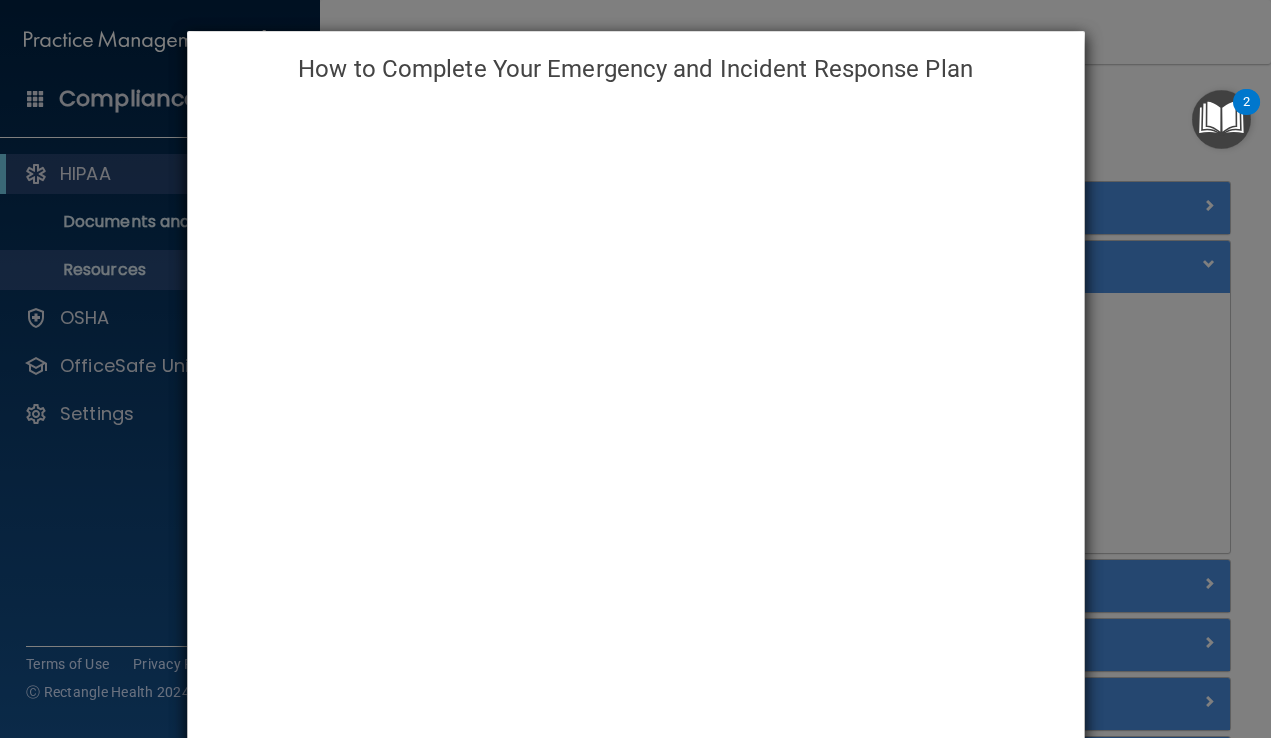 click on "How to Complete Your Emergency and Incident Response Plan" at bounding box center [635, 369] 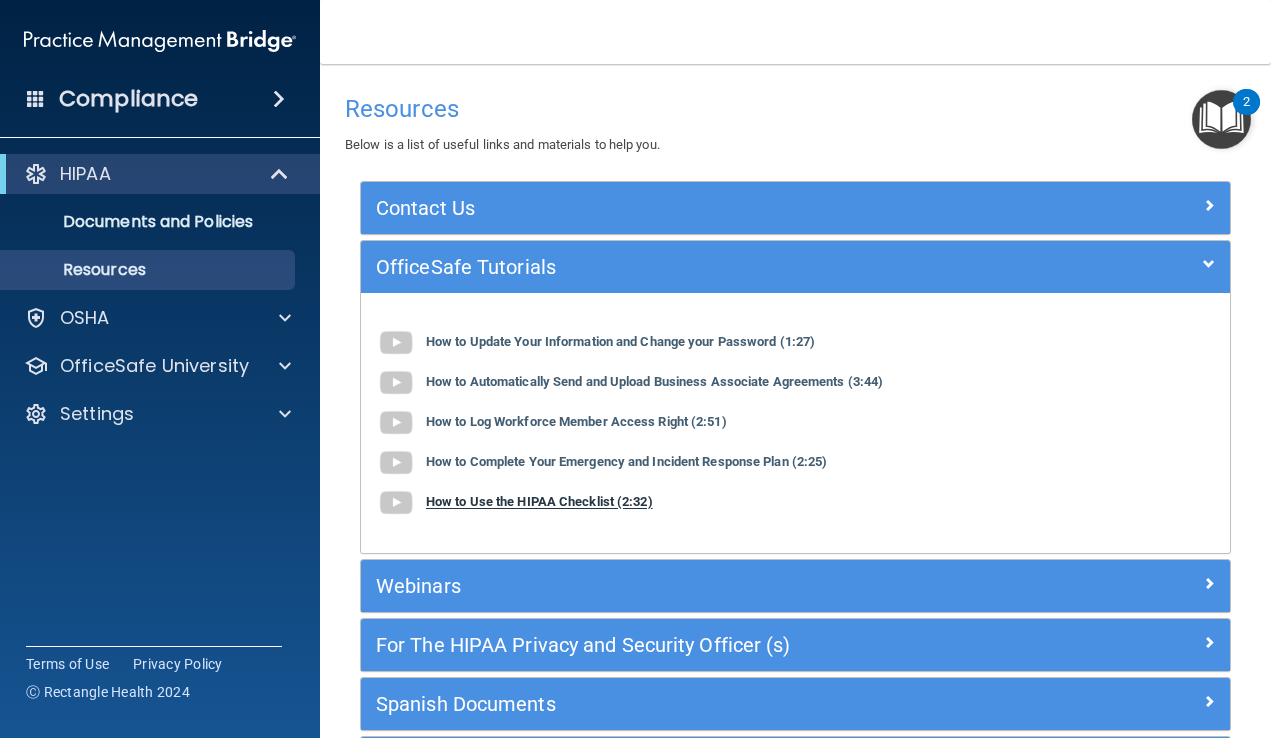 click at bounding box center (396, 503) 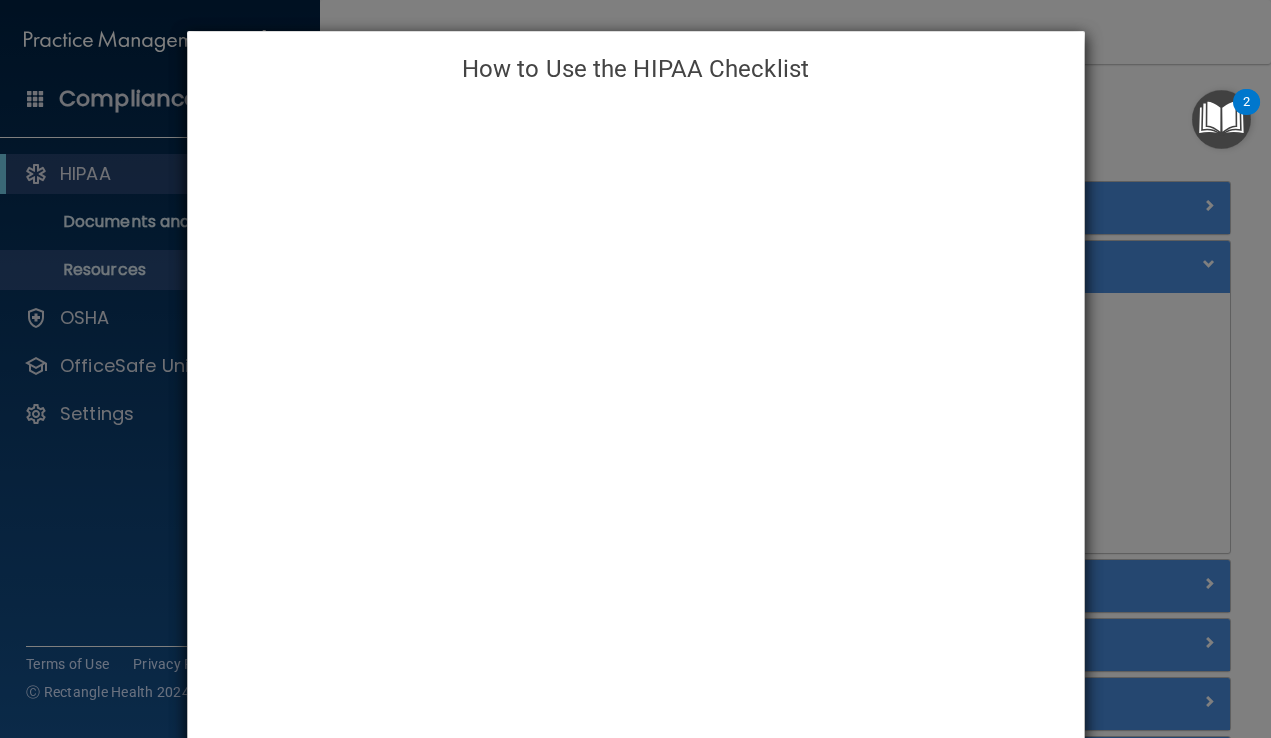 click on "How to Use the HIPAA Checklist" at bounding box center (635, 369) 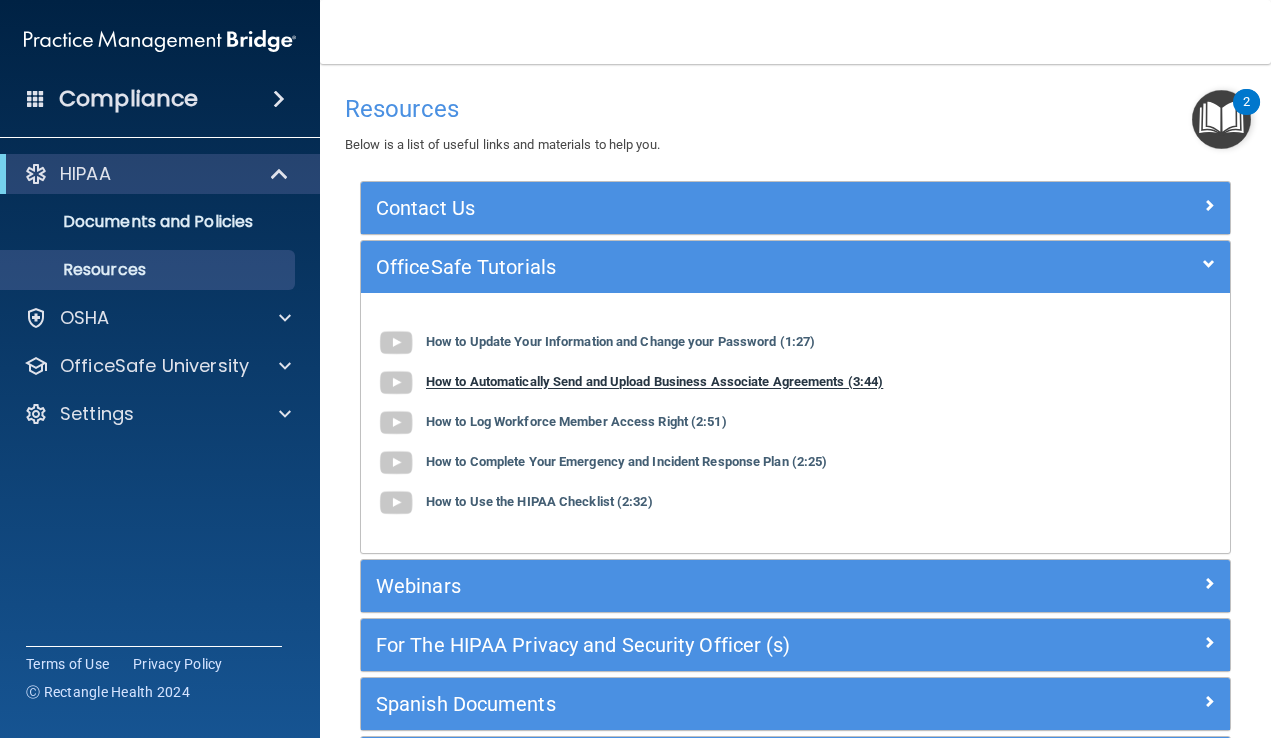 click at bounding box center [396, 383] 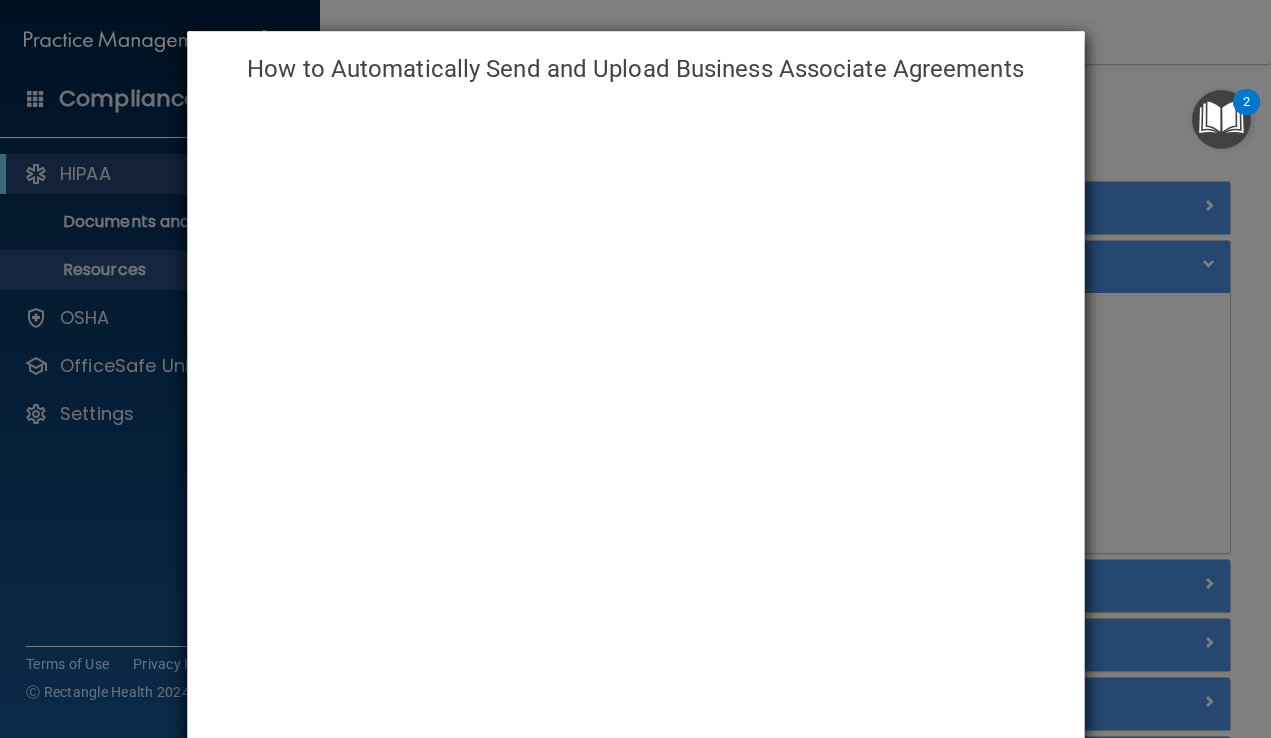 click on "How to Automatically Send and Upload Business Associate Agreements" at bounding box center (635, 369) 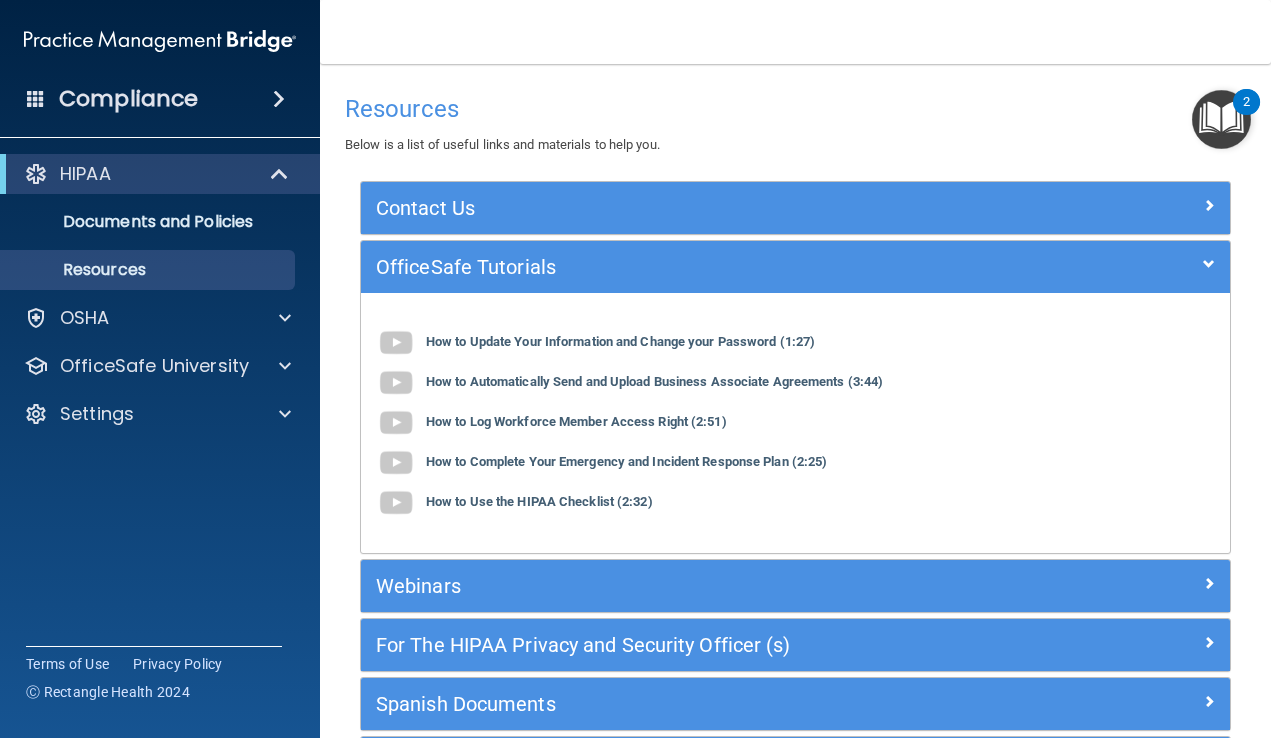 click at bounding box center [1221, 119] 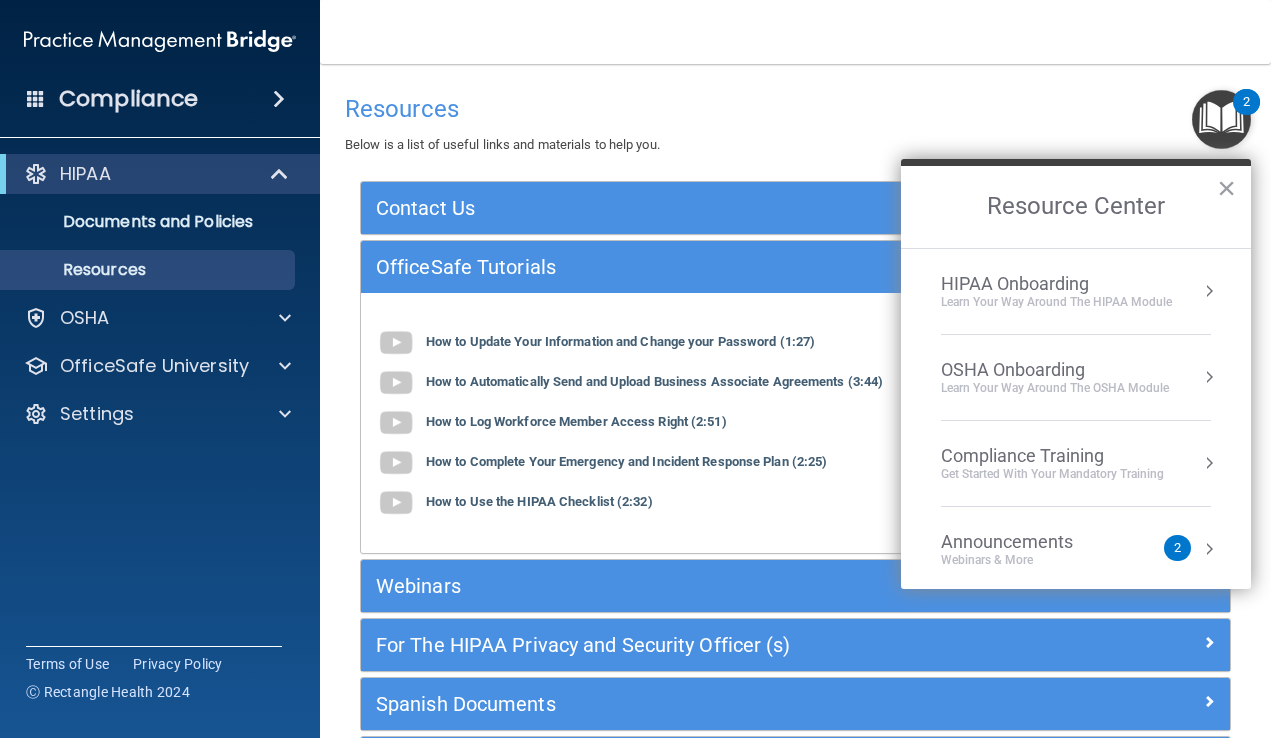 click at bounding box center (1209, 549) 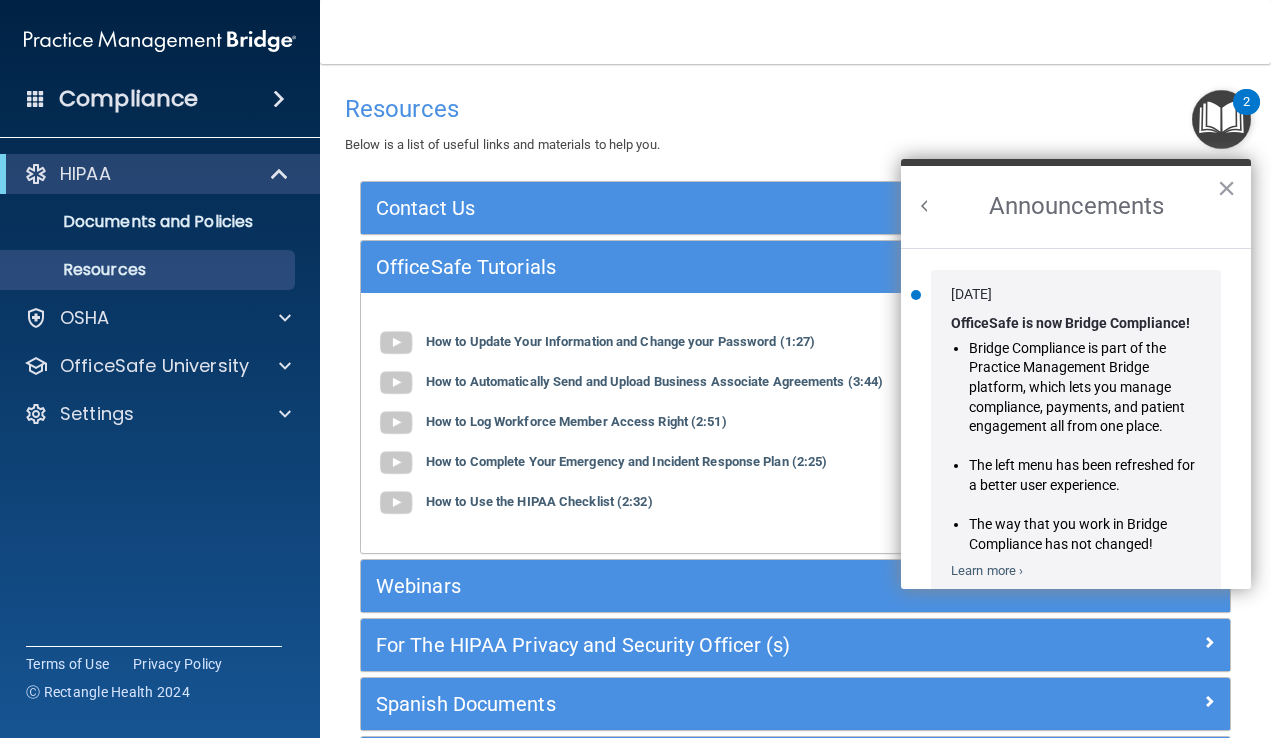 scroll, scrollTop: 0, scrollLeft: 0, axis: both 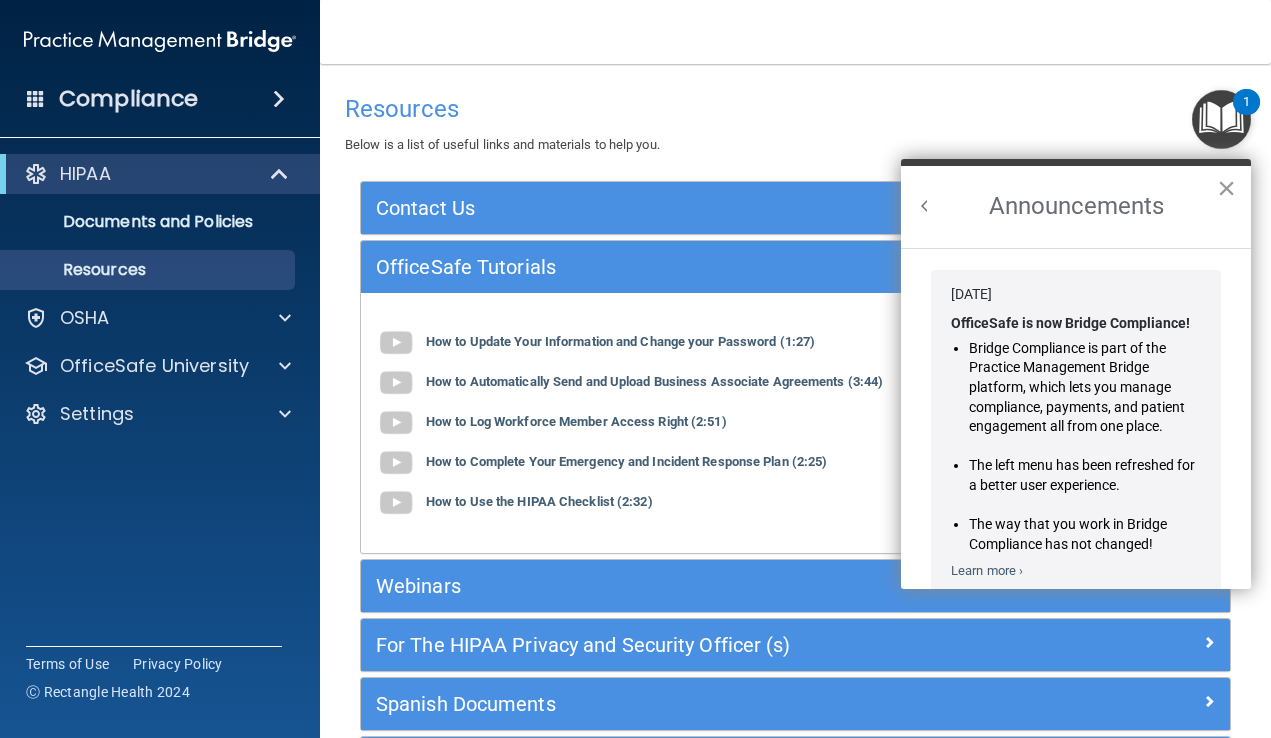 click on "×" at bounding box center (1226, 188) 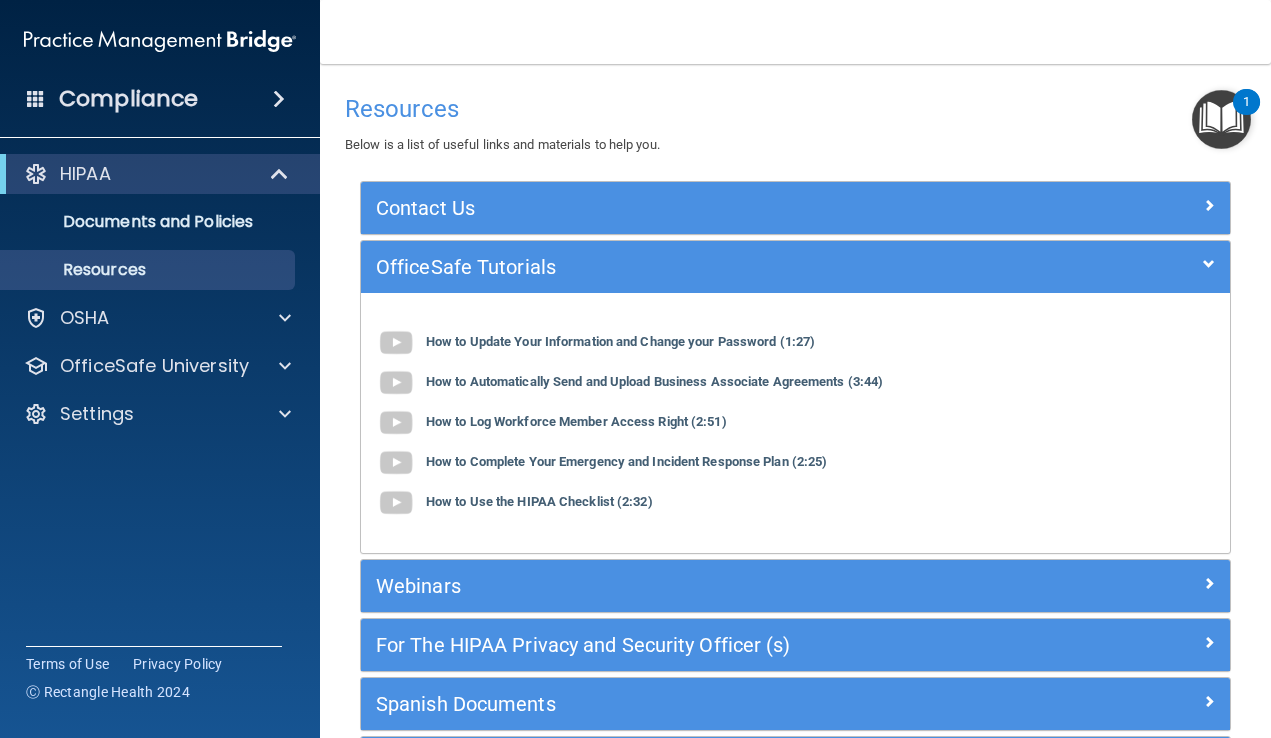 click at bounding box center (1221, 119) 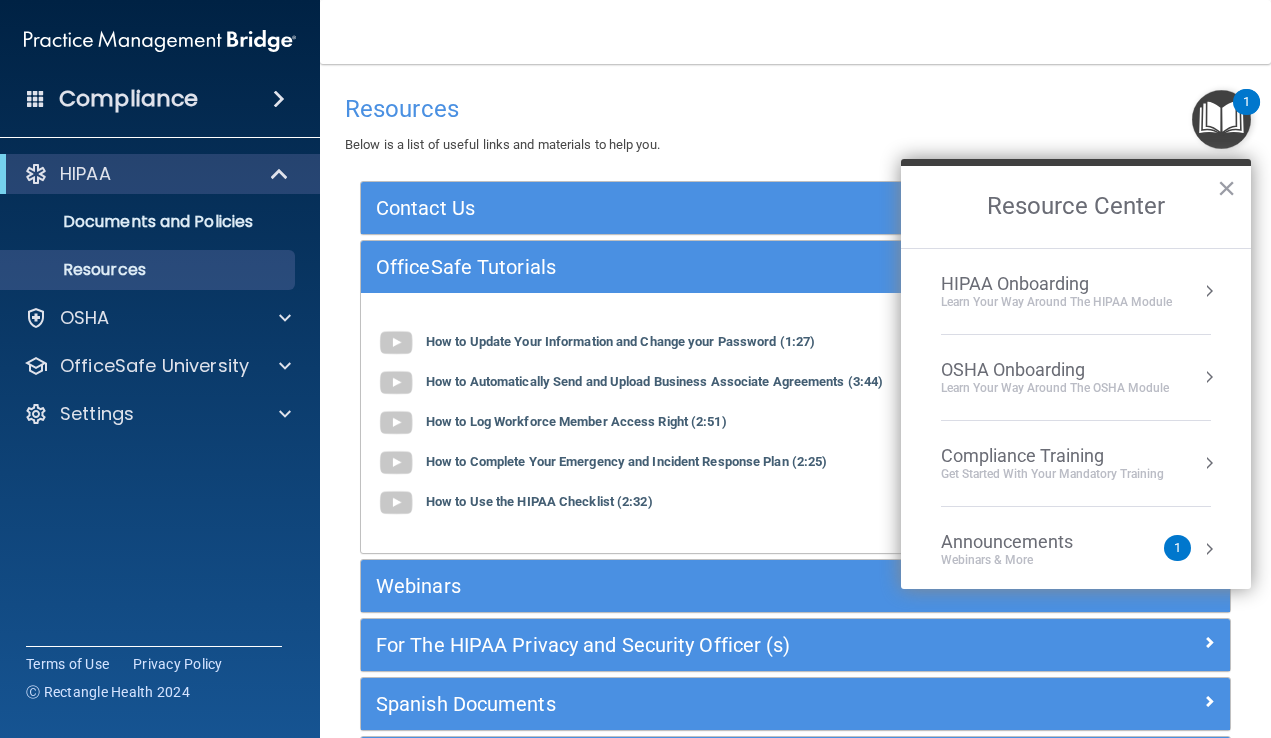 click at bounding box center (1209, 291) 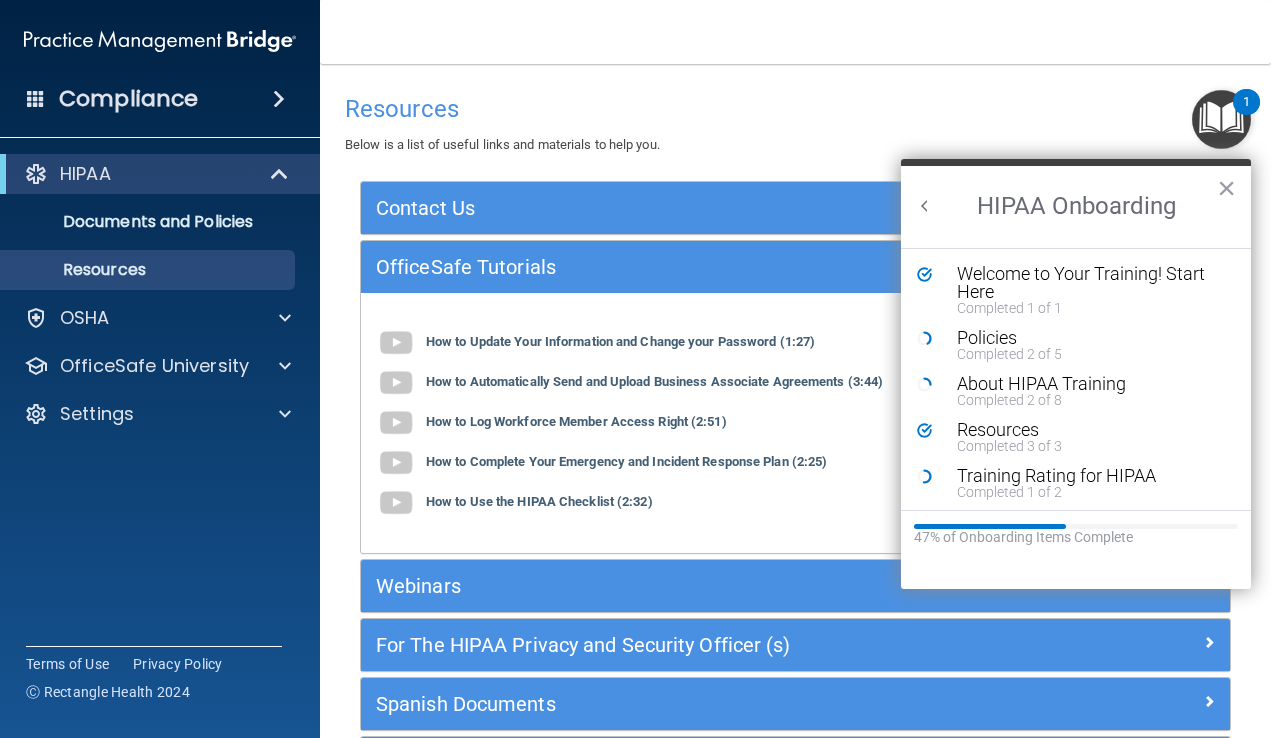 scroll, scrollTop: 0, scrollLeft: 0, axis: both 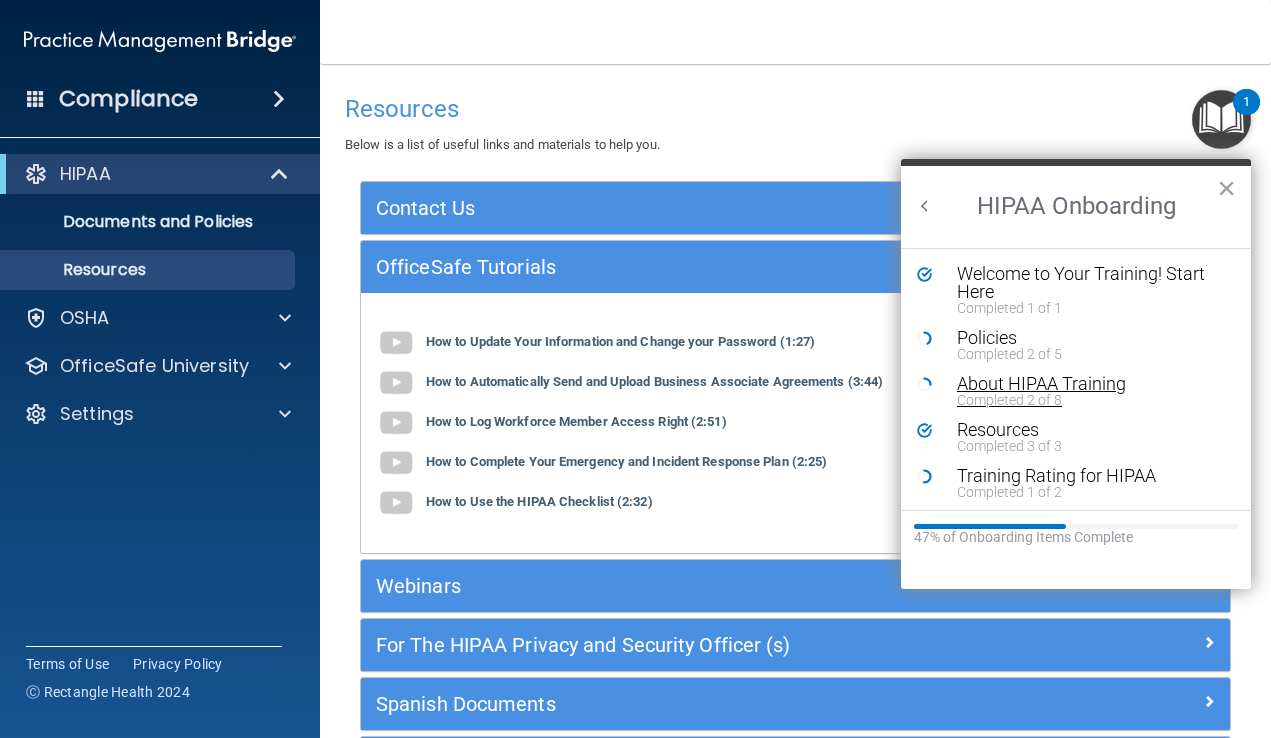 click on "About HIPAA Training" at bounding box center (1091, 384) 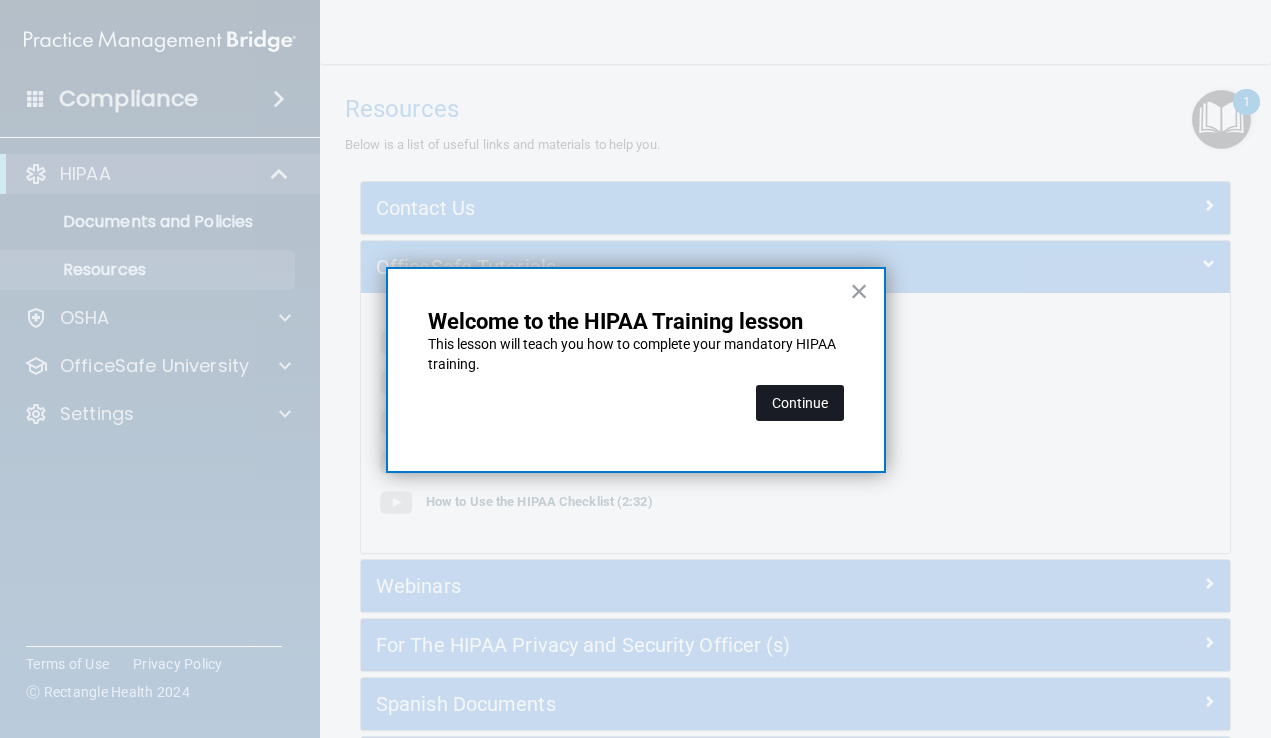 click on "Continue" at bounding box center (800, 403) 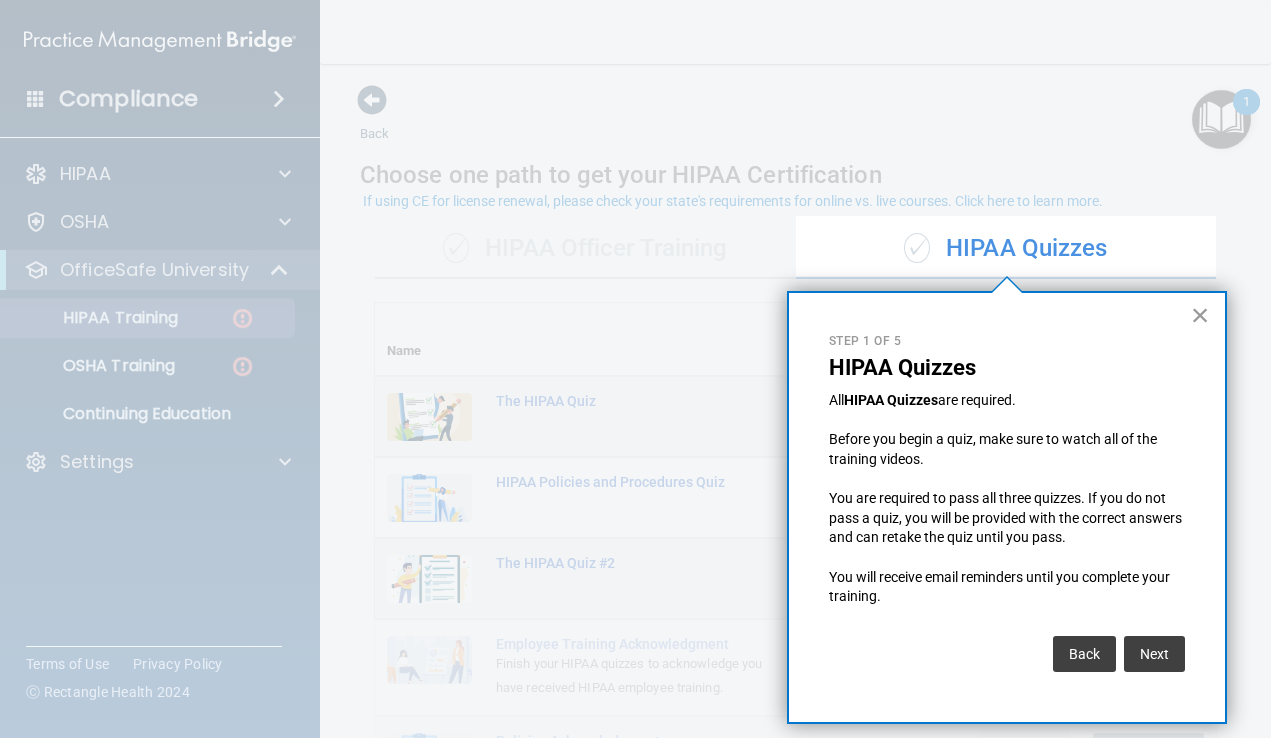 click on "×" at bounding box center (1200, 315) 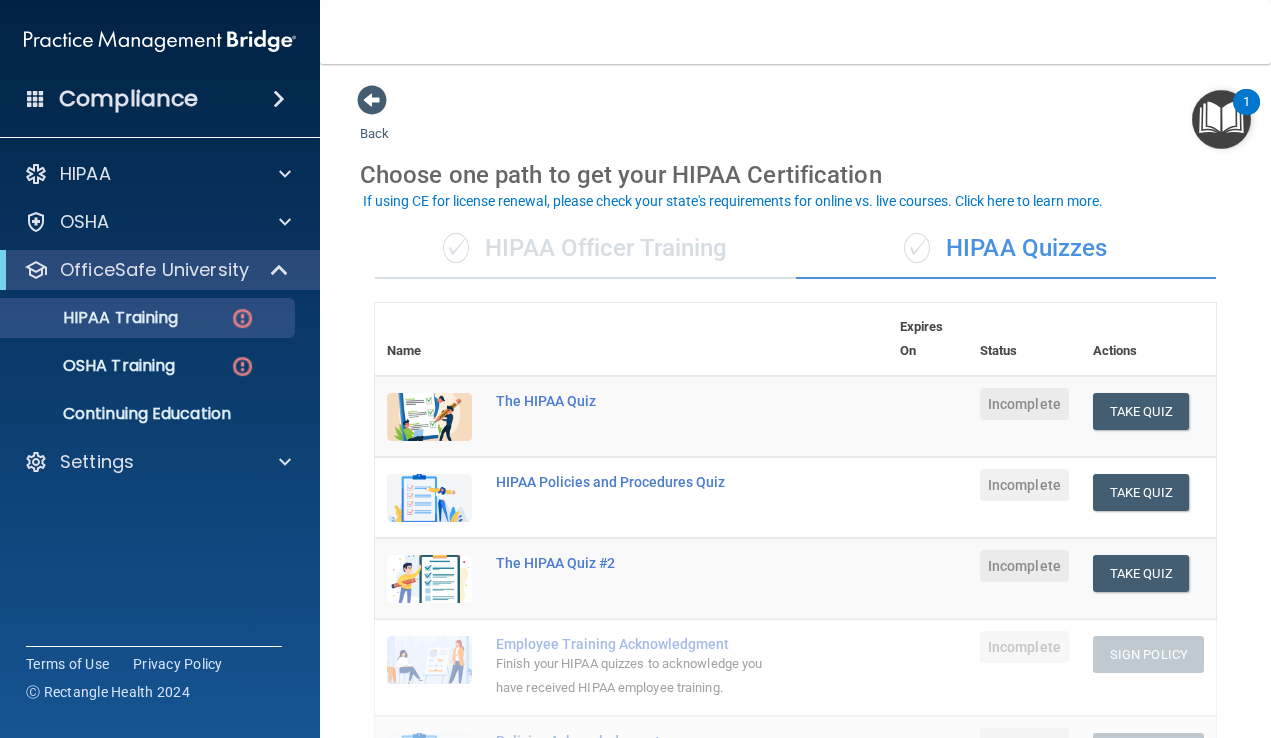 click at bounding box center (1221, 119) 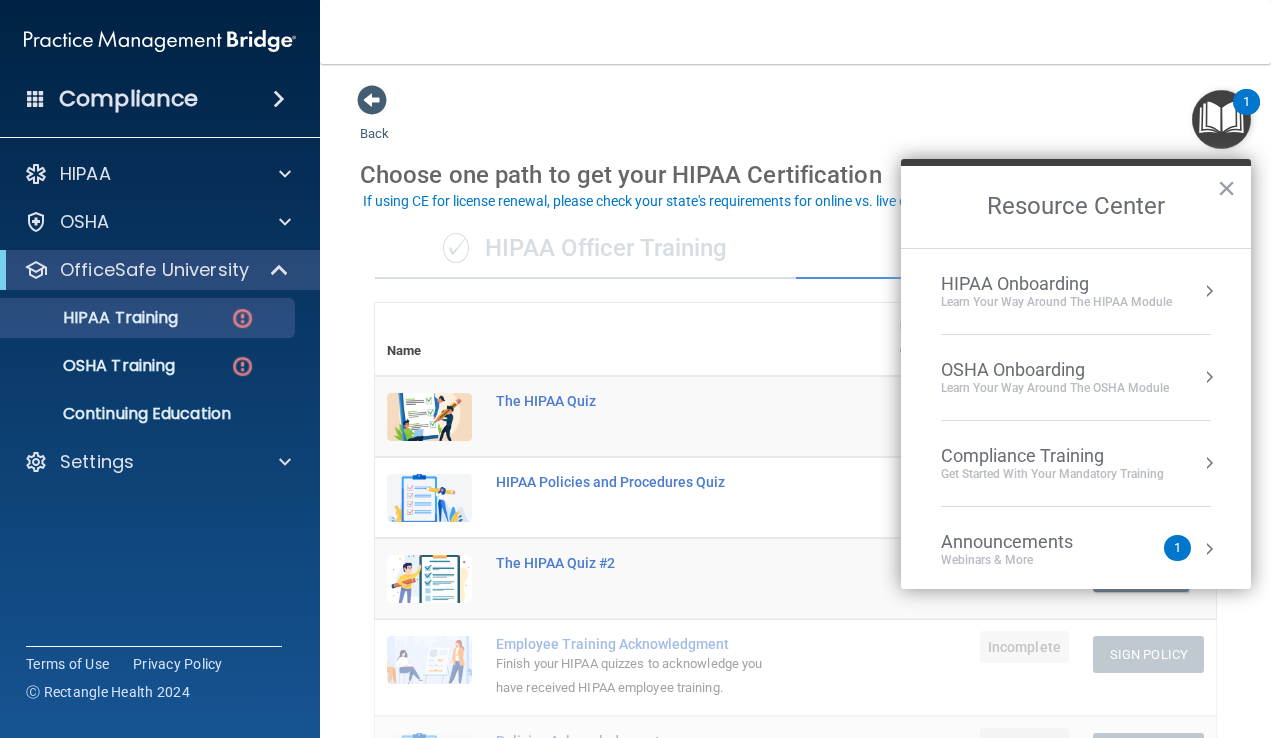 click at bounding box center [1209, 291] 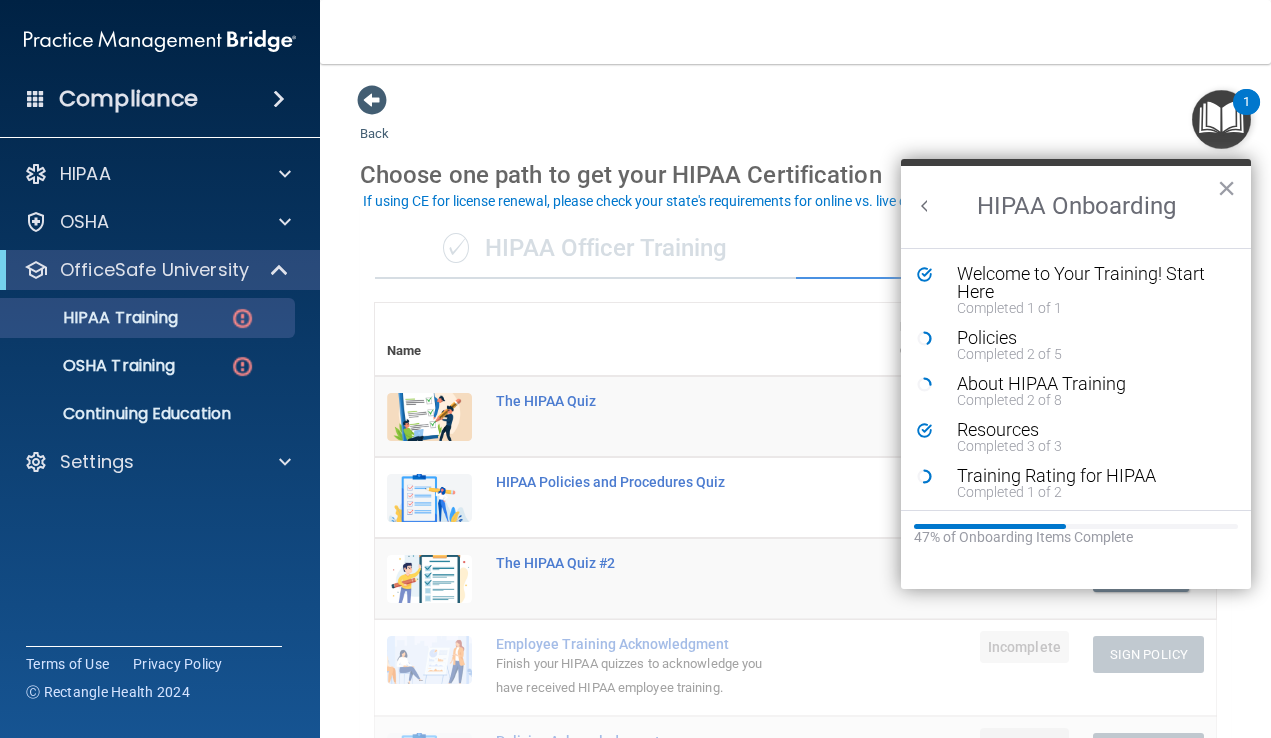 scroll, scrollTop: 0, scrollLeft: 0, axis: both 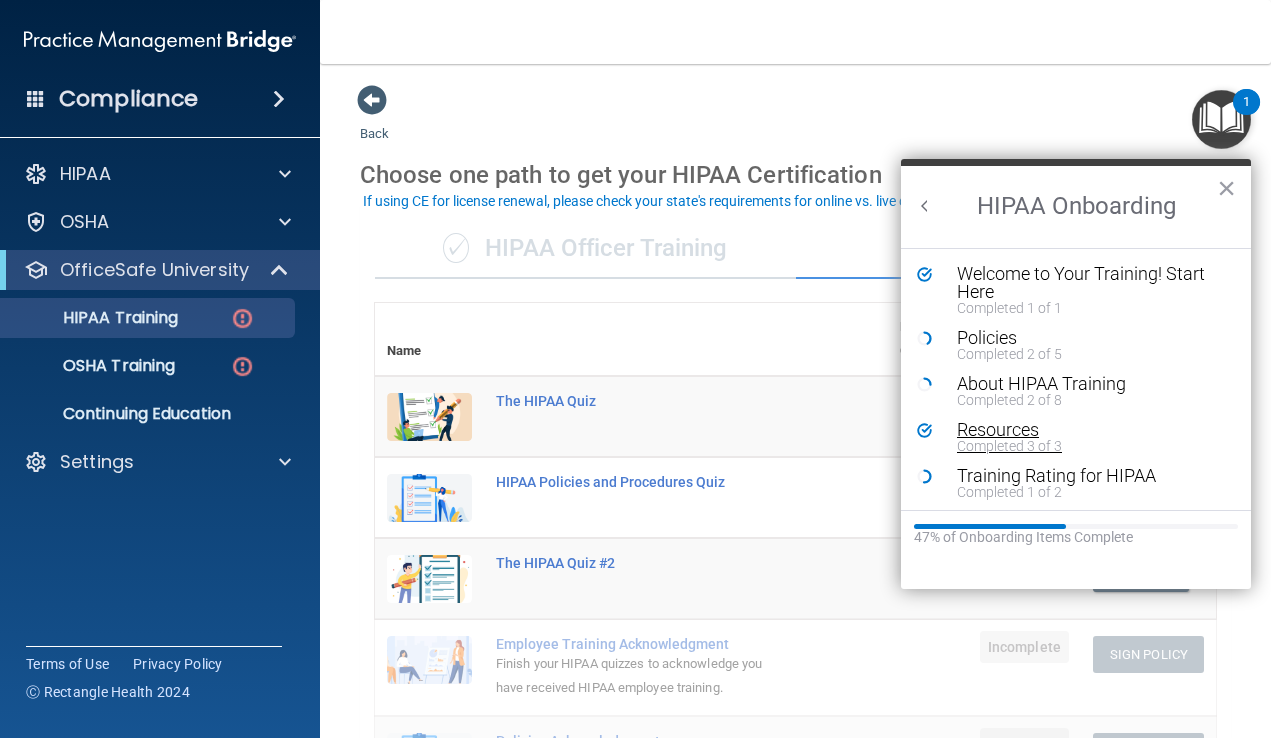 click on "Completed 3 of 3" at bounding box center (1091, 446) 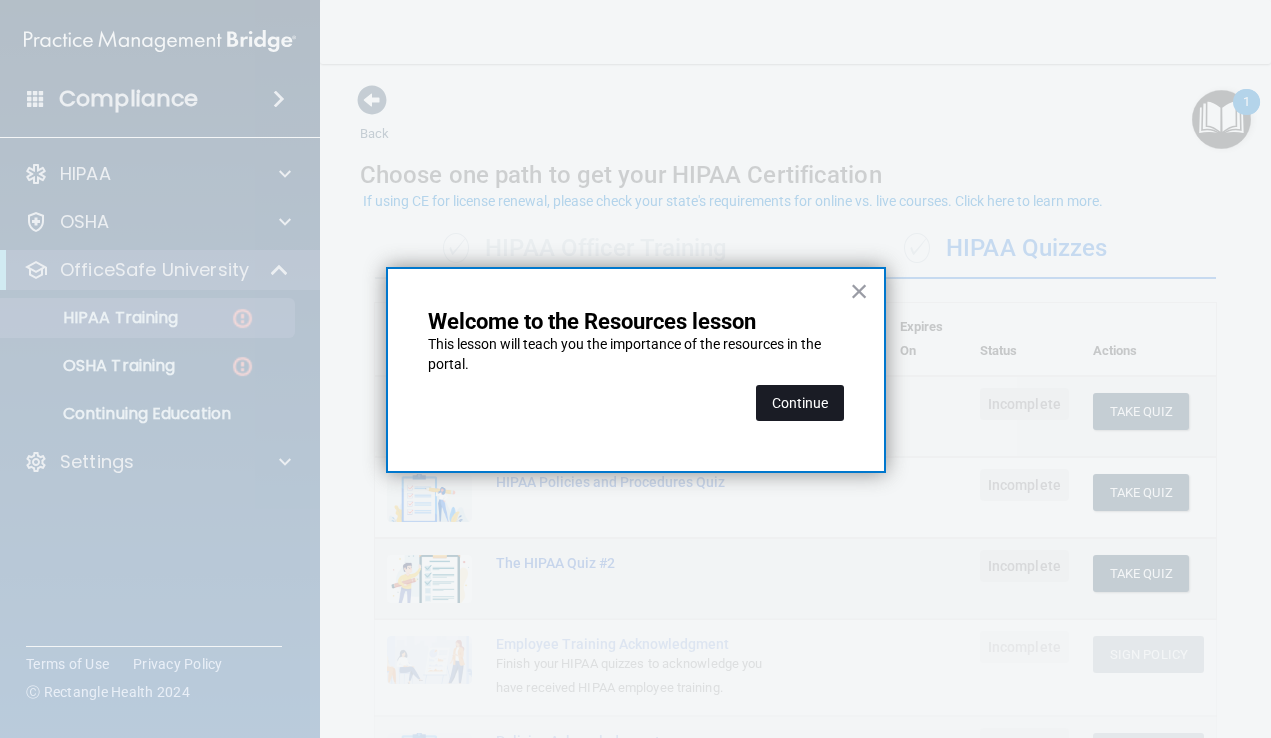 click on "Continue" at bounding box center (800, 403) 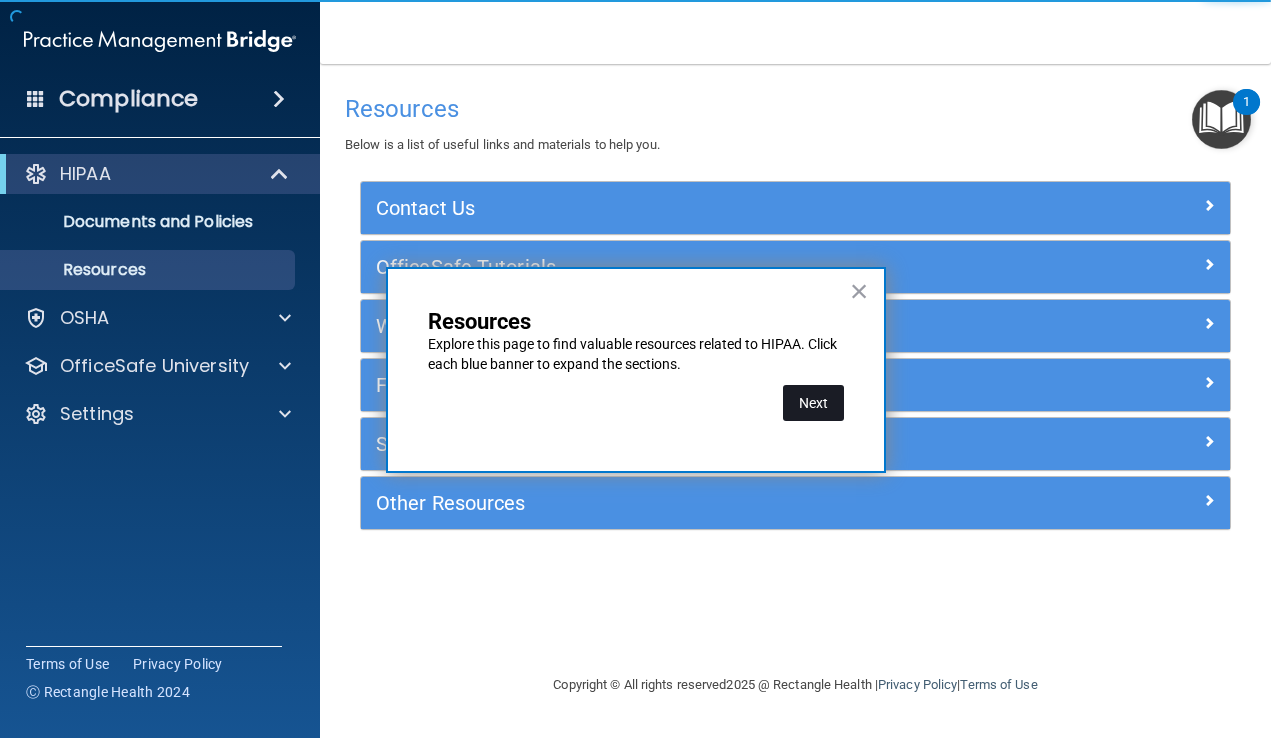 click on "Next" at bounding box center (813, 403) 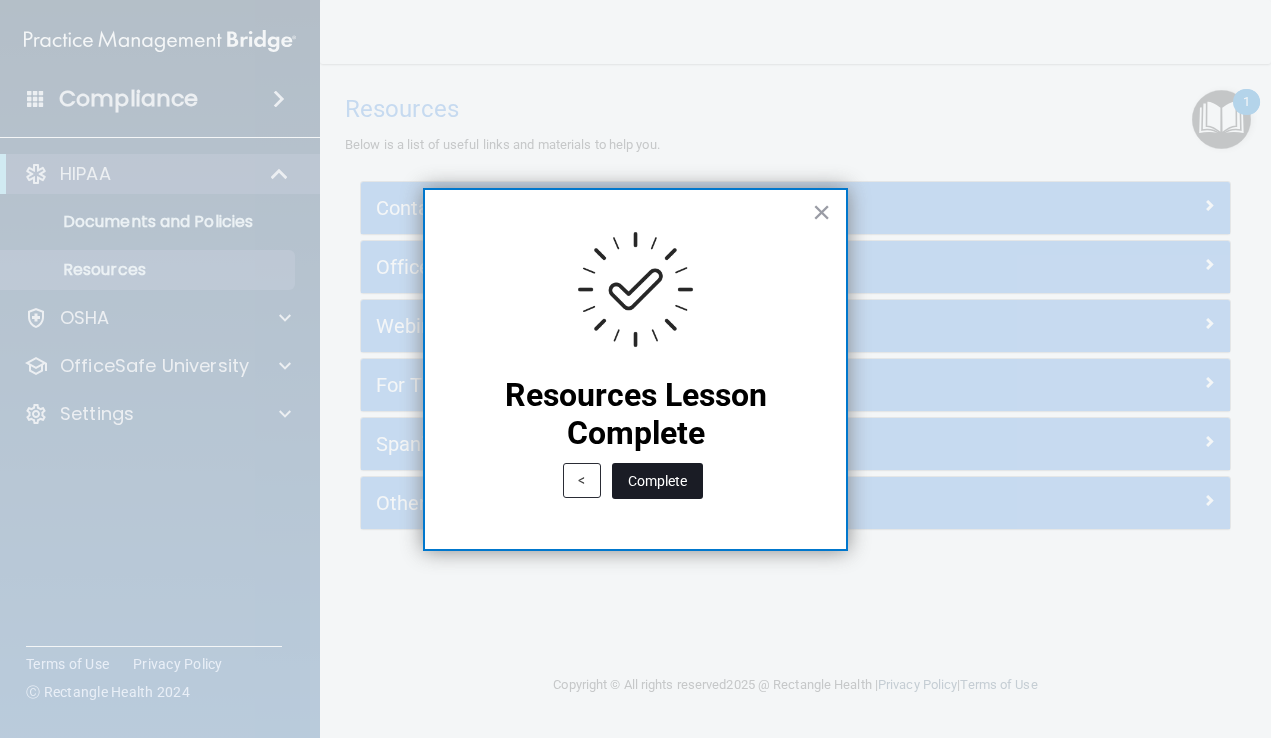 click on "Complete" at bounding box center [657, 481] 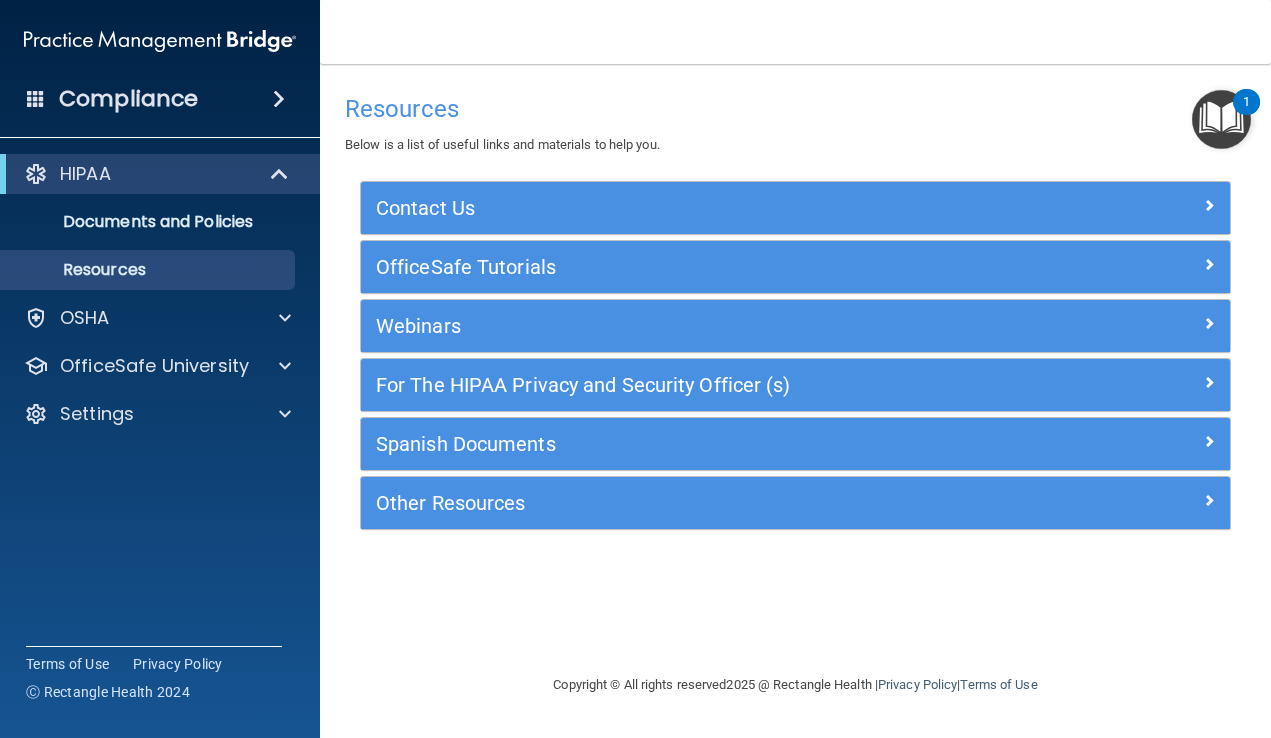 click on "Webinars" at bounding box center (687, 326) 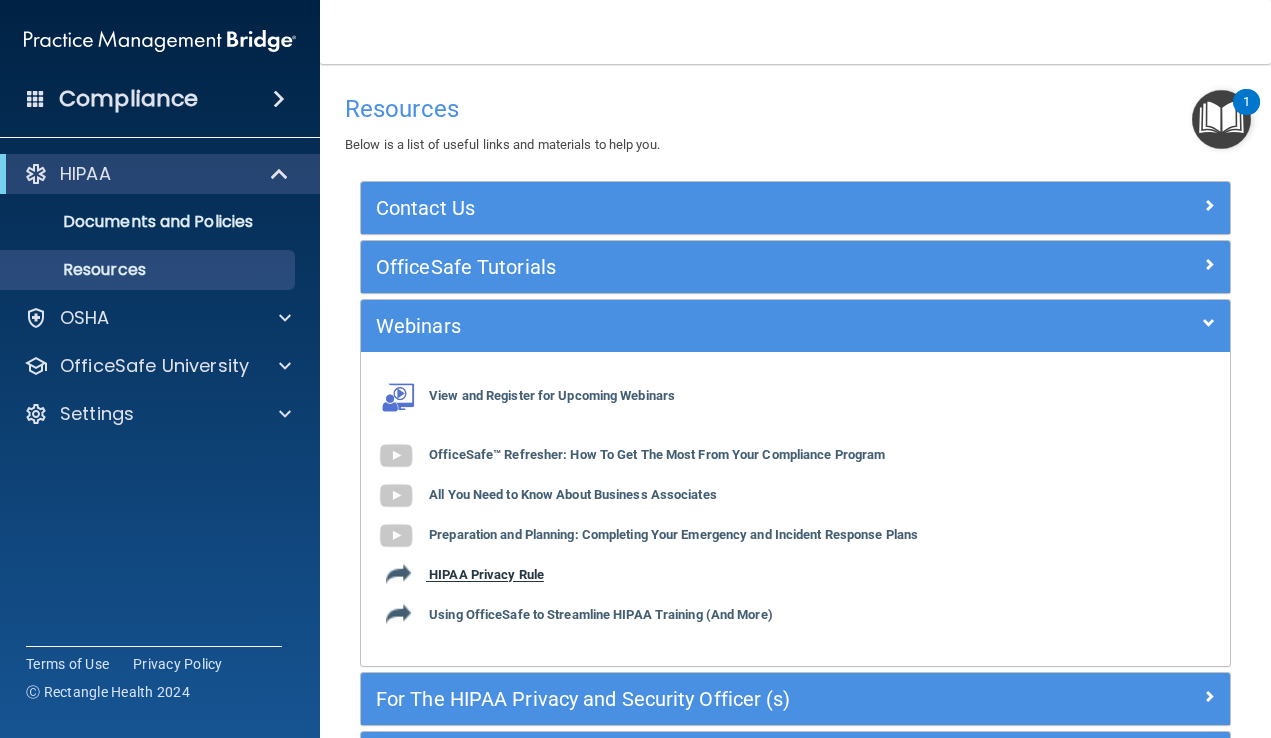 click on "HIPAA Privacy Rule" at bounding box center (486, 575) 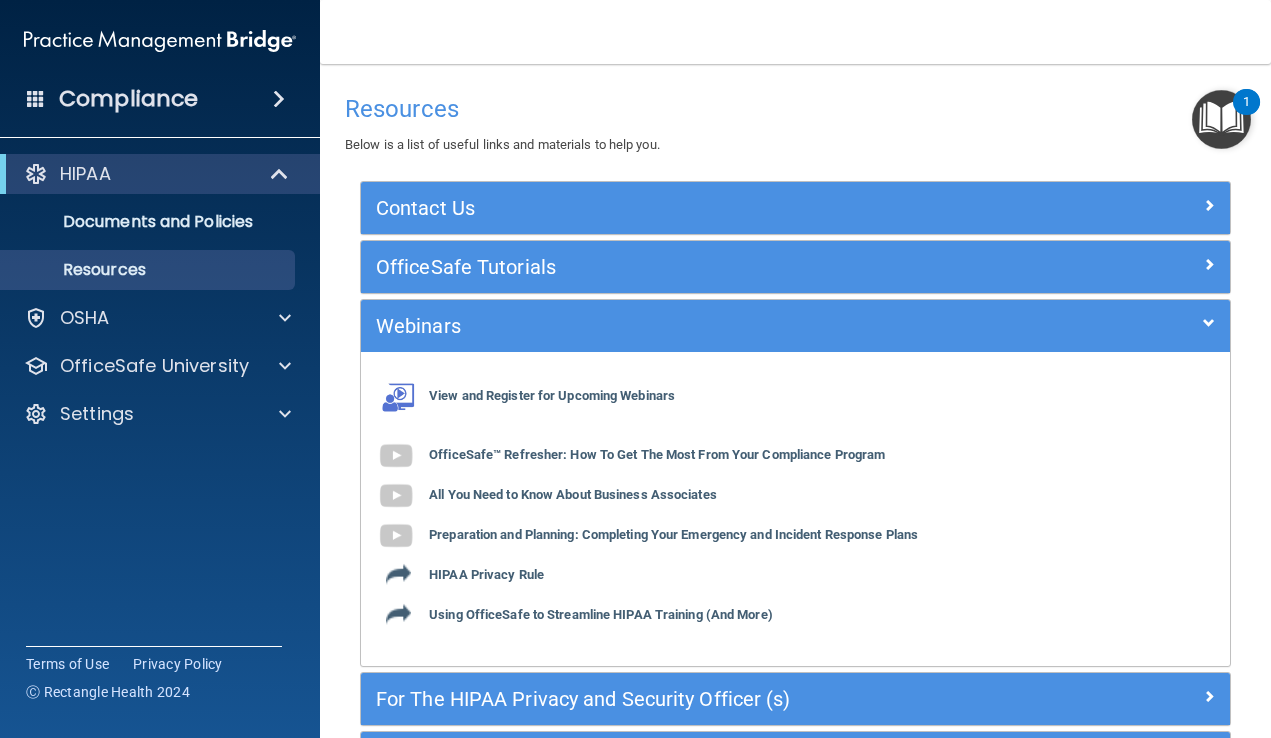 click at bounding box center [1221, 119] 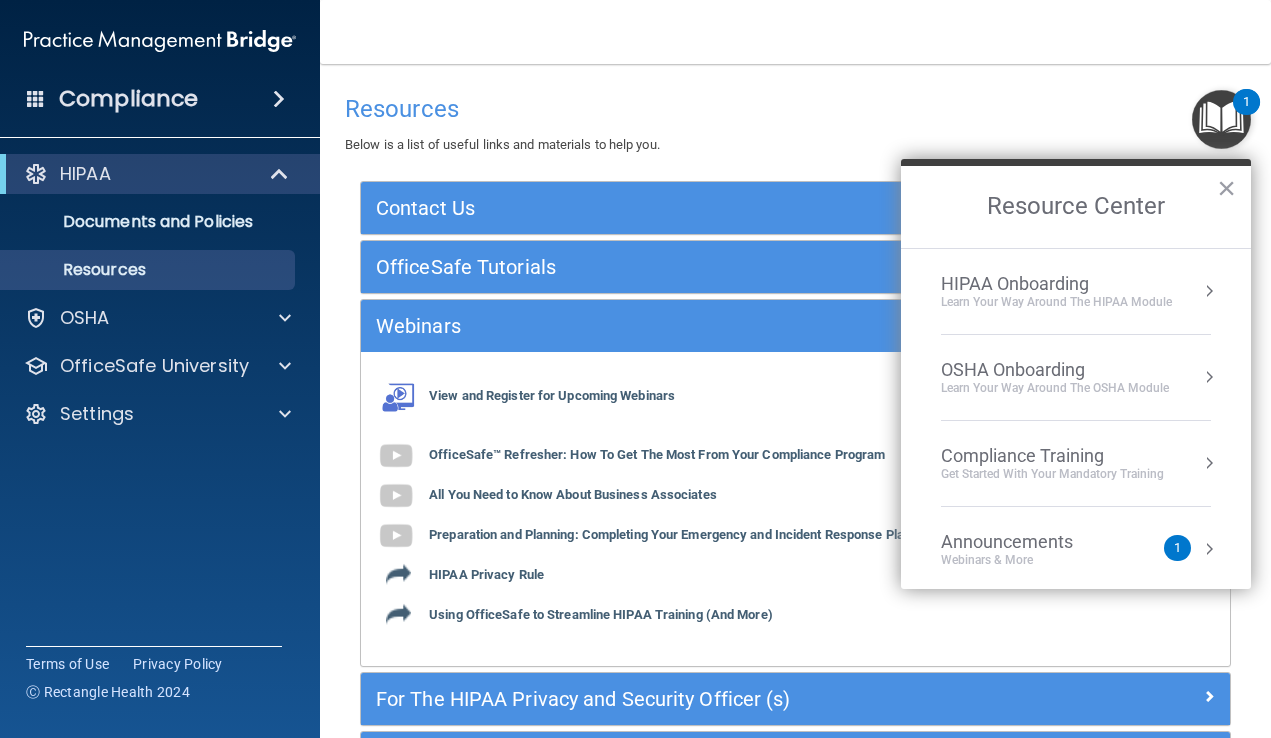 click at bounding box center (1209, 291) 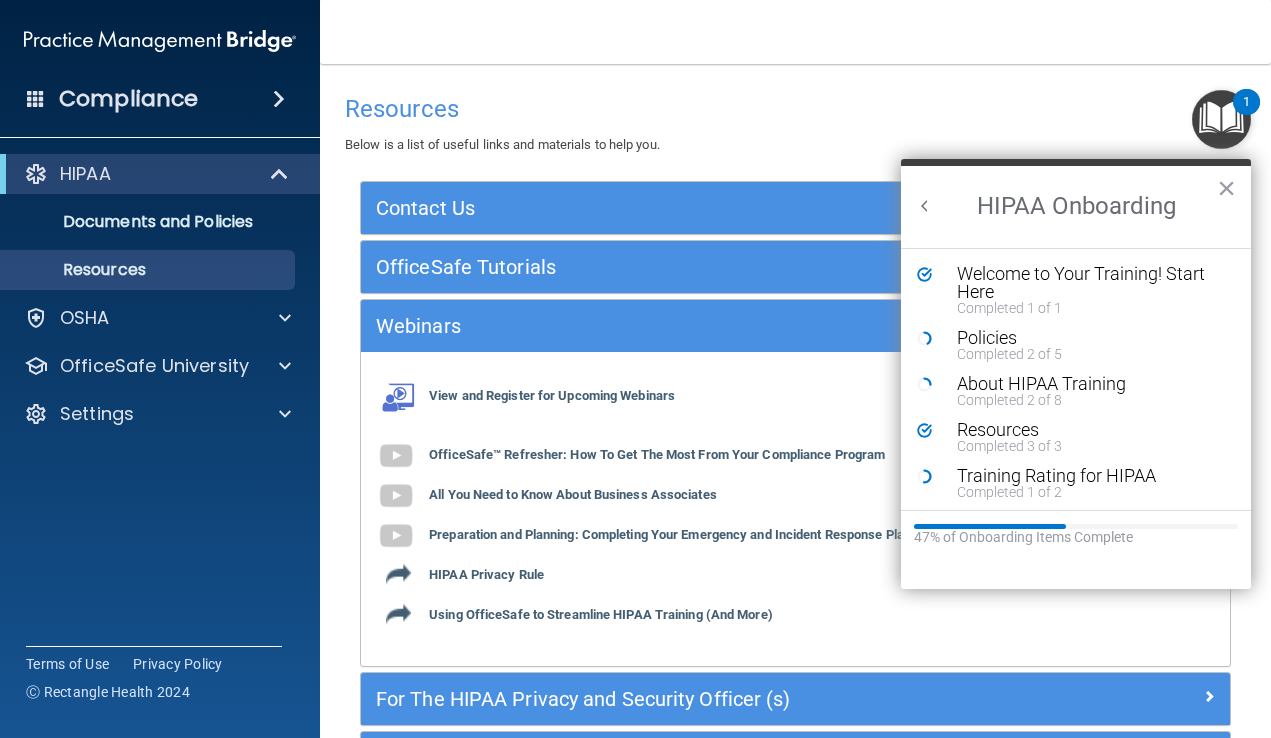 scroll, scrollTop: 0, scrollLeft: 0, axis: both 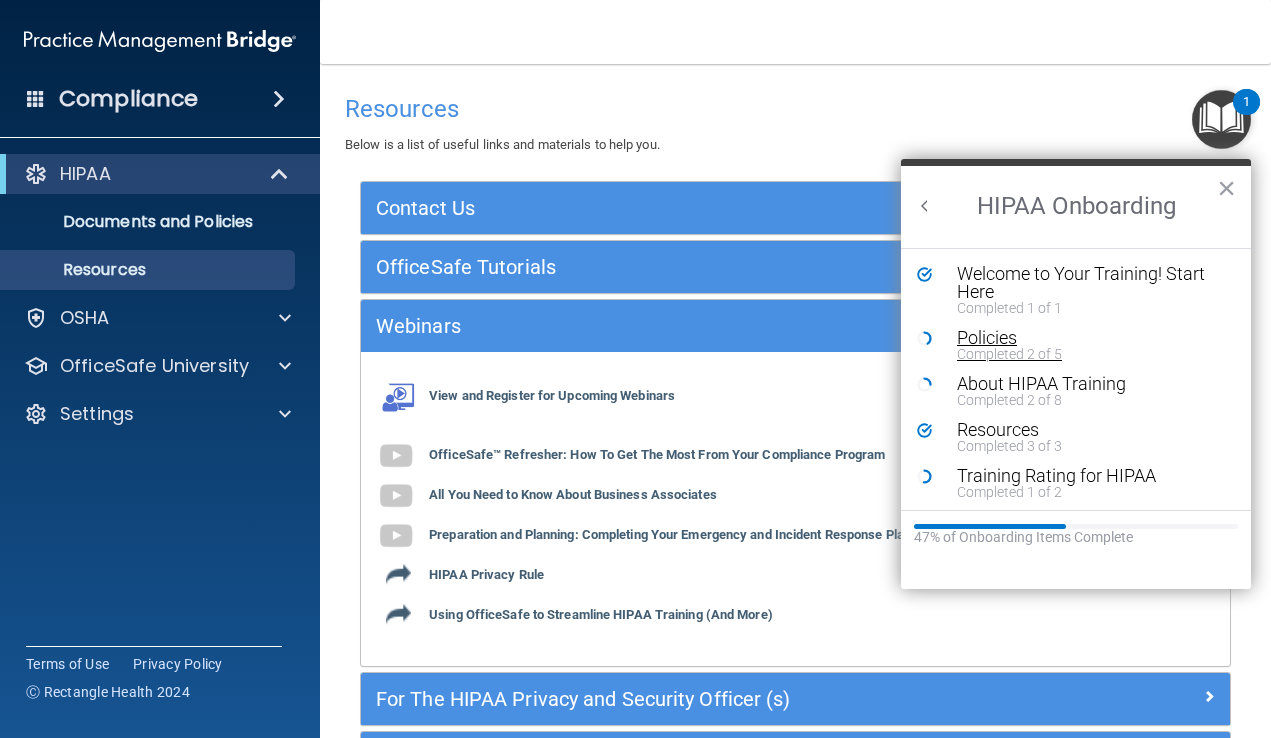 click on "Policies" at bounding box center (1091, 338) 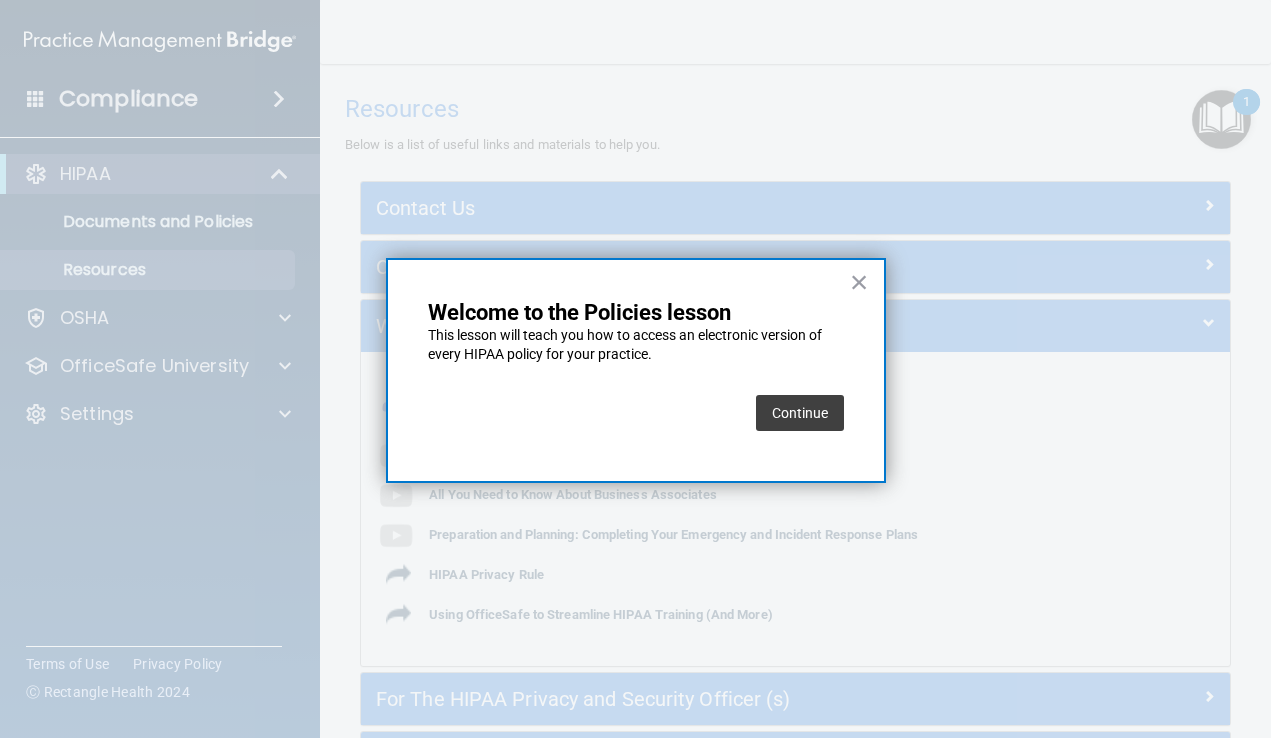 click on "Continue" at bounding box center [800, 413] 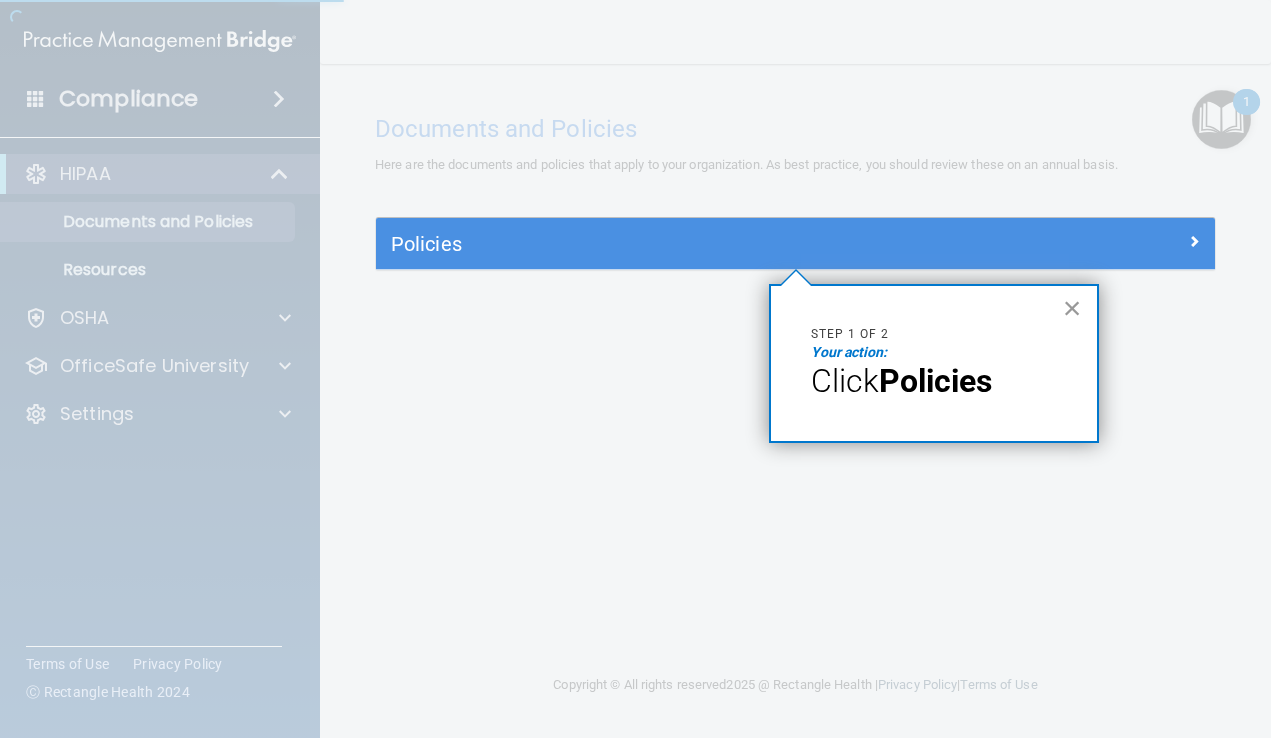 click on "×" at bounding box center (1072, 308) 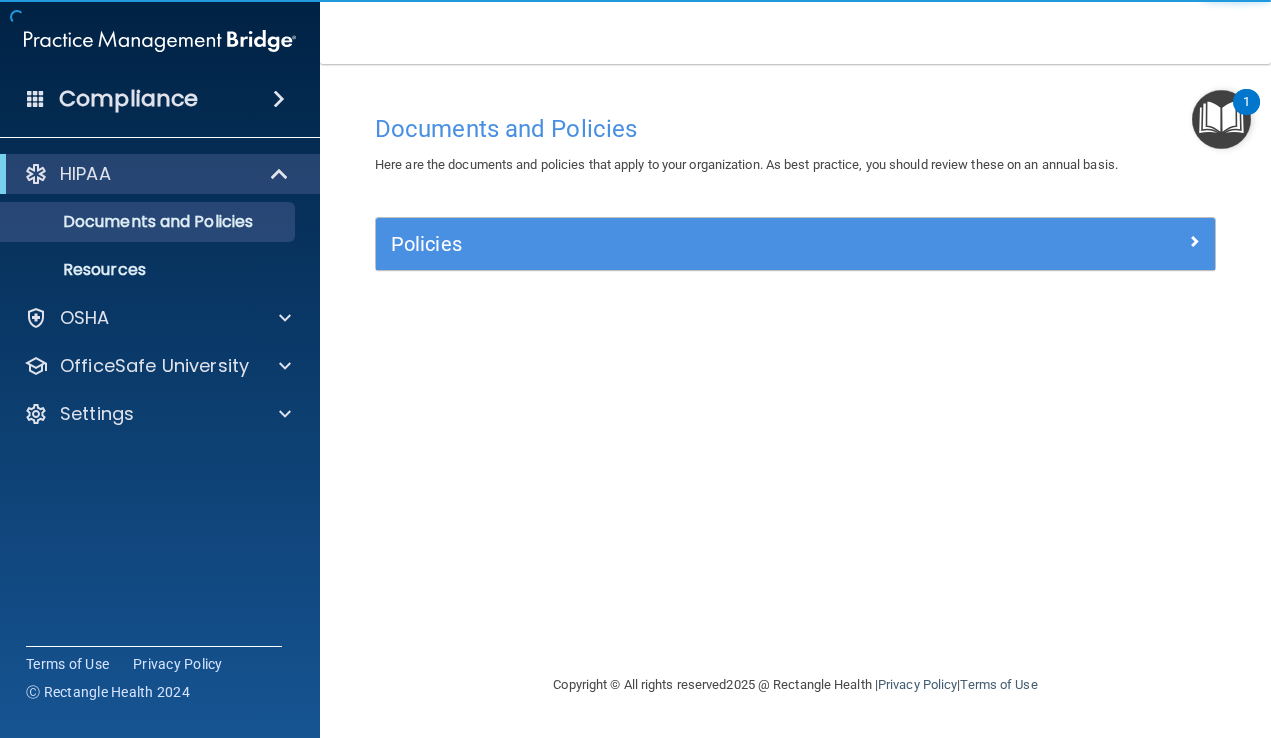 click at bounding box center [1194, 241] 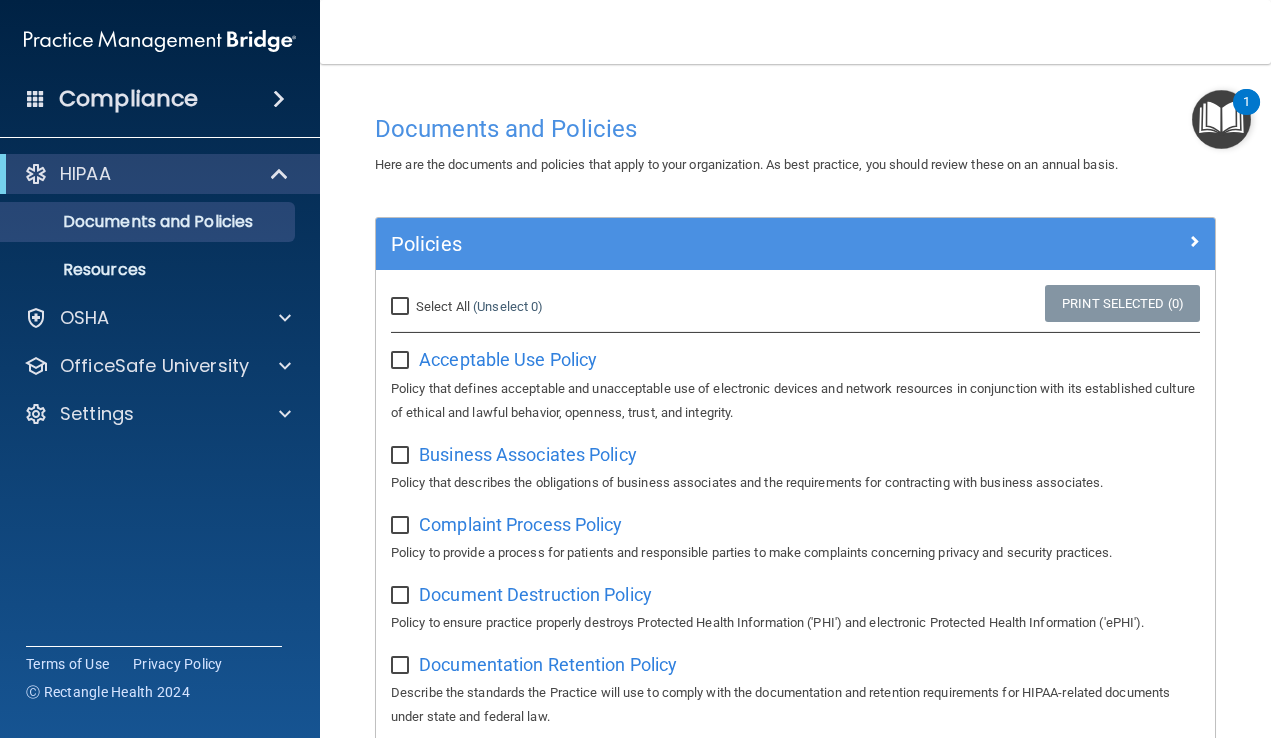 click on "Select All   (Unselect 0)    Unselect All" at bounding box center [402, 307] 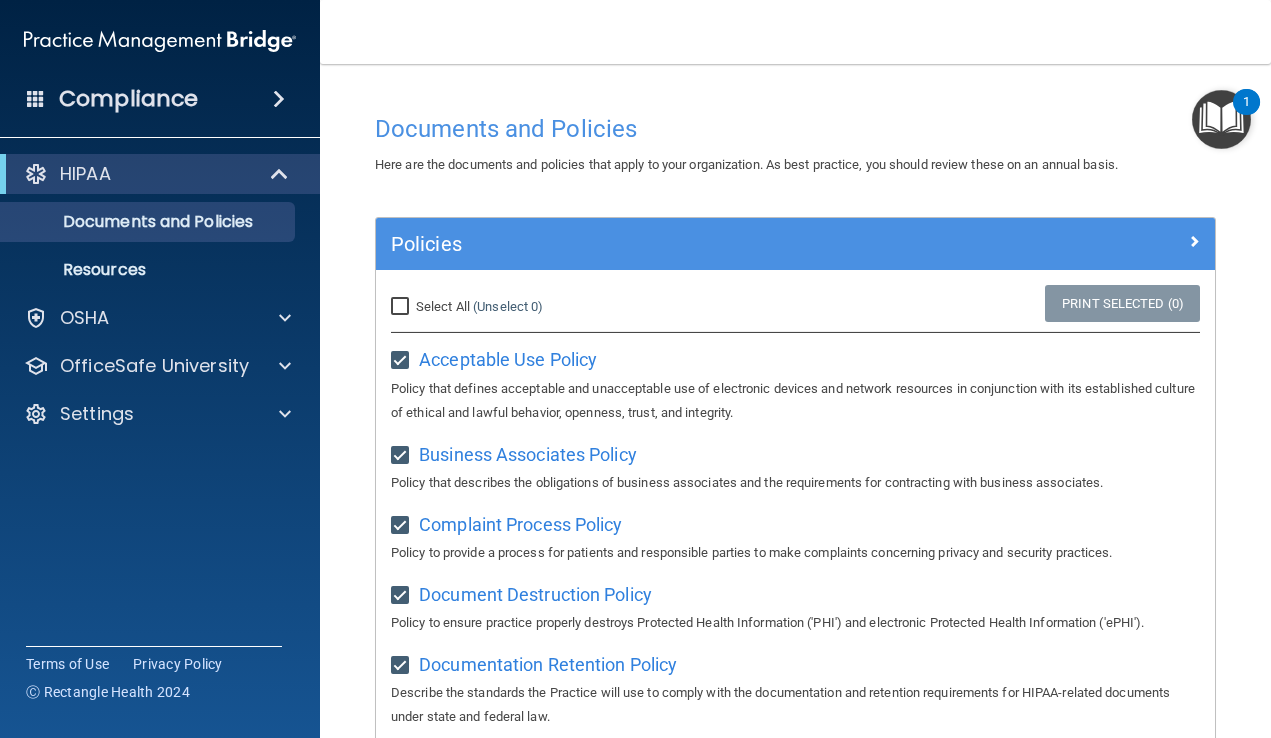 checkbox on "true" 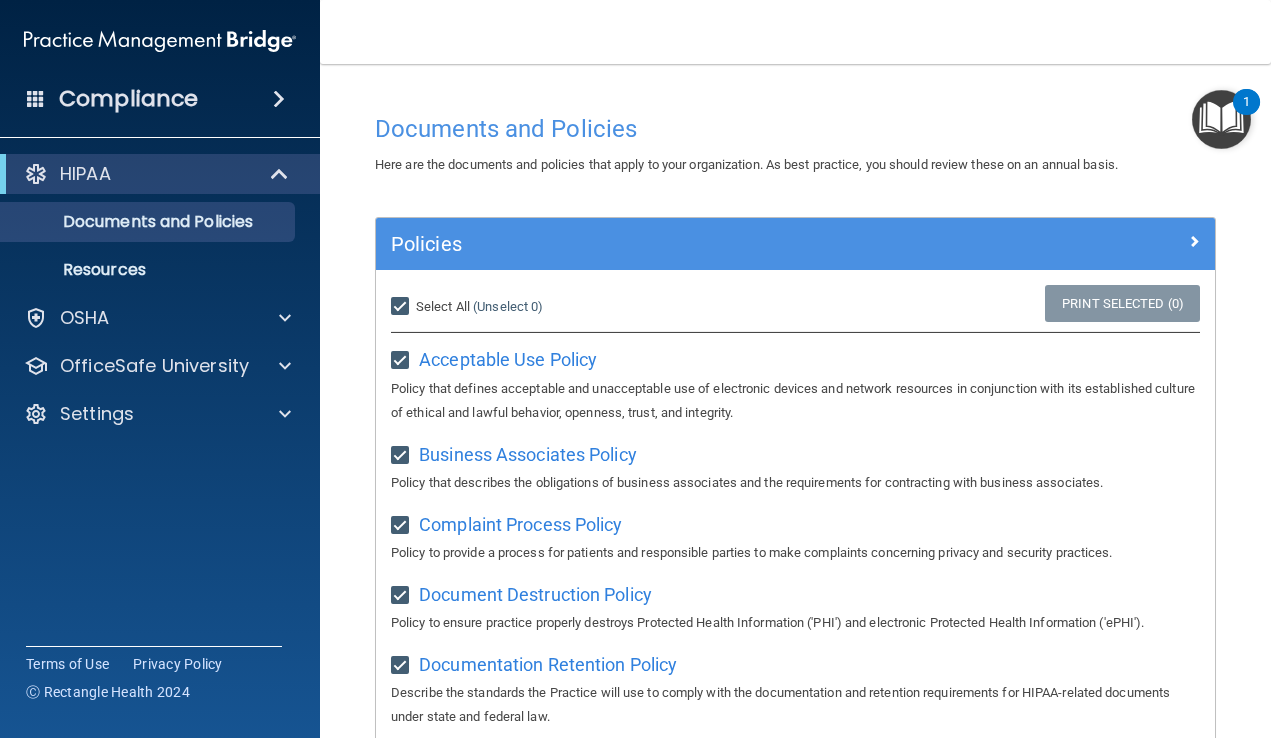 checkbox on "true" 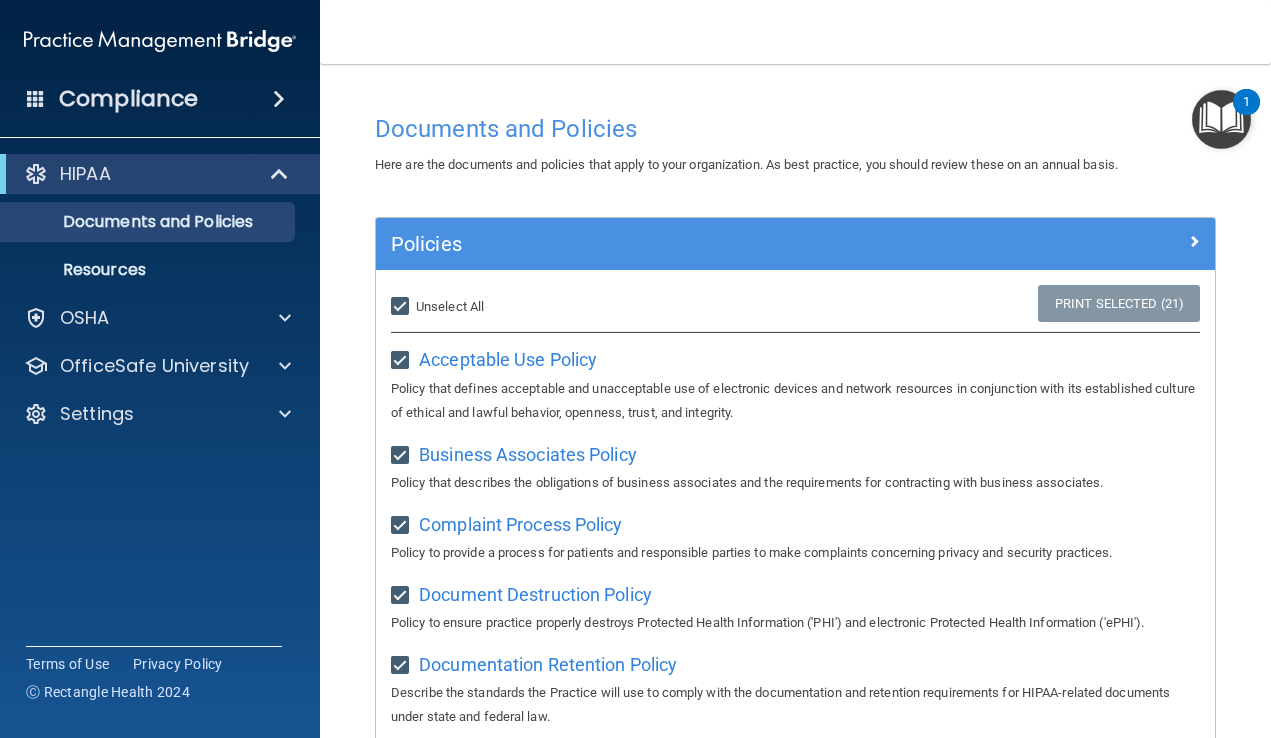 click at bounding box center (1221, 119) 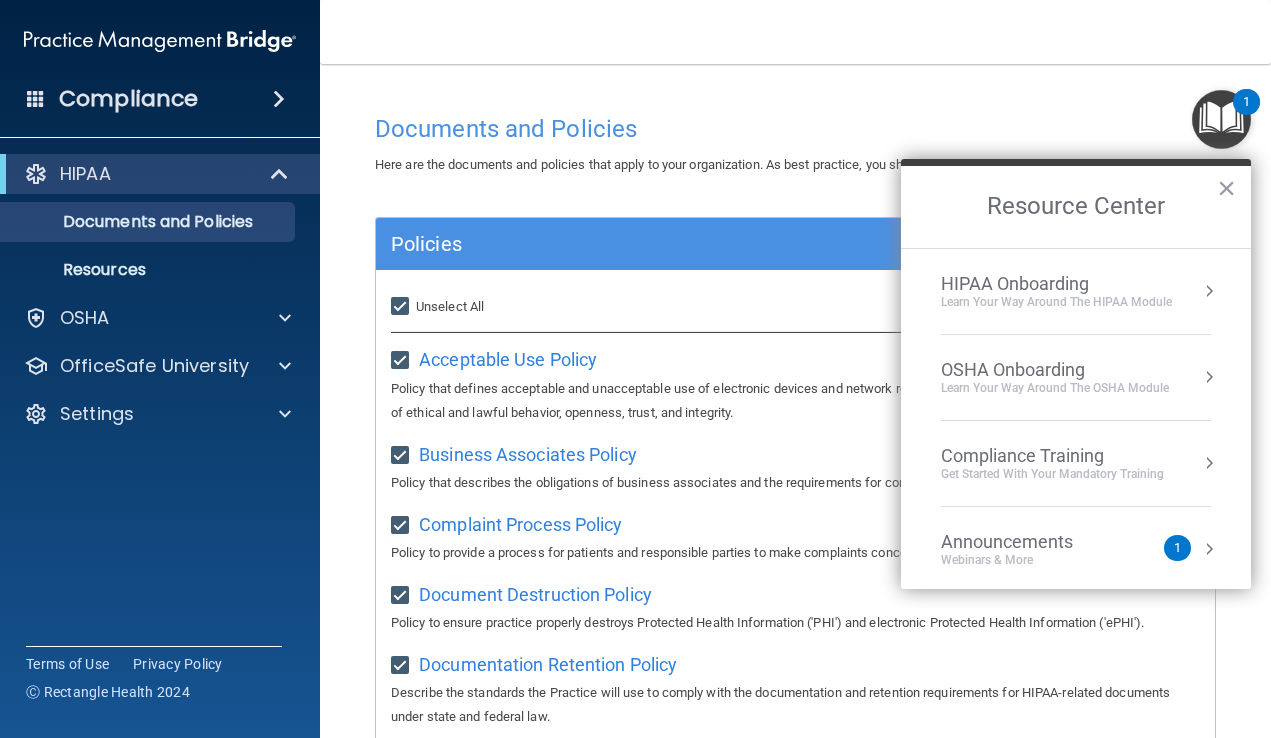 click at bounding box center (1209, 291) 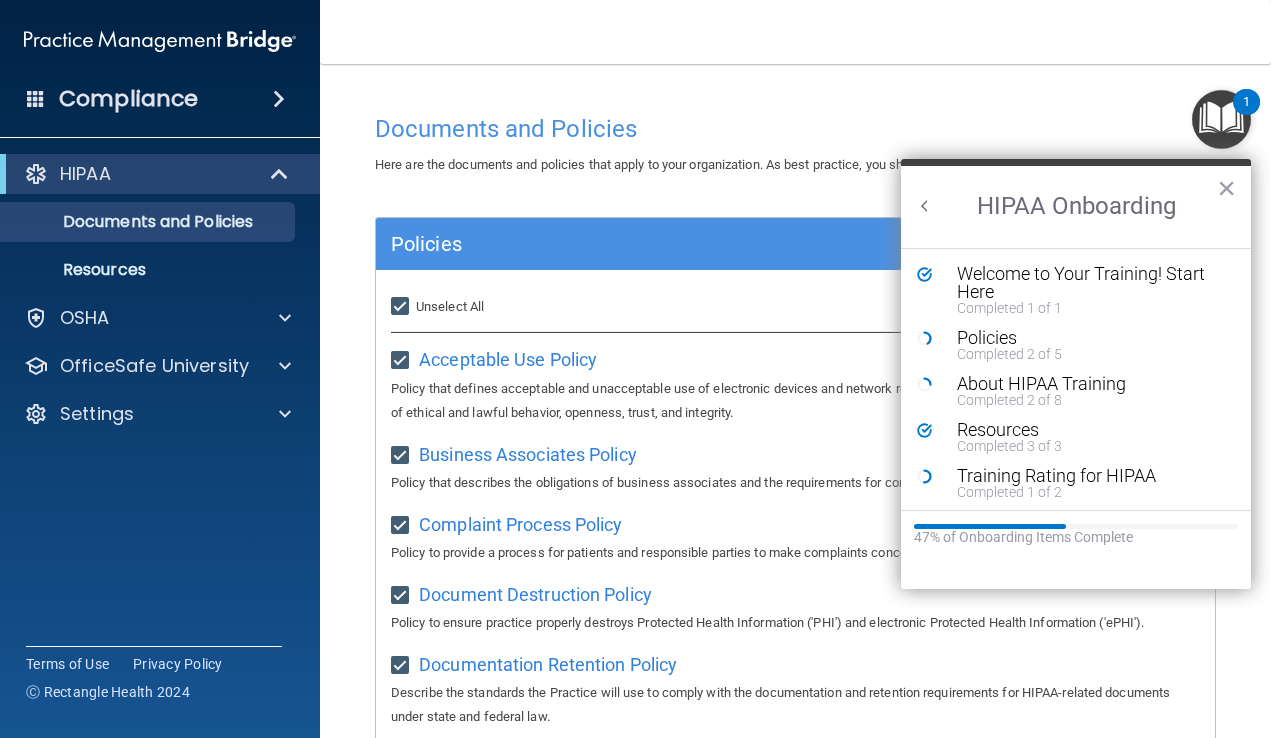 scroll, scrollTop: 0, scrollLeft: 0, axis: both 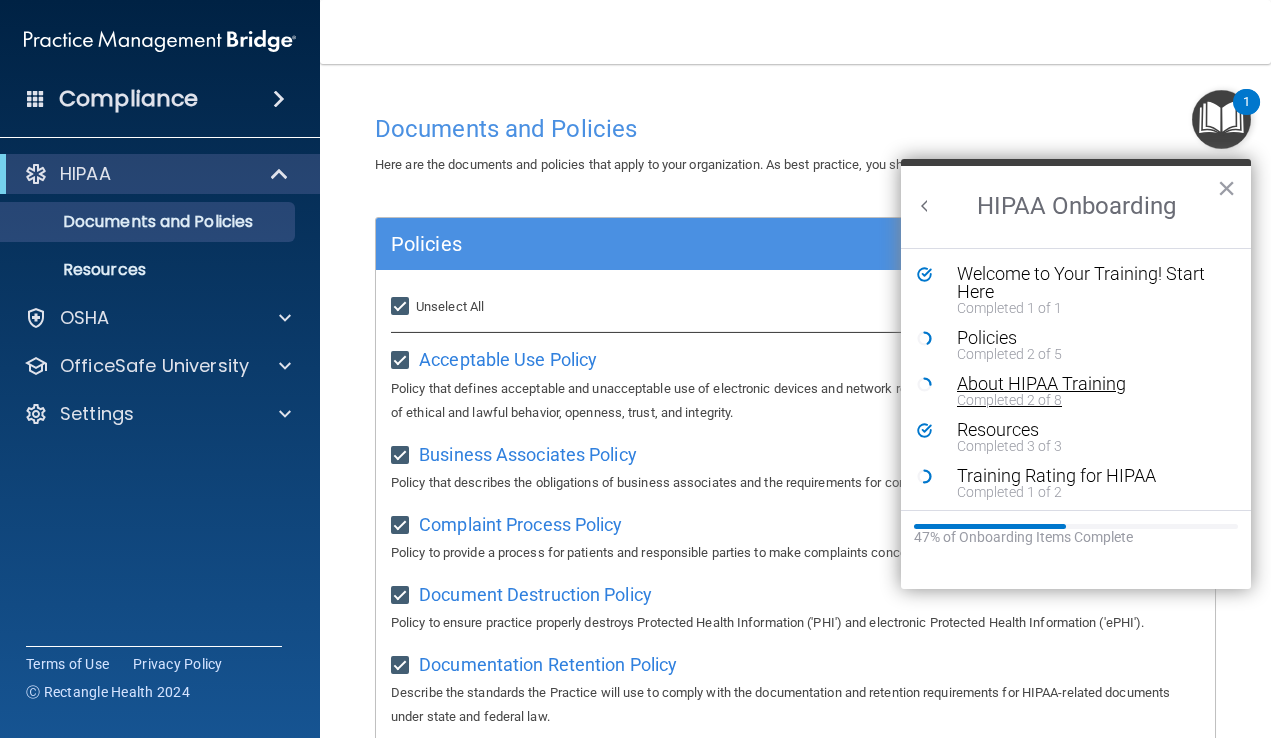 click on "About HIPAA Training" at bounding box center [1091, 384] 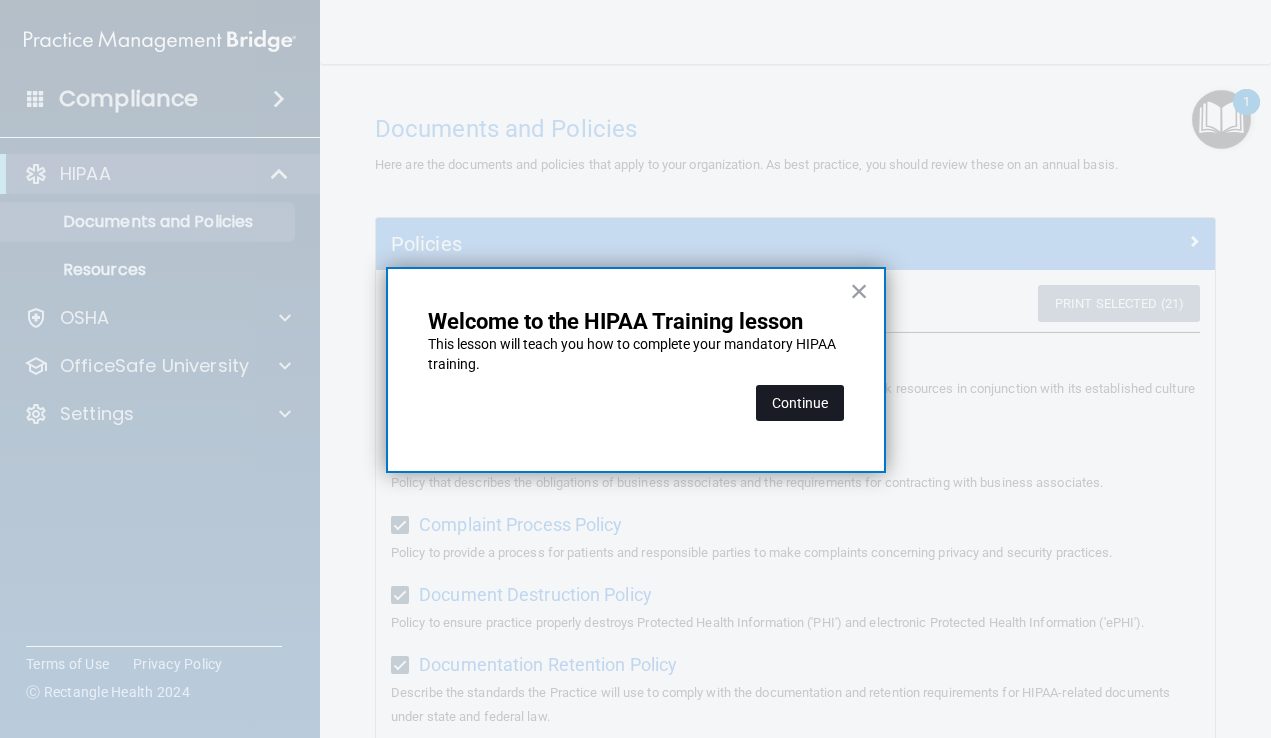 click on "Continue" at bounding box center (800, 403) 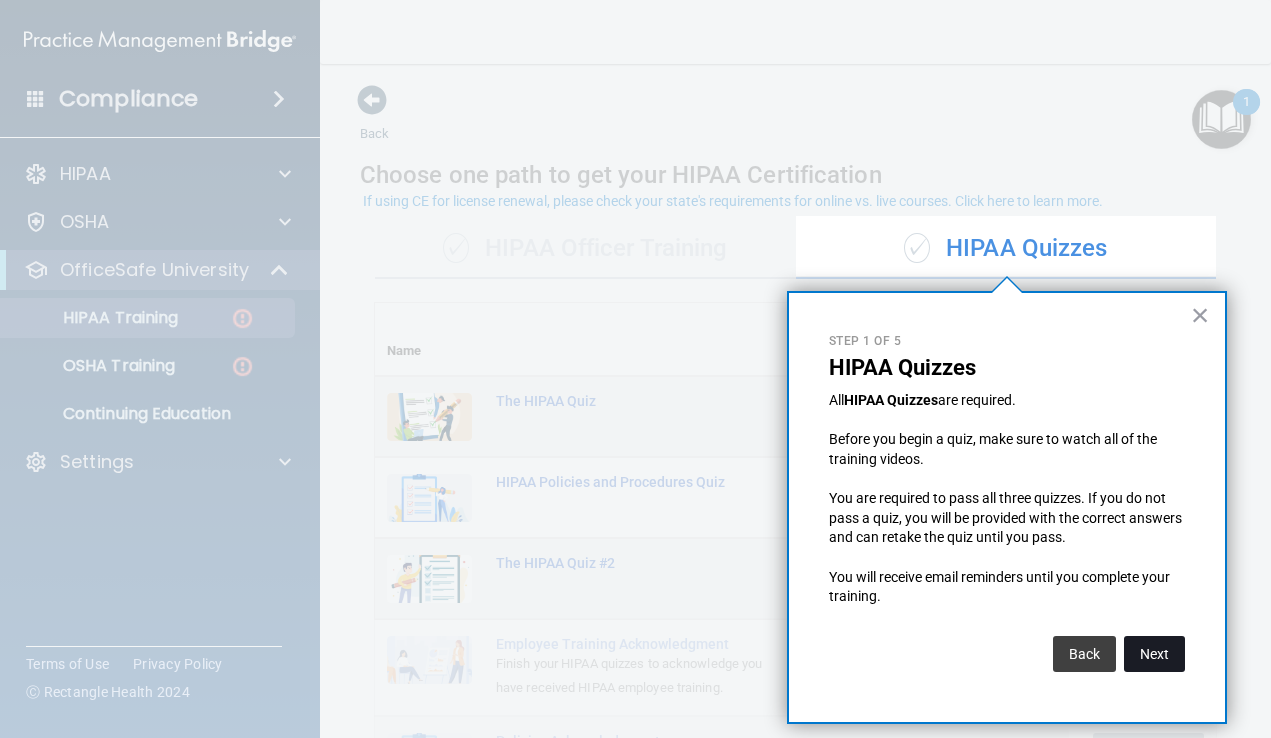 click on "Next" at bounding box center (1154, 654) 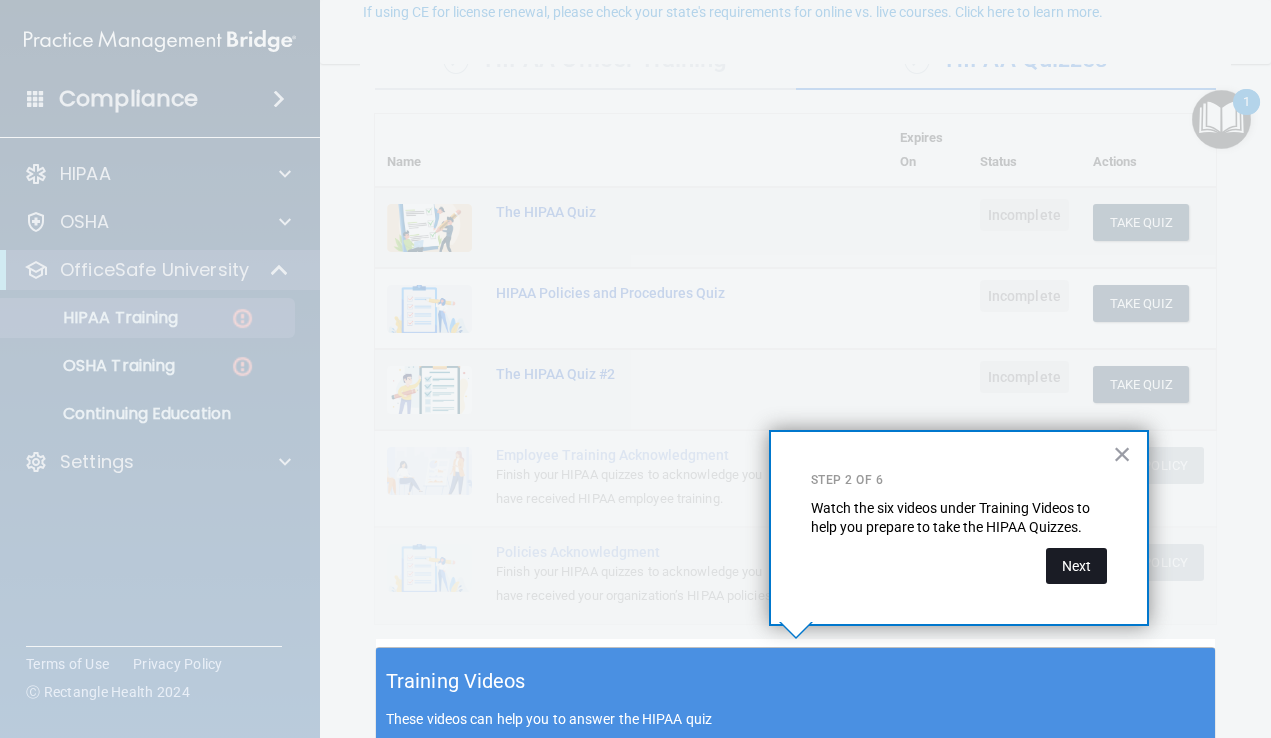 click on "Next" at bounding box center (1076, 566) 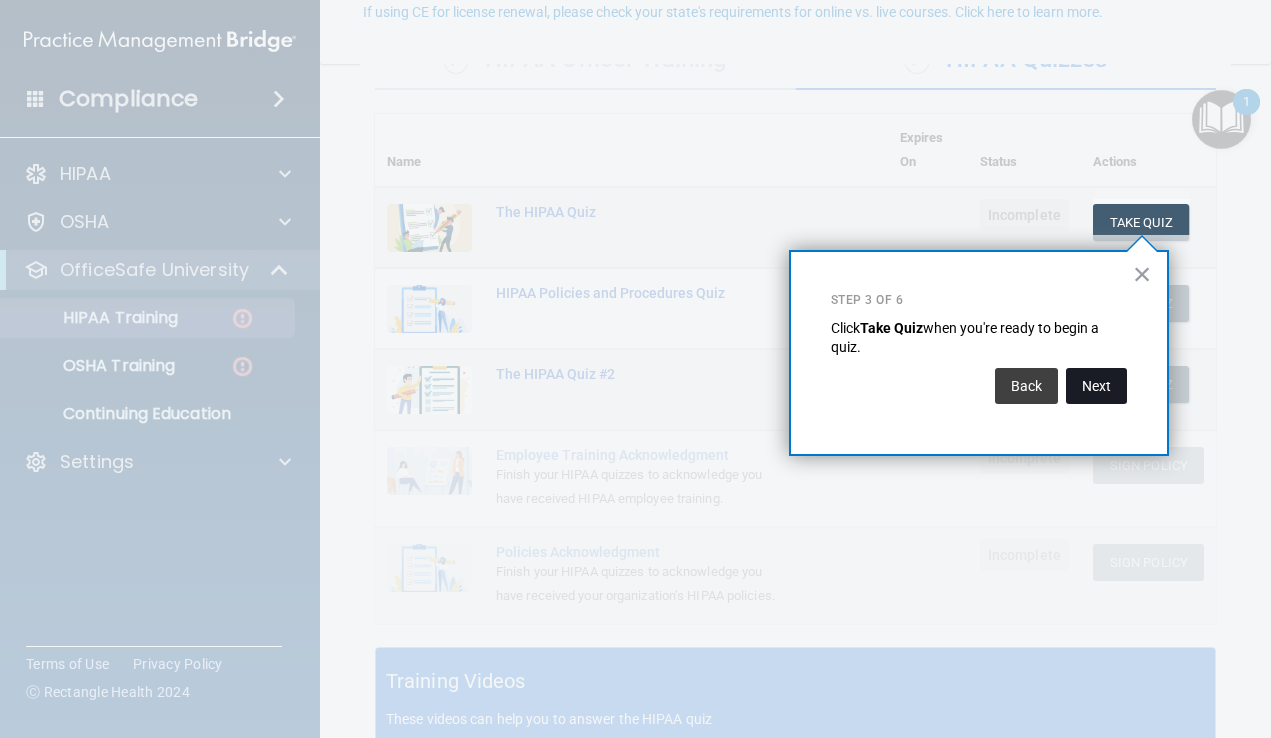 click on "Next" at bounding box center [1096, 386] 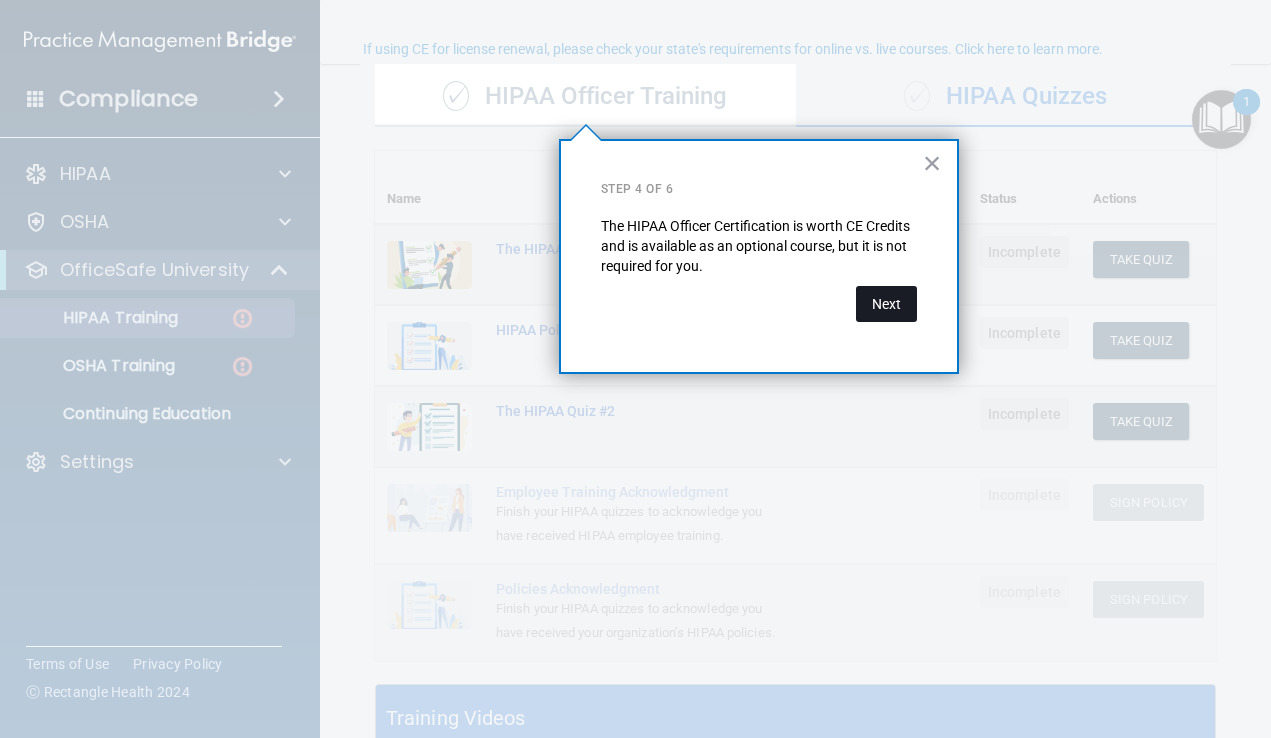 click on "Next" at bounding box center (886, 304) 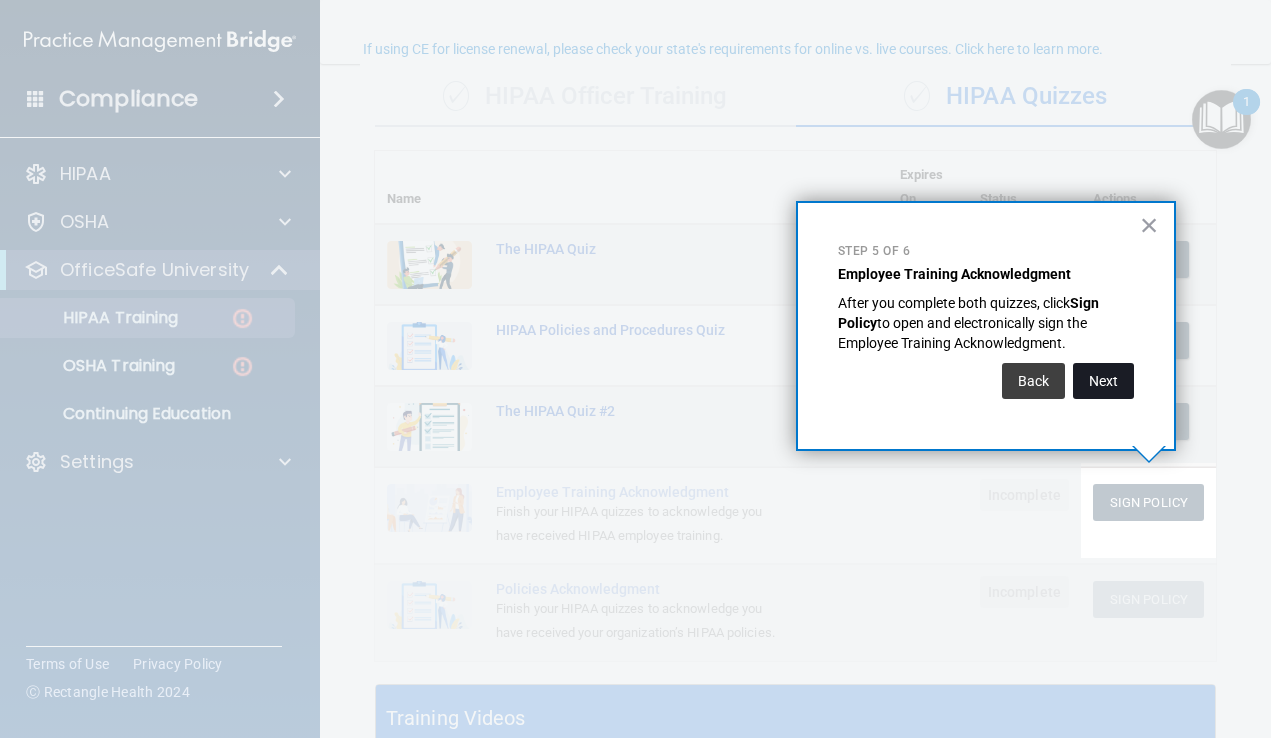 click on "Next" at bounding box center (1103, 381) 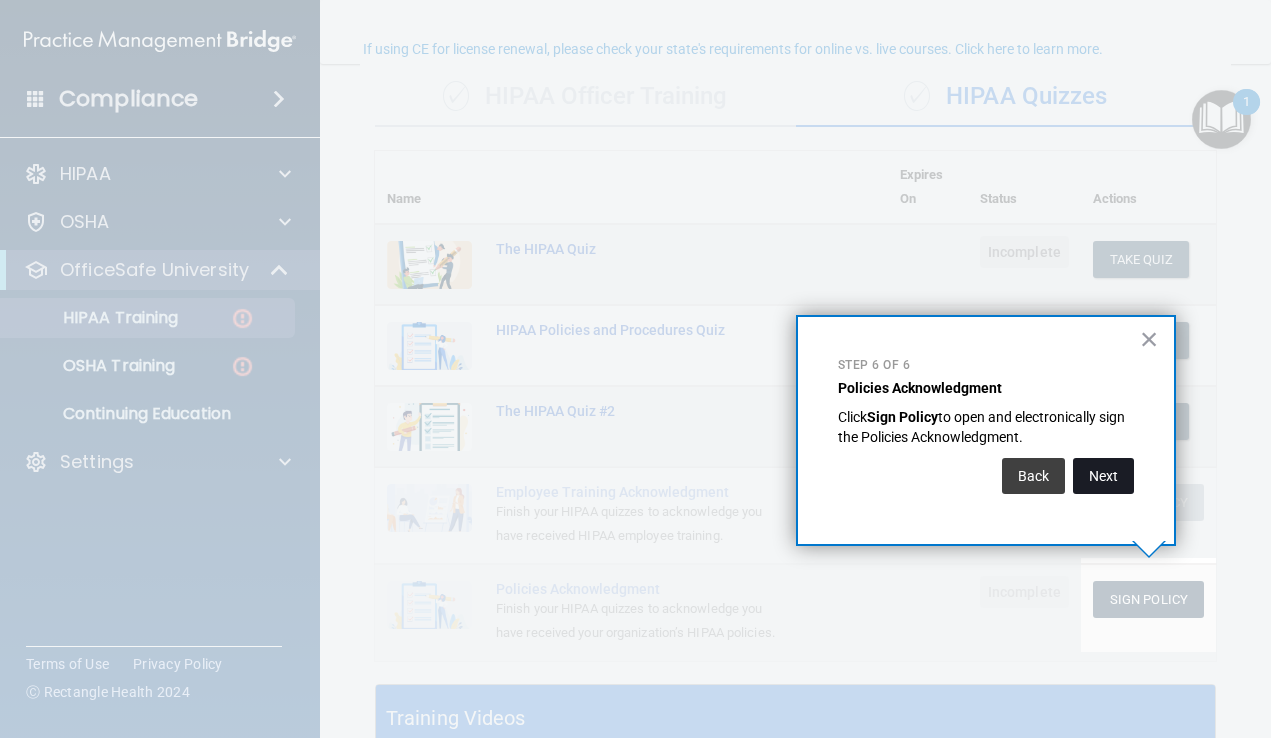 click on "Next" at bounding box center (1103, 476) 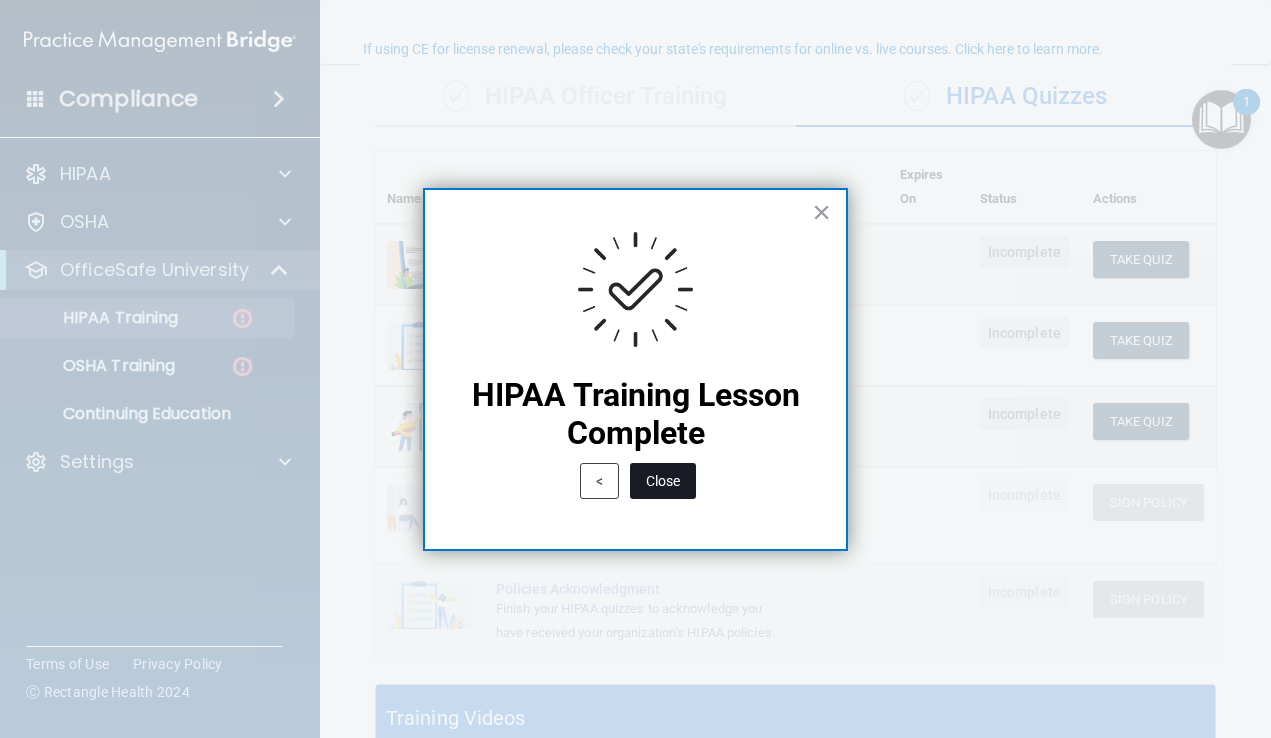 click on "Close" at bounding box center [663, 481] 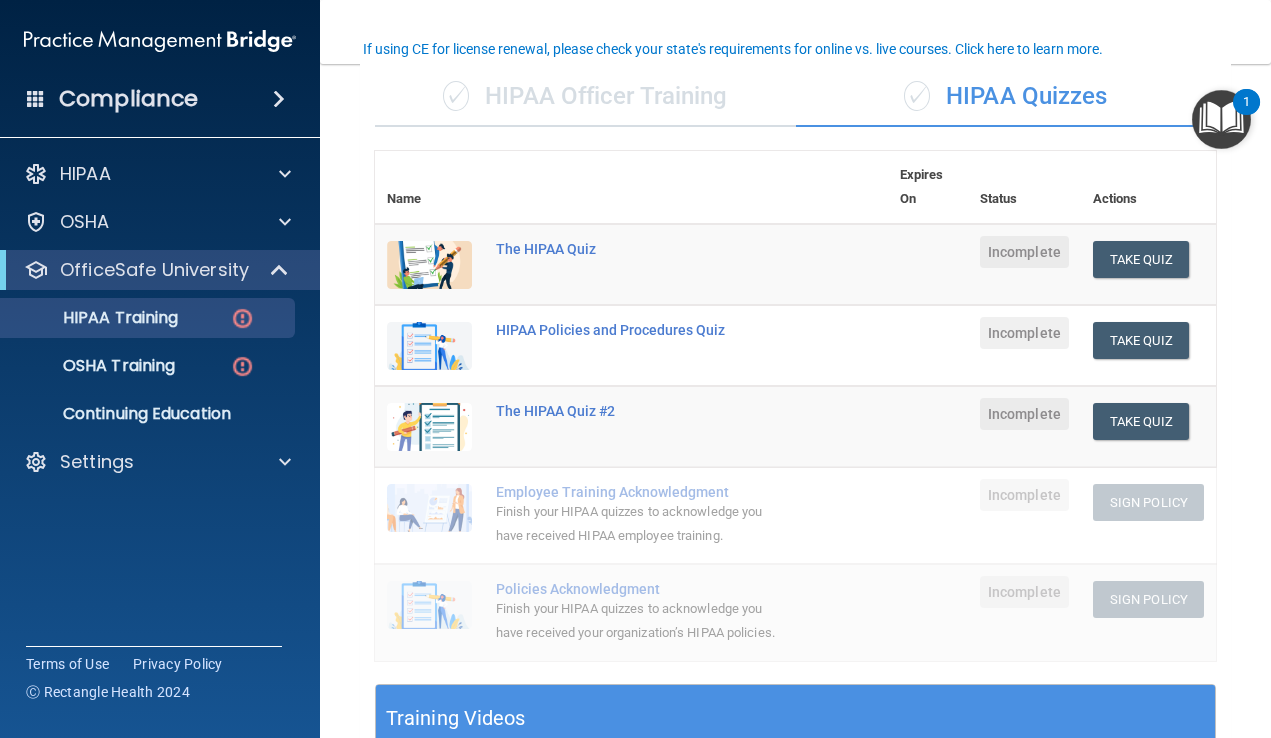 click at bounding box center [1221, 119] 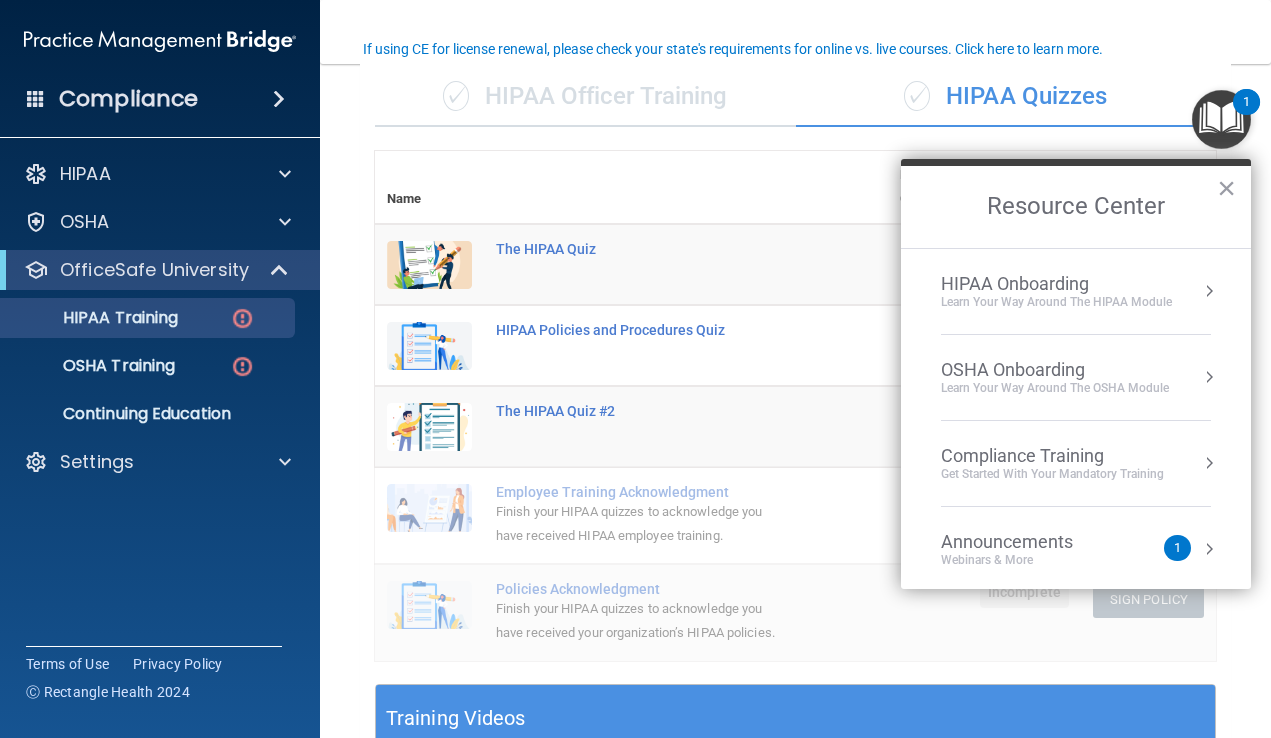 click at bounding box center (1209, 291) 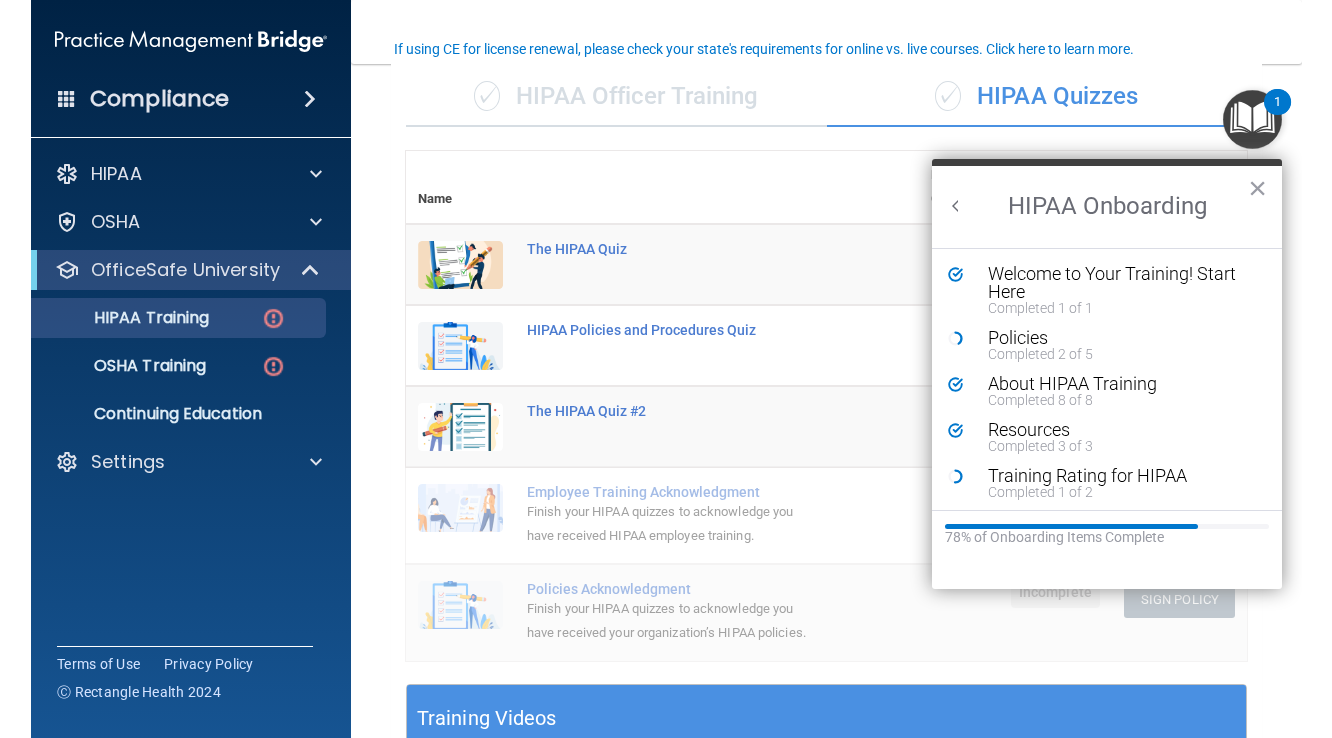 scroll, scrollTop: 0, scrollLeft: 0, axis: both 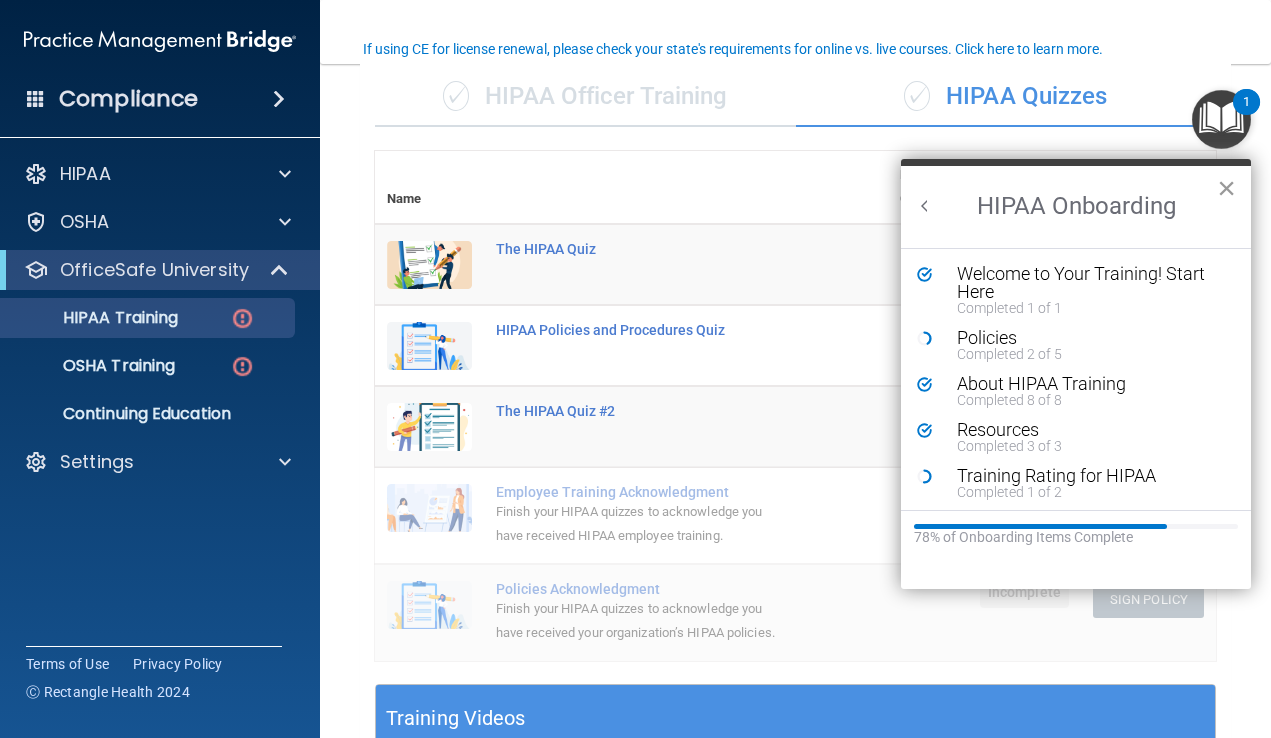 click on "×" at bounding box center [1226, 188] 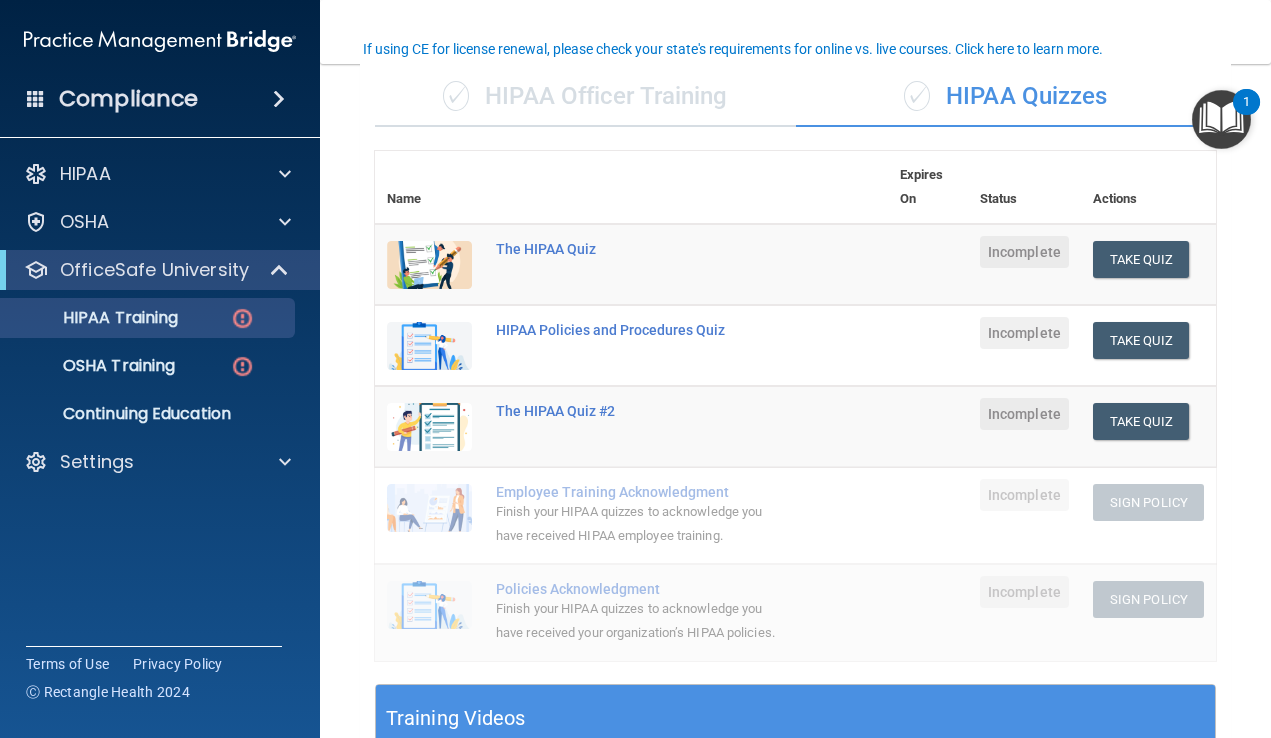 type 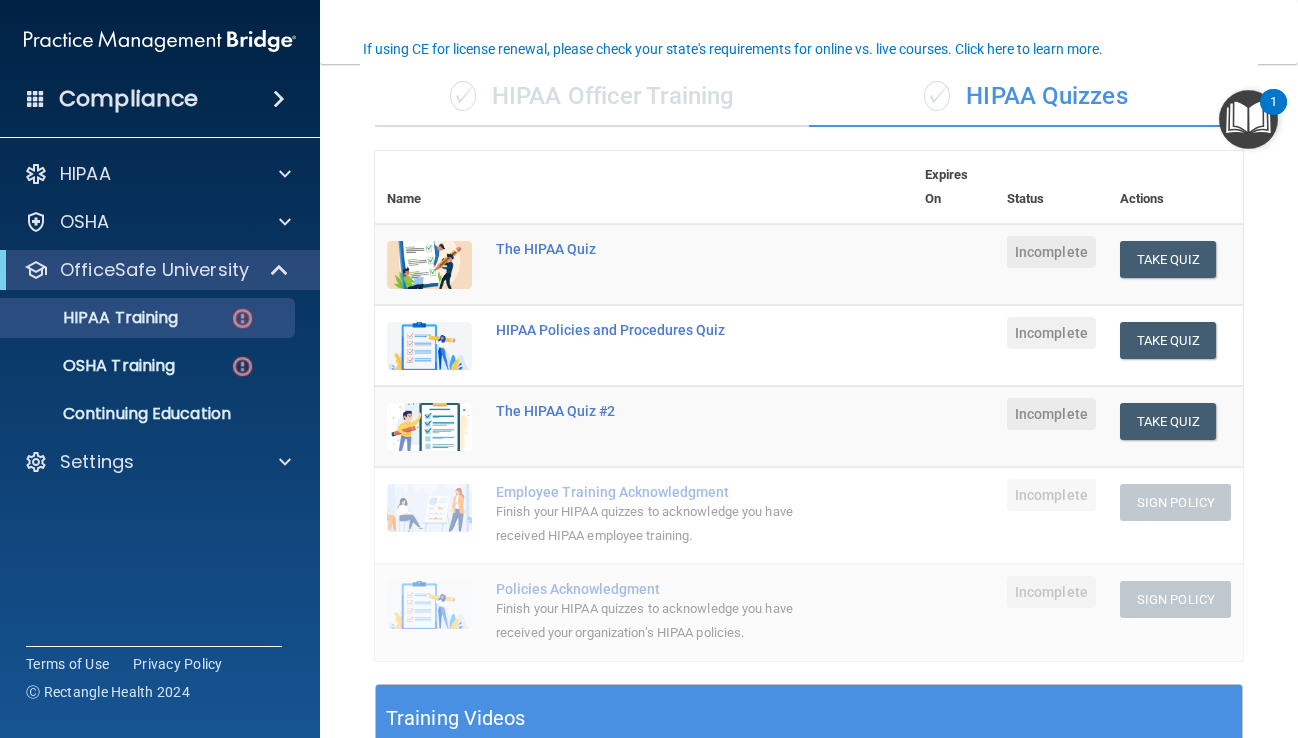 click on "Training Videos   These videos can help you to answer the HIPAA quiz" at bounding box center (809, 734) 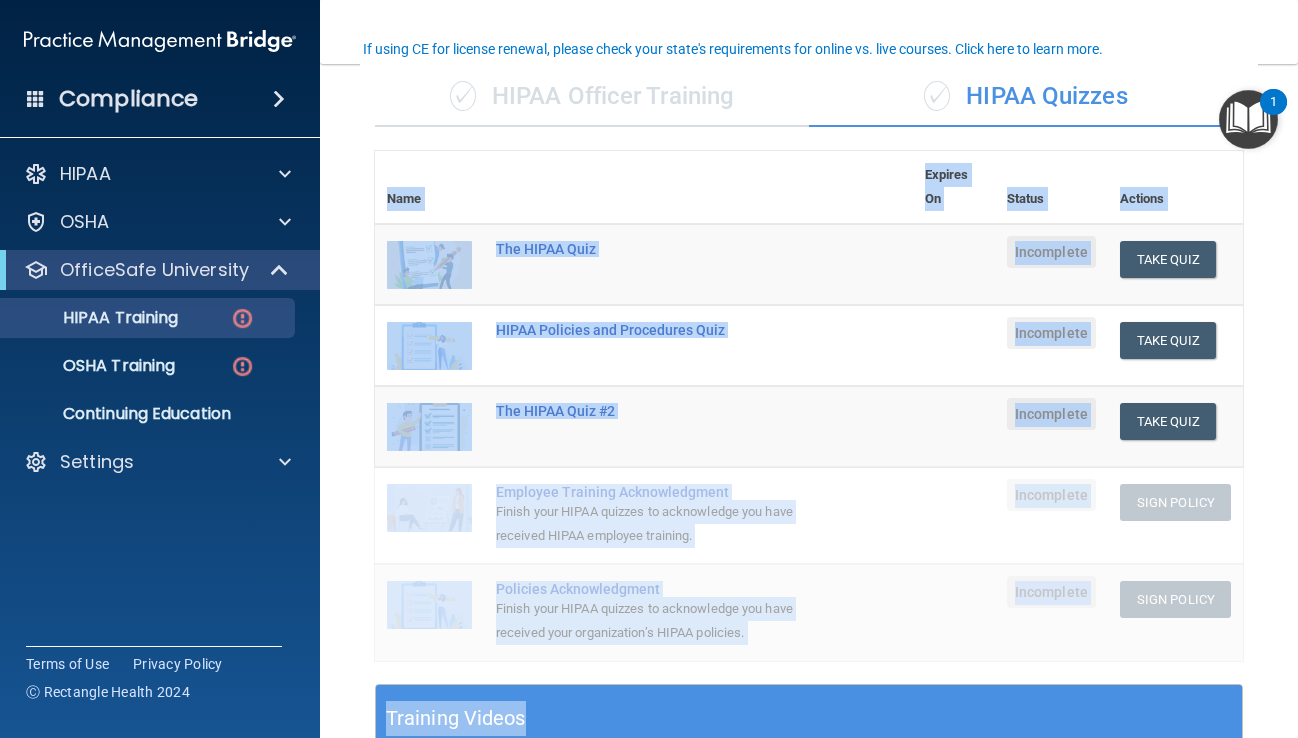drag, startPoint x: 564, startPoint y: 706, endPoint x: 561, endPoint y: 659, distance: 47.095646 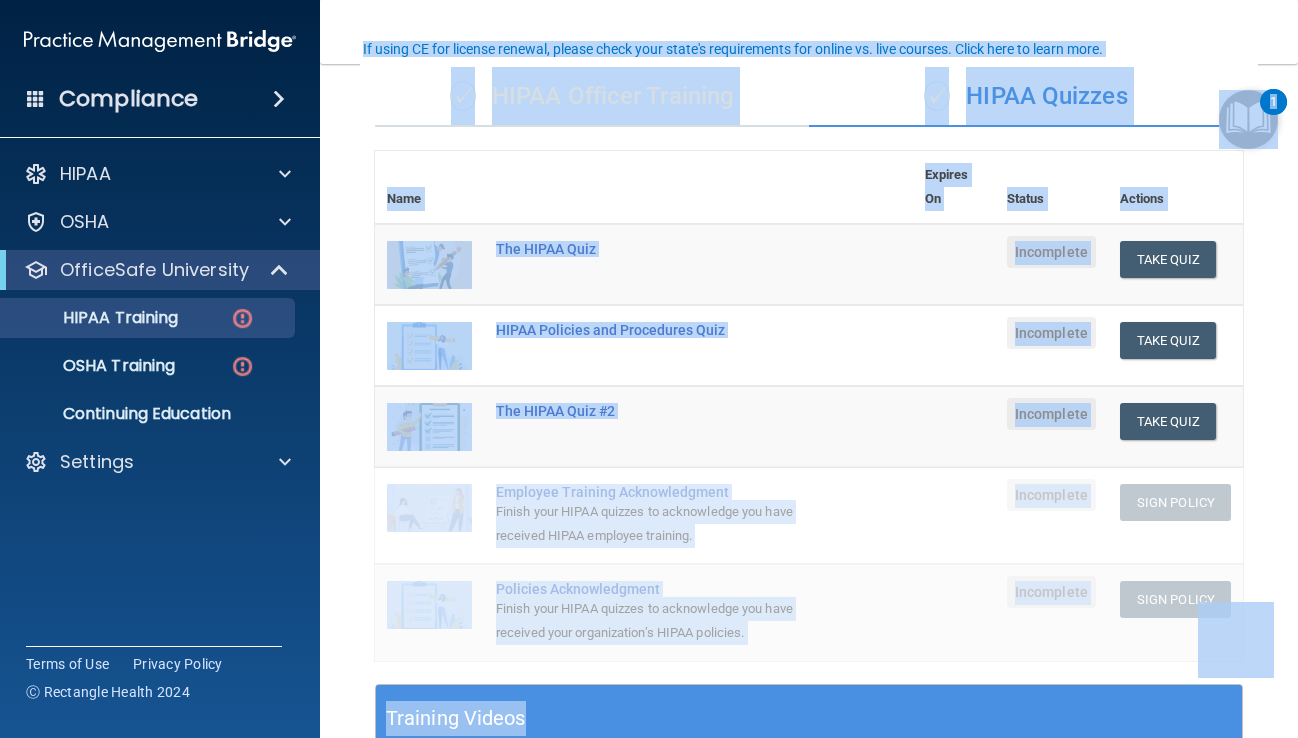 drag, startPoint x: 1272, startPoint y: 58, endPoint x: 1279, endPoint y: 105, distance: 47.518417 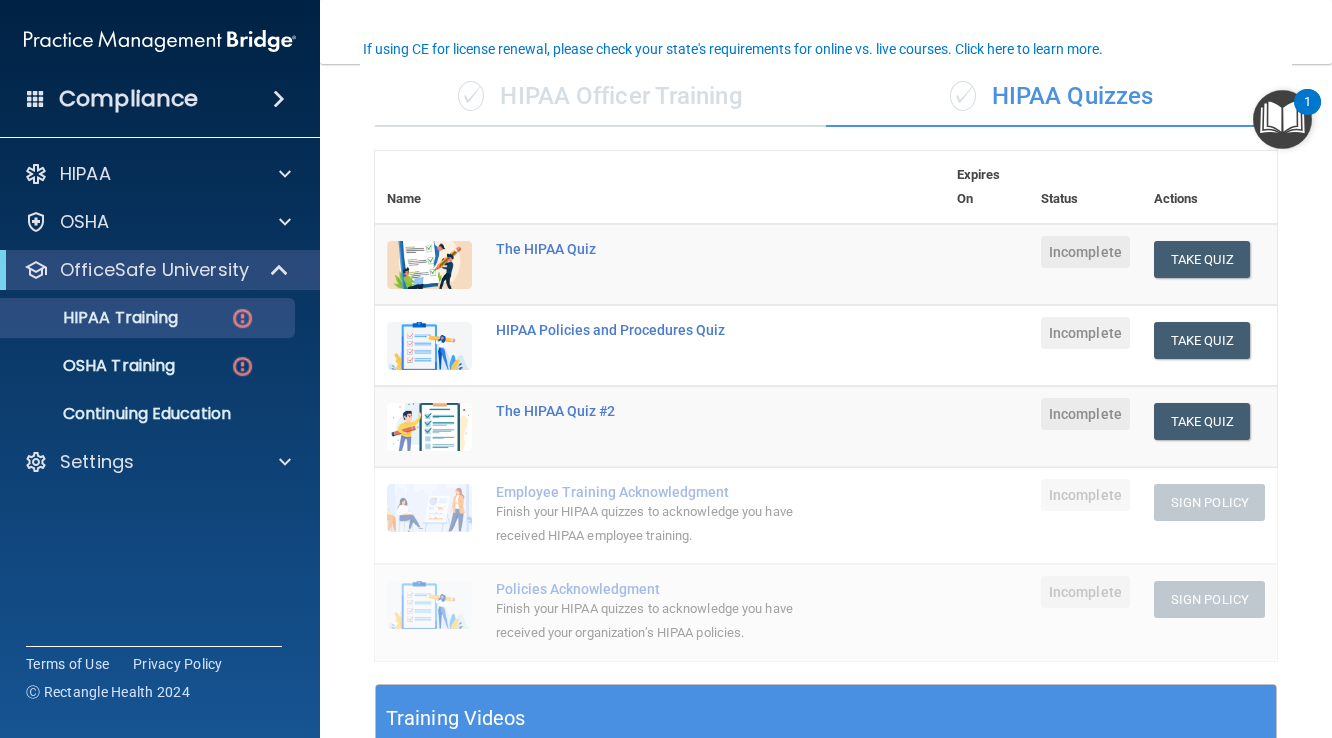 click at bounding box center (1282, 119) 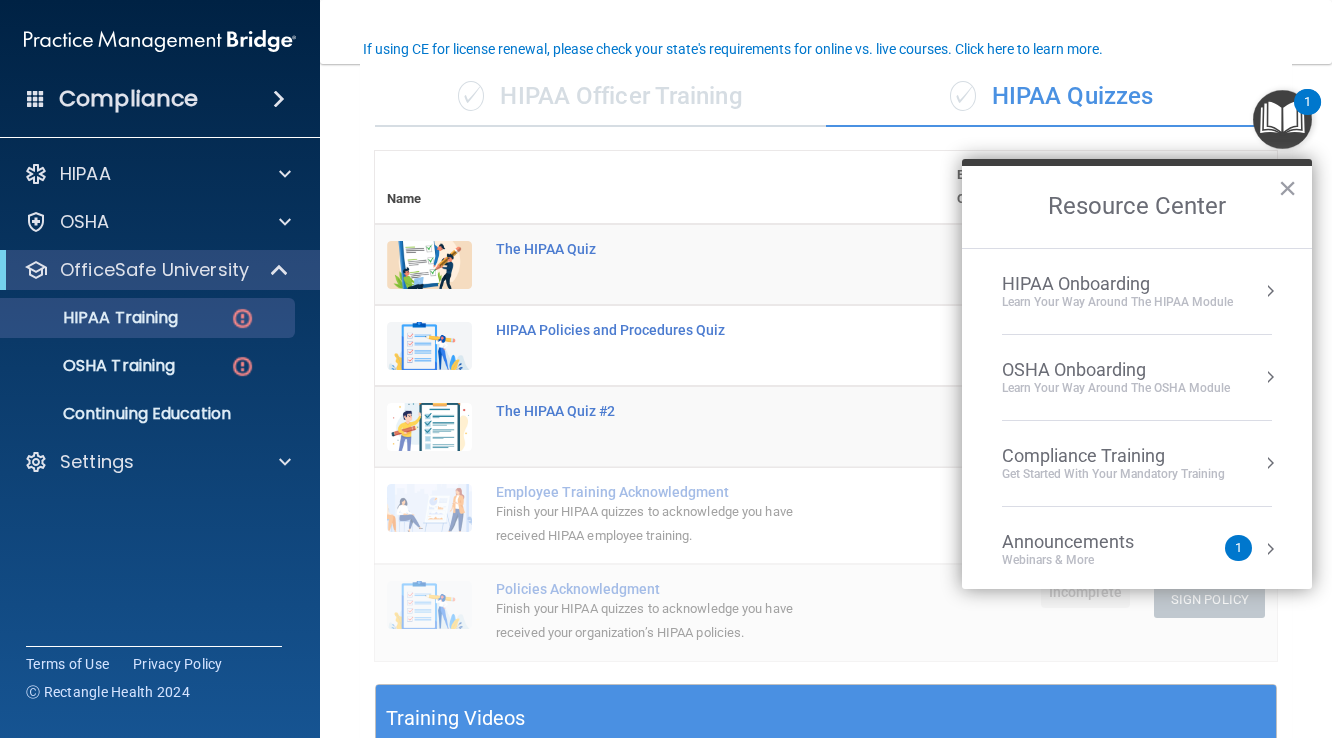click at bounding box center (1270, 291) 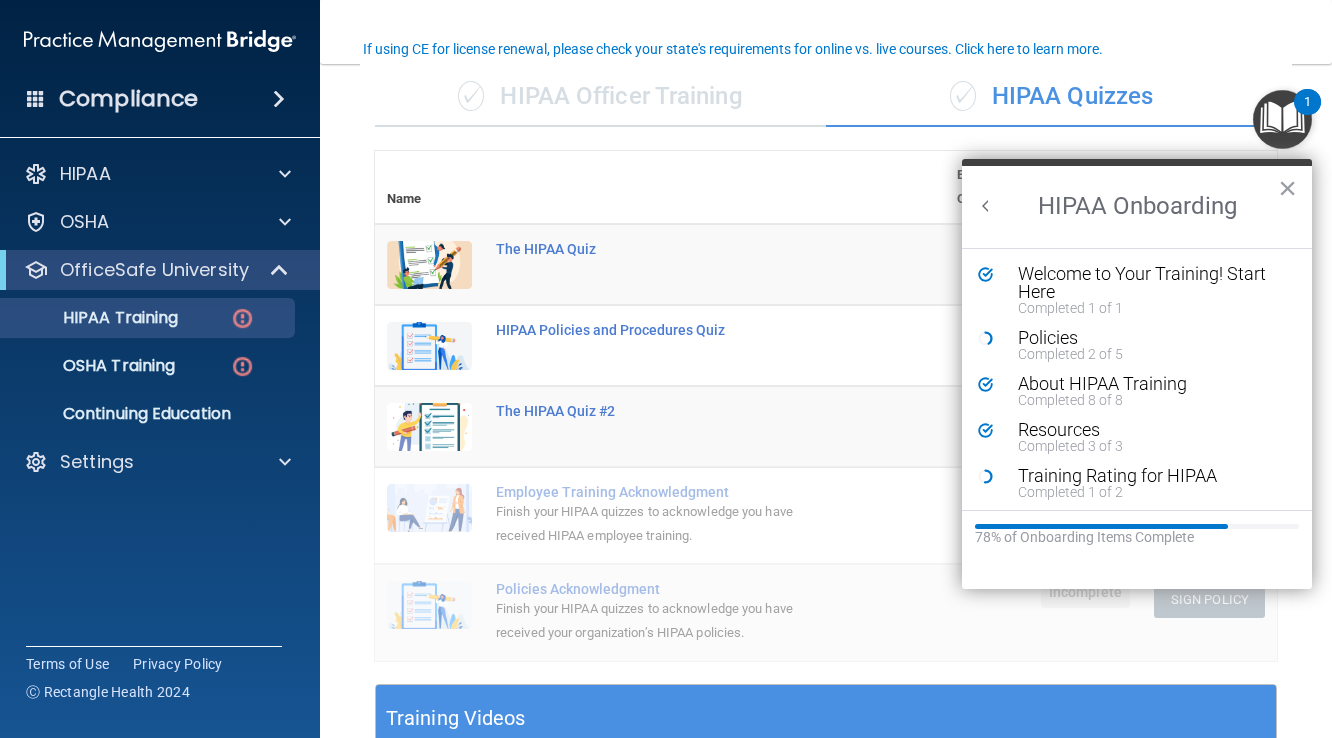 scroll, scrollTop: 0, scrollLeft: 0, axis: both 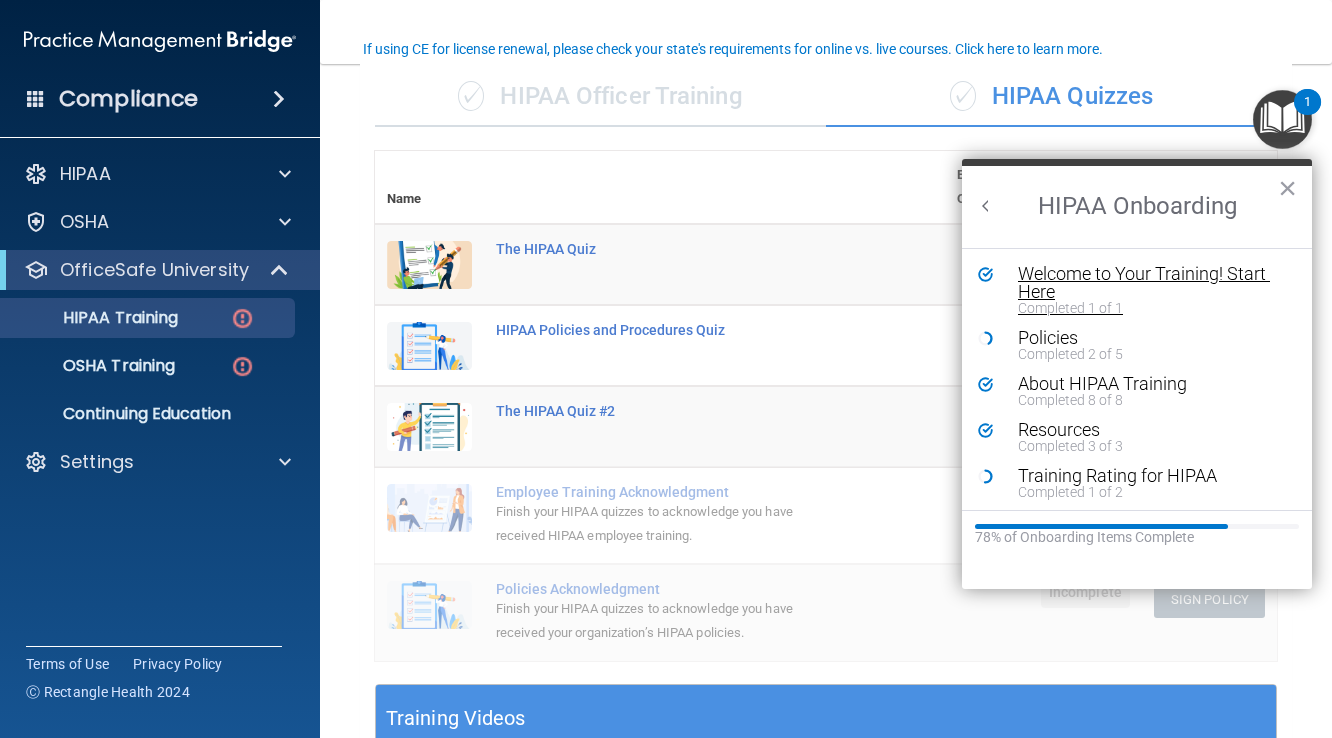 type 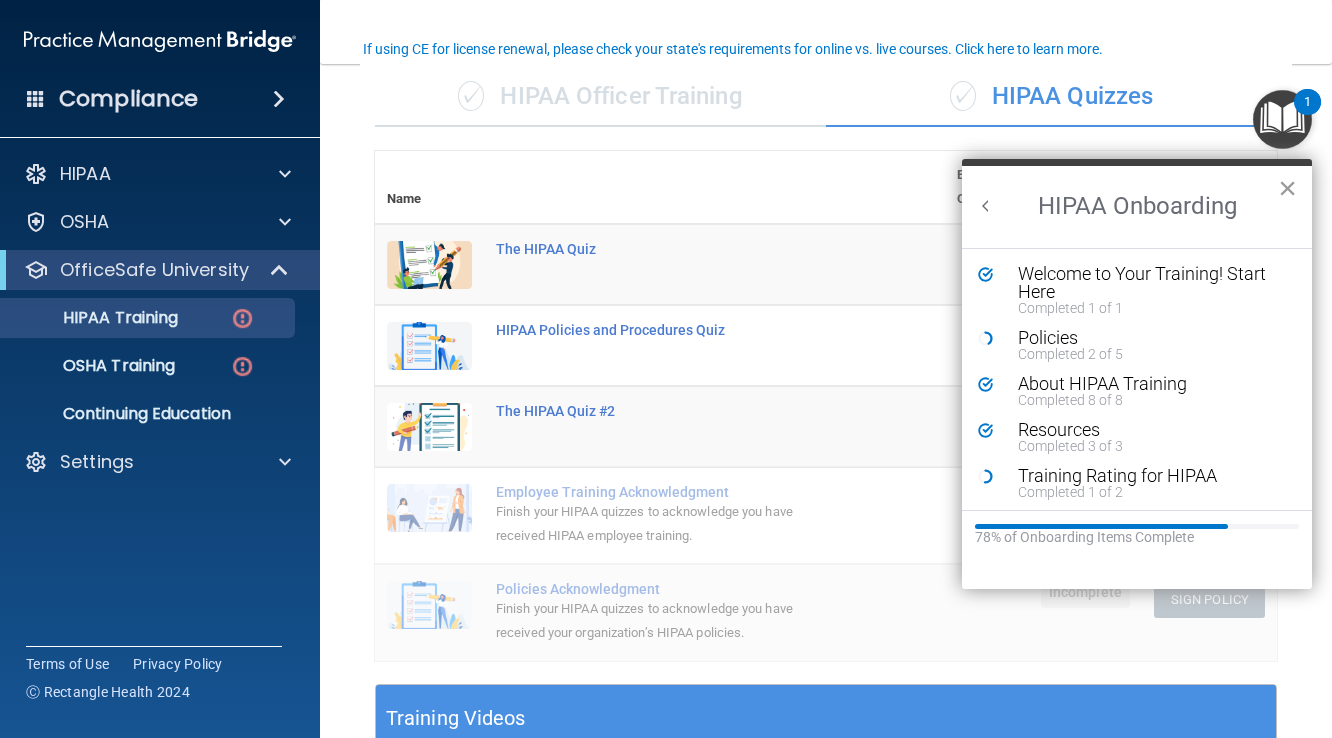click on "×" at bounding box center (1287, 188) 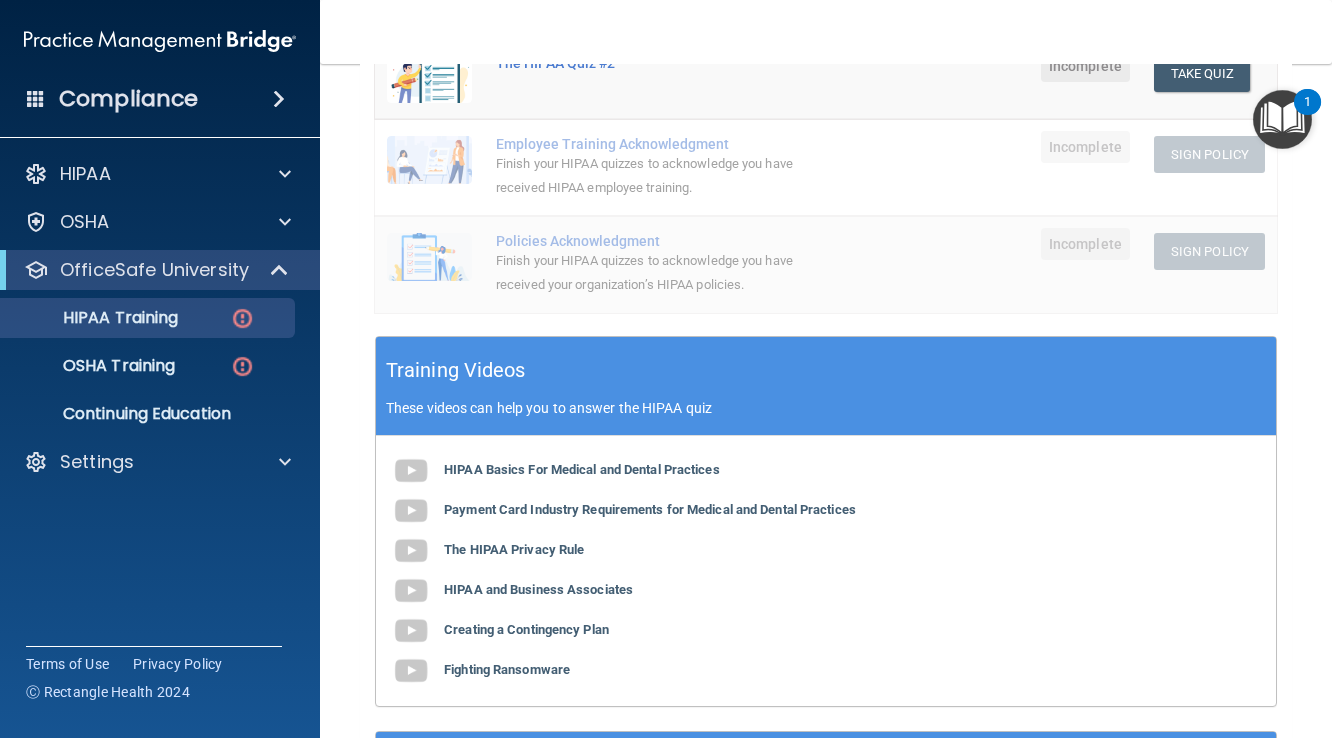 scroll, scrollTop: 505, scrollLeft: 0, axis: vertical 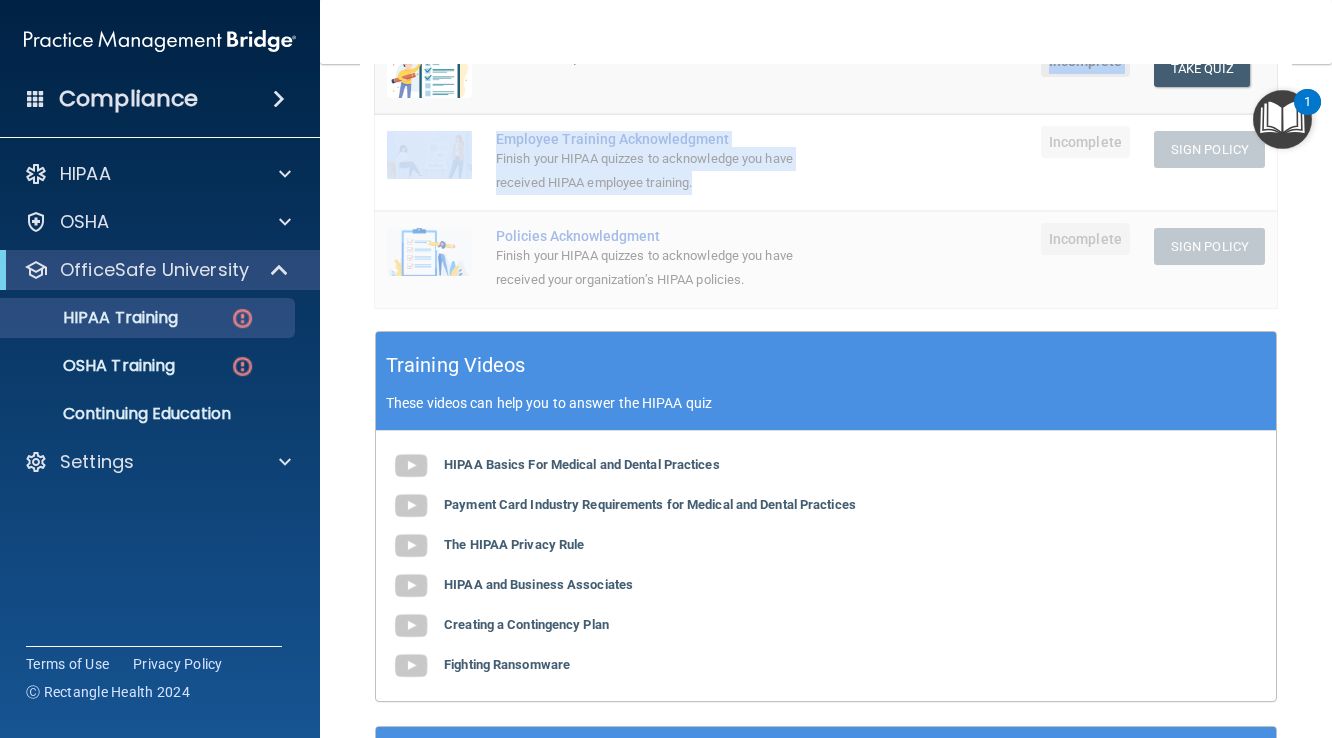 drag, startPoint x: 994, startPoint y: 137, endPoint x: 1001, endPoint y: 110, distance: 27.89265 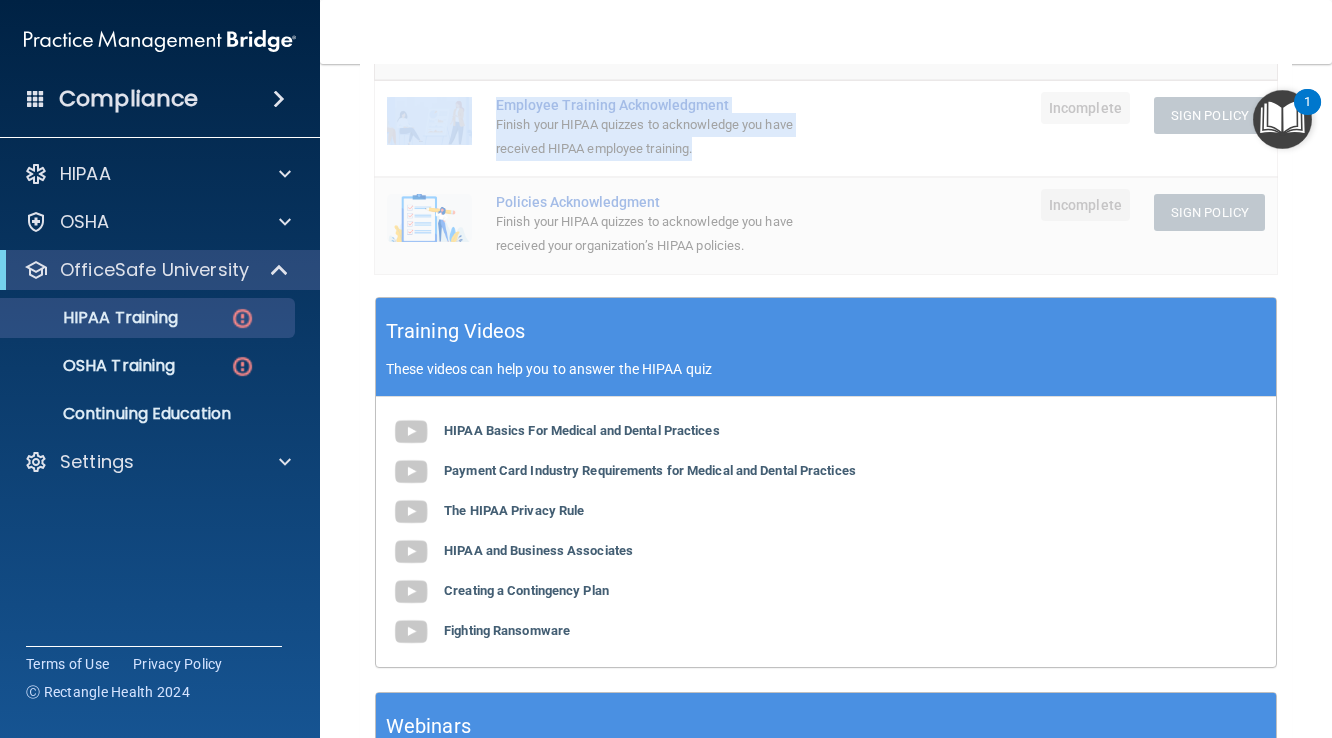 scroll, scrollTop: 537, scrollLeft: 0, axis: vertical 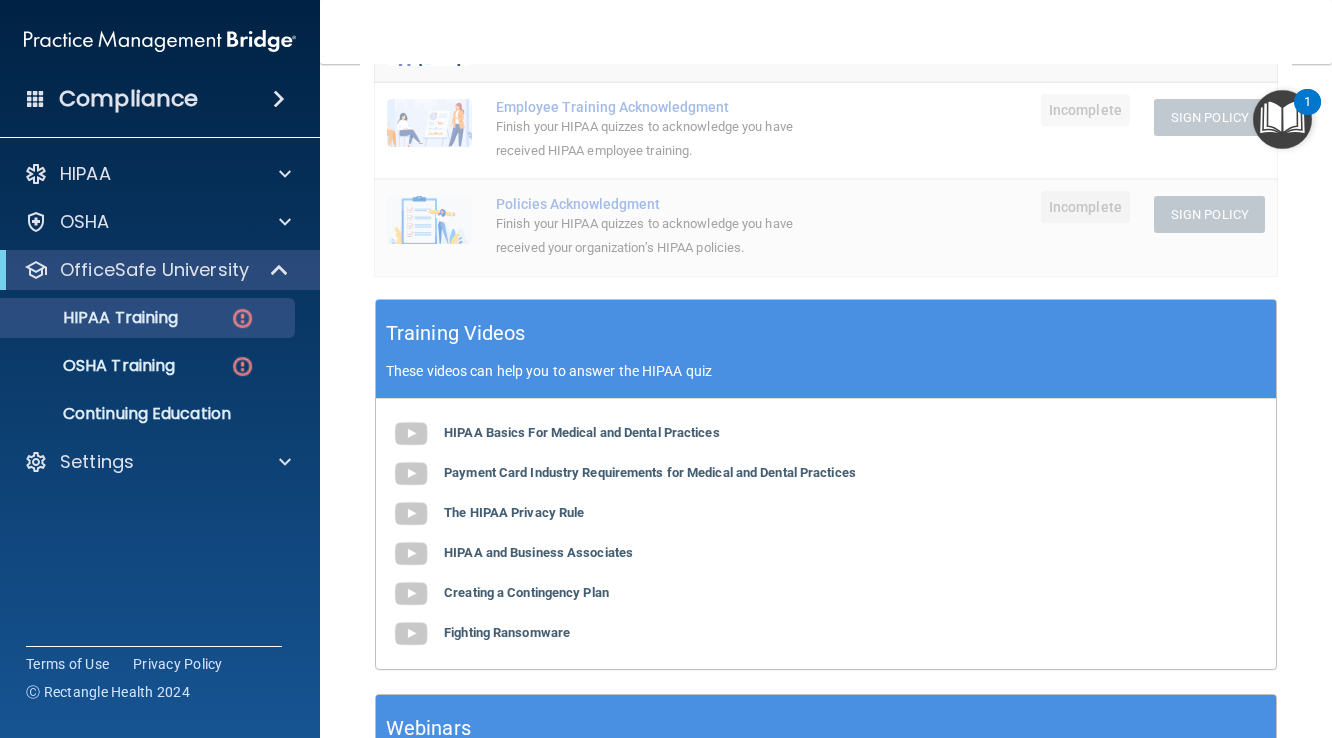 drag, startPoint x: 1067, startPoint y: 86, endPoint x: 1067, endPoint y: 3, distance: 83 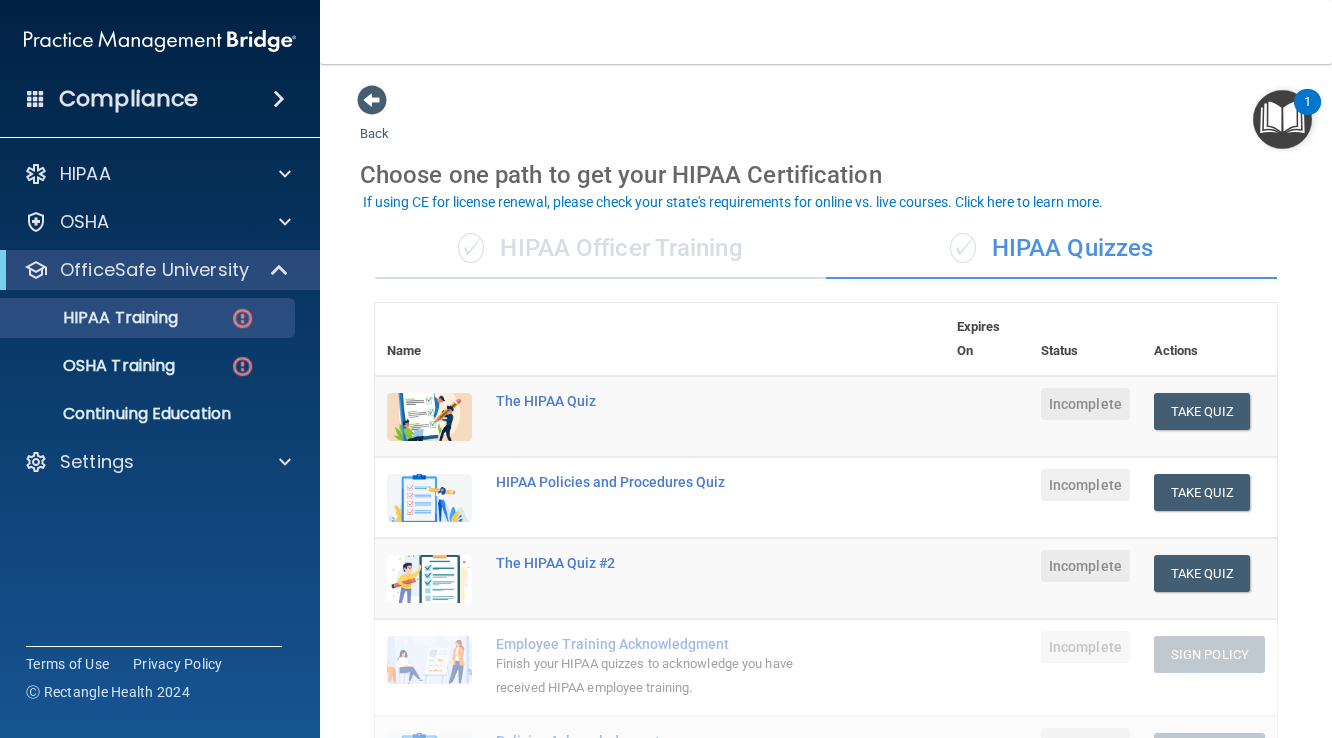 scroll, scrollTop: 0, scrollLeft: 0, axis: both 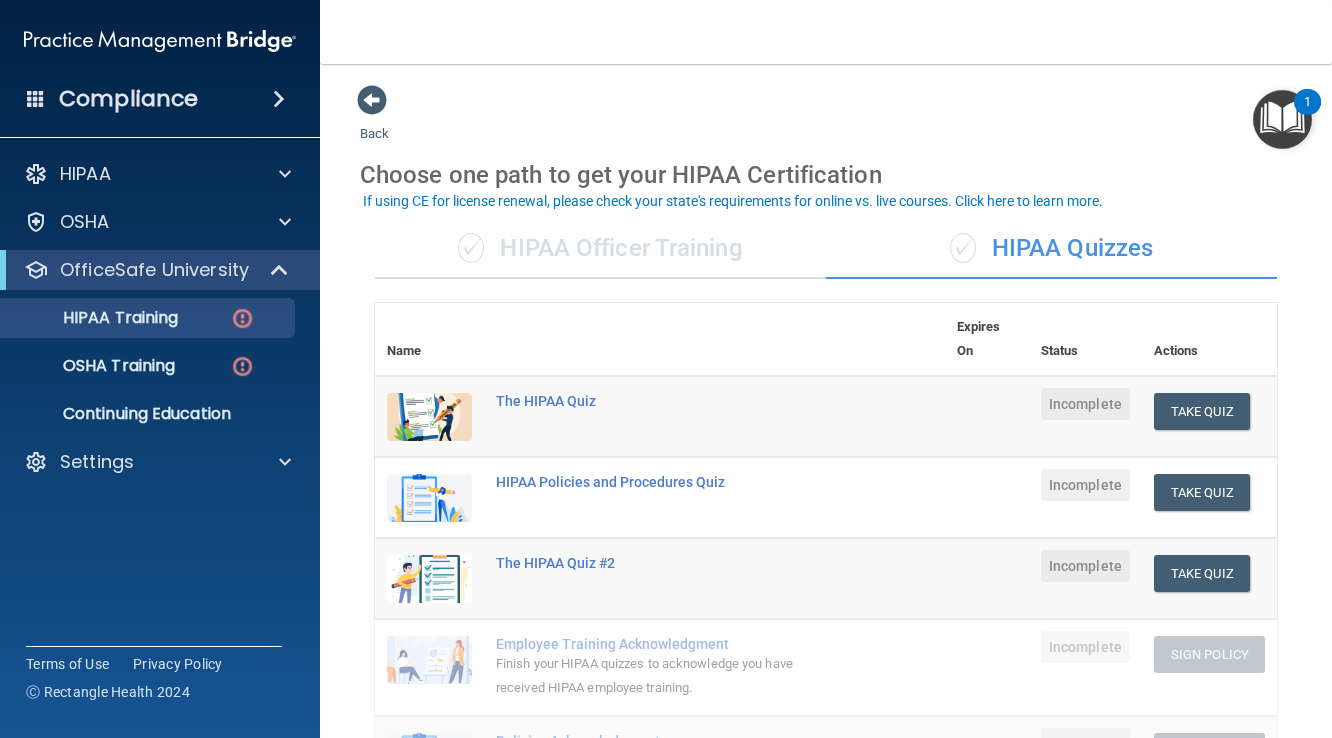 click at bounding box center [1282, 119] 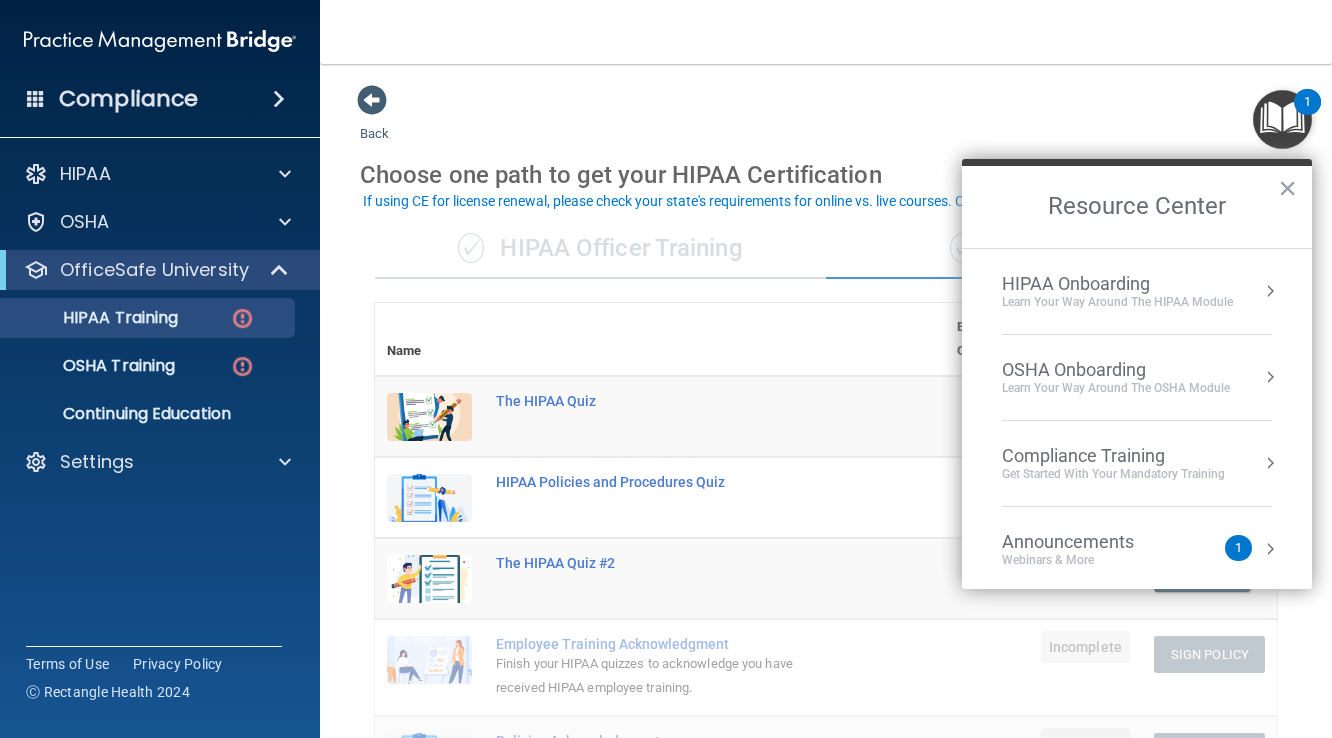 click at bounding box center (1270, 291) 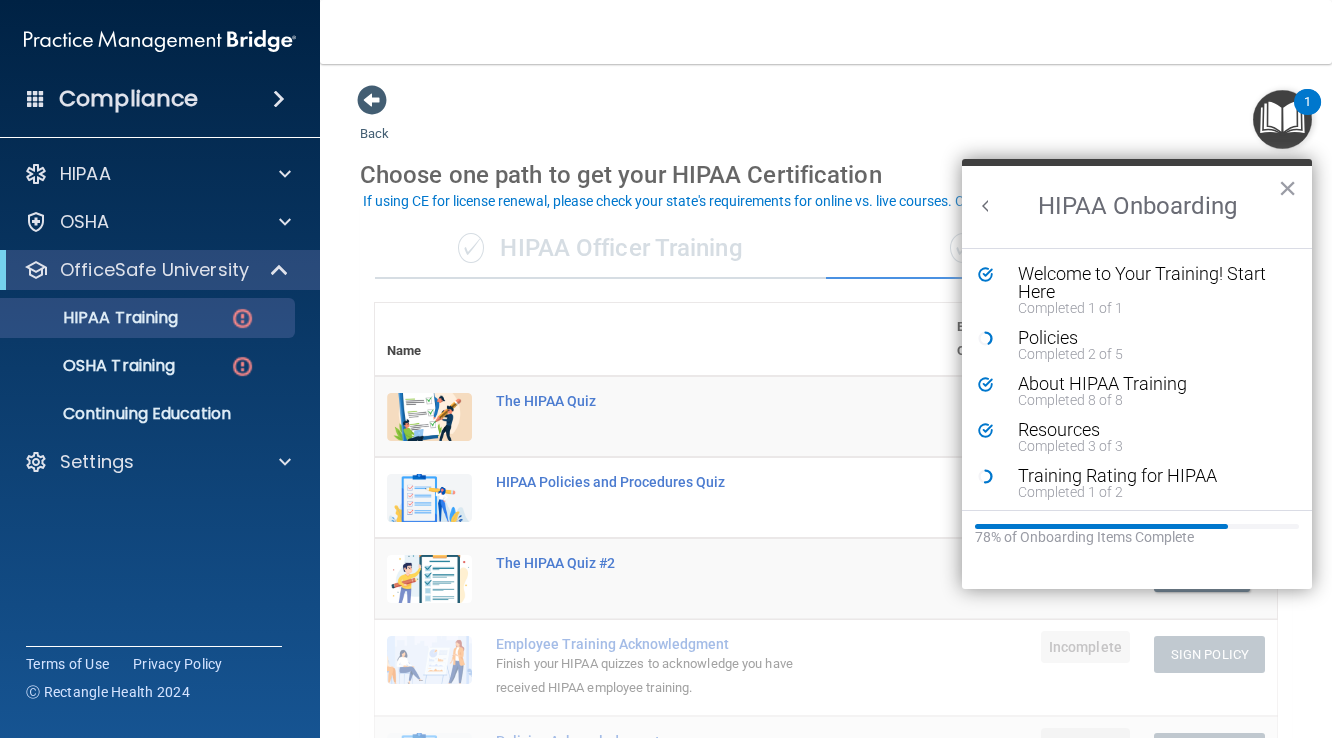 scroll, scrollTop: 0, scrollLeft: 0, axis: both 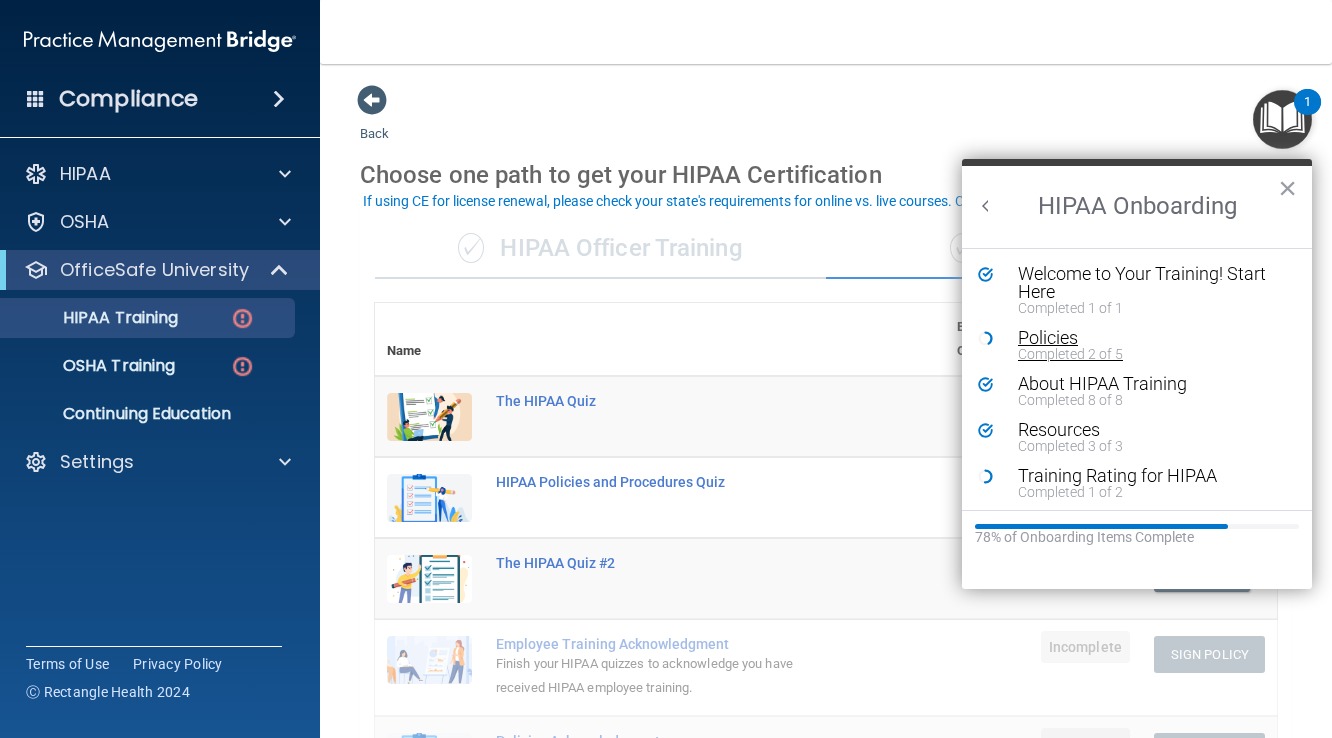 click on "Completed 2 of 5" at bounding box center (1152, 354) 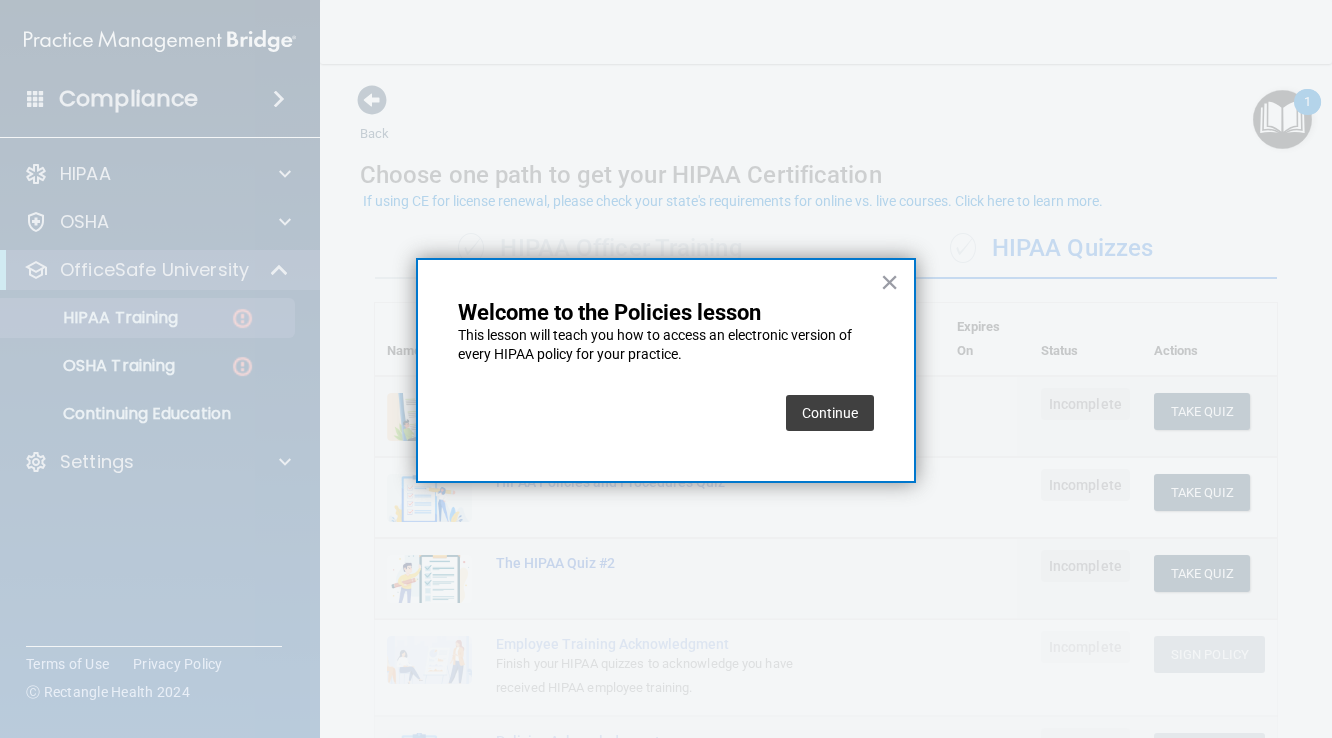 click on "Continue" at bounding box center (830, 413) 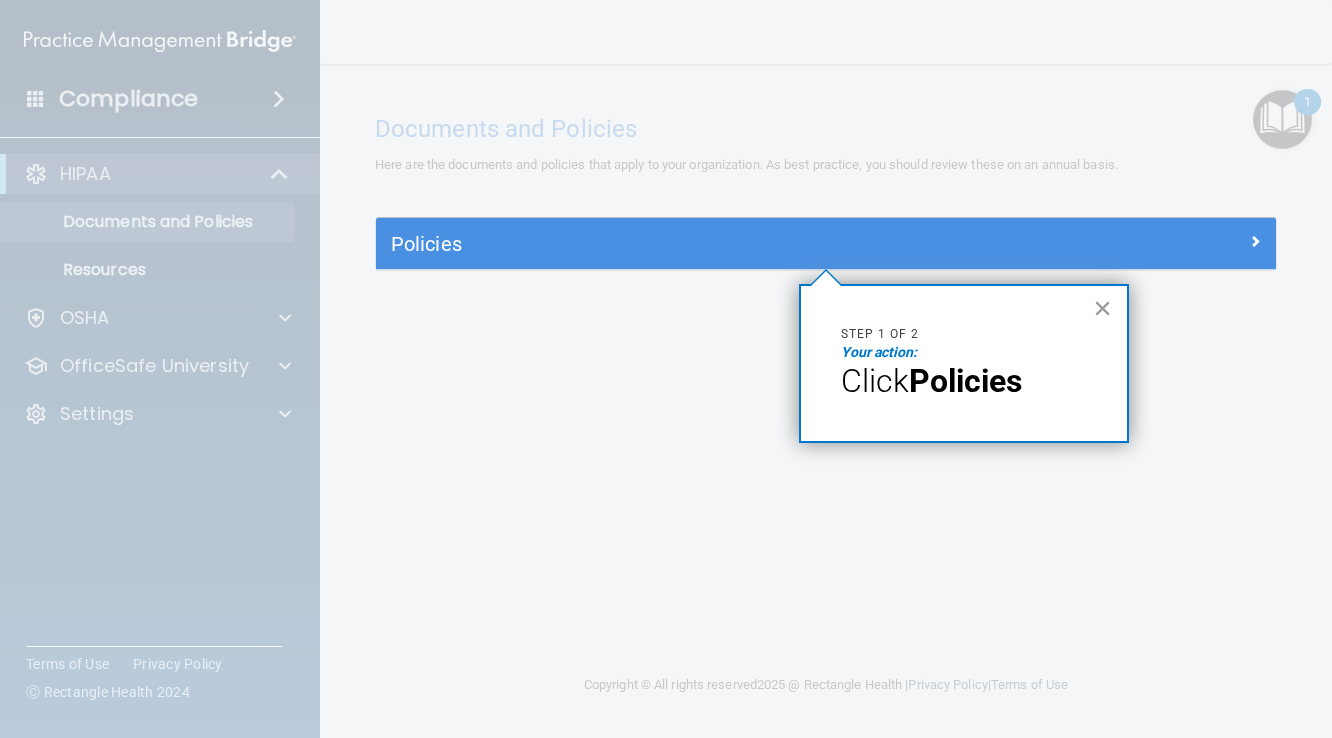 click on "×" at bounding box center (1102, 308) 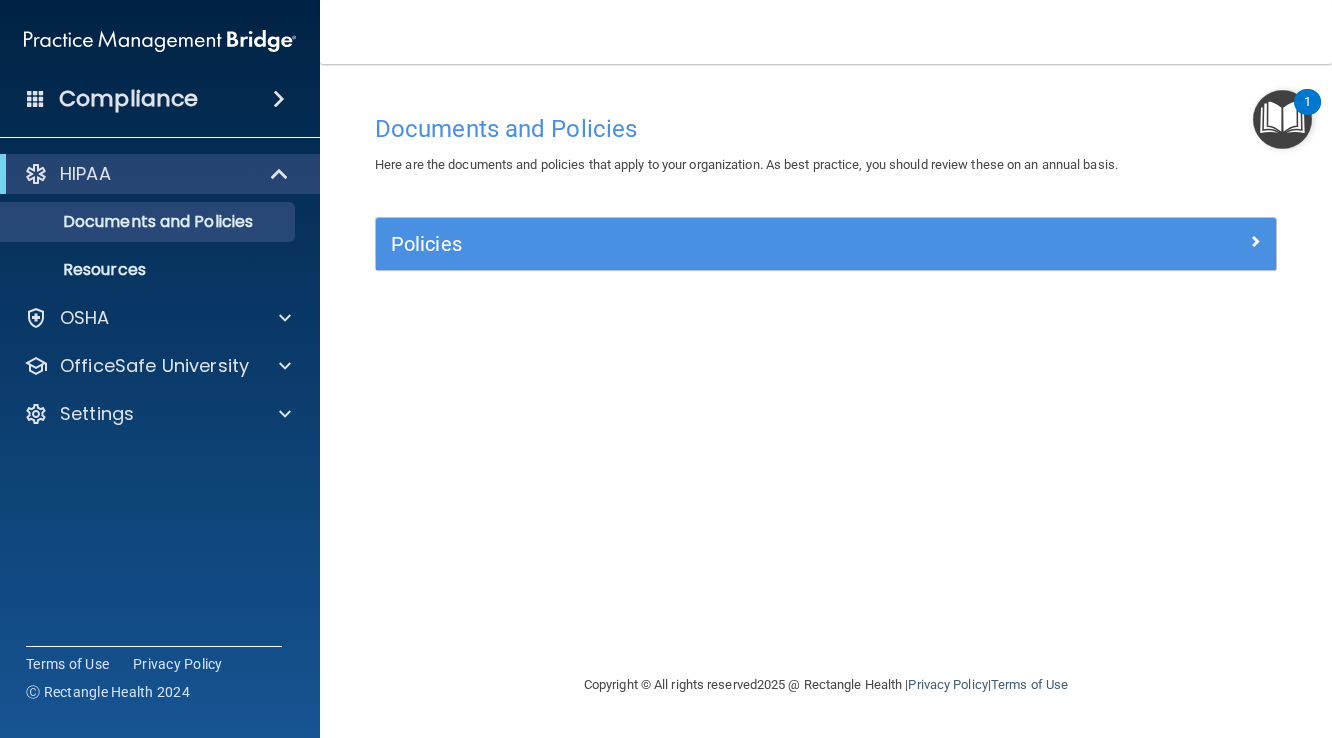 click on "Policies" at bounding box center (826, 244) 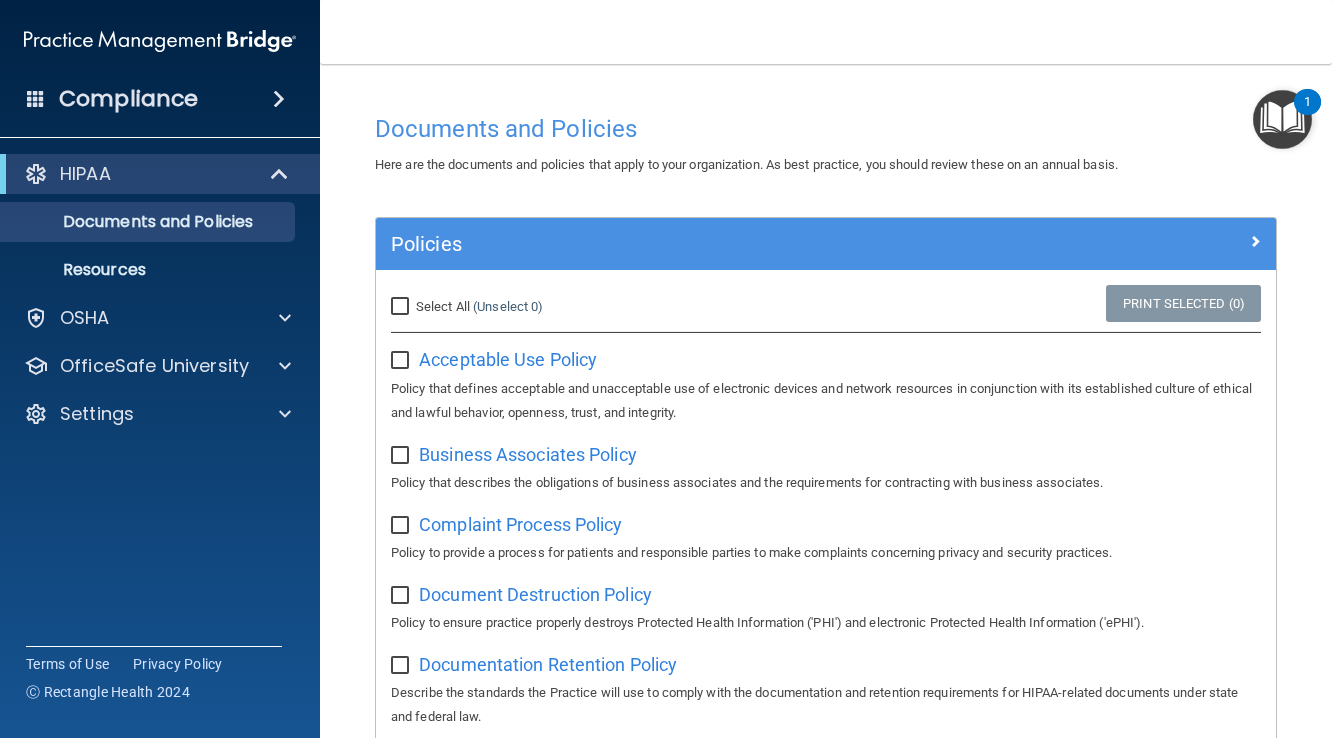 scroll, scrollTop: 0, scrollLeft: 0, axis: both 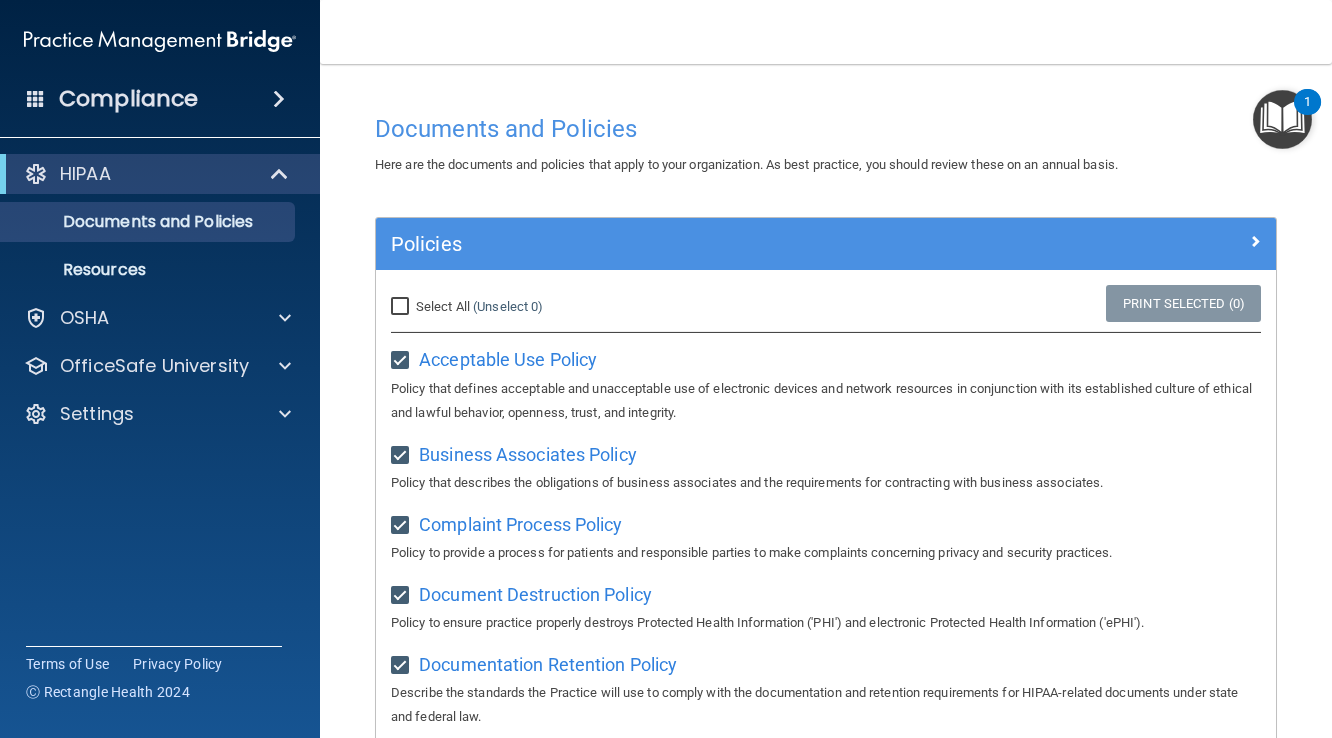 checkbox on "true" 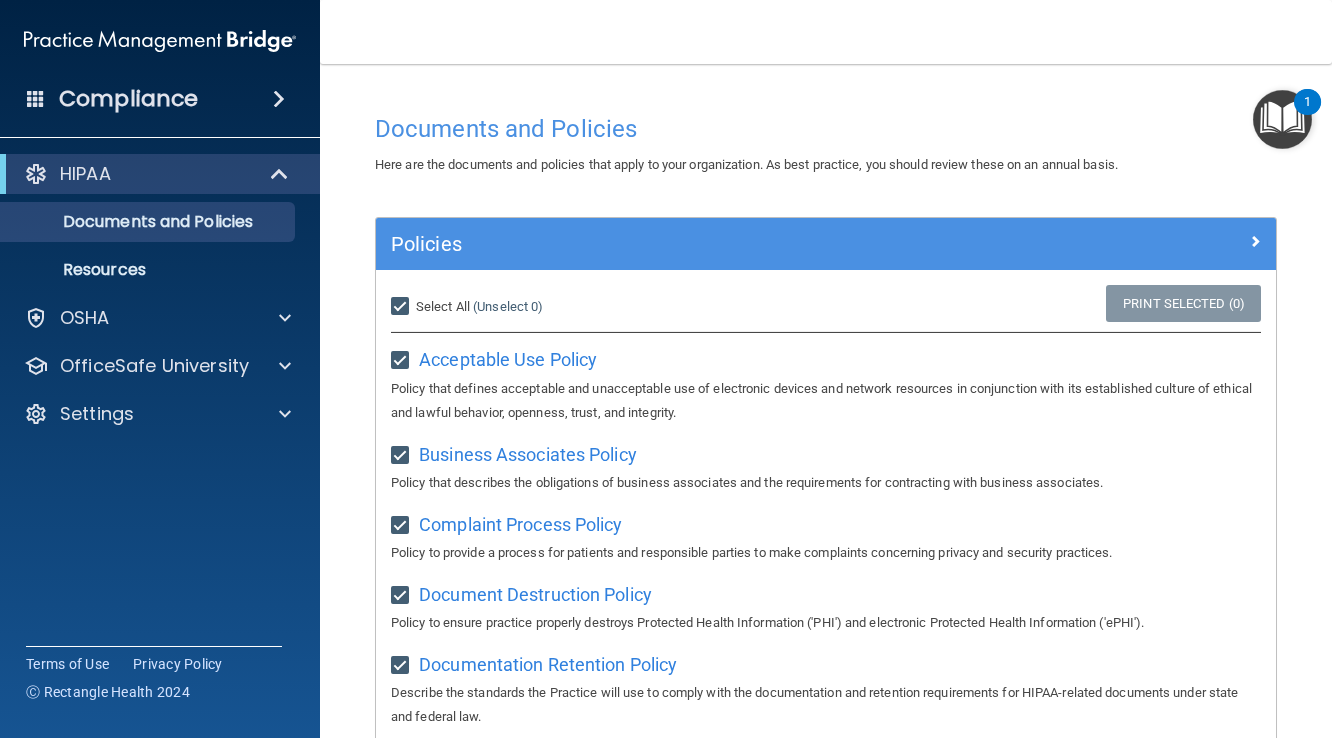 checkbox on "true" 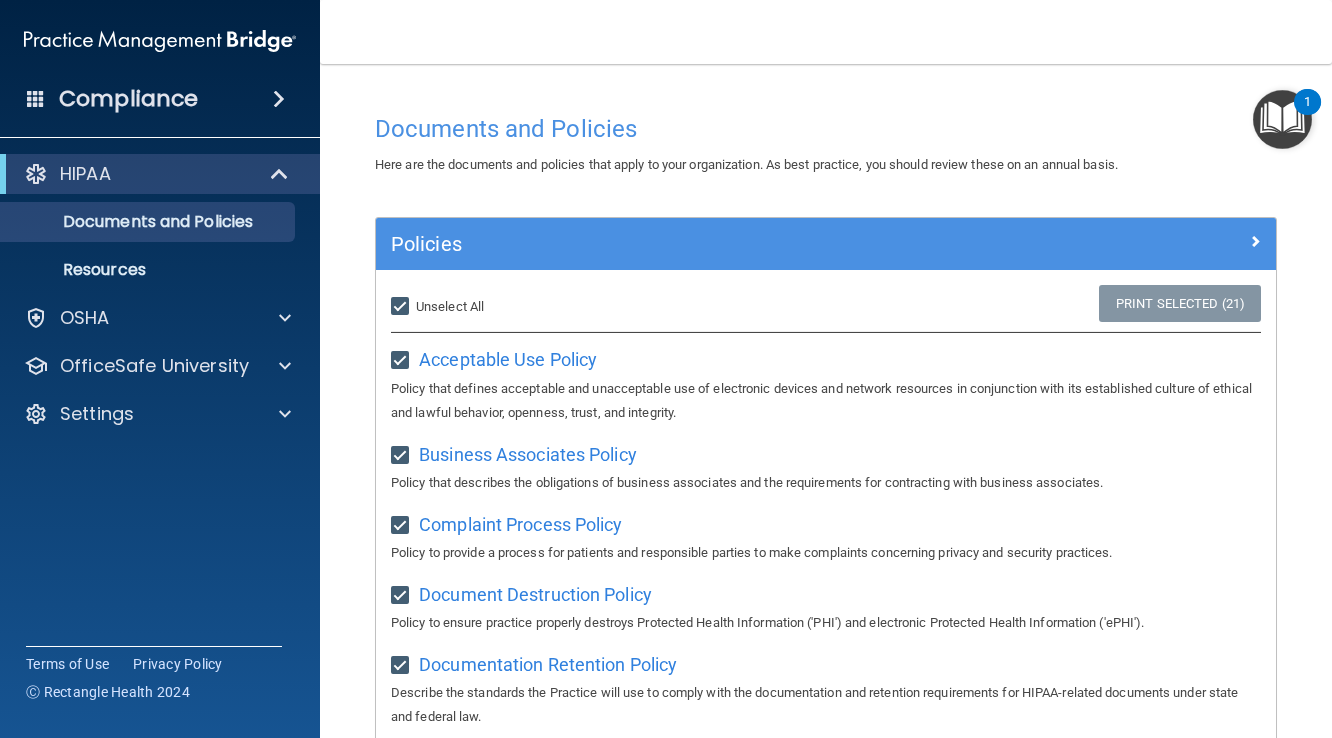 scroll, scrollTop: 0, scrollLeft: 0, axis: both 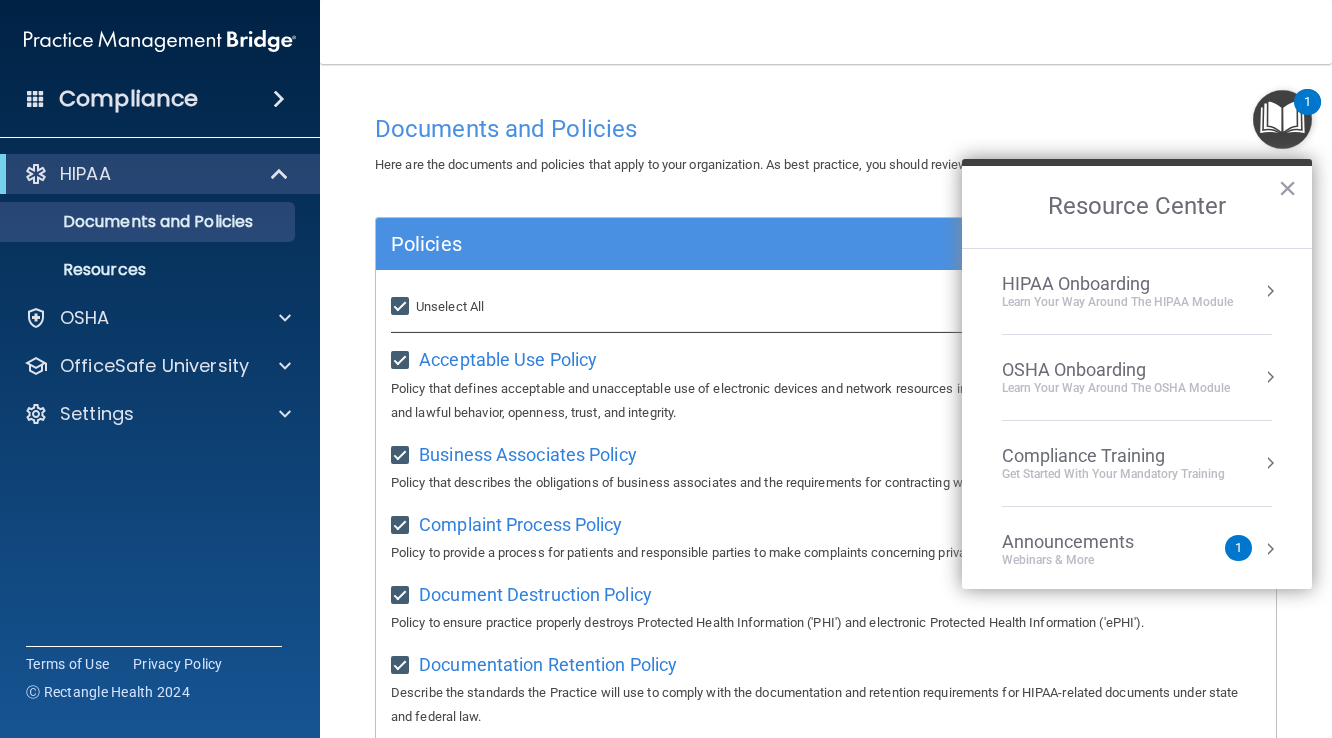 click at bounding box center [1270, 291] 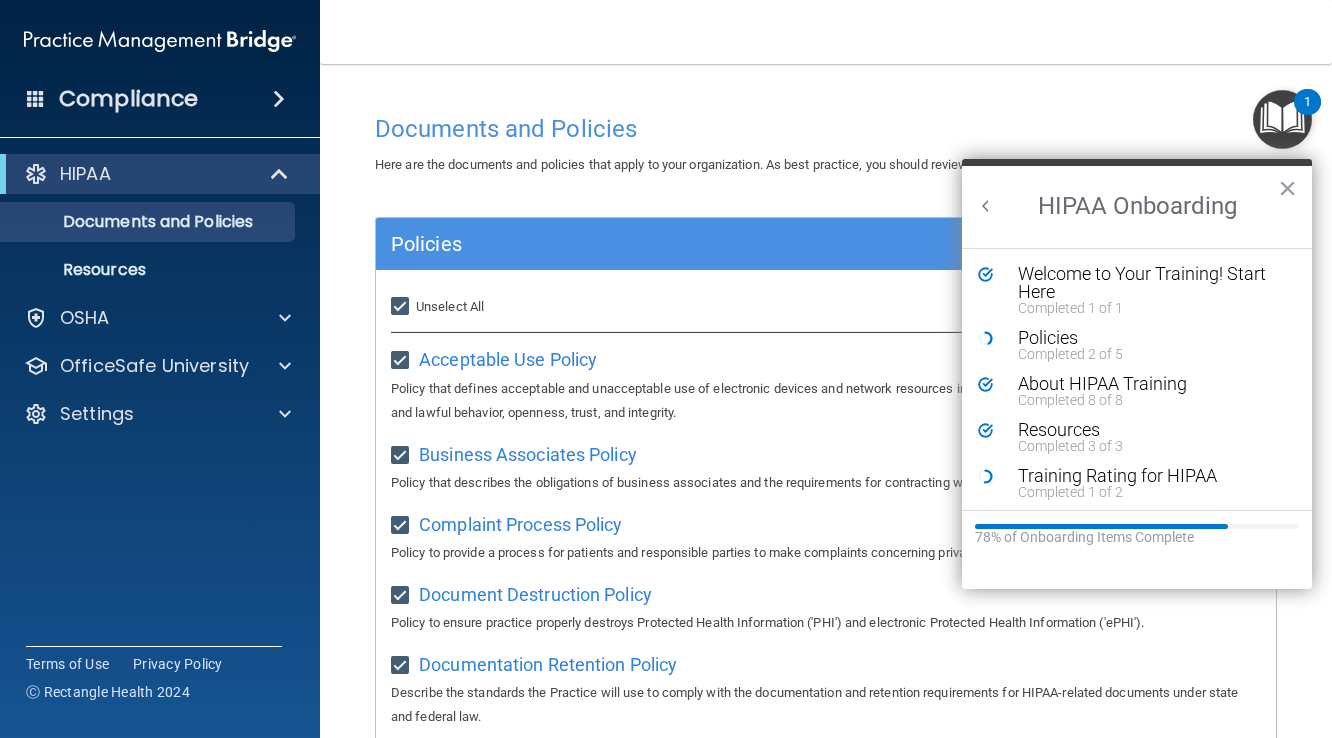 scroll, scrollTop: 0, scrollLeft: 0, axis: both 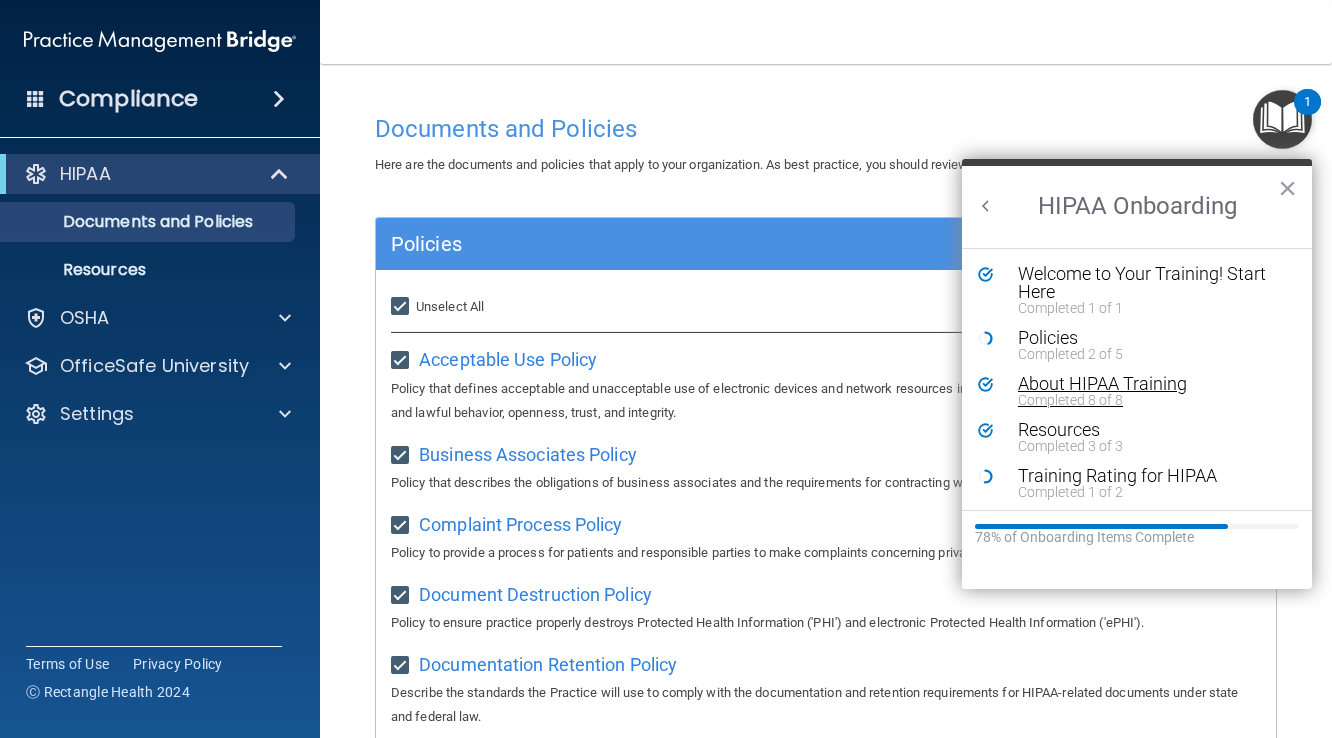 click on "Completed 8 of 8" at bounding box center [1152, 400] 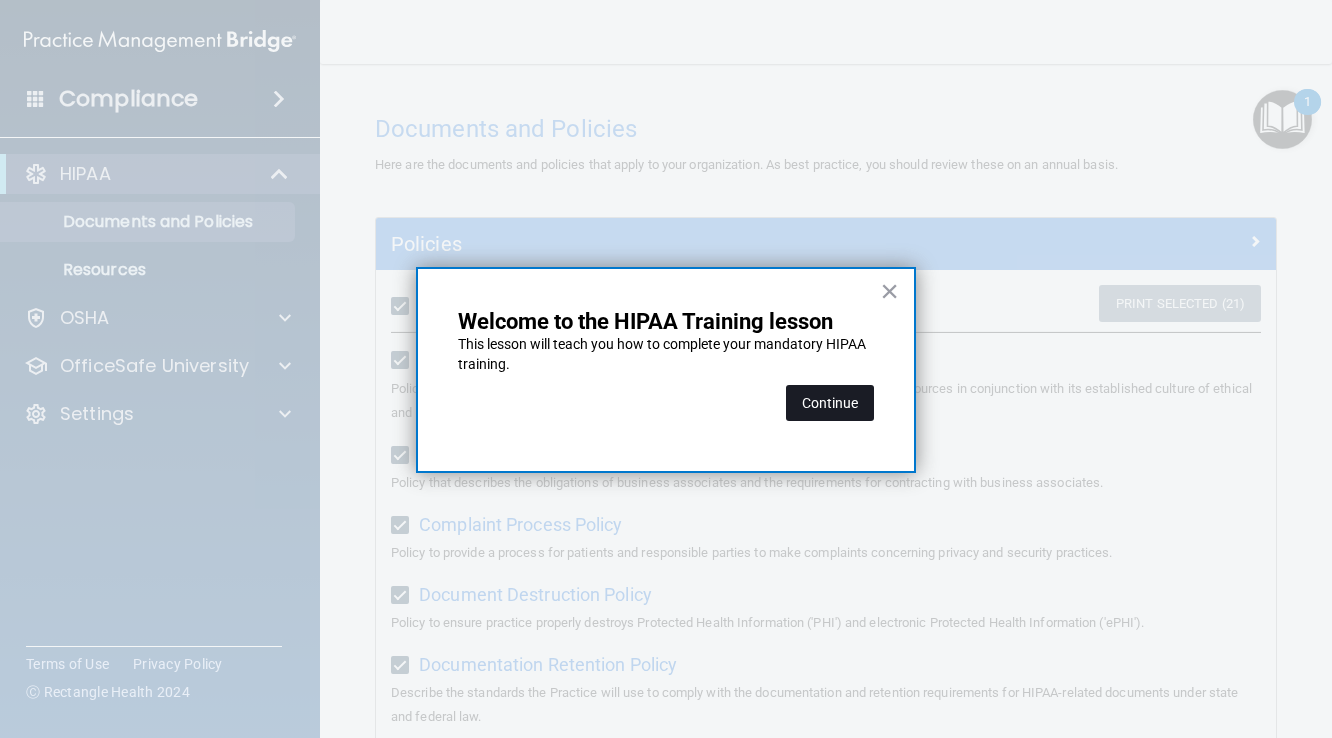 click on "Continue" at bounding box center [830, 403] 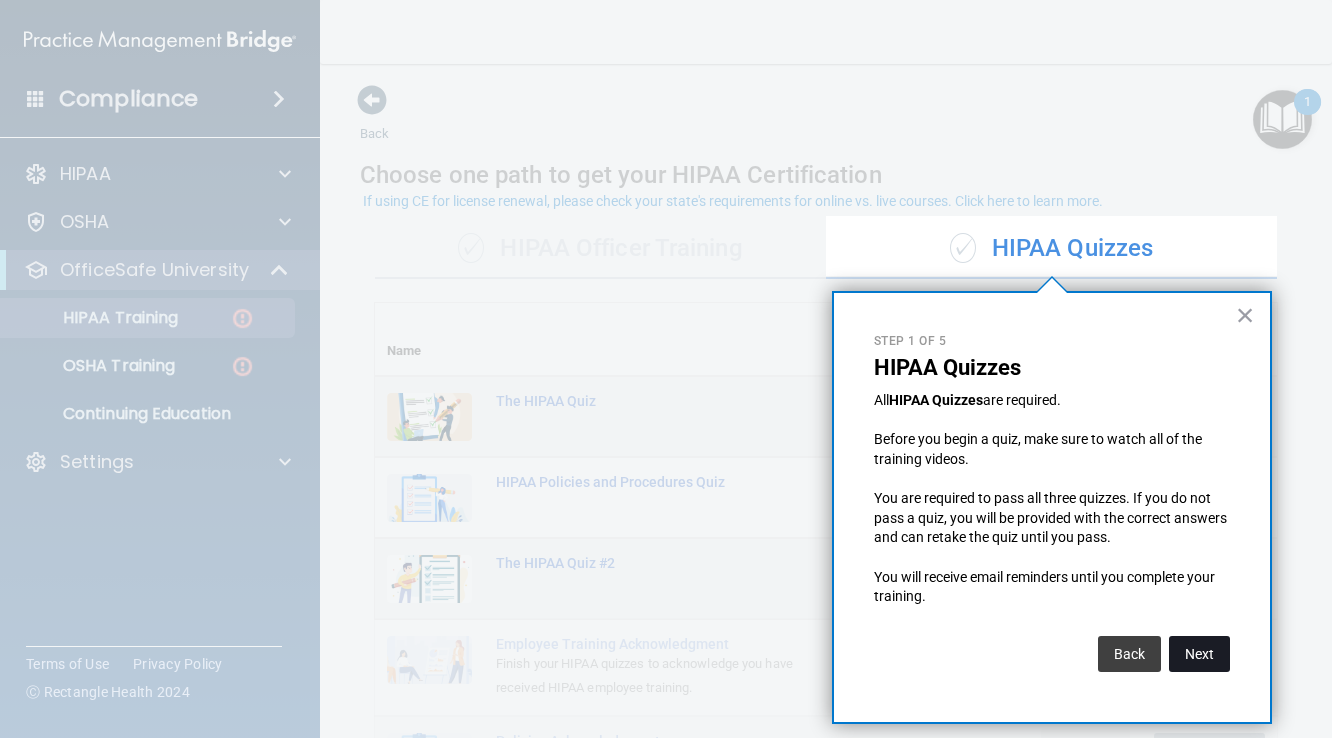 click on "Next" at bounding box center (1199, 654) 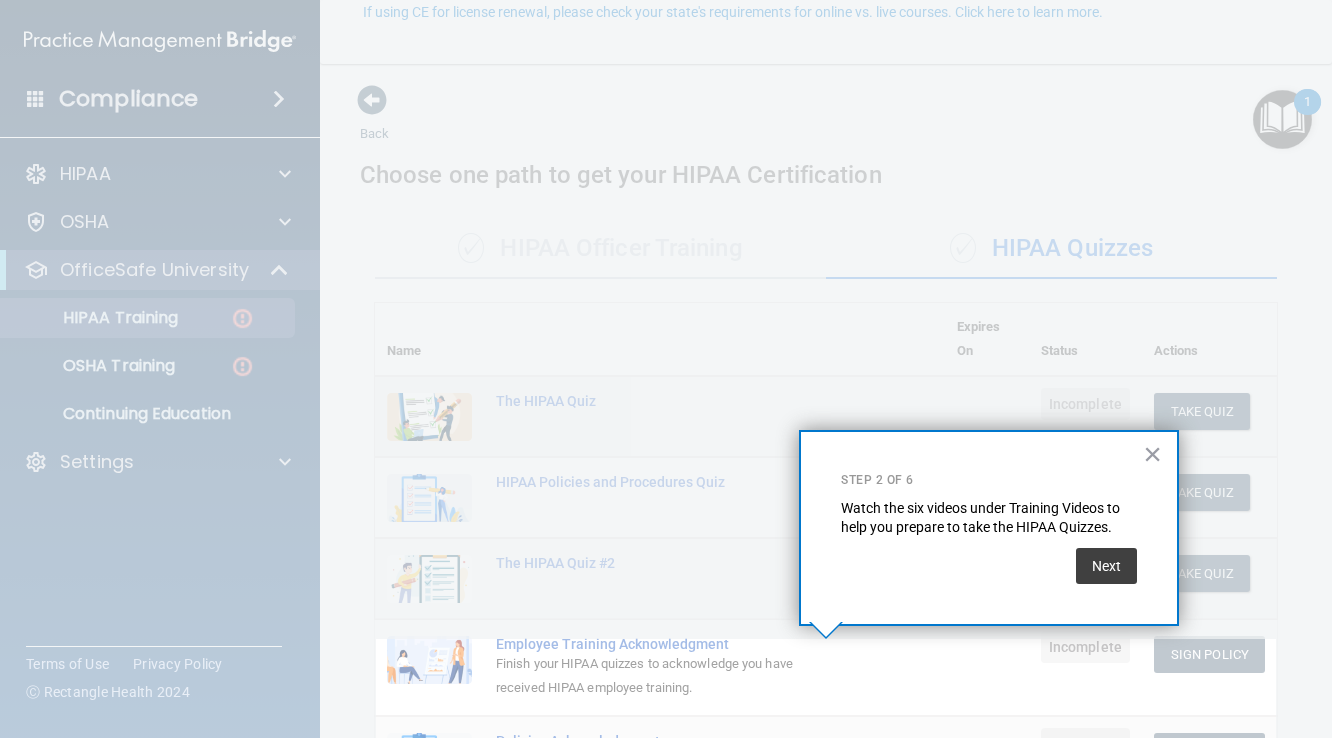 scroll, scrollTop: 189, scrollLeft: 0, axis: vertical 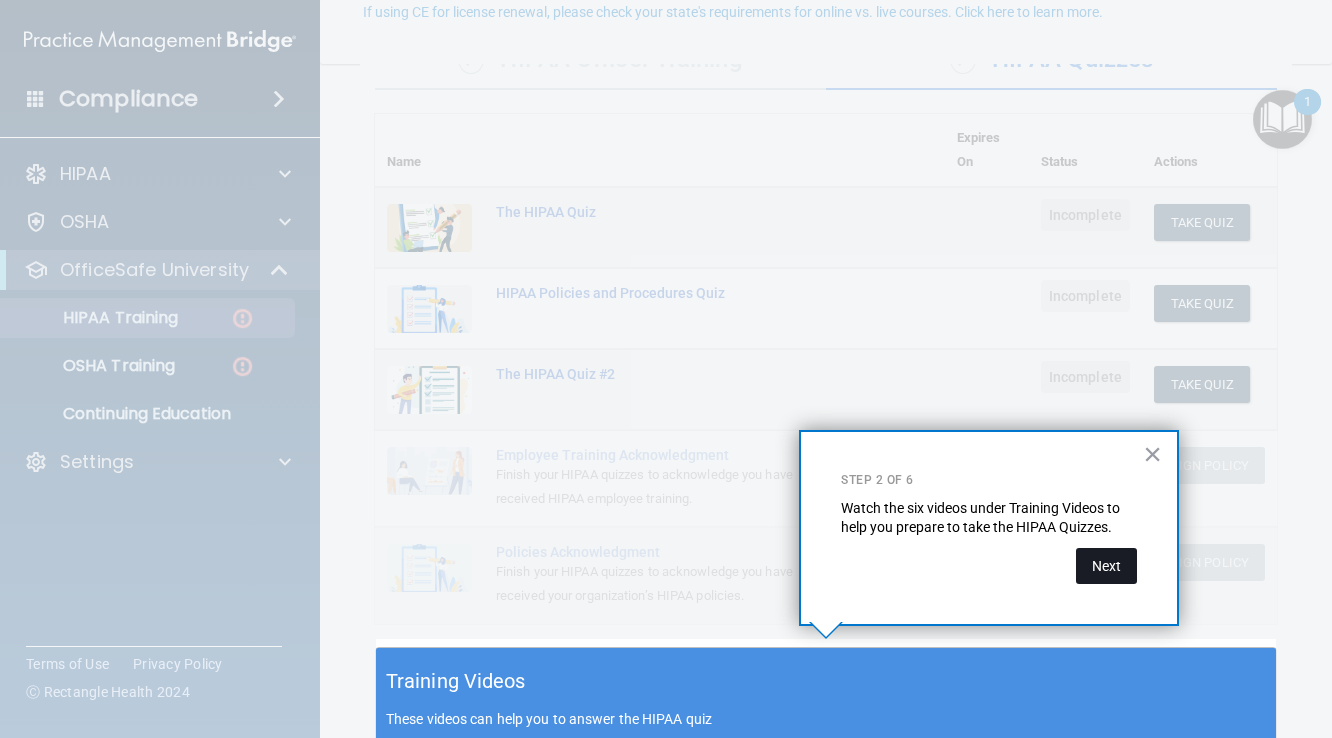 click on "Next" at bounding box center [1106, 566] 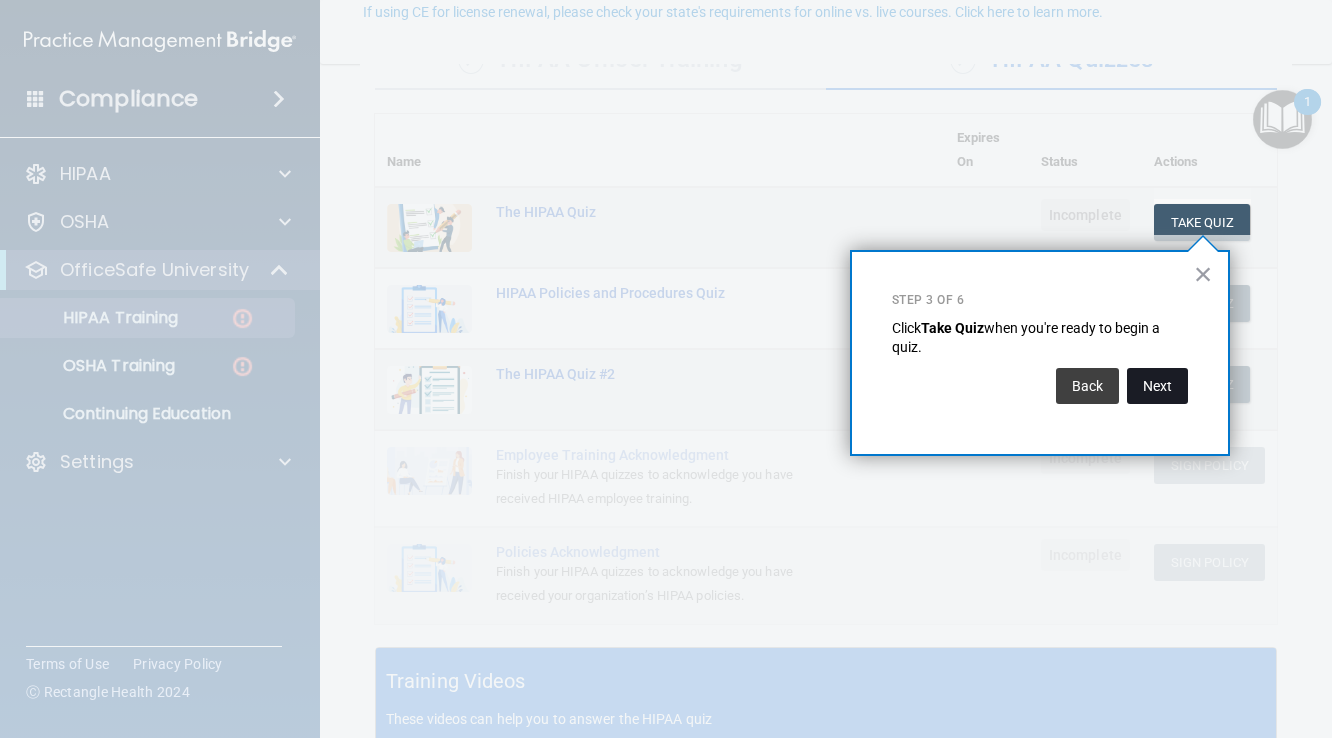 click on "Next" at bounding box center [1157, 386] 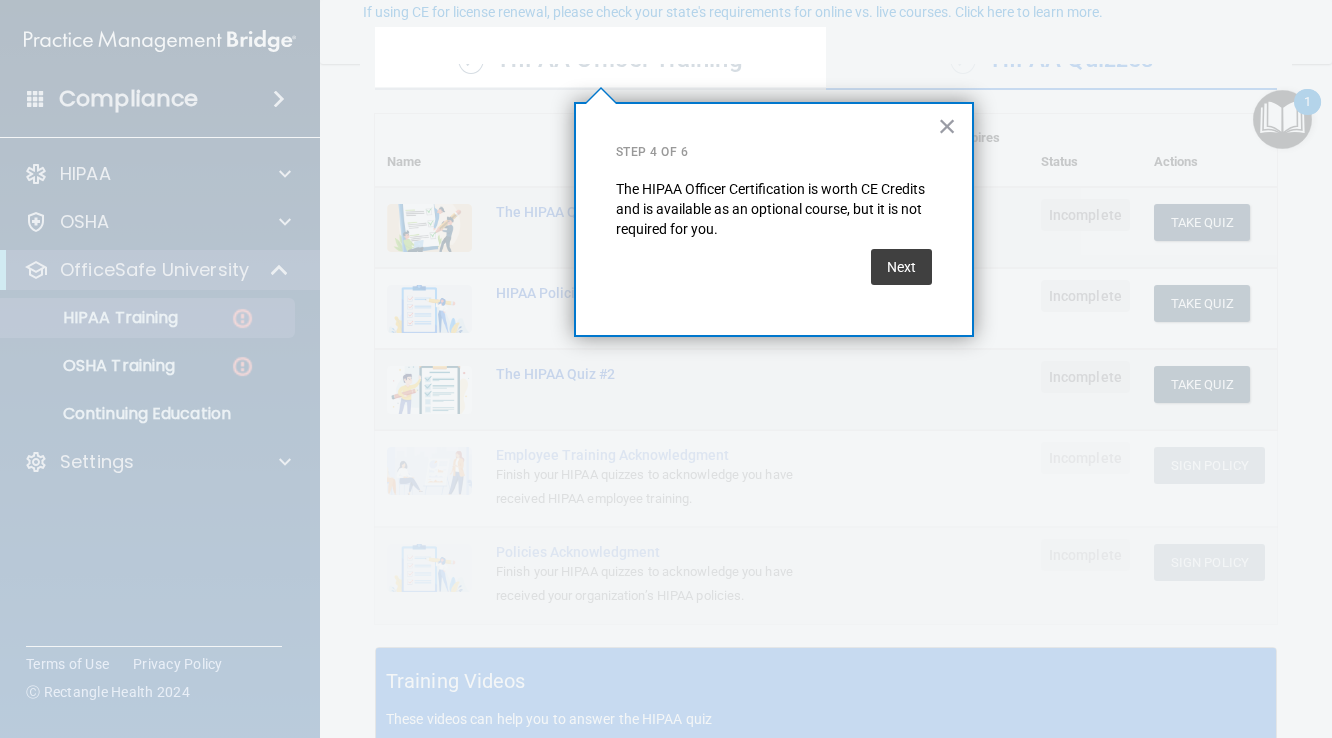 scroll, scrollTop: 152, scrollLeft: 0, axis: vertical 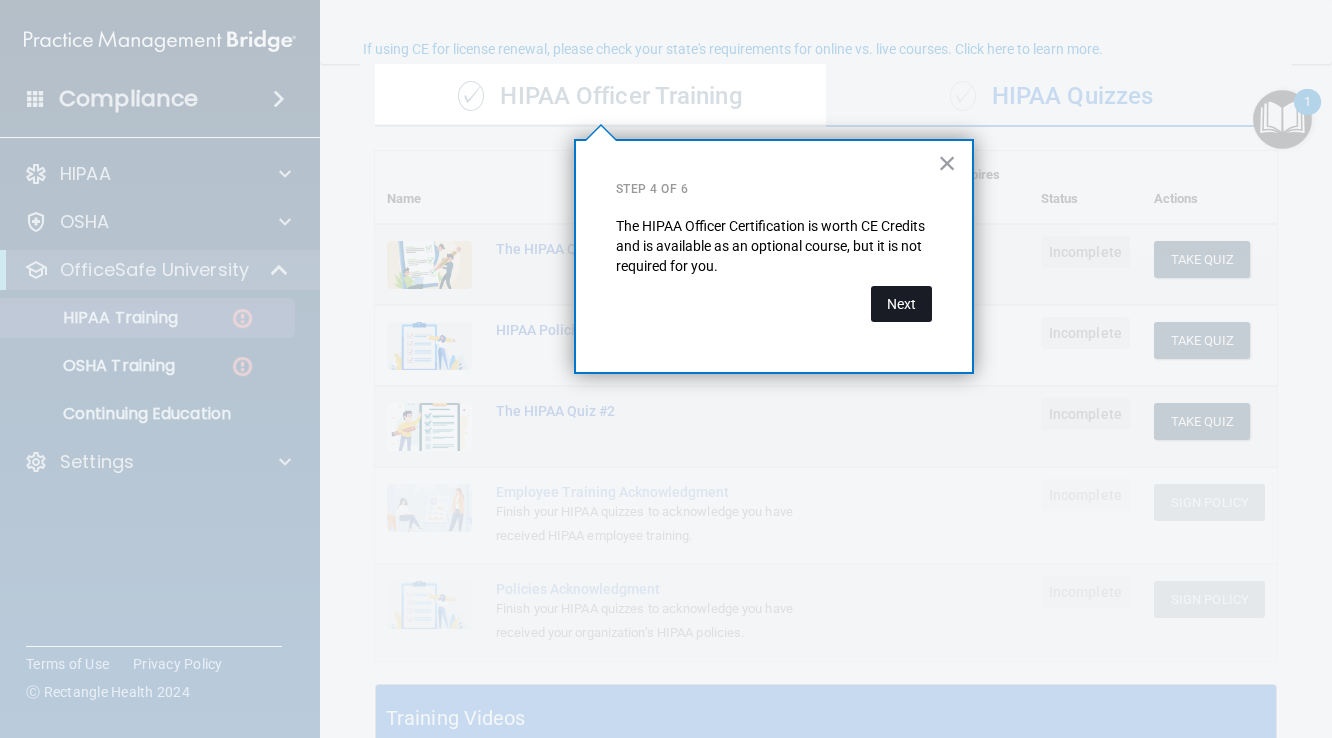 click on "Next" at bounding box center [901, 304] 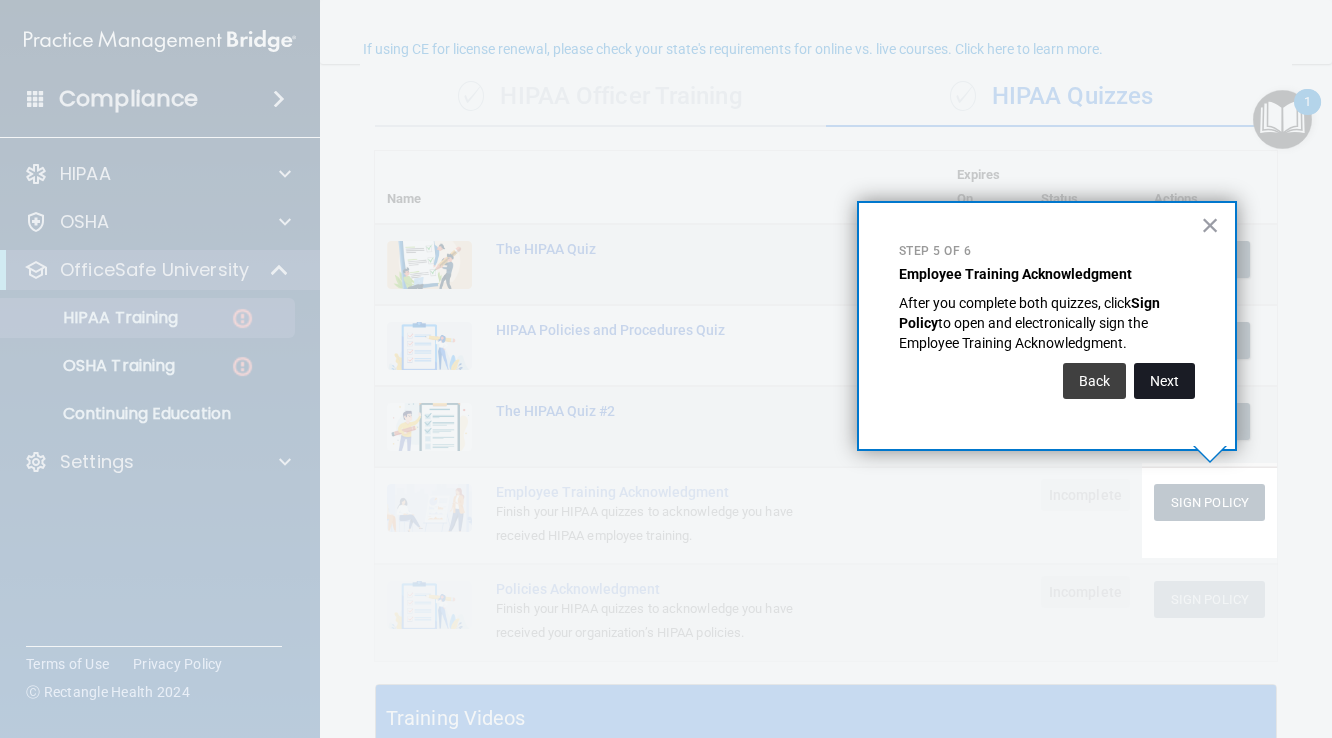 click on "Next" at bounding box center [1164, 381] 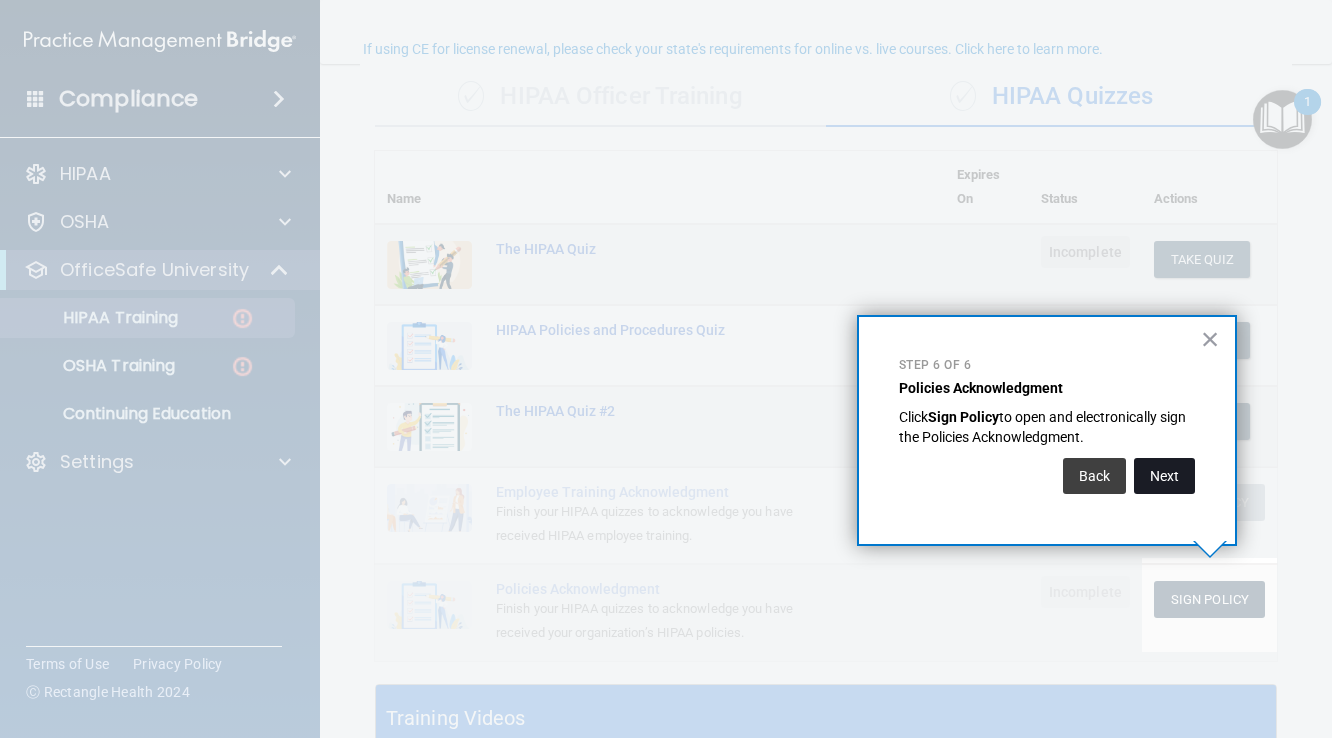 click on "Next" at bounding box center (1164, 476) 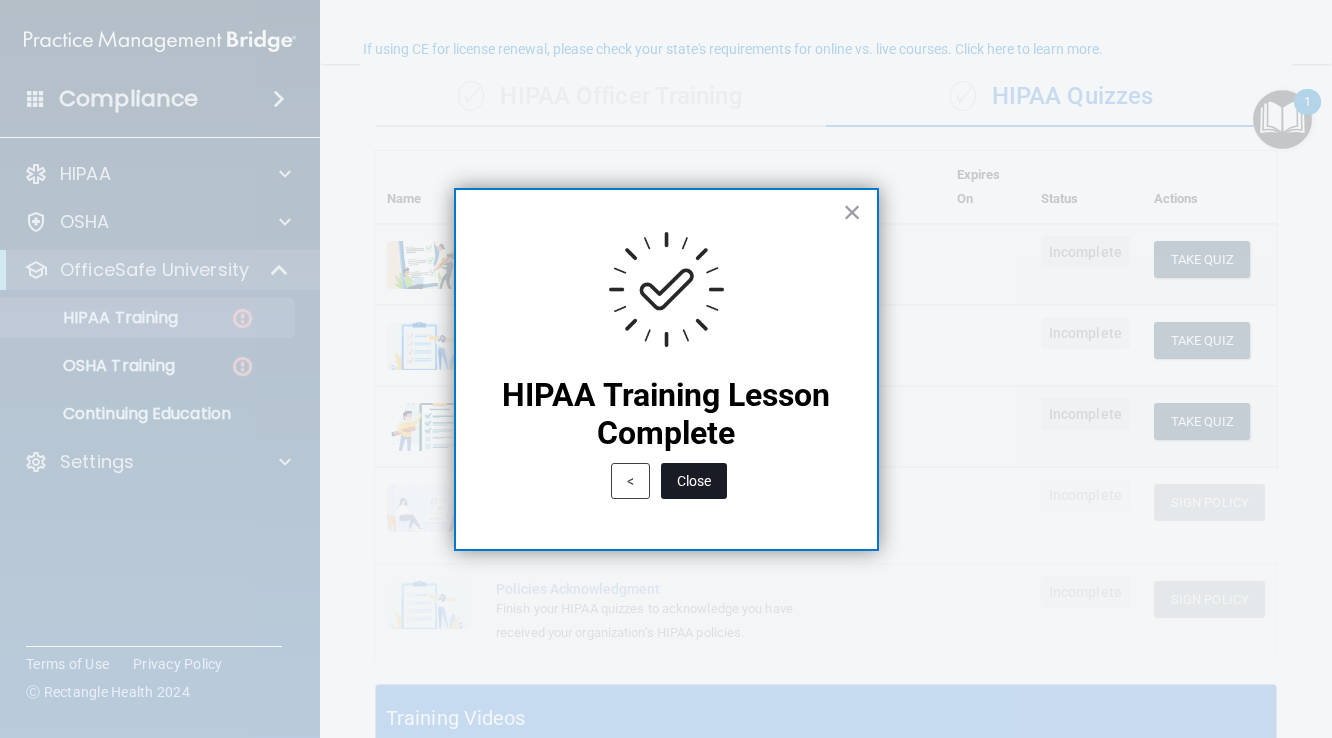 click on "Close" at bounding box center (694, 481) 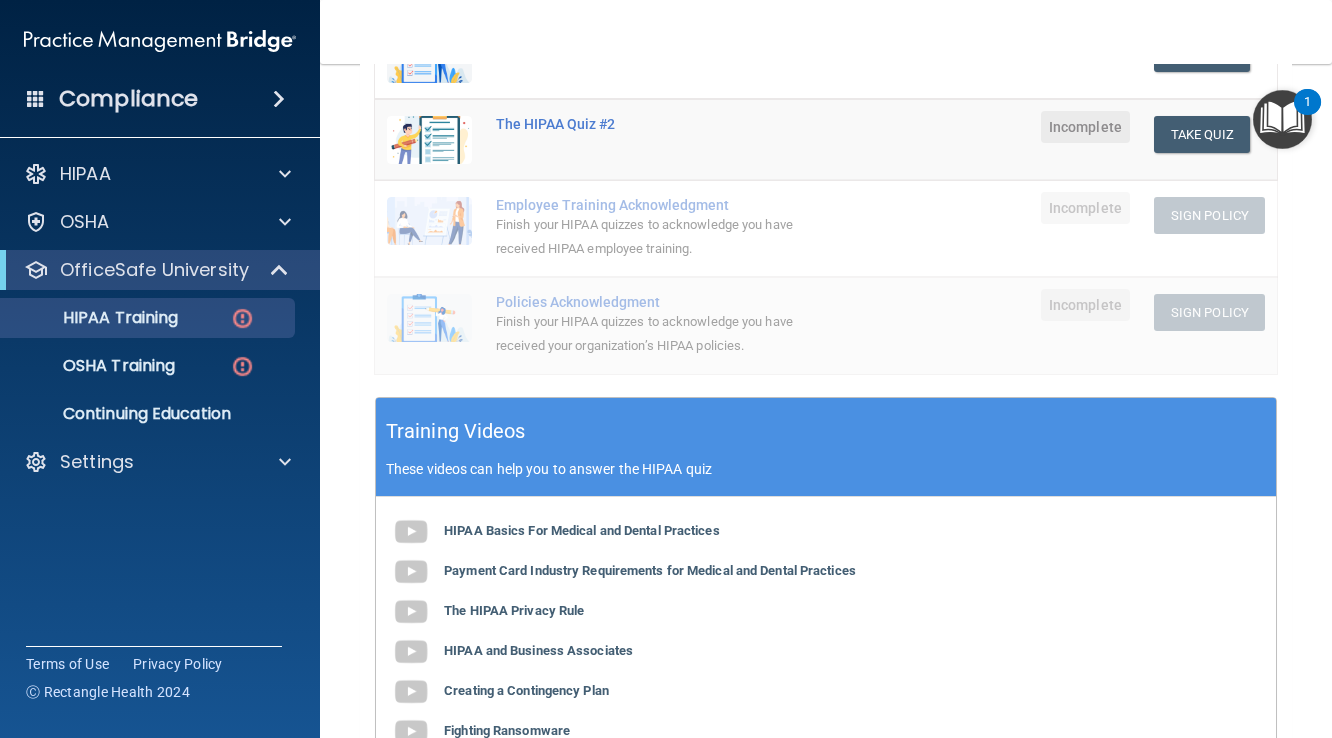 scroll, scrollTop: 427, scrollLeft: 0, axis: vertical 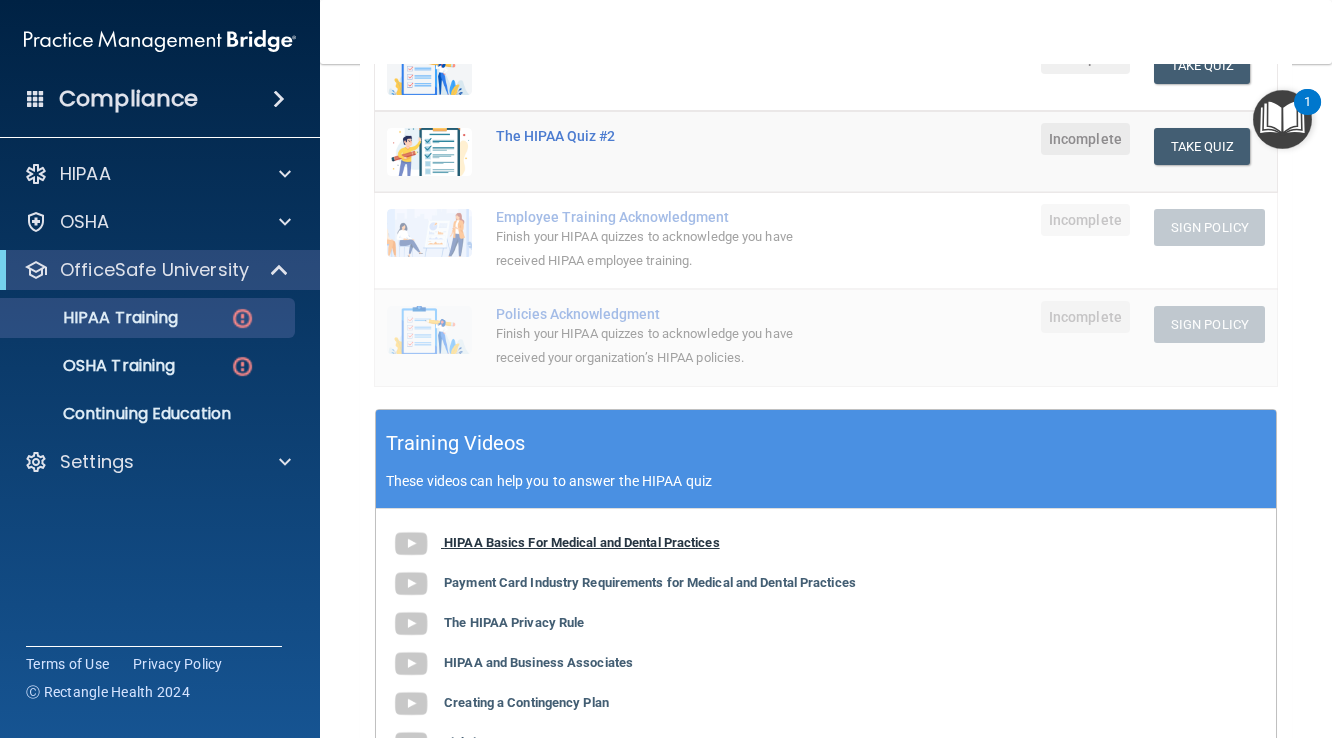 click at bounding box center [411, 544] 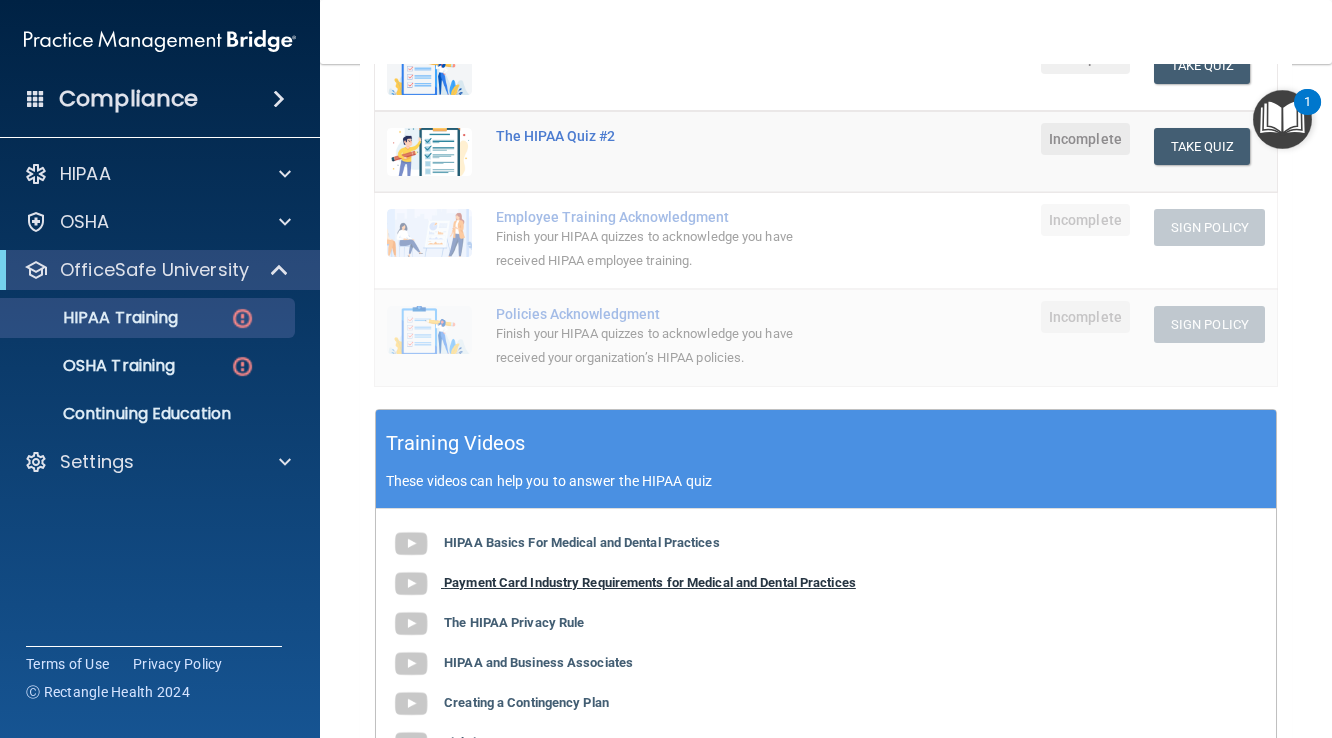 click at bounding box center (411, 584) 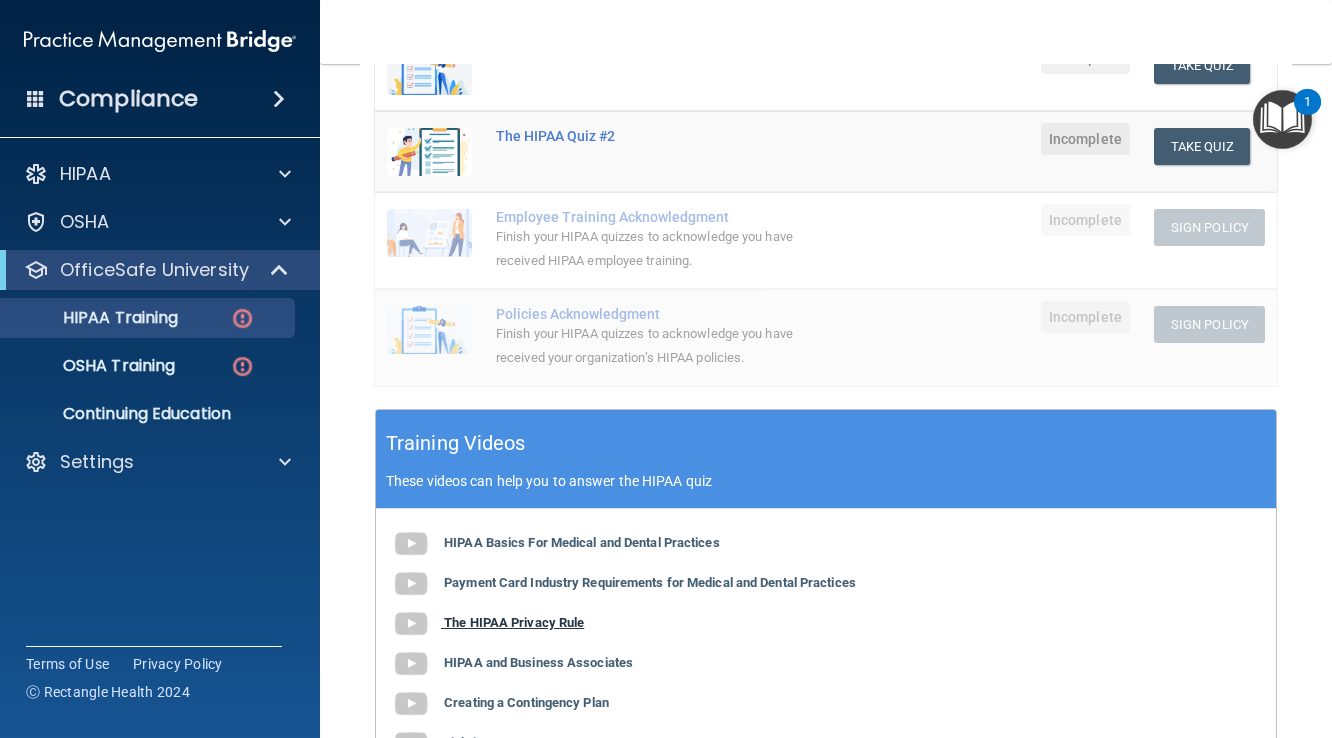 click at bounding box center (411, 624) 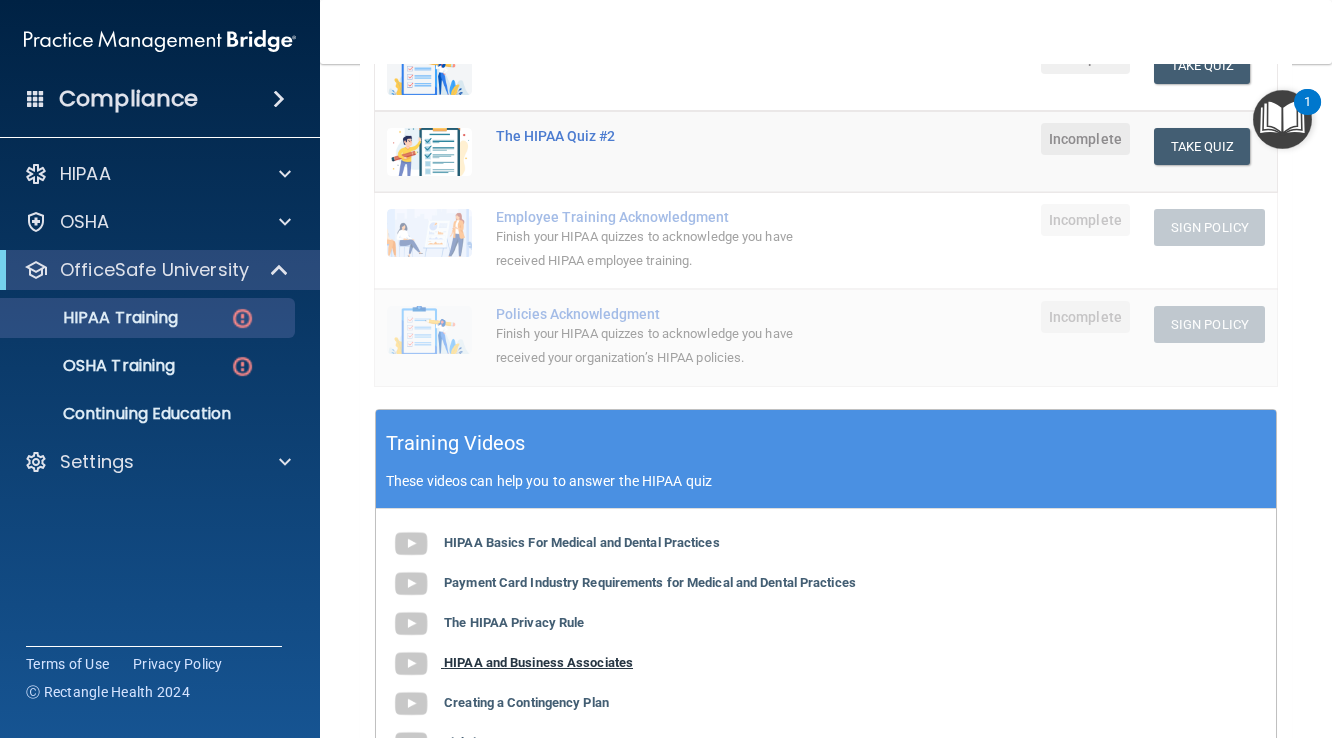 click at bounding box center (411, 664) 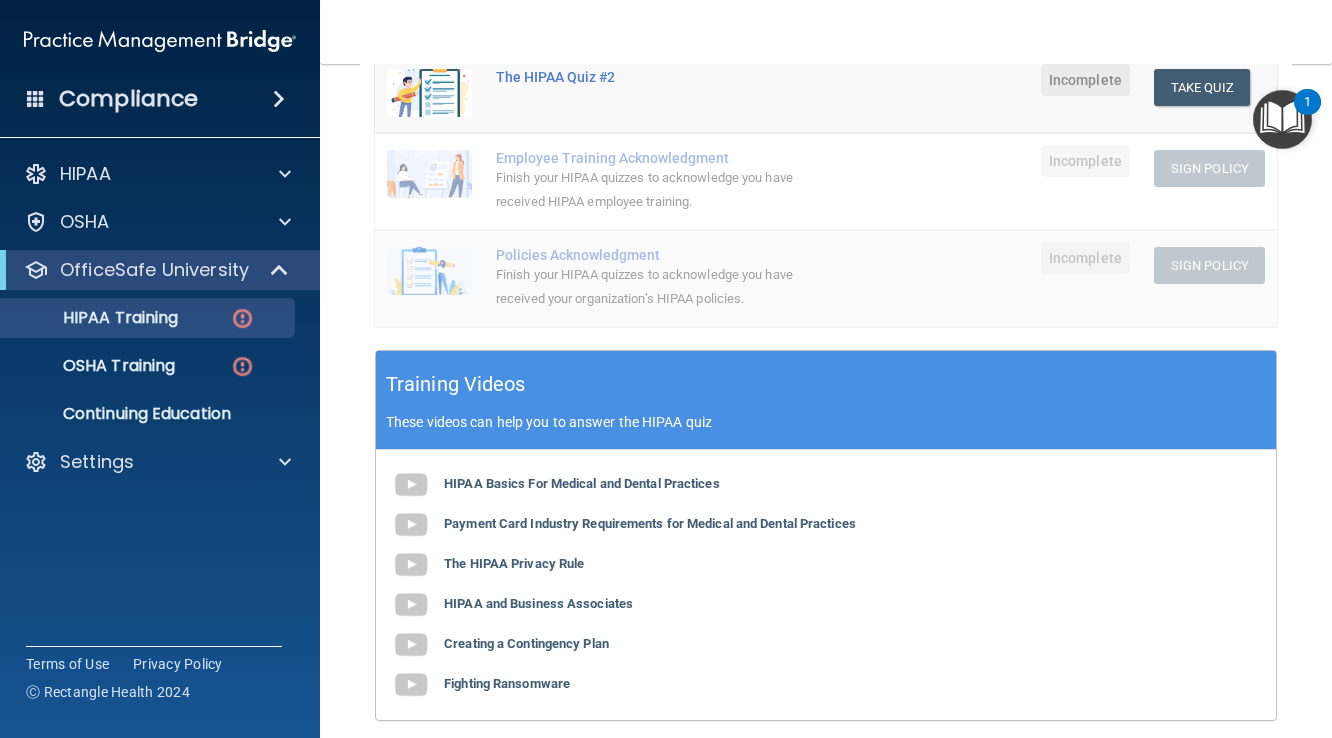 scroll, scrollTop: 503, scrollLeft: 0, axis: vertical 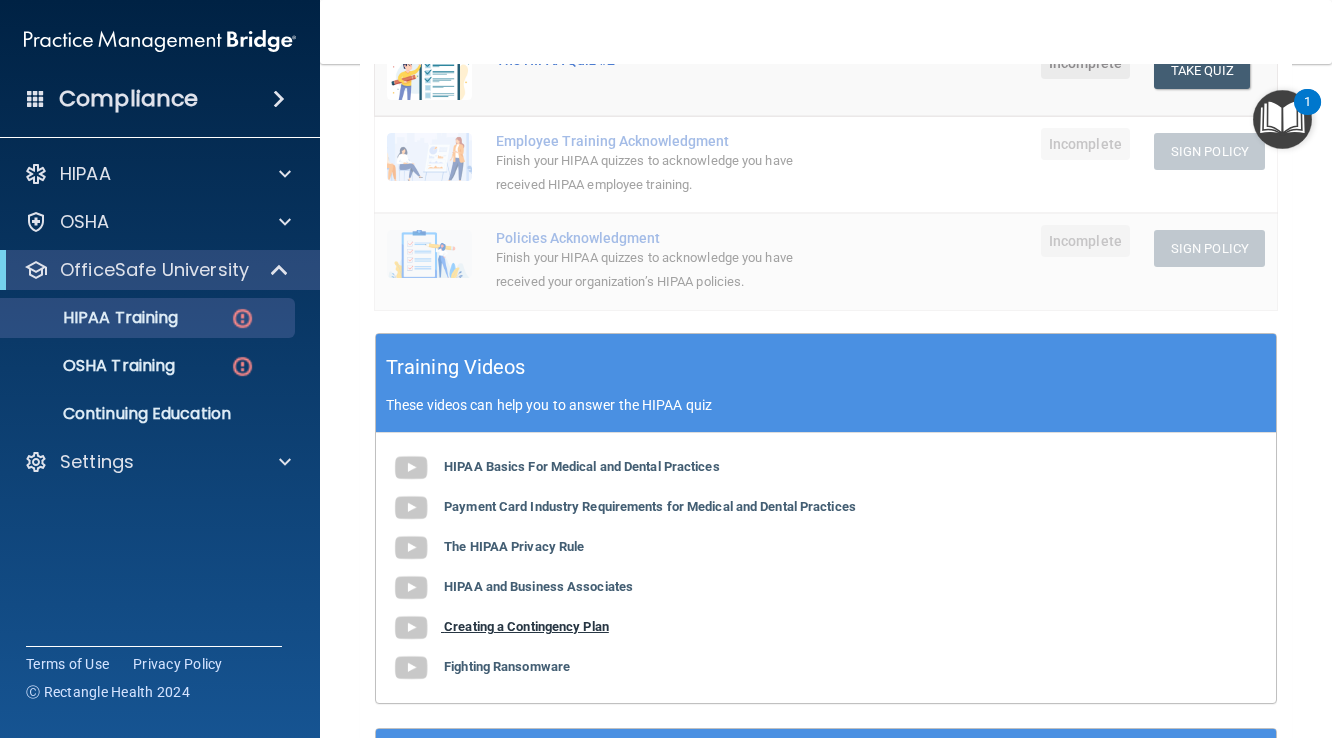 click at bounding box center (411, 628) 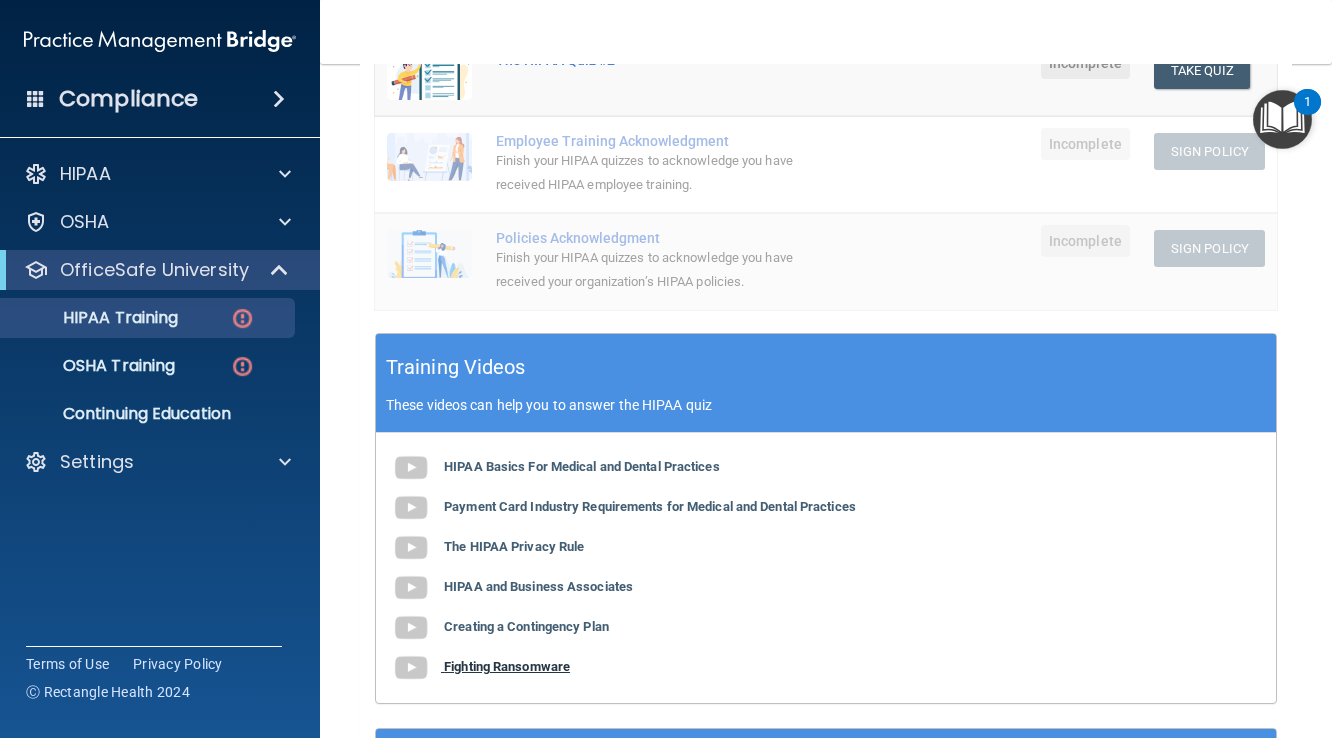click at bounding box center (411, 668) 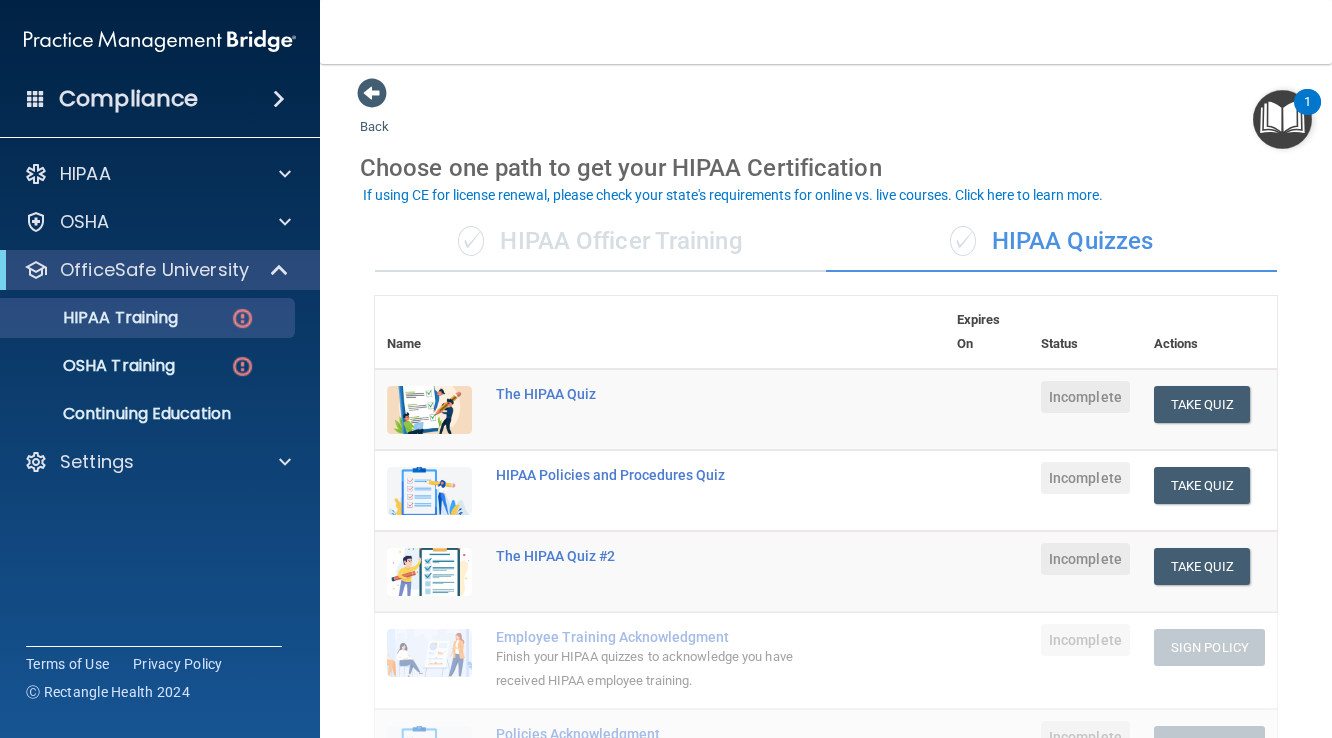scroll, scrollTop: 6, scrollLeft: 0, axis: vertical 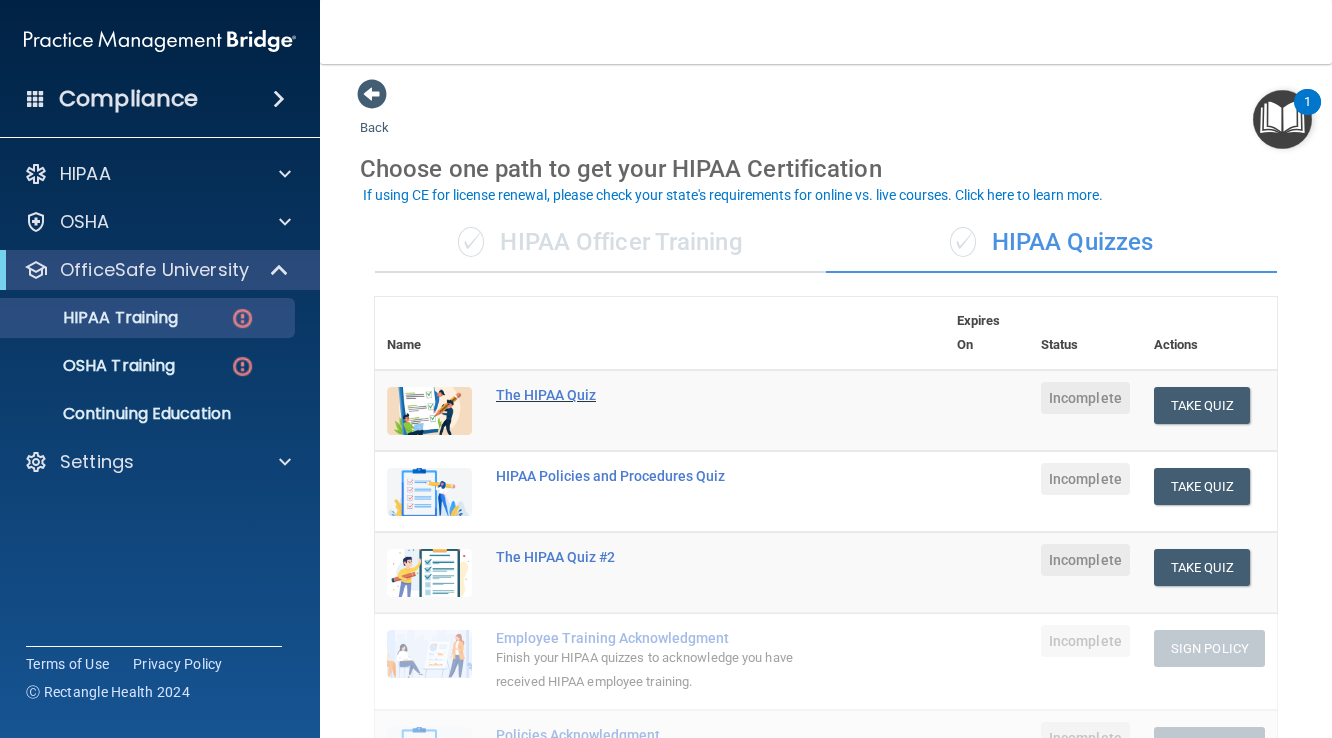 click on "The HIPAA Quiz" at bounding box center (670, 395) 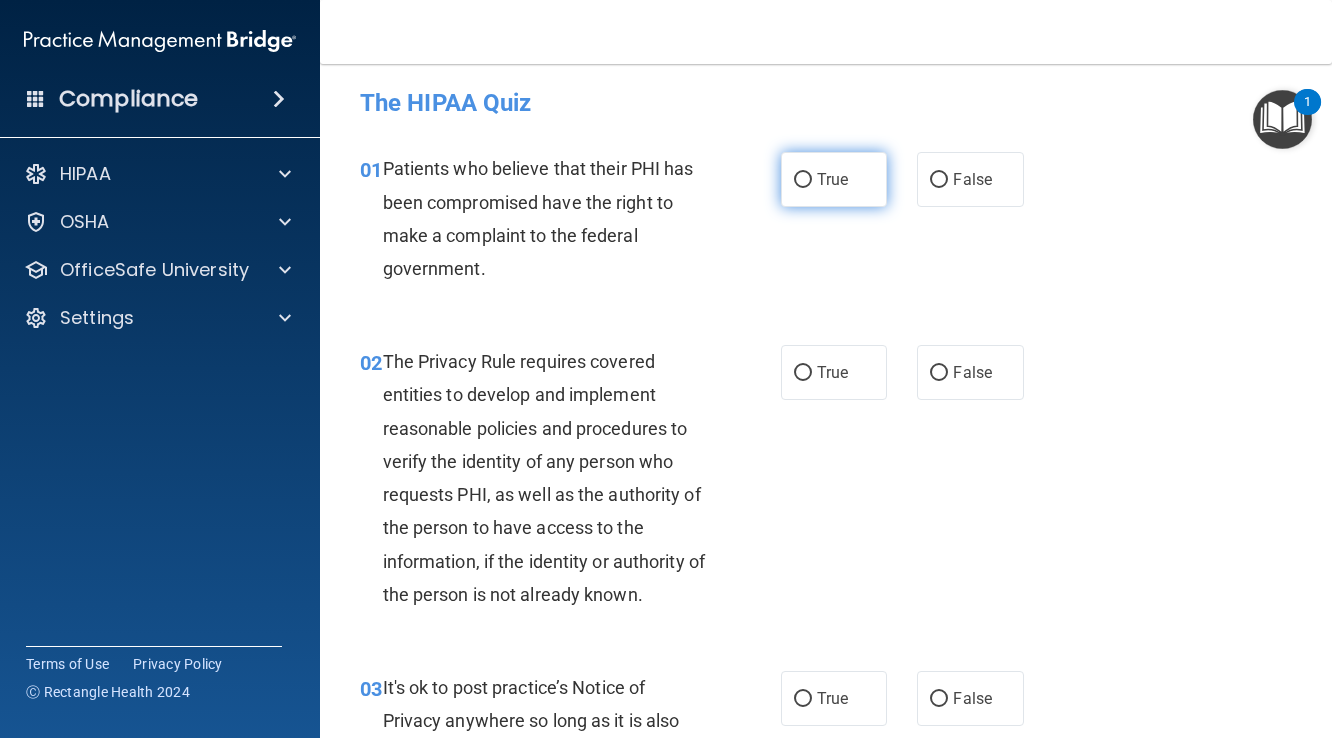 click on "True" at bounding box center [803, 180] 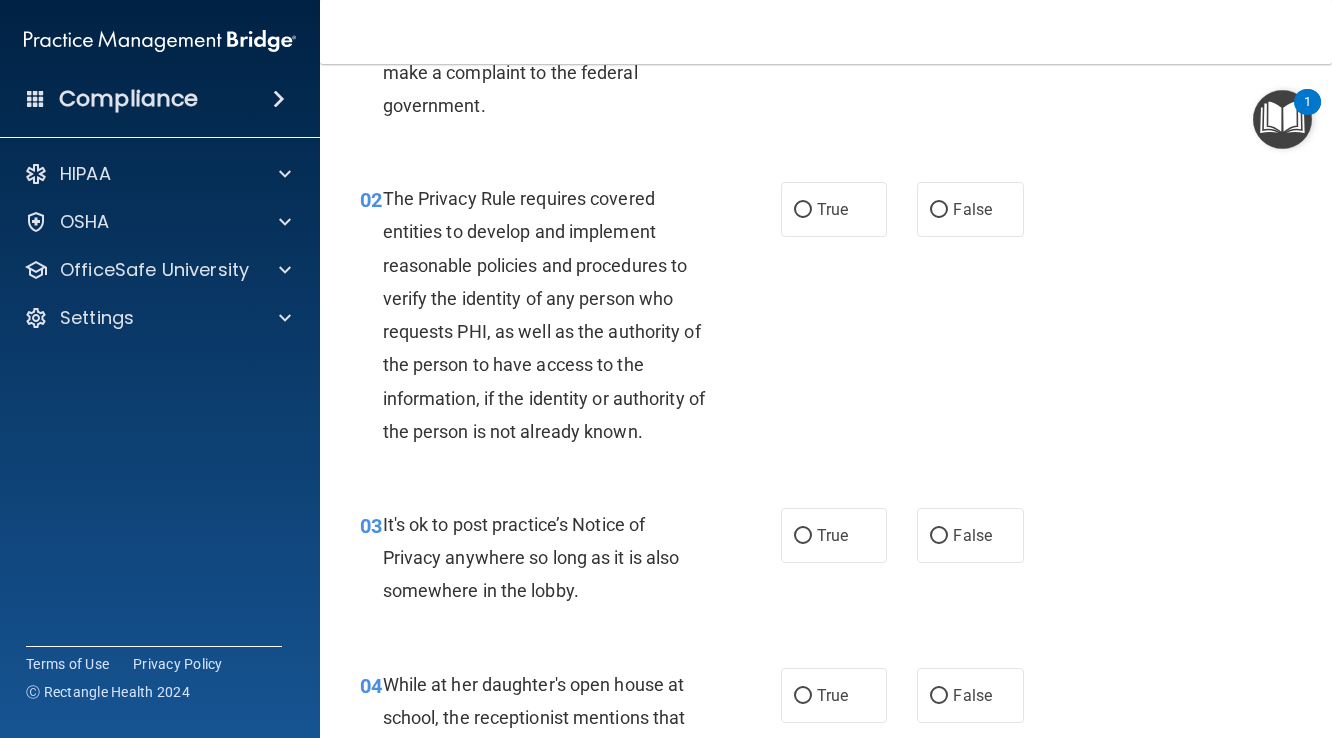 scroll, scrollTop: 179, scrollLeft: 0, axis: vertical 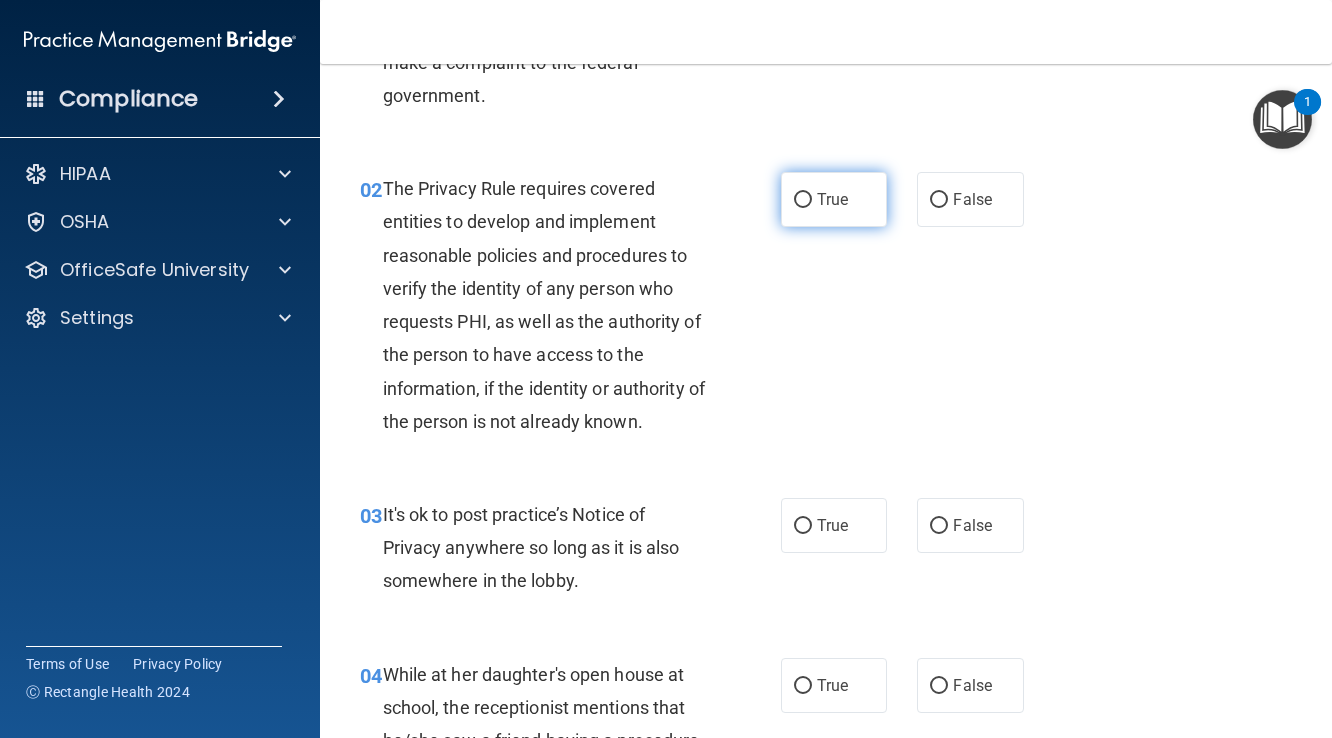click on "True" at bounding box center (803, 200) 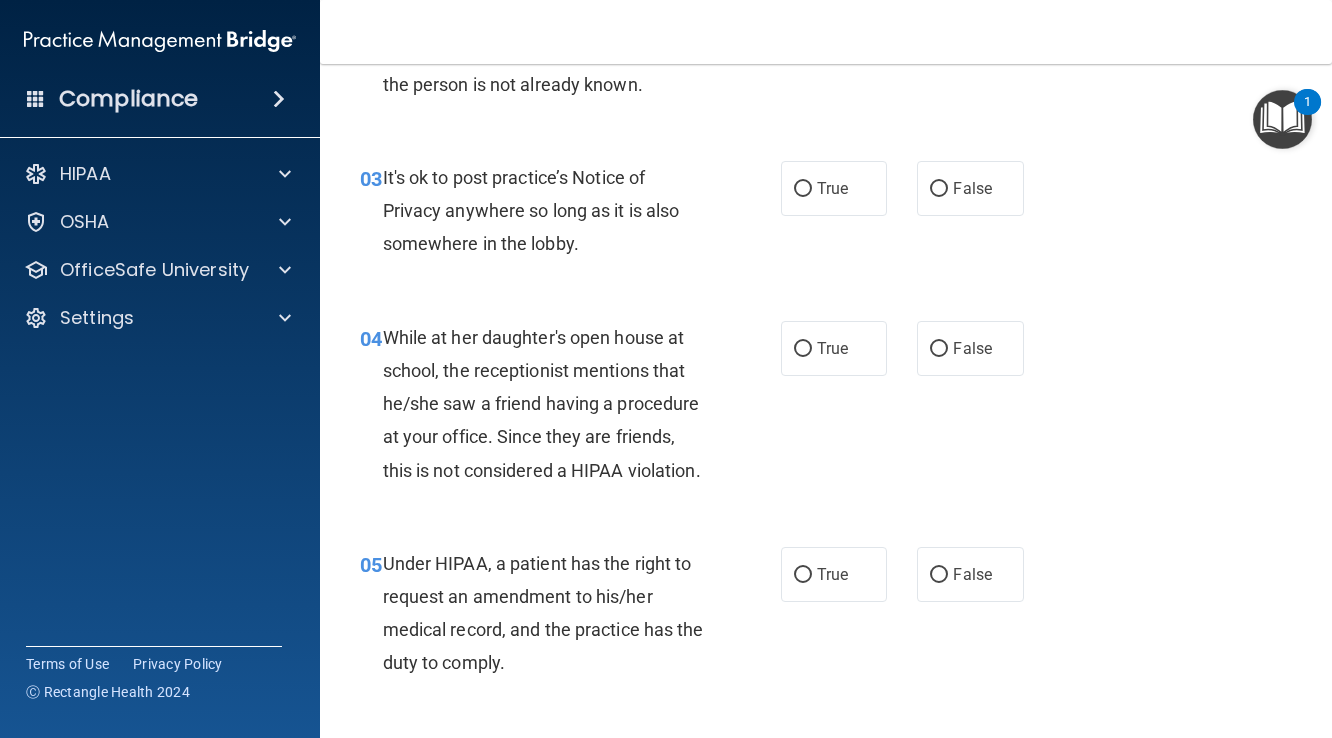 scroll, scrollTop: 518, scrollLeft: 0, axis: vertical 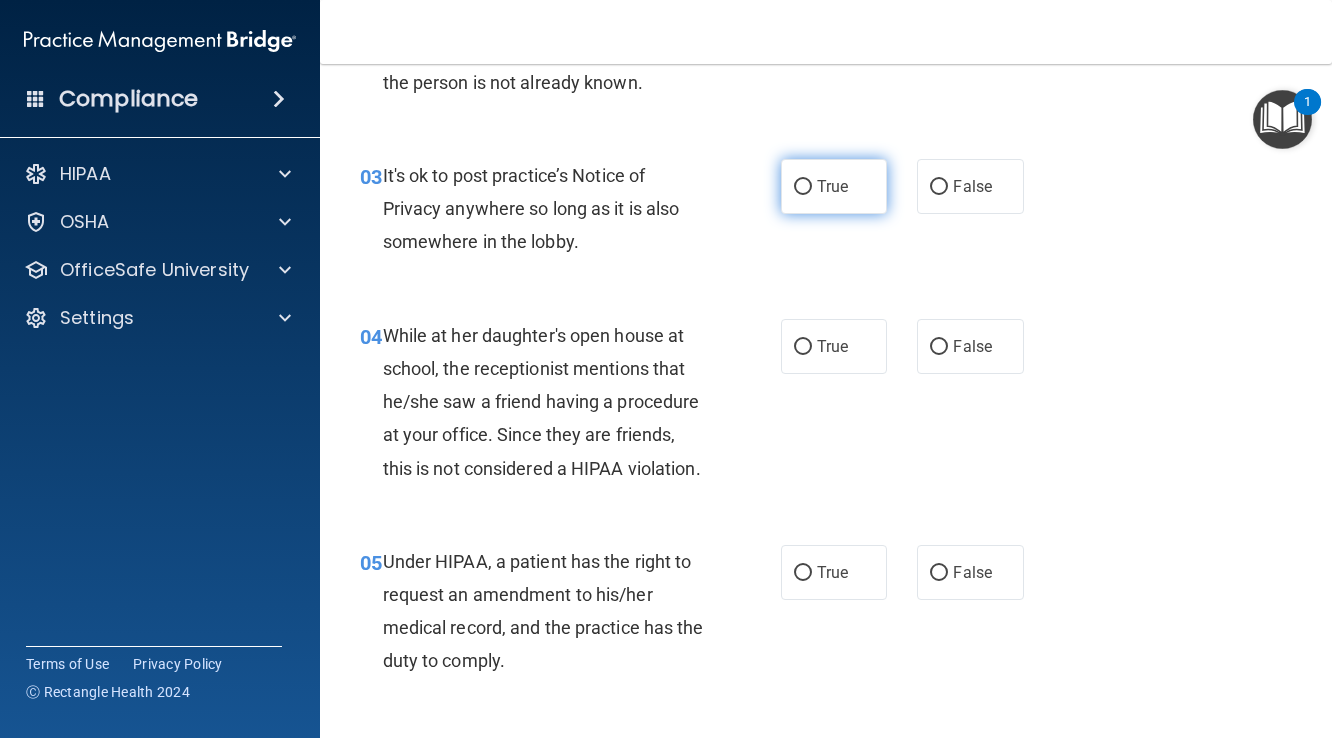 click on "True" at bounding box center [803, 187] 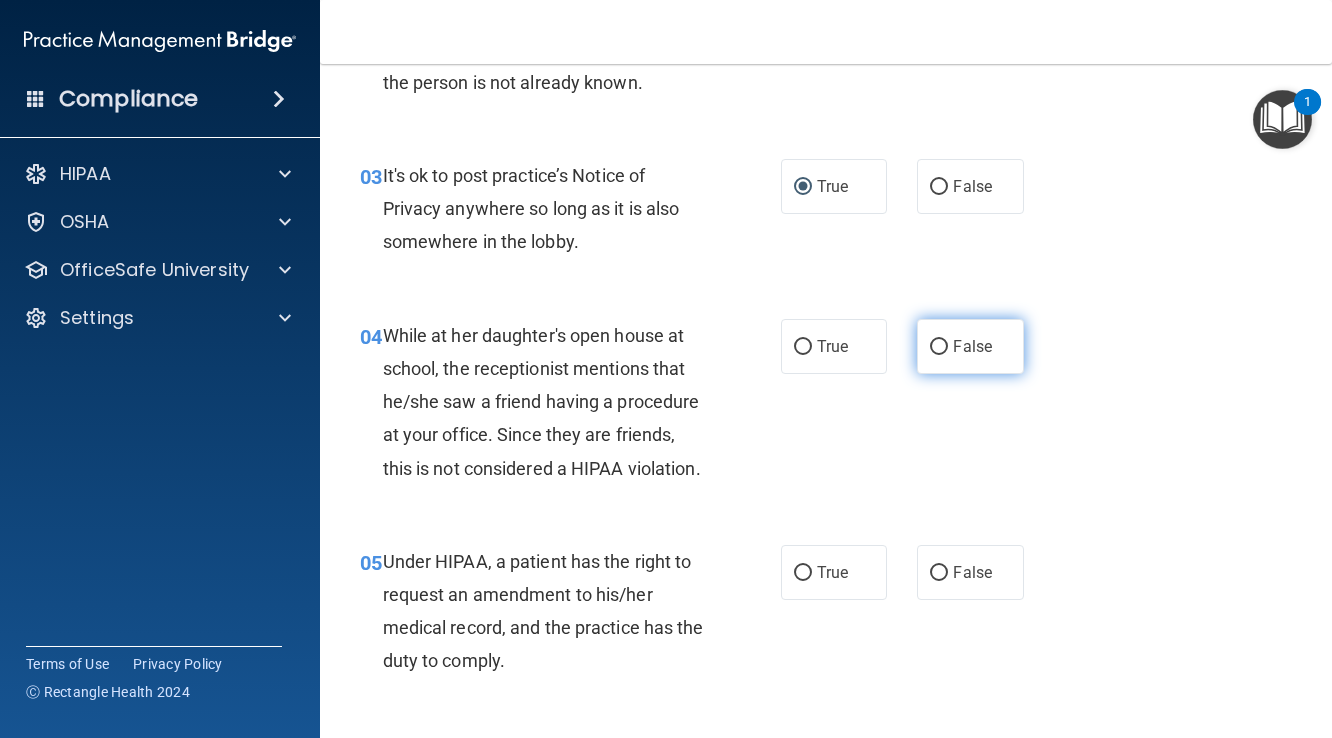 click on "False" at bounding box center [939, 347] 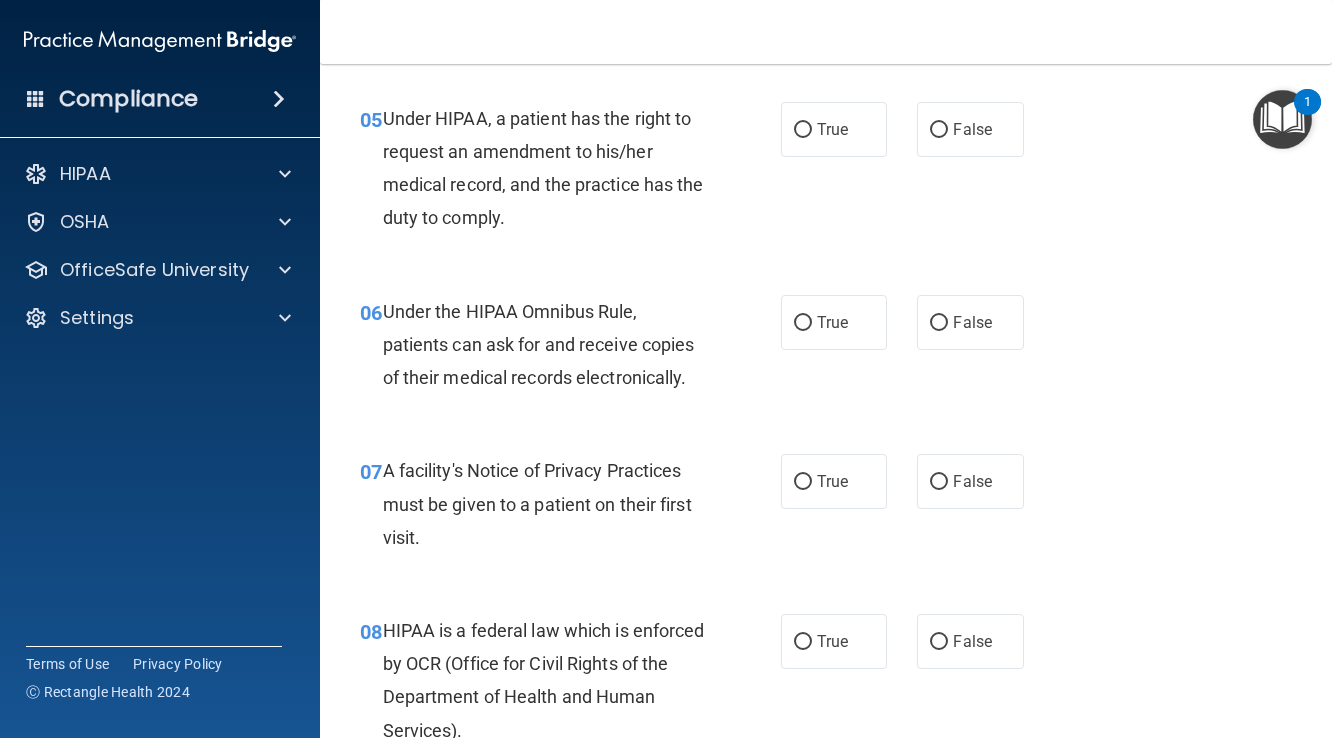scroll, scrollTop: 963, scrollLeft: 0, axis: vertical 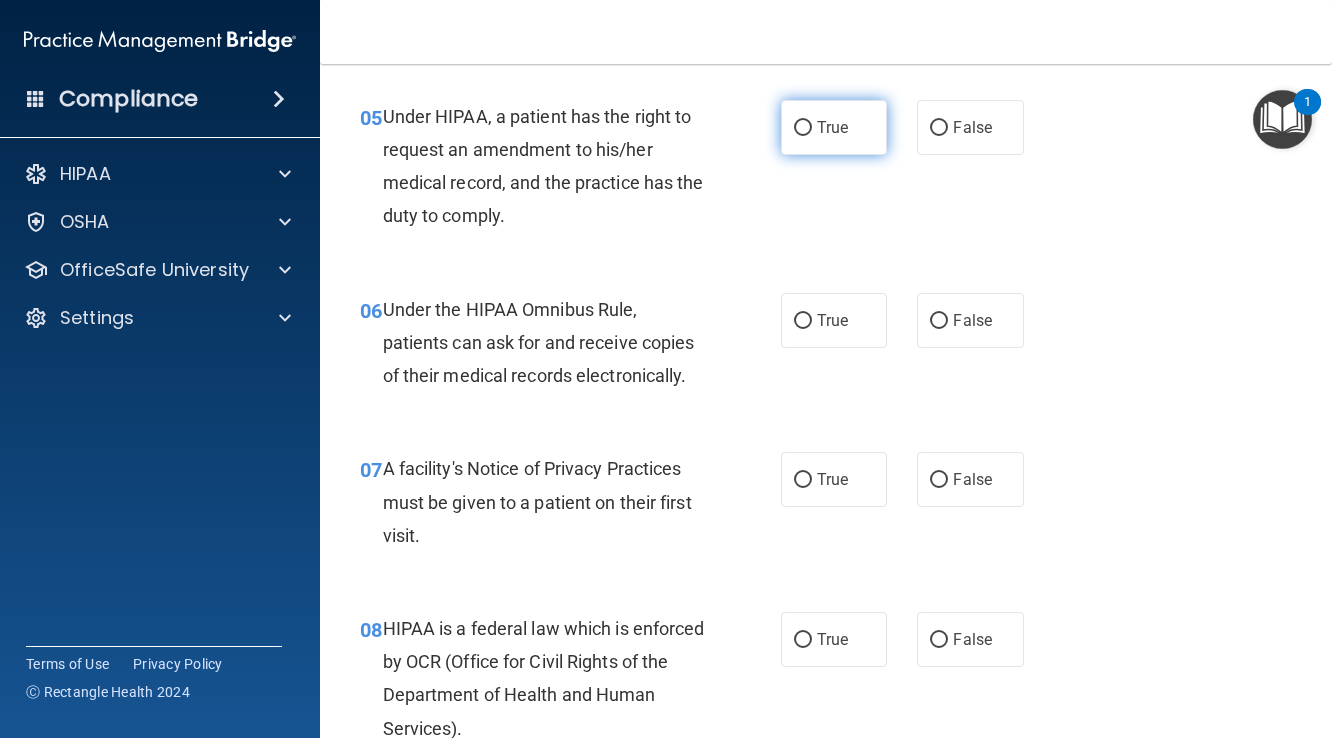 click on "True" at bounding box center (803, 128) 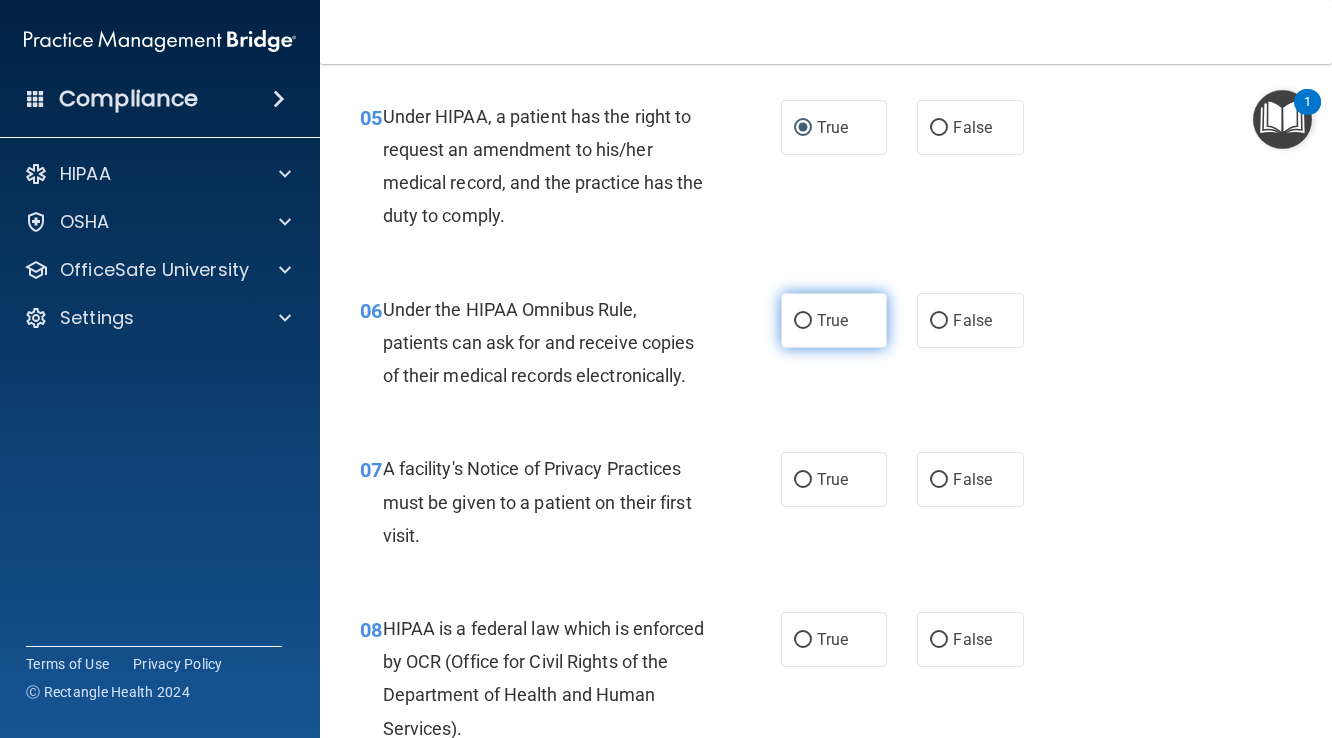 click on "True" at bounding box center [803, 321] 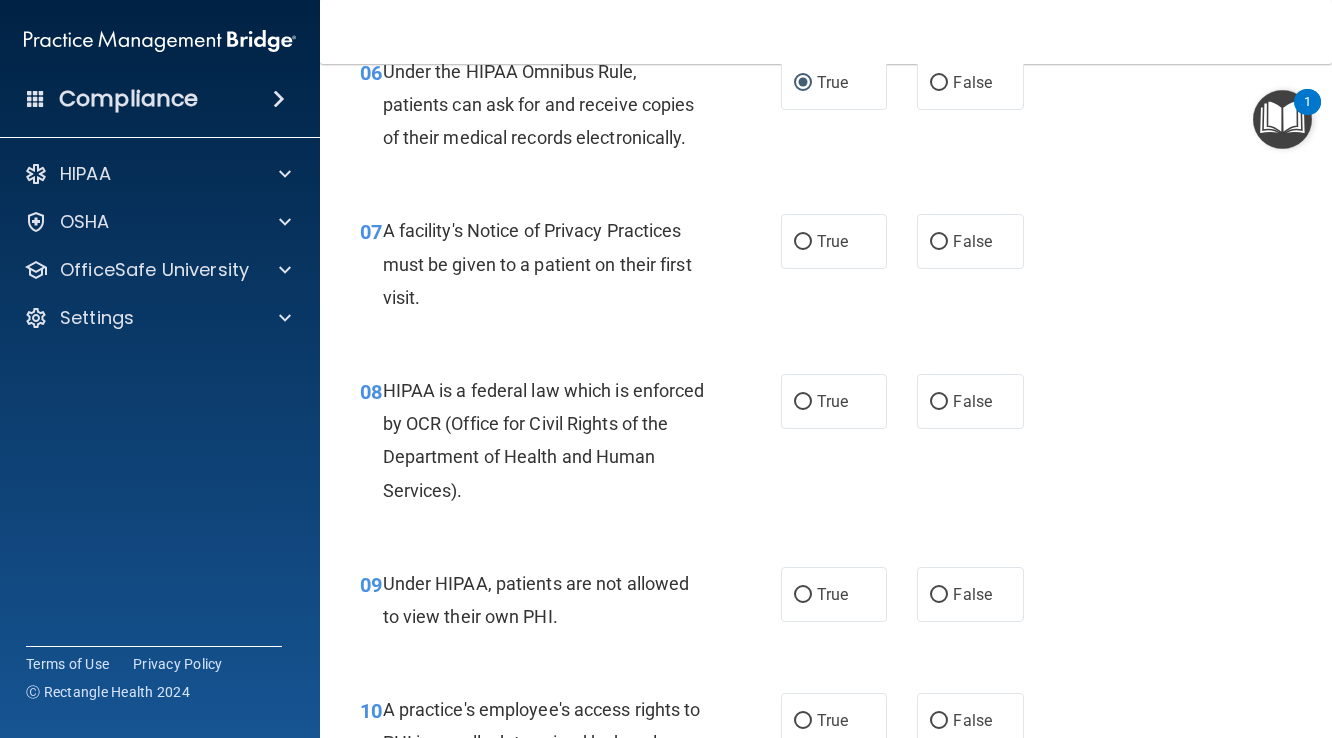 scroll, scrollTop: 1206, scrollLeft: 0, axis: vertical 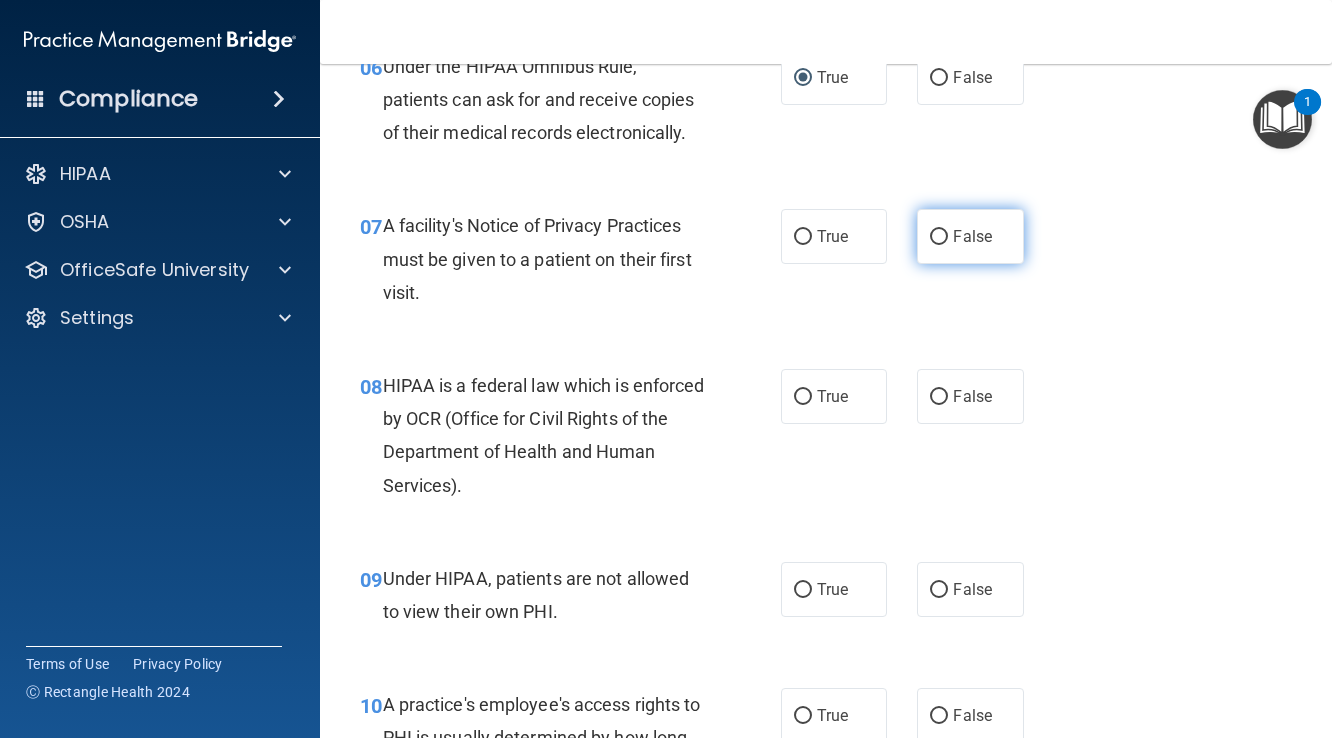 click on "False" at bounding box center (939, 237) 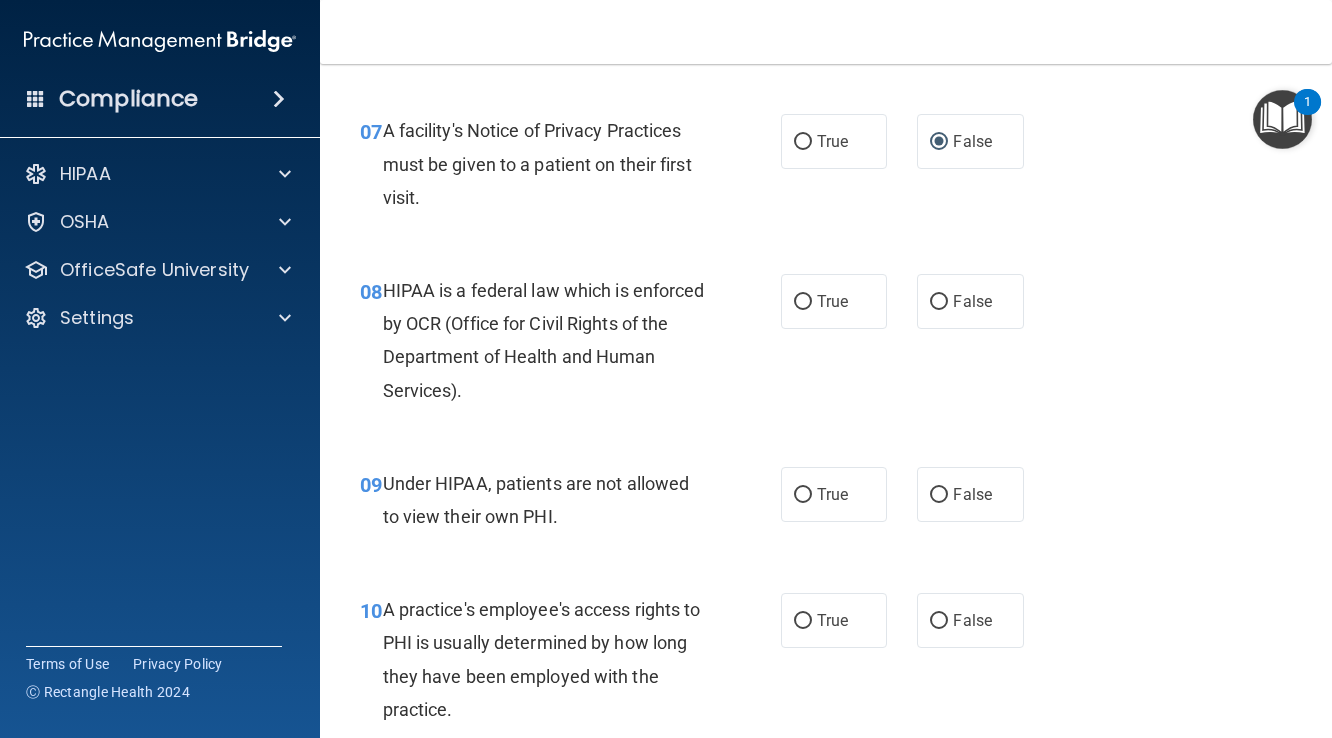 scroll, scrollTop: 1302, scrollLeft: 0, axis: vertical 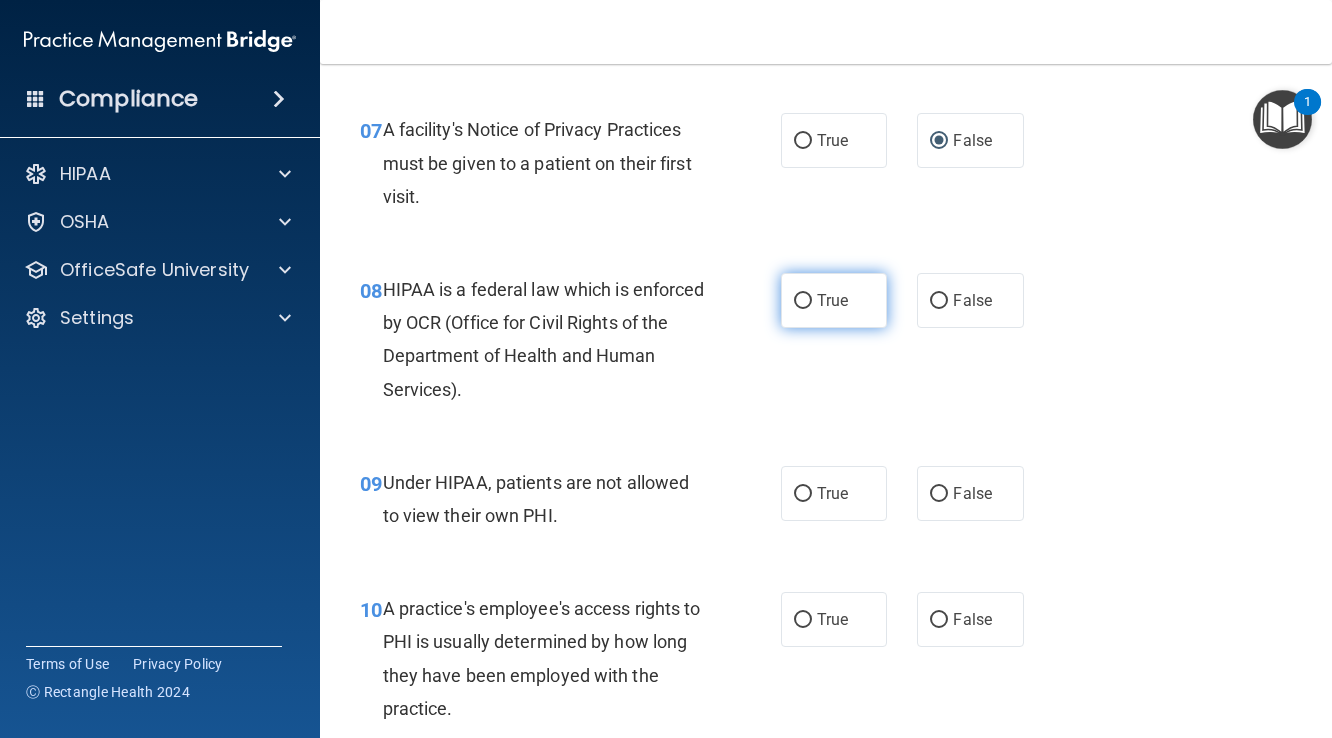 click on "True" at bounding box center [803, 301] 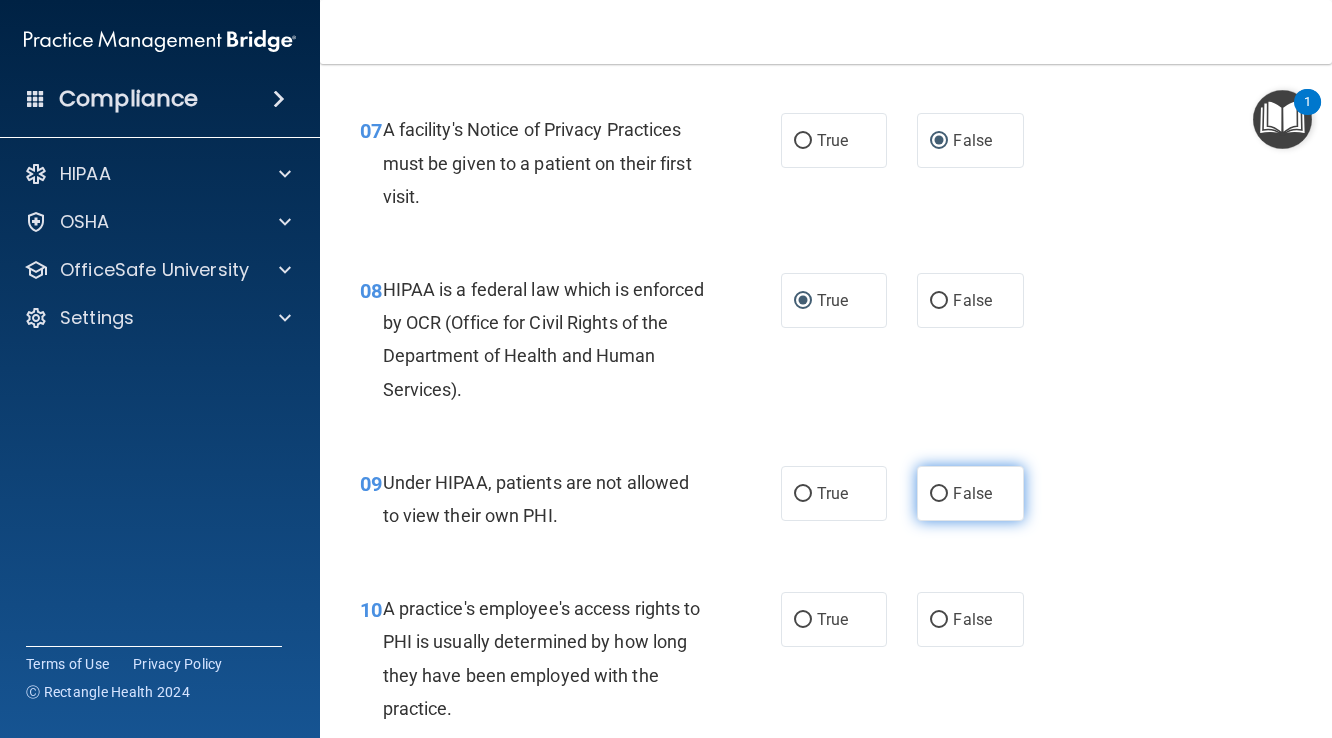 click on "False" at bounding box center (939, 494) 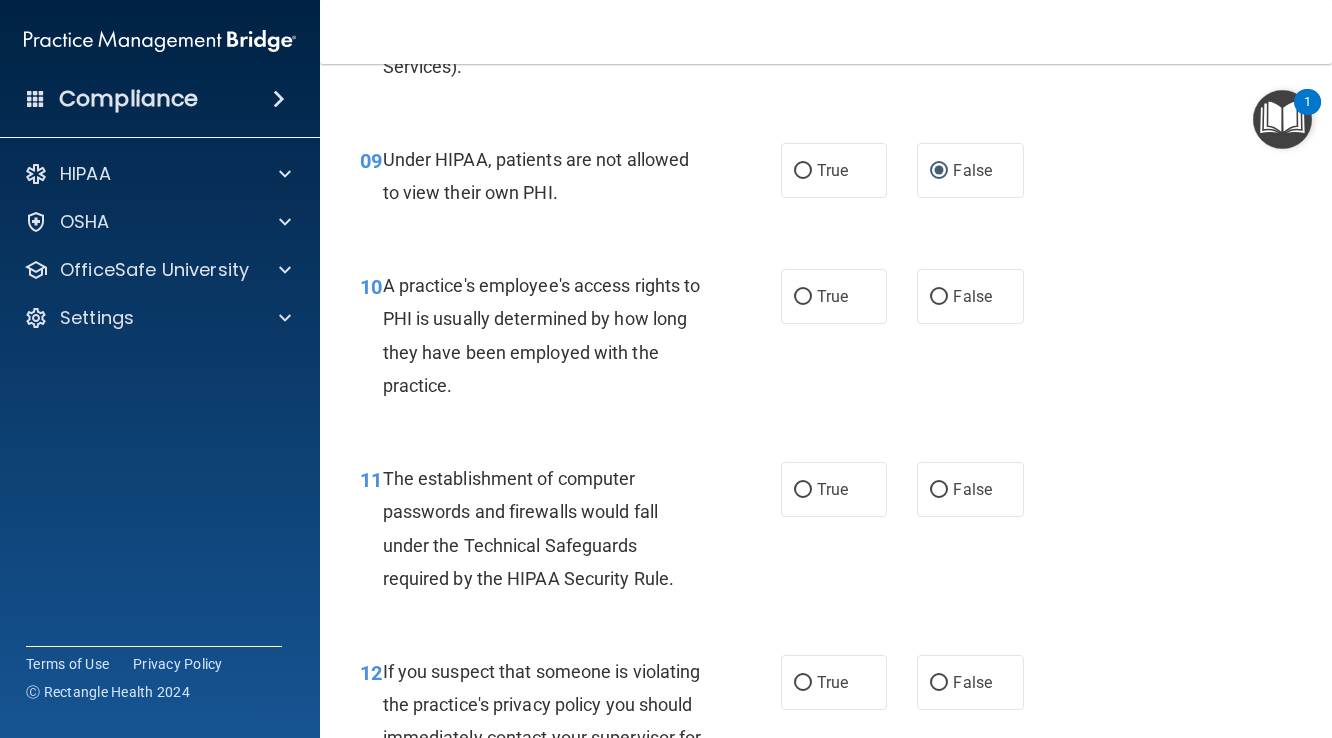 scroll, scrollTop: 1630, scrollLeft: 0, axis: vertical 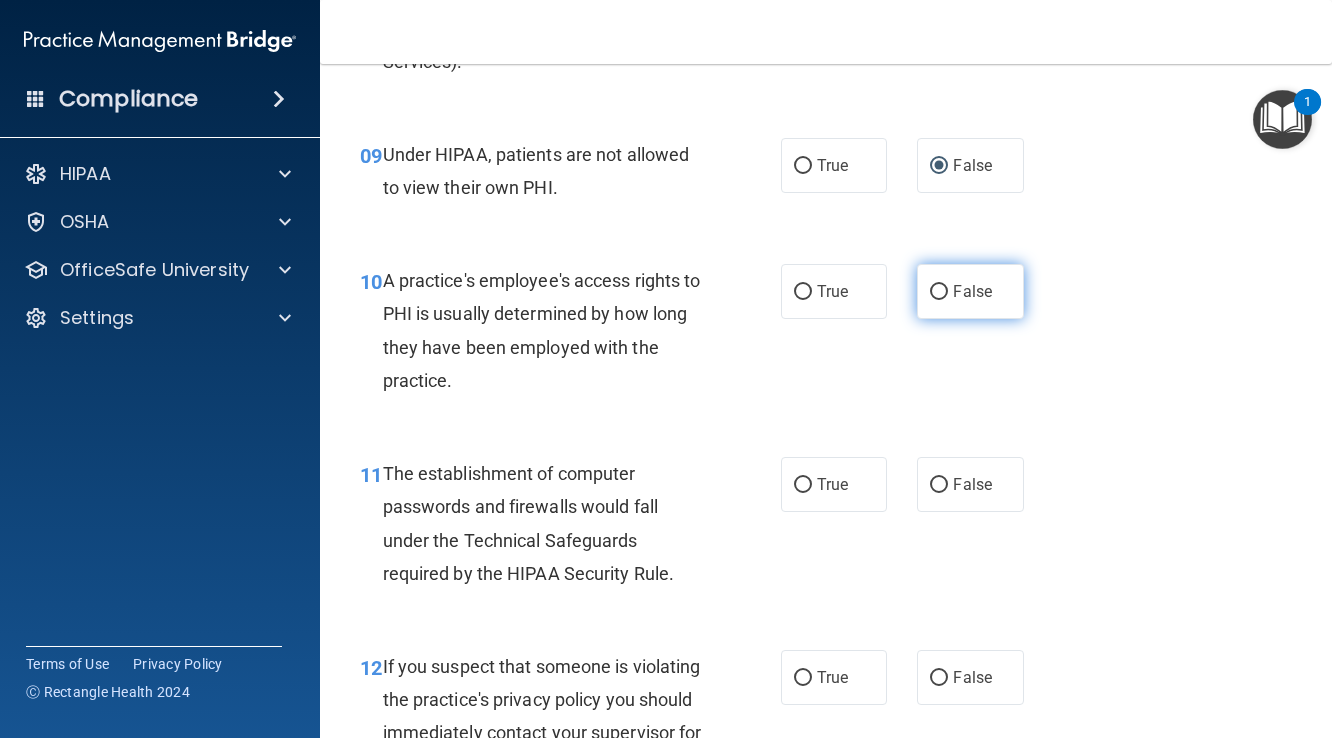 click on "False" at bounding box center (939, 292) 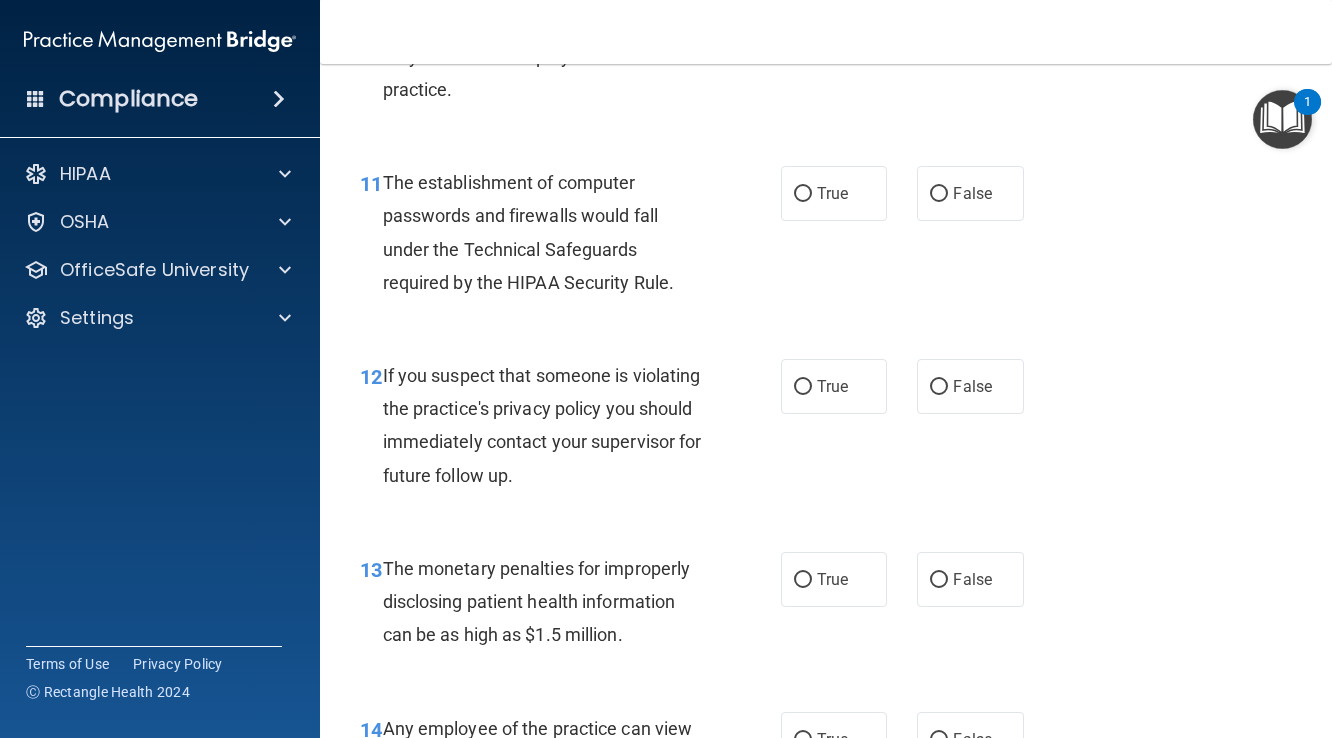 scroll, scrollTop: 1927, scrollLeft: 0, axis: vertical 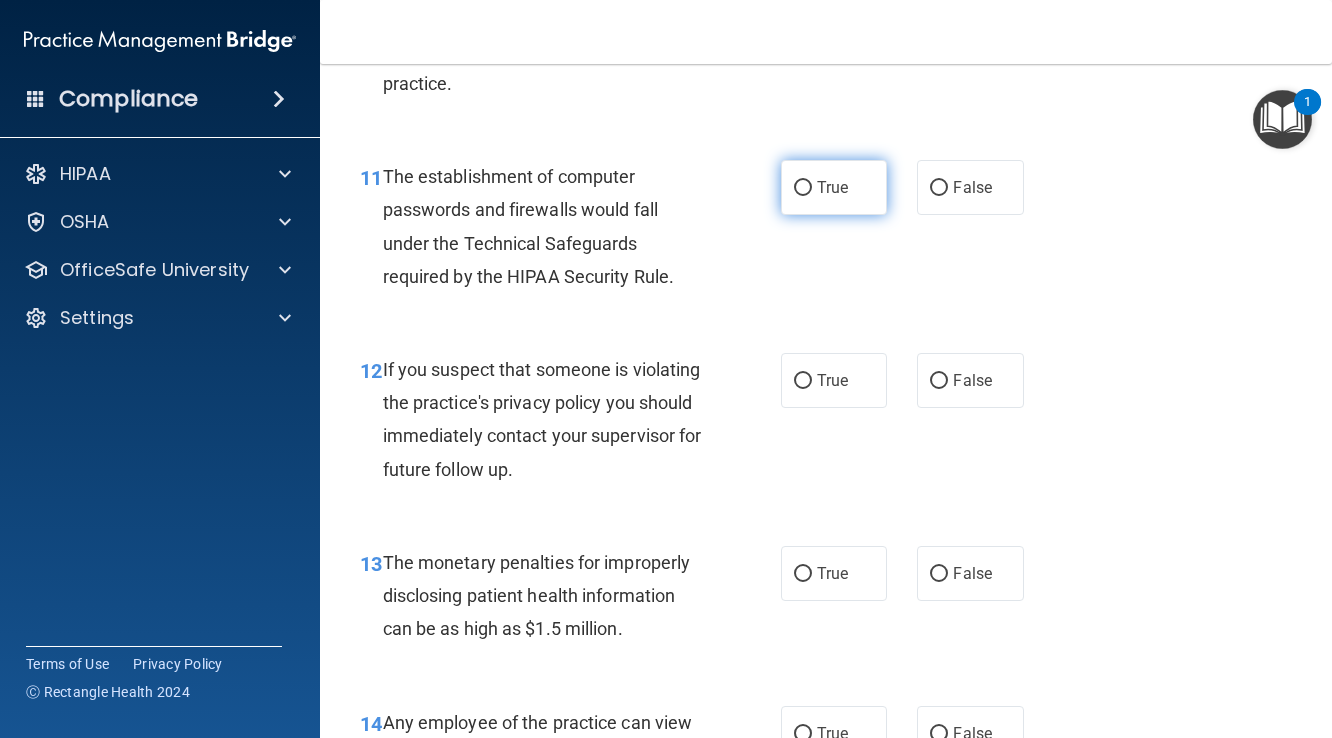 click on "True" at bounding box center (803, 188) 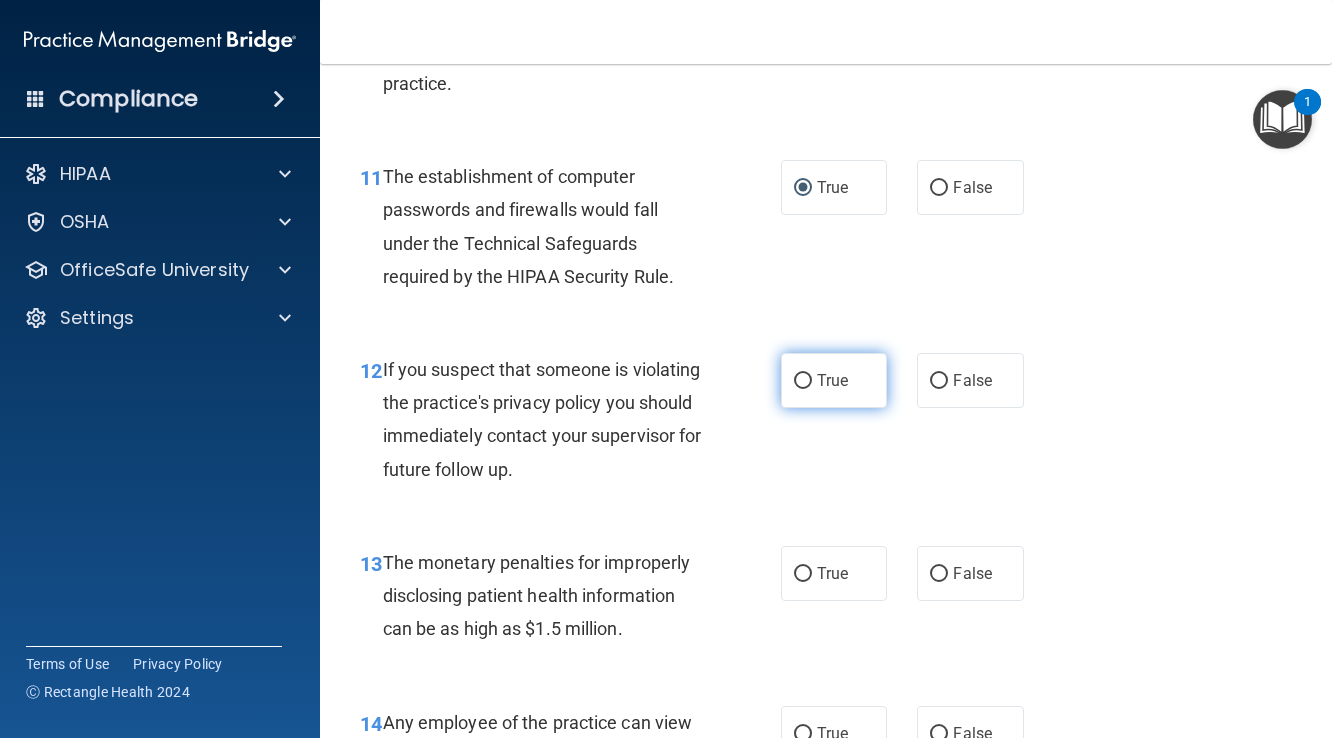 click on "True" at bounding box center [803, 381] 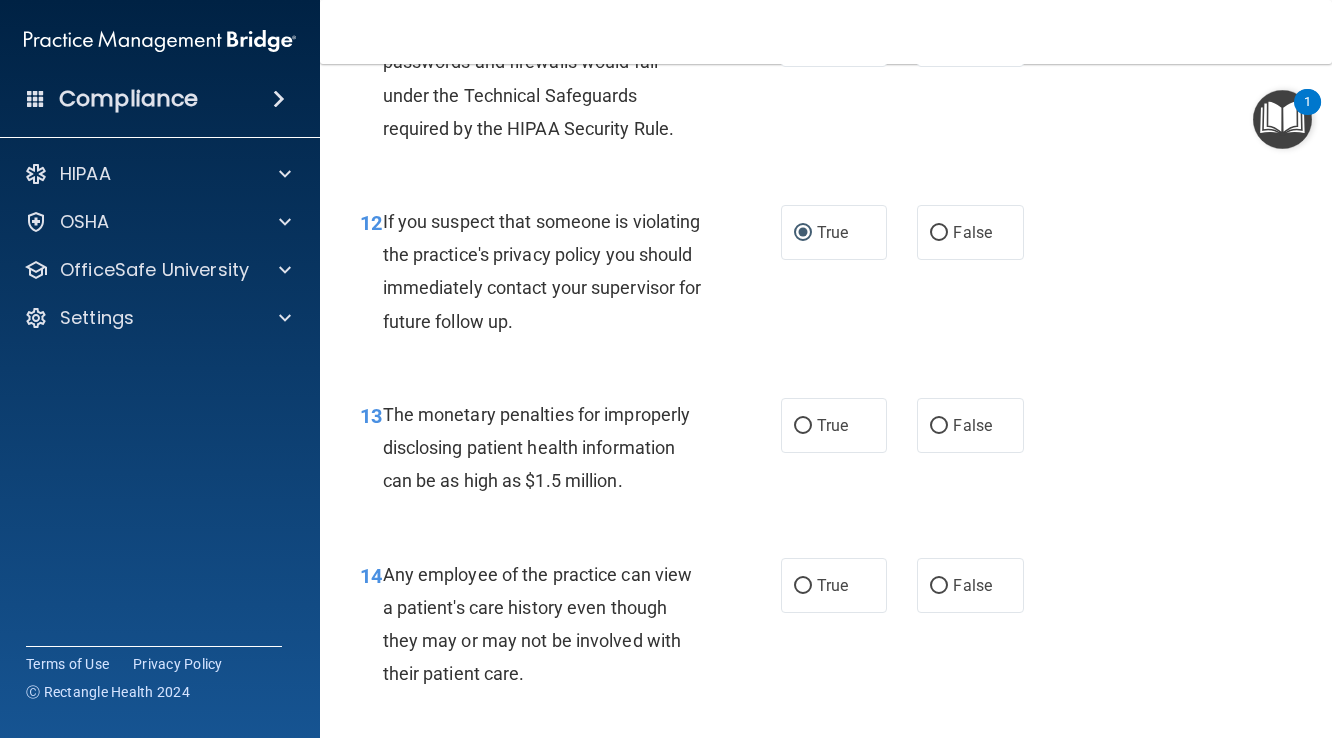 scroll, scrollTop: 2098, scrollLeft: 0, axis: vertical 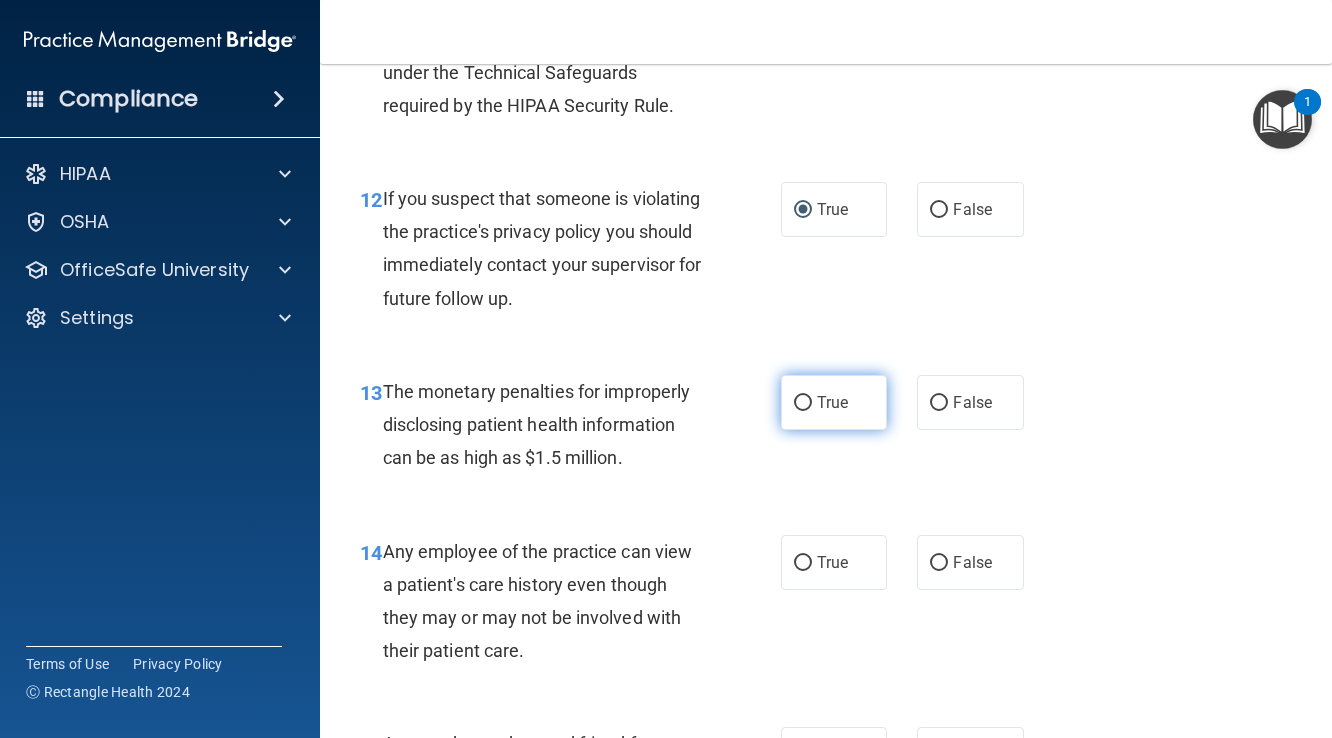 click on "True" at bounding box center (803, 403) 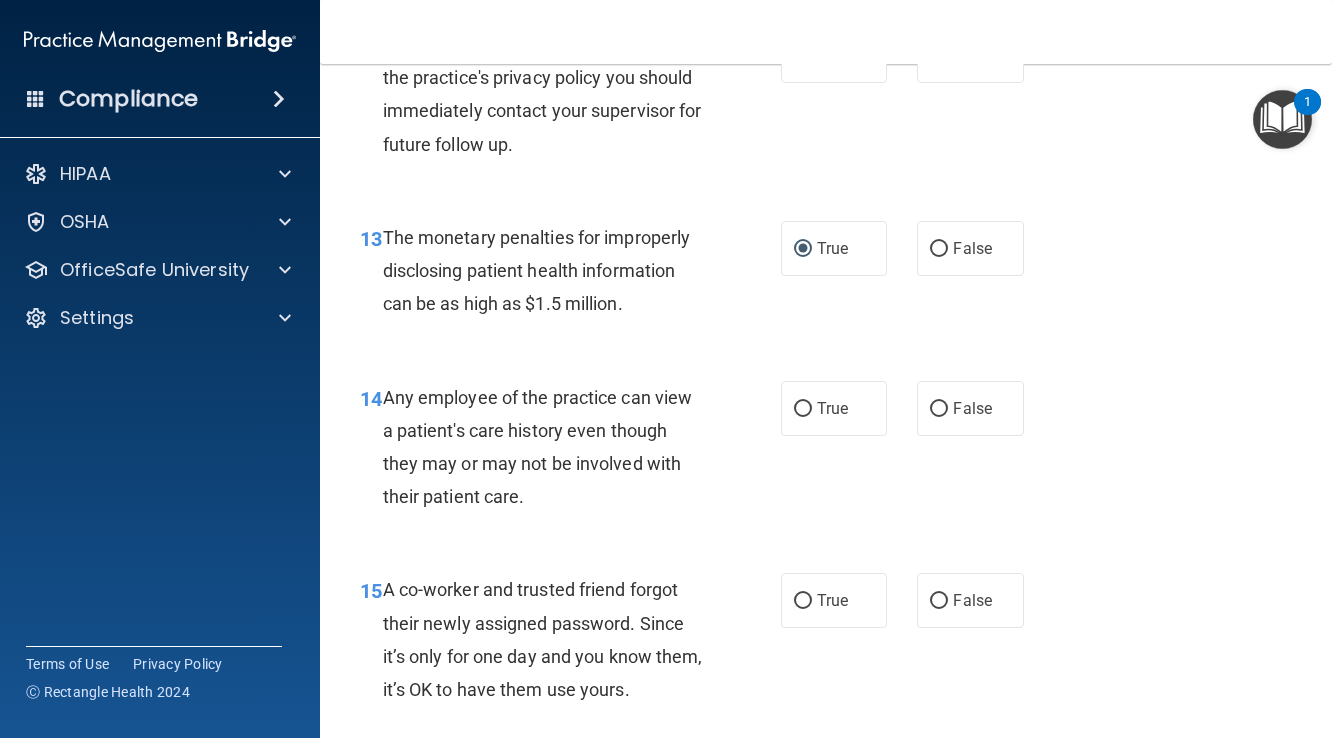 scroll, scrollTop: 2260, scrollLeft: 0, axis: vertical 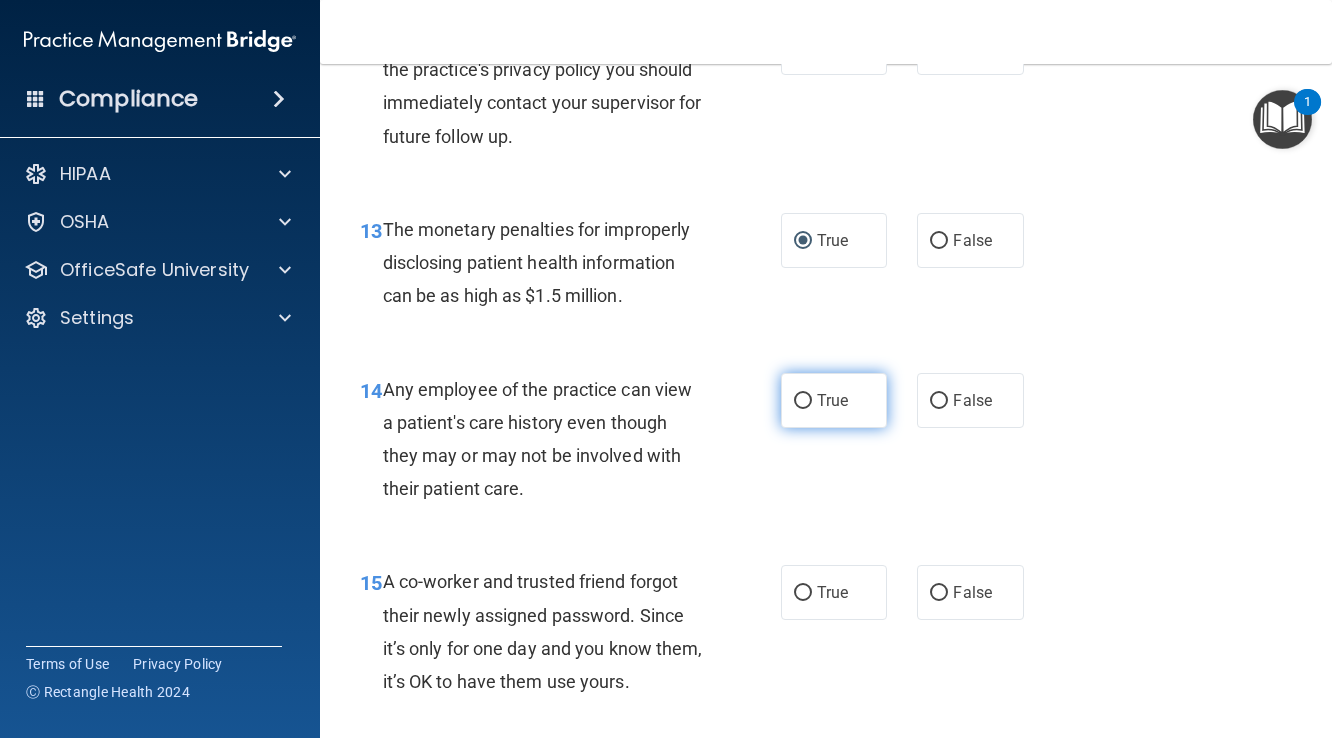 click on "True" at bounding box center [803, 401] 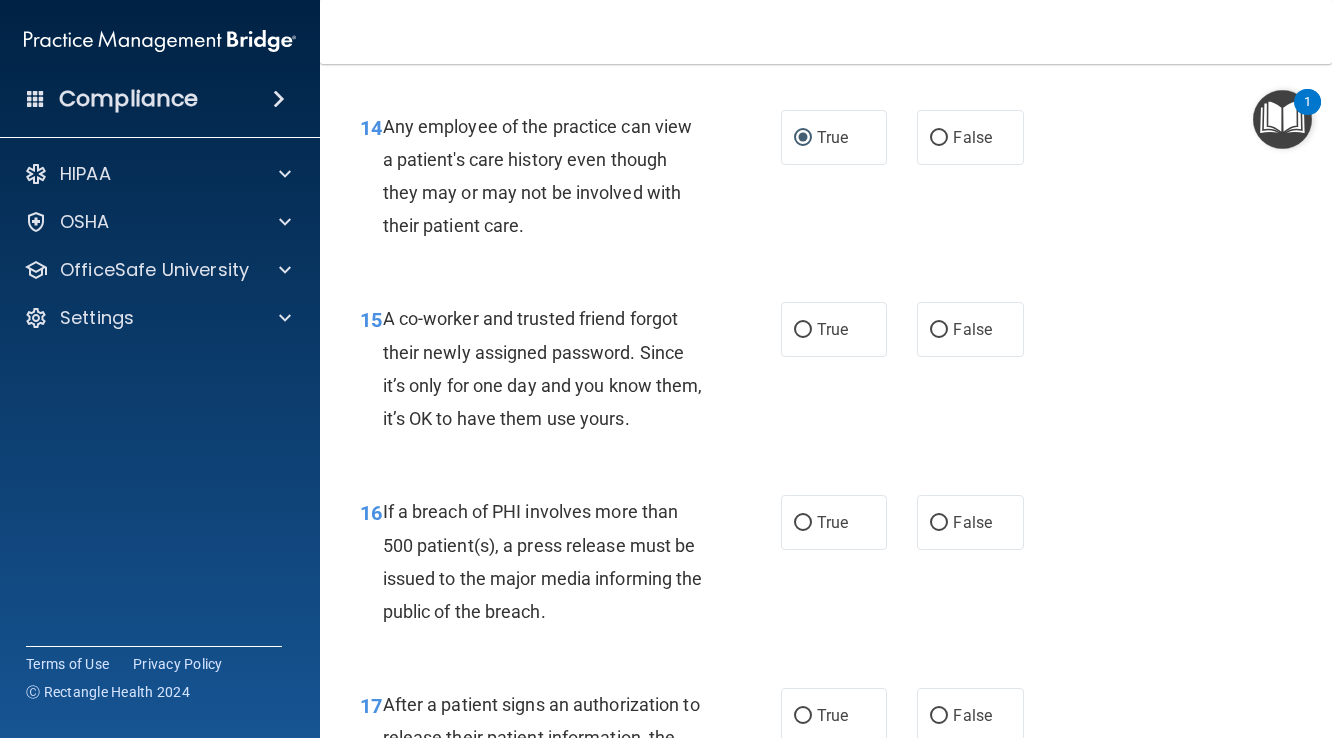 scroll, scrollTop: 2521, scrollLeft: 0, axis: vertical 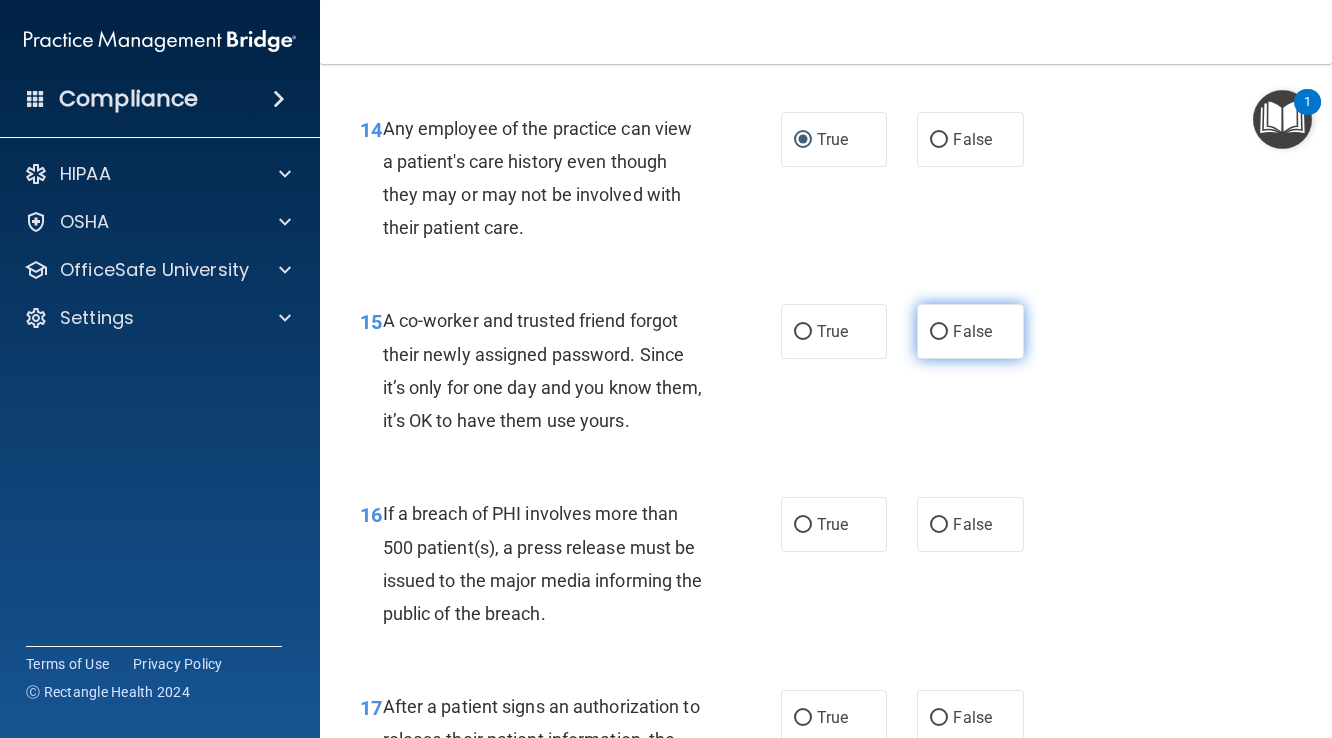 click on "False" at bounding box center (939, 332) 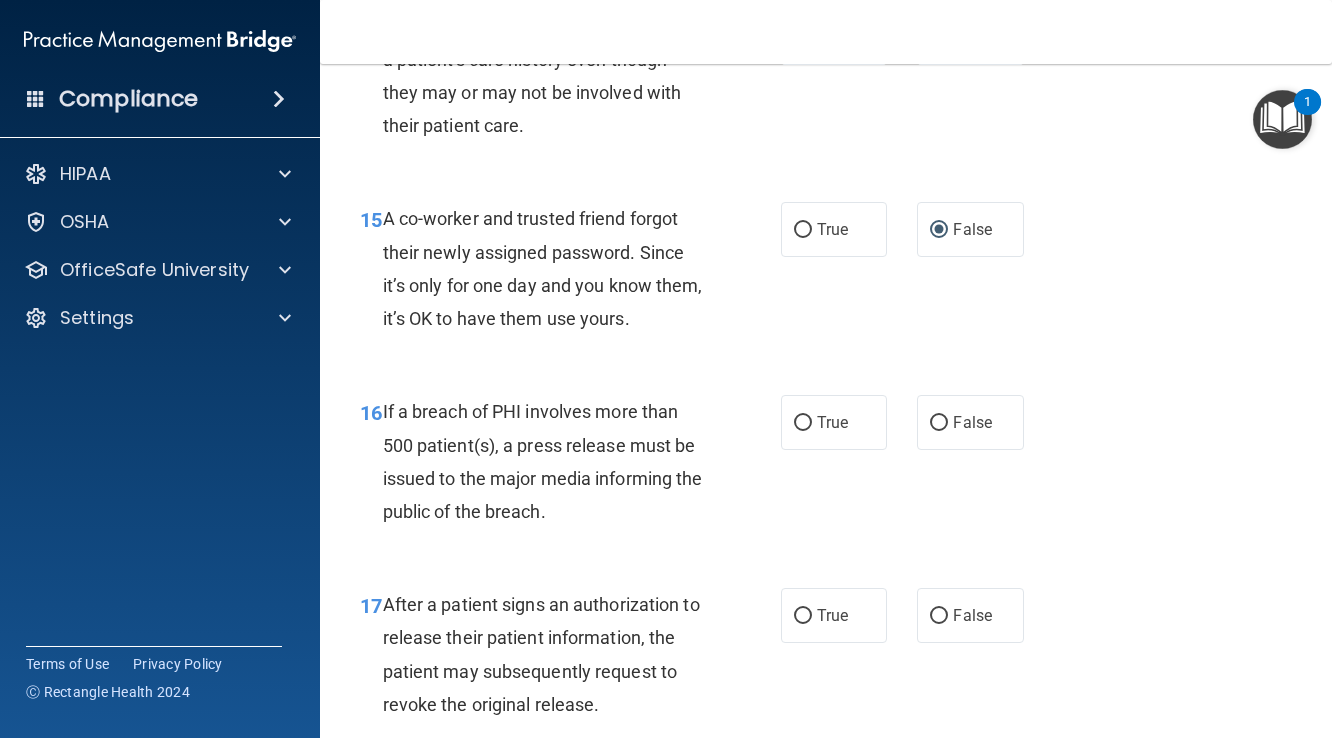 scroll, scrollTop: 2631, scrollLeft: 0, axis: vertical 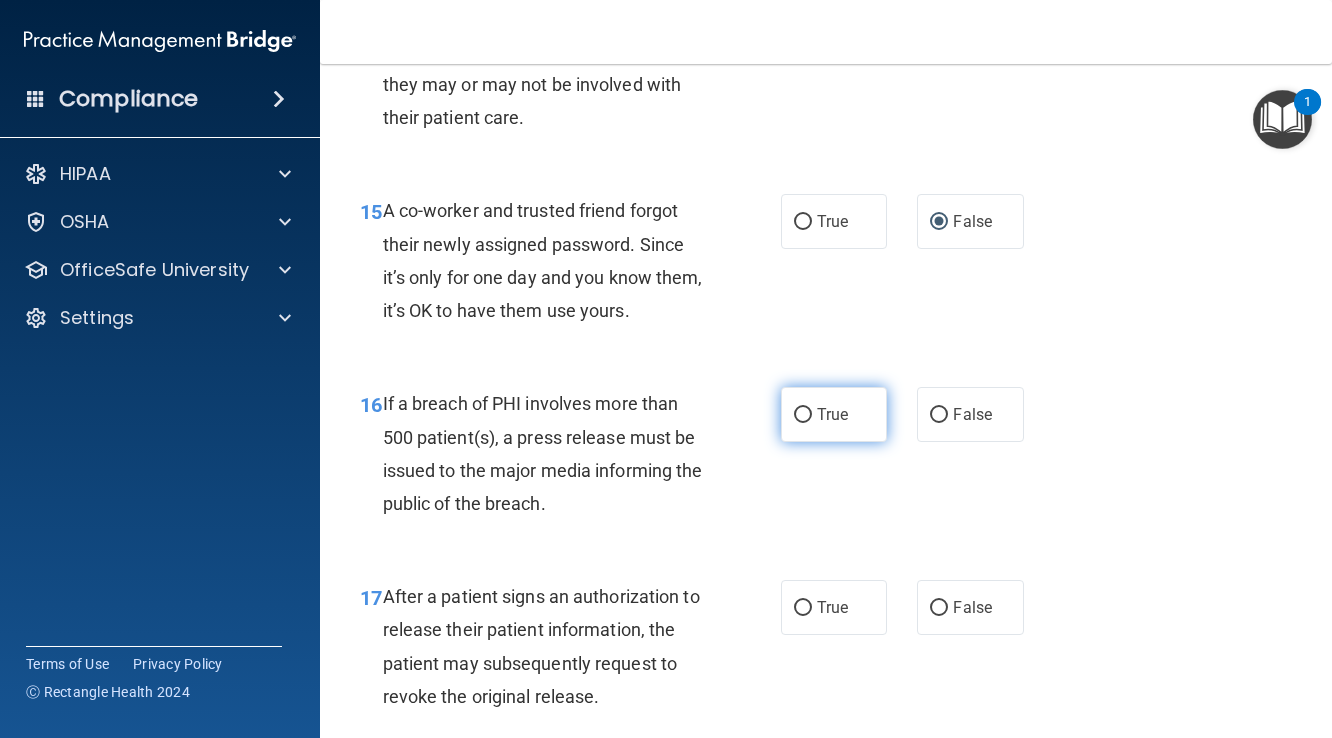 click on "True" at bounding box center (803, 415) 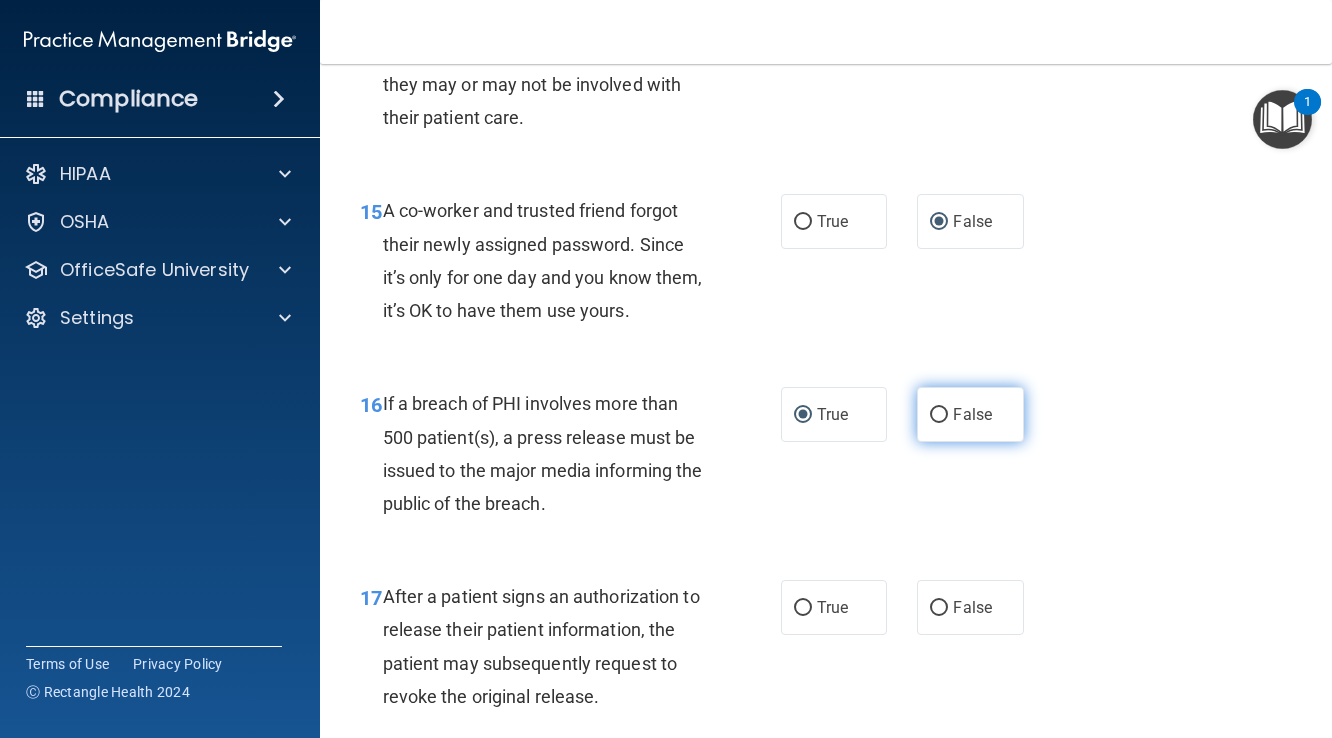 click on "False" at bounding box center [939, 415] 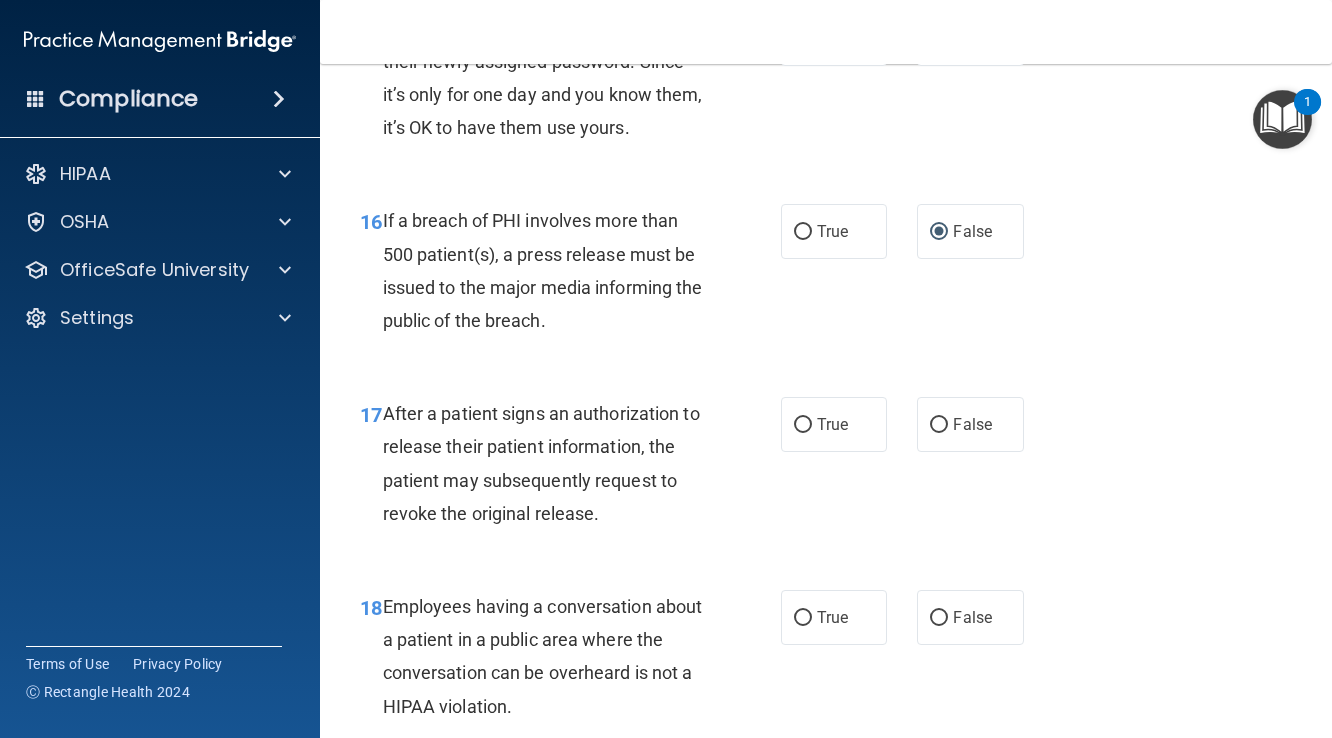 scroll, scrollTop: 2816, scrollLeft: 0, axis: vertical 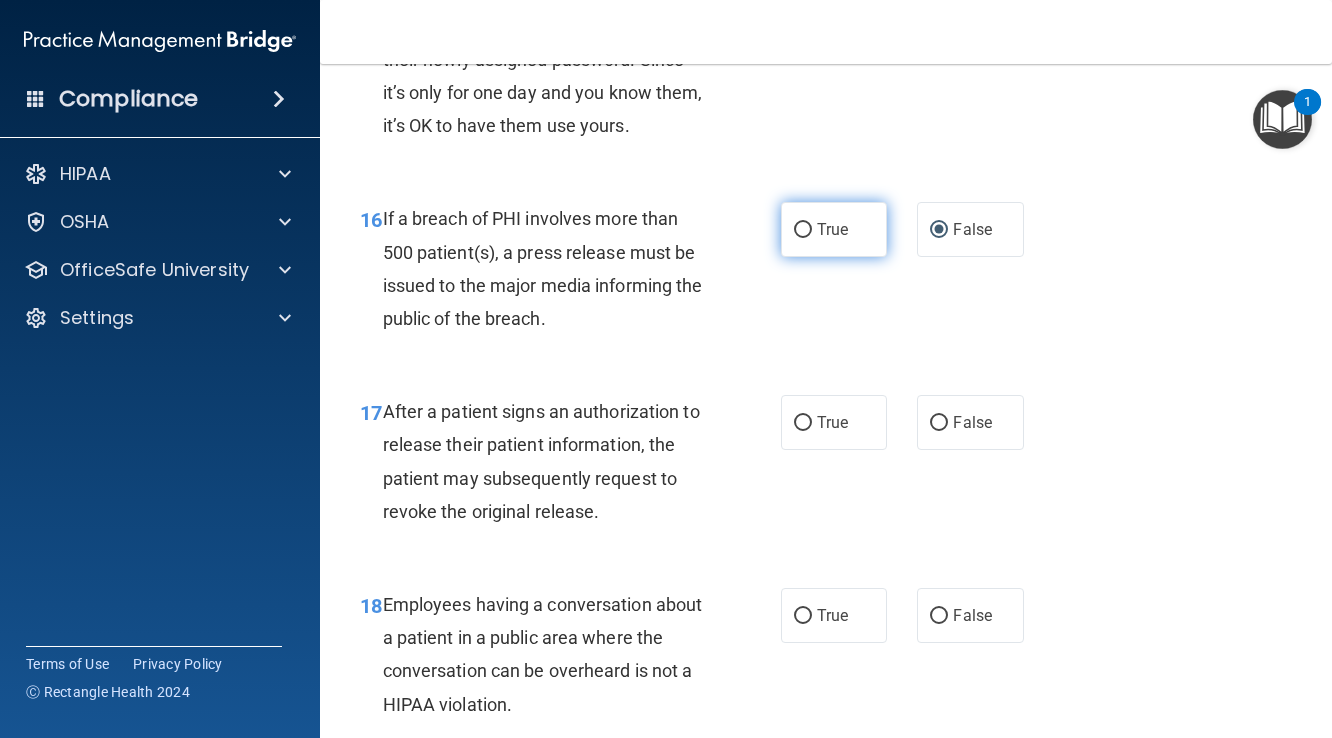 click on "True" at bounding box center (803, 230) 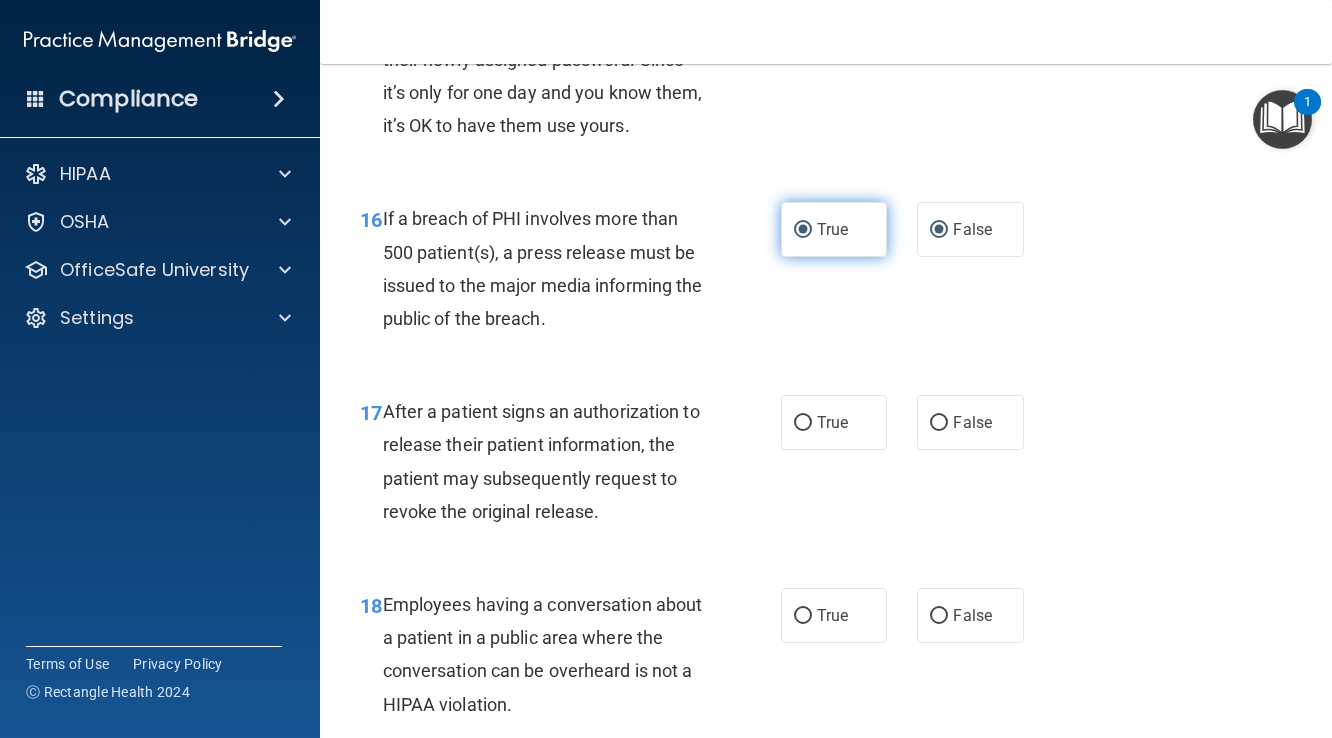 radio on "false" 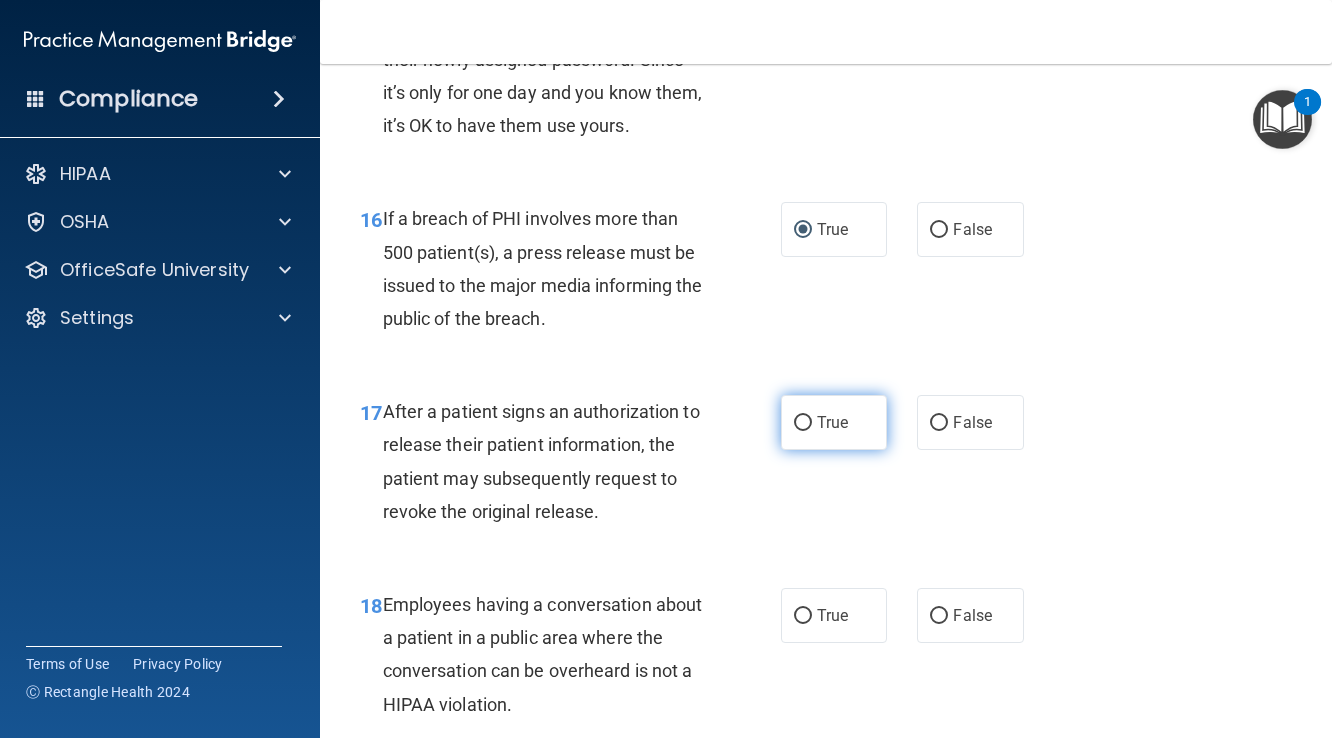 click on "True" at bounding box center [803, 423] 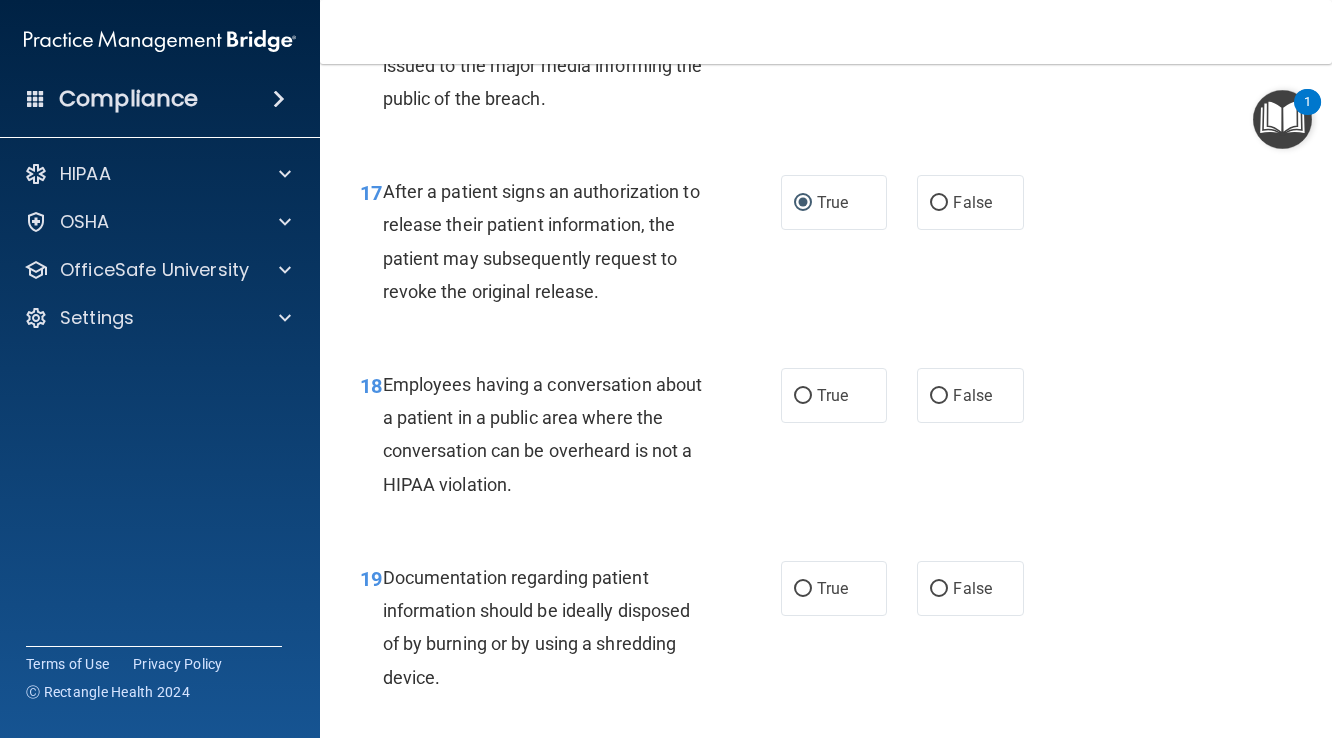 scroll, scrollTop: 3039, scrollLeft: 0, axis: vertical 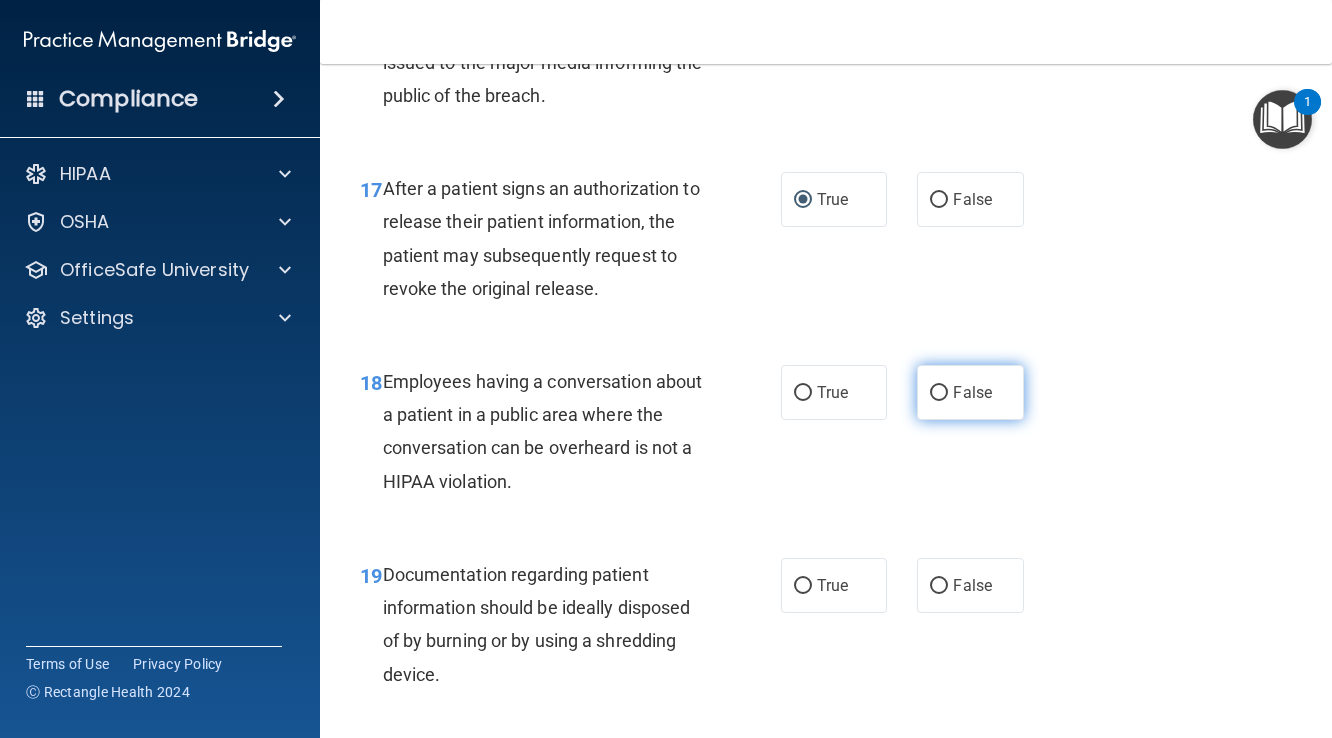 click on "False" at bounding box center [939, 393] 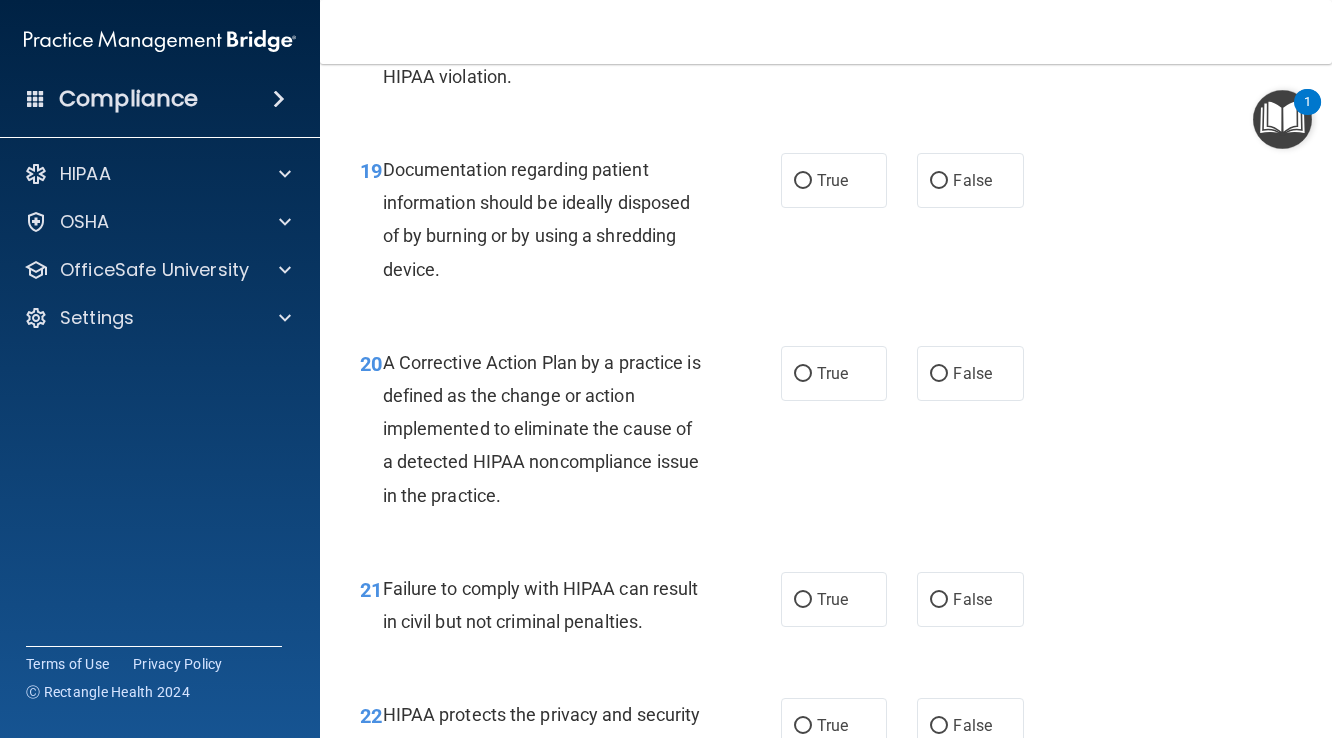 scroll, scrollTop: 3460, scrollLeft: 0, axis: vertical 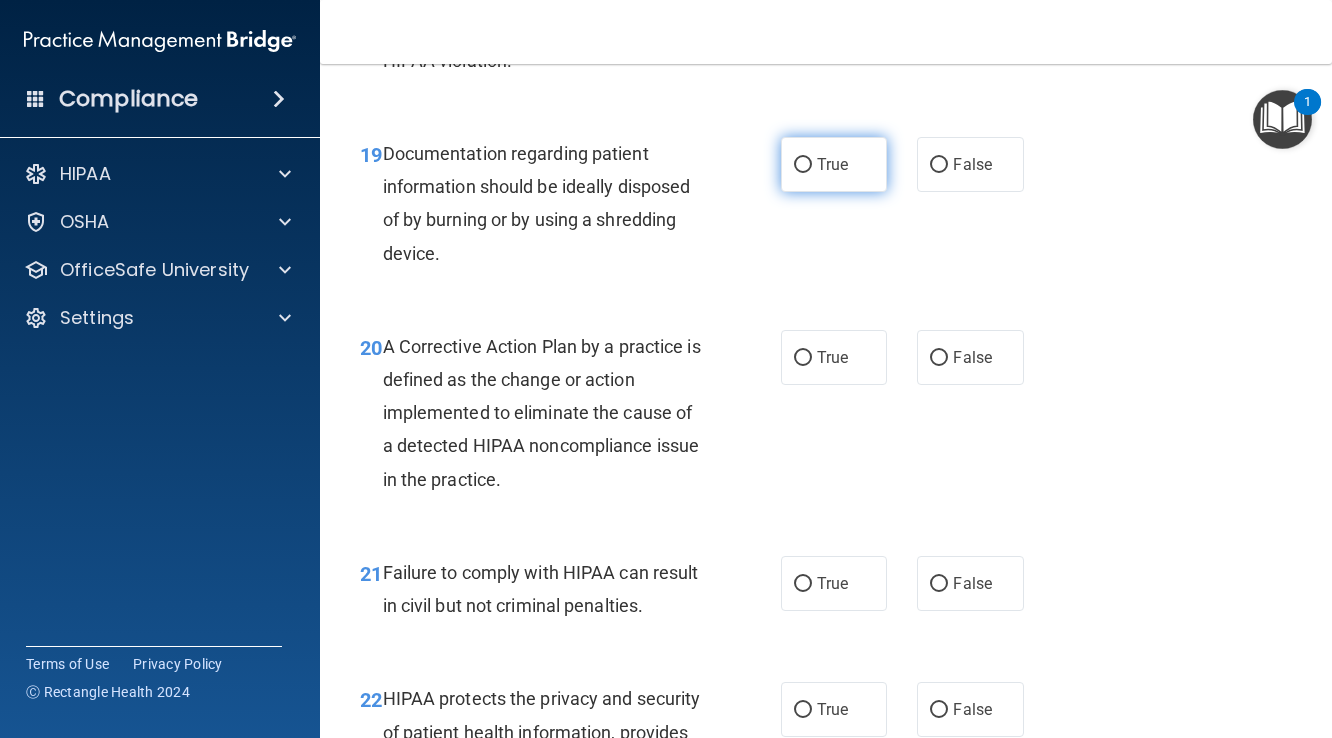 click on "True" at bounding box center (803, 165) 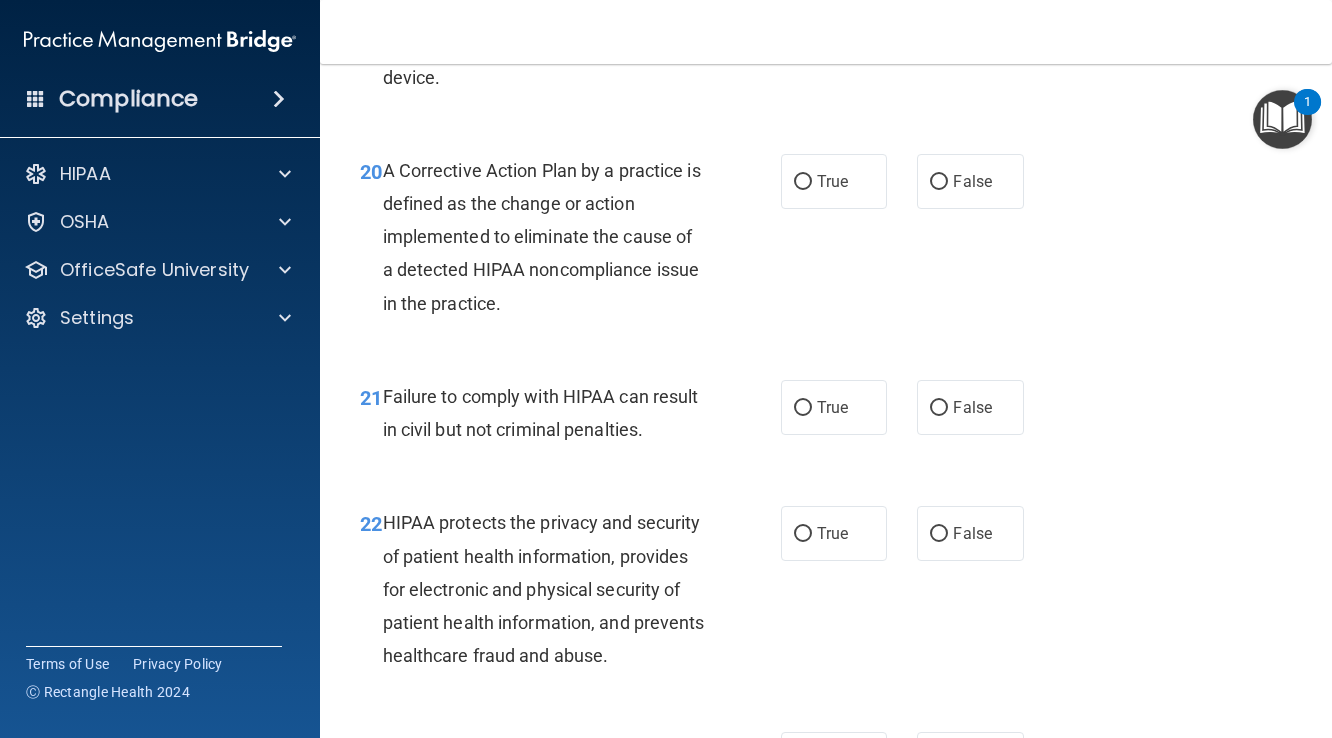 scroll, scrollTop: 3644, scrollLeft: 0, axis: vertical 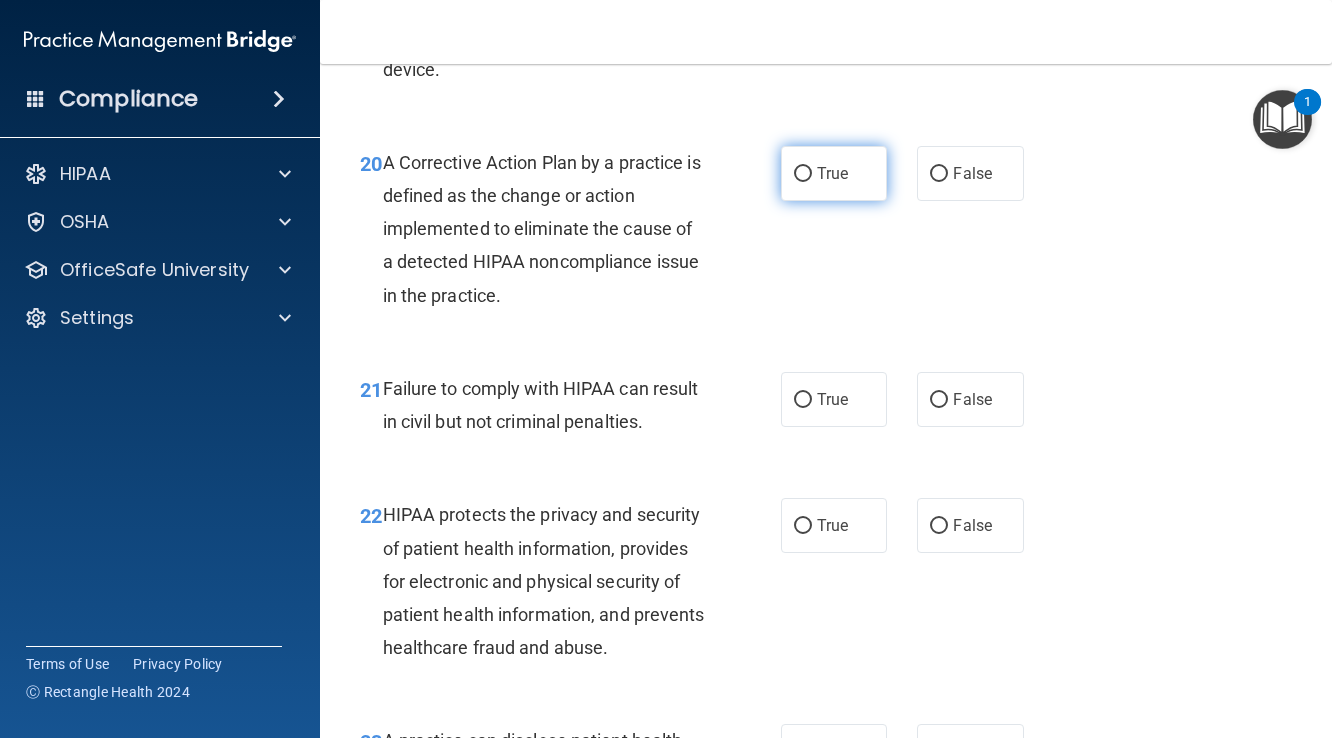 click on "True" at bounding box center [803, 174] 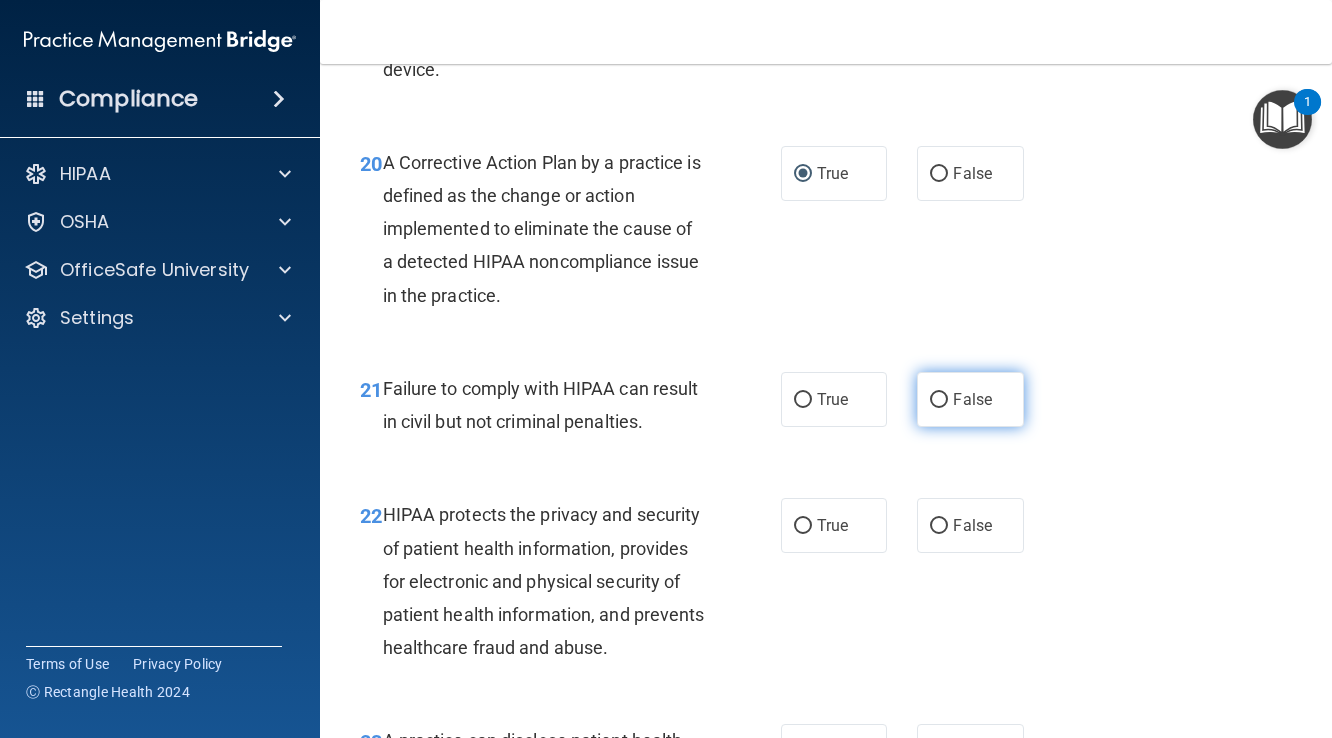 click on "False" at bounding box center (939, 400) 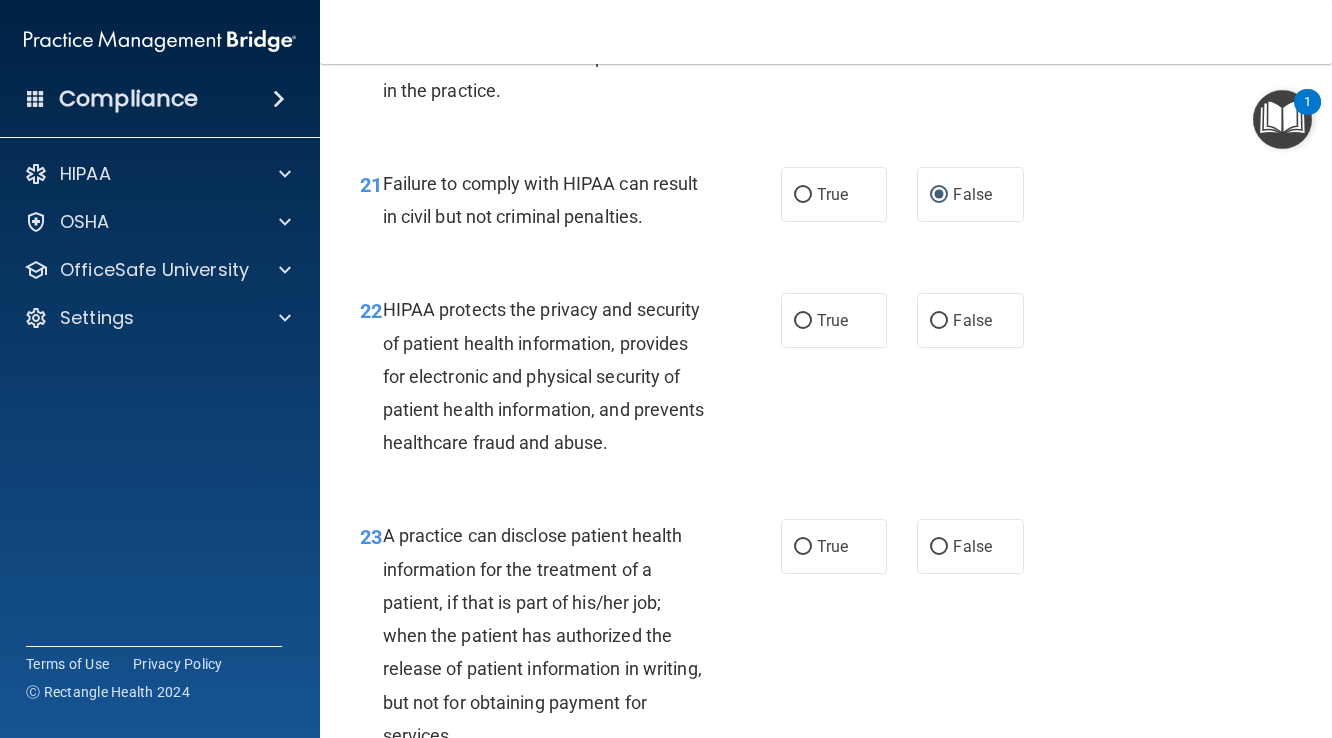 scroll, scrollTop: 3864, scrollLeft: 0, axis: vertical 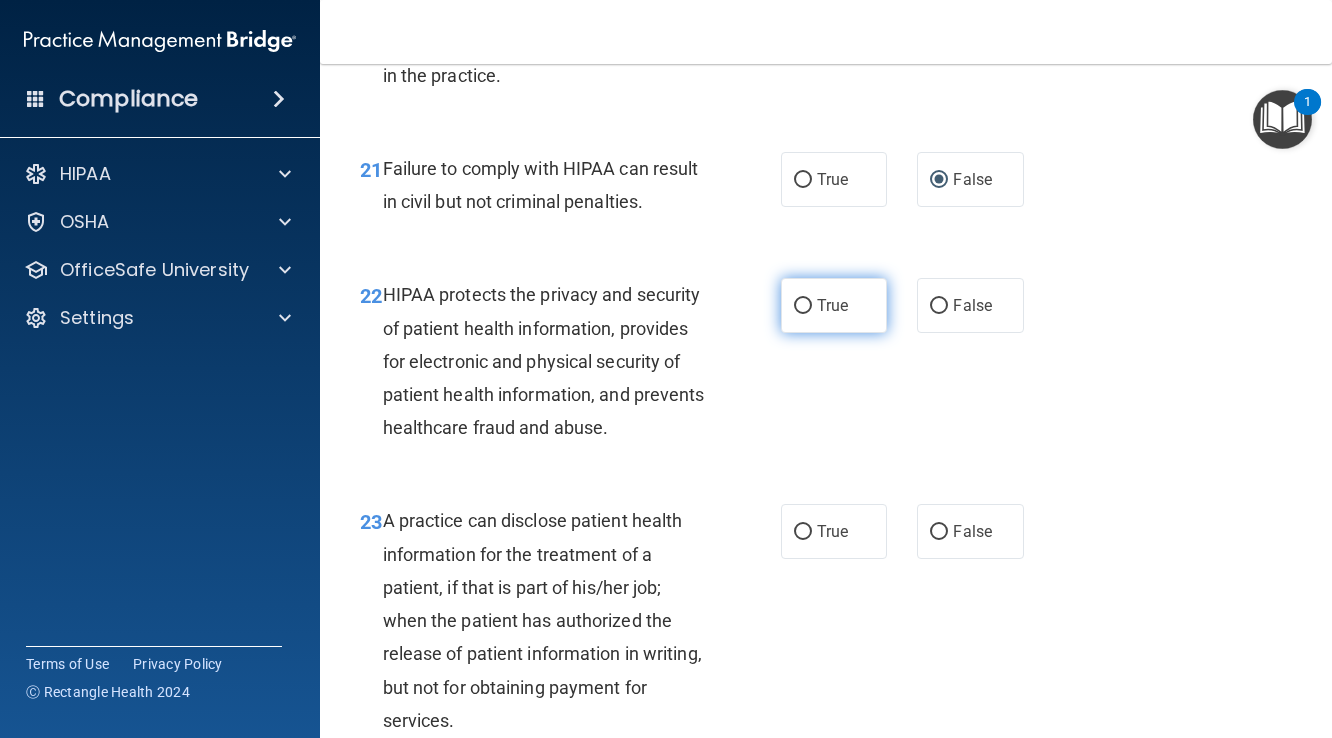 click on "True" at bounding box center (803, 306) 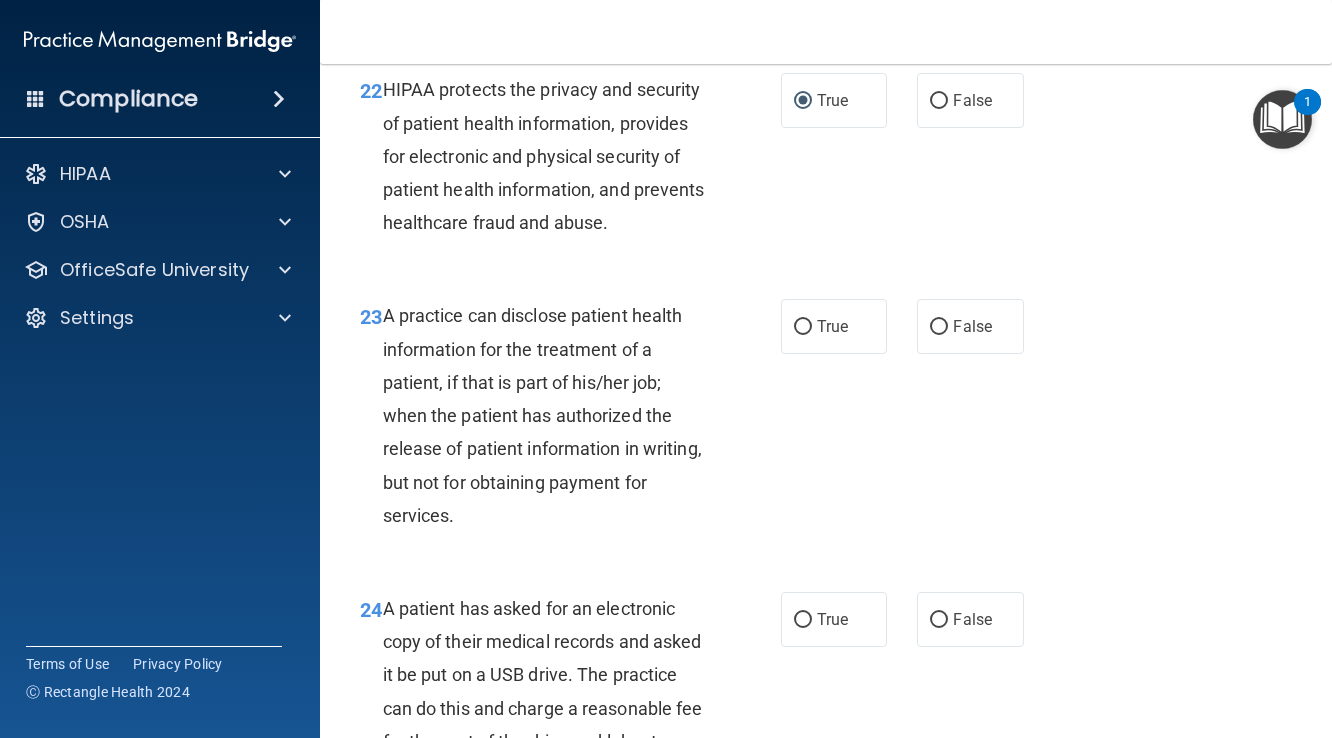 scroll, scrollTop: 4092, scrollLeft: 0, axis: vertical 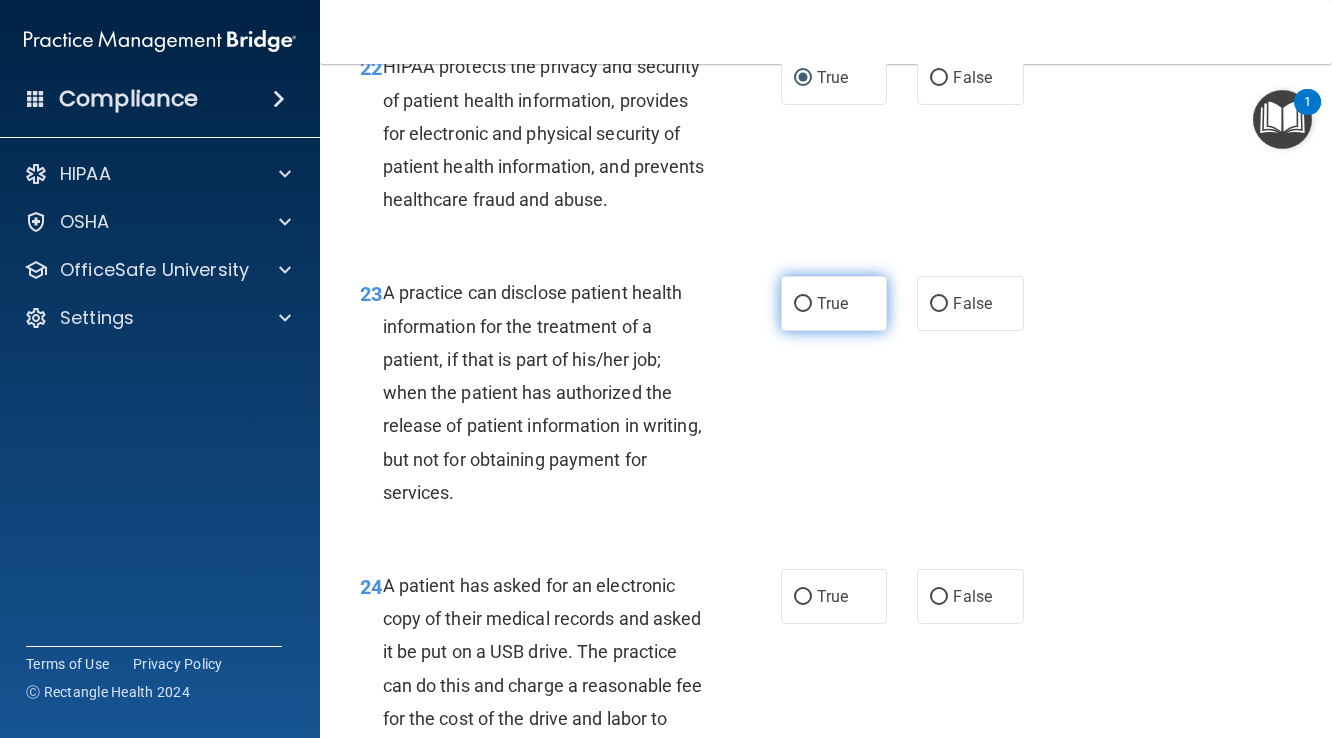 click on "True" at bounding box center [803, 304] 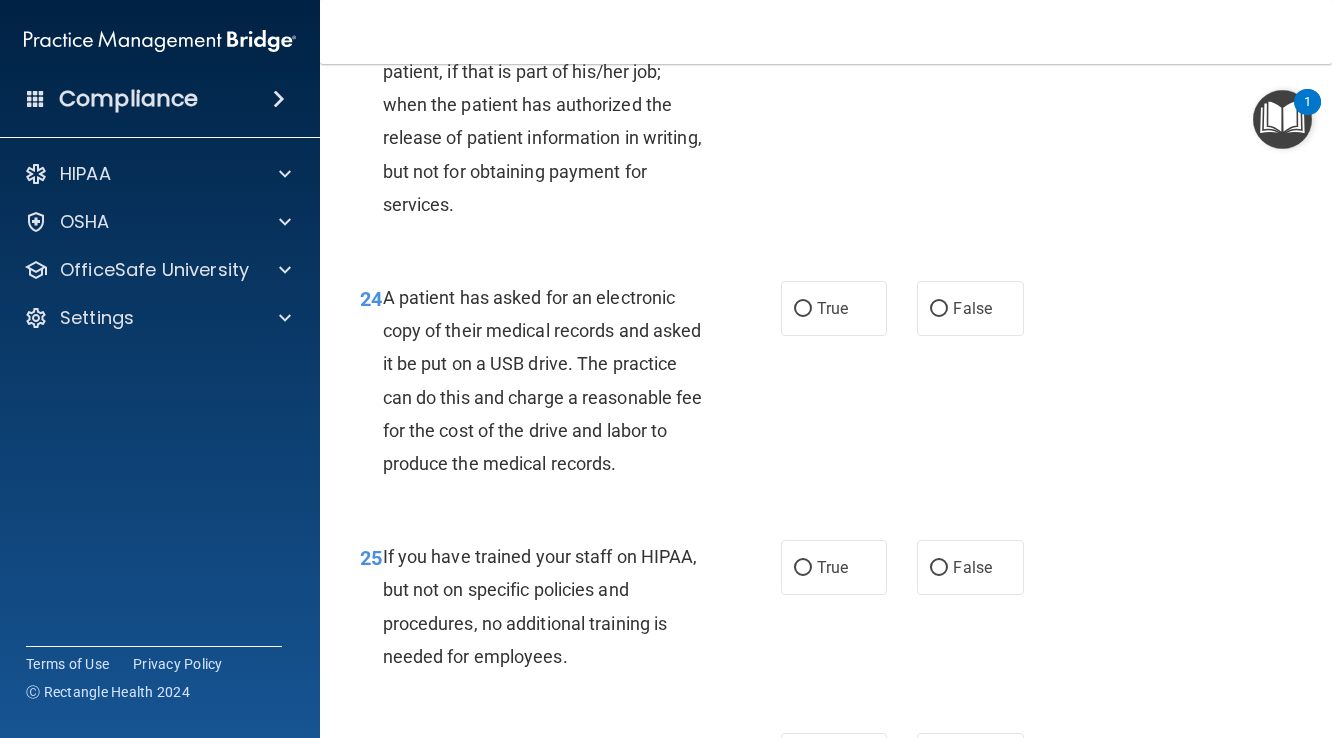 scroll, scrollTop: 4381, scrollLeft: 0, axis: vertical 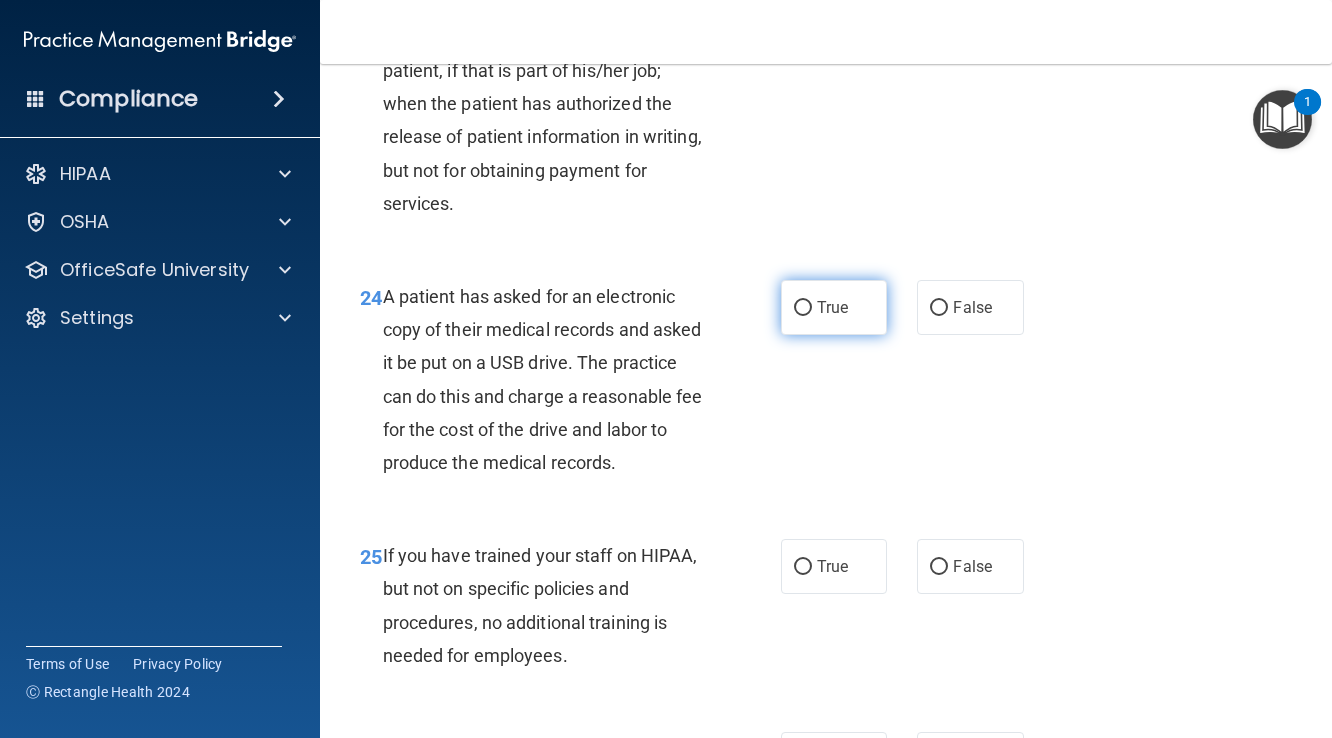 click on "True" at bounding box center [803, 308] 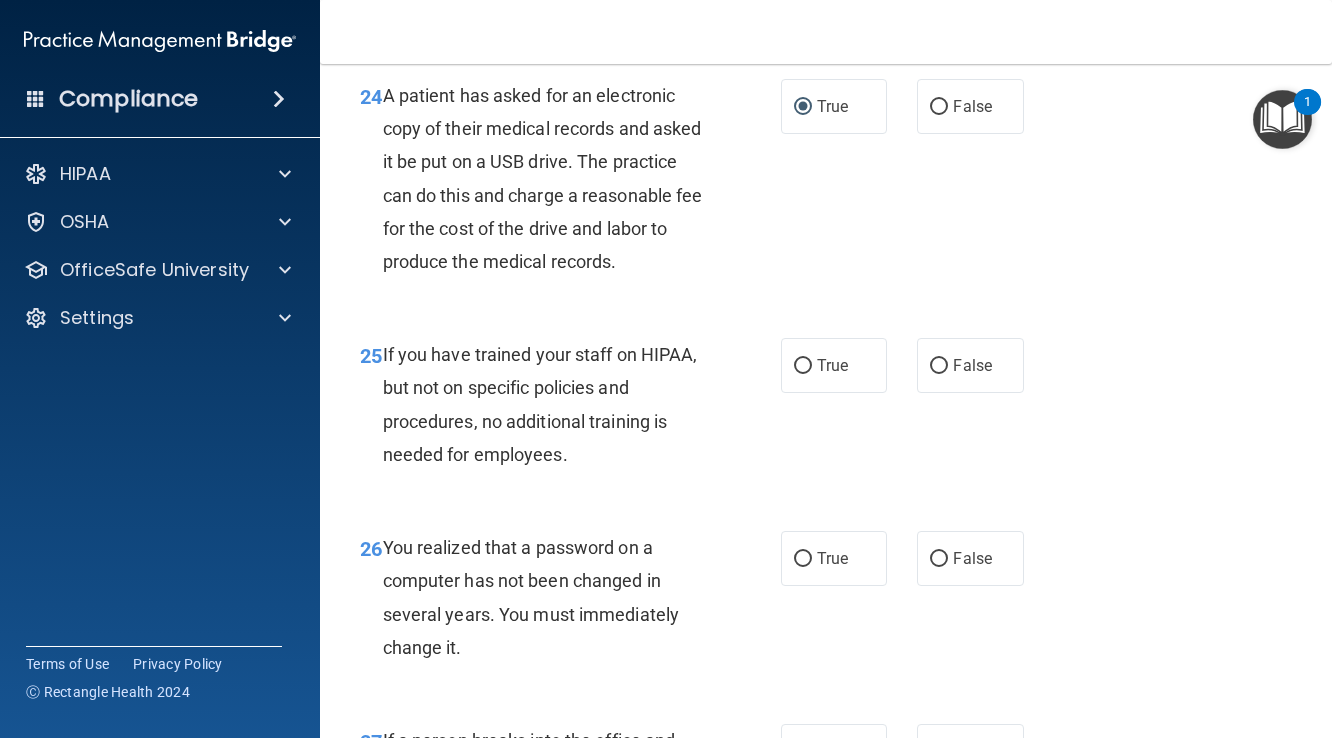 scroll, scrollTop: 4589, scrollLeft: 0, axis: vertical 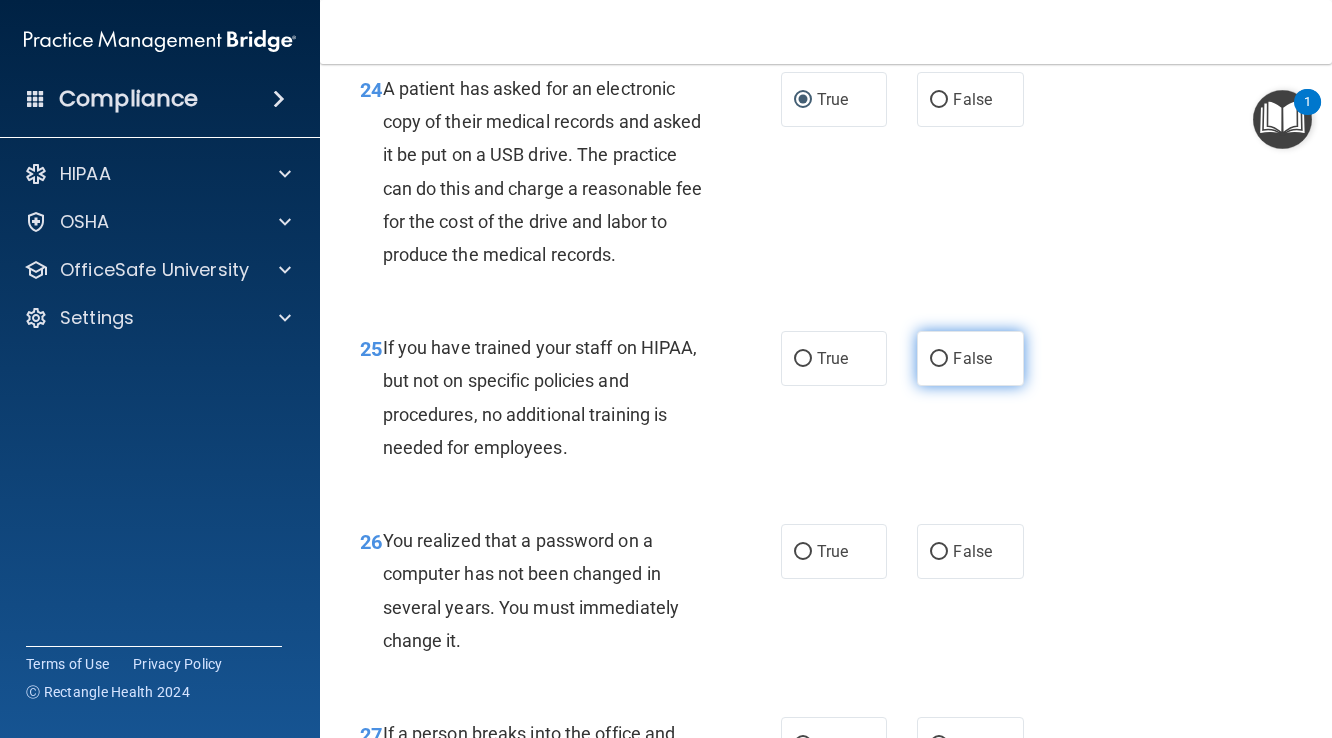 click on "False" at bounding box center (939, 359) 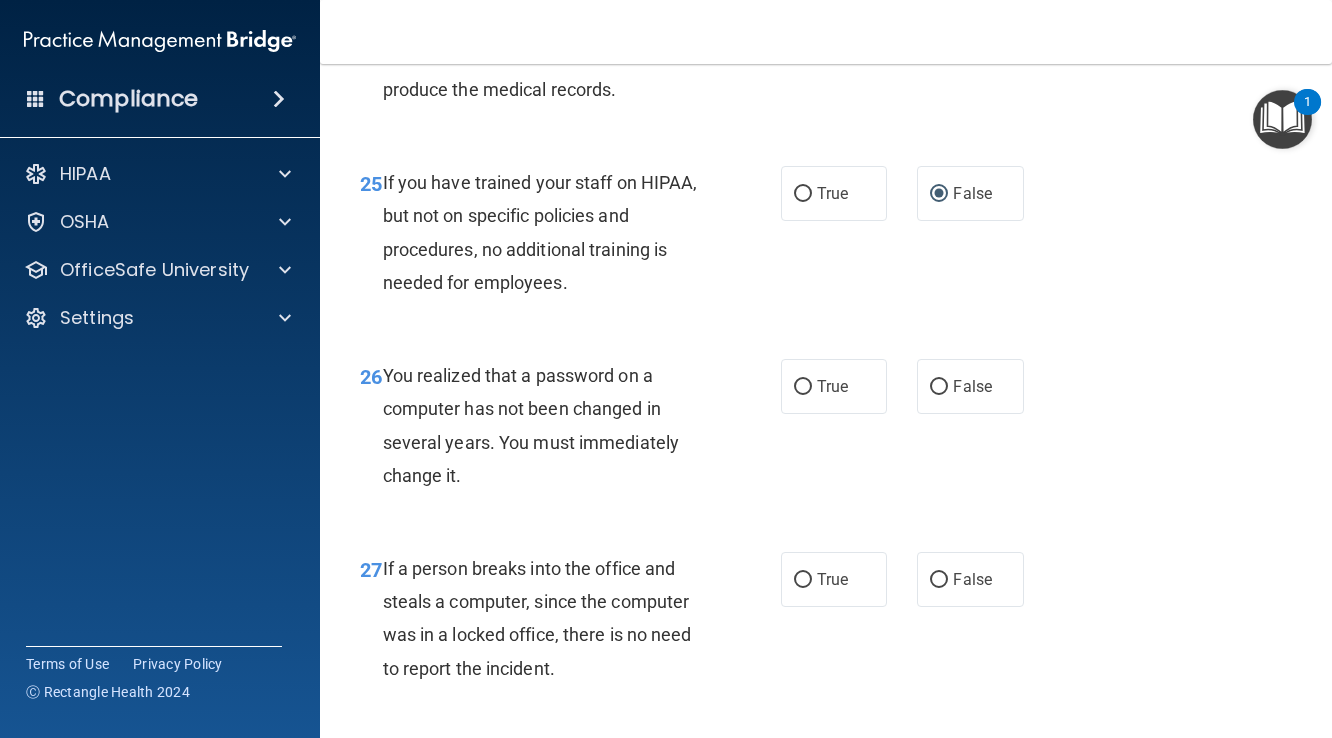 scroll, scrollTop: 4769, scrollLeft: 0, axis: vertical 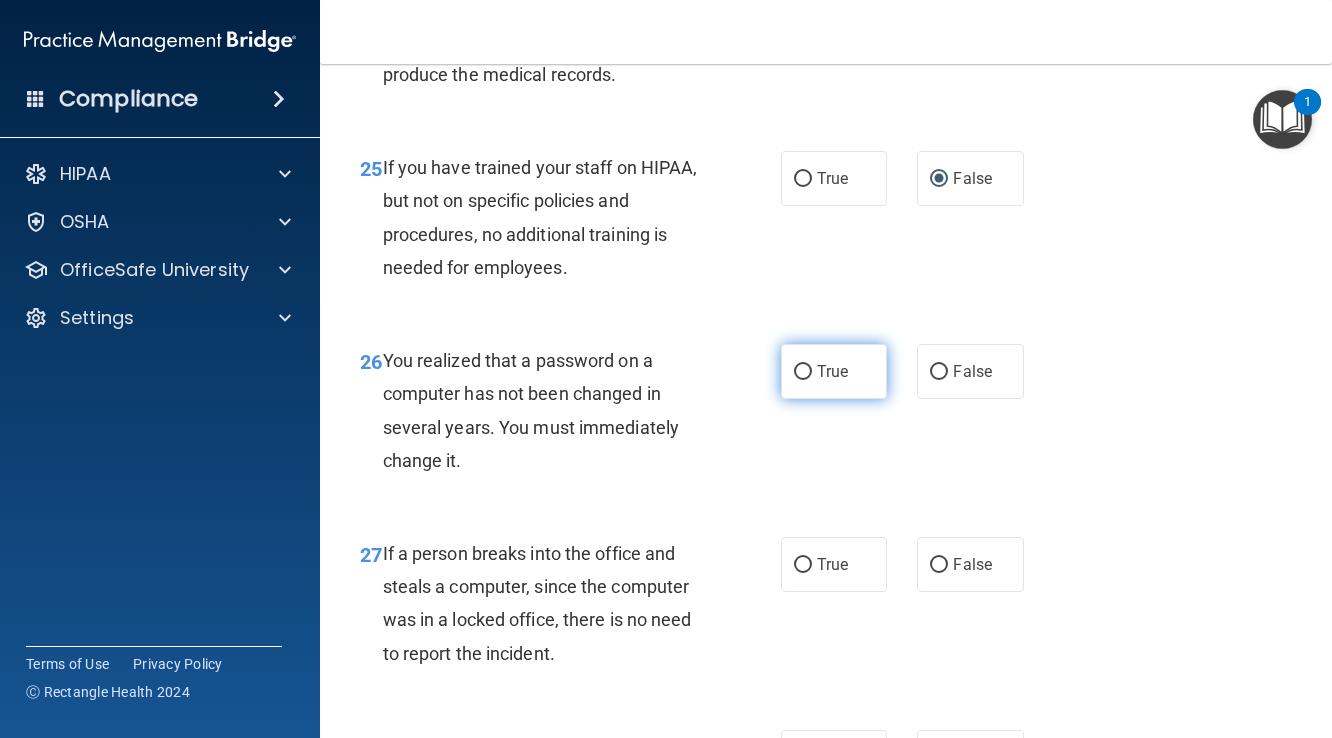 click on "True" at bounding box center [803, 372] 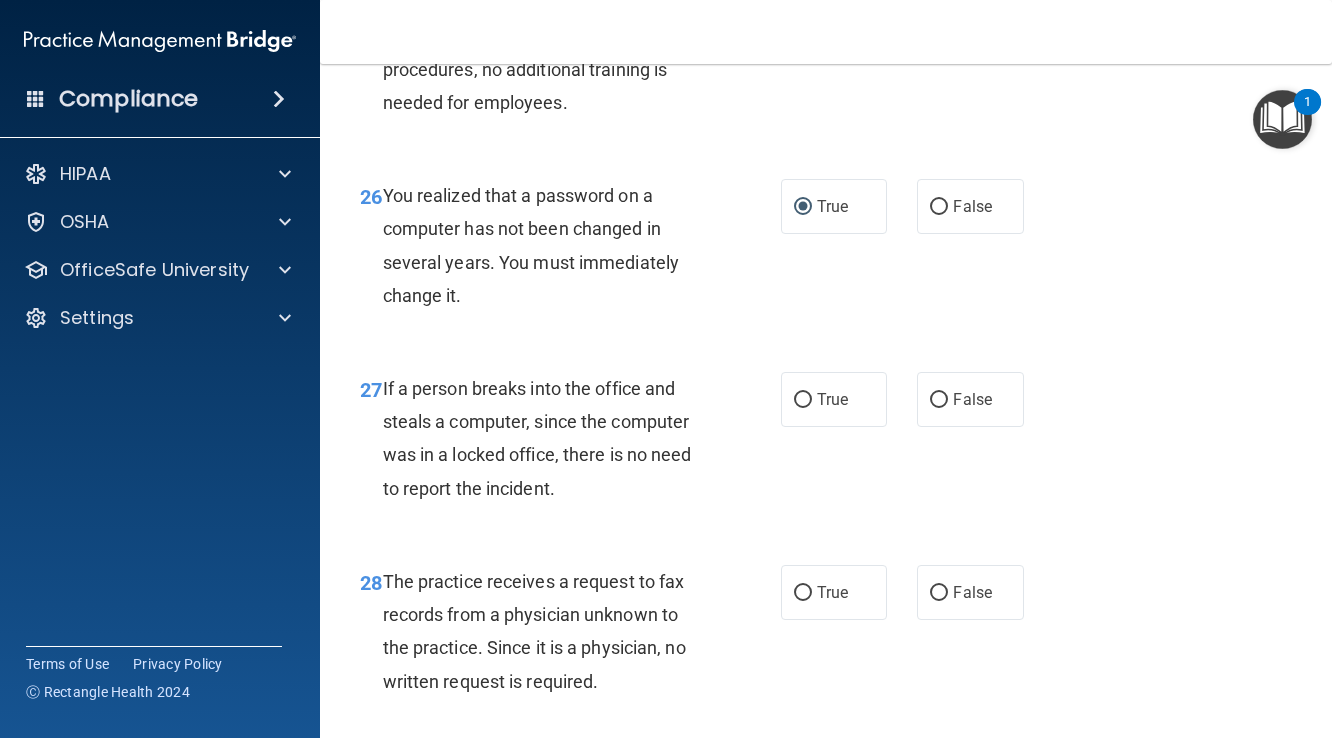 scroll, scrollTop: 4938, scrollLeft: 0, axis: vertical 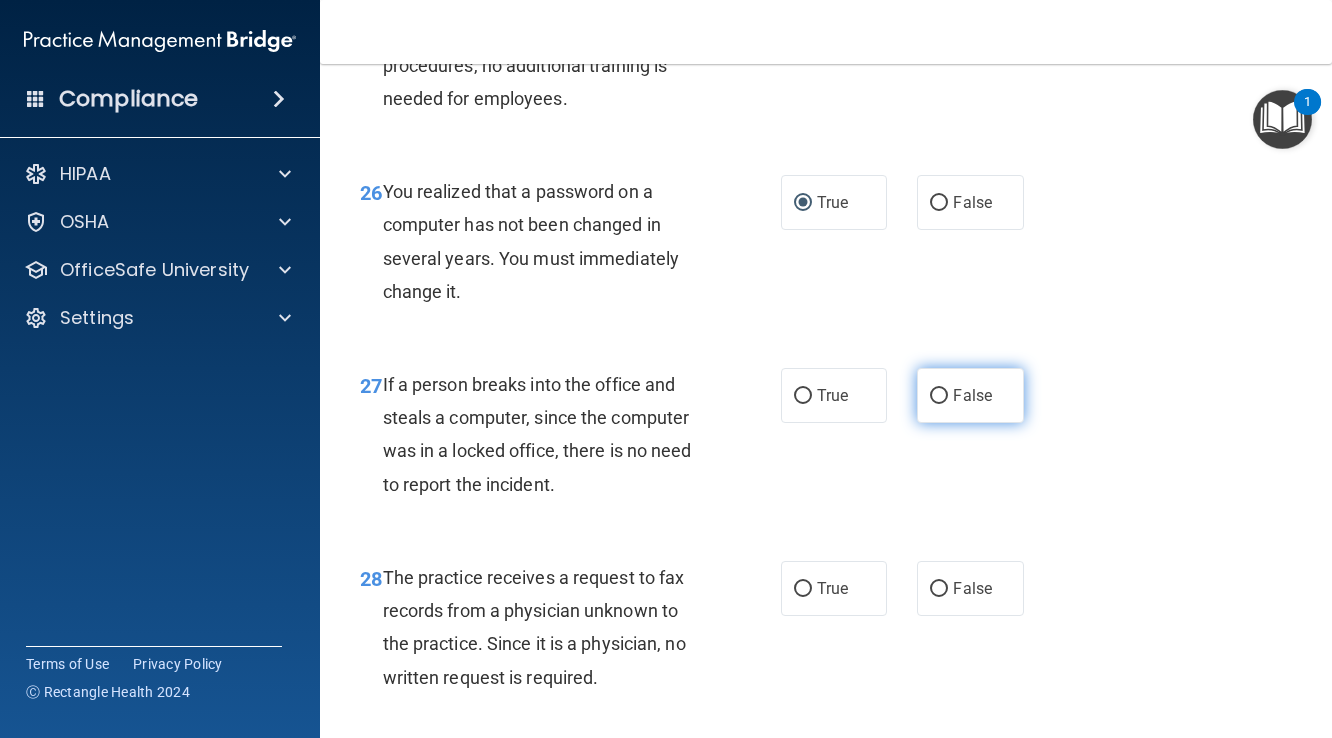 click on "False" at bounding box center [939, 396] 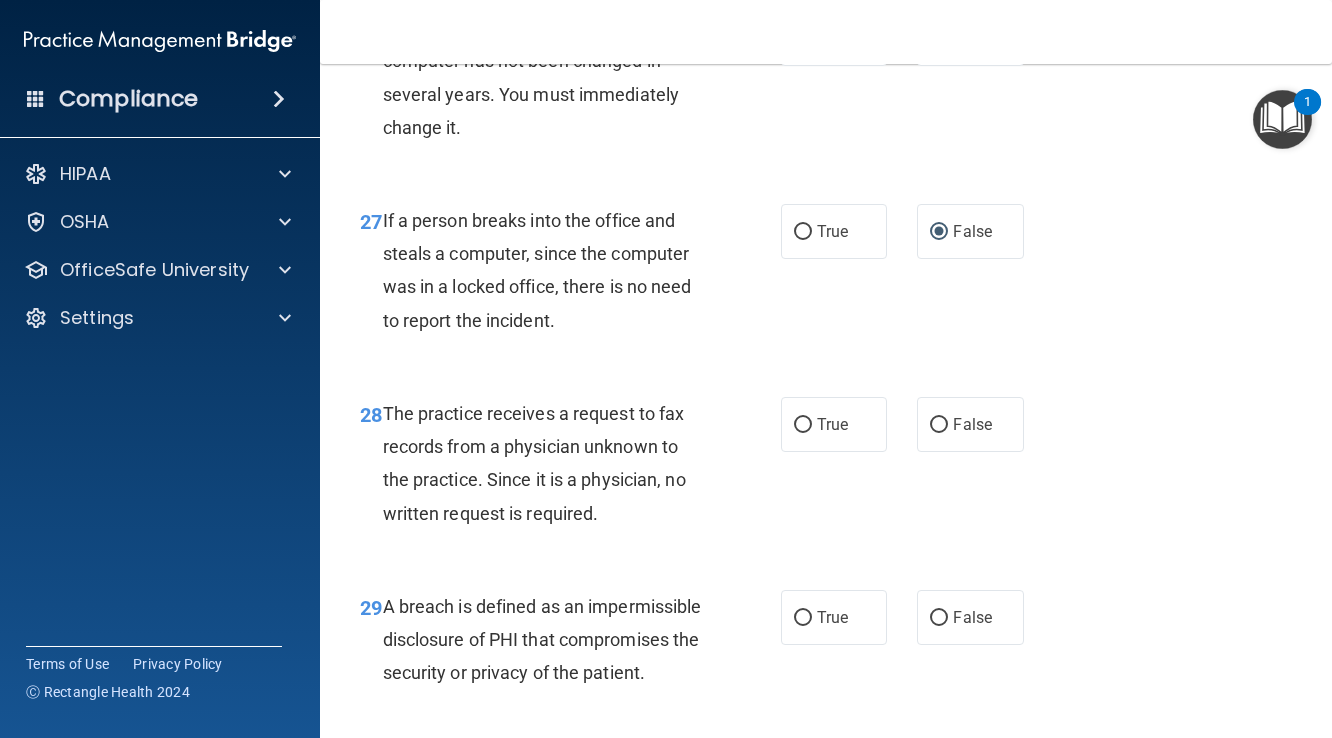 scroll, scrollTop: 5145, scrollLeft: 0, axis: vertical 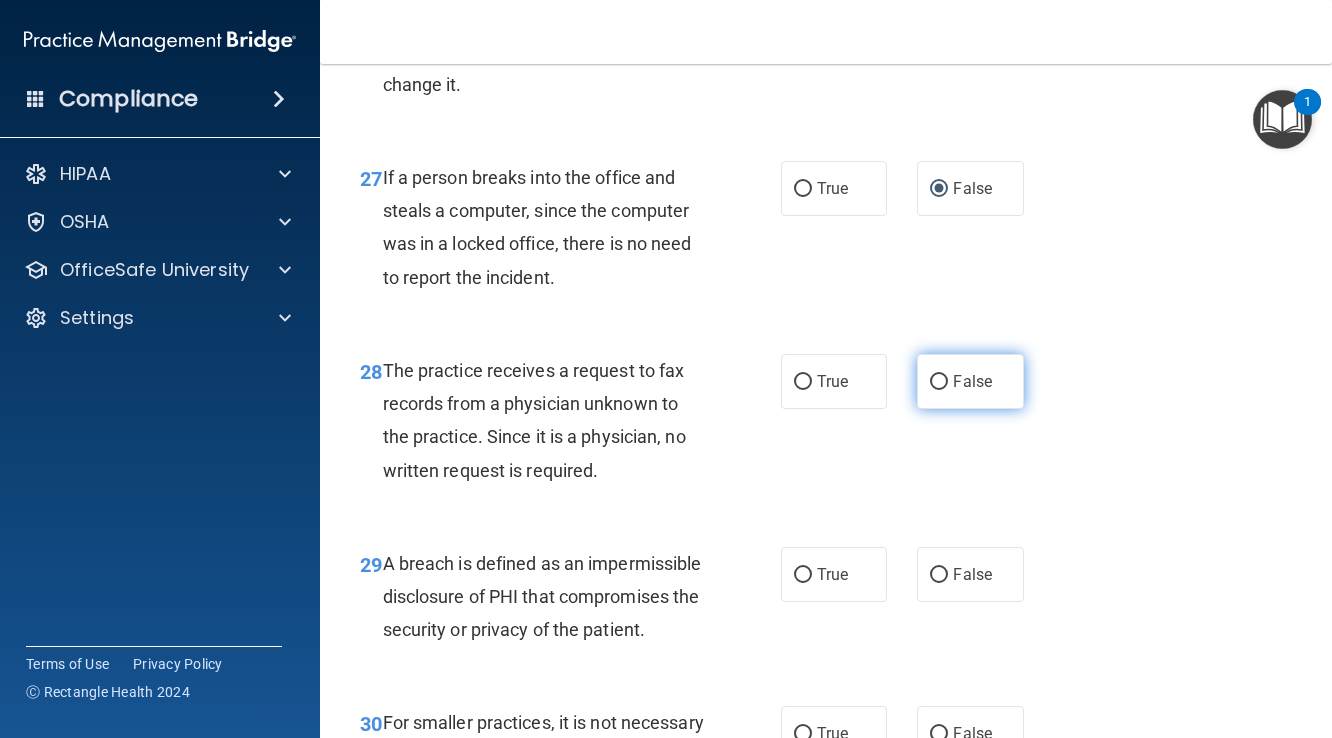 click on "False" at bounding box center (939, 382) 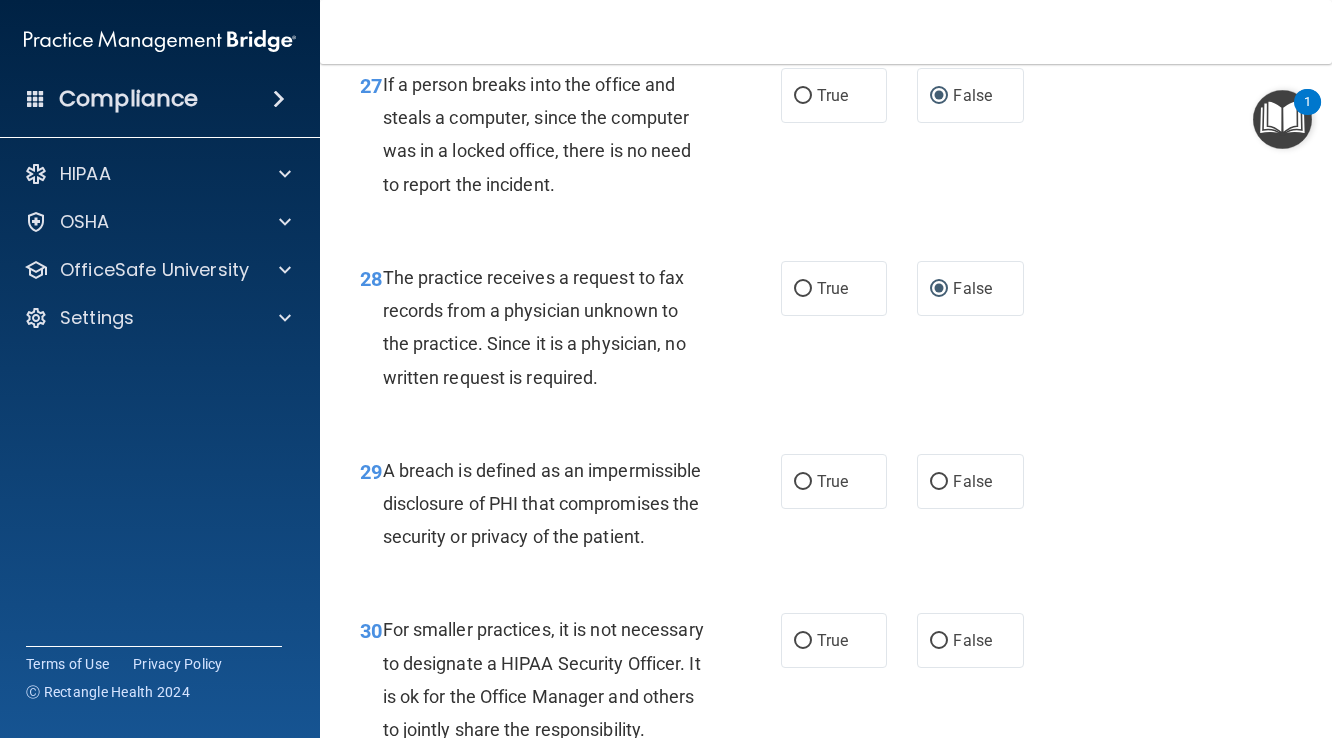 scroll, scrollTop: 5242, scrollLeft: 0, axis: vertical 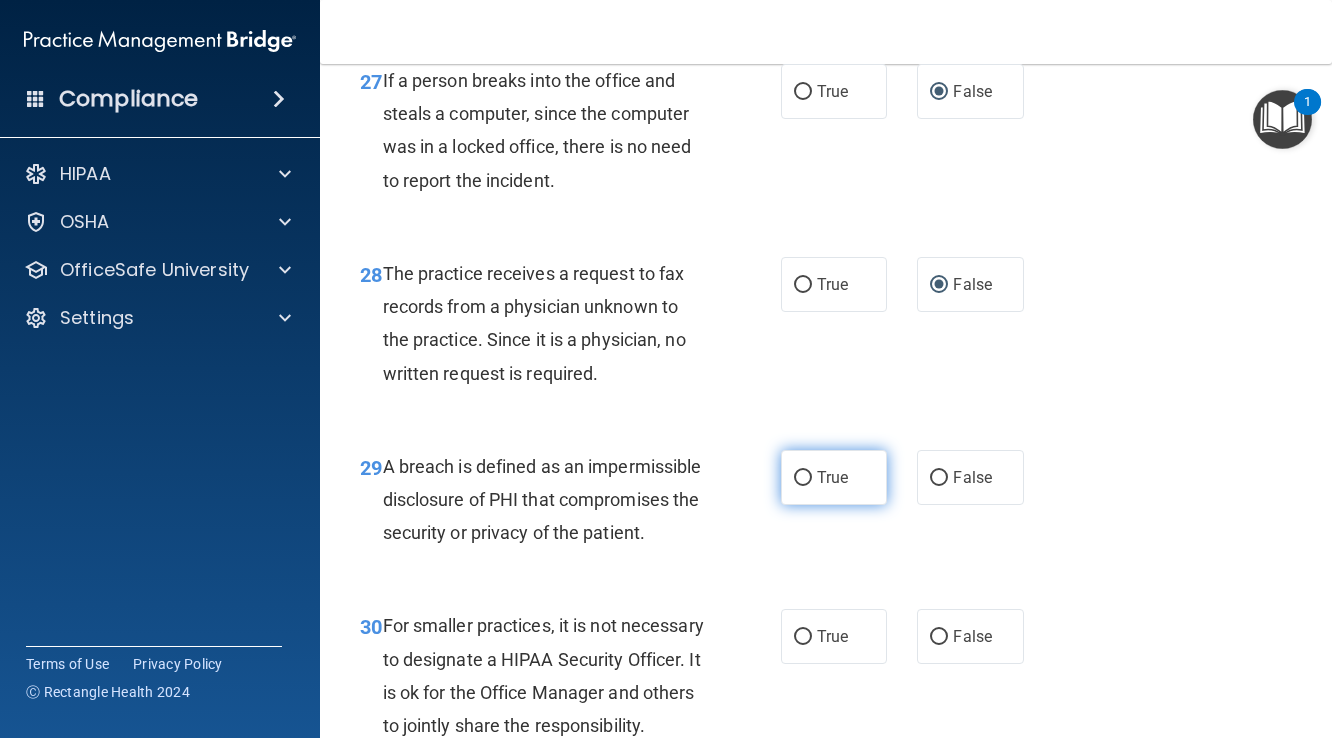 click on "True" at bounding box center (803, 478) 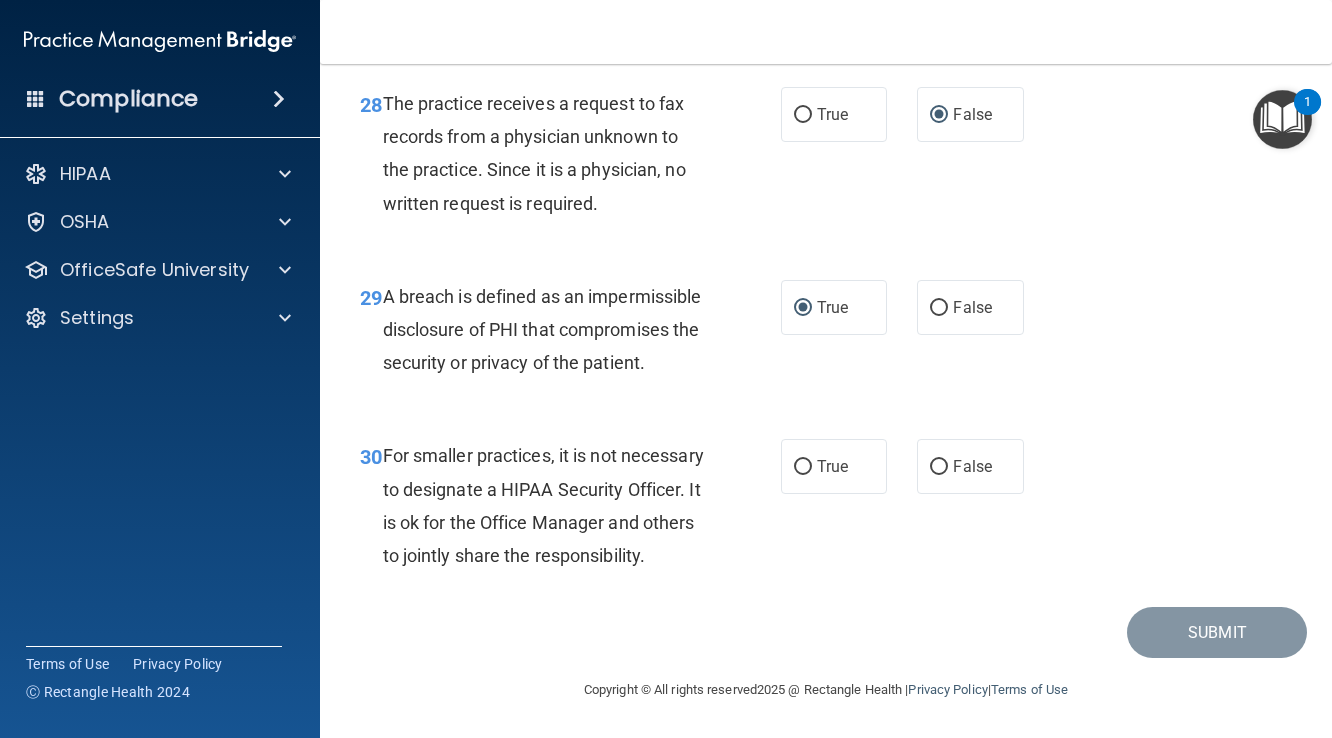 scroll, scrollTop: 5417, scrollLeft: 0, axis: vertical 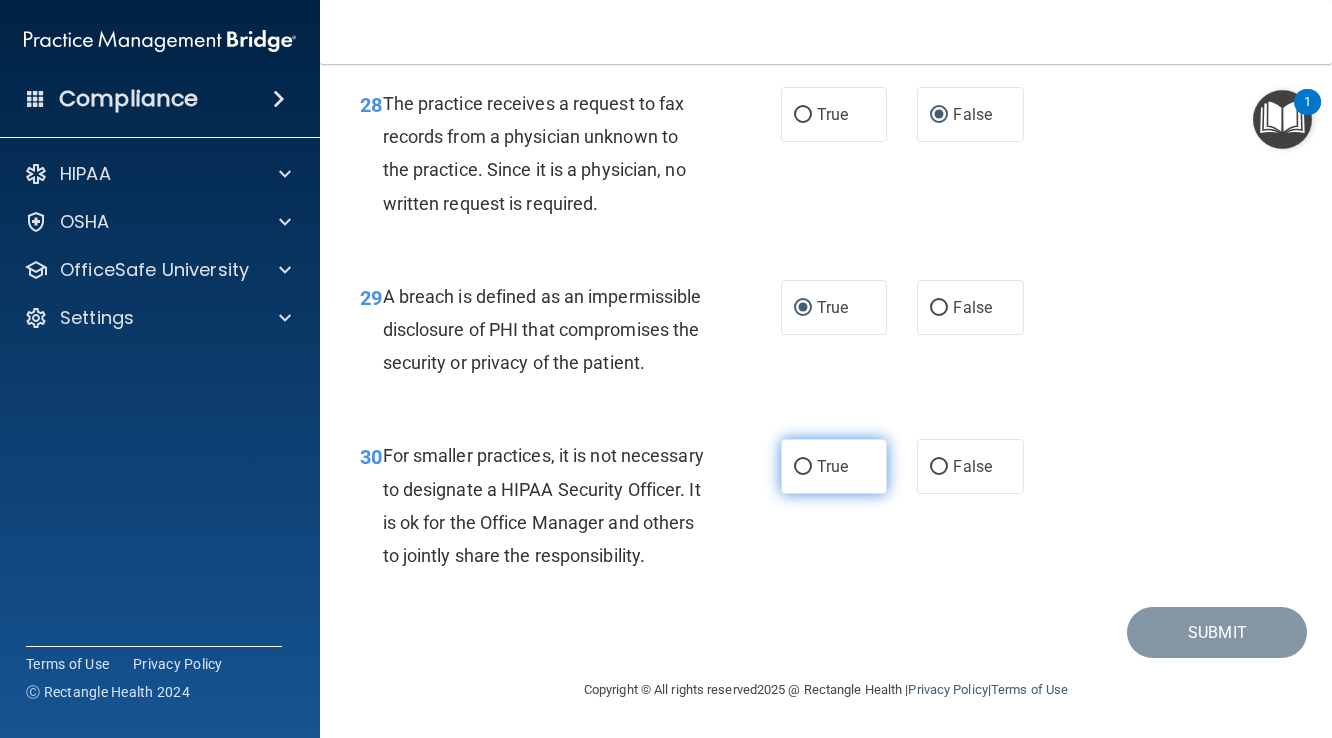 click on "True" at bounding box center (803, 467) 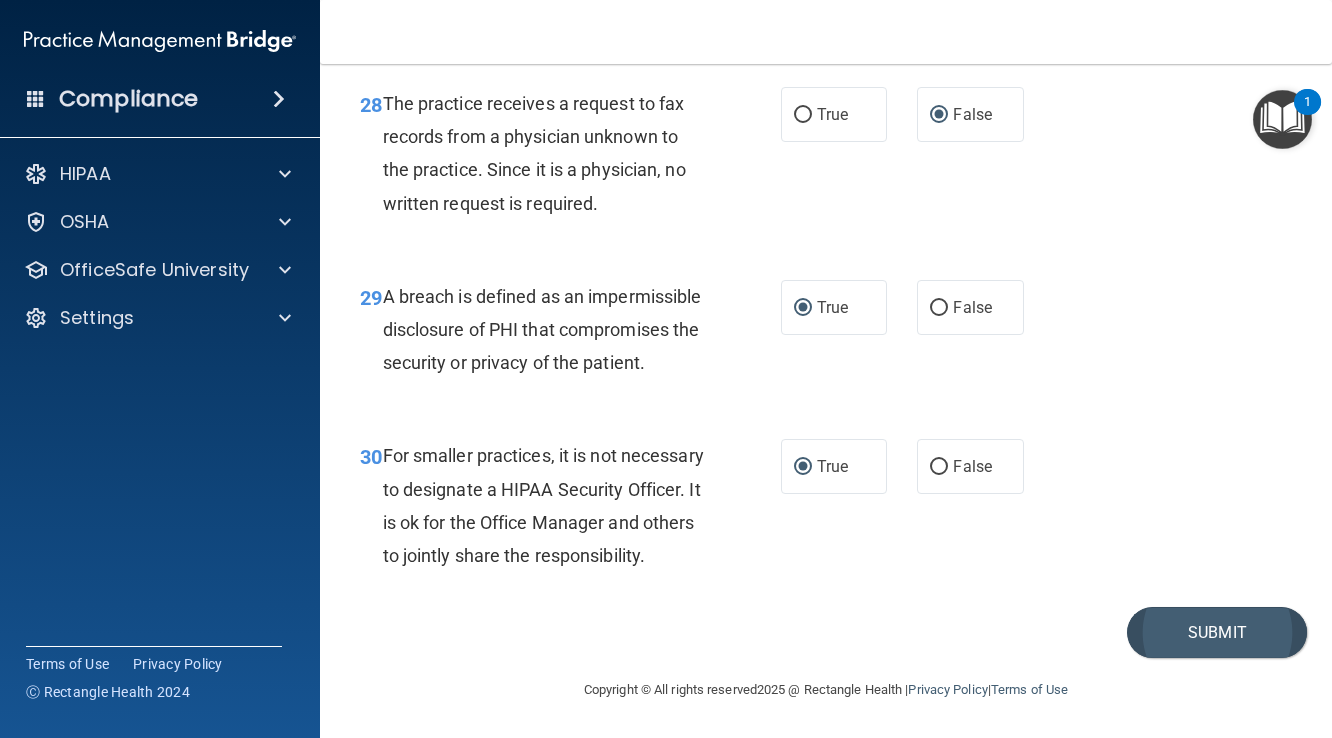 click on "Submit" at bounding box center [1217, 632] 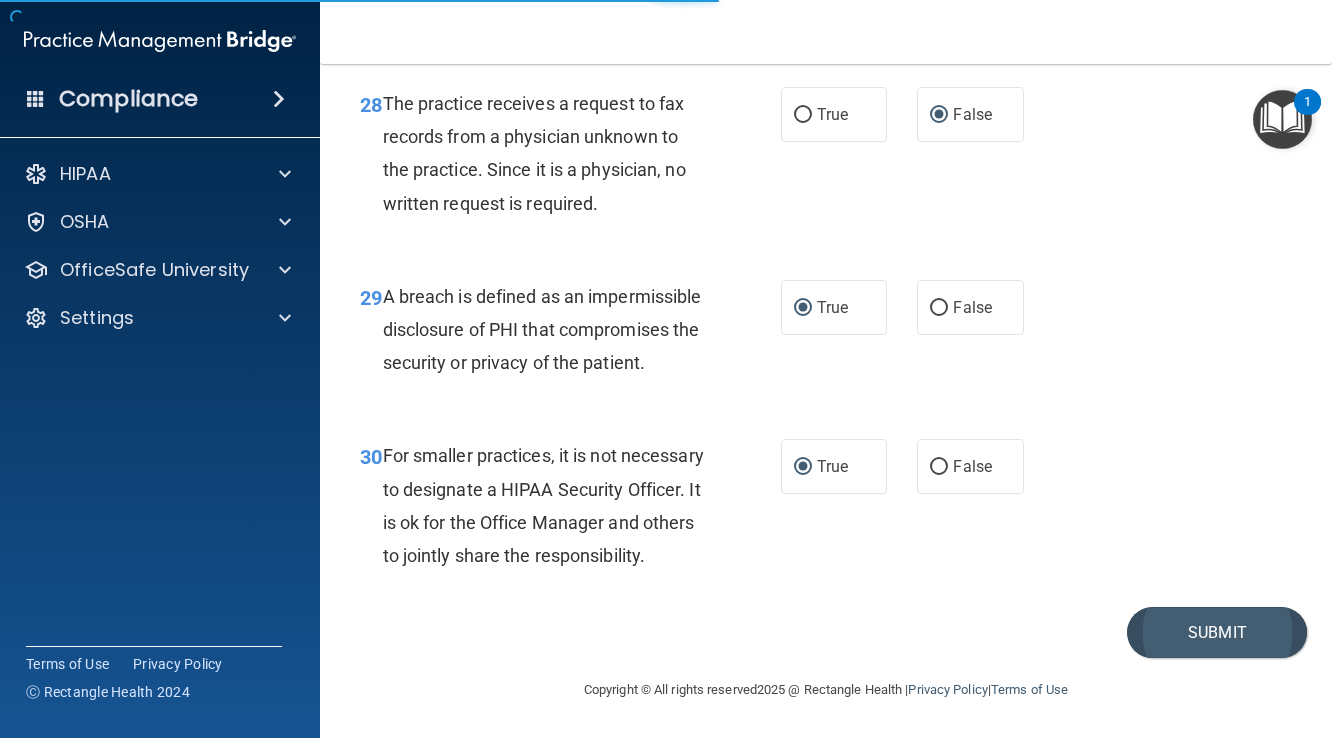 scroll, scrollTop: 0, scrollLeft: 0, axis: both 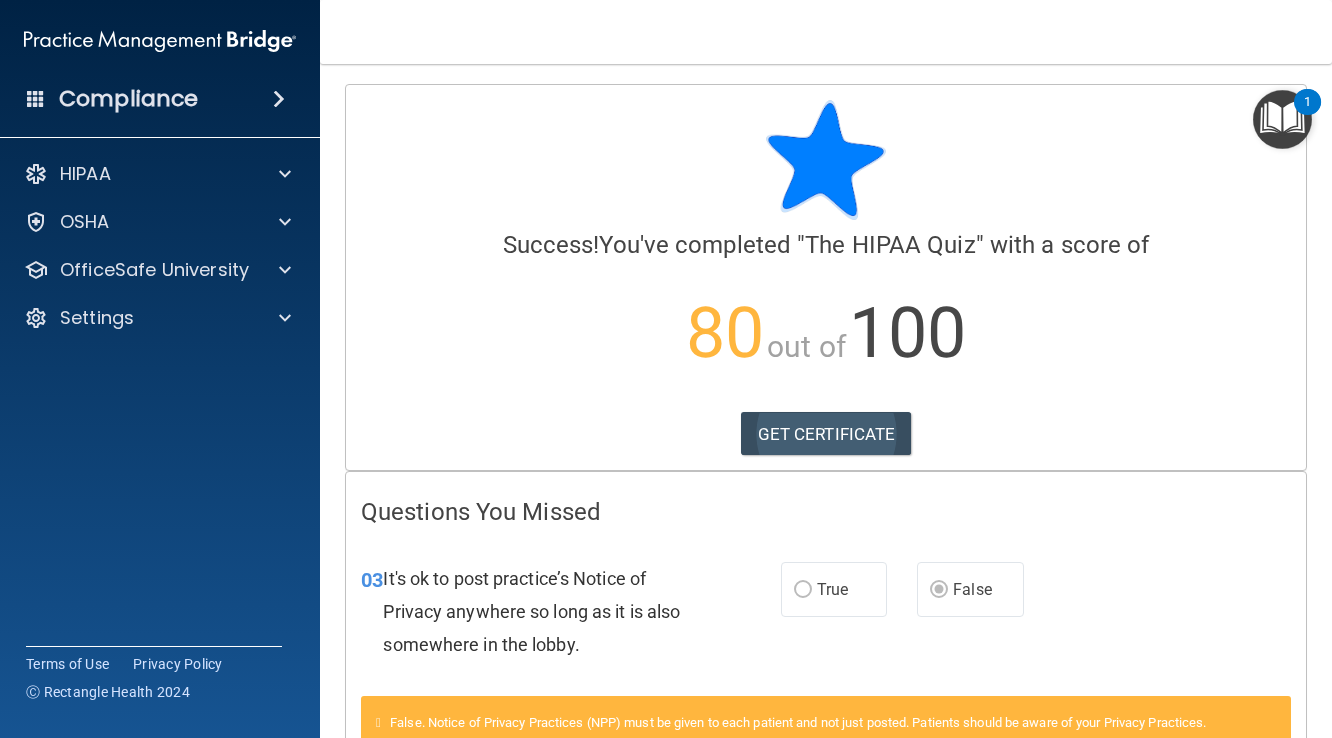 click on "GET CERTIFICATE" at bounding box center (826, 434) 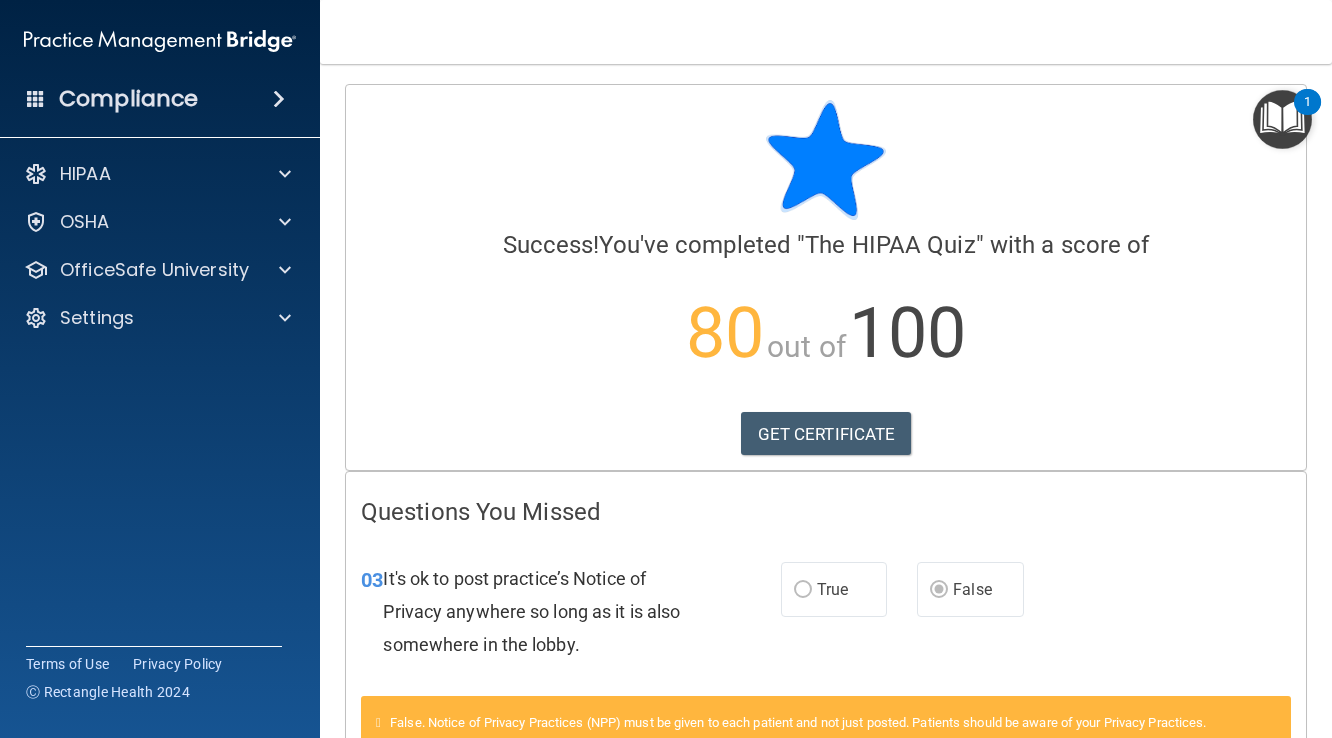 scroll, scrollTop: 0, scrollLeft: 0, axis: both 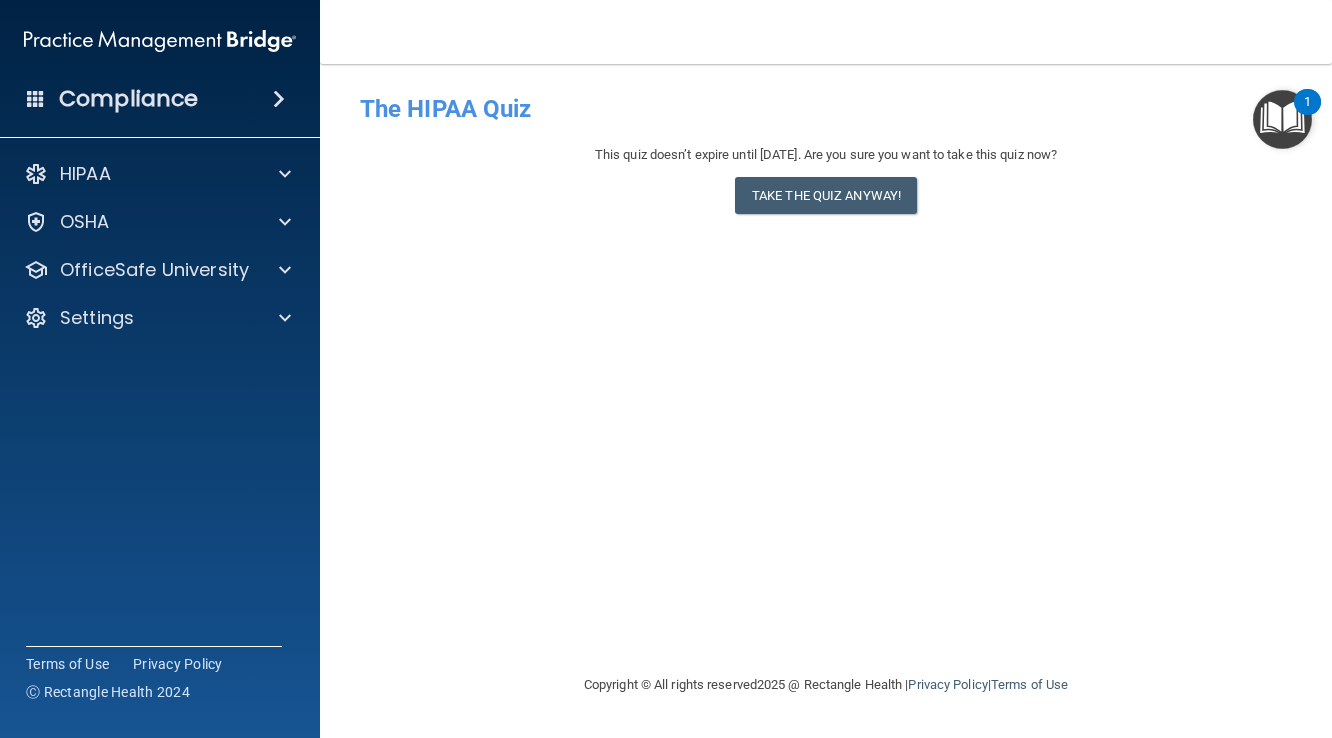 click at bounding box center (1282, 119) 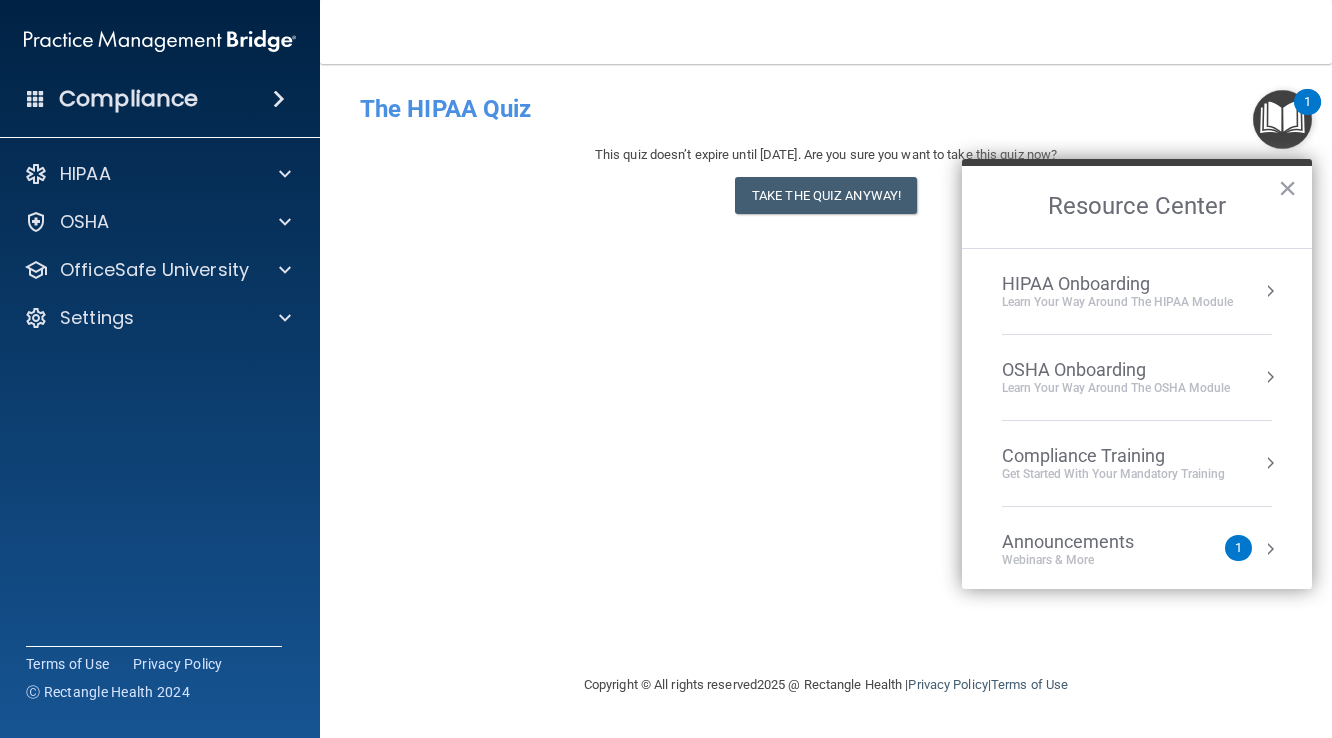click at bounding box center (1270, 291) 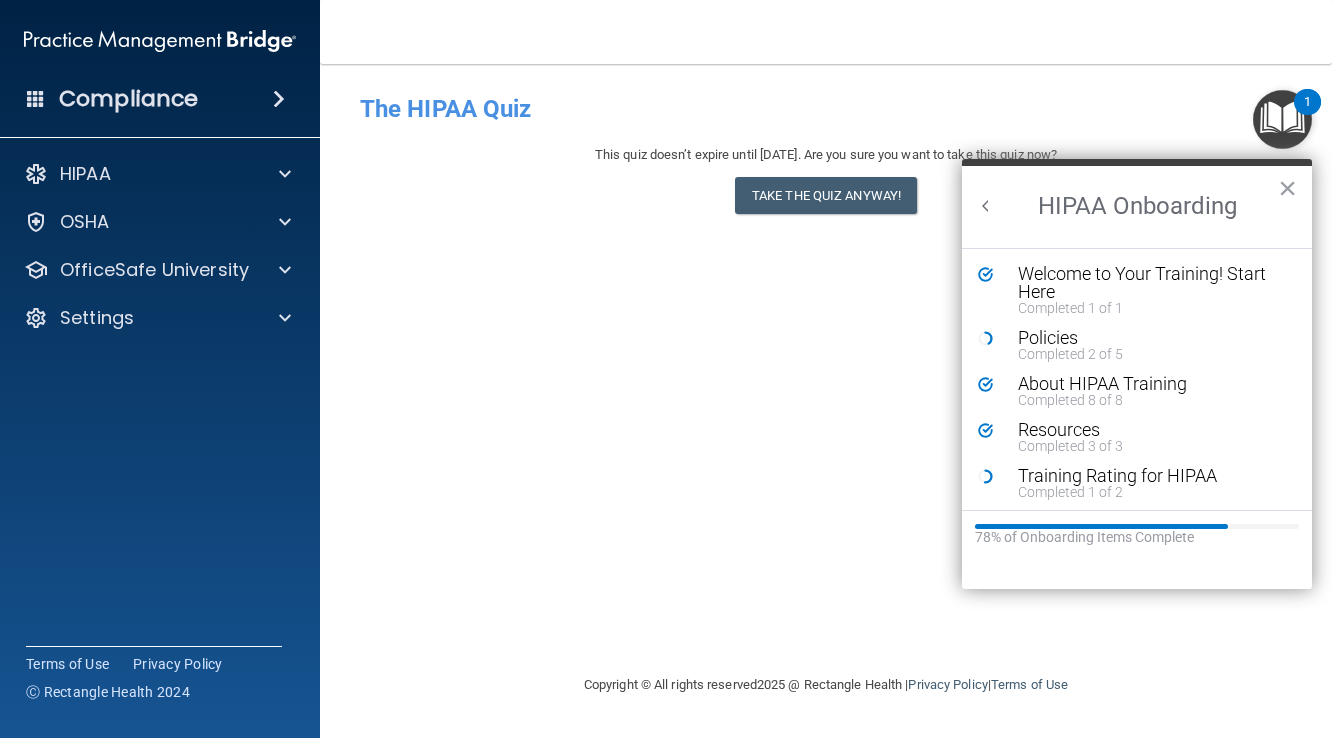 scroll, scrollTop: 0, scrollLeft: 0, axis: both 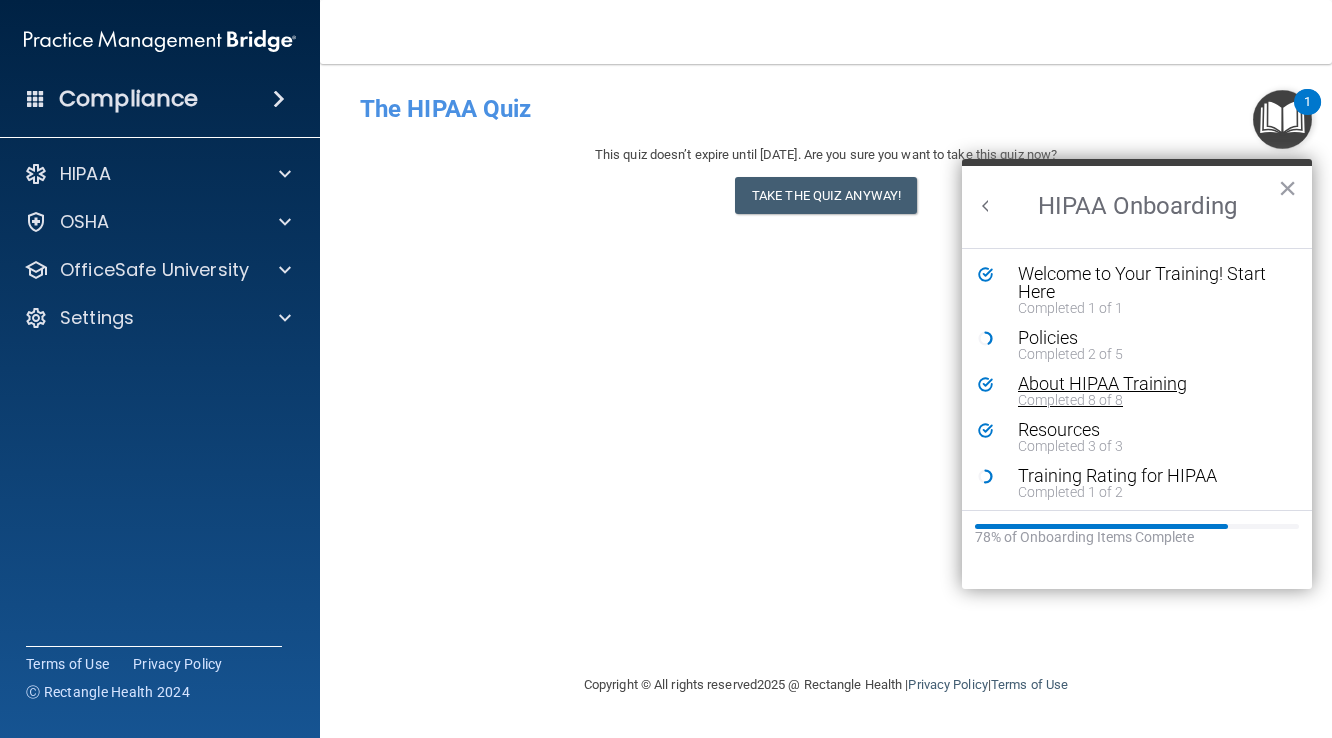 click on "About HIPAA Training" at bounding box center (1152, 384) 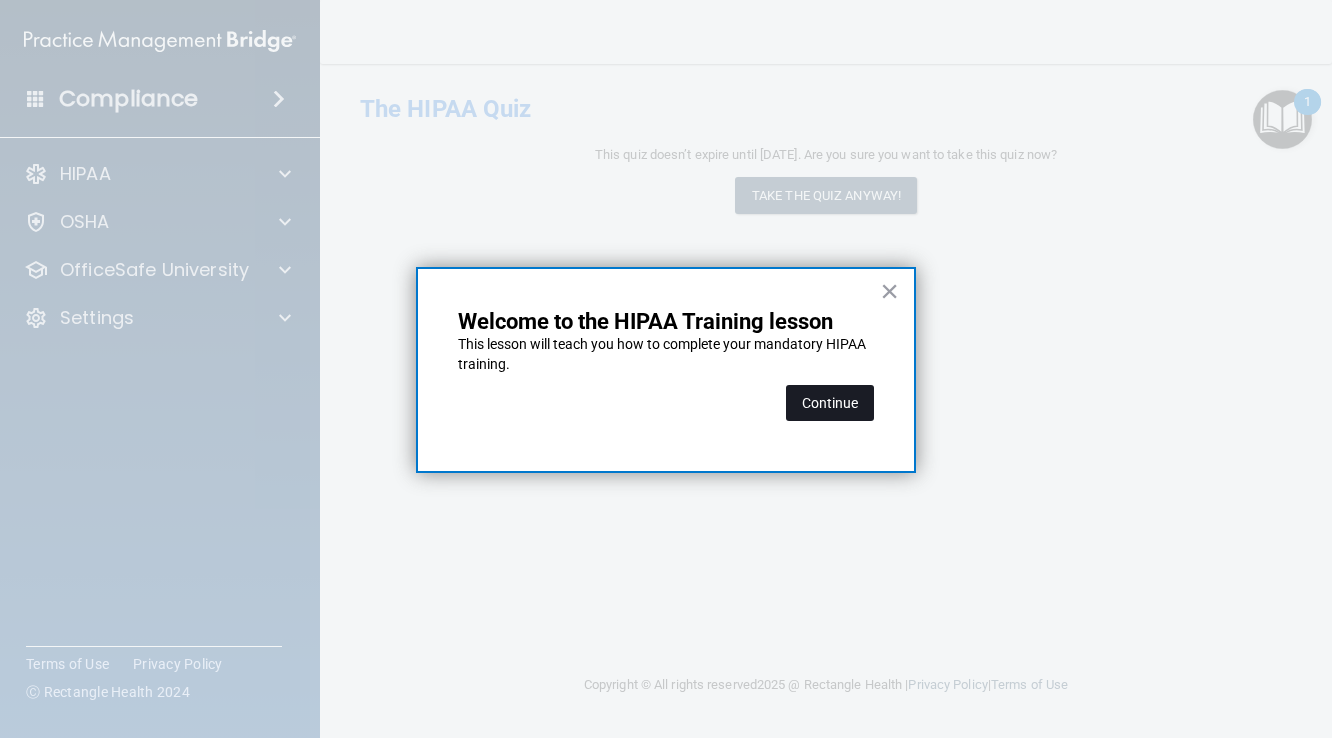 click on "Continue" at bounding box center [830, 403] 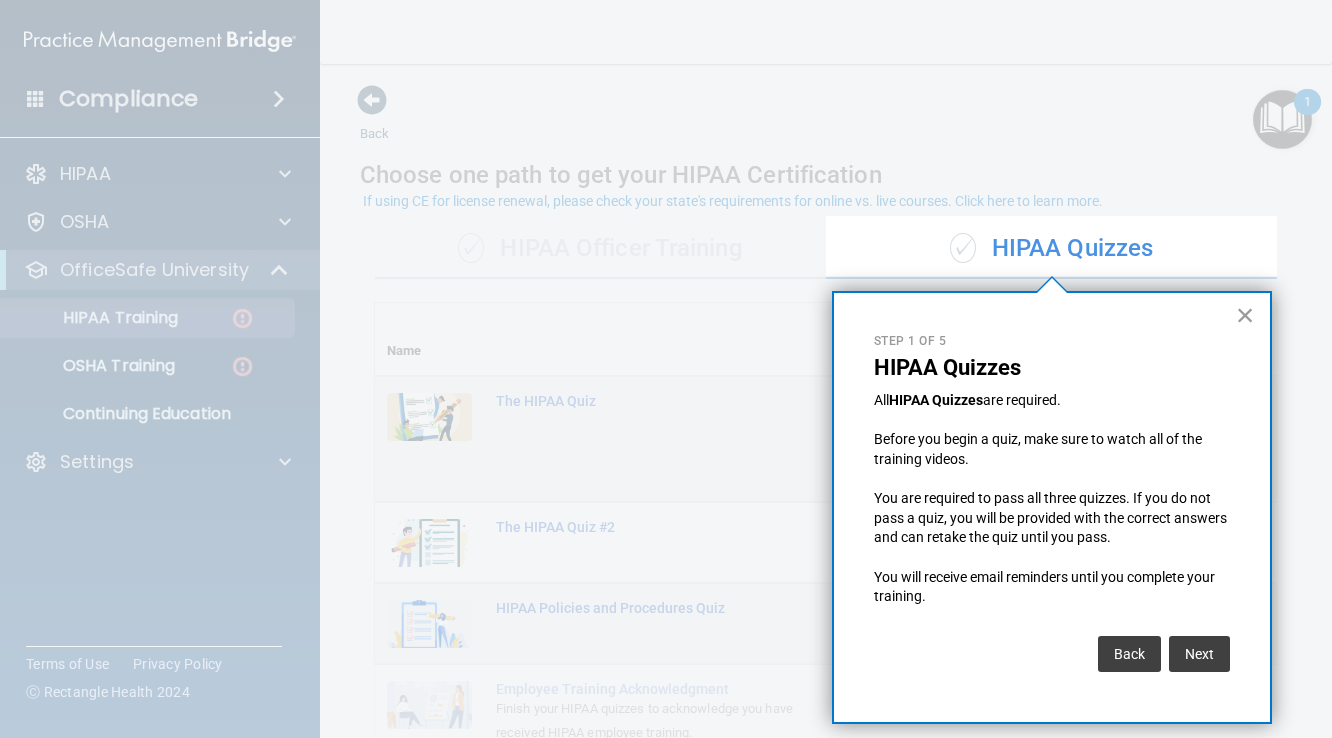 click on "×" at bounding box center (1245, 315) 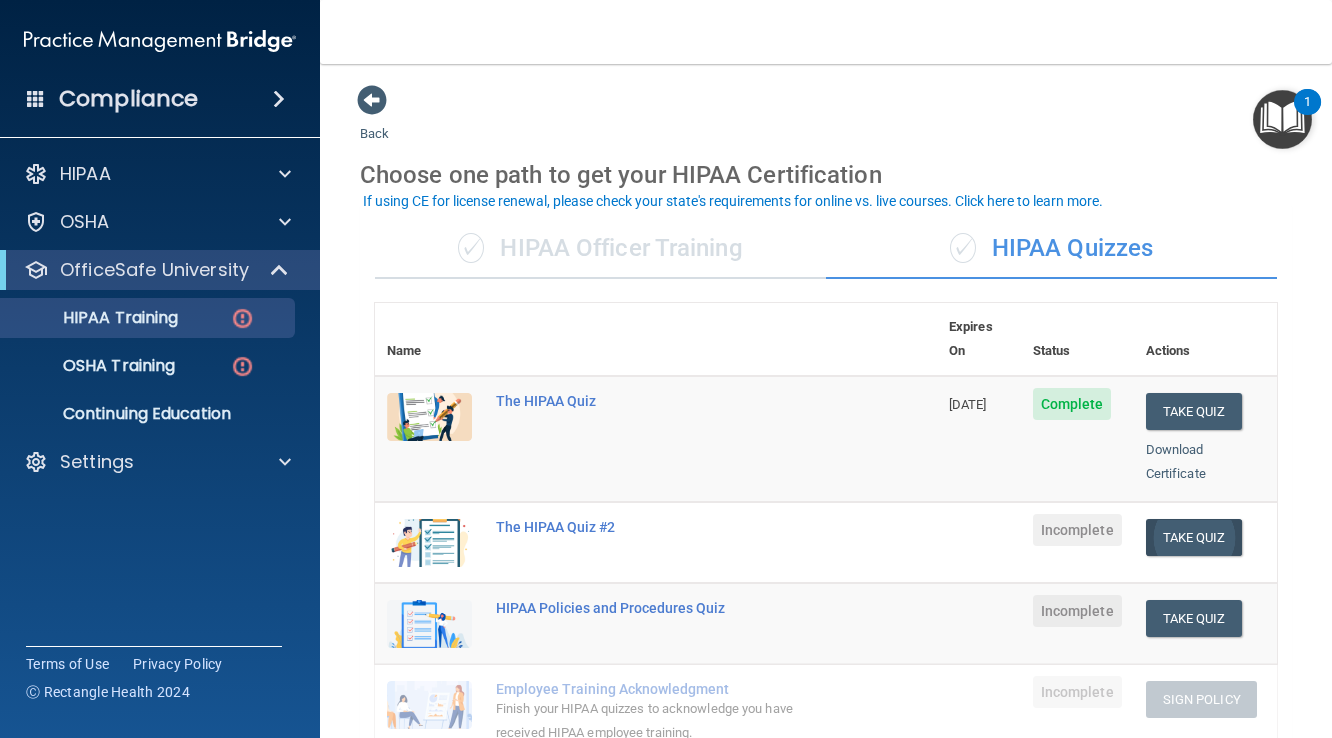 click on "Take Quiz" at bounding box center (1194, 537) 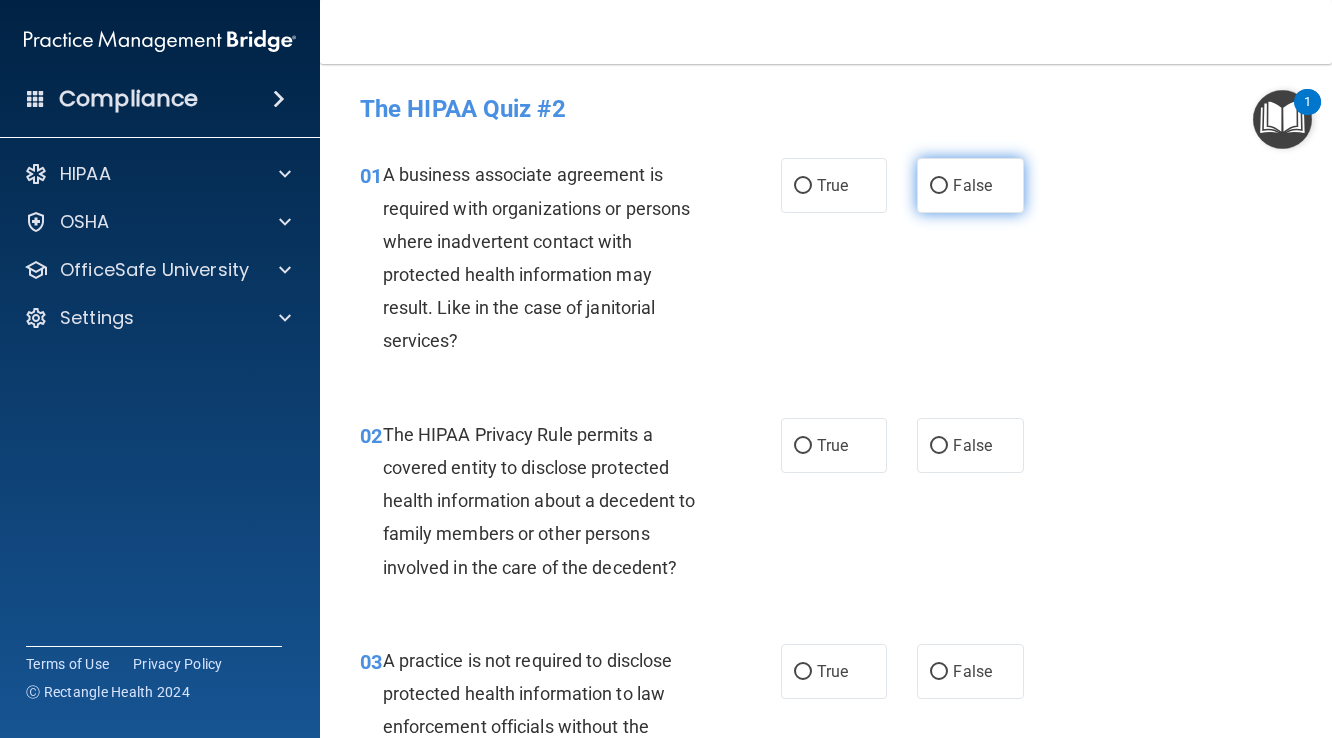 click on "False" at bounding box center [939, 186] 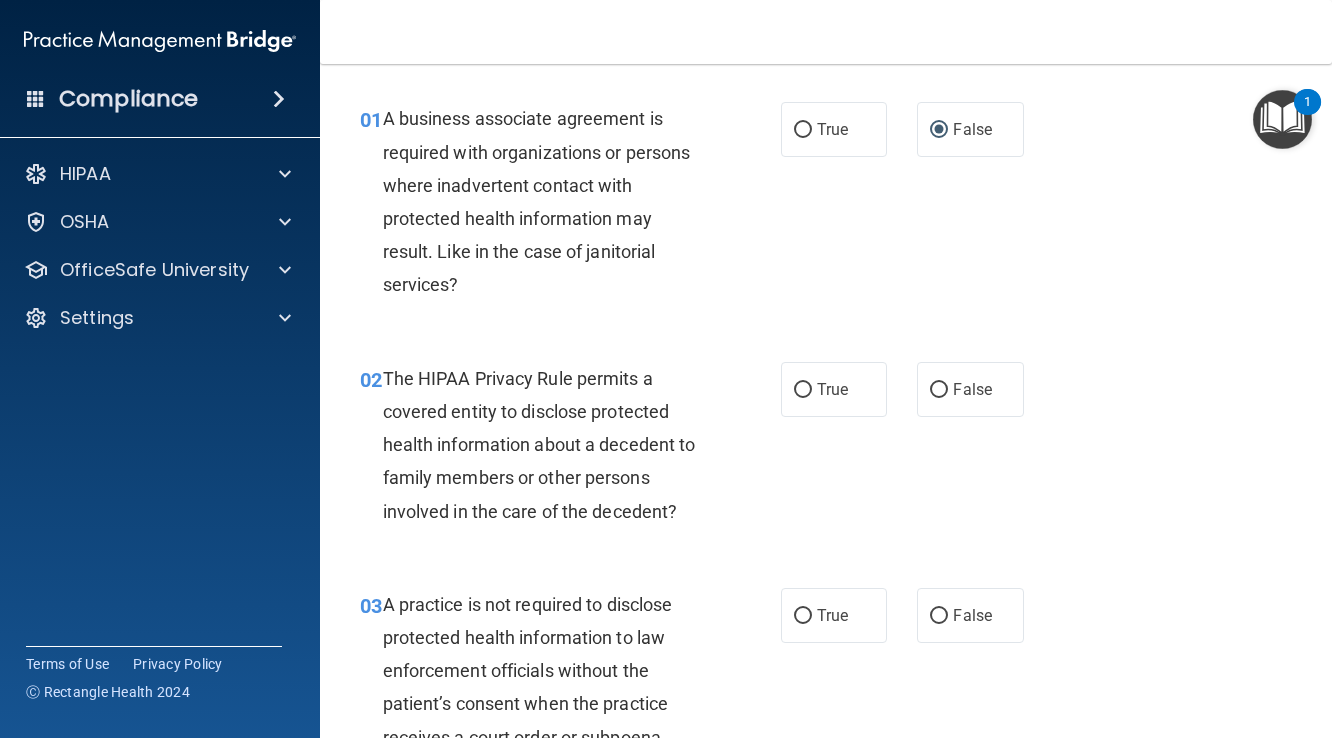 scroll, scrollTop: 65, scrollLeft: 0, axis: vertical 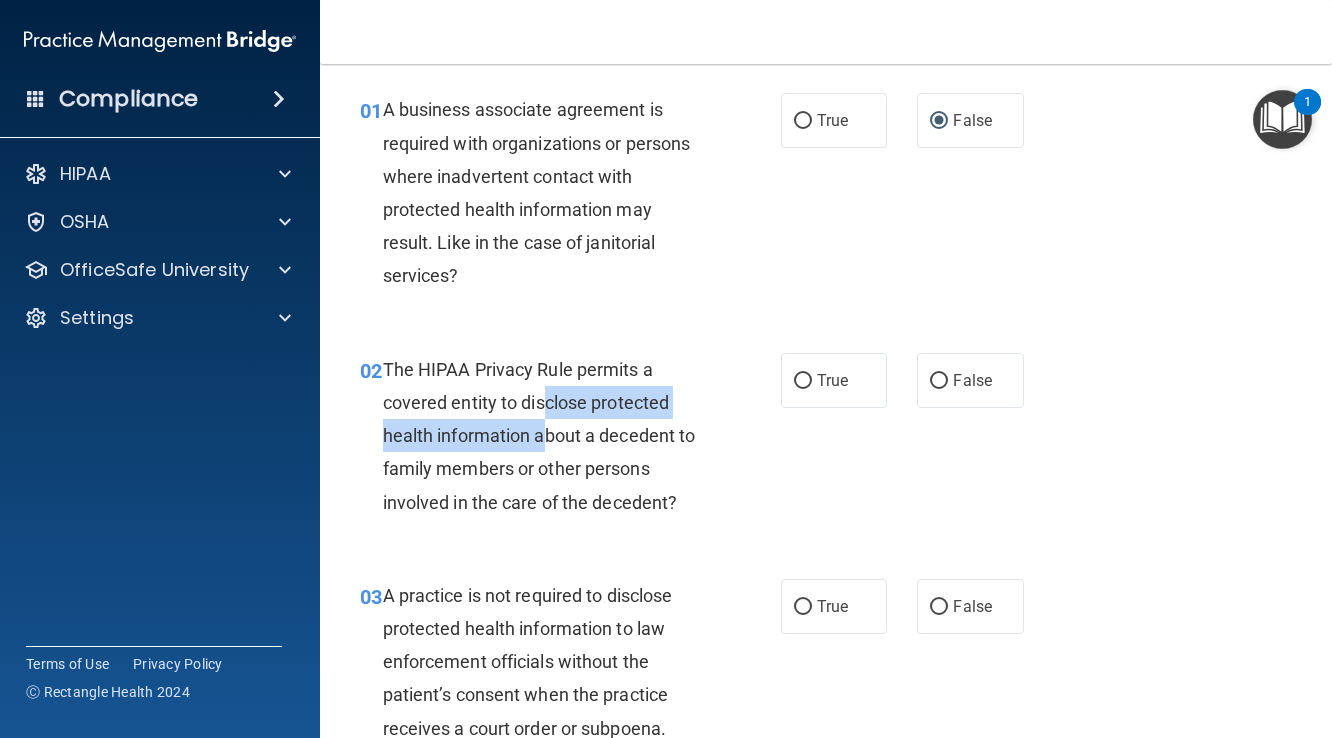 drag, startPoint x: 549, startPoint y: 439, endPoint x: 549, endPoint y: 366, distance: 73 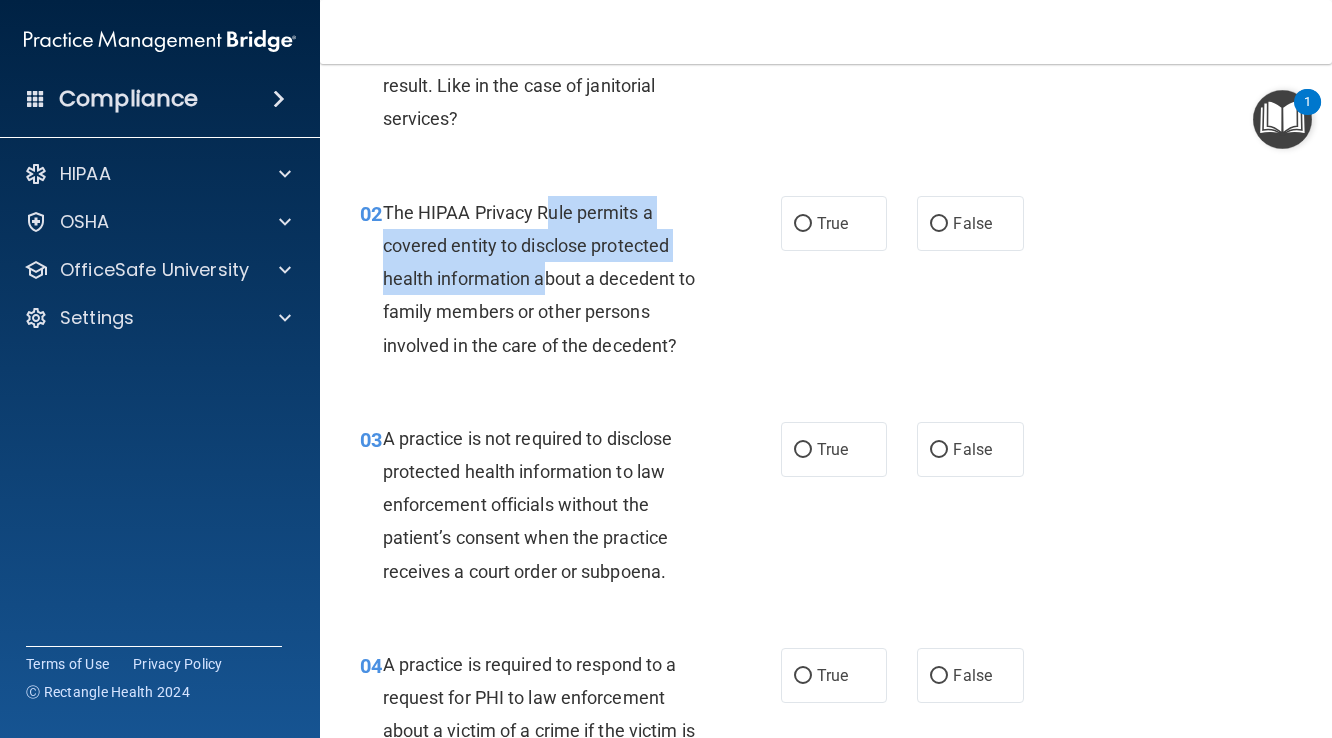 scroll, scrollTop: 224, scrollLeft: 0, axis: vertical 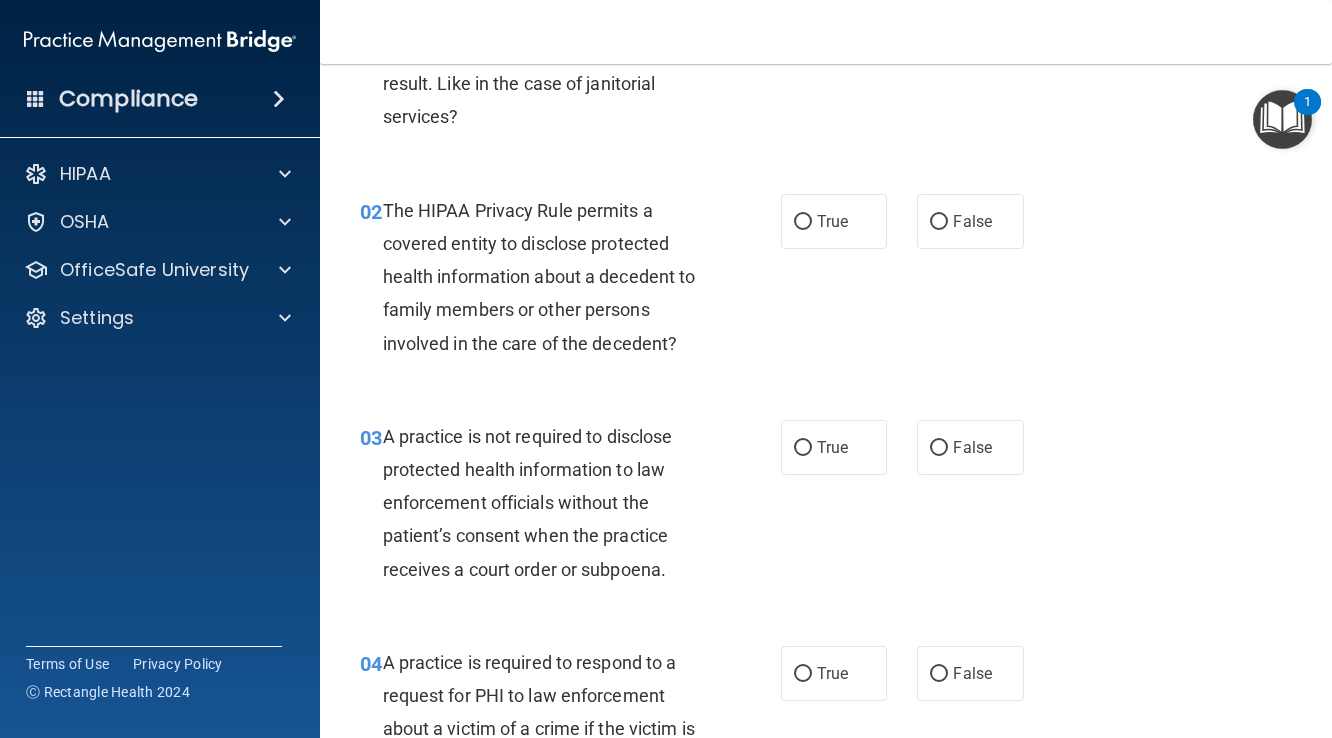 click on "HIPAA
Documents and Policies                 Report an Incident               Business Associates               Emergency Planning               Resources                 HIPAA Risk Assessment
OSHA
Documents               Safety Data Sheets               Self-Assessment                Injury and Illness Report                Resources
PCI
PCI Compliance                Merchant Savings Calculator
OfficeSafe University
HIPAA Training                   OSHA Training                   Continuing Education
Settings
My Account               My Users               Services                 Sign Out" at bounding box center [160, 312] 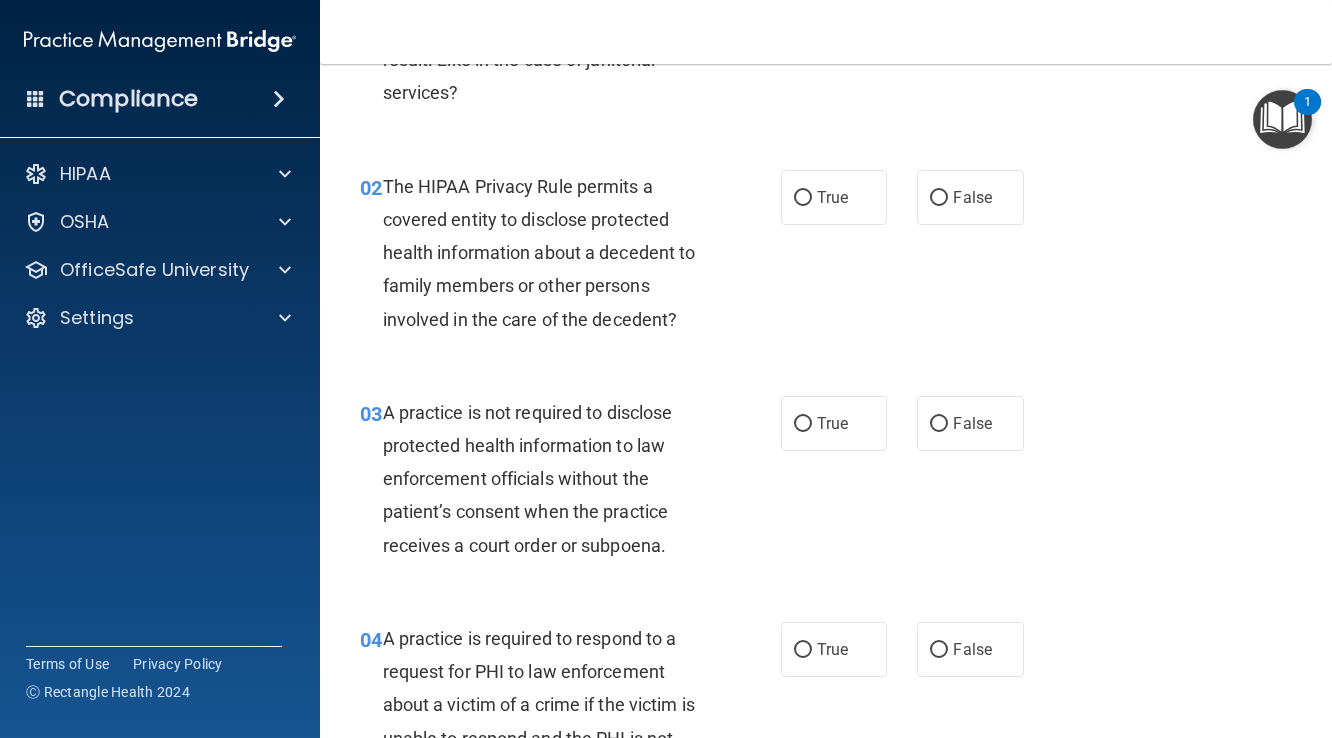 scroll, scrollTop: 245, scrollLeft: 0, axis: vertical 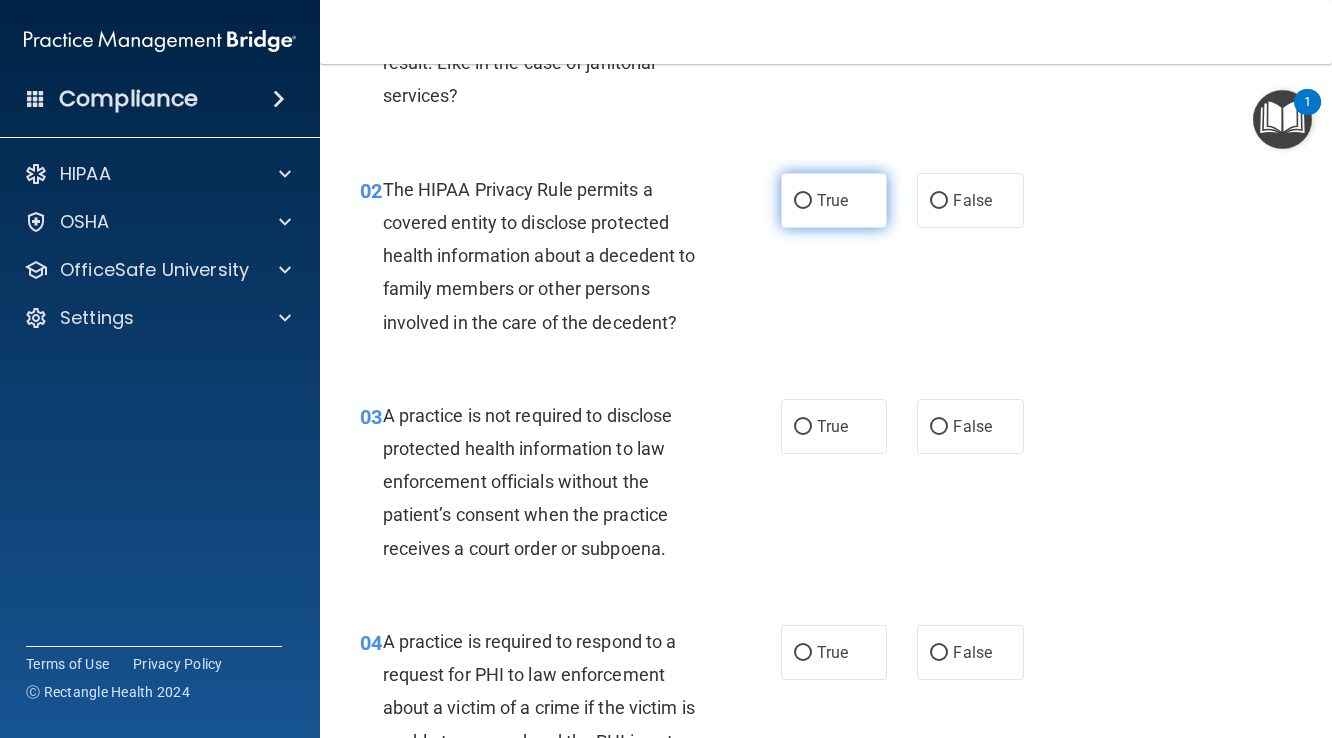 click on "True" at bounding box center [803, 201] 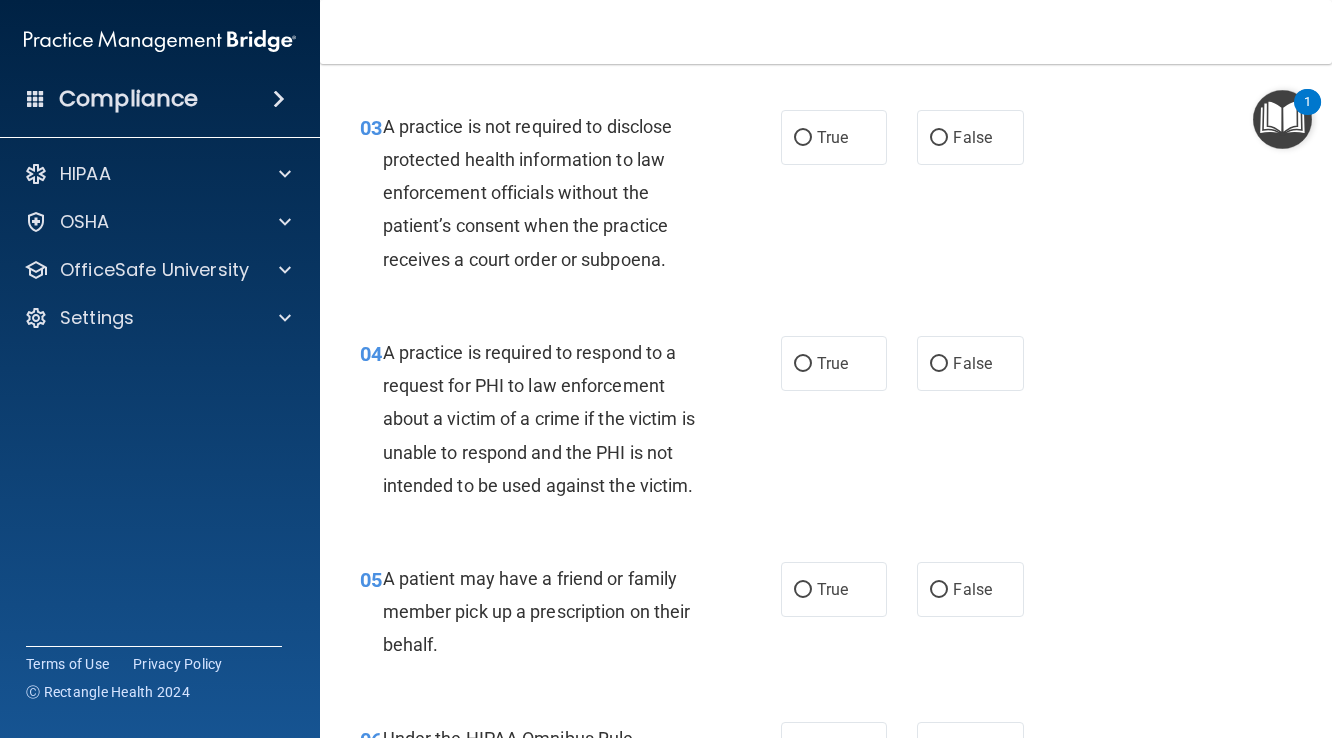 scroll, scrollTop: 532, scrollLeft: 0, axis: vertical 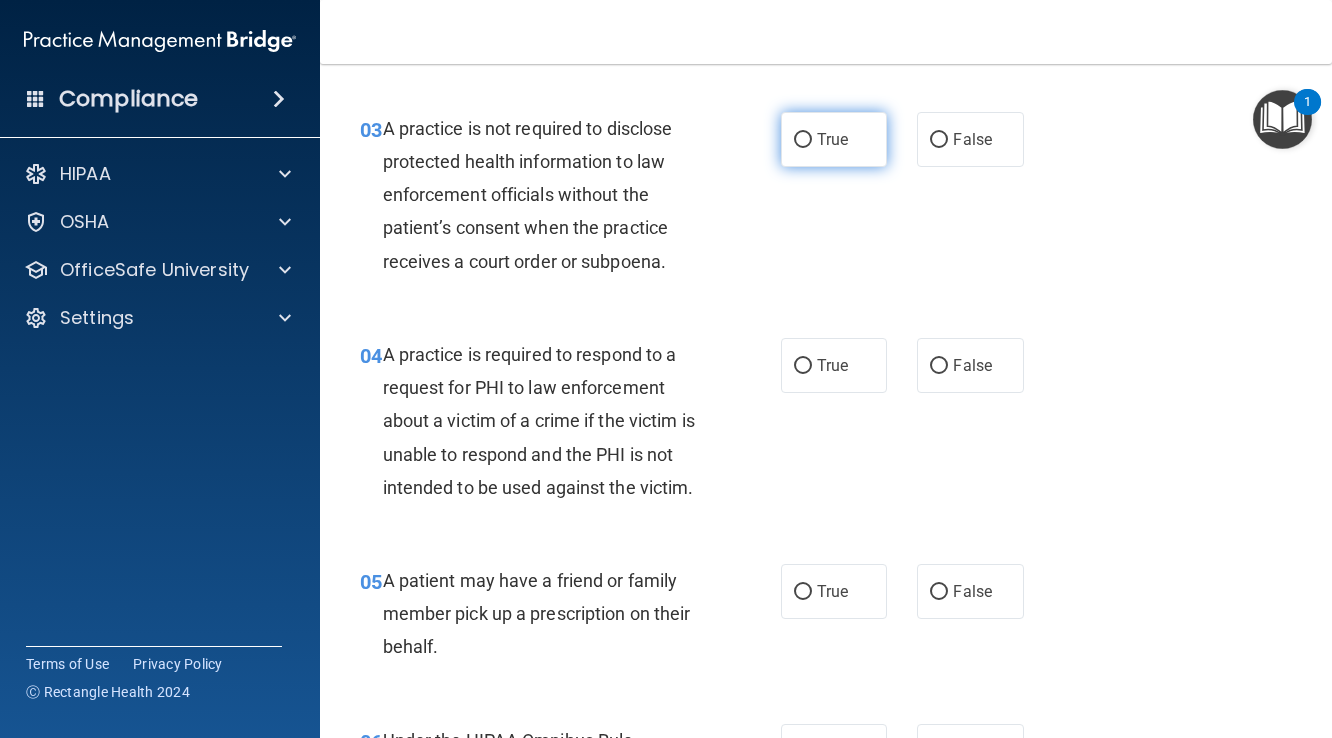 click on "True" at bounding box center (803, 140) 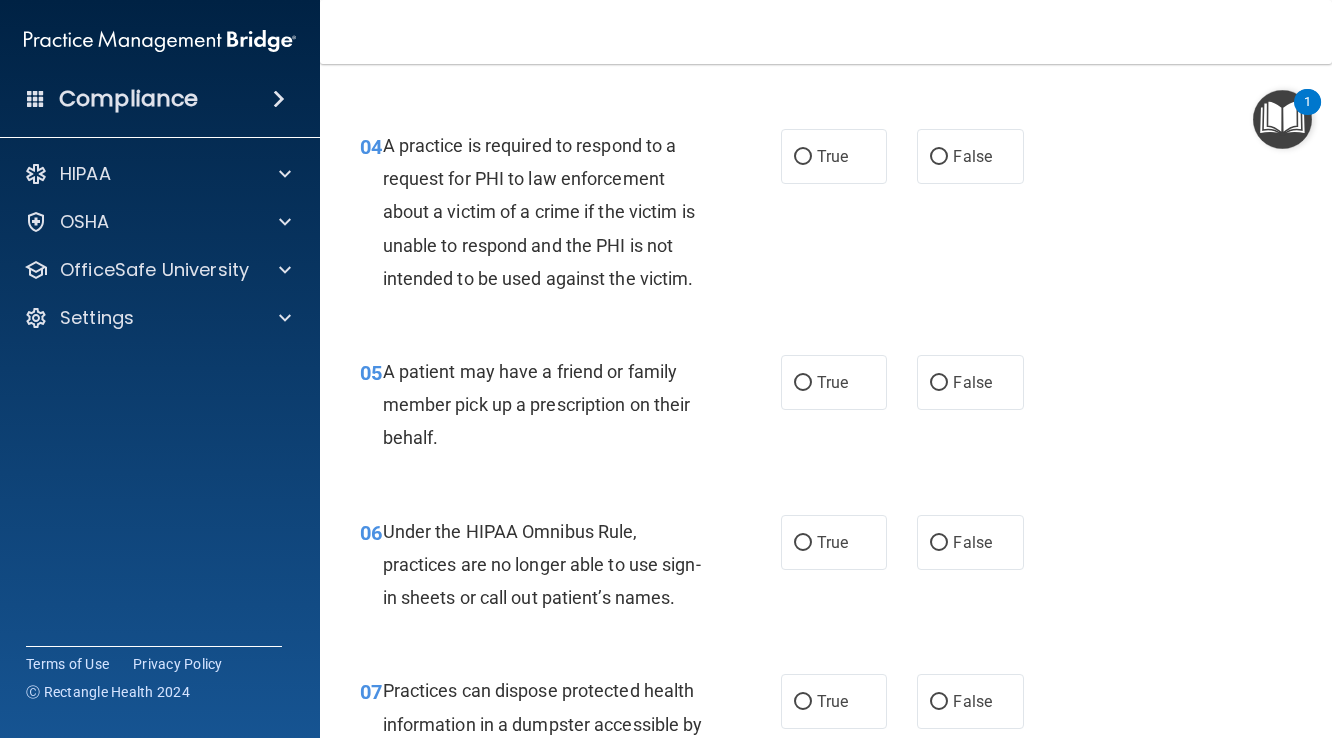 scroll, scrollTop: 745, scrollLeft: 0, axis: vertical 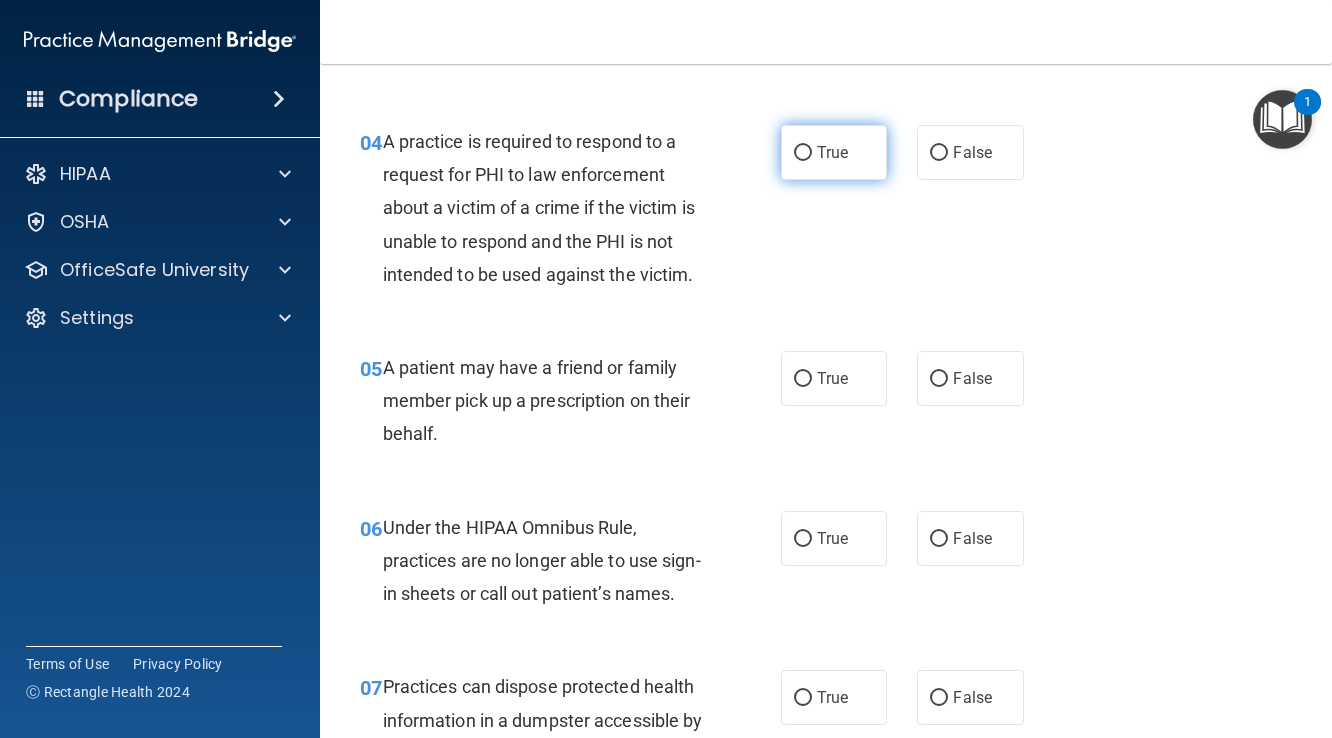 click on "True" at bounding box center [803, 153] 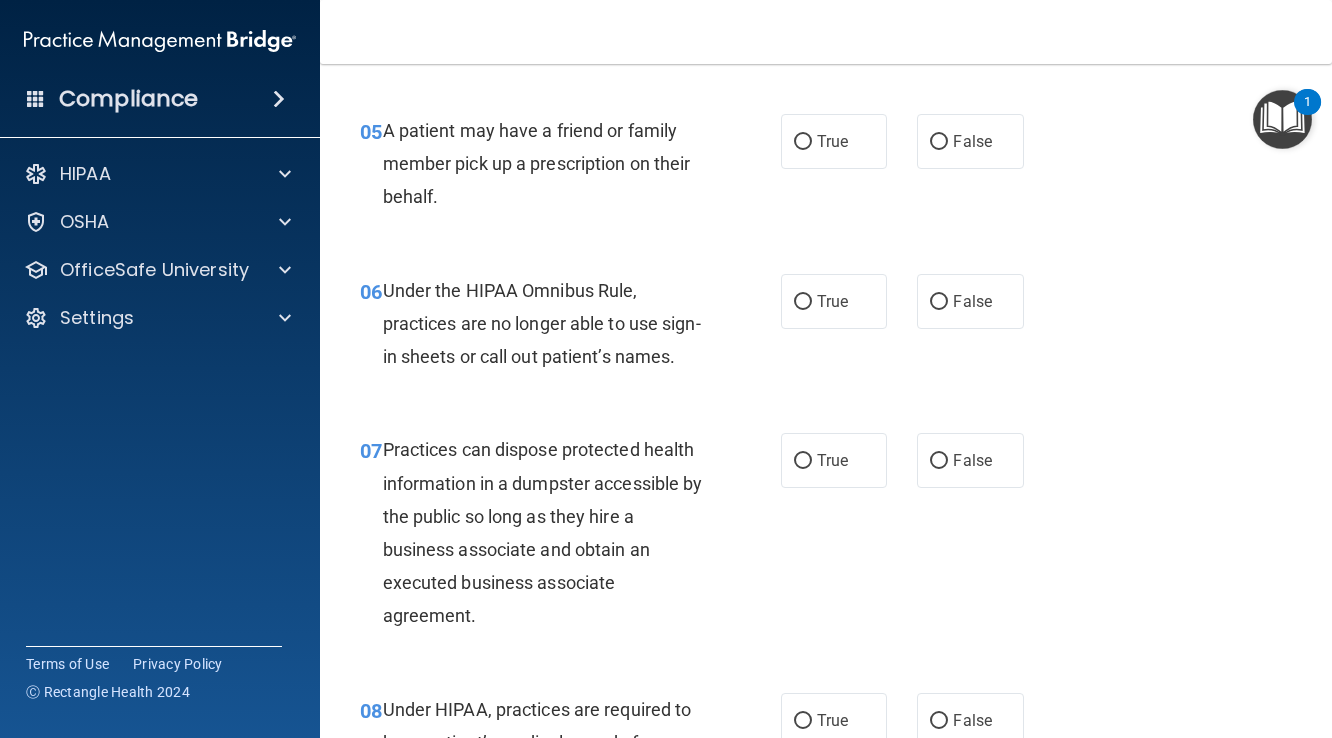 scroll, scrollTop: 983, scrollLeft: 0, axis: vertical 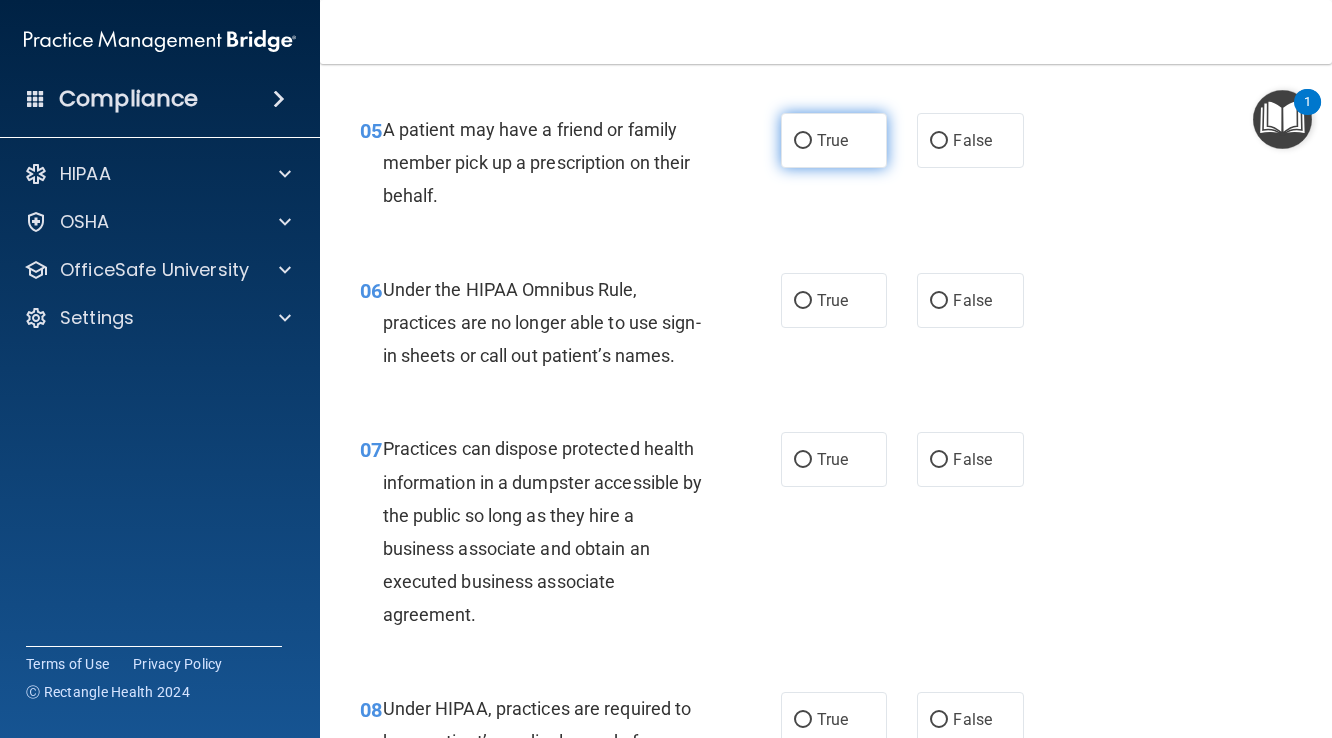 click on "True" at bounding box center (803, 141) 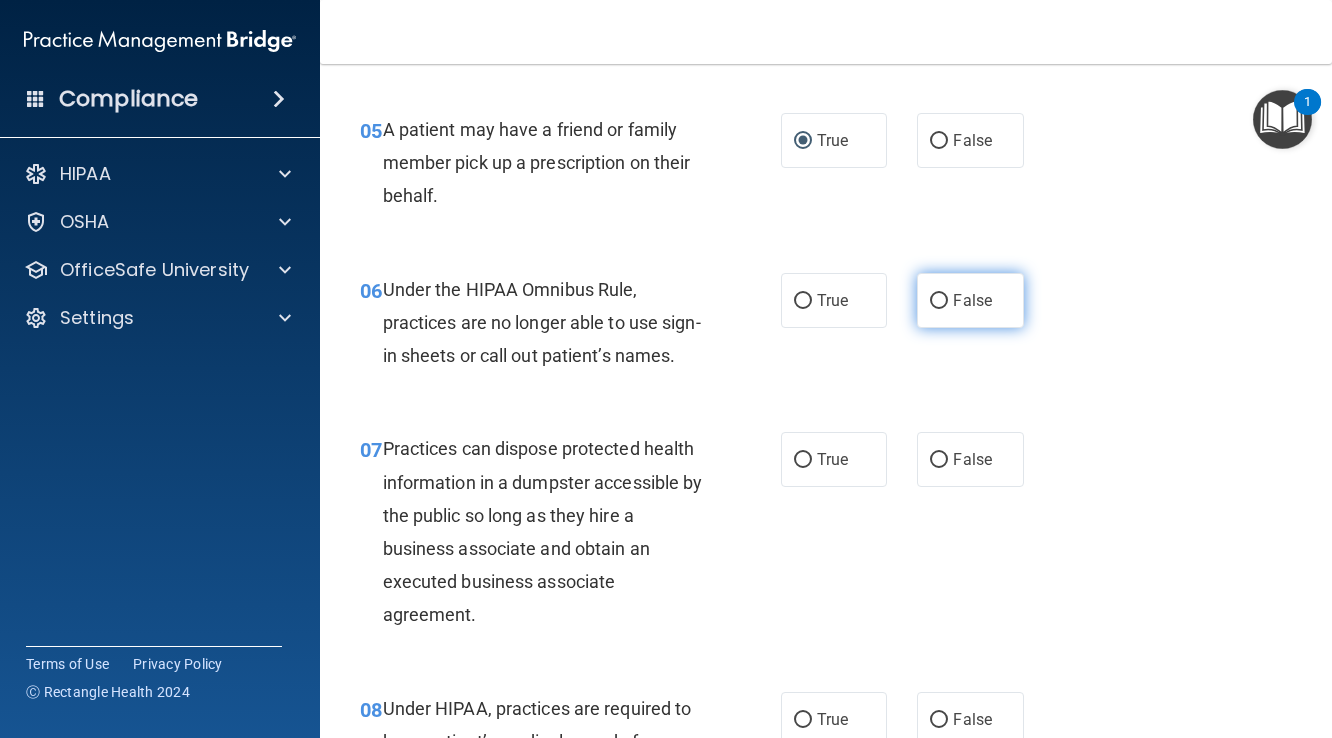 click on "False" at bounding box center (939, 301) 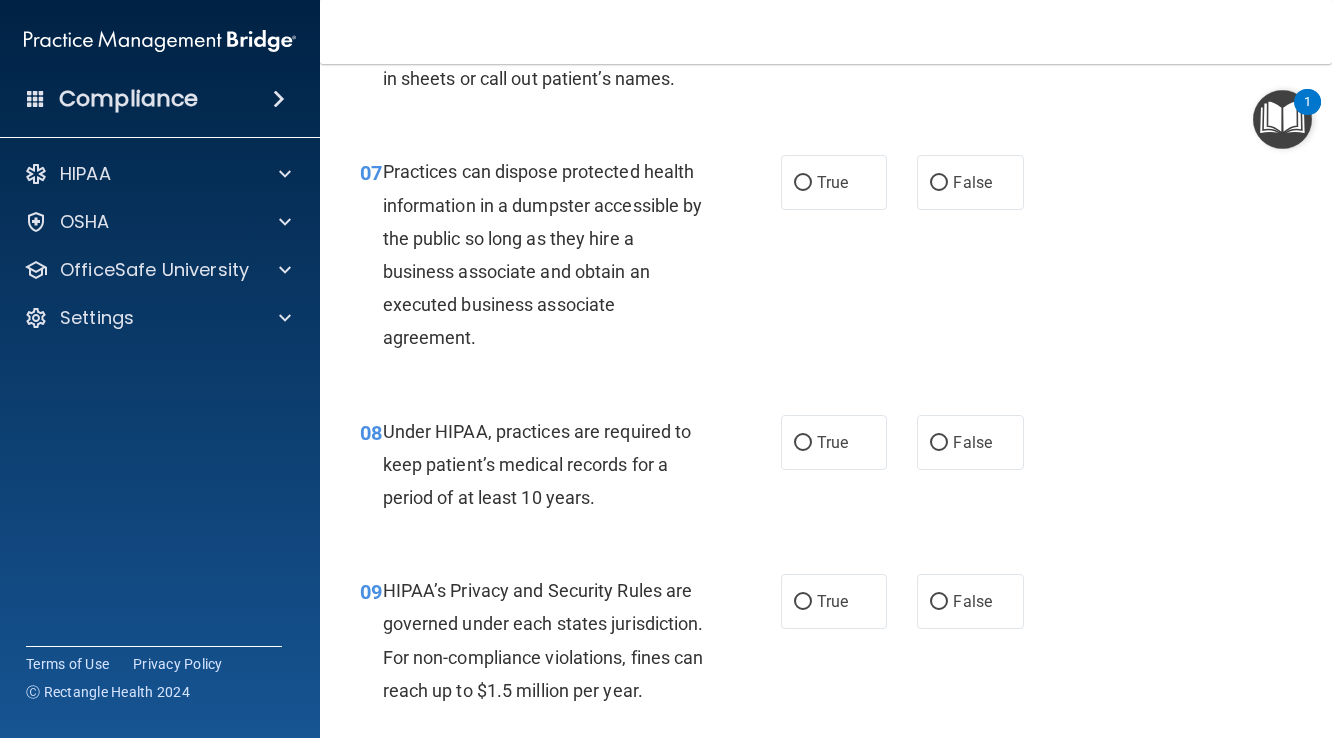 scroll, scrollTop: 1263, scrollLeft: 0, axis: vertical 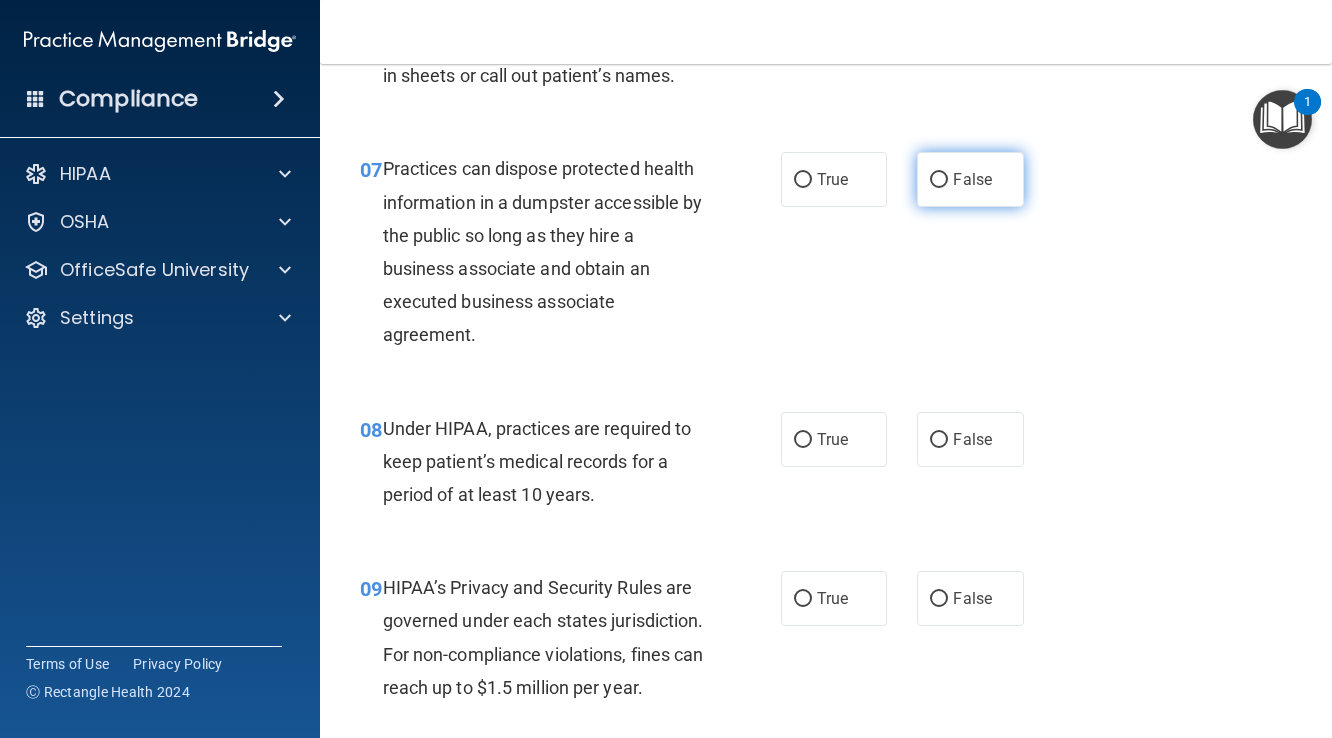 click on "False" at bounding box center [939, 180] 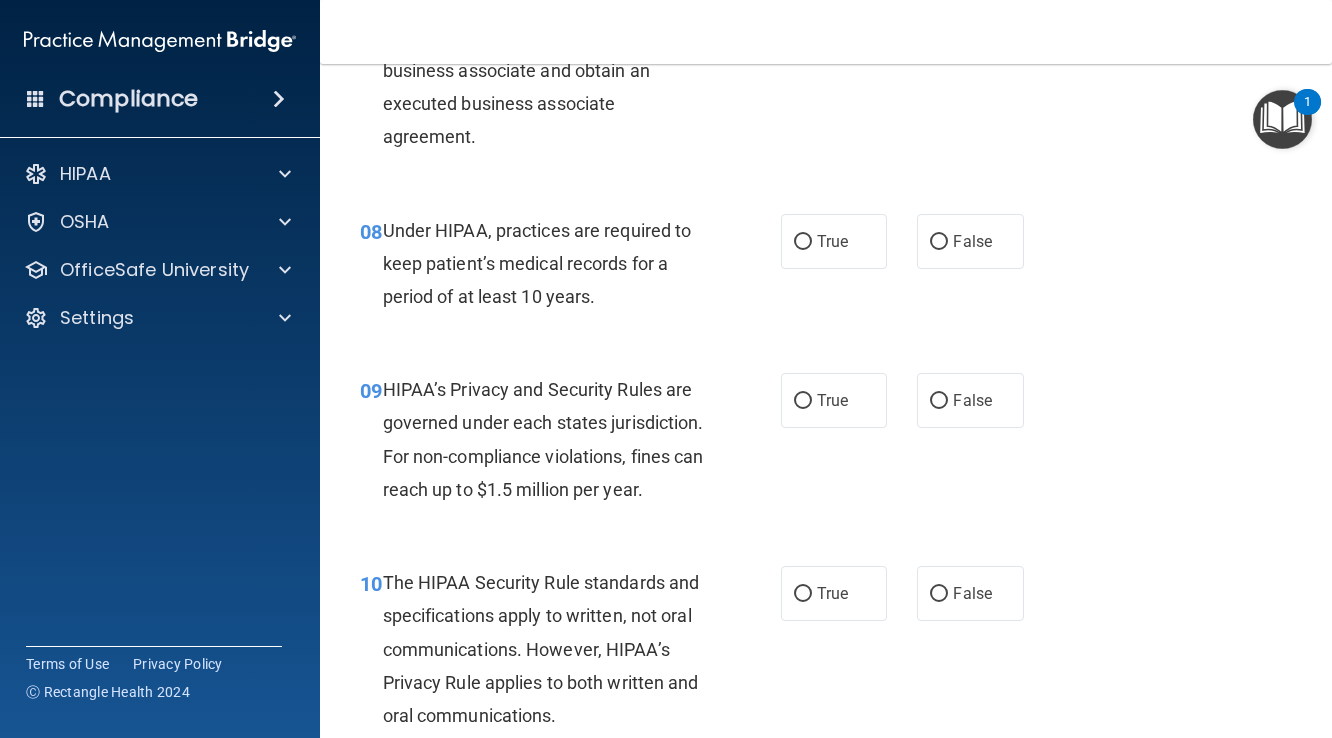 scroll, scrollTop: 1515, scrollLeft: 0, axis: vertical 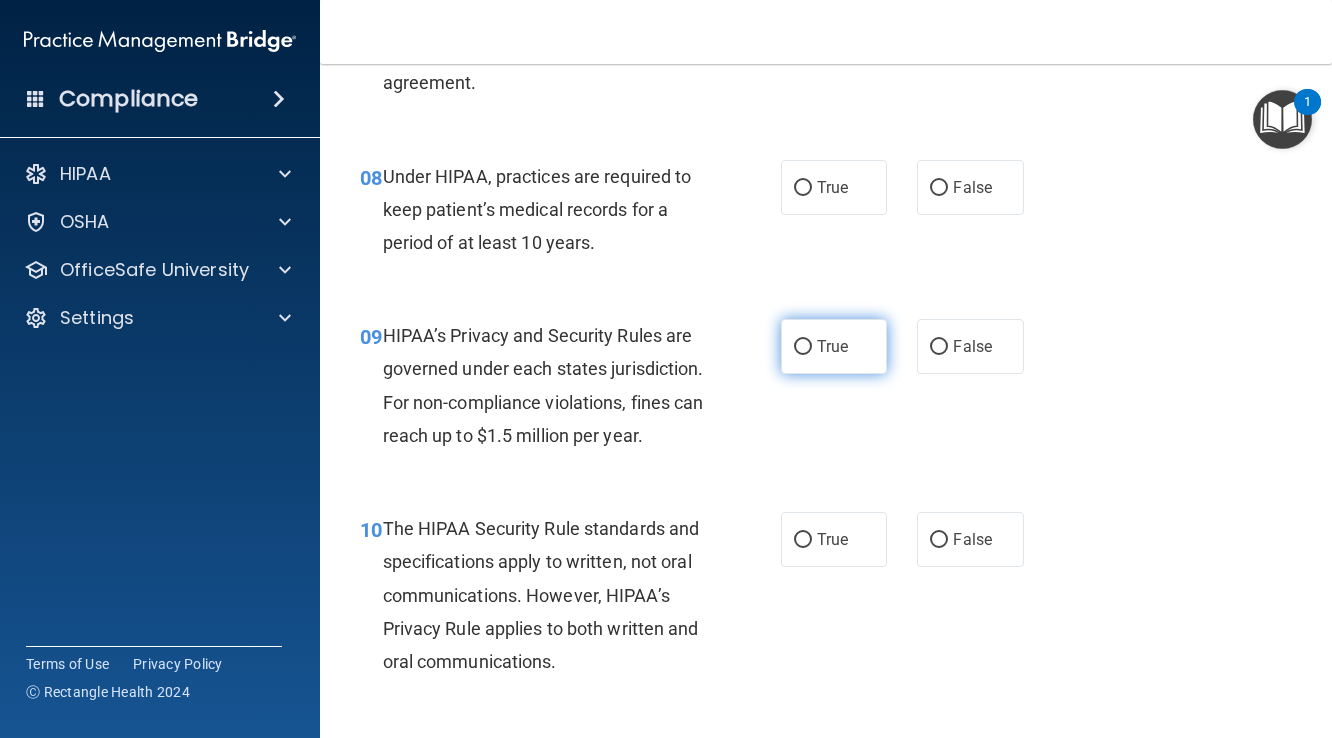 click on "True" at bounding box center [803, 347] 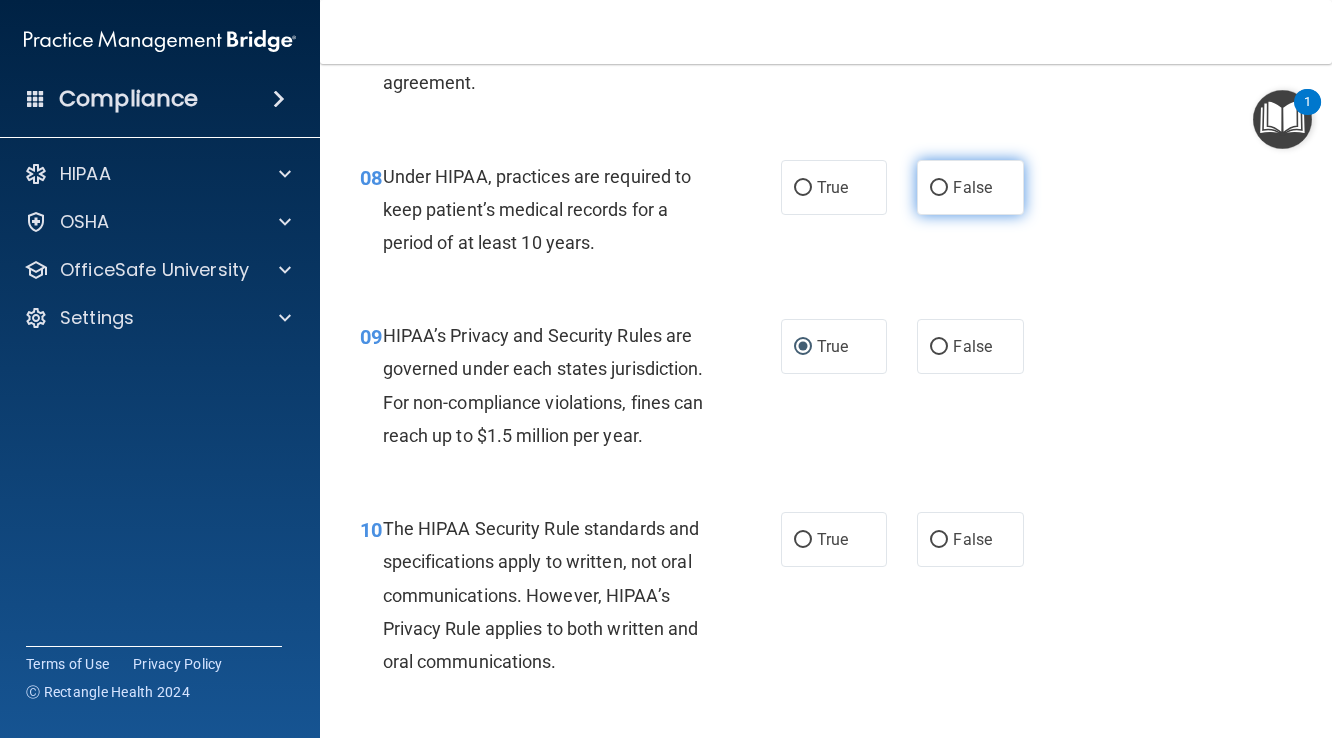 click on "False" at bounding box center (939, 188) 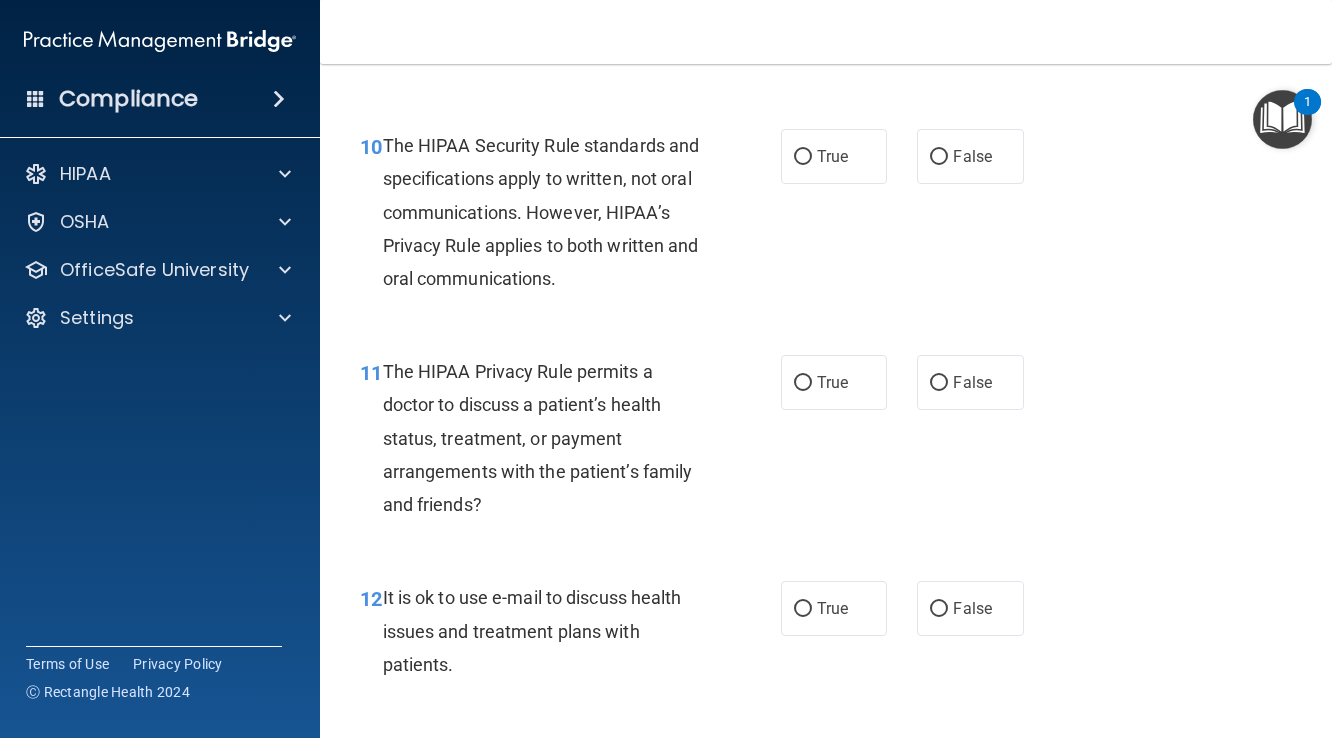 scroll, scrollTop: 1902, scrollLeft: 0, axis: vertical 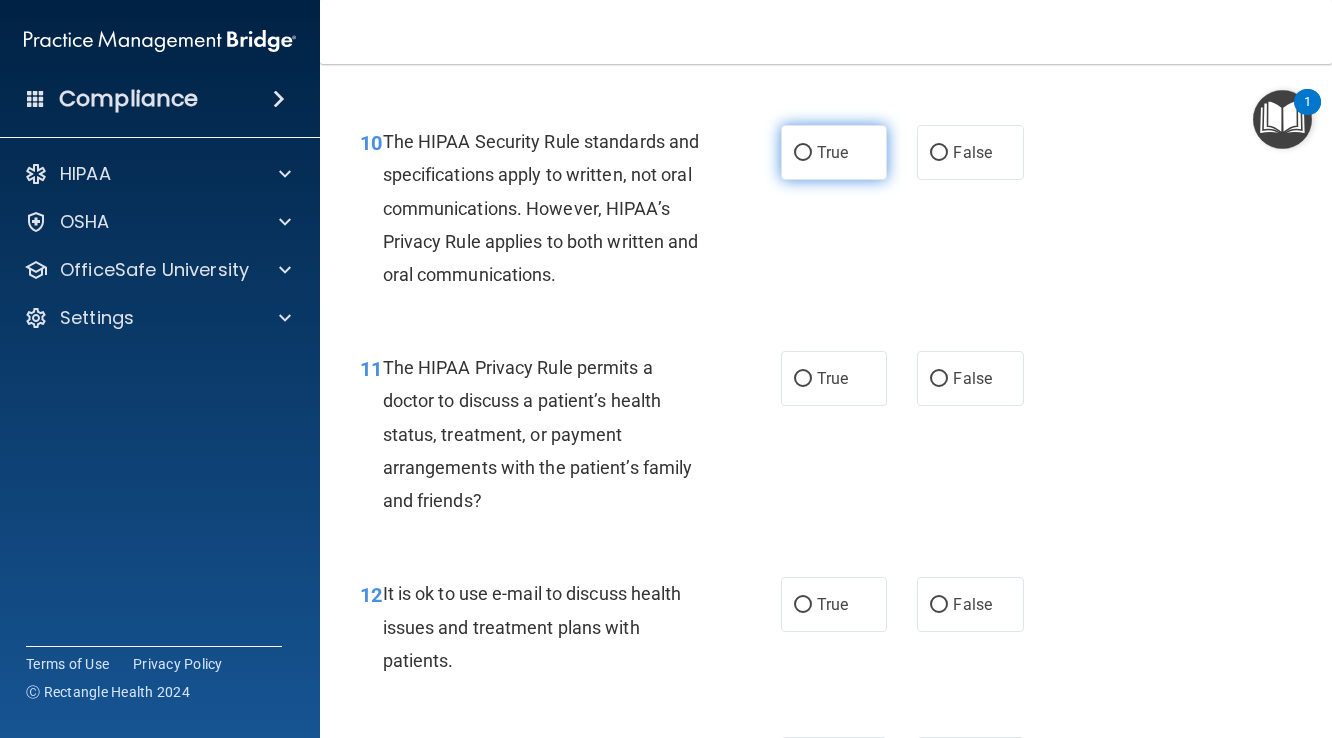 click on "True" at bounding box center (803, 153) 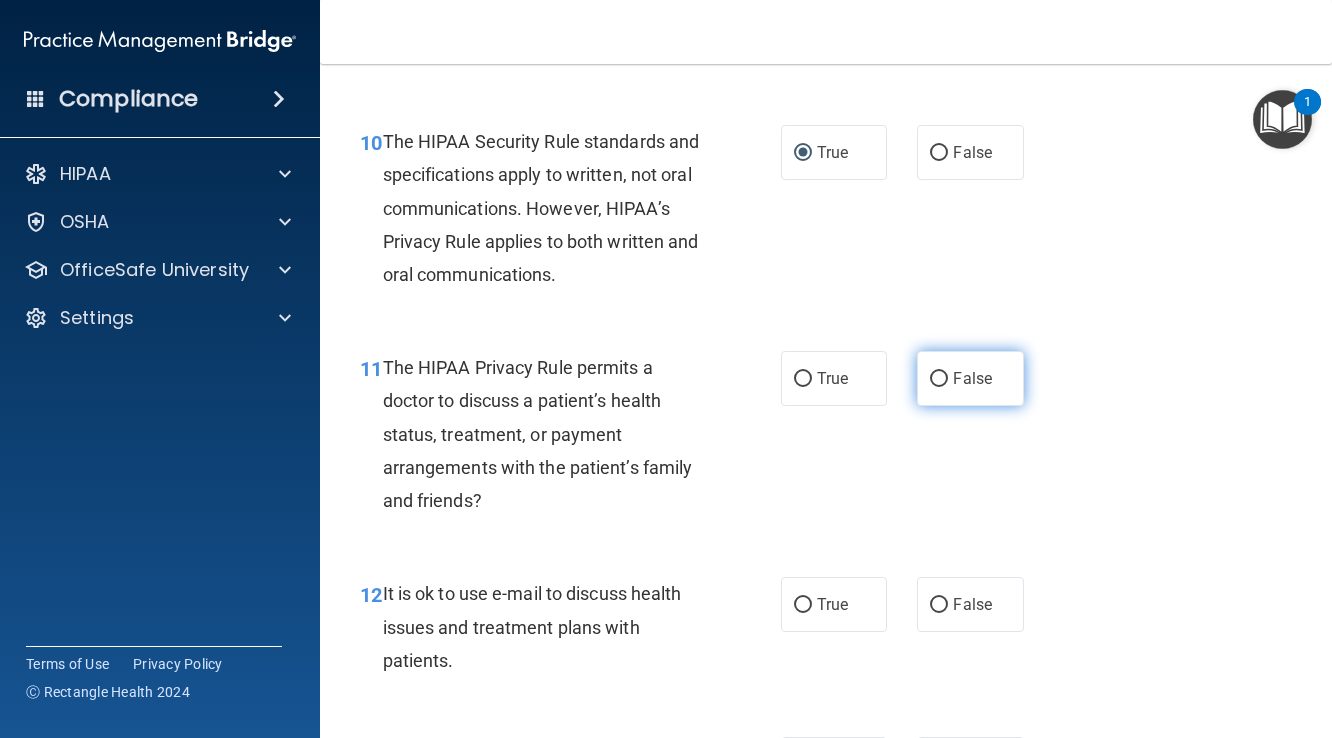 click on "False" at bounding box center (939, 379) 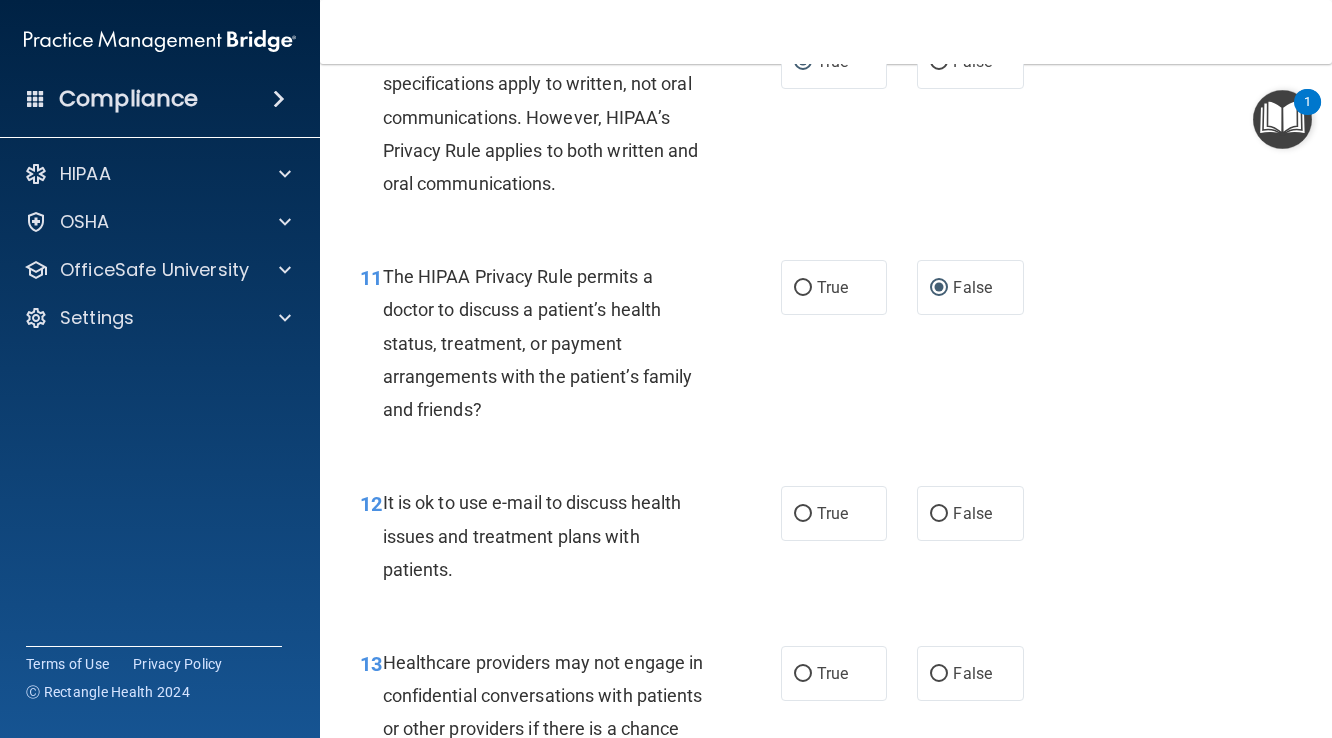 scroll, scrollTop: 2025, scrollLeft: 0, axis: vertical 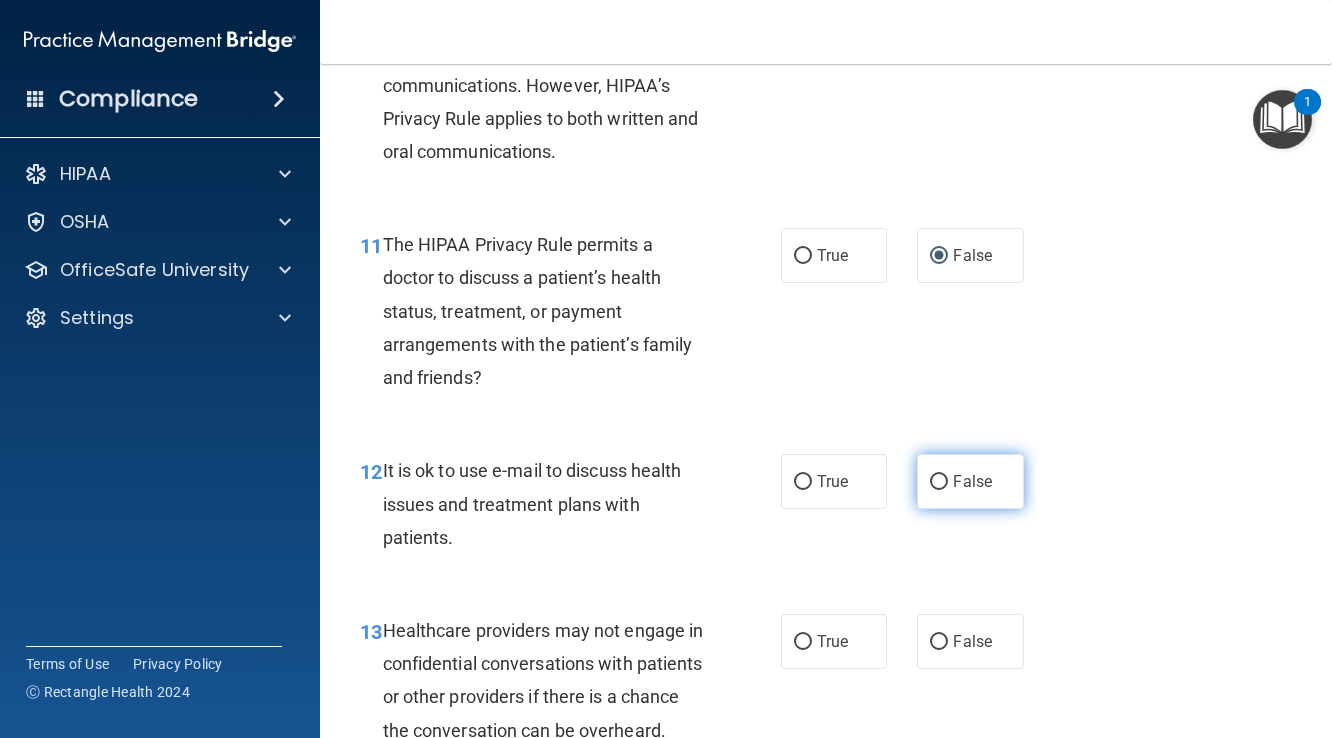 click on "False" at bounding box center [939, 482] 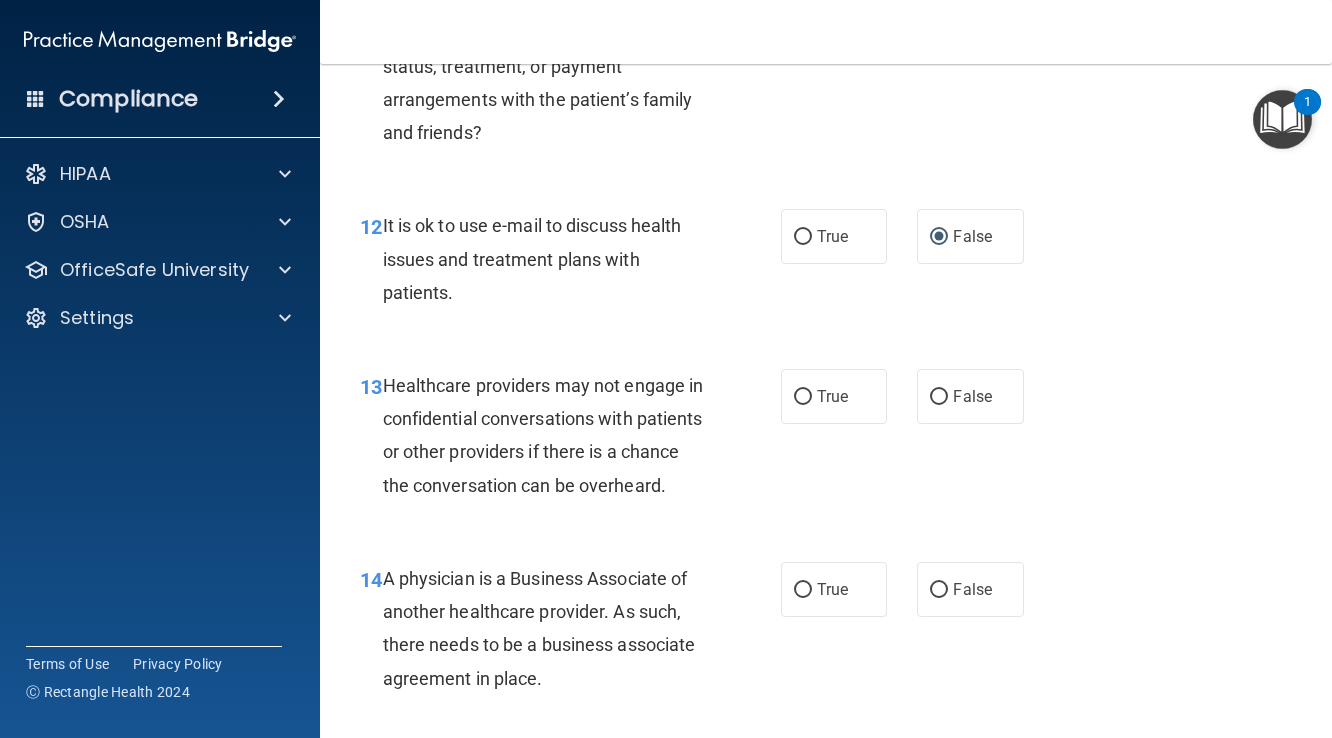 scroll, scrollTop: 2289, scrollLeft: 0, axis: vertical 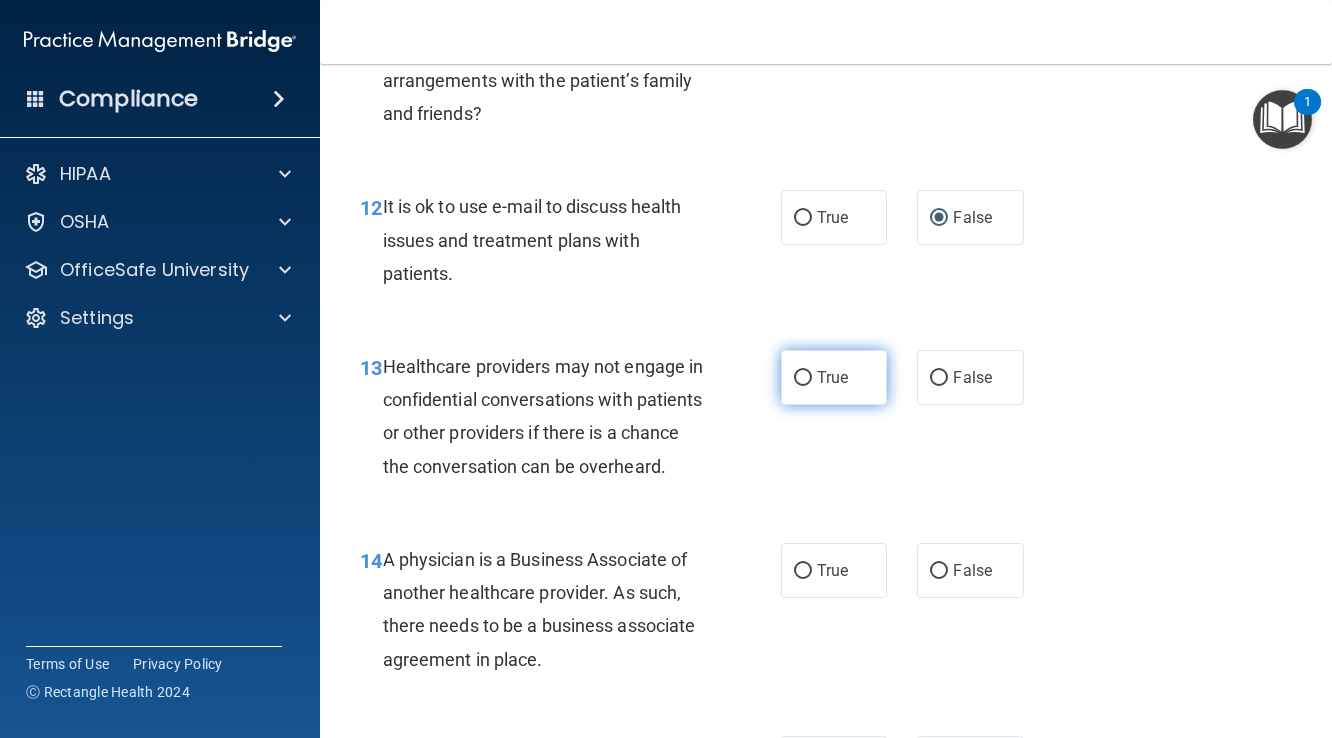 click on "True" at bounding box center [803, 378] 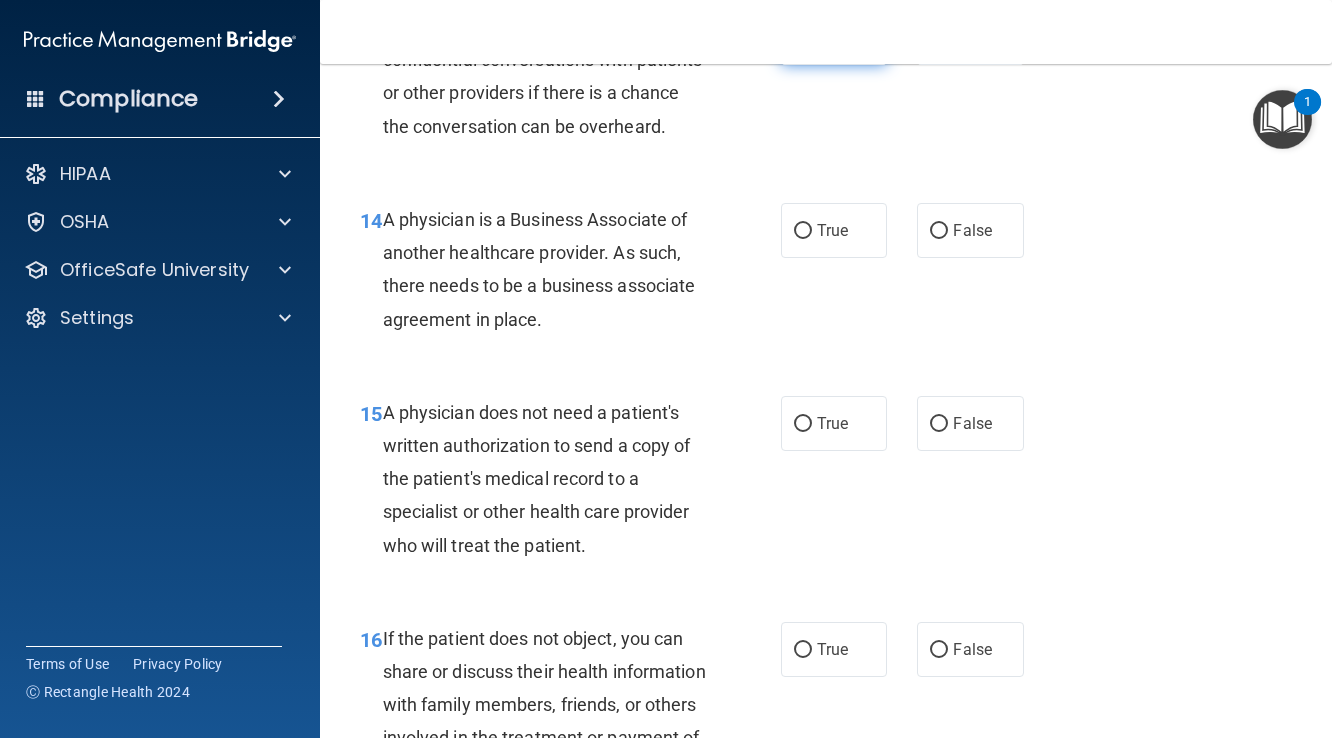scroll, scrollTop: 2631, scrollLeft: 0, axis: vertical 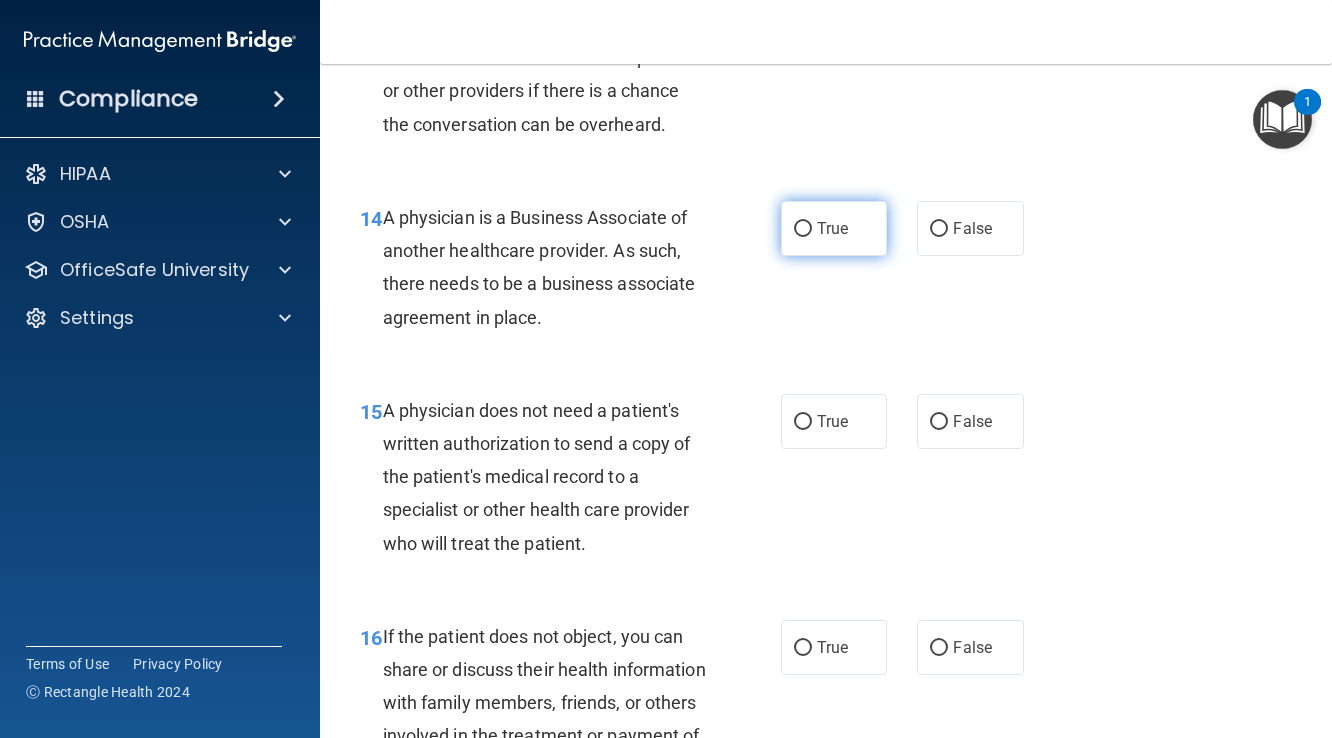 click on "True" at bounding box center [803, 229] 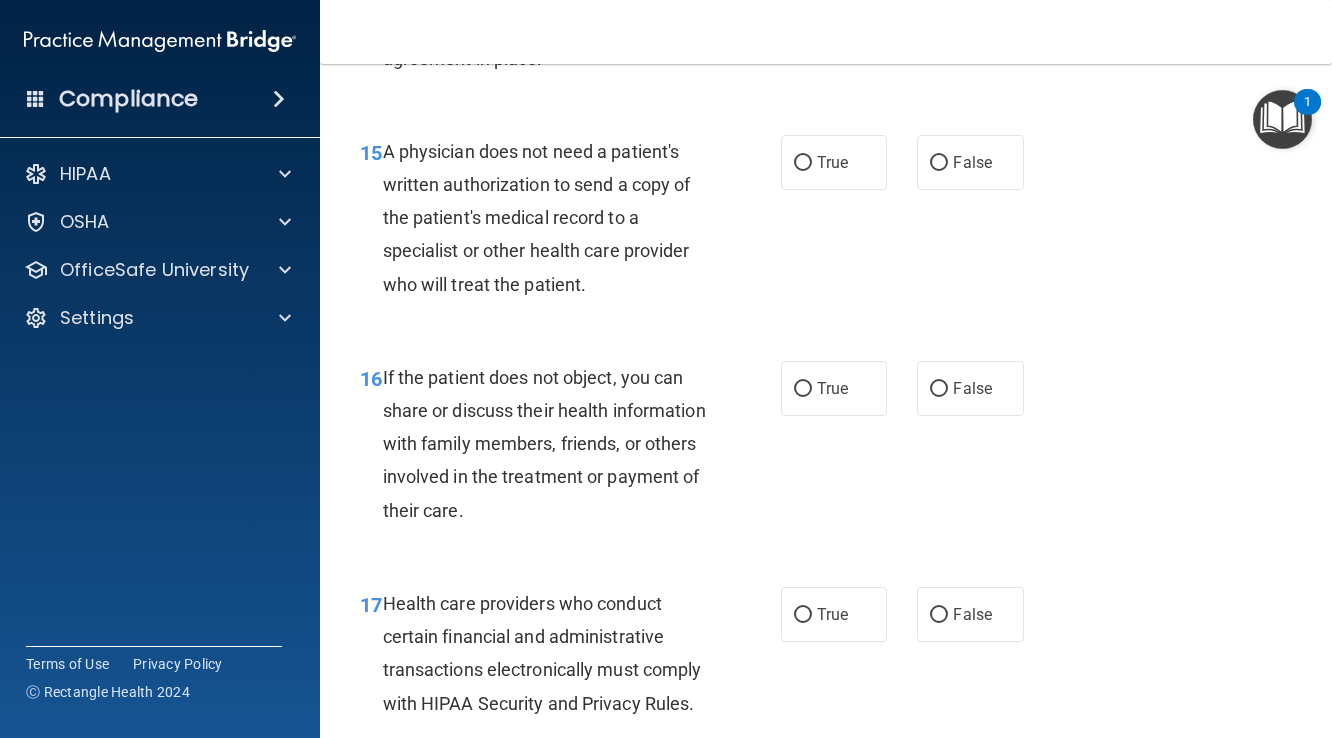 scroll, scrollTop: 2905, scrollLeft: 0, axis: vertical 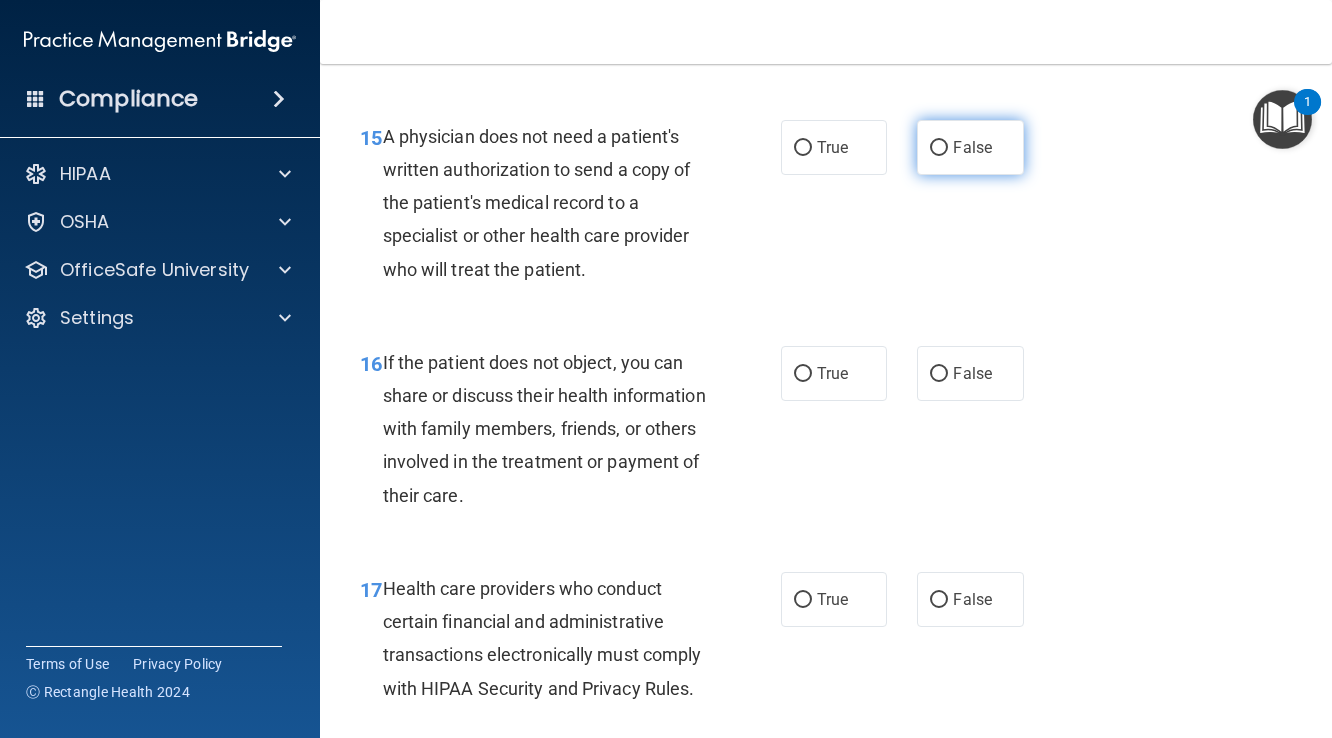 click on "False" at bounding box center [939, 148] 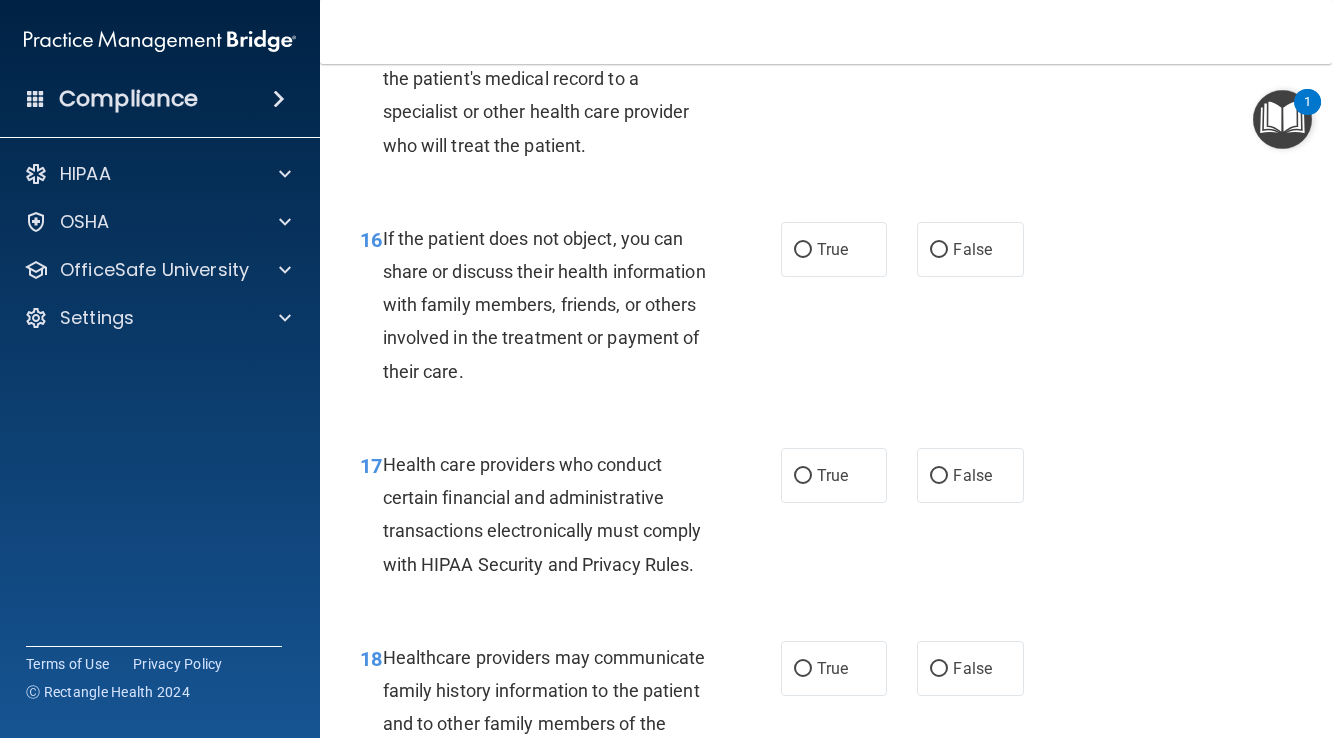scroll, scrollTop: 3055, scrollLeft: 0, axis: vertical 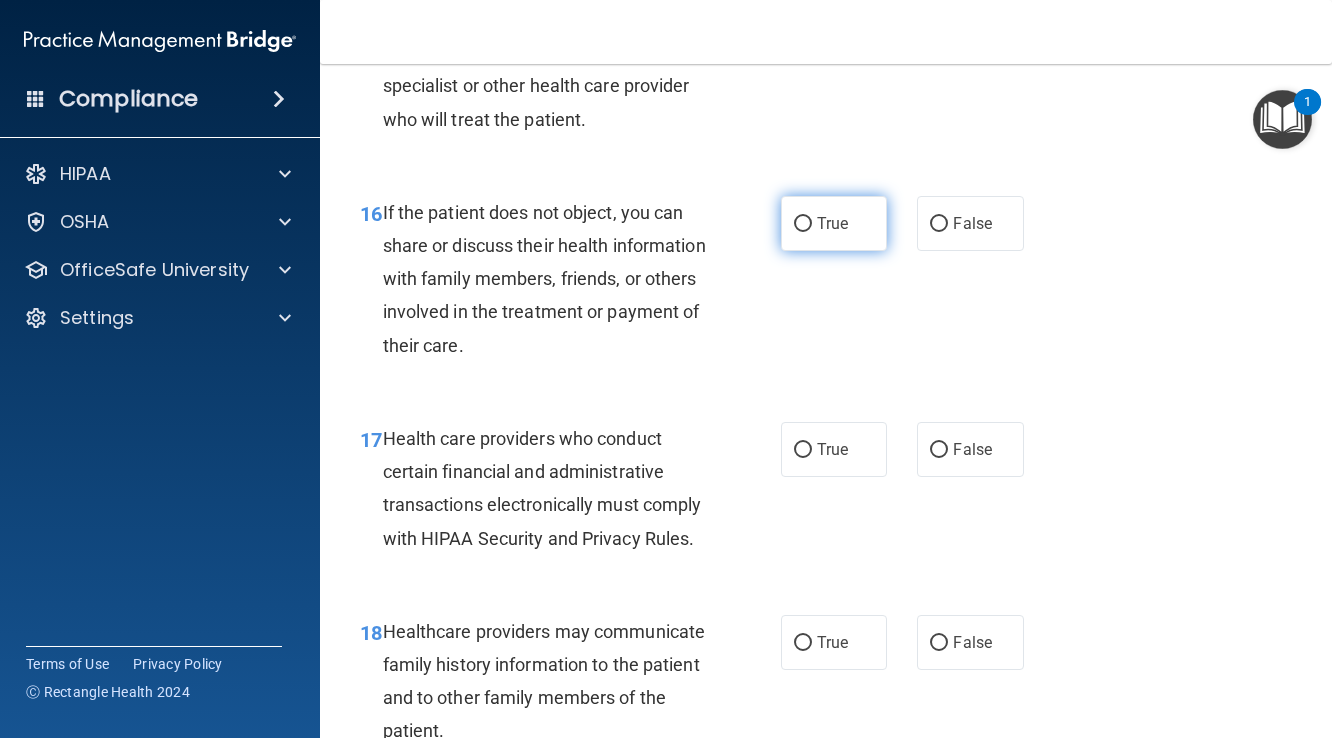 click on "True" at bounding box center (803, 224) 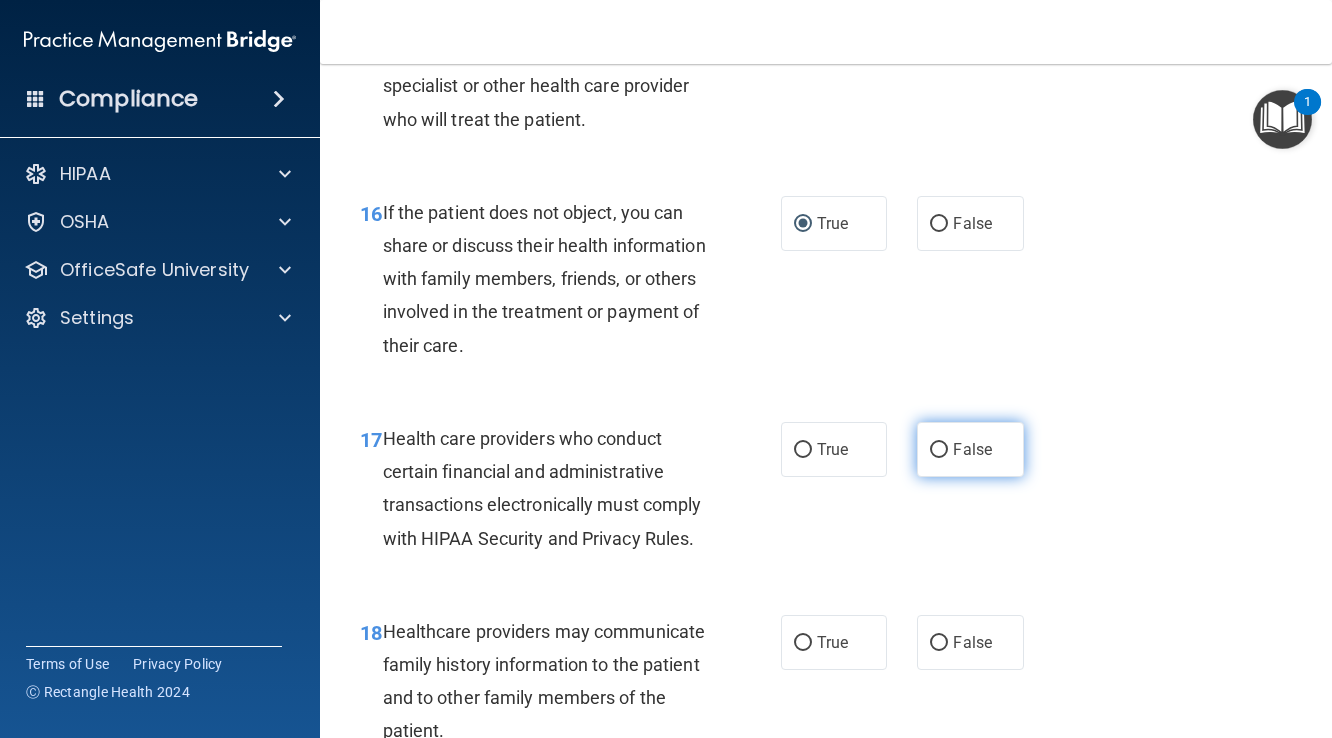 click on "False" at bounding box center [939, 450] 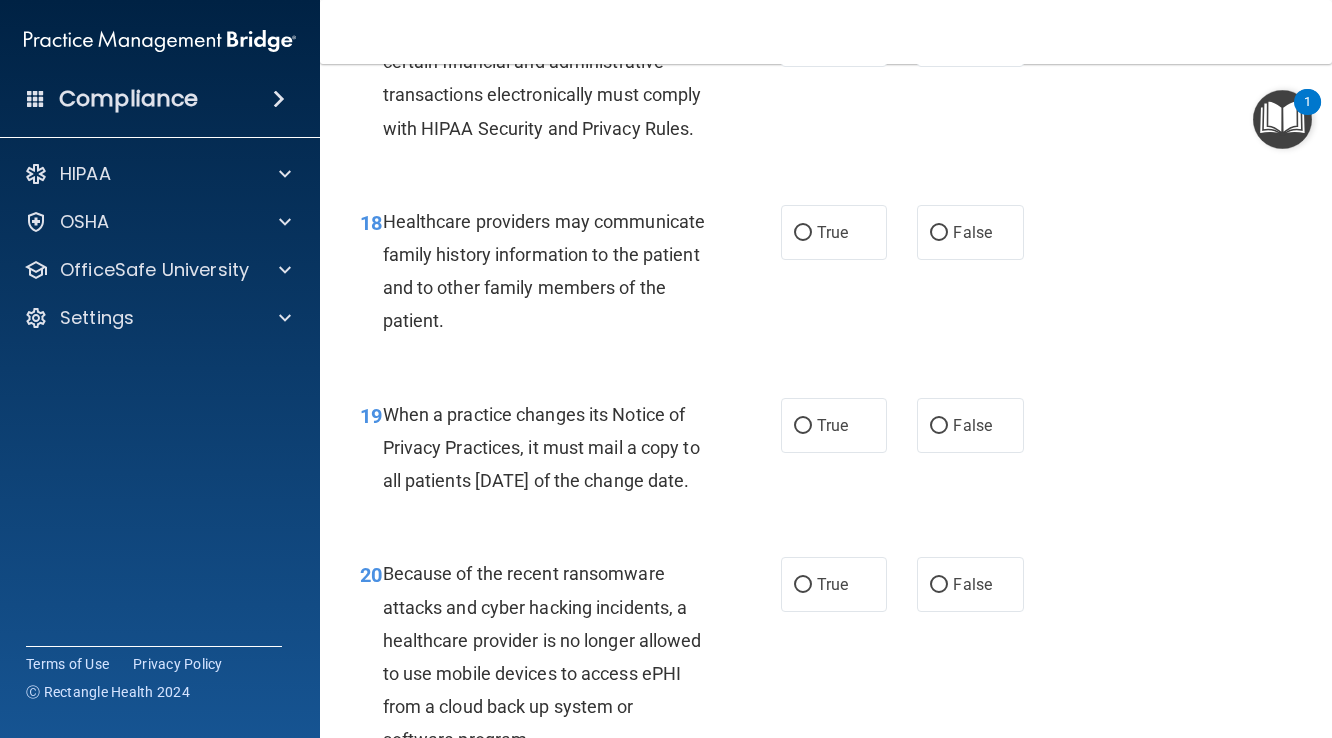 scroll, scrollTop: 3470, scrollLeft: 0, axis: vertical 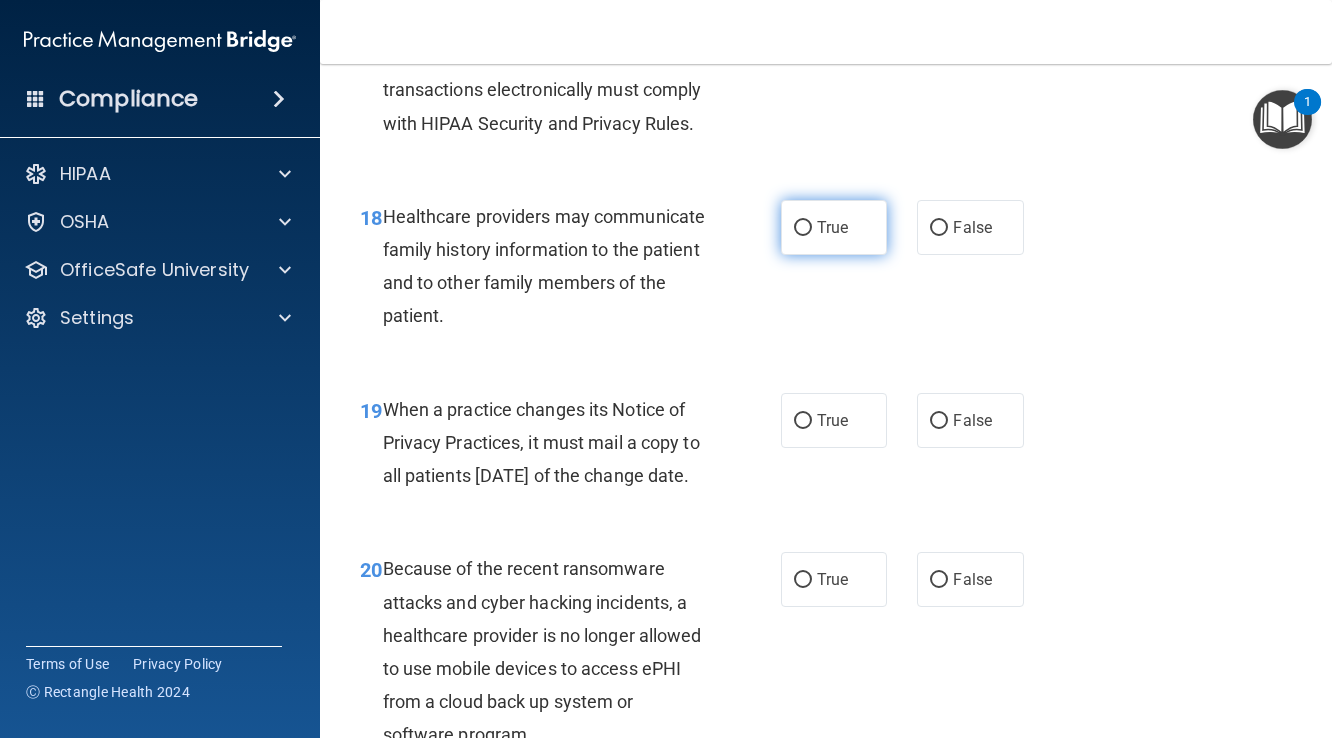 click on "True" at bounding box center (803, 228) 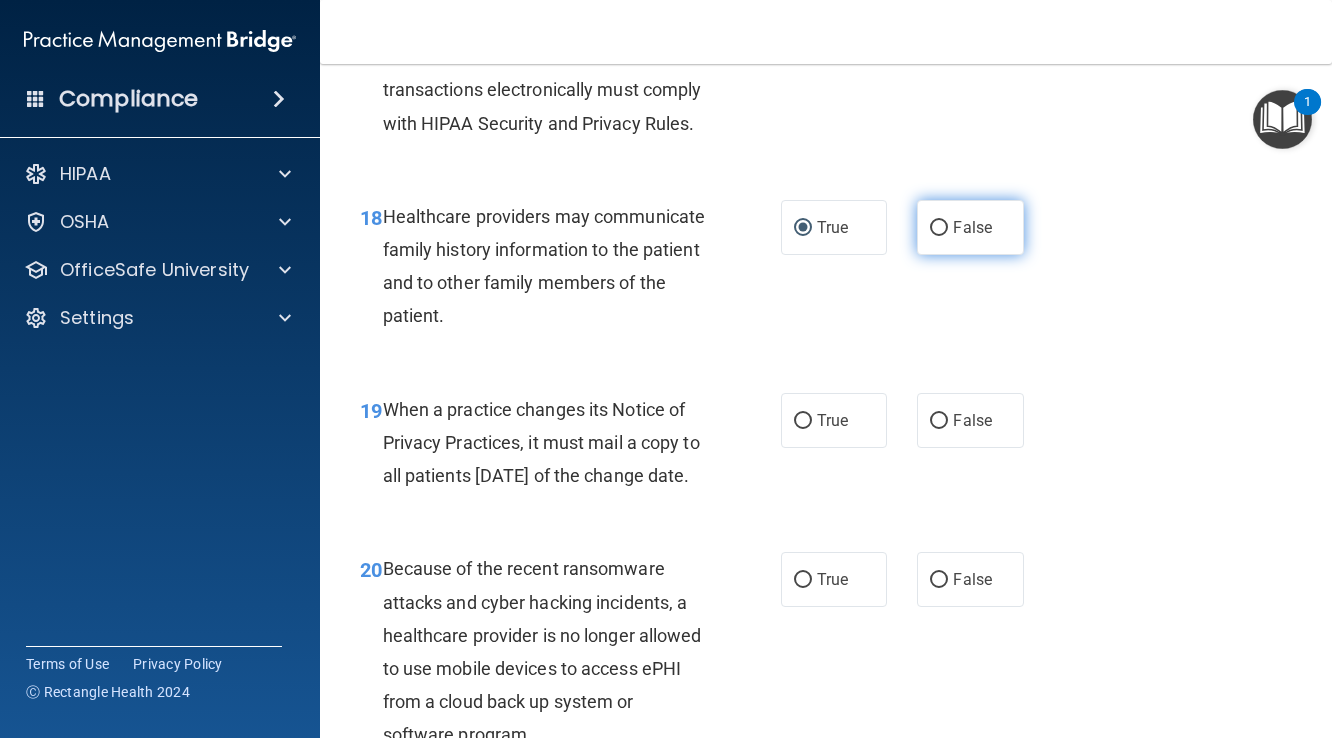 click on "False" at bounding box center [939, 228] 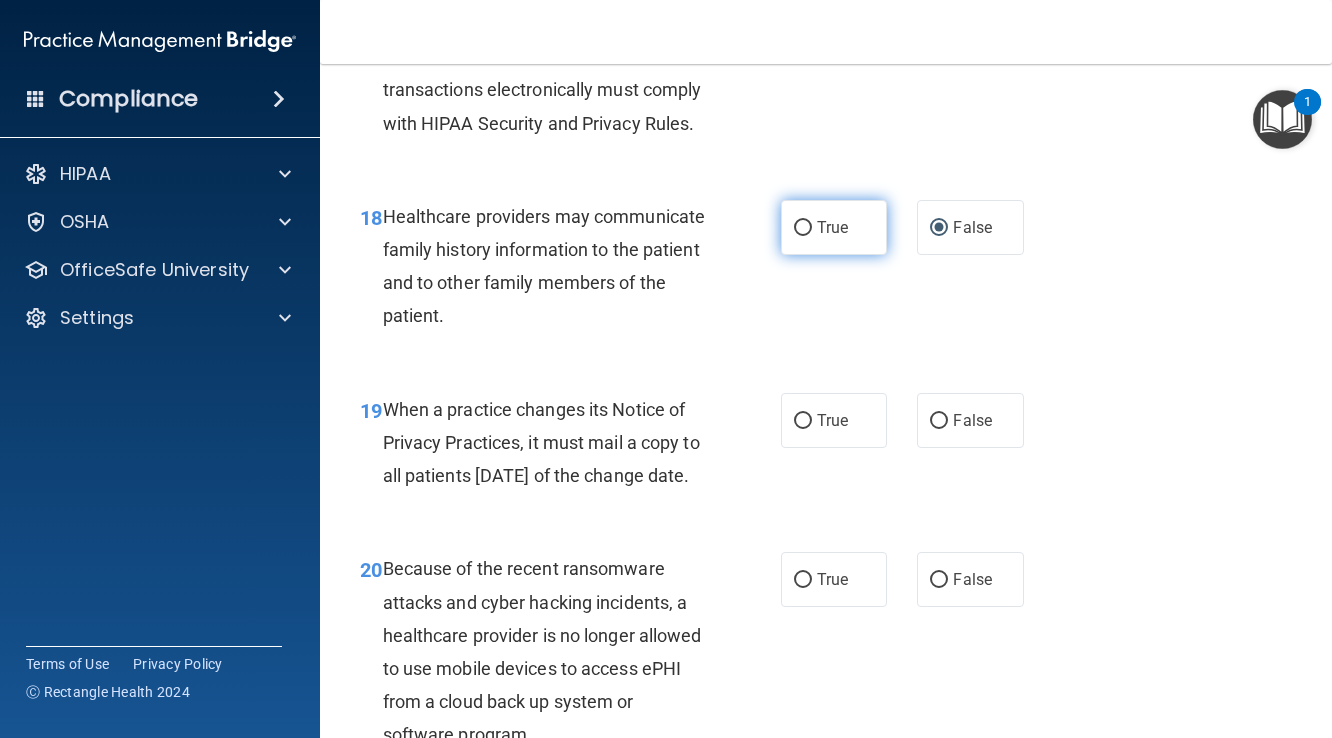 click on "True" at bounding box center [803, 228] 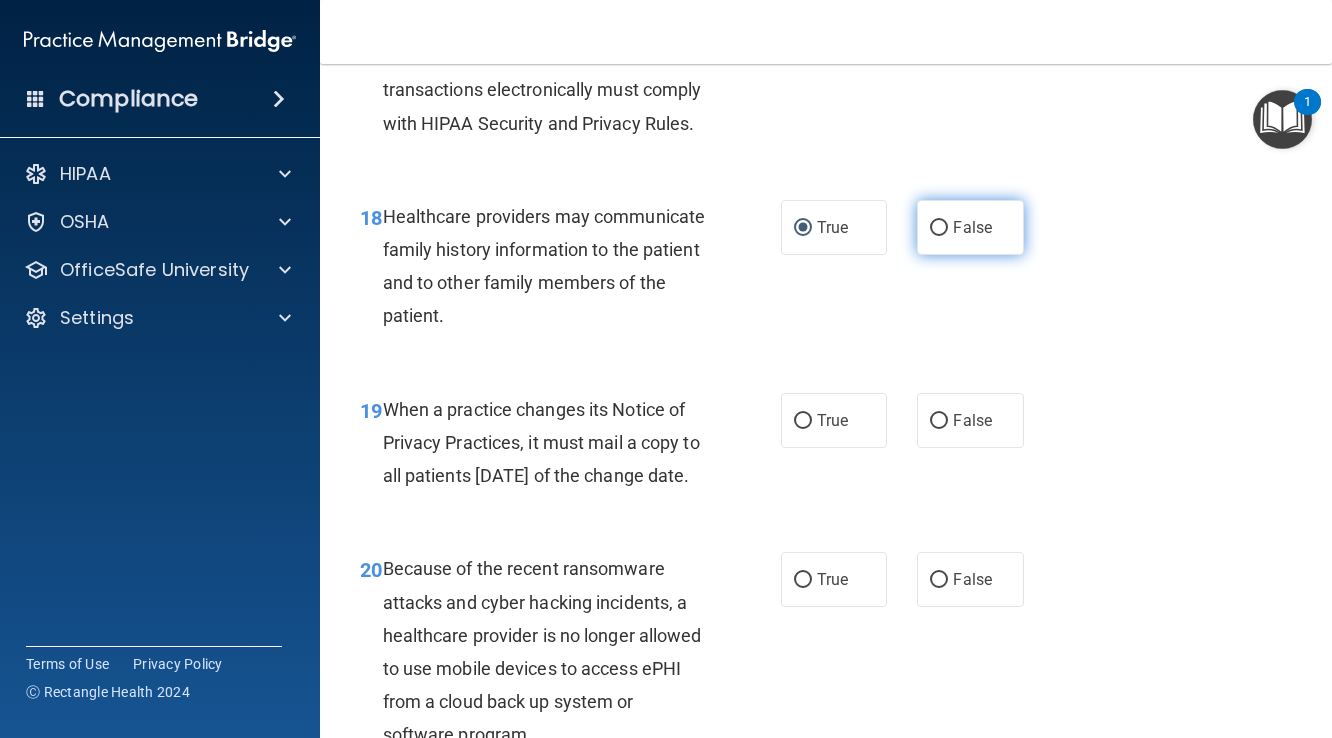click on "False" at bounding box center (939, 228) 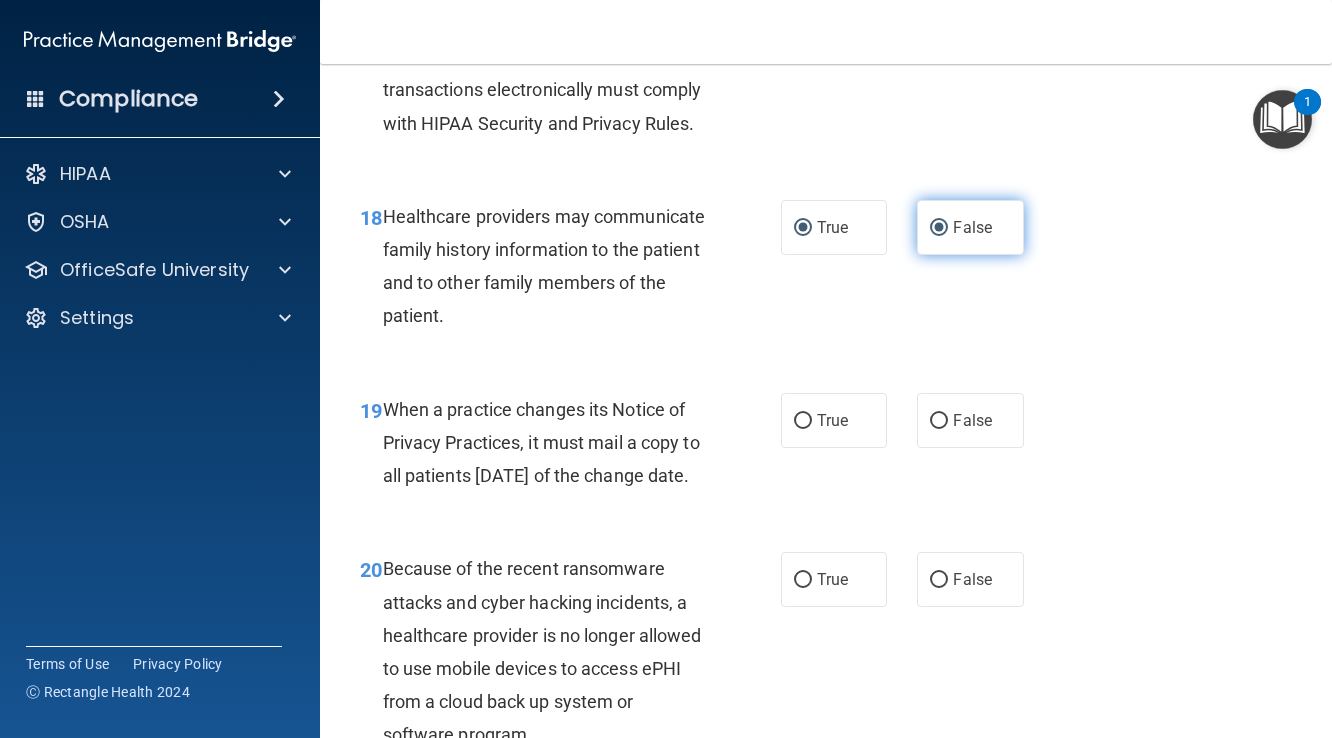 radio on "false" 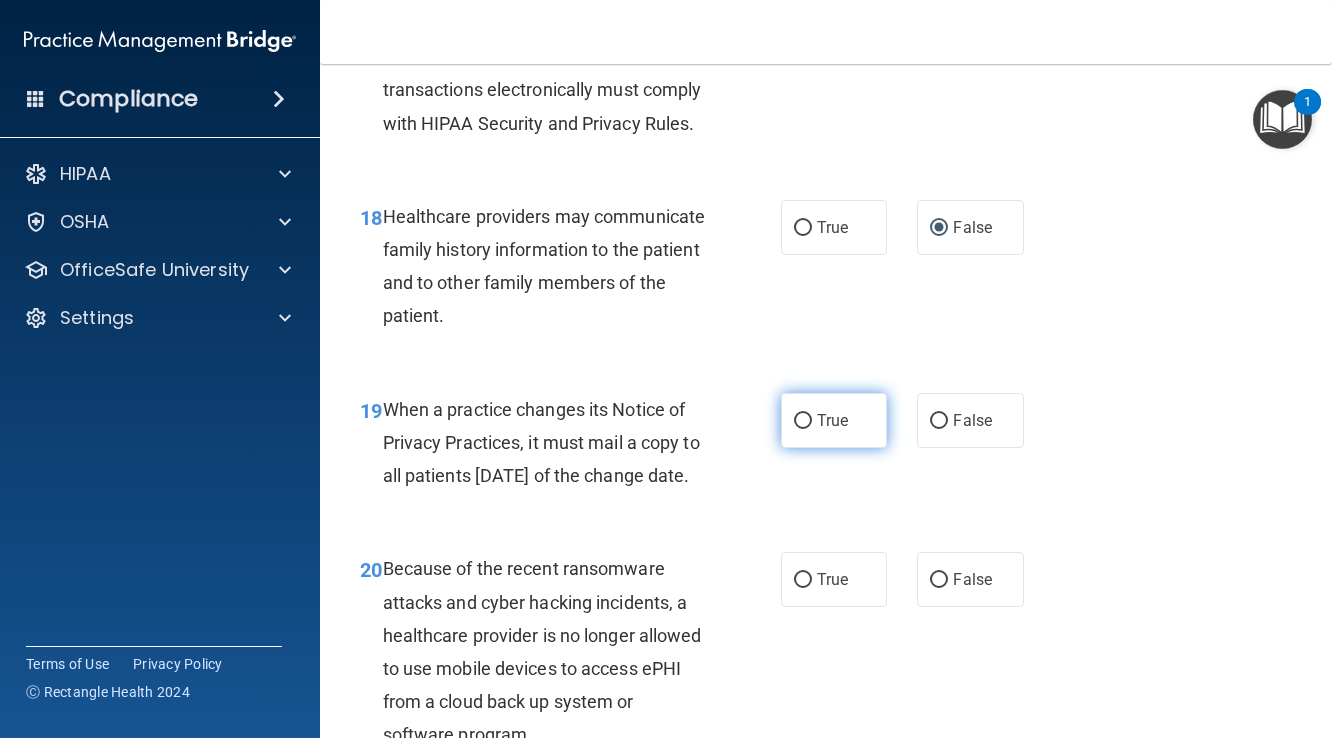 click on "True" at bounding box center [803, 421] 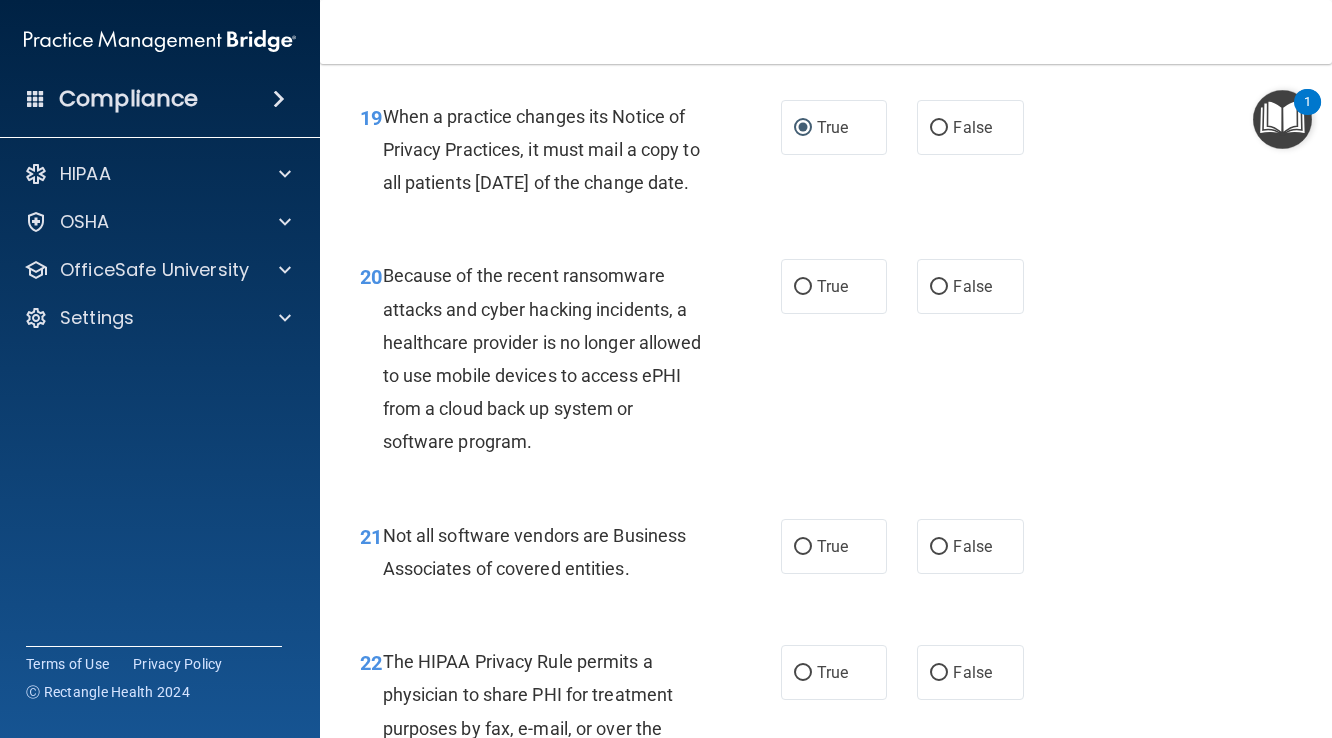 scroll, scrollTop: 3768, scrollLeft: 0, axis: vertical 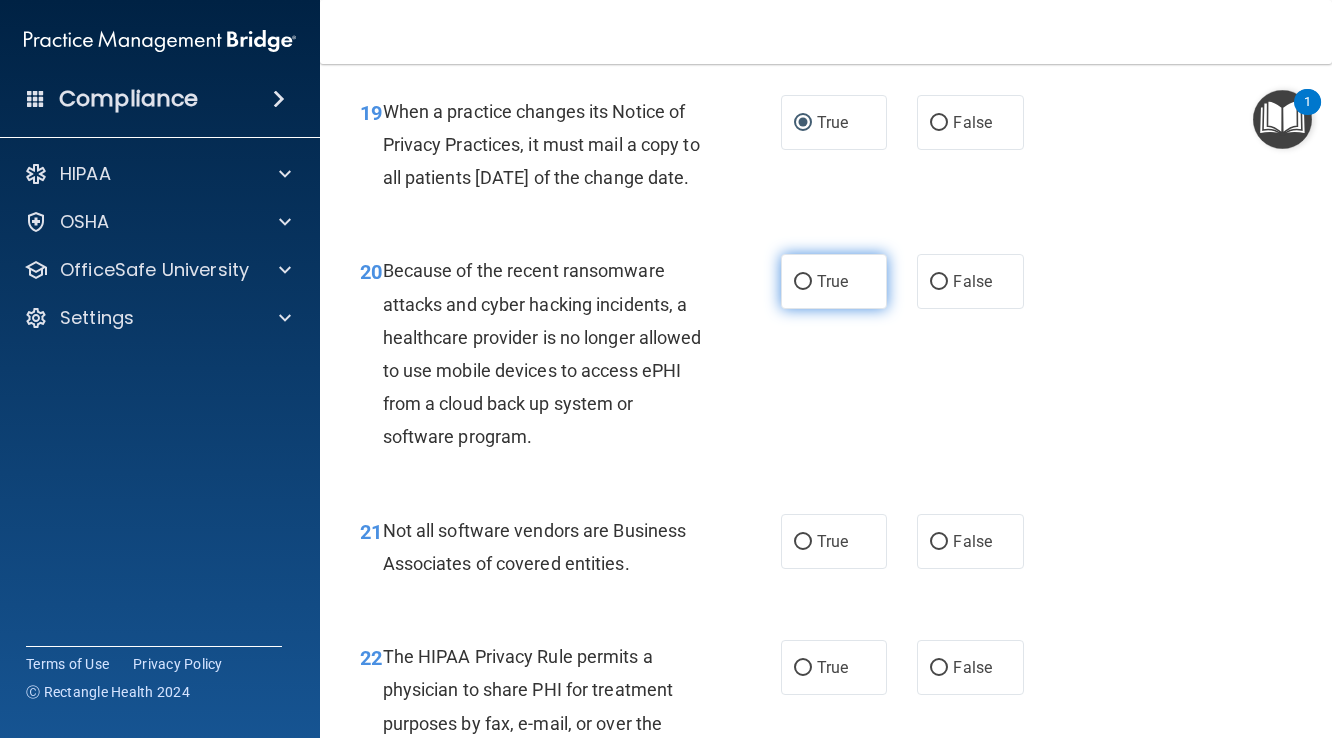 click on "True" at bounding box center [803, 282] 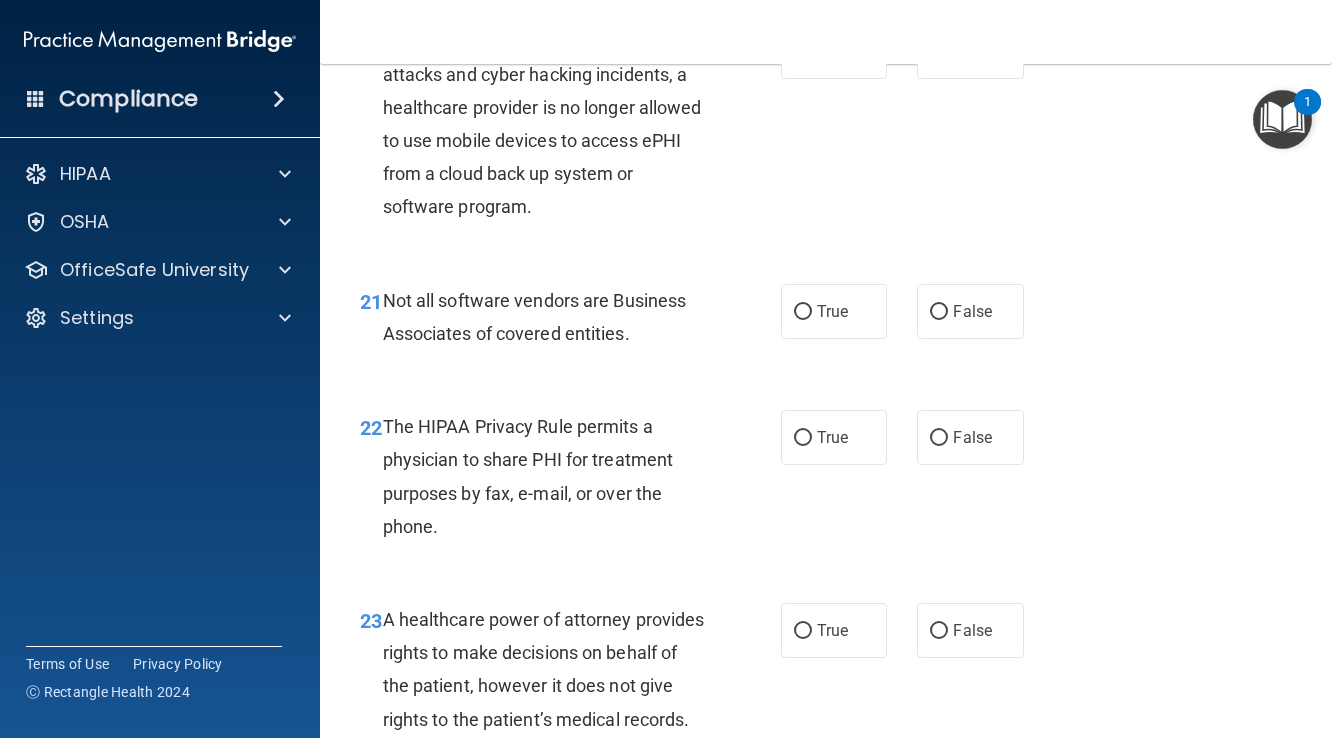 scroll, scrollTop: 4011, scrollLeft: 0, axis: vertical 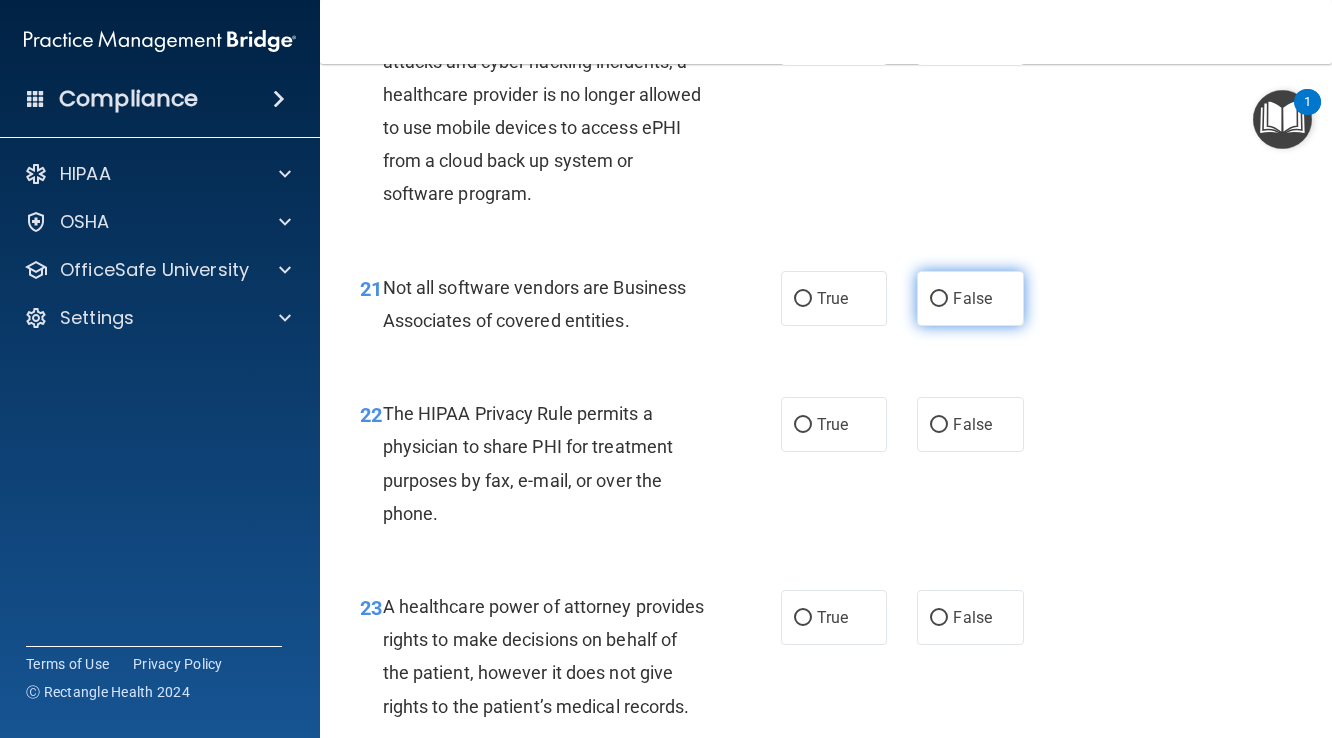 click on "False" at bounding box center [939, 299] 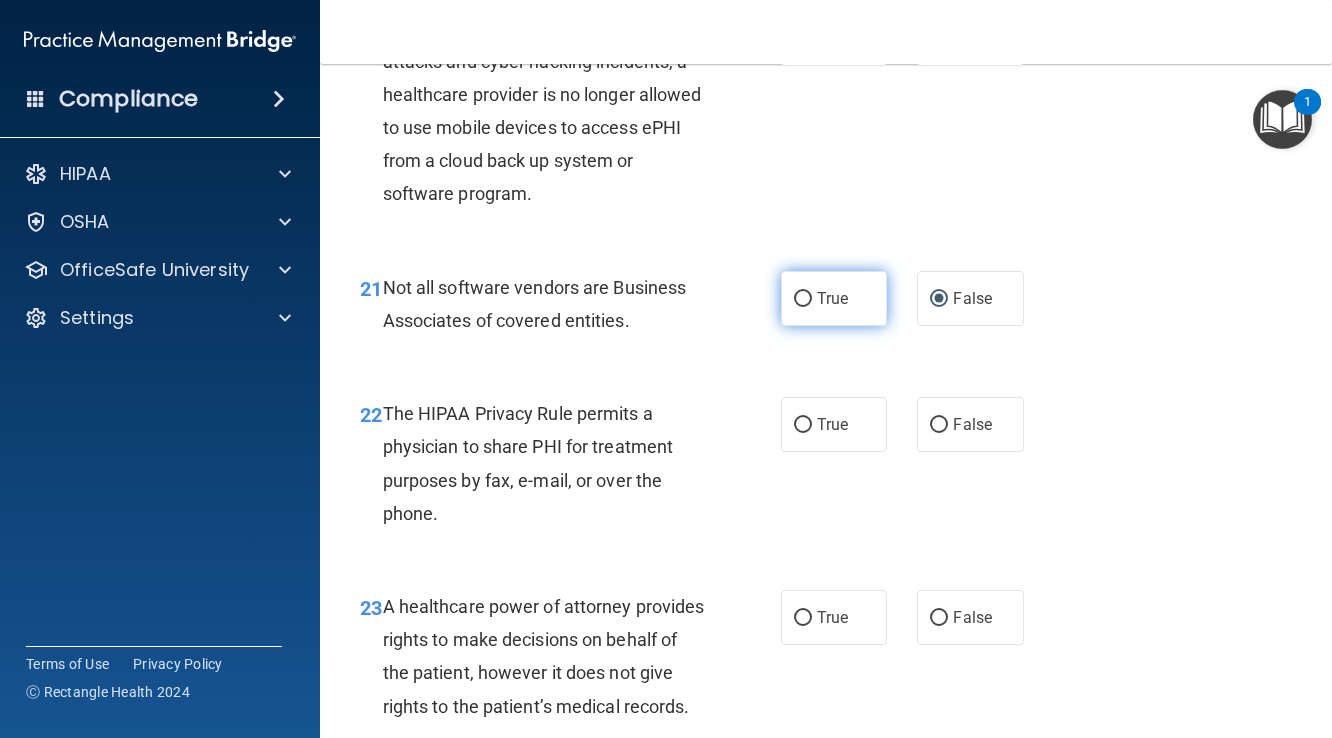 click on "True" at bounding box center (803, 299) 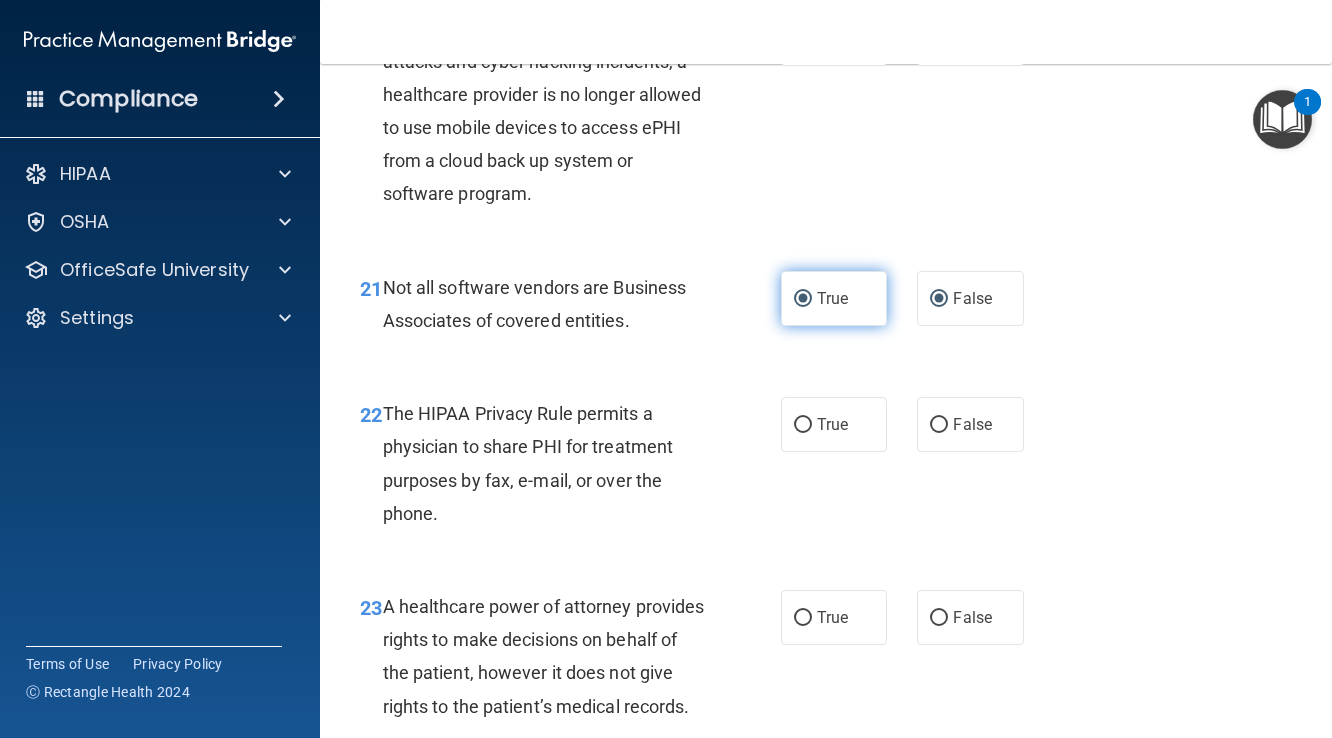 radio on "false" 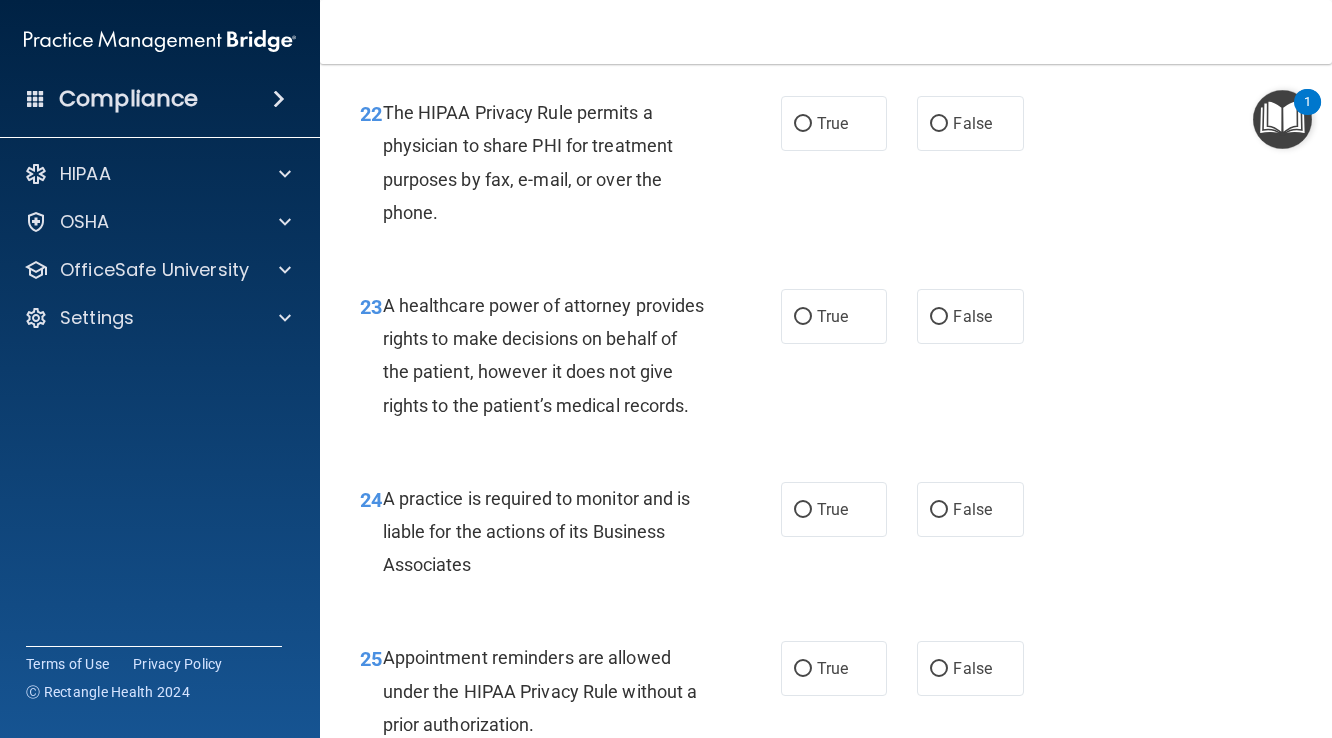 scroll, scrollTop: 4319, scrollLeft: 0, axis: vertical 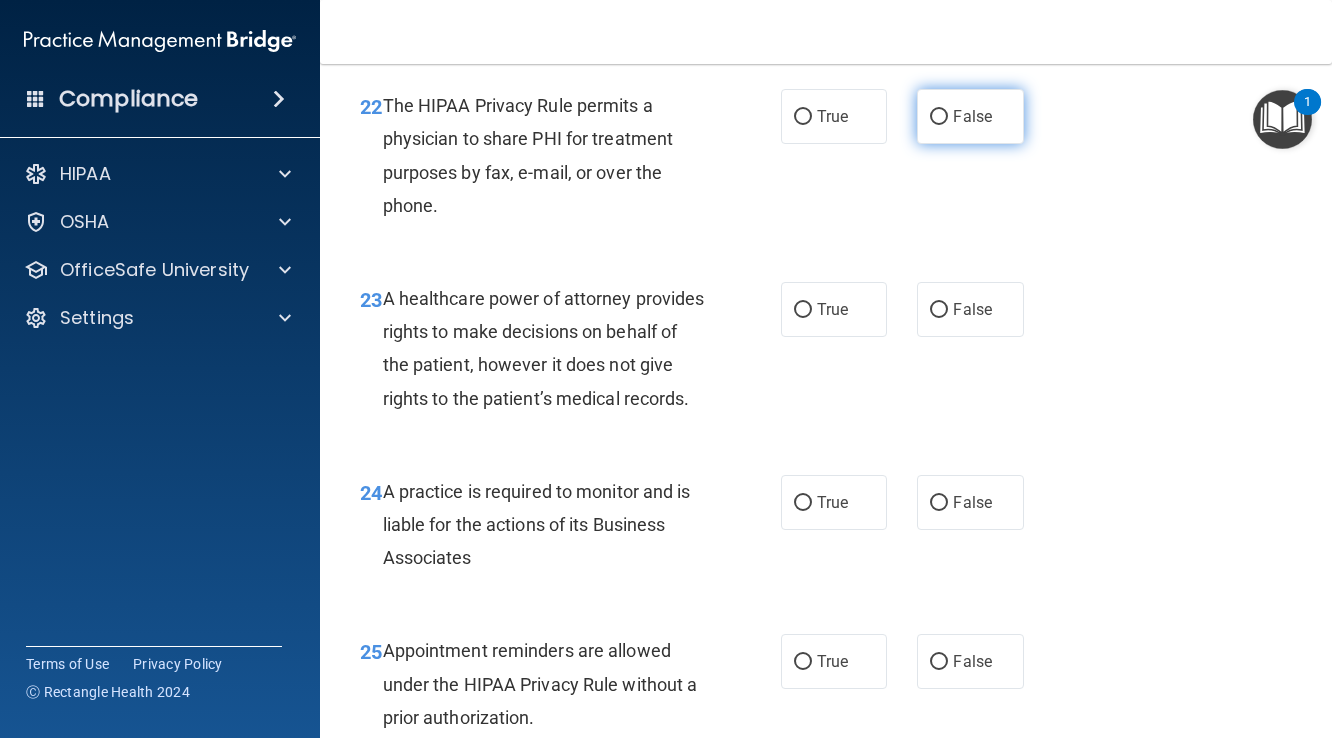 click on "False" at bounding box center [939, 117] 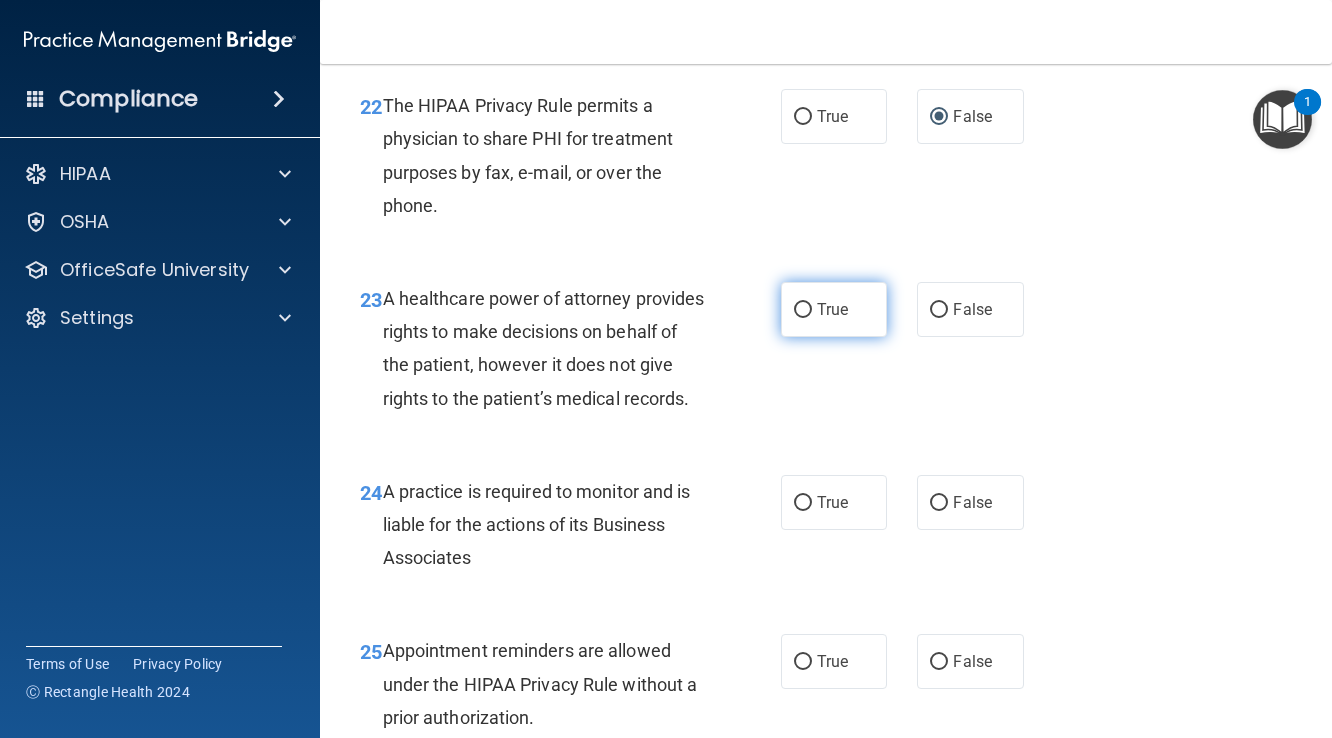 click on "True" at bounding box center [803, 310] 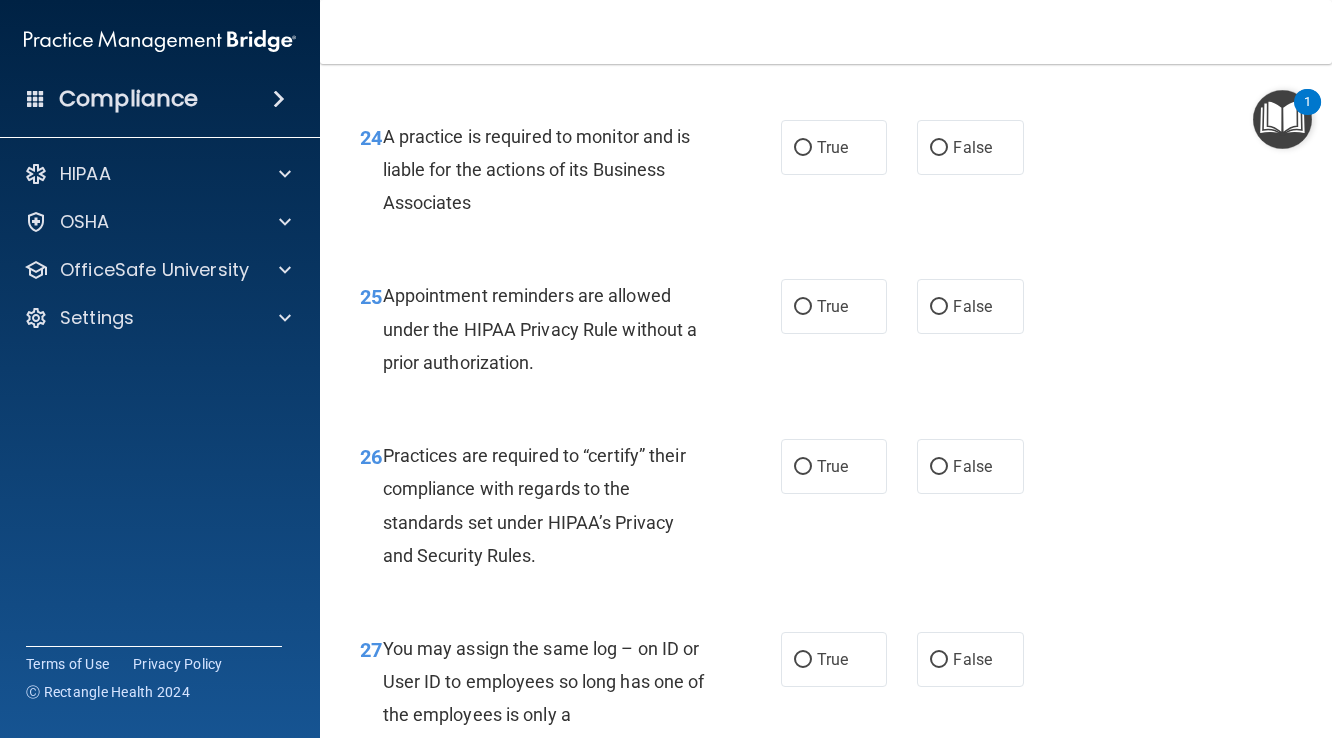 scroll, scrollTop: 4677, scrollLeft: 0, axis: vertical 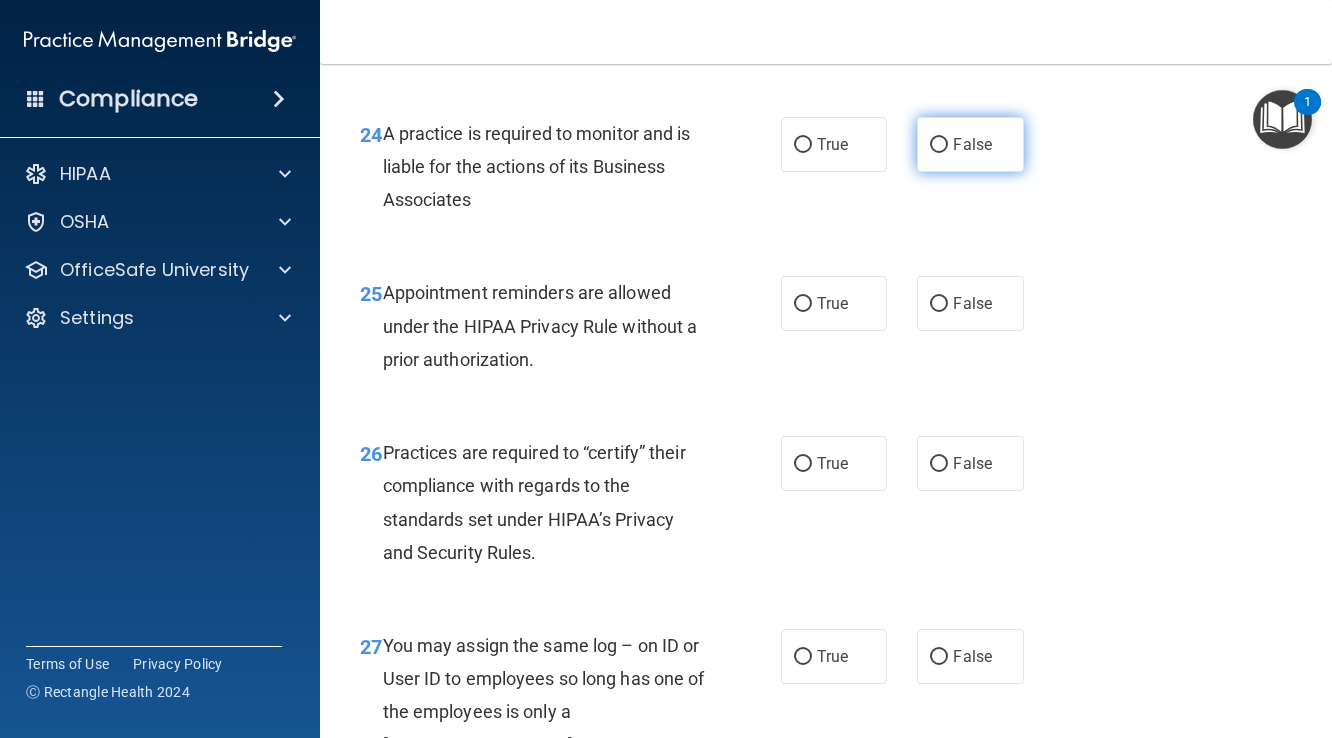 click on "False" at bounding box center (939, 145) 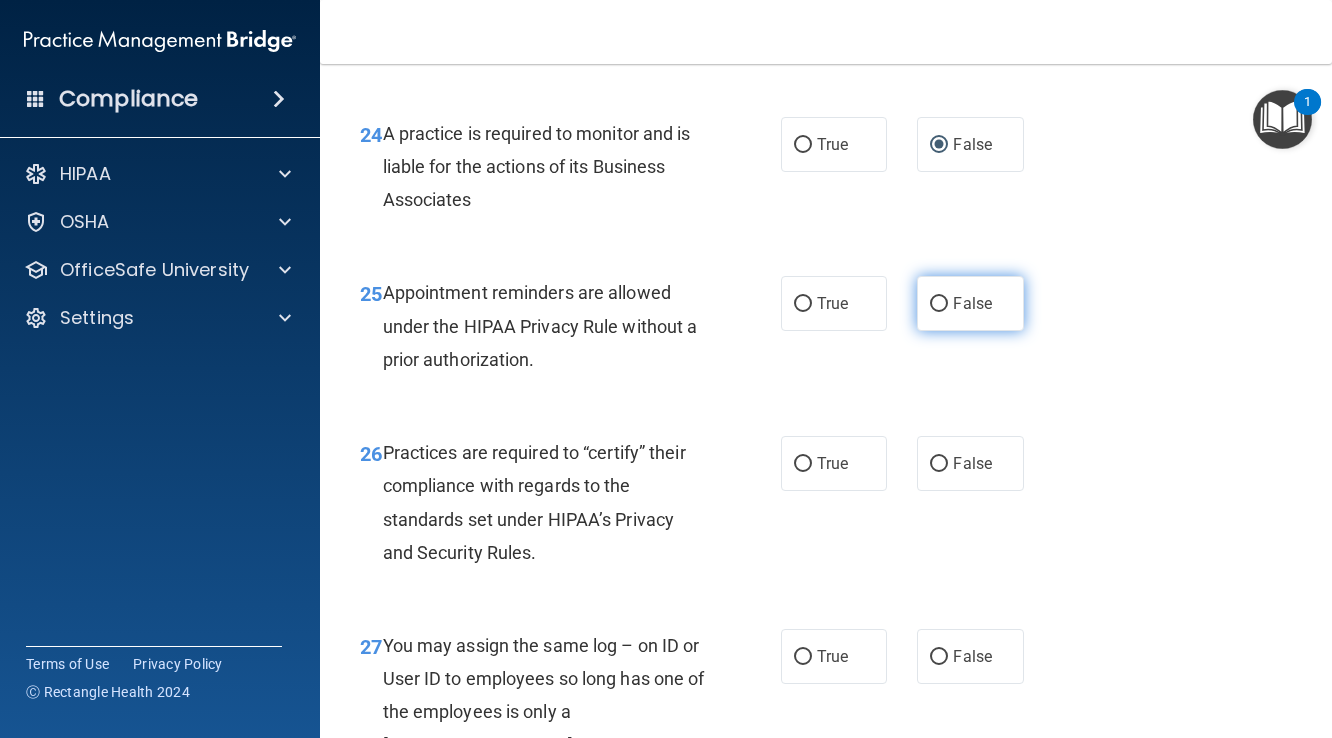click on "False" at bounding box center (939, 304) 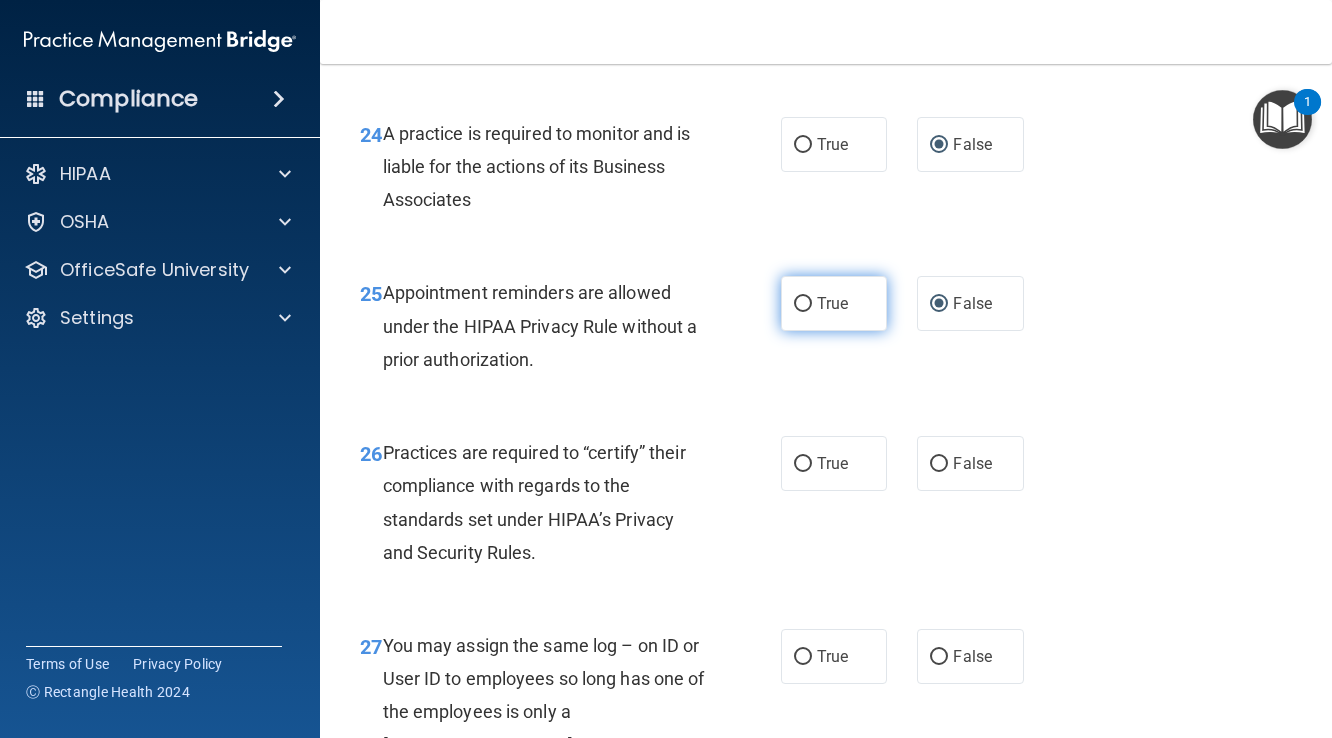 click on "True" at bounding box center (803, 304) 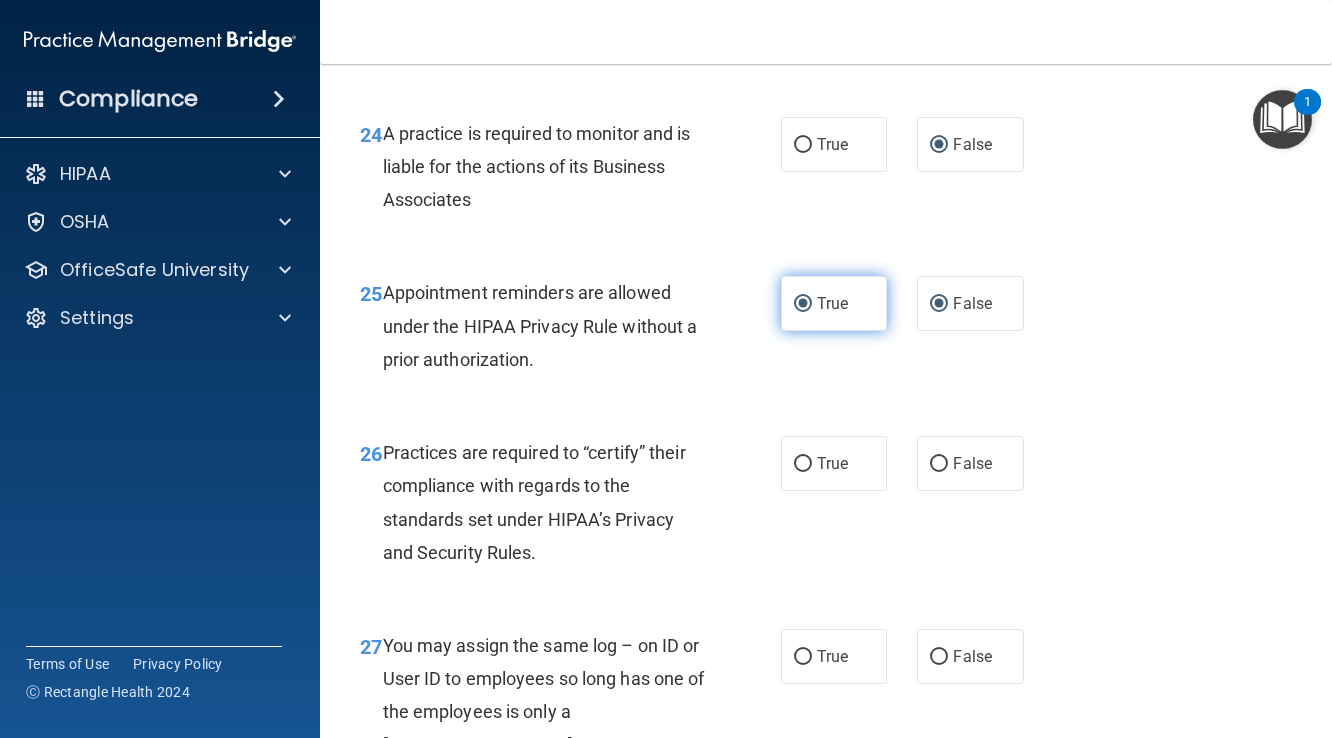 radio on "false" 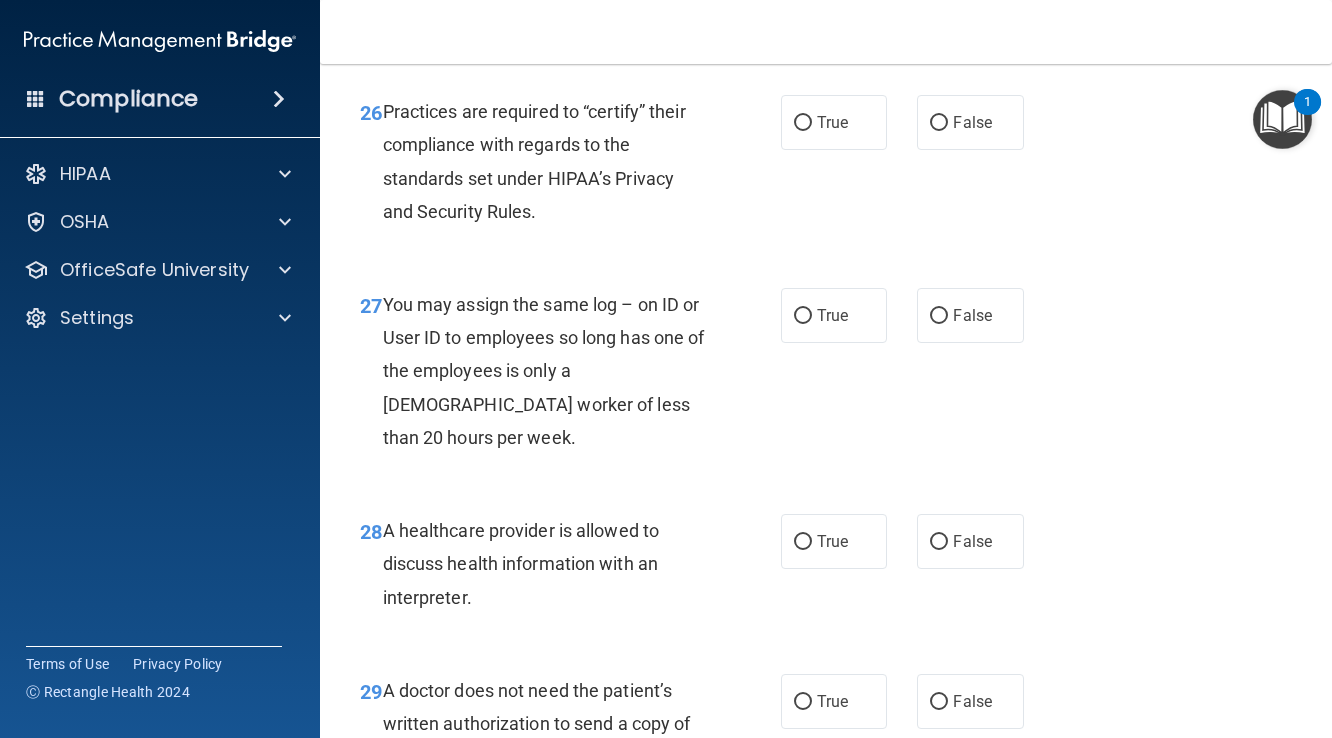 scroll, scrollTop: 5019, scrollLeft: 0, axis: vertical 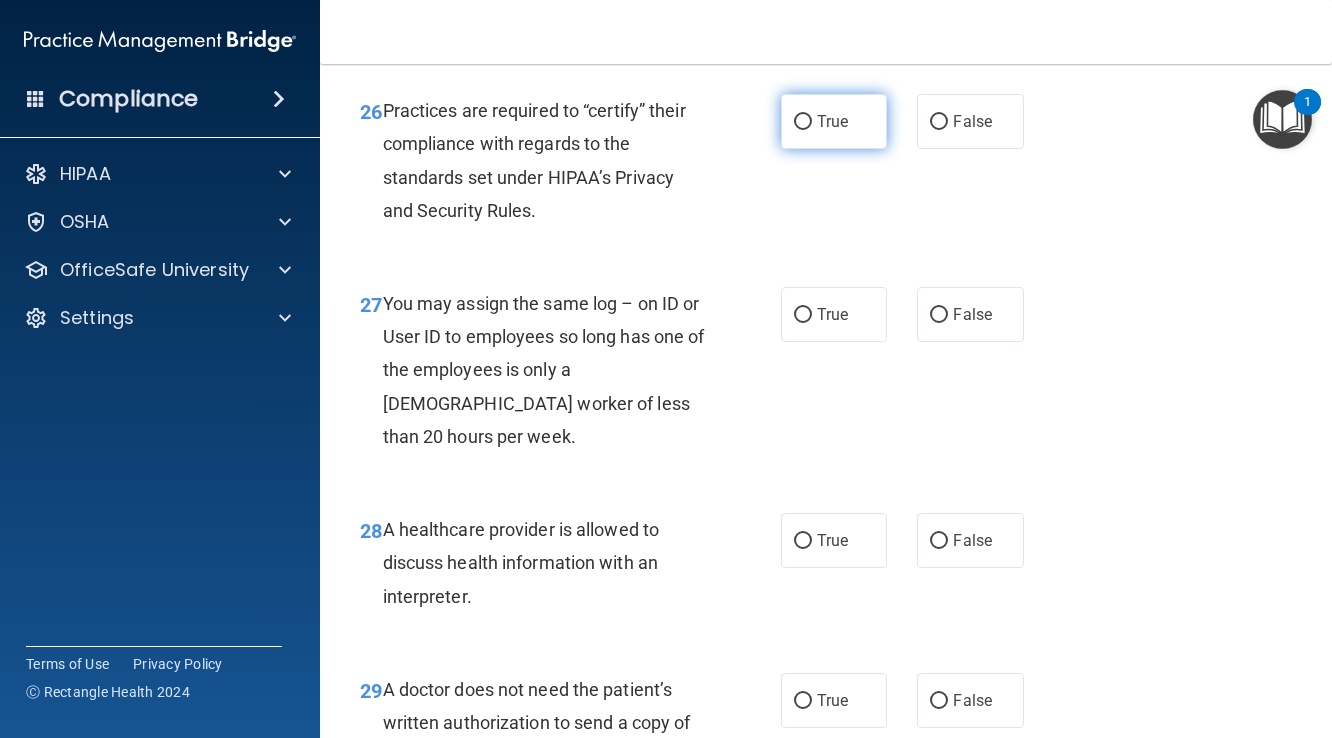 click on "True" at bounding box center [803, 122] 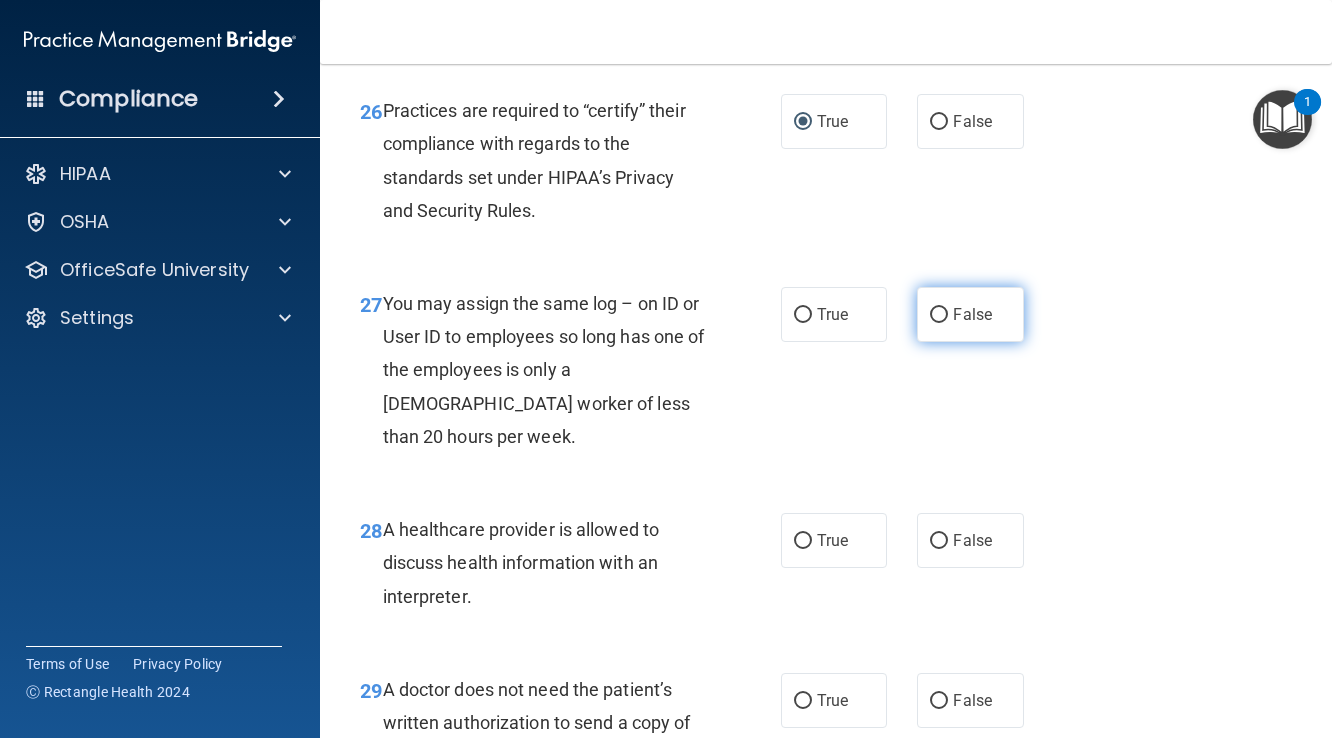 click on "False" at bounding box center (939, 315) 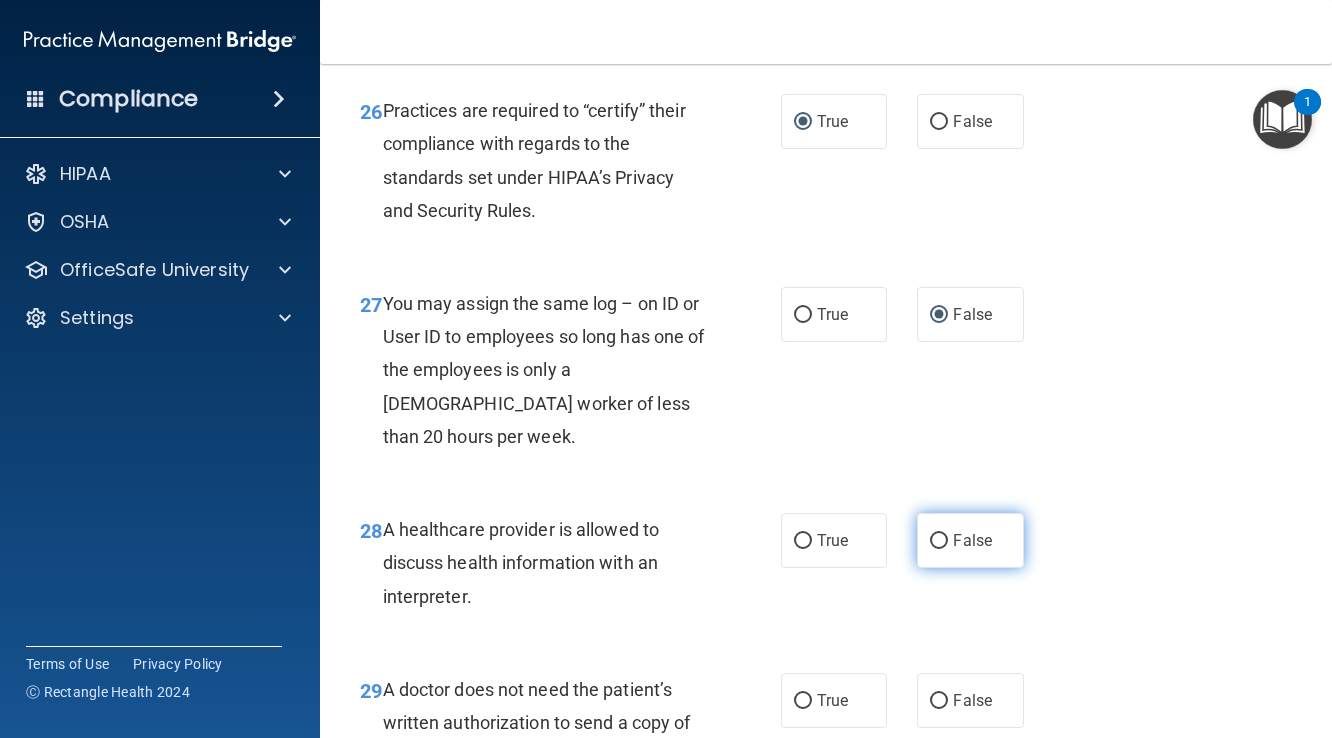 click on "False" at bounding box center (939, 541) 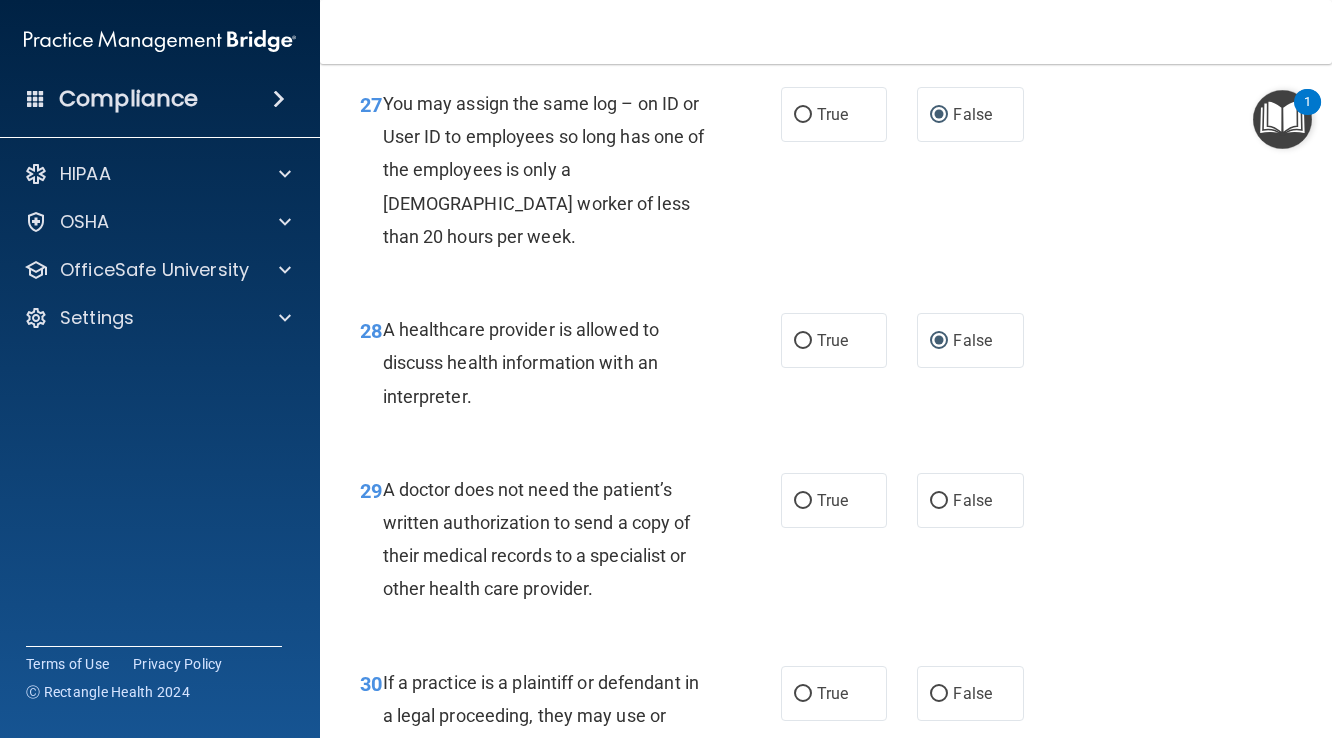 scroll, scrollTop: 5229, scrollLeft: 0, axis: vertical 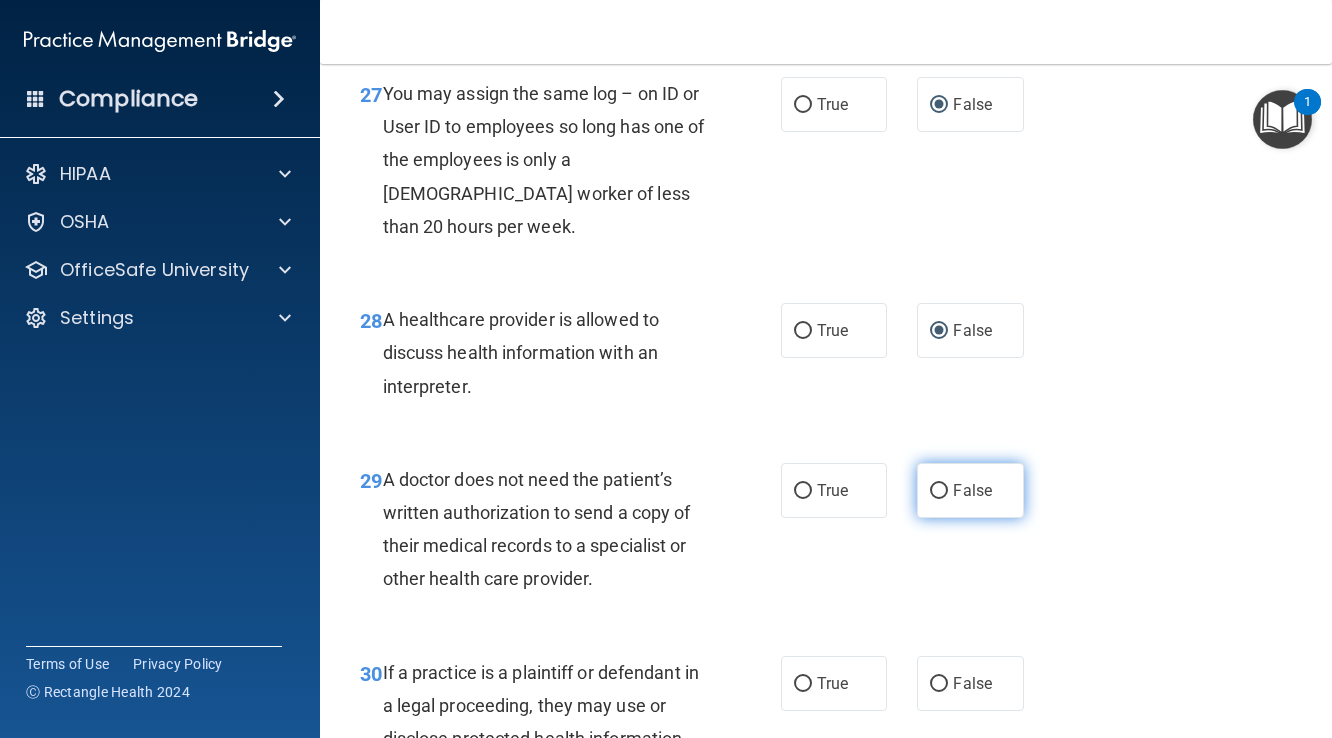 click on "False" at bounding box center (939, 491) 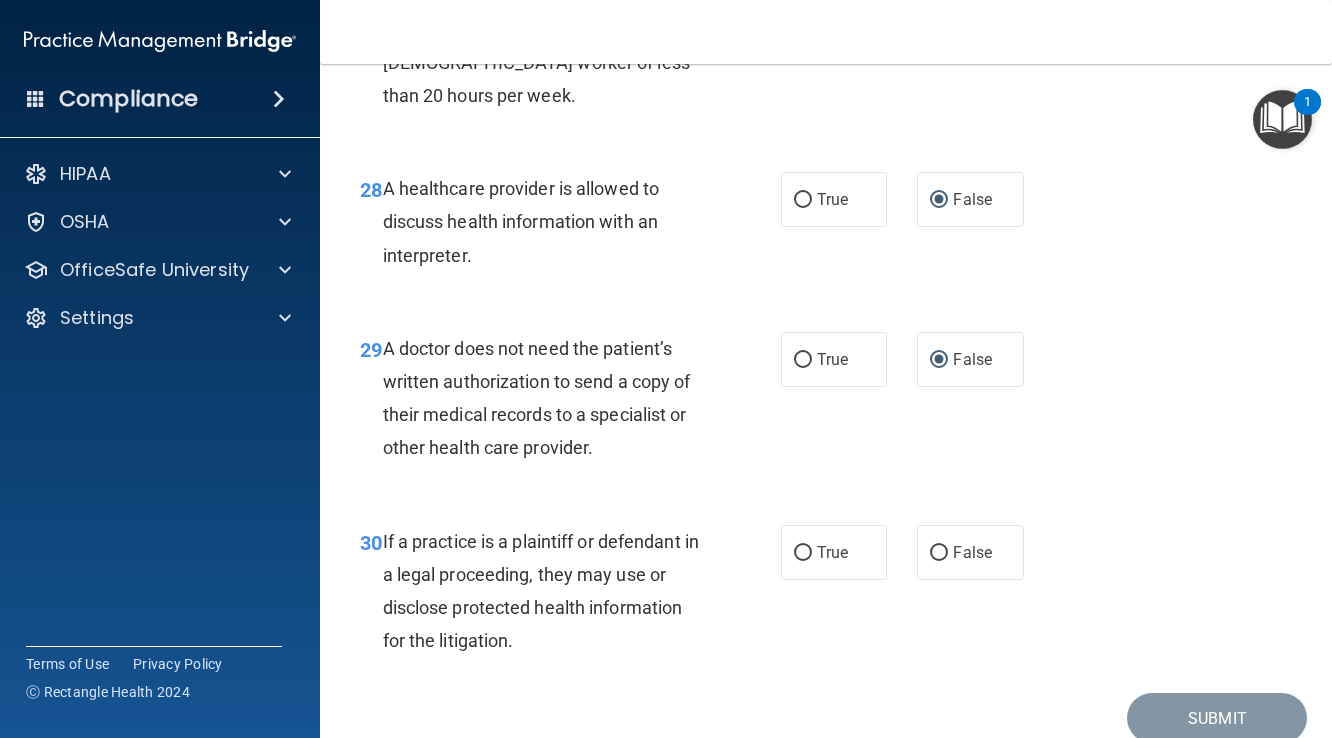 scroll, scrollTop: 5374, scrollLeft: 0, axis: vertical 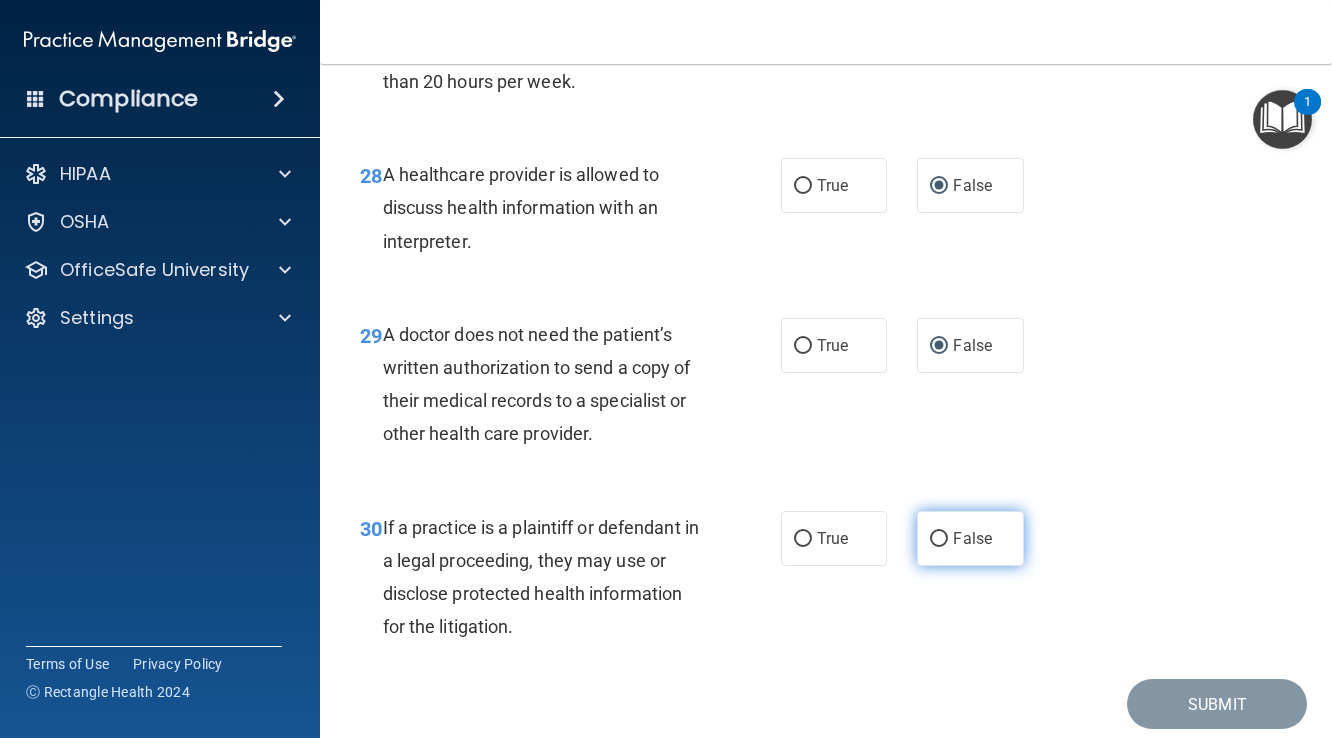 click on "False" at bounding box center (939, 539) 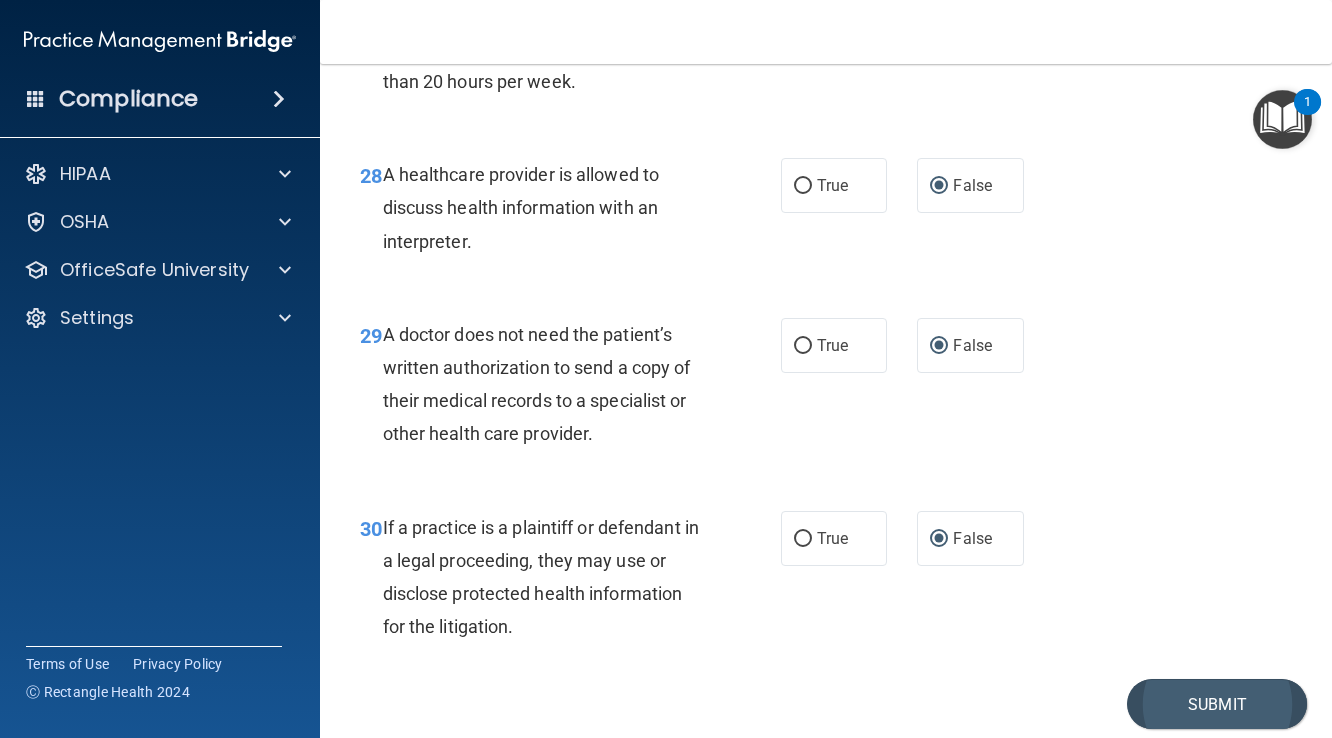 click on "Submit" at bounding box center (1217, 704) 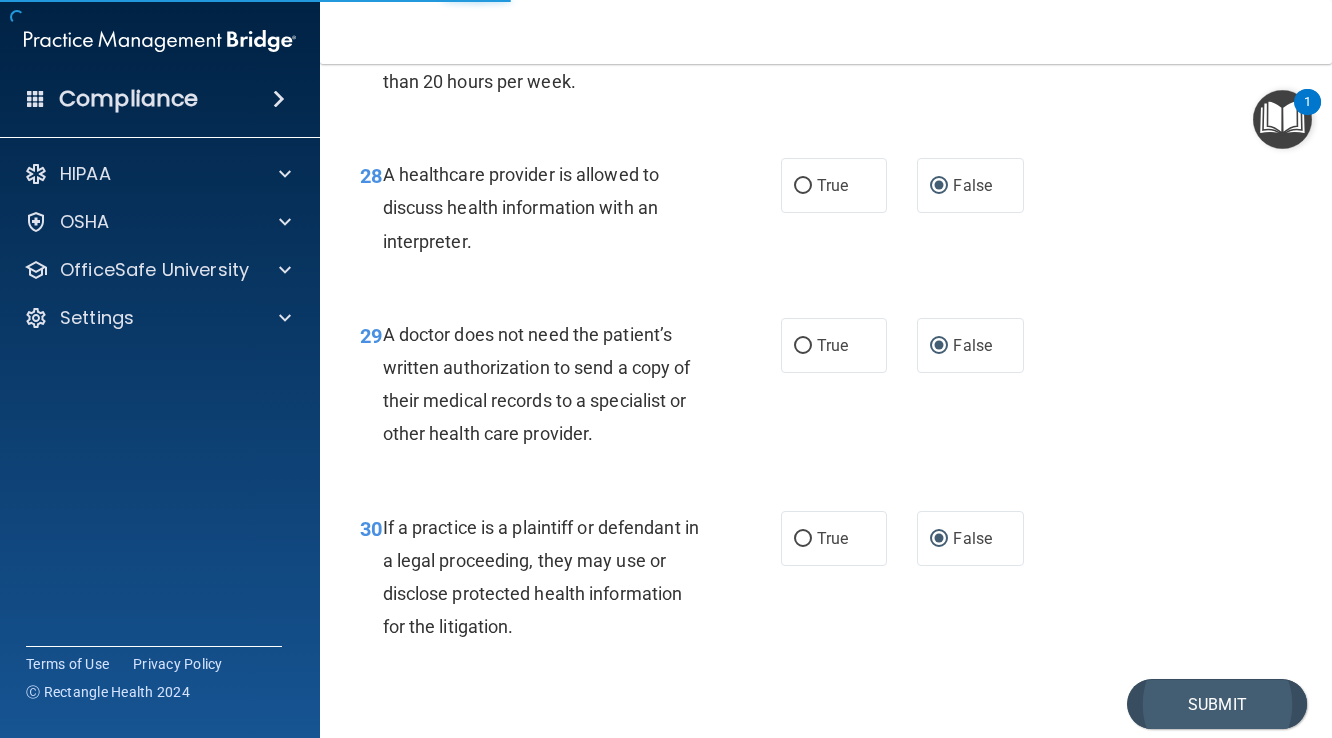 click on "Submit" at bounding box center (1217, 704) 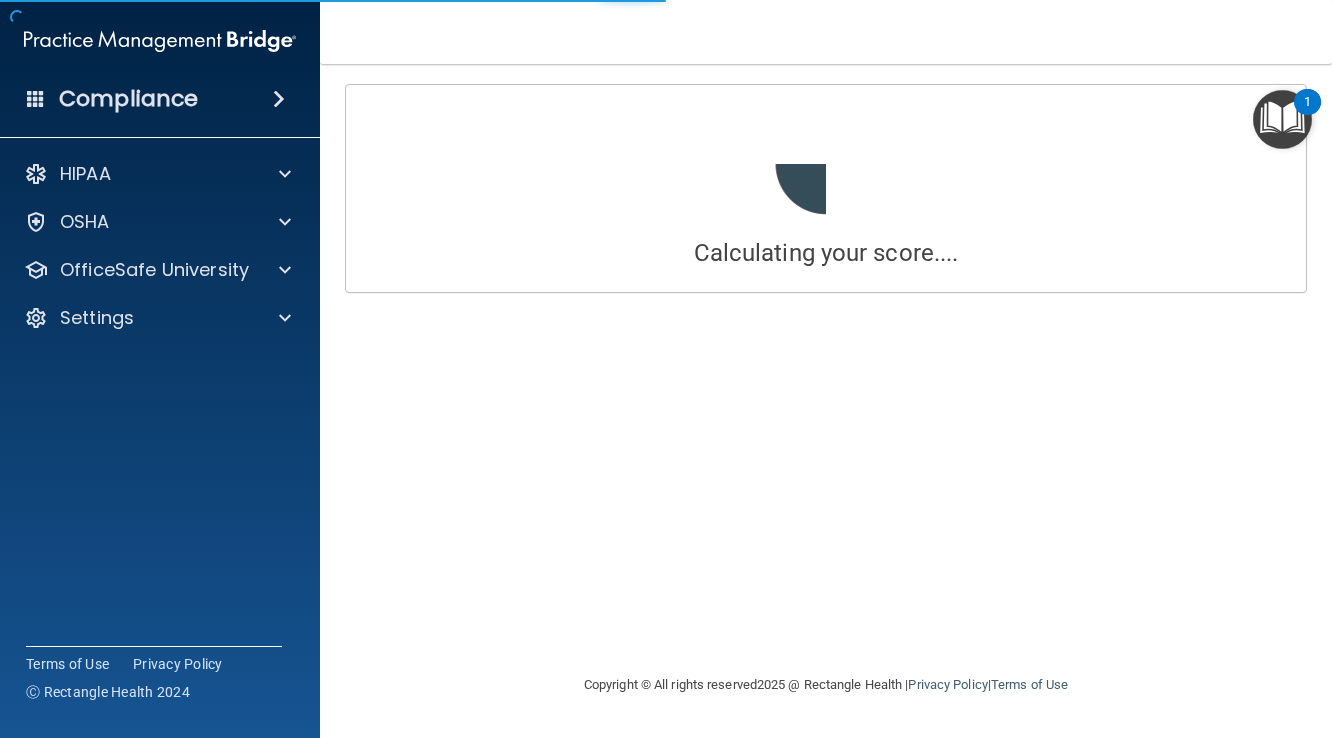 scroll, scrollTop: 0, scrollLeft: 0, axis: both 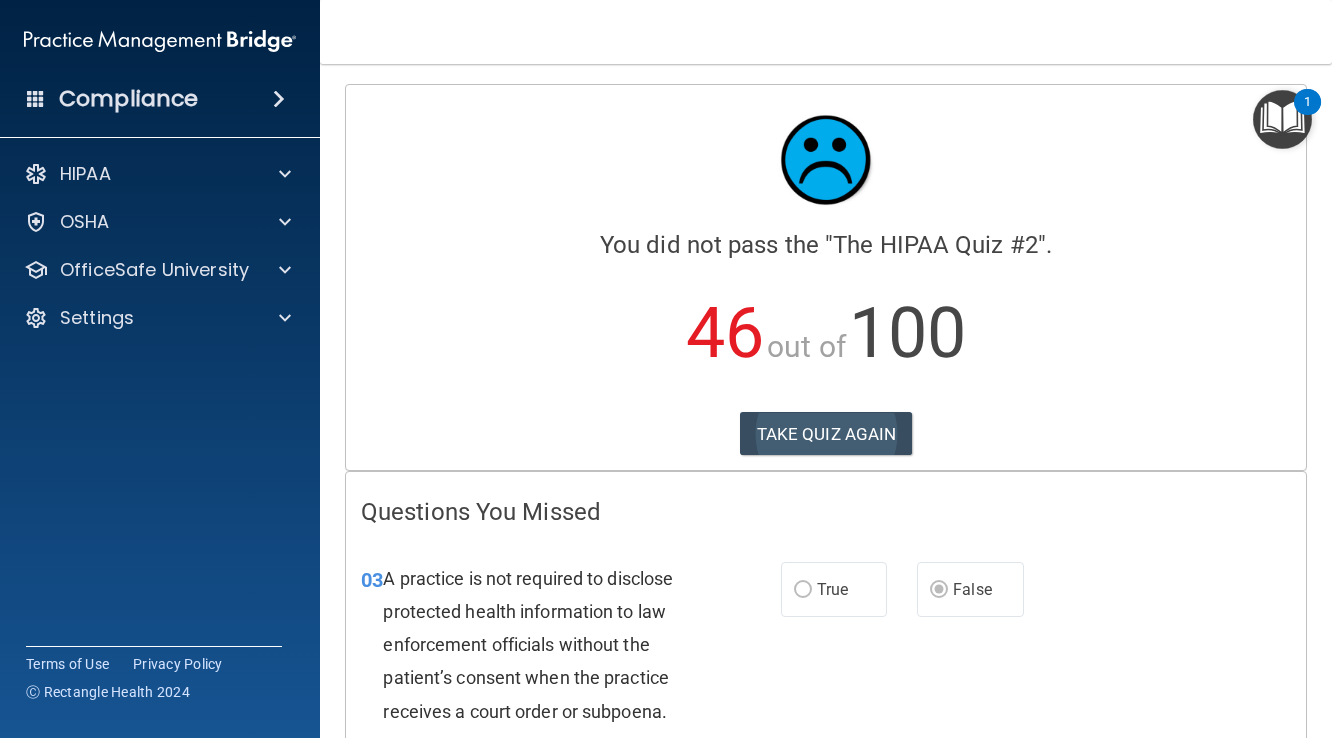 click on "TAKE QUIZ AGAIN" at bounding box center (826, 434) 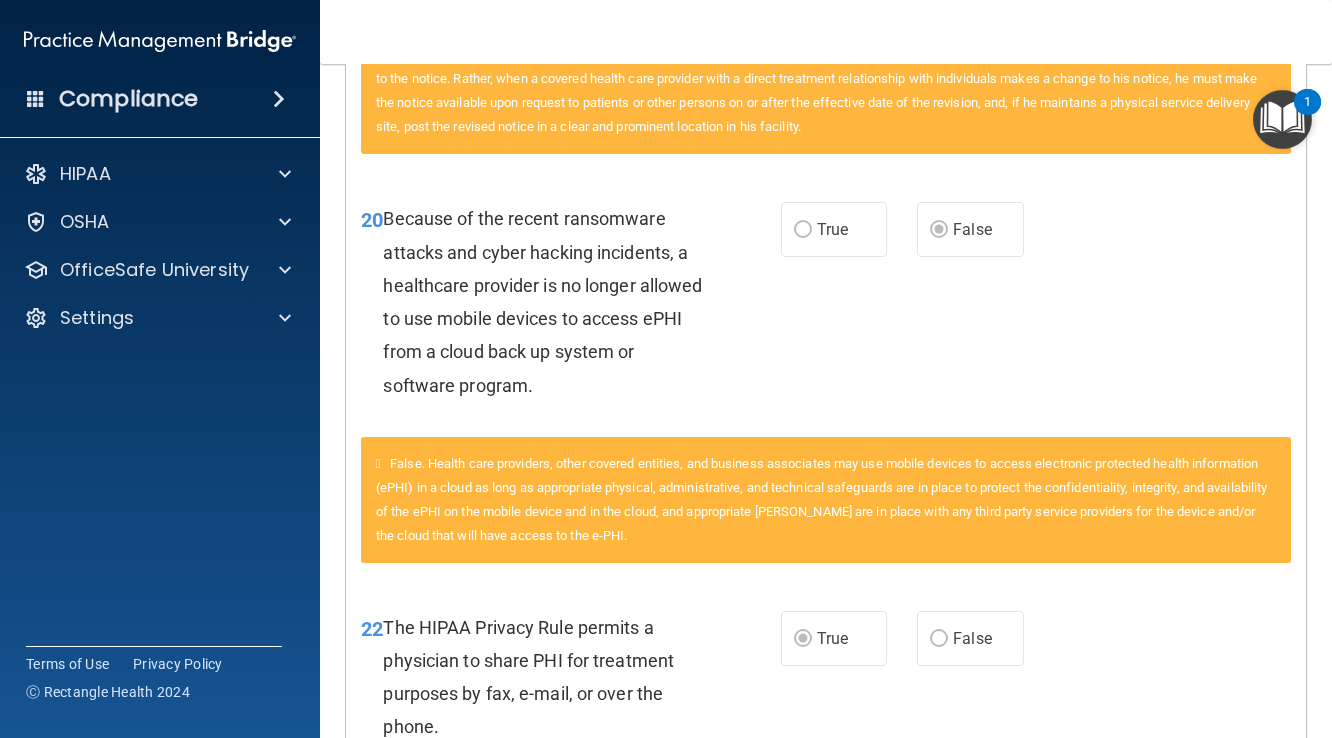 scroll, scrollTop: 3134, scrollLeft: 0, axis: vertical 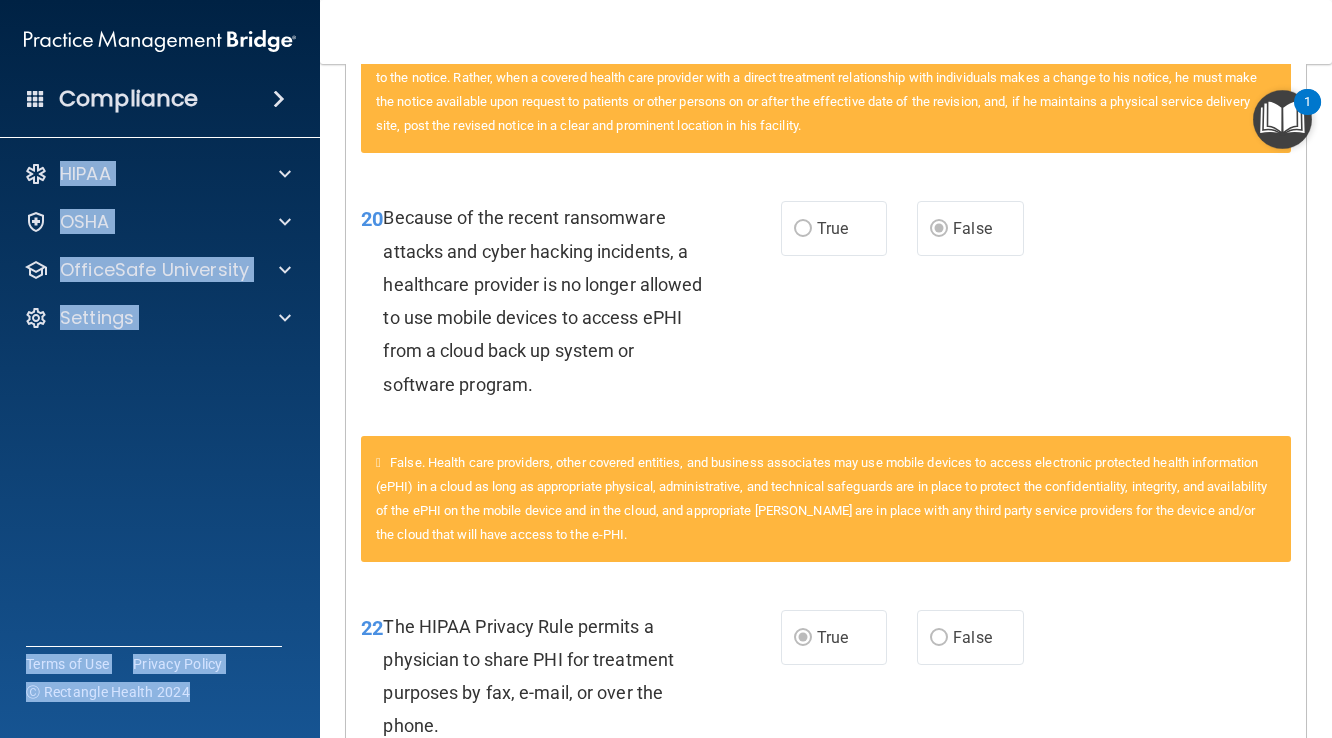 drag, startPoint x: 389, startPoint y: 45, endPoint x: 245, endPoint y: -39, distance: 166.70934 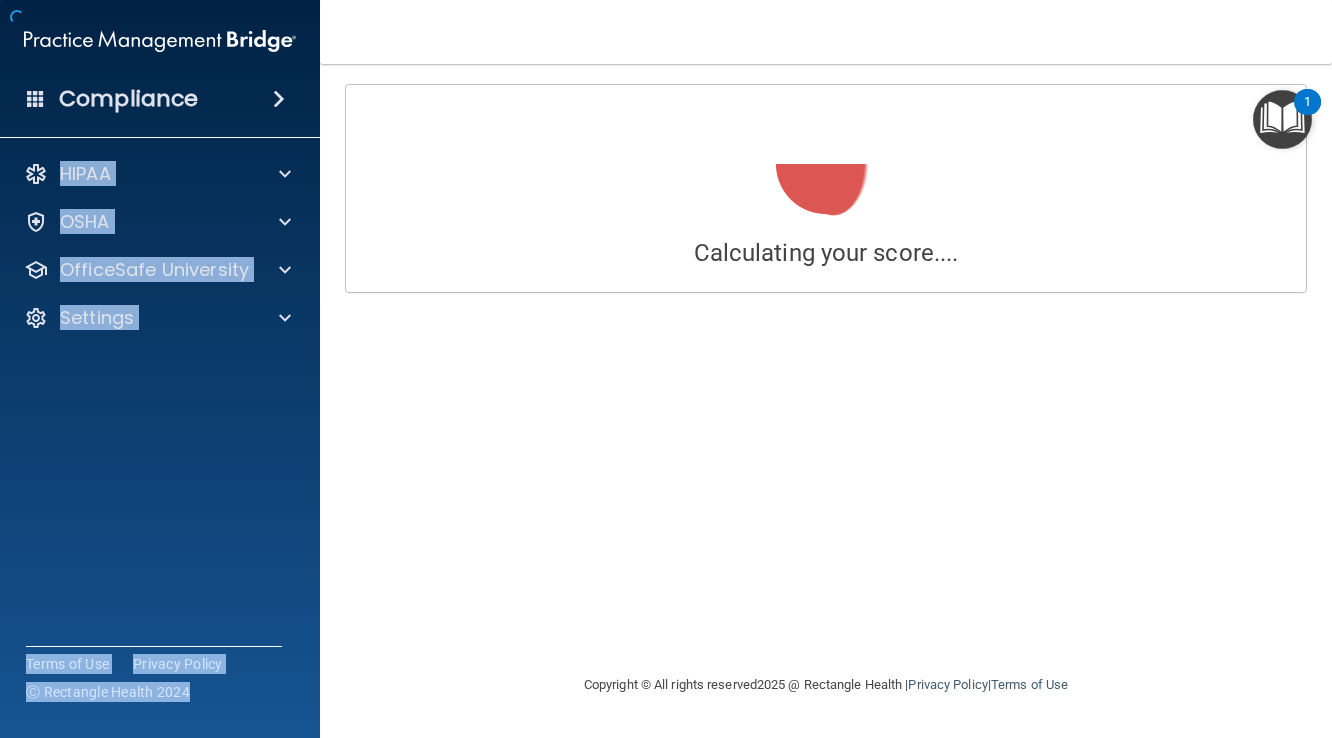 scroll, scrollTop: 0, scrollLeft: 0, axis: both 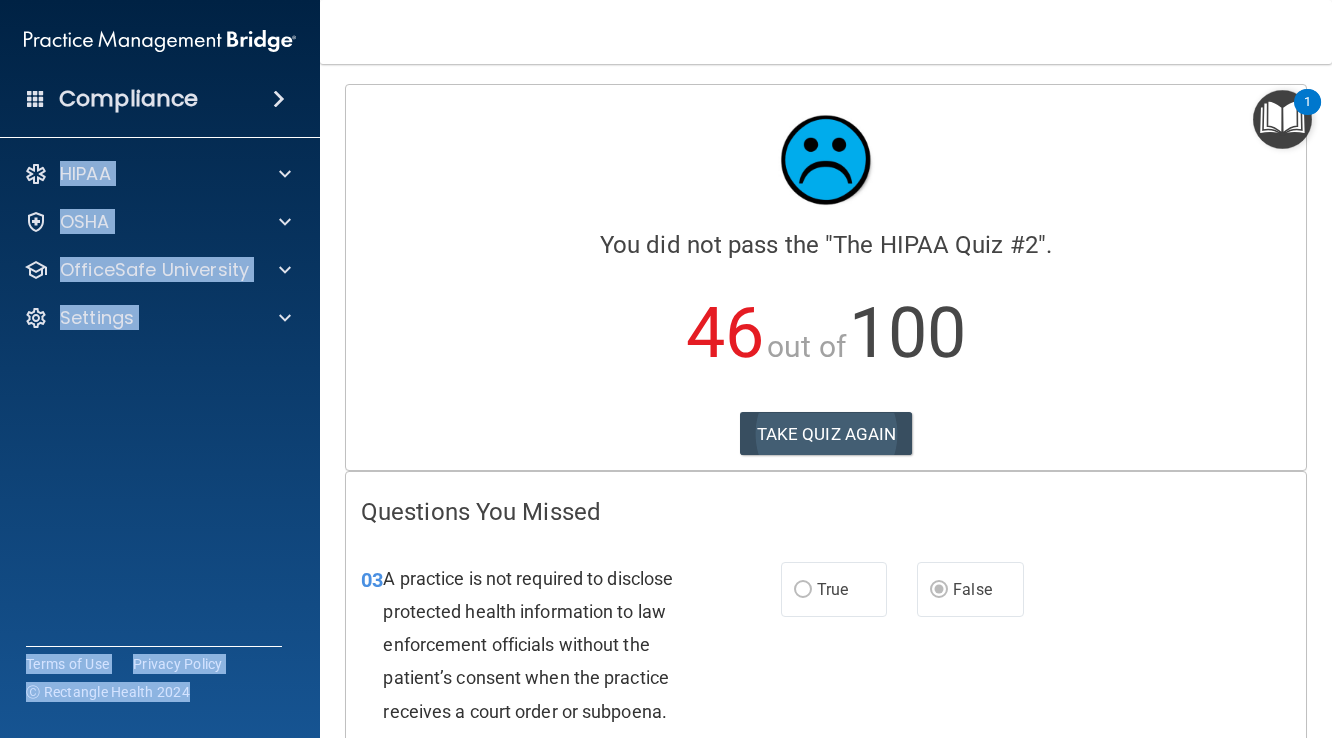 click on "TAKE QUIZ AGAIN" at bounding box center (826, 434) 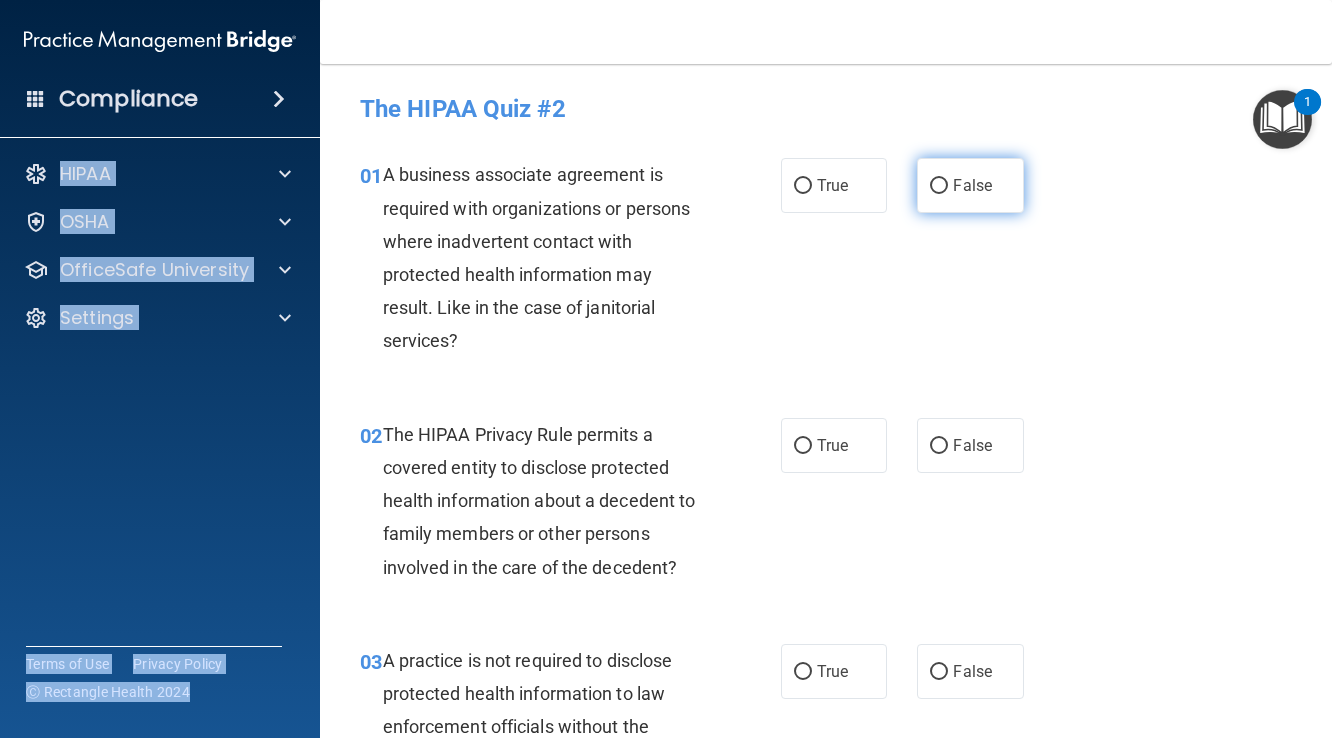 click on "False" at bounding box center [939, 186] 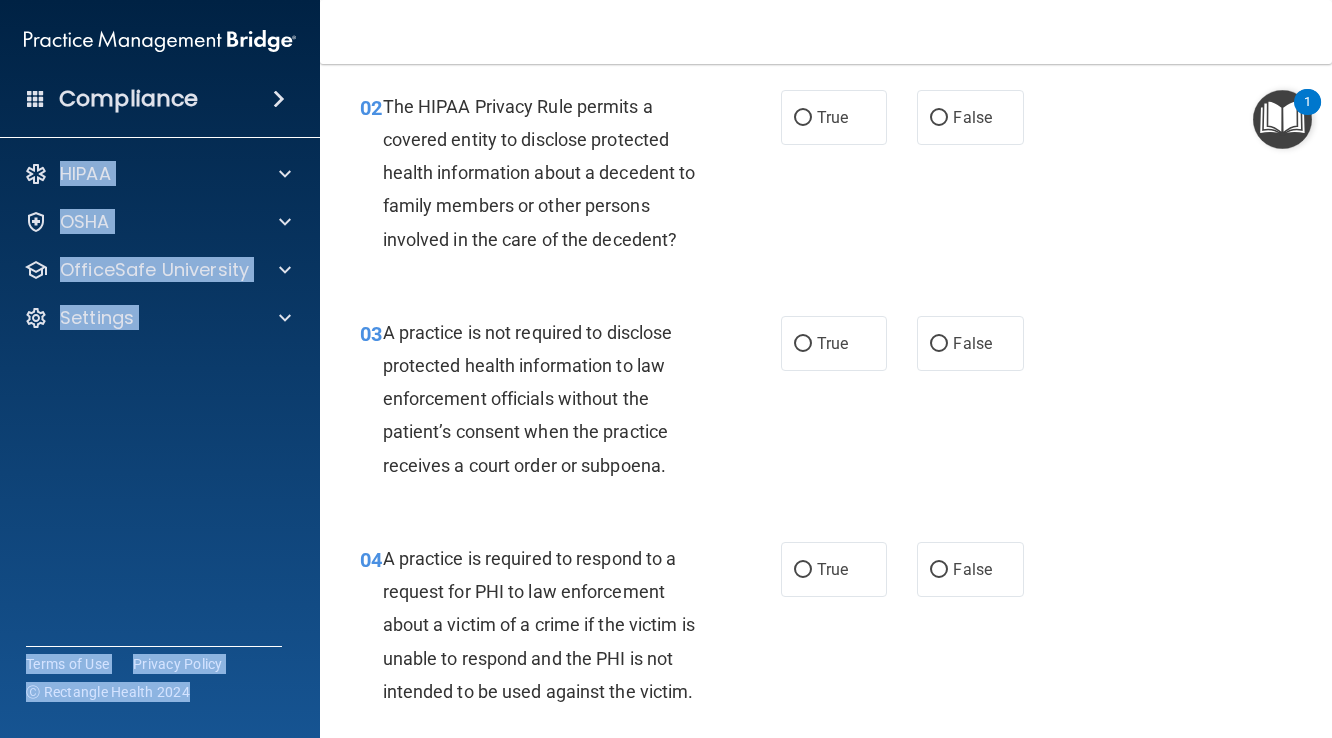 scroll, scrollTop: 329, scrollLeft: 0, axis: vertical 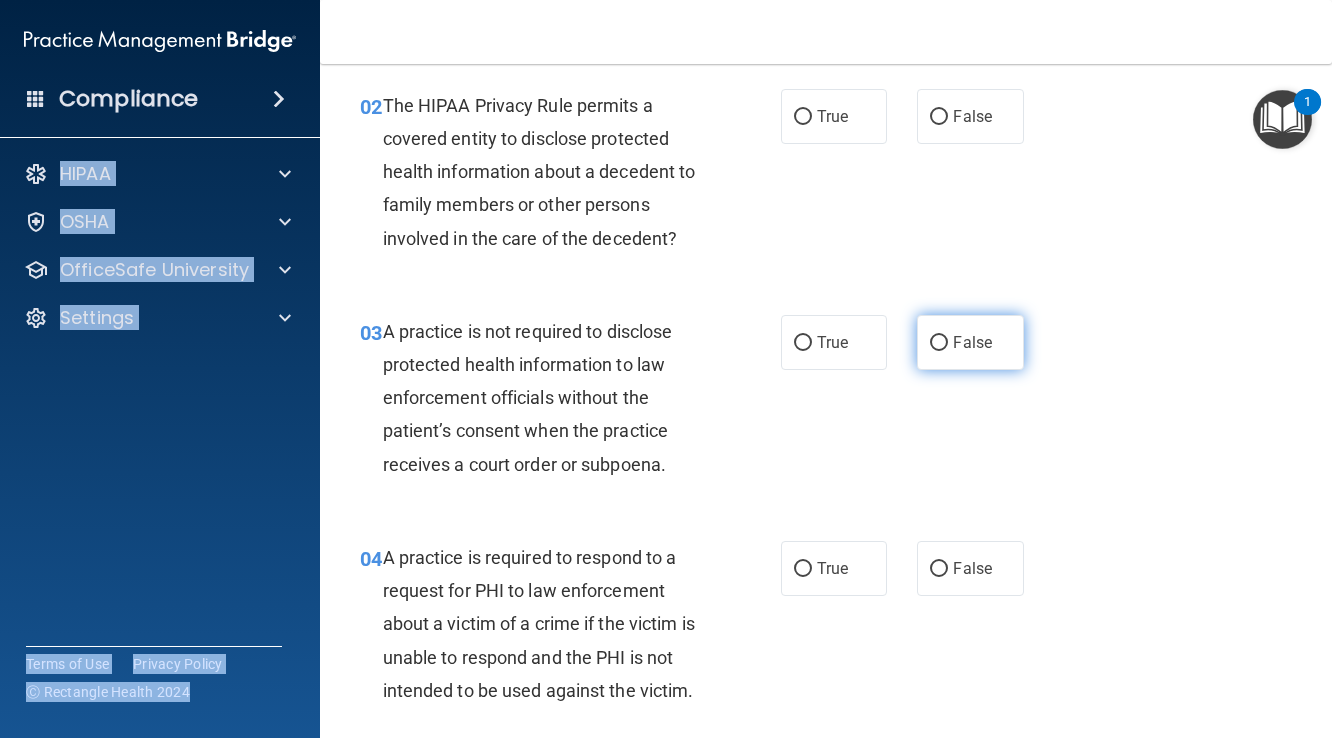 click on "False" at bounding box center (939, 343) 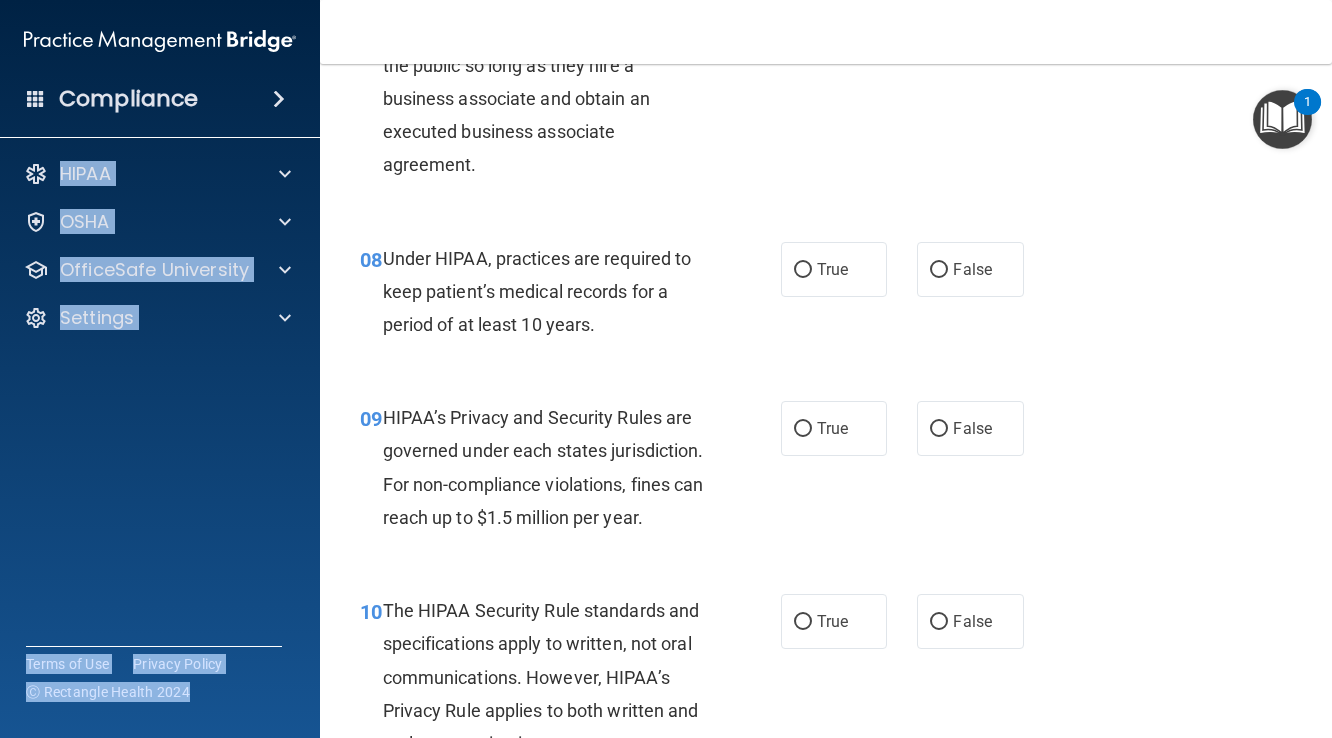 scroll, scrollTop: 1434, scrollLeft: 0, axis: vertical 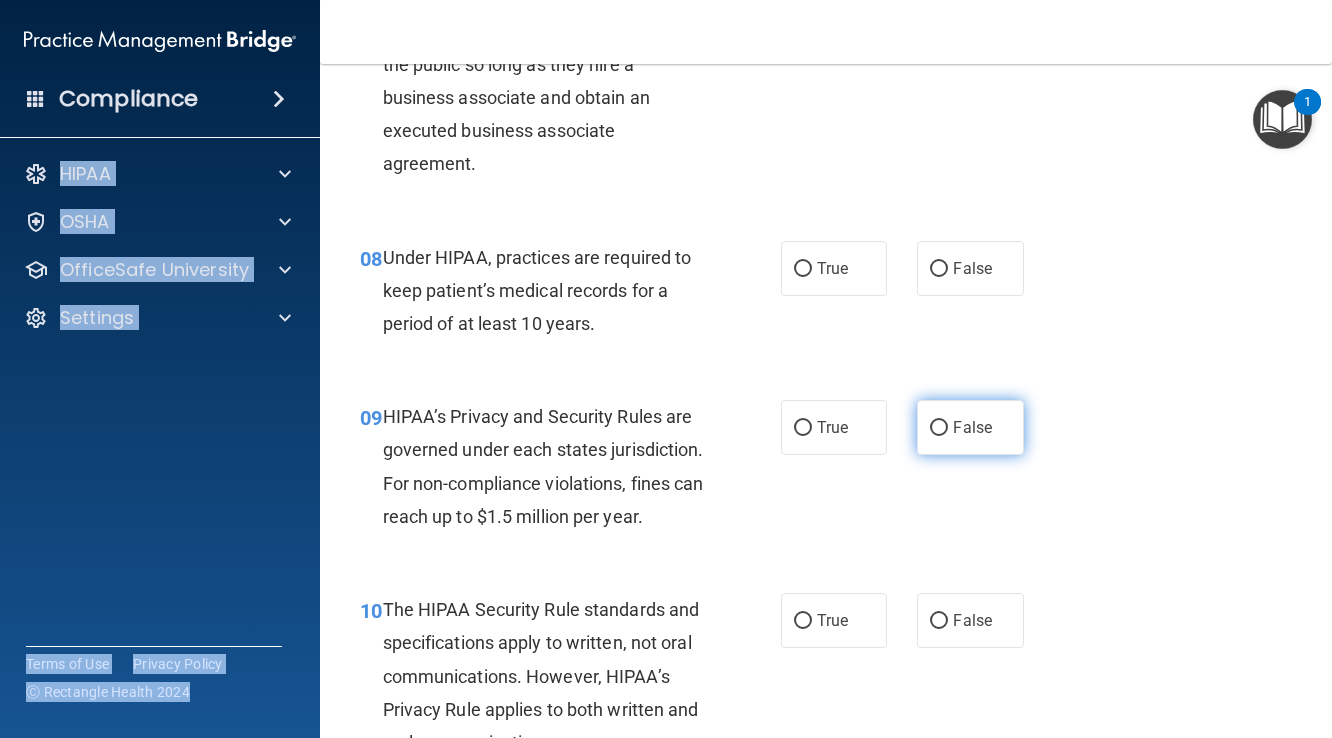 click on "False" at bounding box center [939, 428] 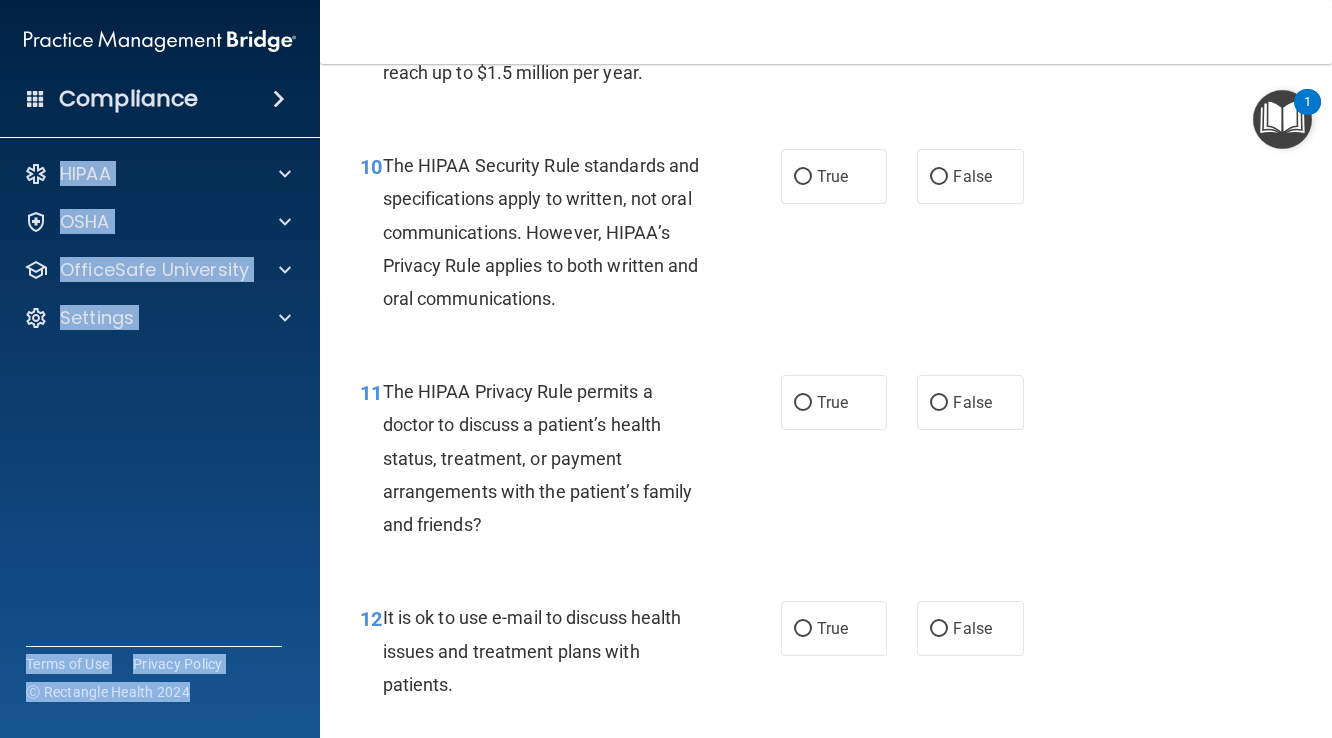 scroll, scrollTop: 1869, scrollLeft: 0, axis: vertical 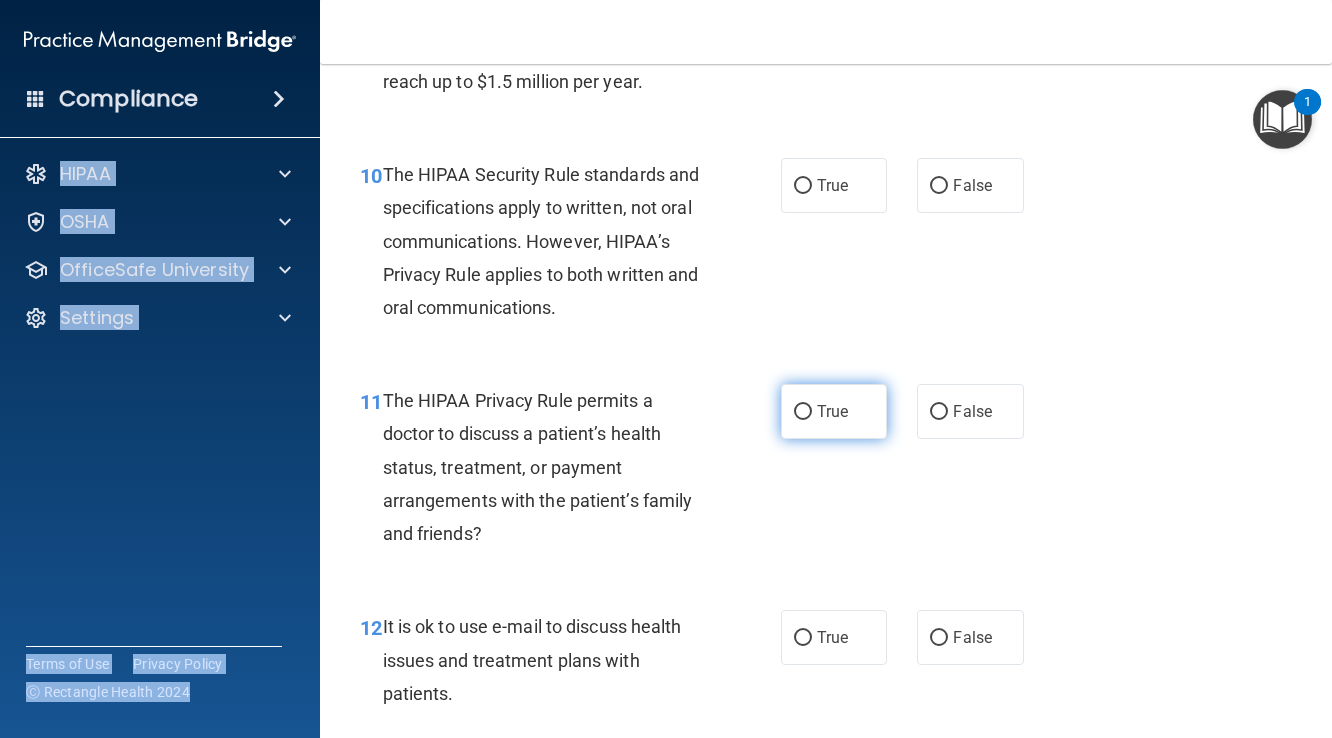 click on "True" at bounding box center [803, 412] 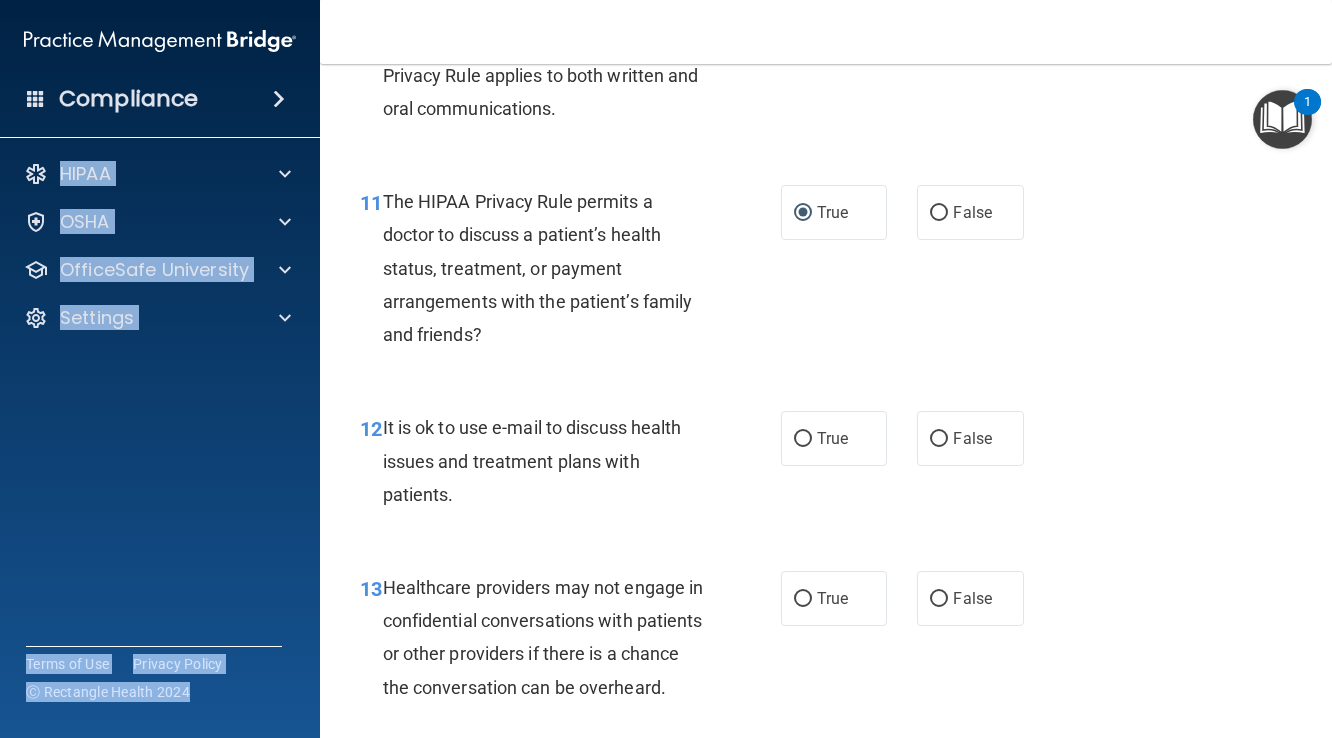 scroll, scrollTop: 2075, scrollLeft: 0, axis: vertical 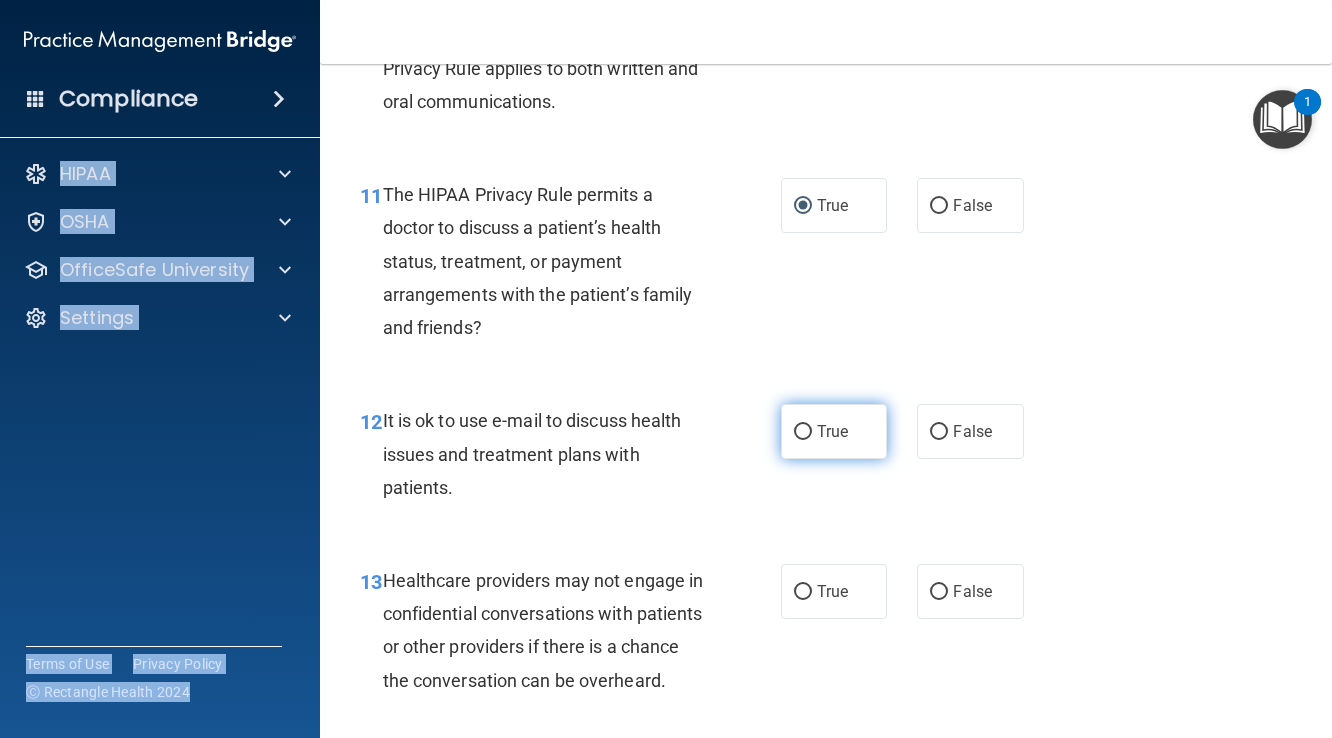 click on "True" at bounding box center [803, 432] 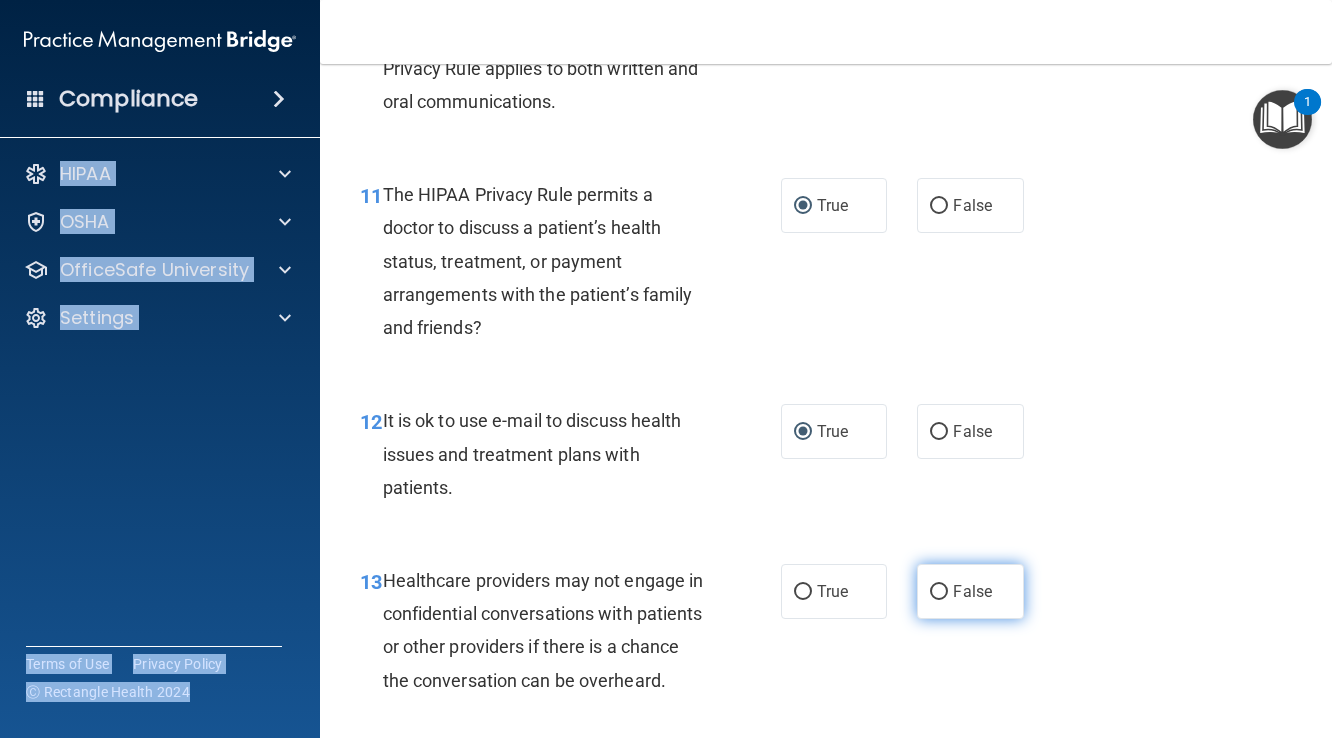 click on "False" at bounding box center [939, 592] 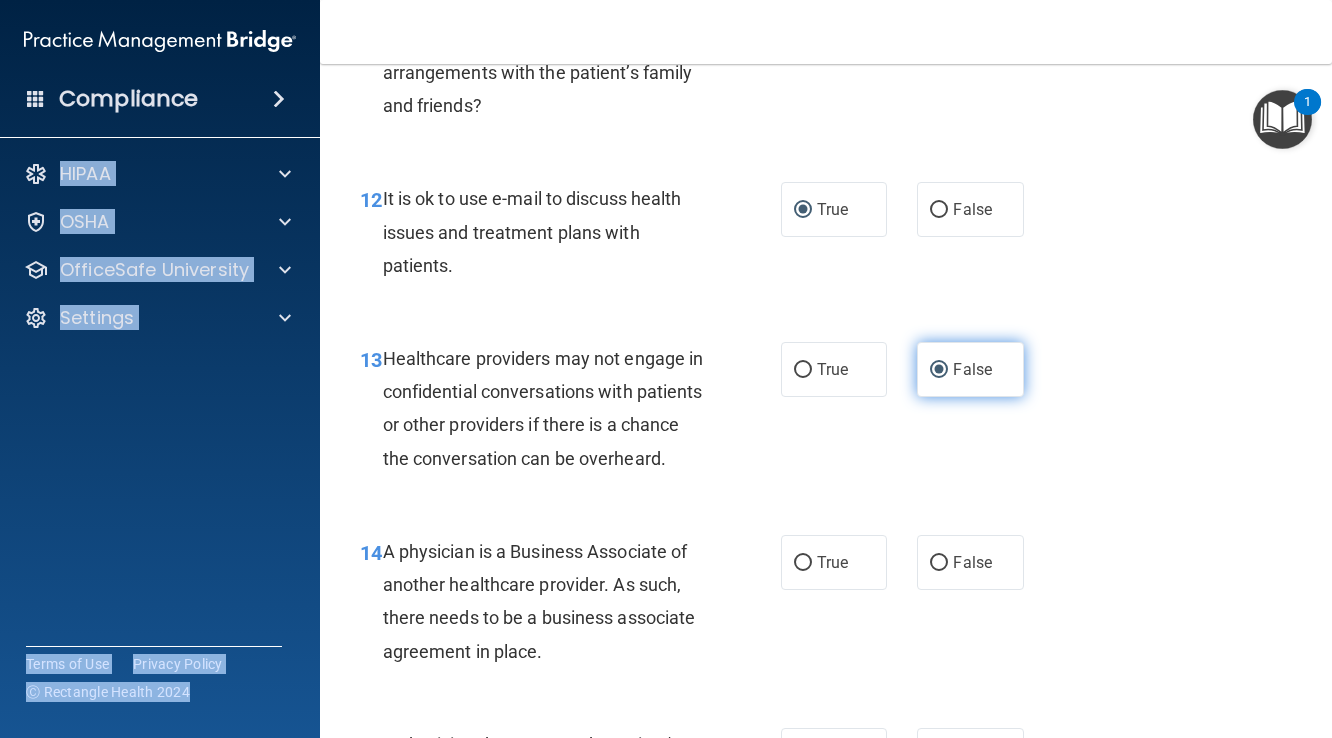 scroll, scrollTop: 2309, scrollLeft: 0, axis: vertical 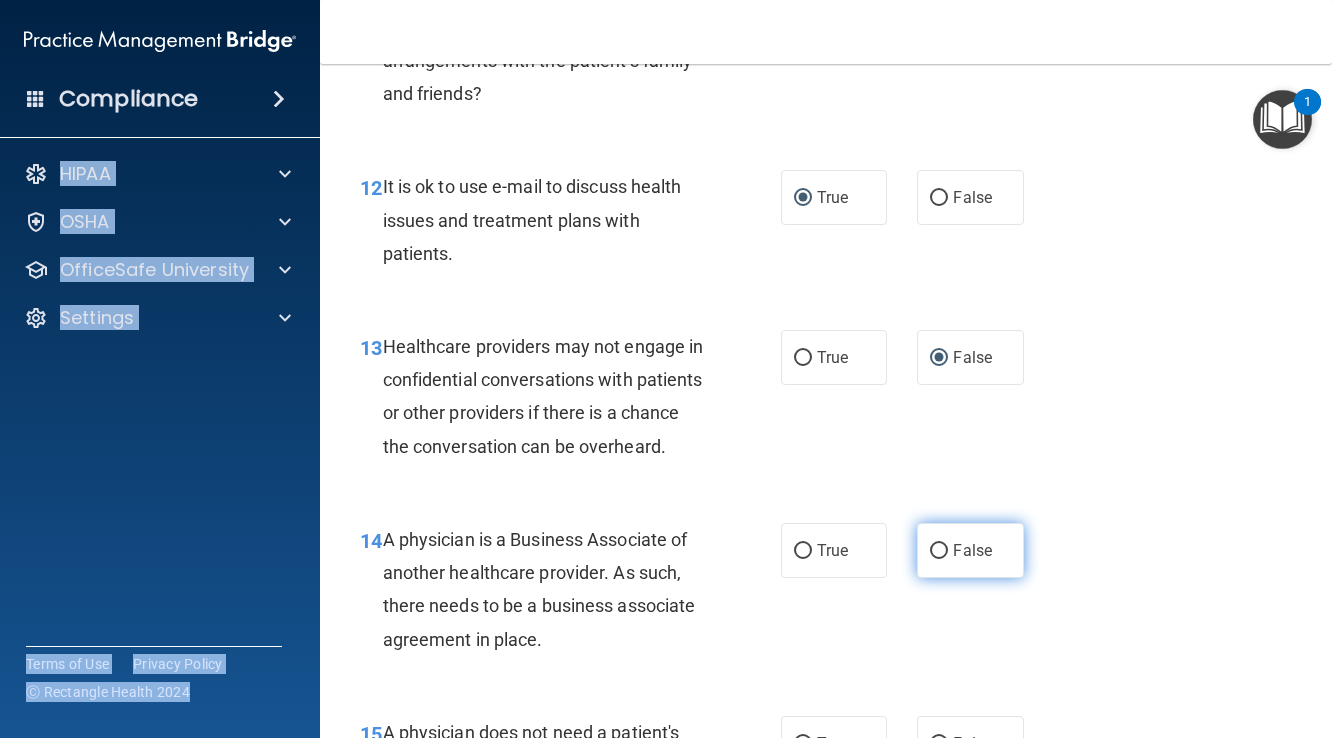 click on "False" at bounding box center (939, 551) 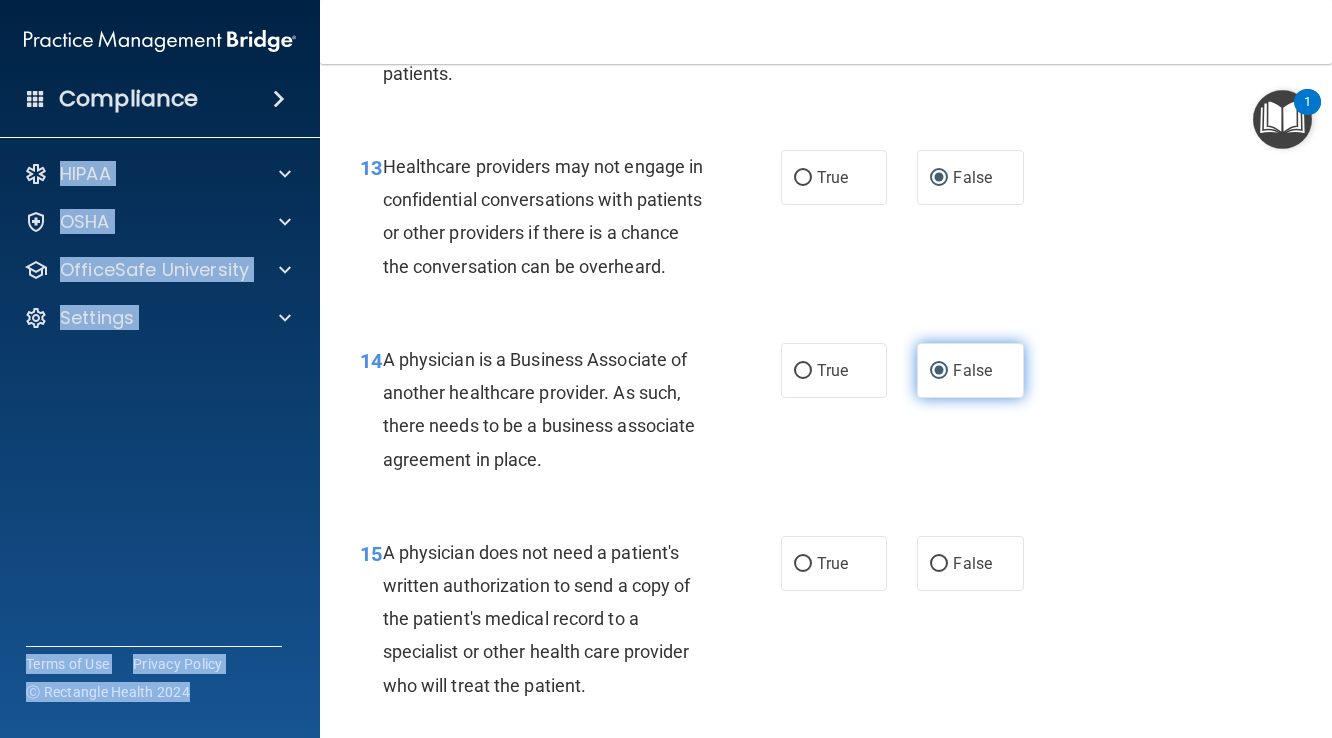 scroll, scrollTop: 2560, scrollLeft: 0, axis: vertical 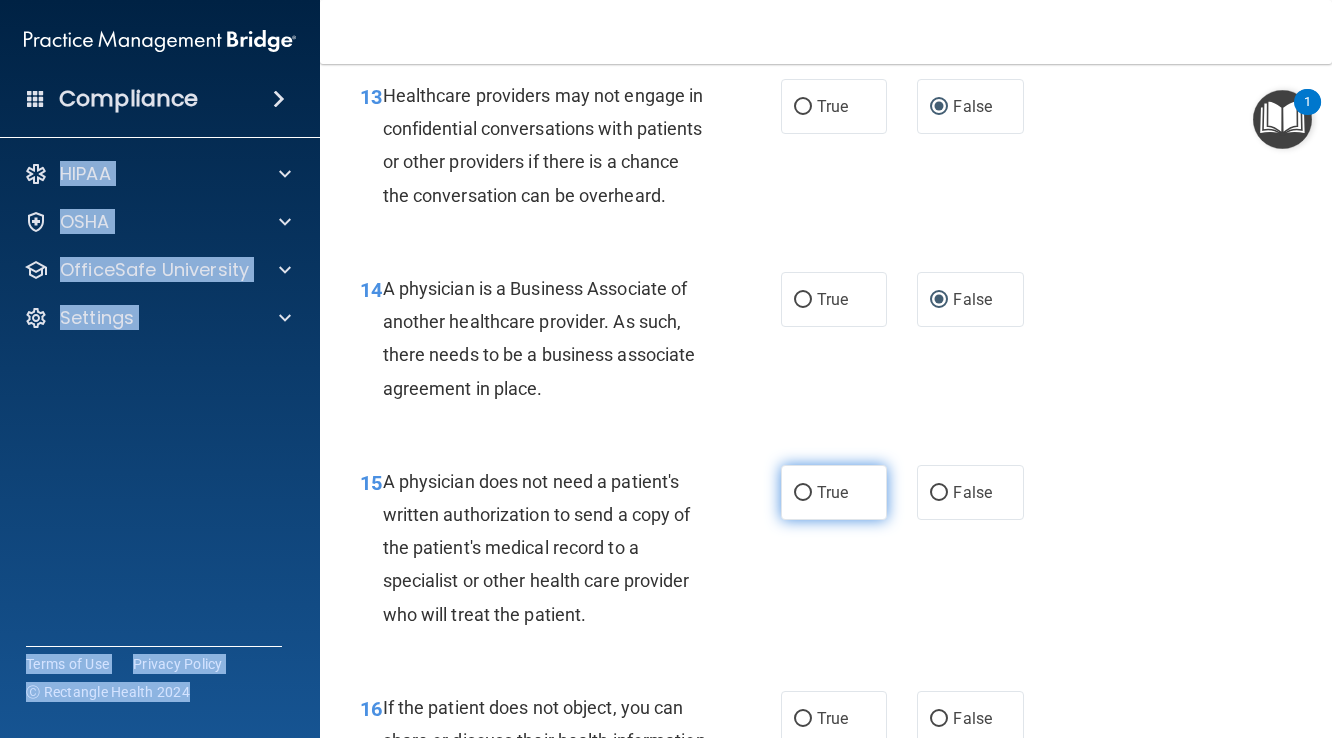 click on "True" at bounding box center (803, 493) 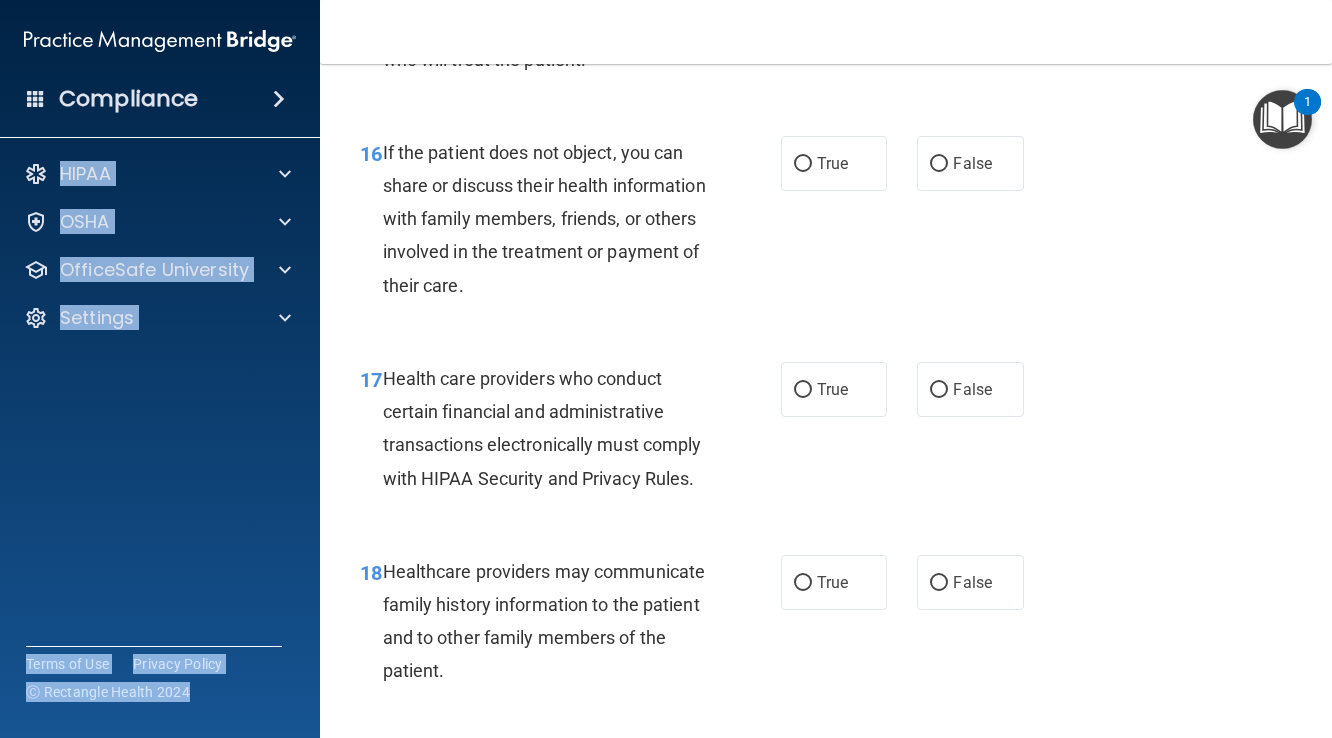 scroll, scrollTop: 3130, scrollLeft: 0, axis: vertical 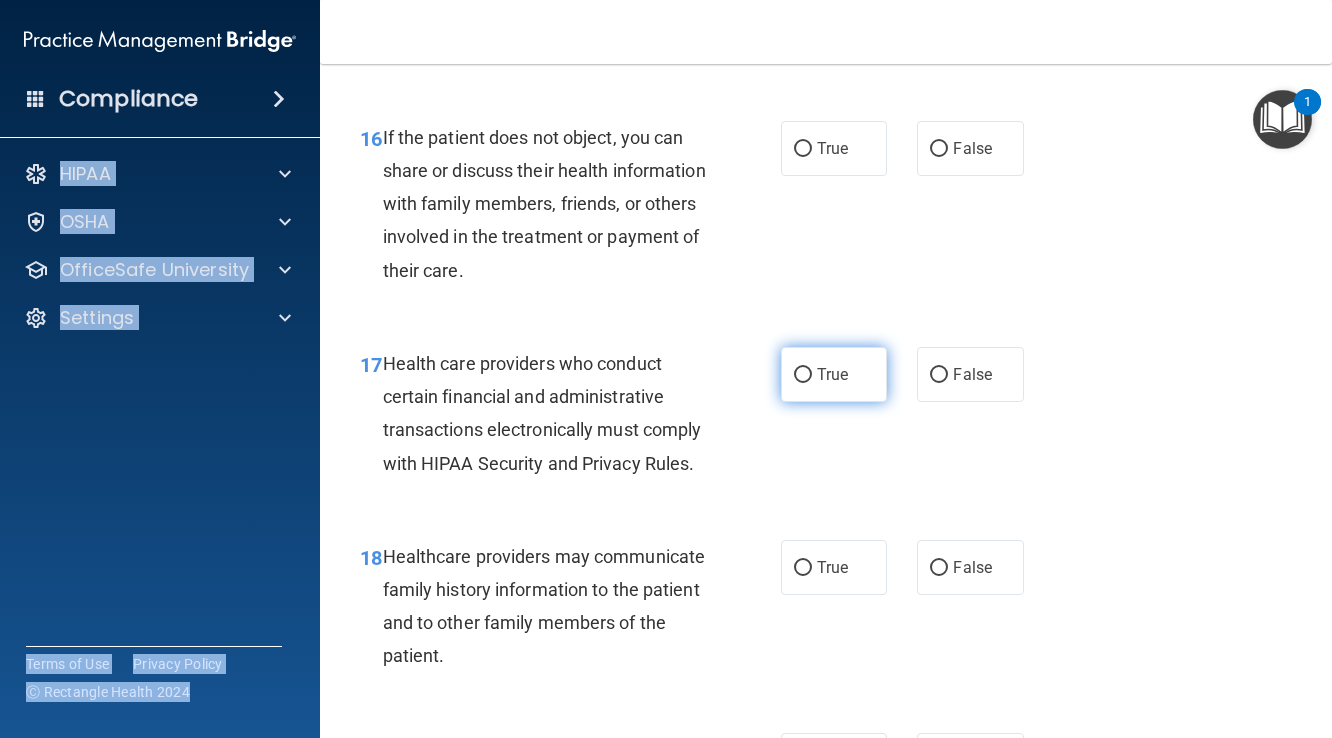 click on "True" at bounding box center (803, 375) 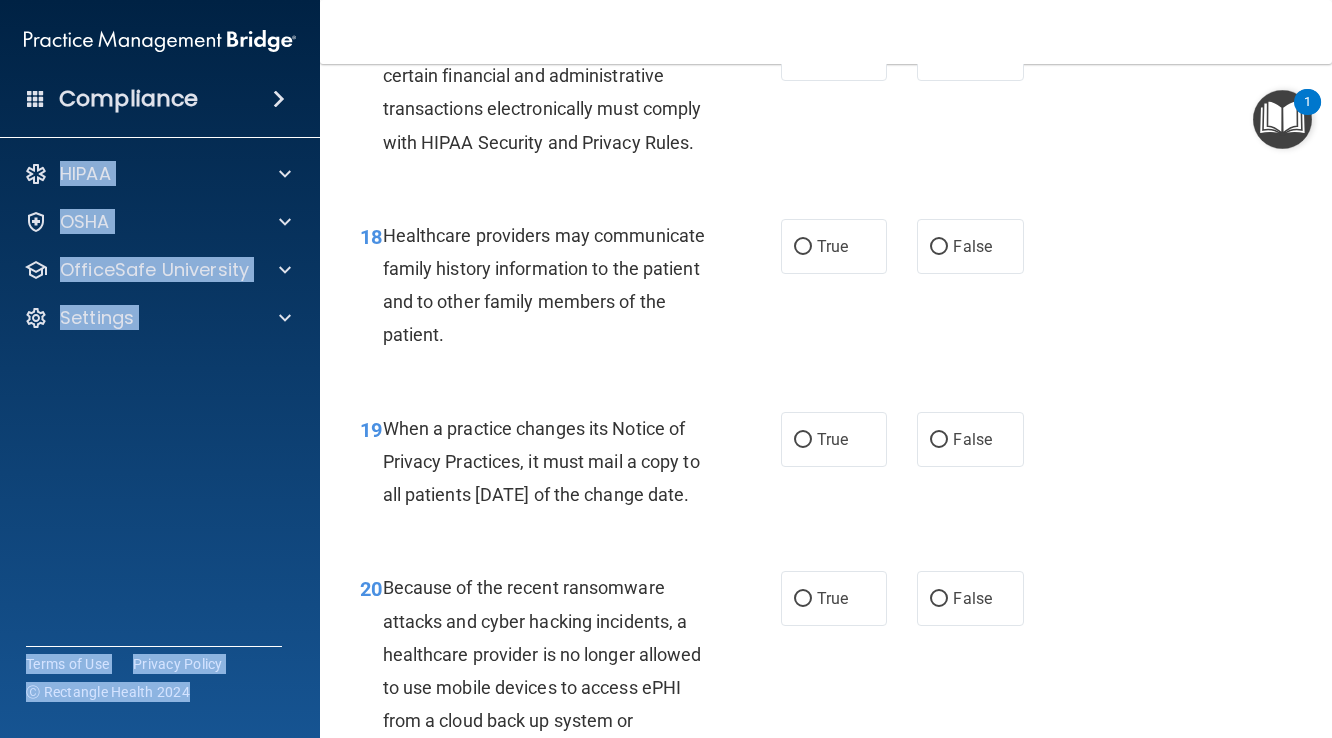 scroll, scrollTop: 3475, scrollLeft: 0, axis: vertical 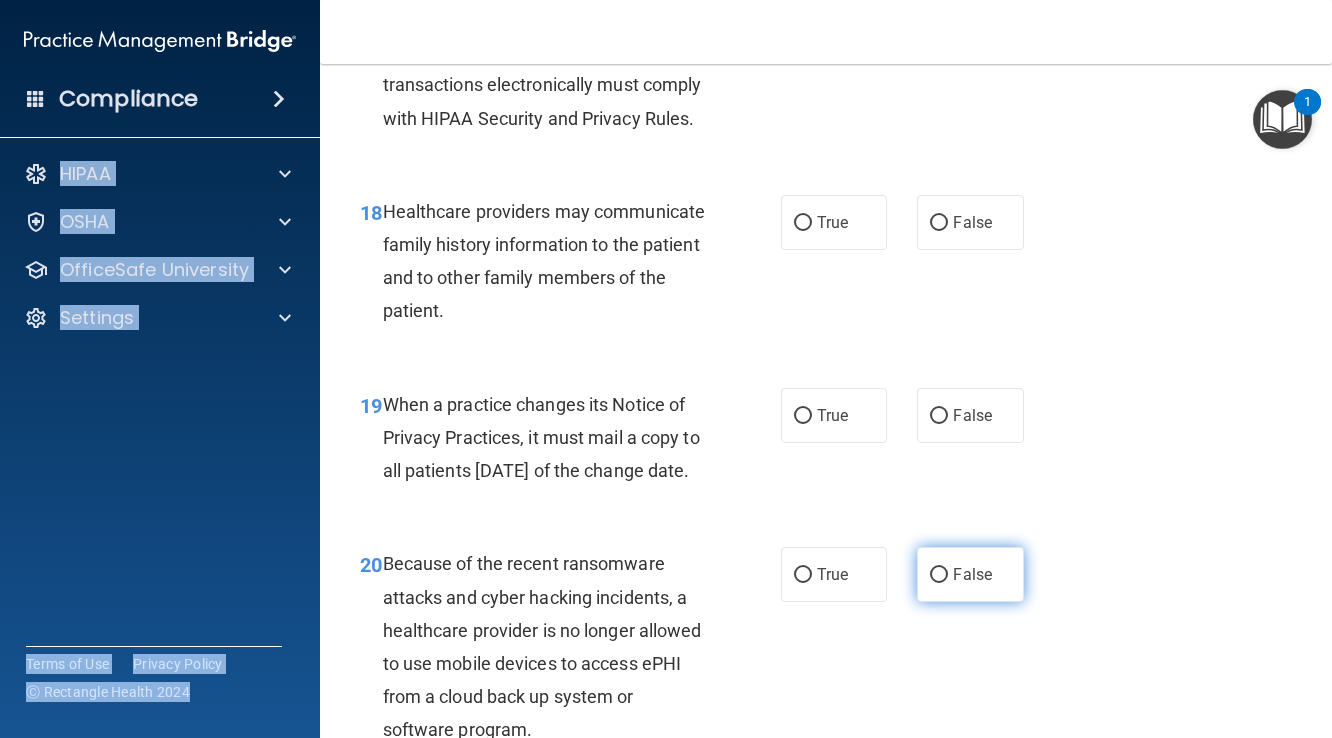 click on "False" at bounding box center (939, 575) 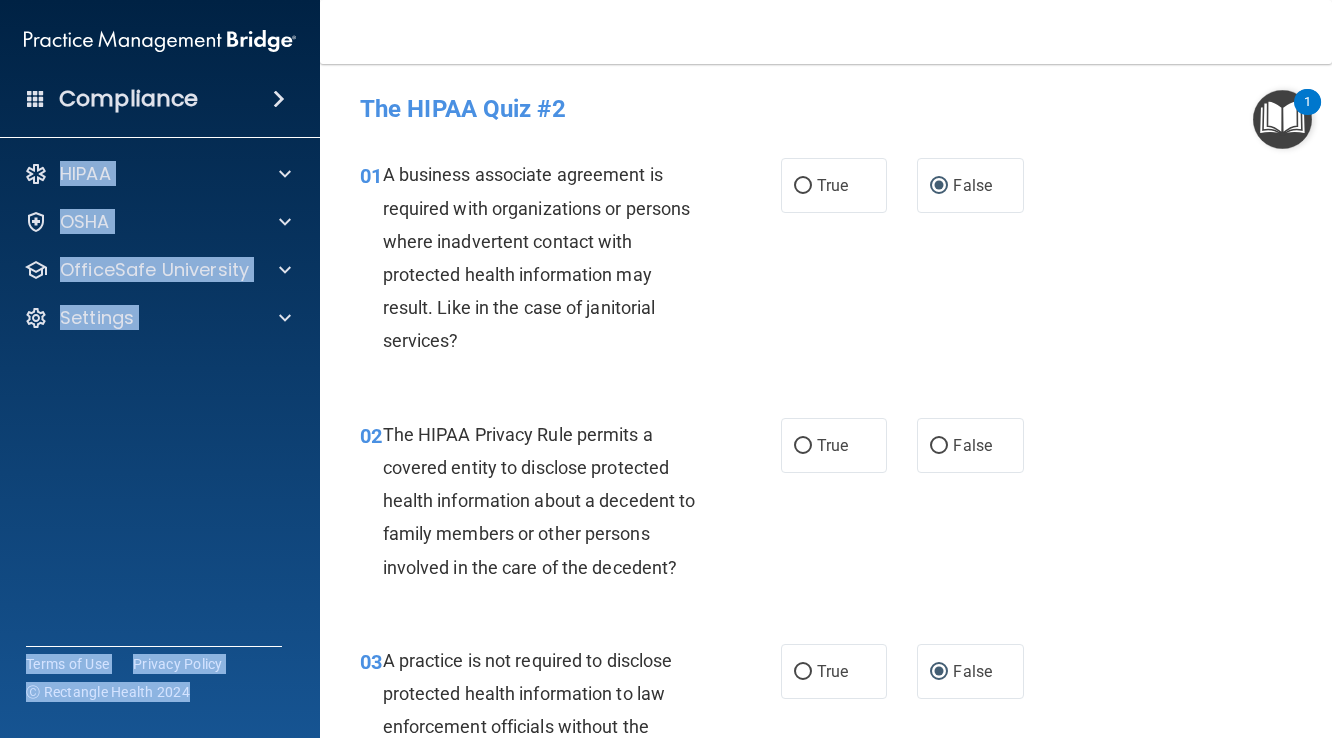 scroll, scrollTop: 0, scrollLeft: 0, axis: both 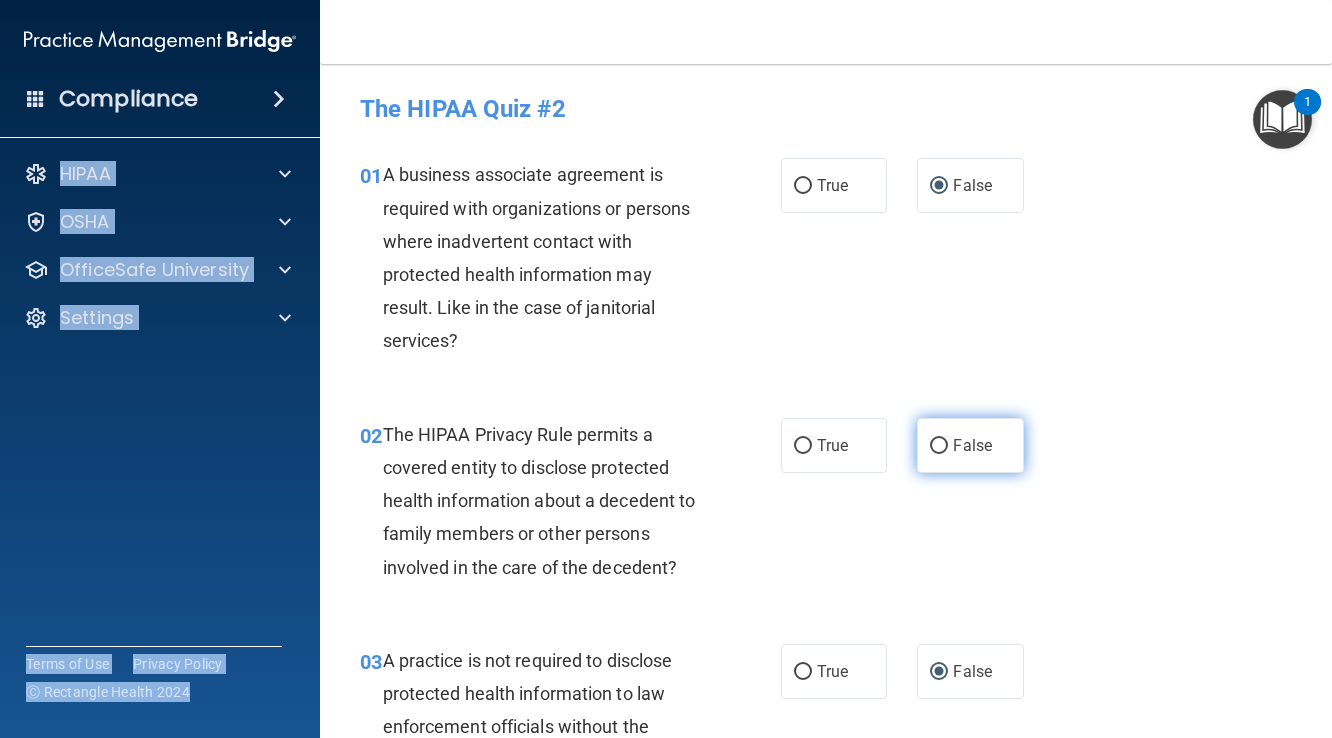 click on "False" at bounding box center [939, 446] 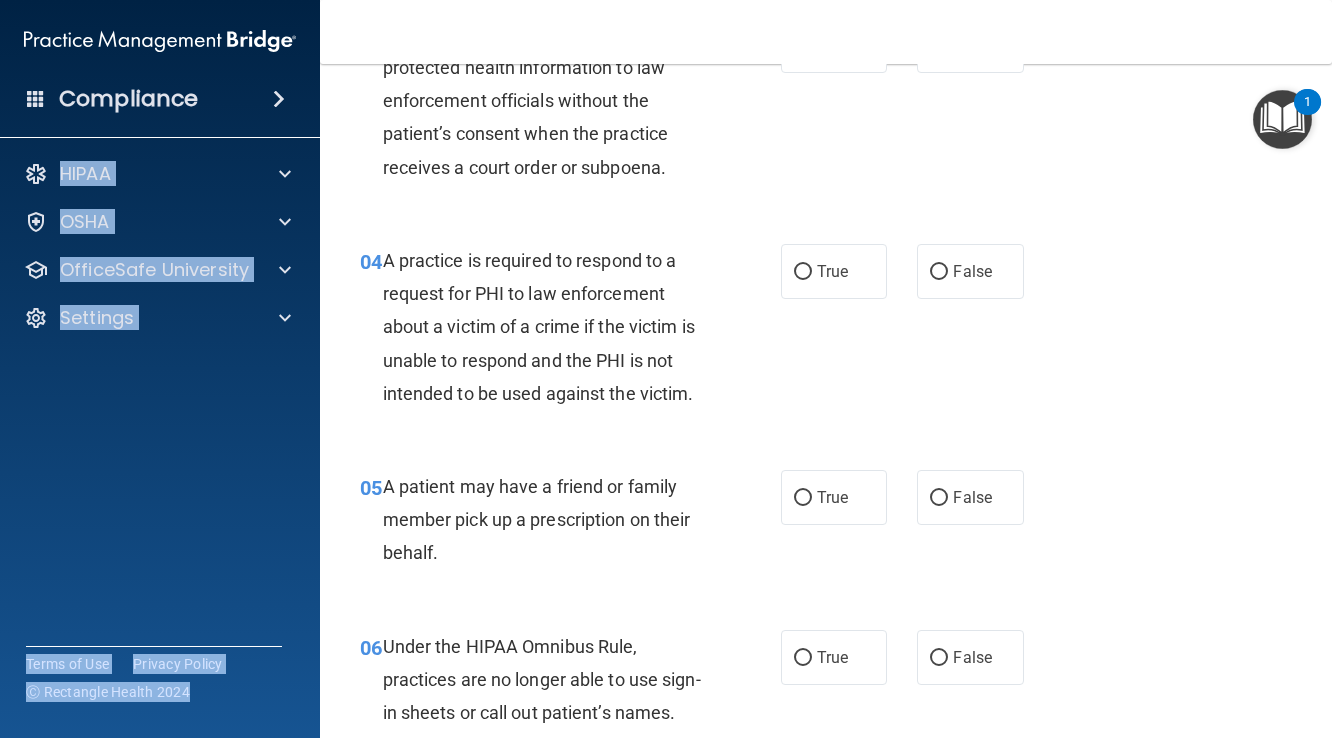 scroll, scrollTop: 628, scrollLeft: 0, axis: vertical 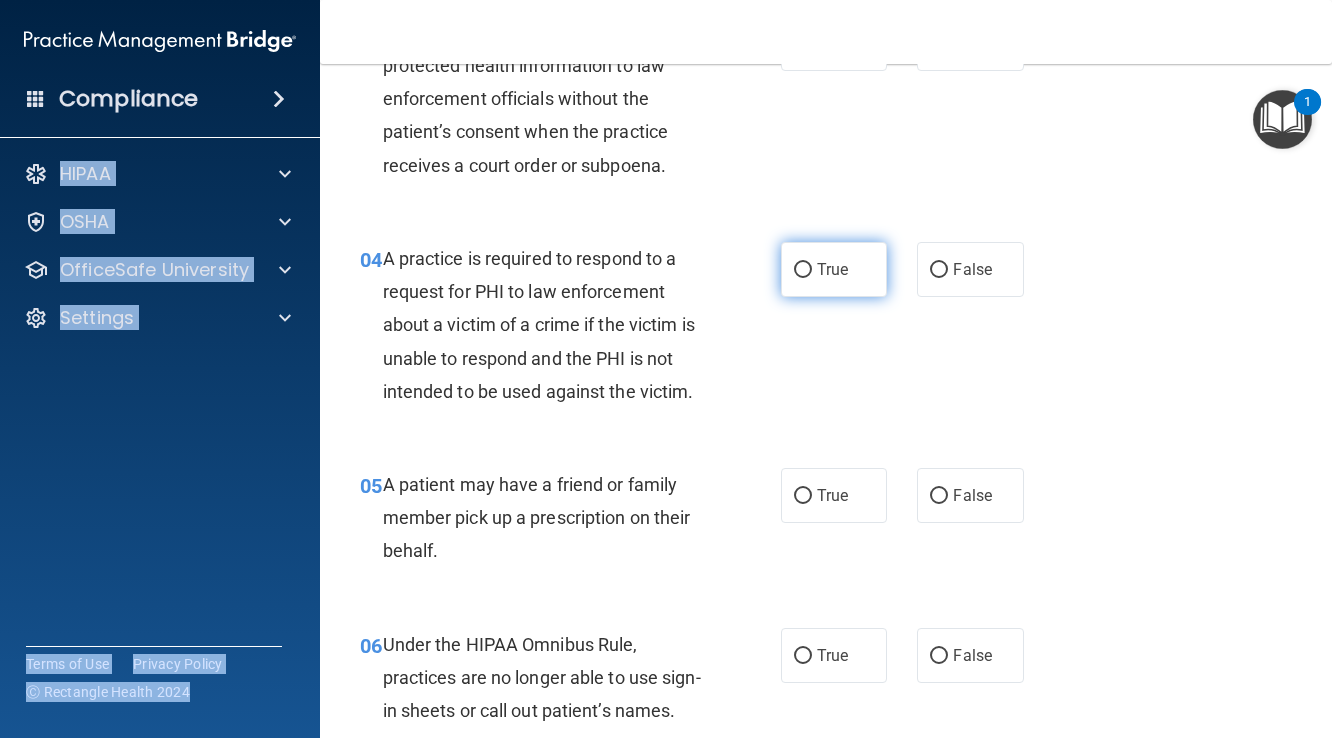 click on "True" at bounding box center (803, 270) 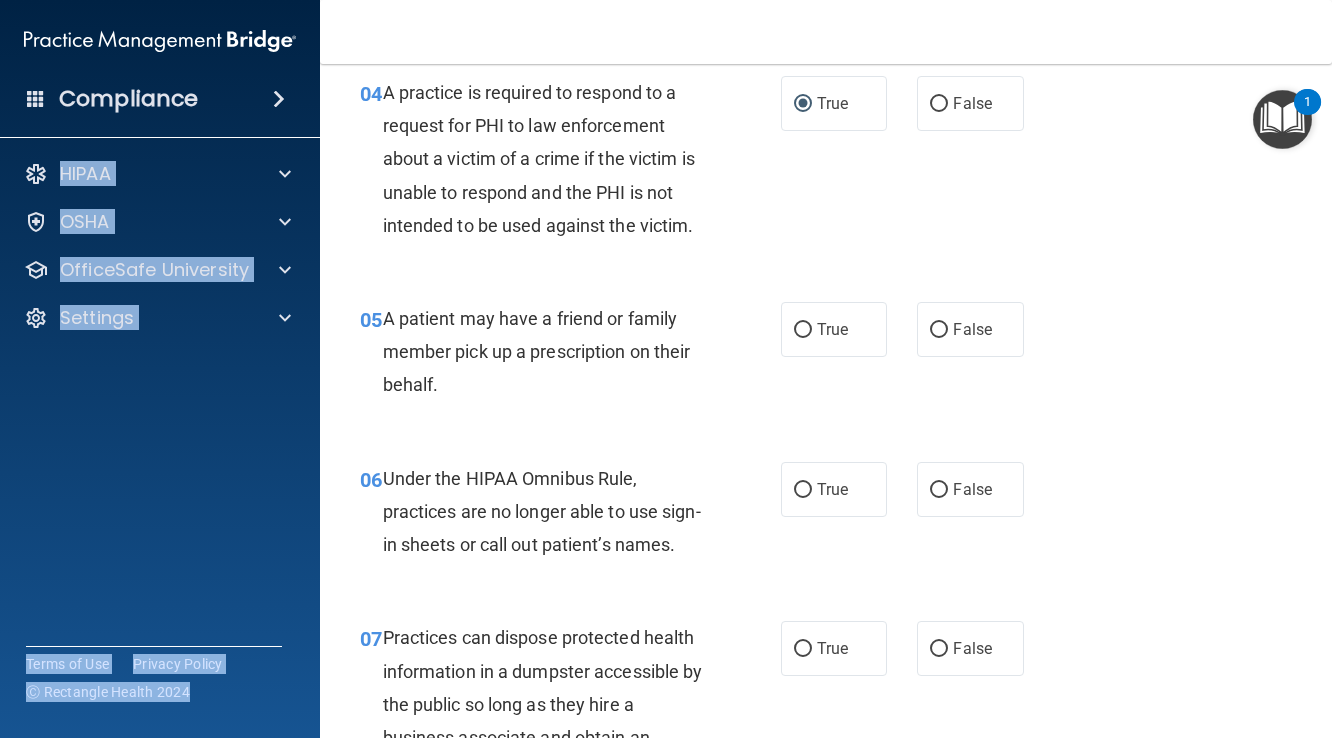 scroll, scrollTop: 801, scrollLeft: 0, axis: vertical 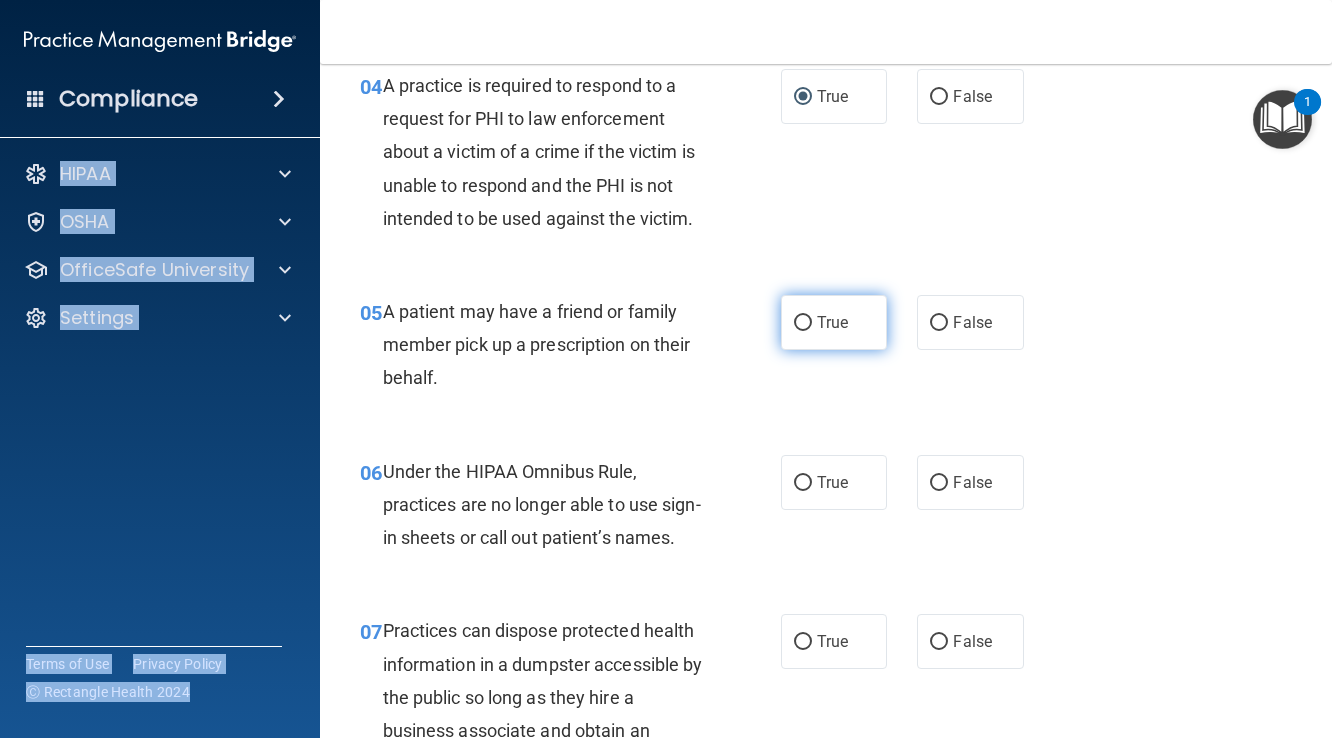 click on "True" at bounding box center (803, 323) 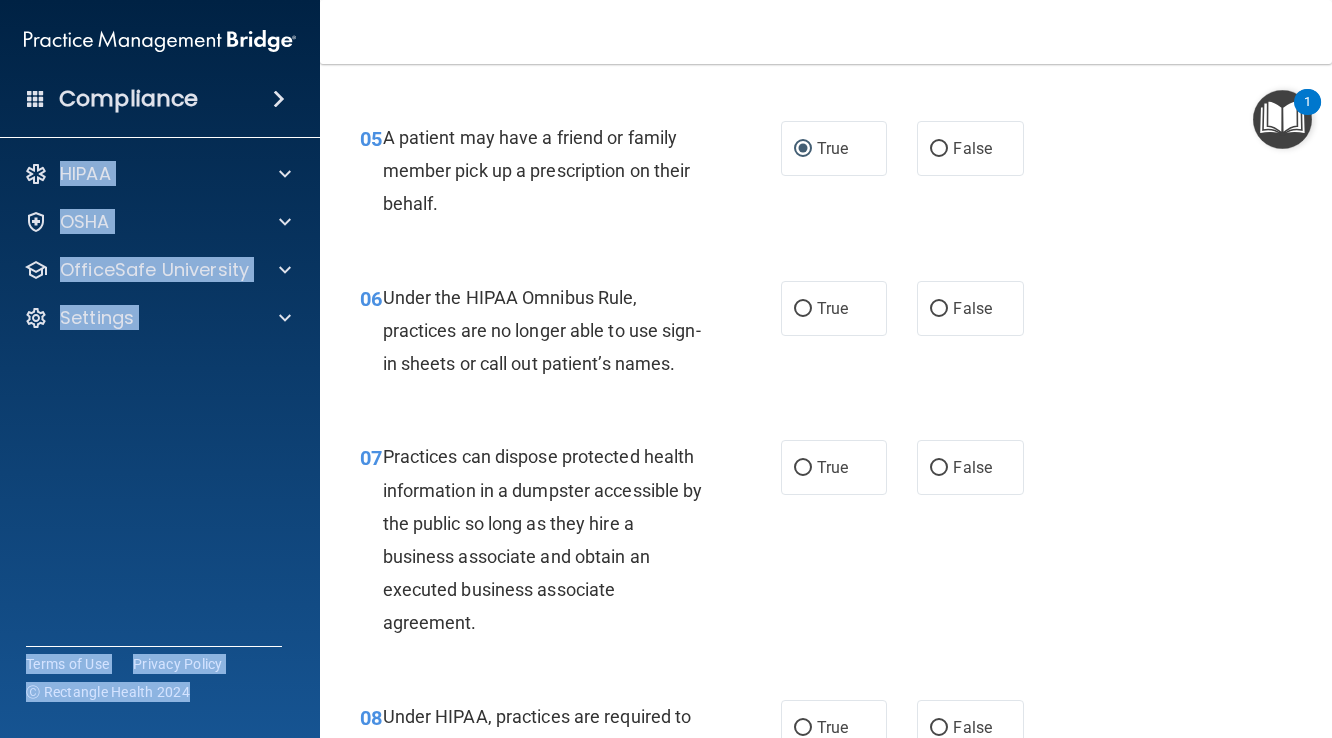 scroll, scrollTop: 978, scrollLeft: 0, axis: vertical 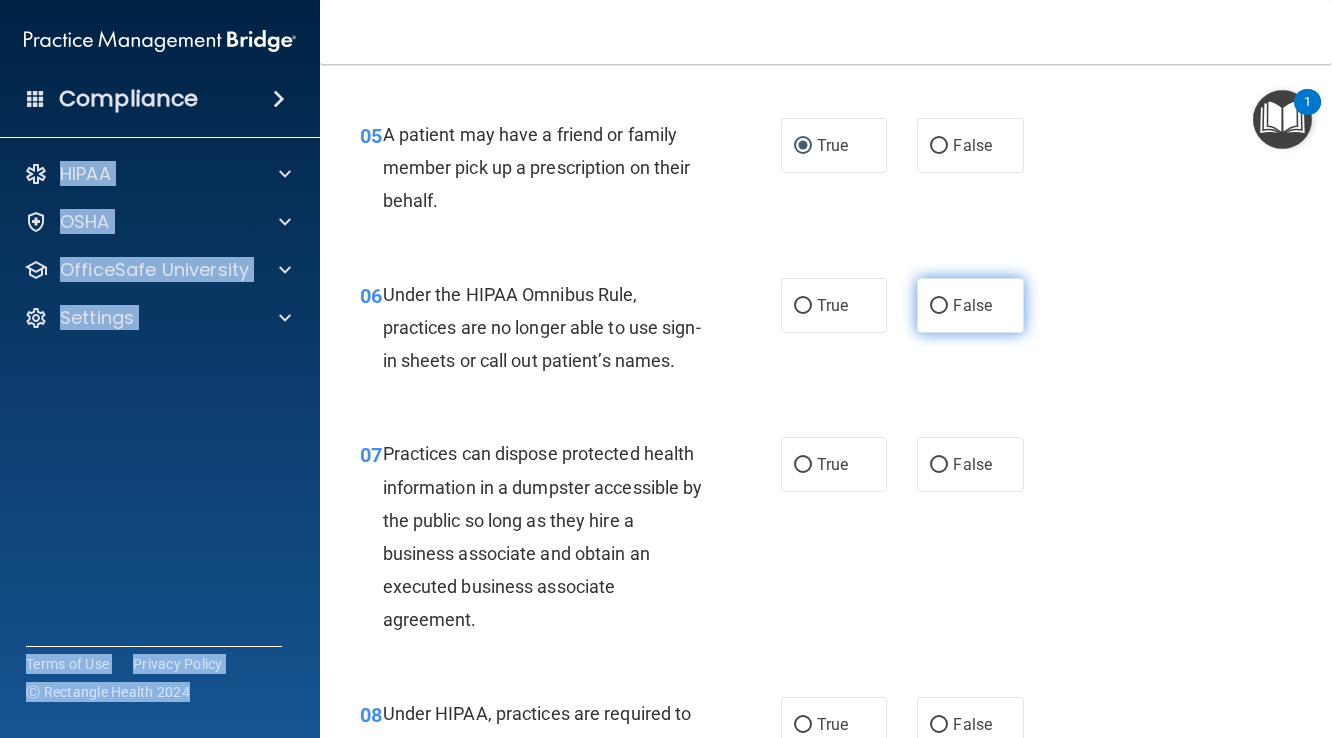 click on "False" at bounding box center (939, 306) 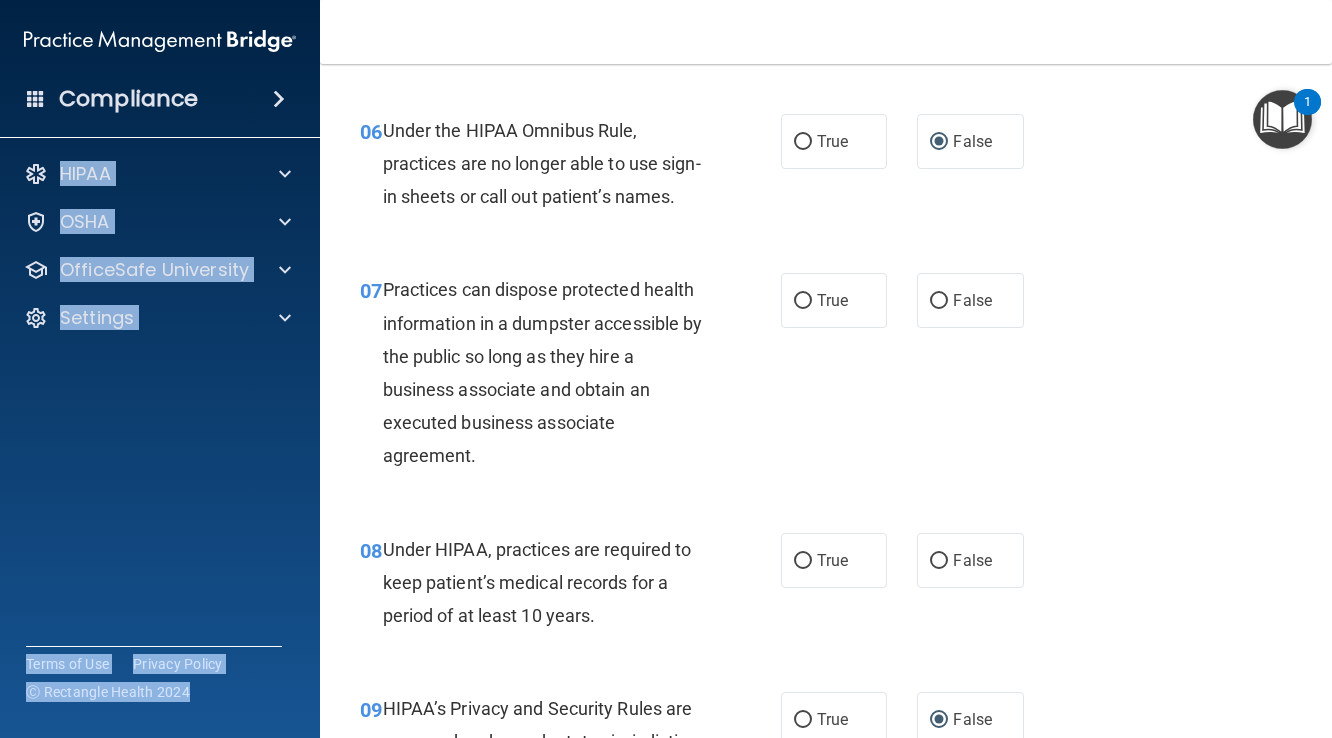 scroll, scrollTop: 1147, scrollLeft: 0, axis: vertical 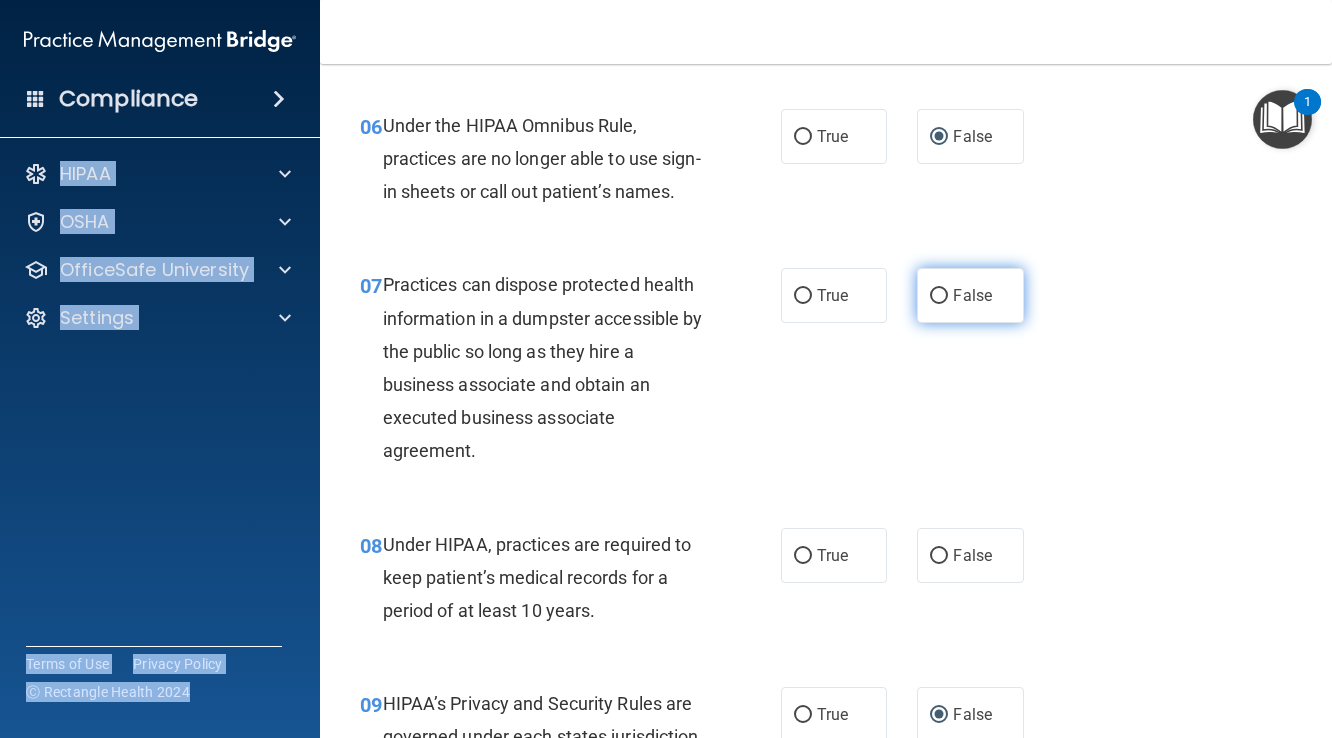 click on "False" at bounding box center [939, 296] 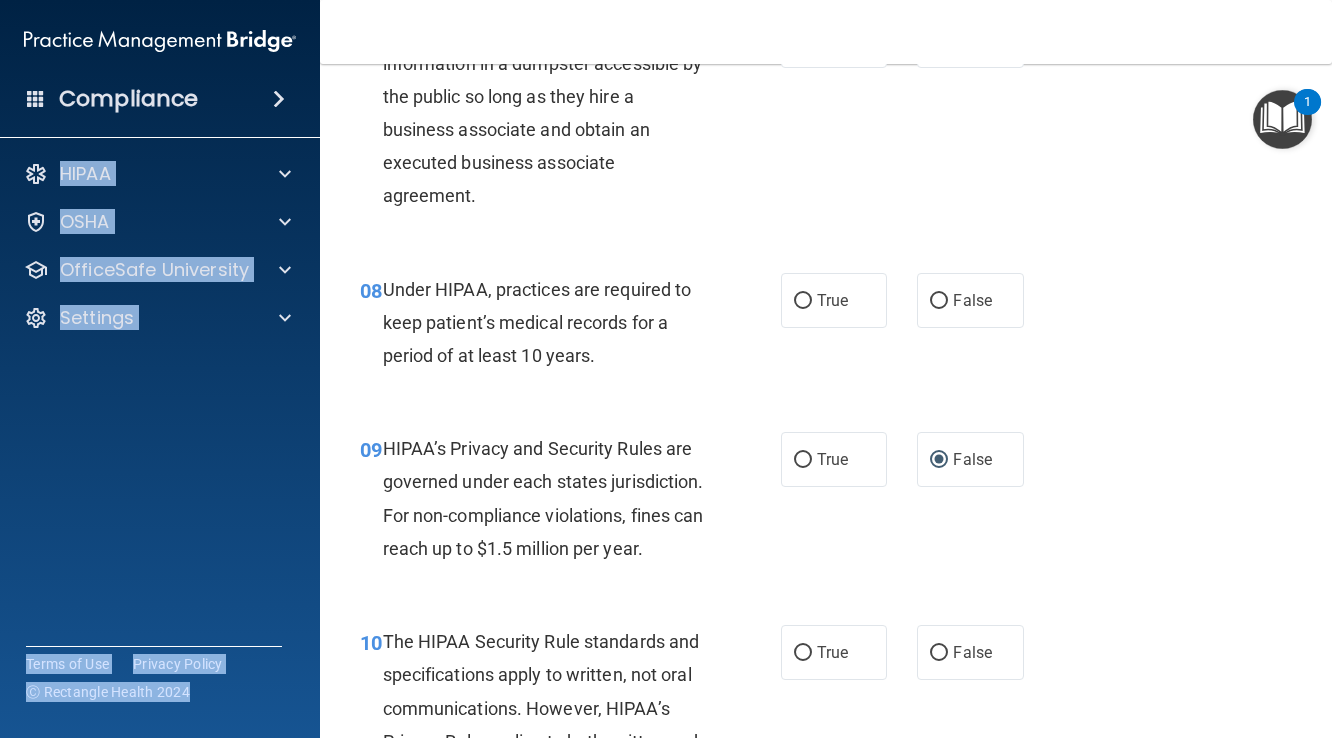 scroll, scrollTop: 1411, scrollLeft: 0, axis: vertical 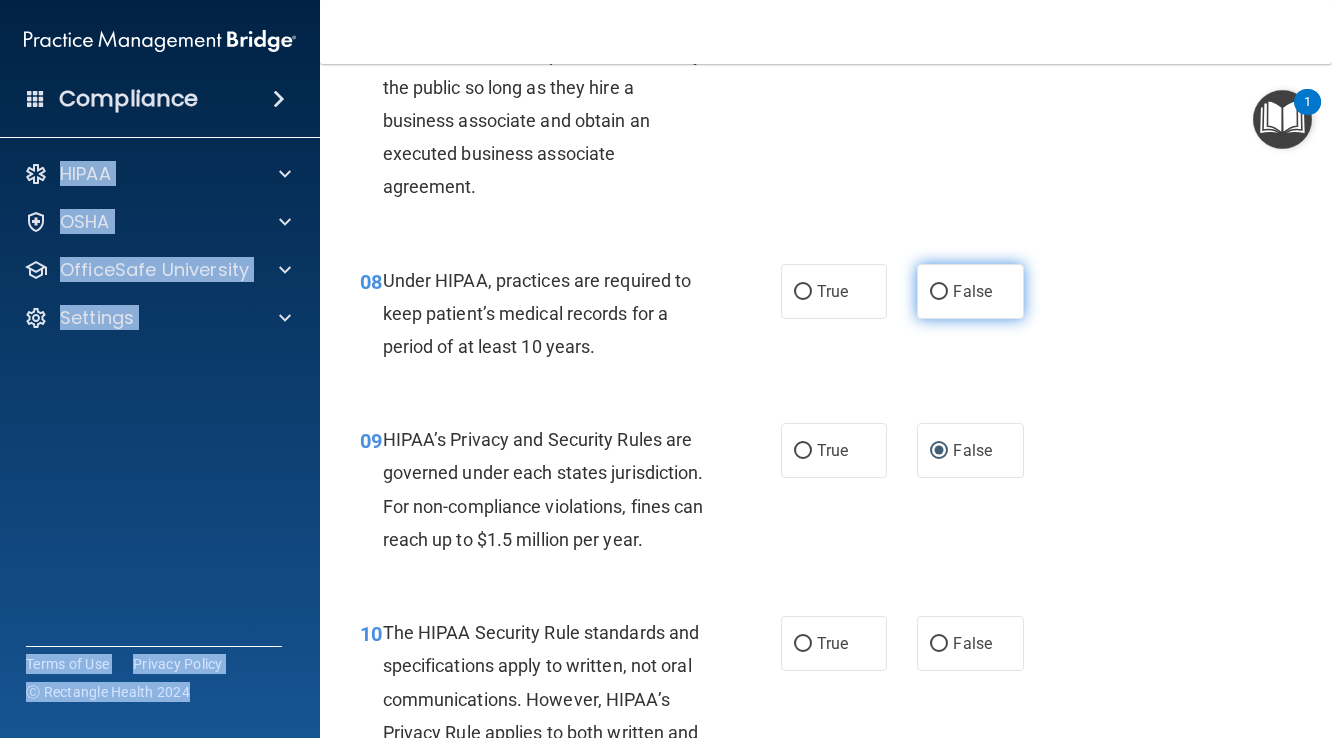 click on "False" at bounding box center [939, 292] 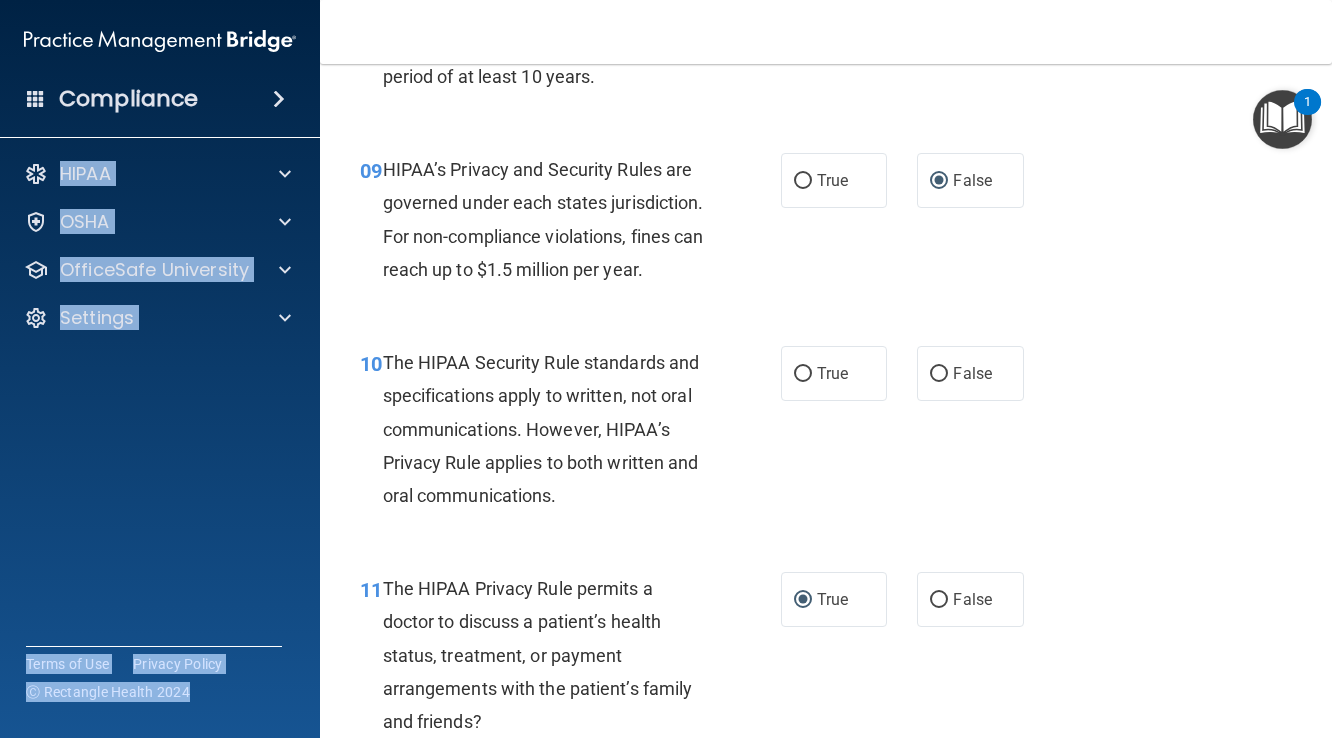 scroll, scrollTop: 1693, scrollLeft: 0, axis: vertical 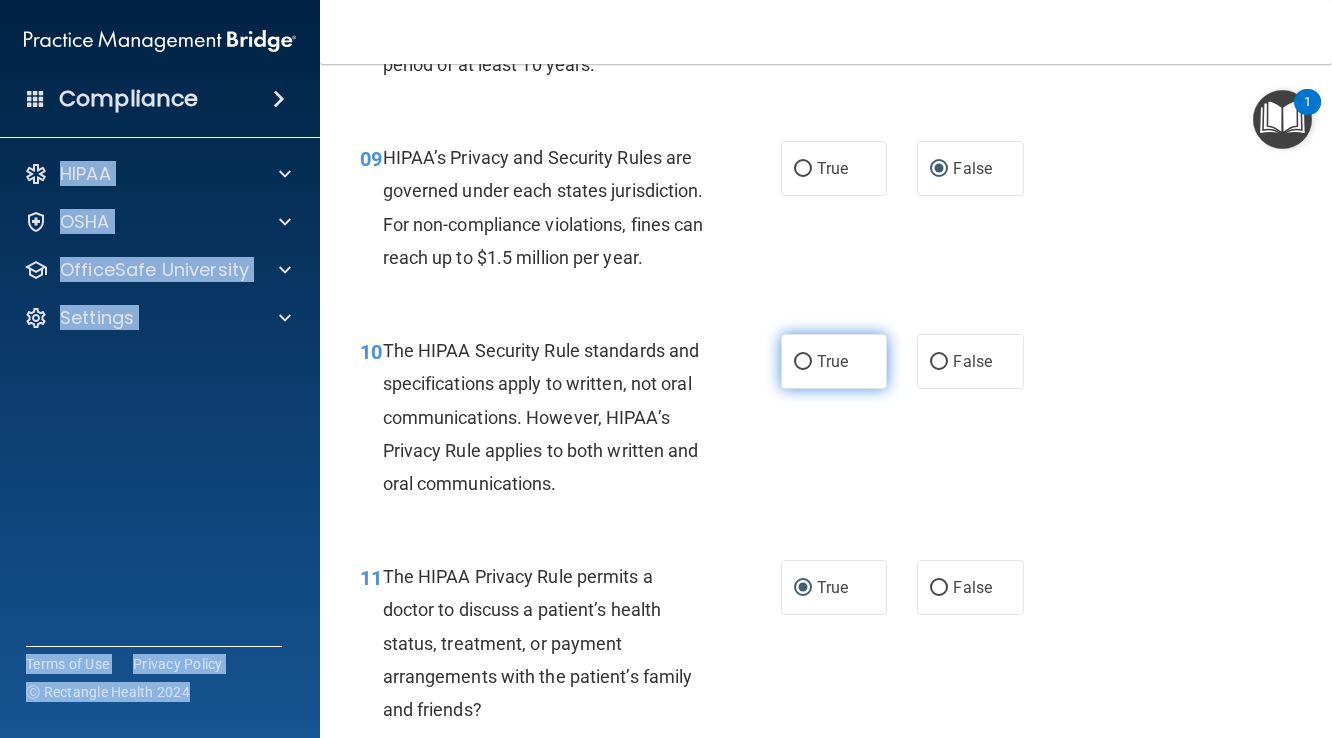 click on "True" at bounding box center [803, 362] 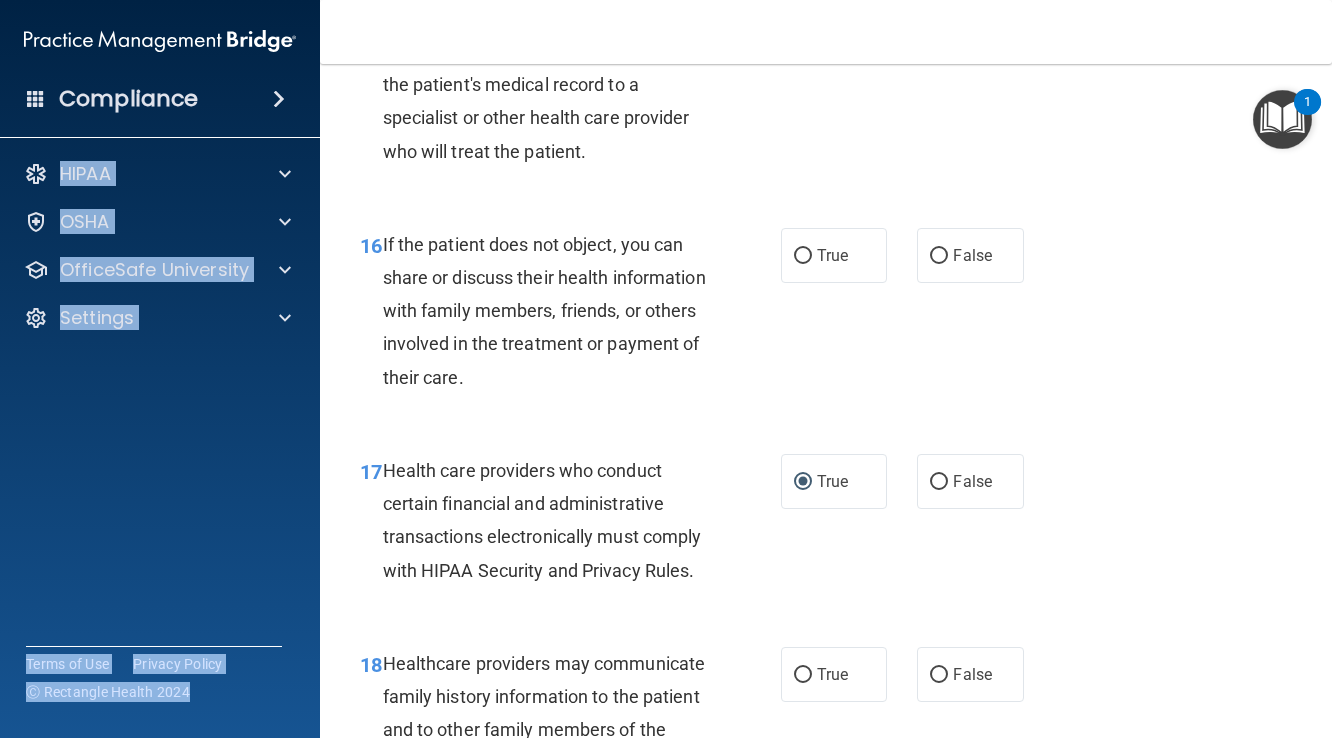 scroll, scrollTop: 3064, scrollLeft: 0, axis: vertical 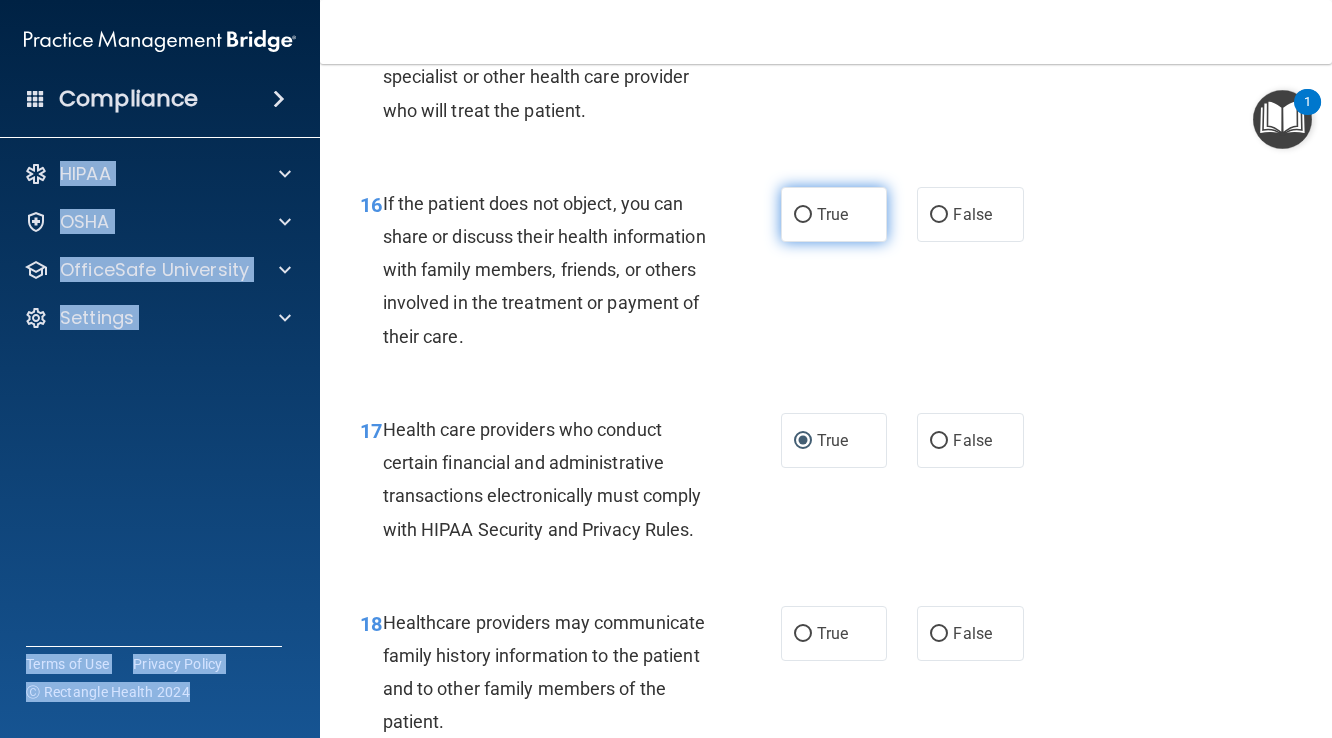 click on "True" at bounding box center [803, 215] 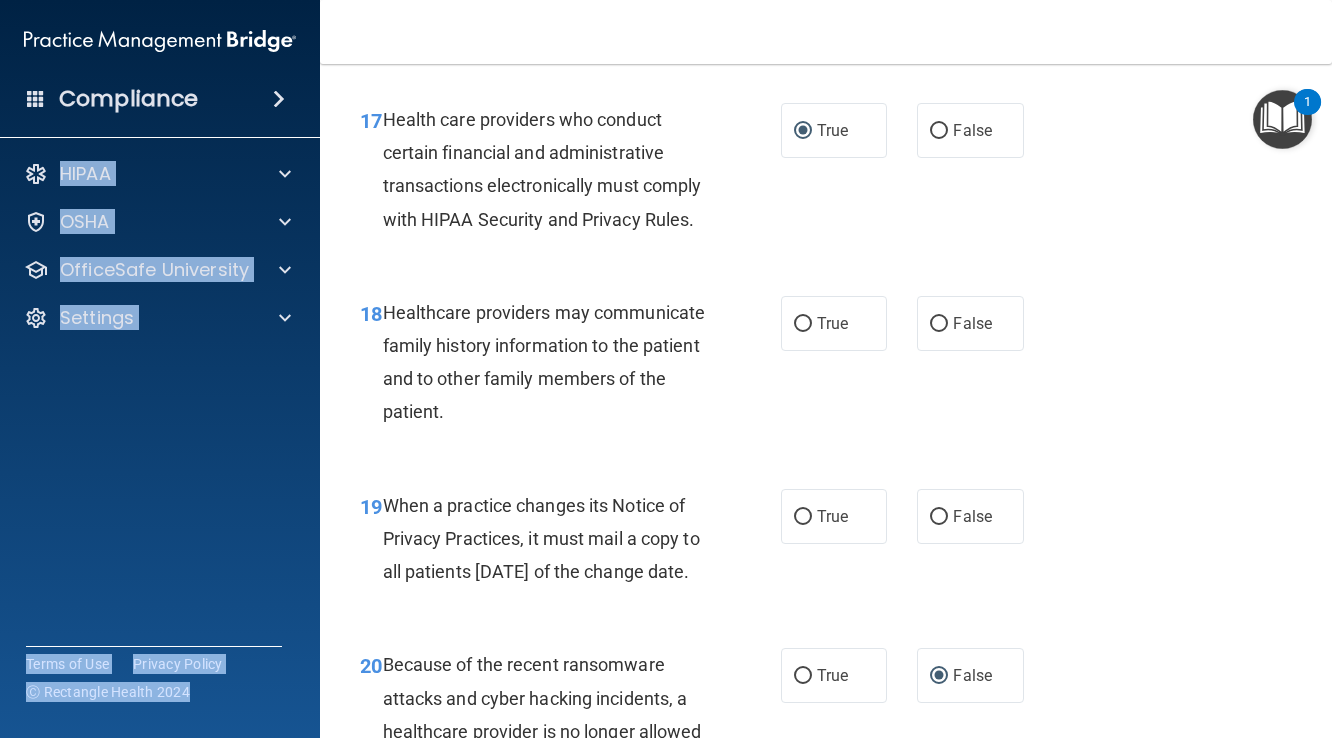 scroll, scrollTop: 3388, scrollLeft: 0, axis: vertical 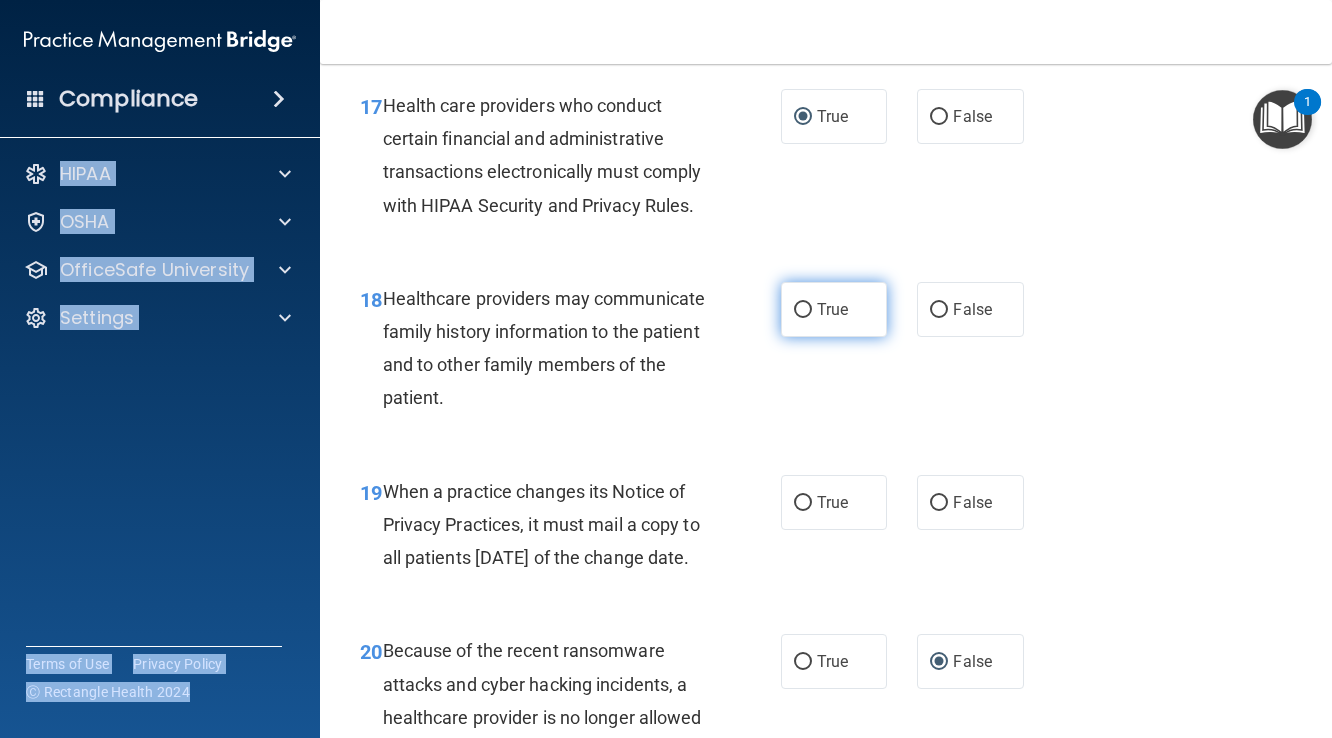 click on "True" at bounding box center (803, 310) 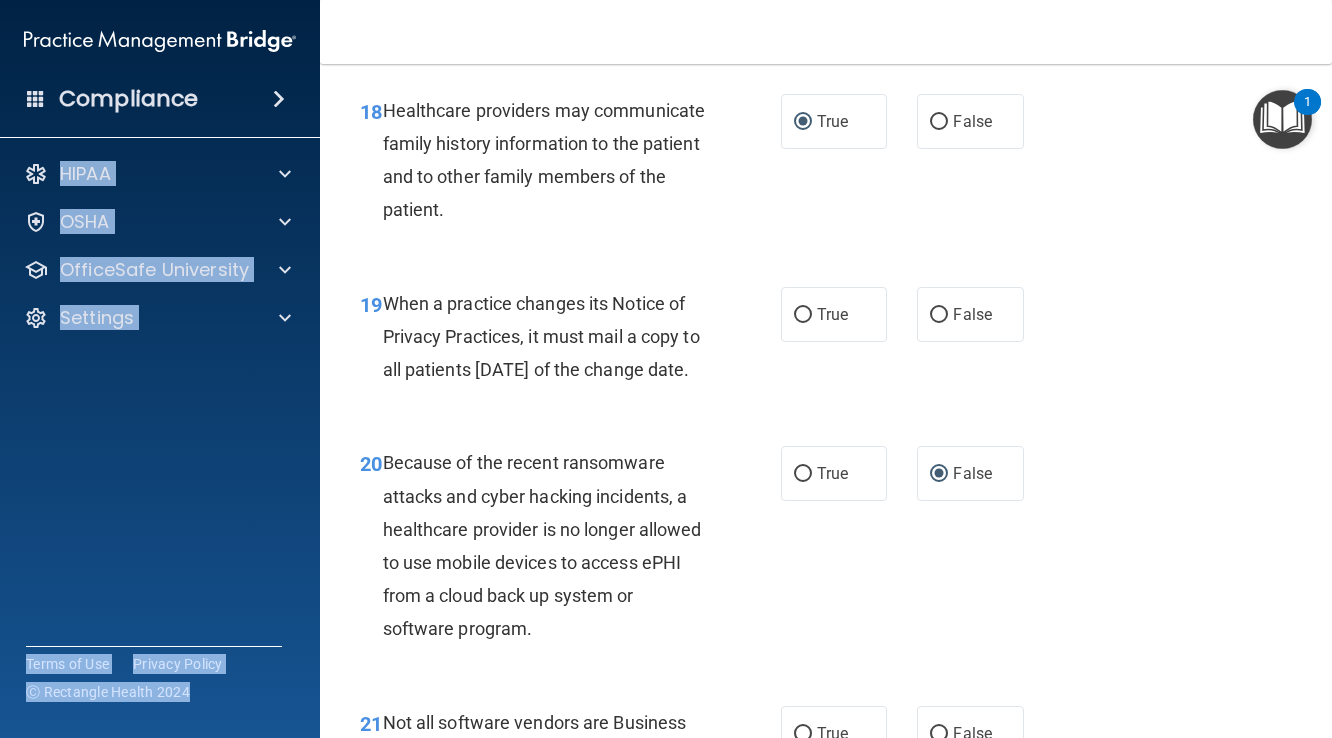 scroll, scrollTop: 3579, scrollLeft: 0, axis: vertical 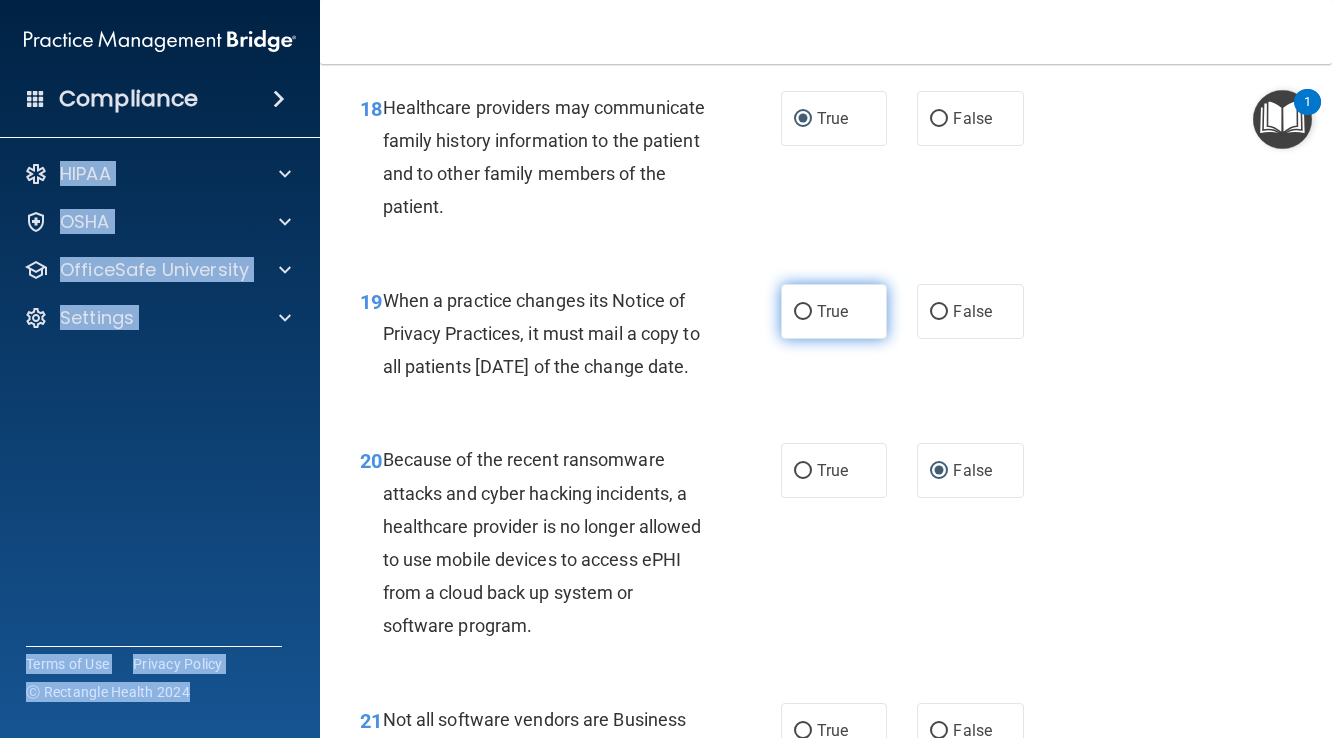 click on "True" at bounding box center [803, 312] 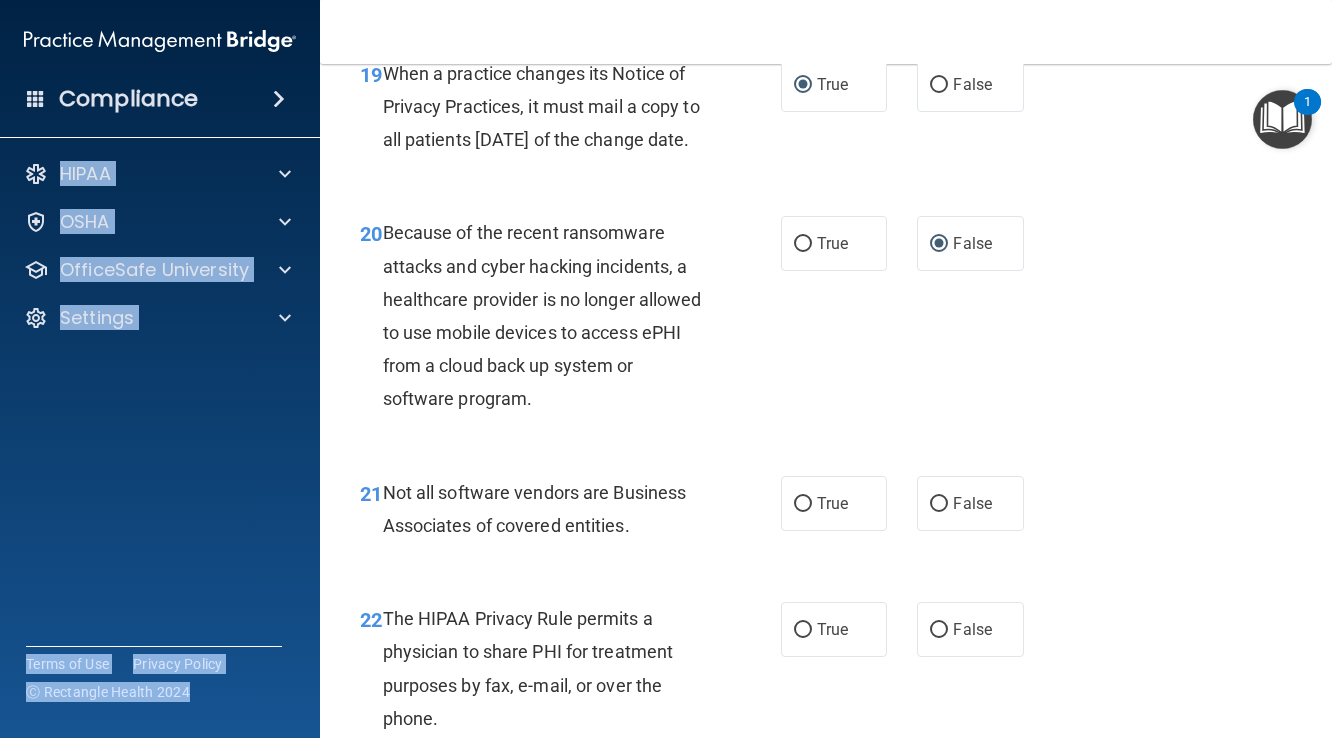 scroll, scrollTop: 3816, scrollLeft: 0, axis: vertical 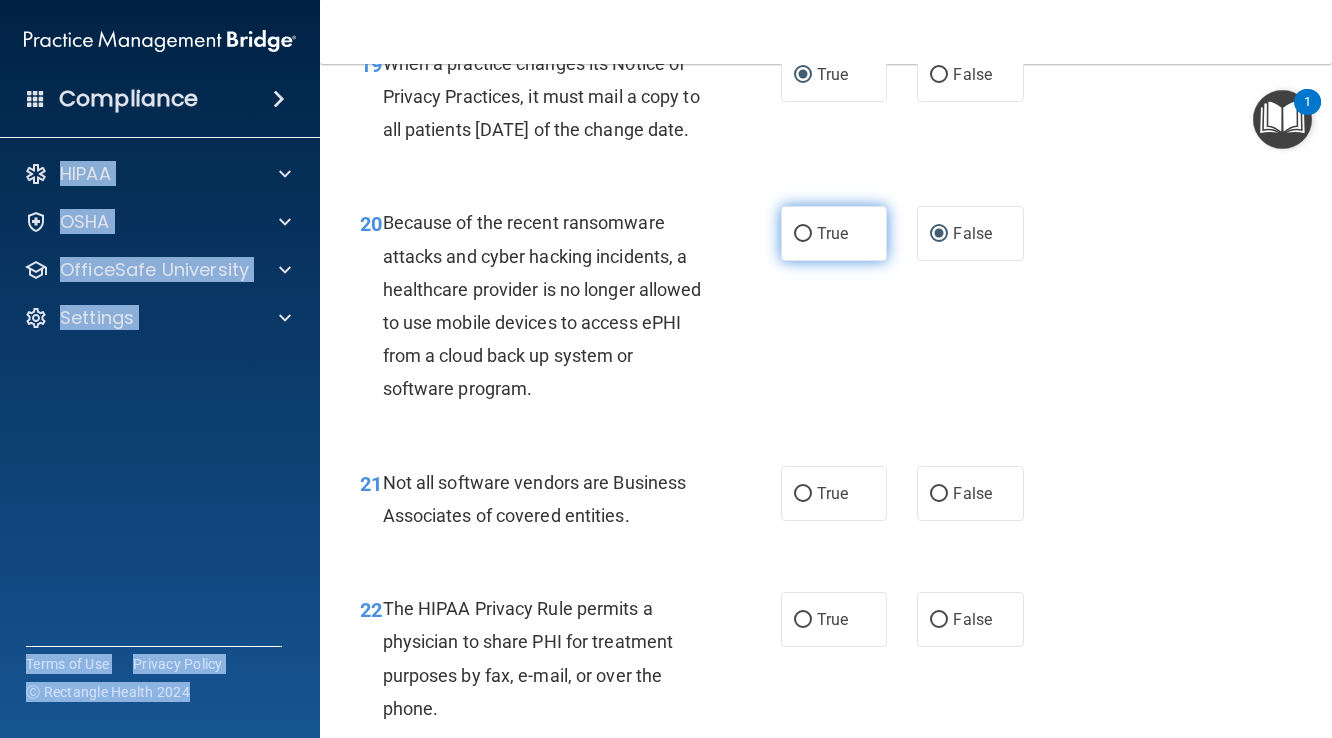 click on "True" at bounding box center (803, 234) 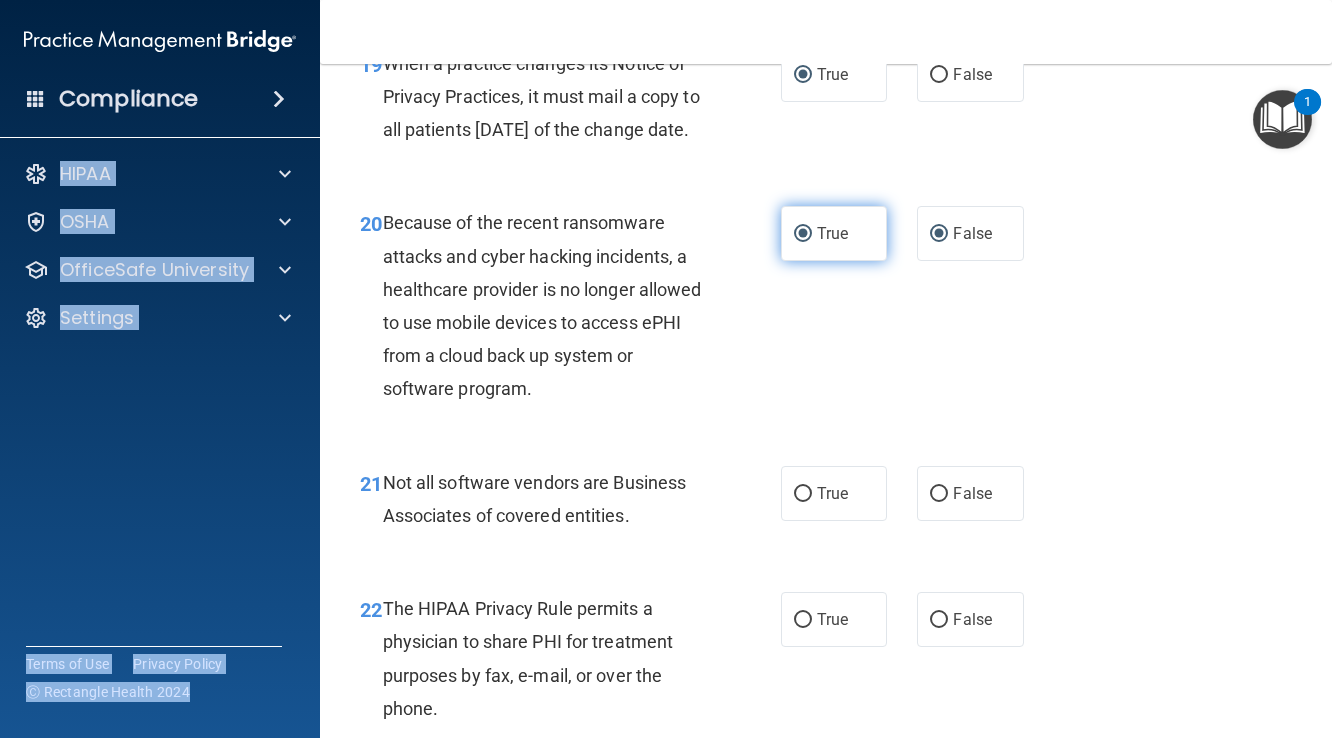 radio on "false" 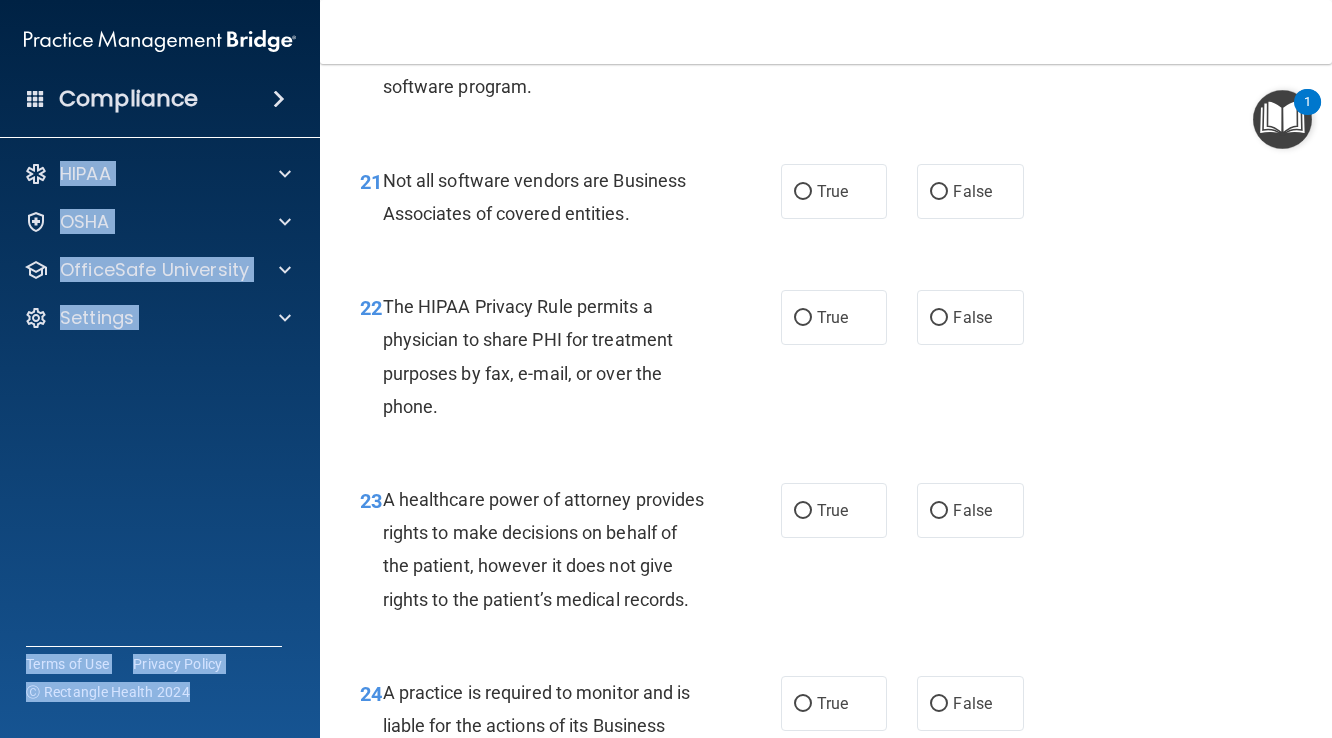 scroll, scrollTop: 4119, scrollLeft: 0, axis: vertical 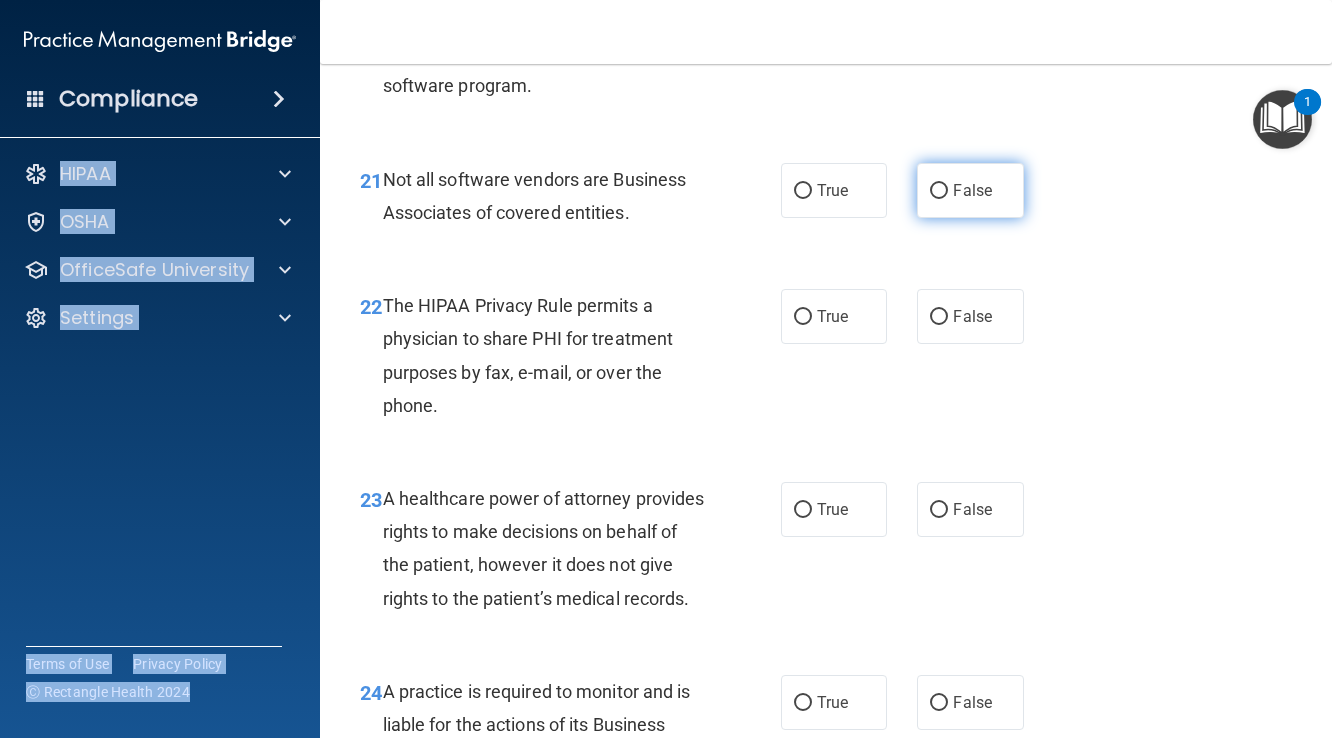 click on "False" at bounding box center [939, 191] 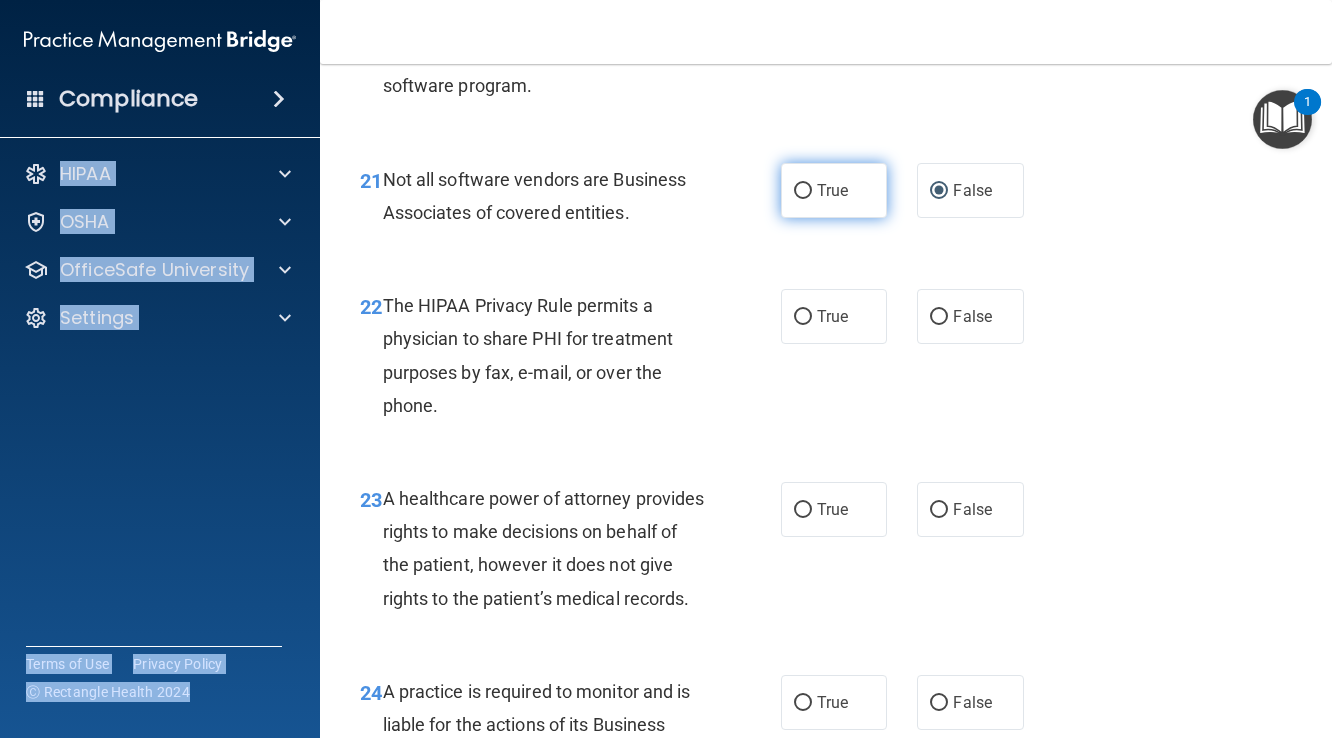 click on "True" at bounding box center (803, 191) 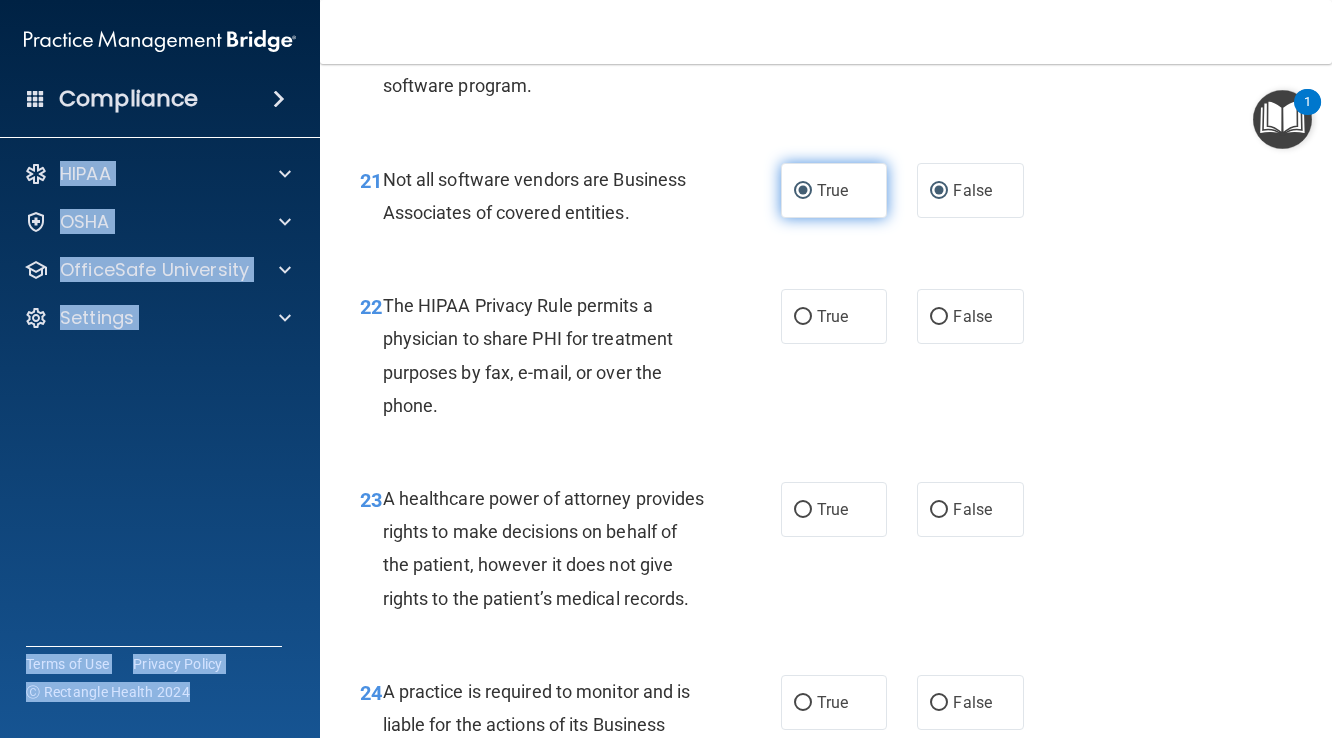 radio on "false" 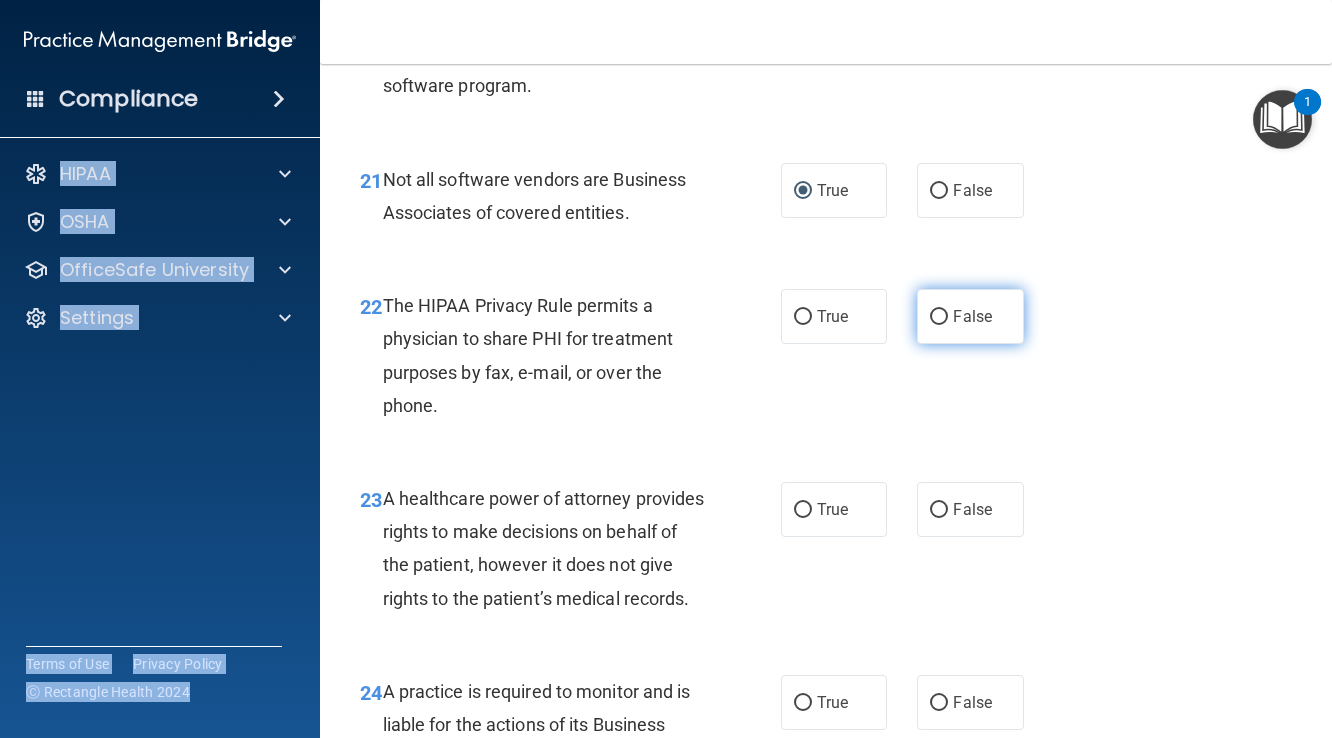 click on "False" at bounding box center (939, 317) 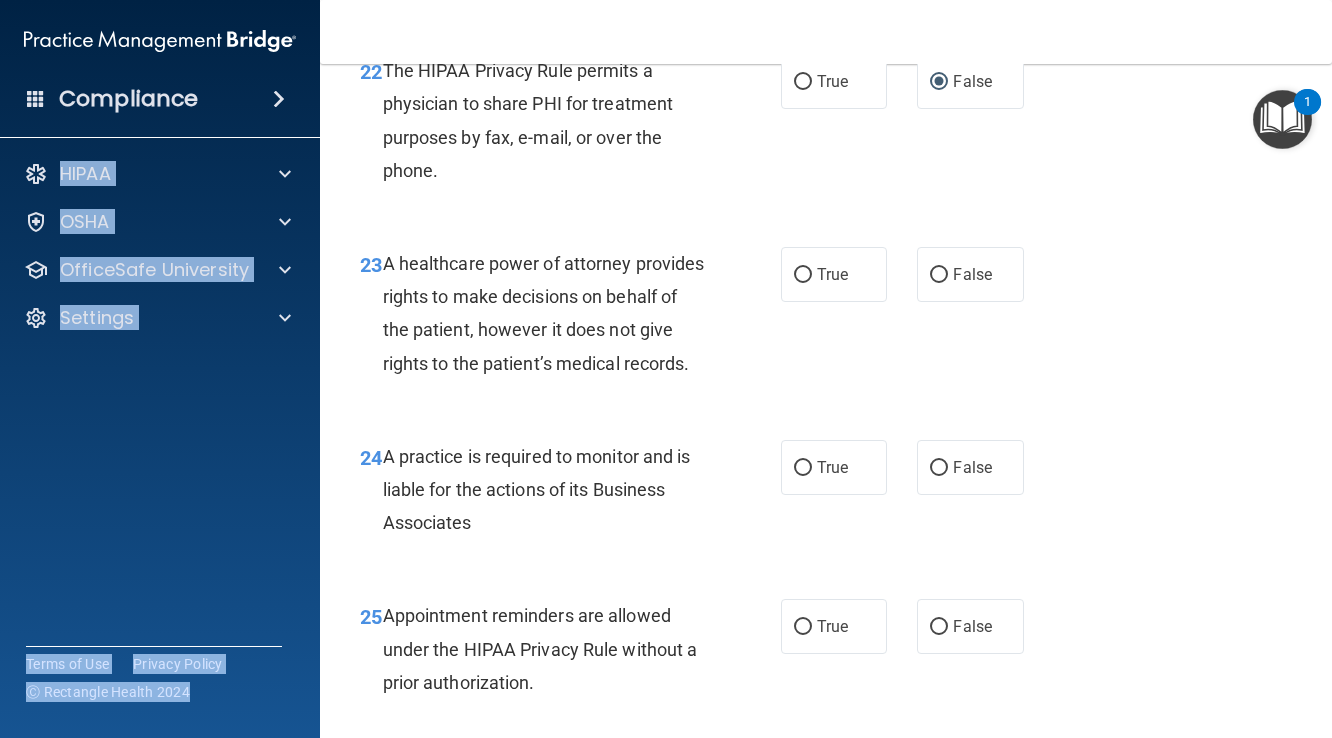 scroll, scrollTop: 4355, scrollLeft: 0, axis: vertical 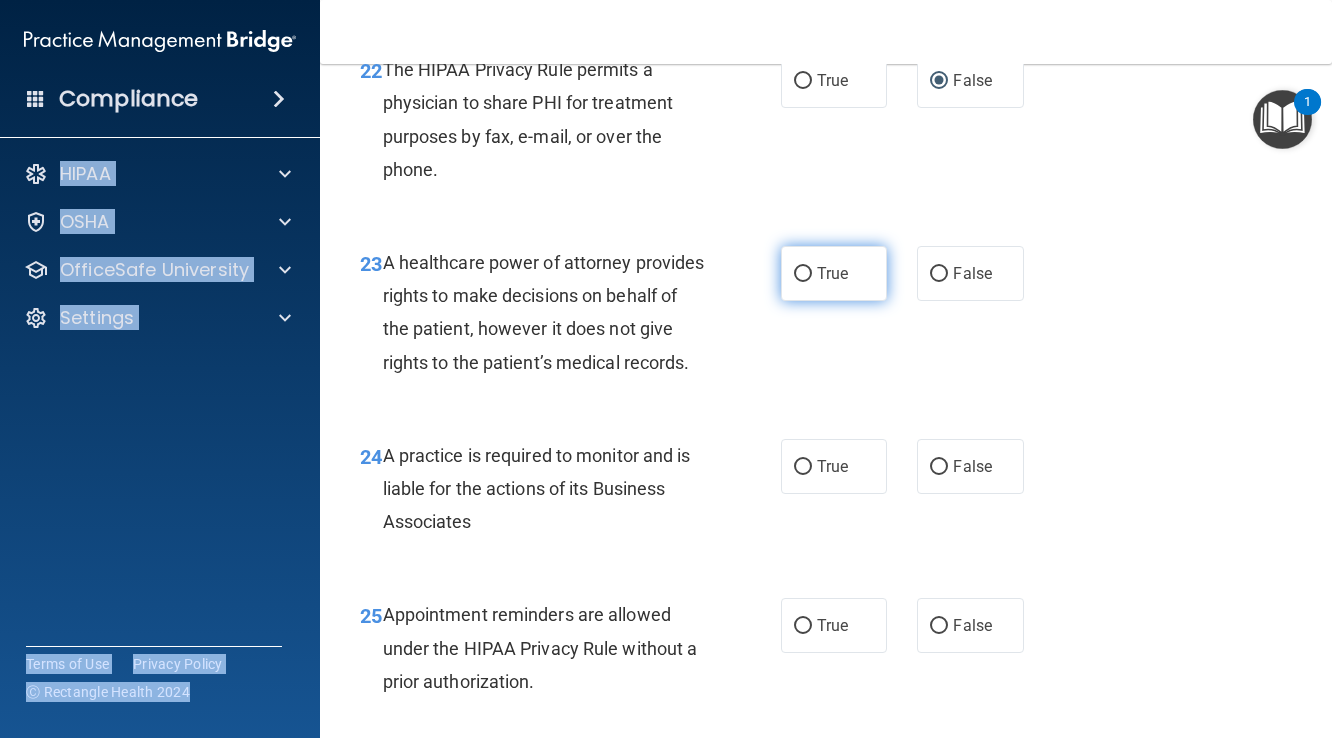 click on "True" at bounding box center [803, 274] 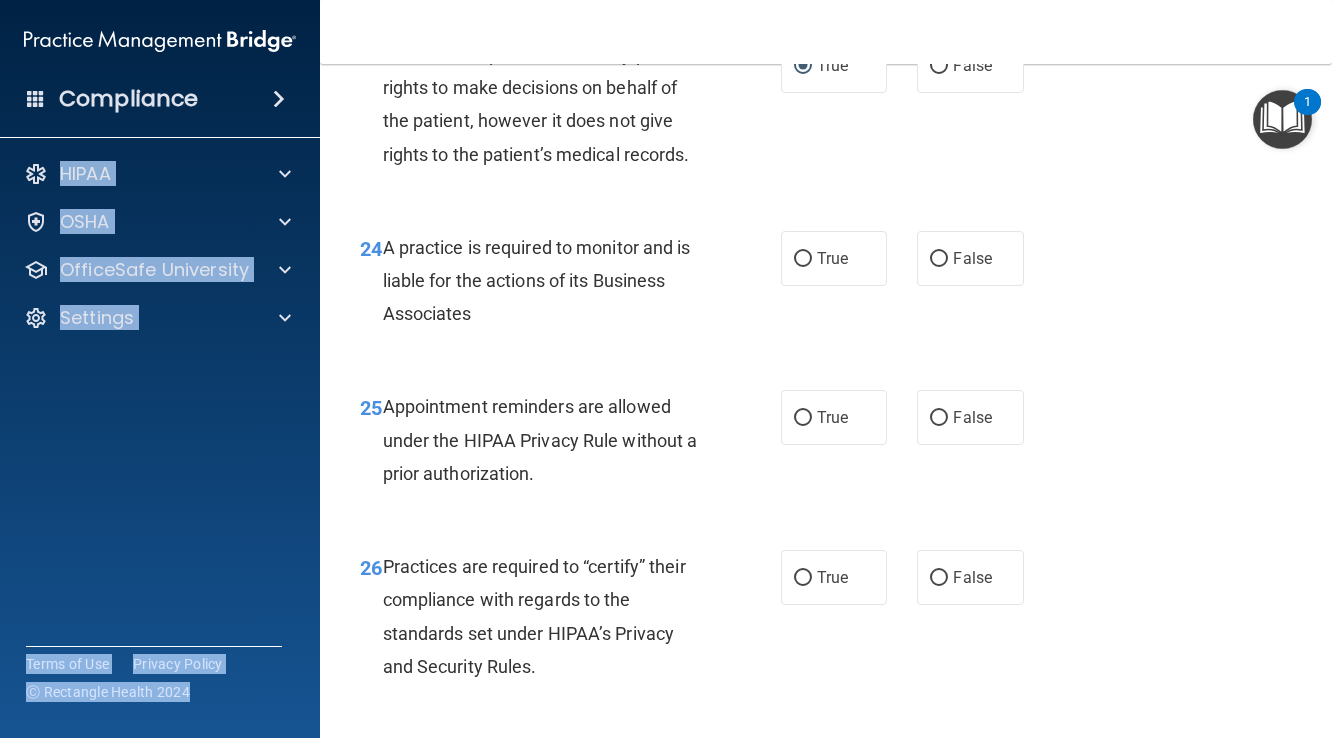 scroll, scrollTop: 4574, scrollLeft: 0, axis: vertical 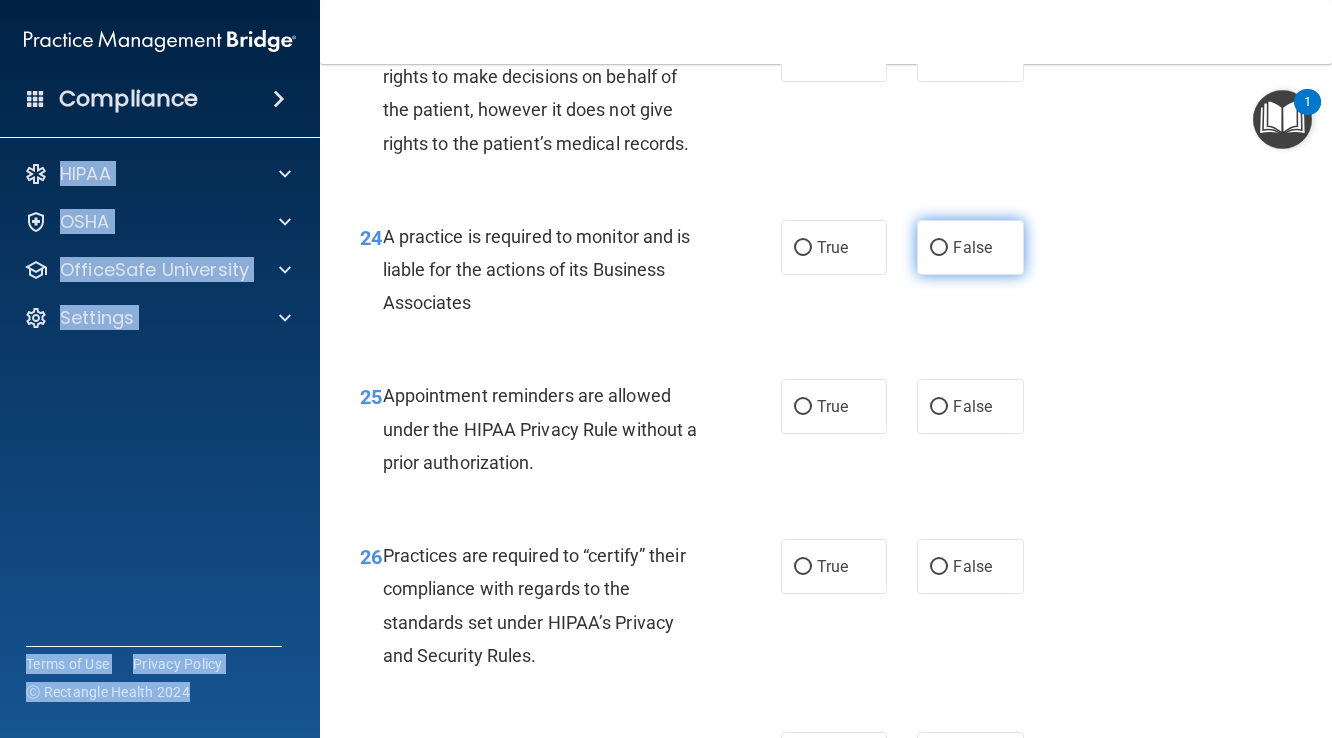 click on "False" at bounding box center [939, 248] 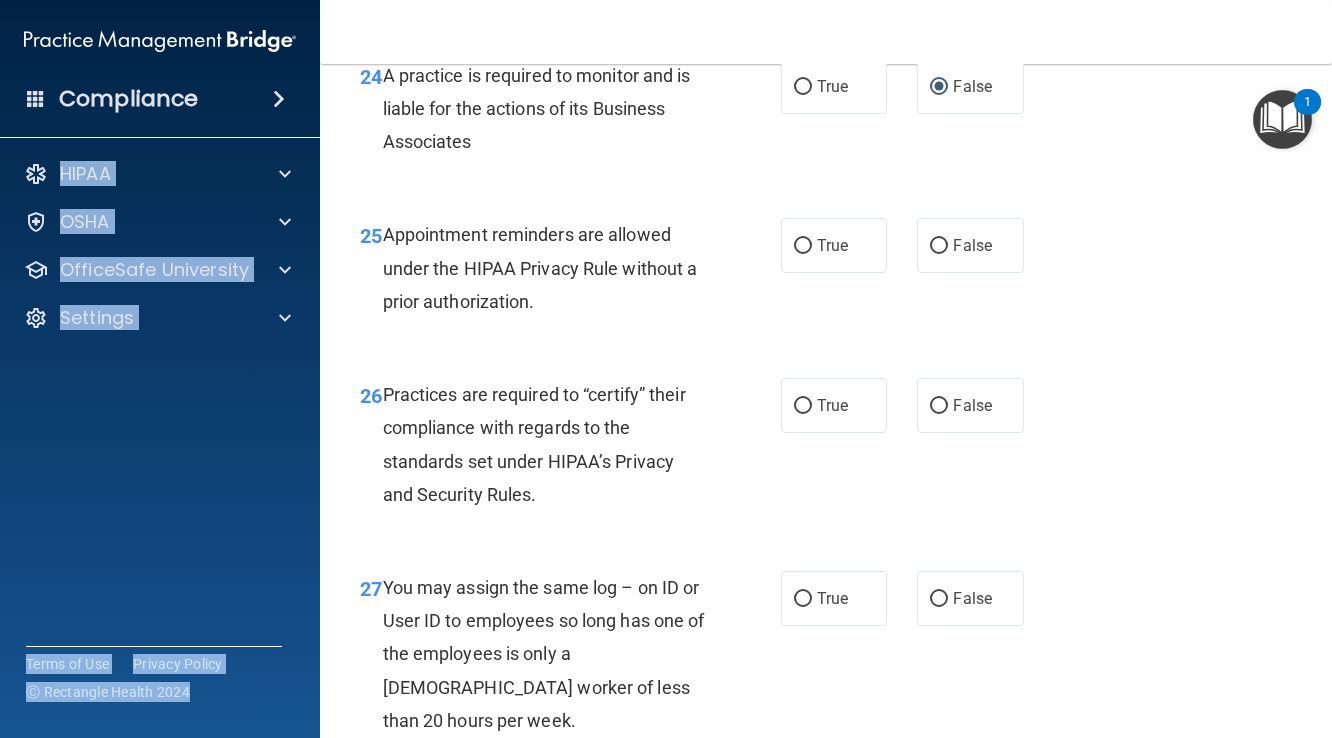 scroll, scrollTop: 4750, scrollLeft: 0, axis: vertical 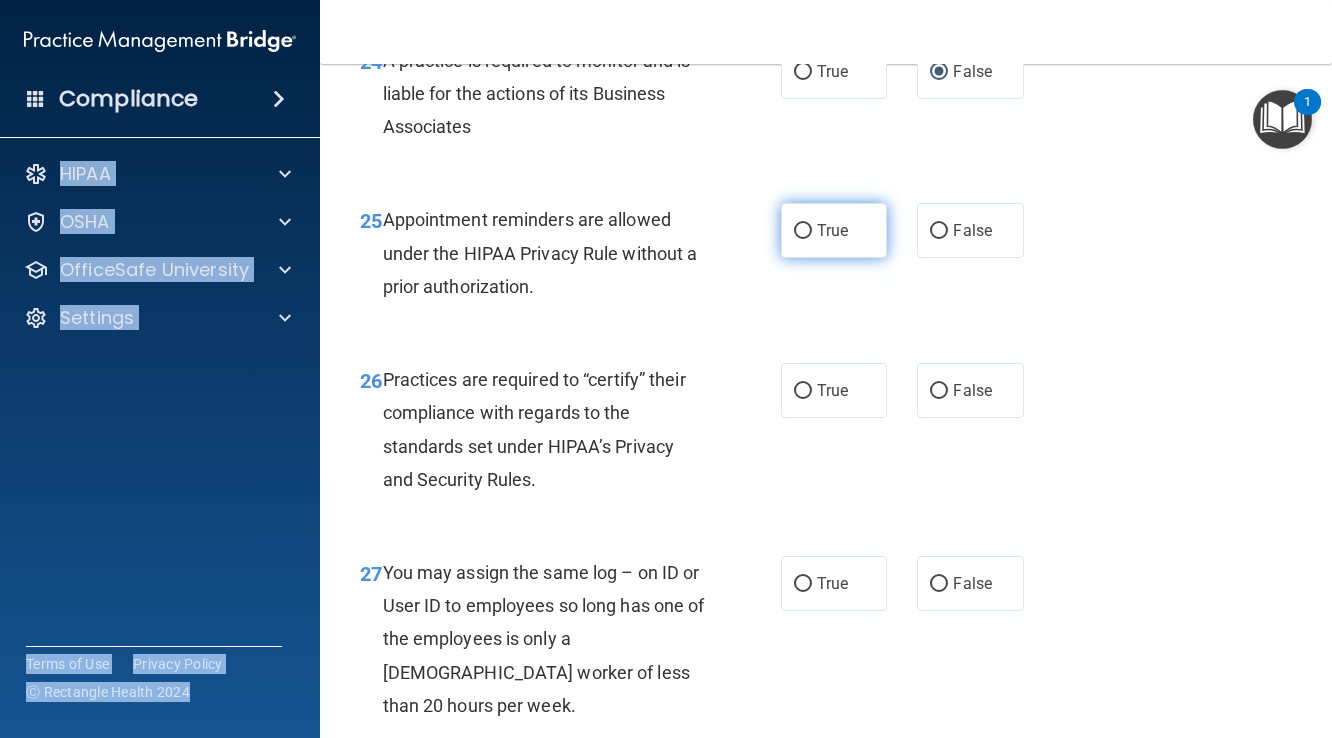 click on "True" at bounding box center [803, 231] 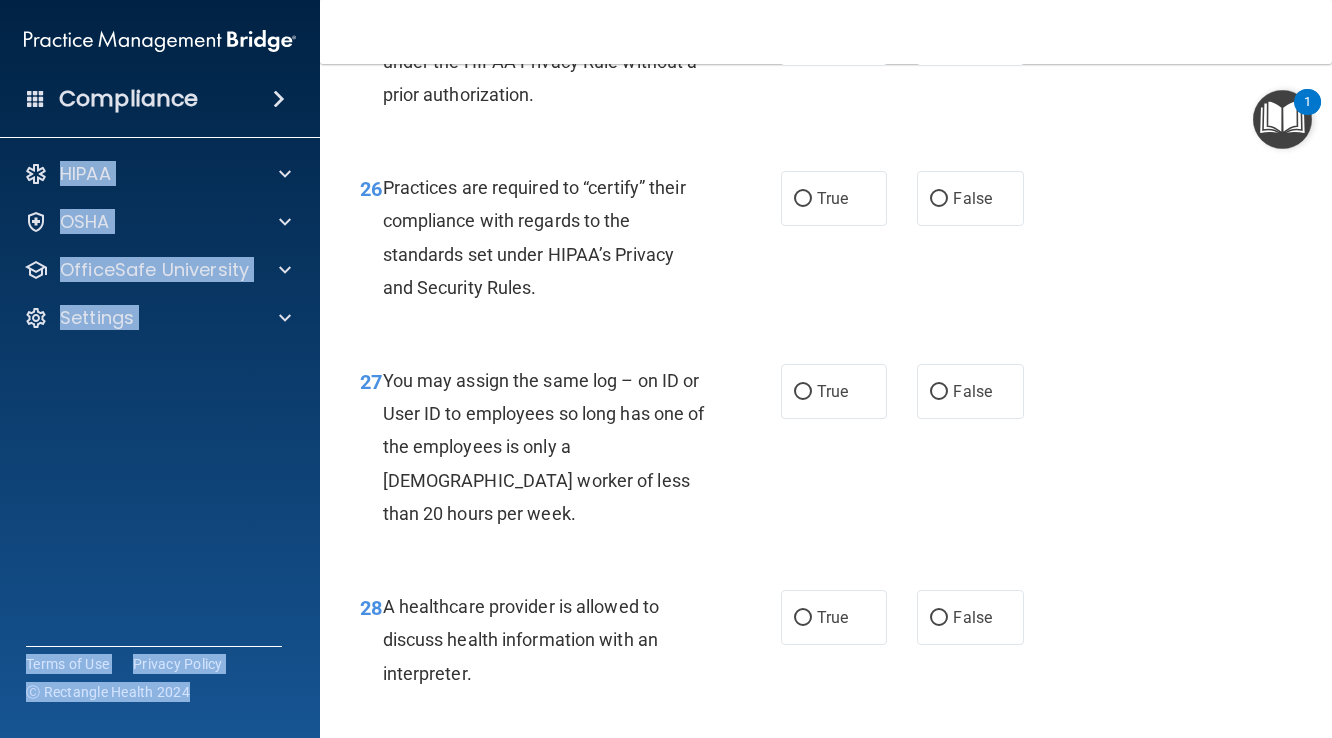 scroll, scrollTop: 4958, scrollLeft: 0, axis: vertical 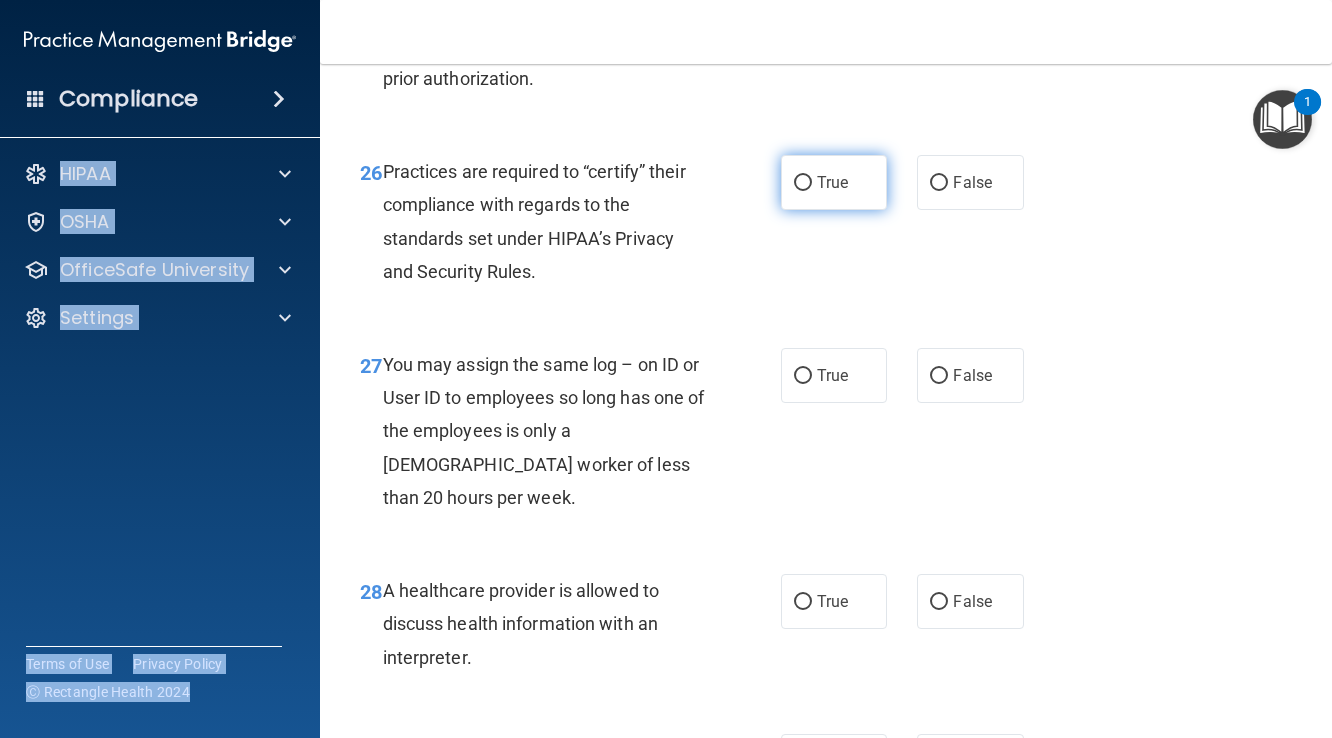 click on "True" at bounding box center (803, 183) 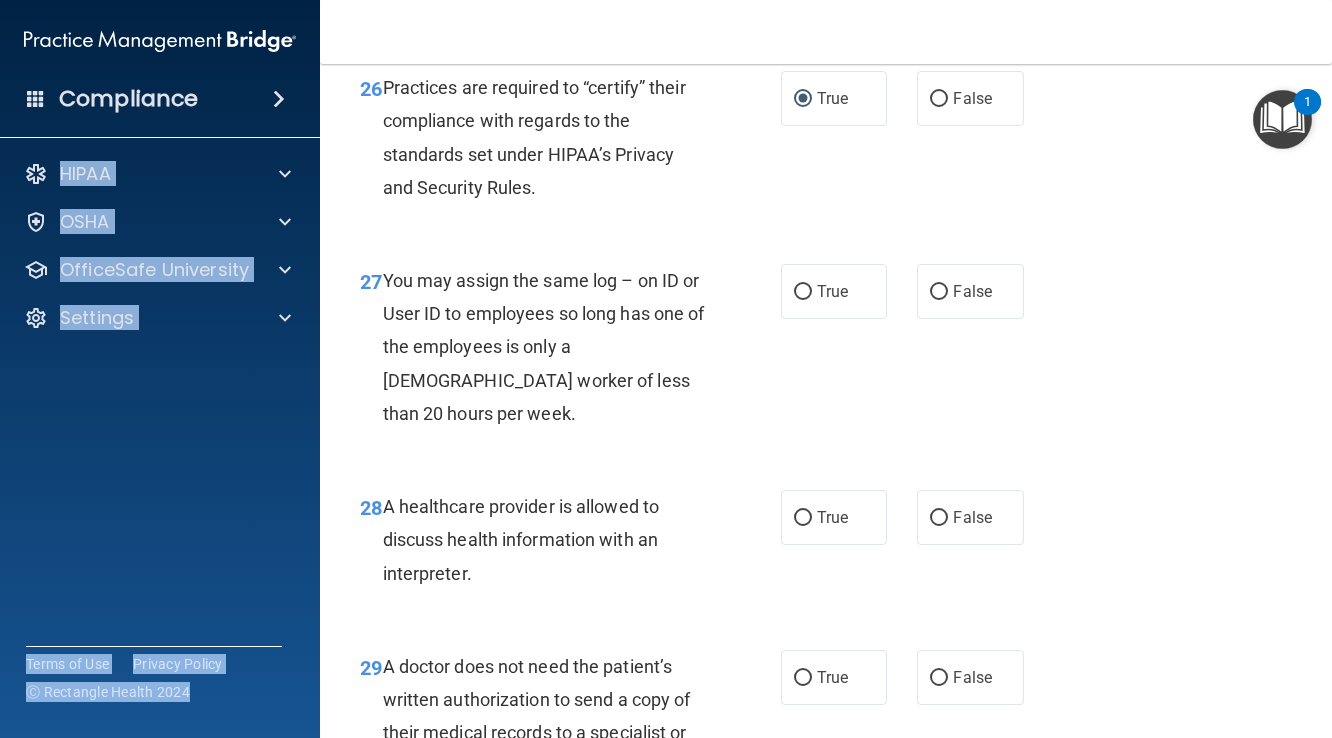 scroll, scrollTop: 5062, scrollLeft: 0, axis: vertical 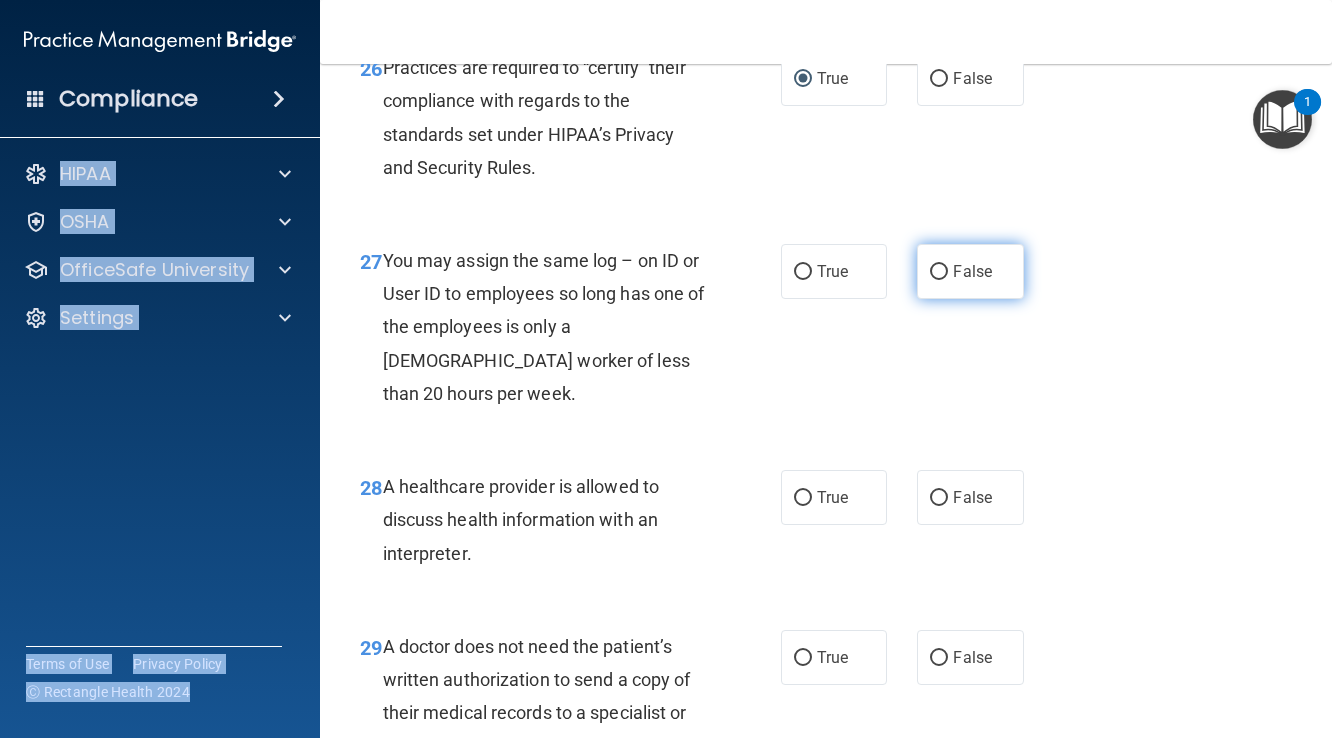 click on "False" at bounding box center (939, 272) 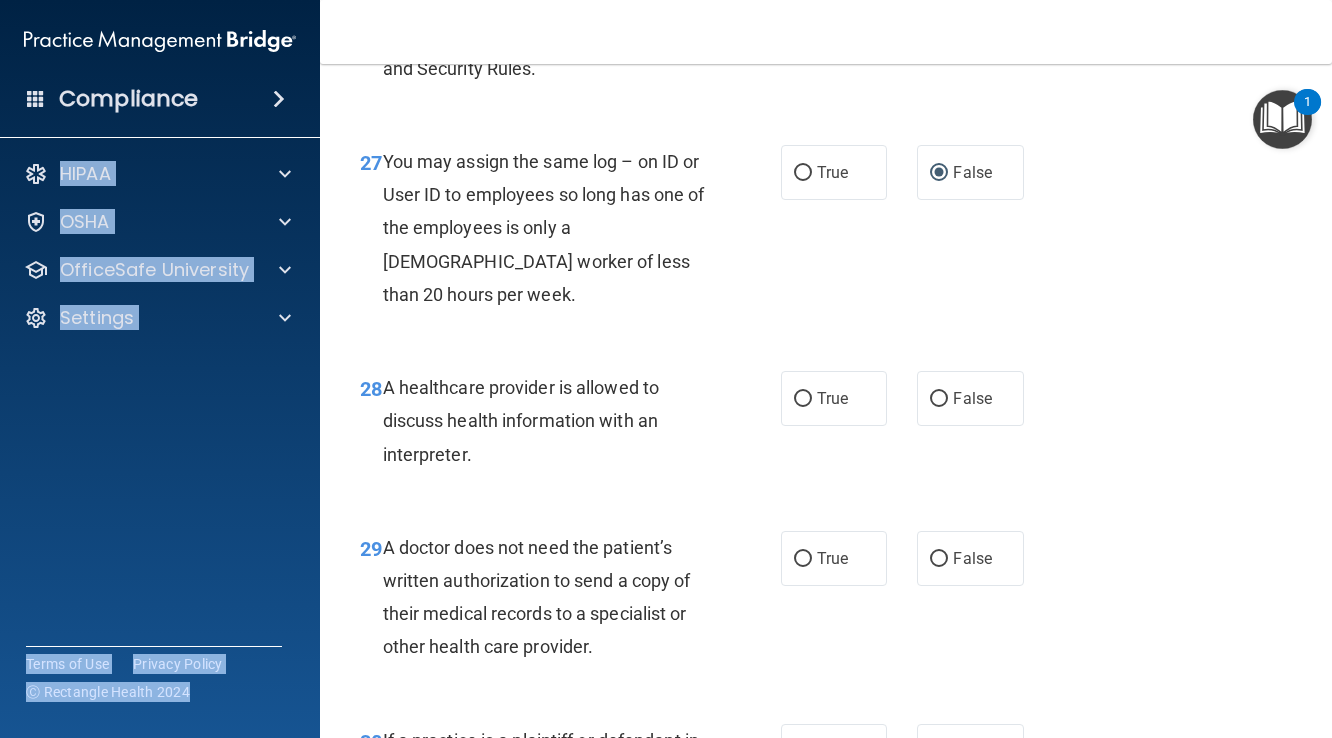 scroll, scrollTop: 5191, scrollLeft: 0, axis: vertical 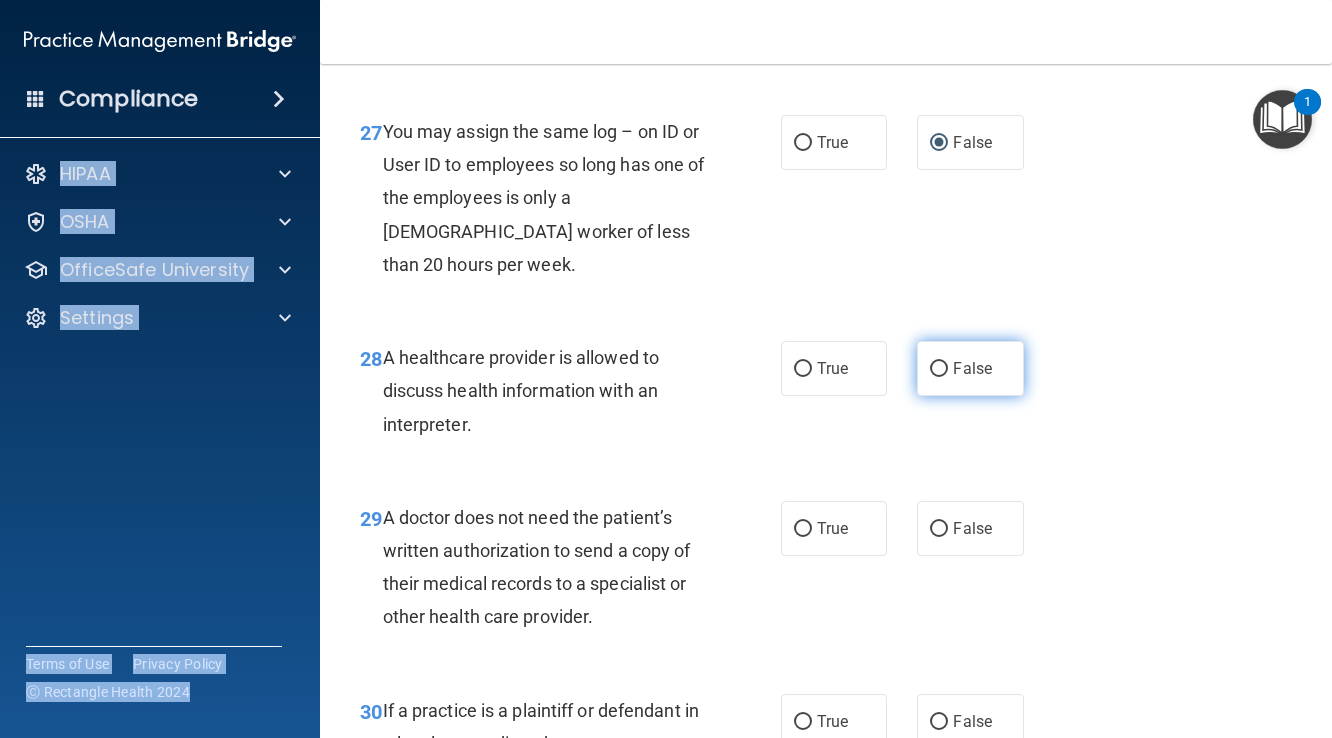click on "False" at bounding box center [939, 369] 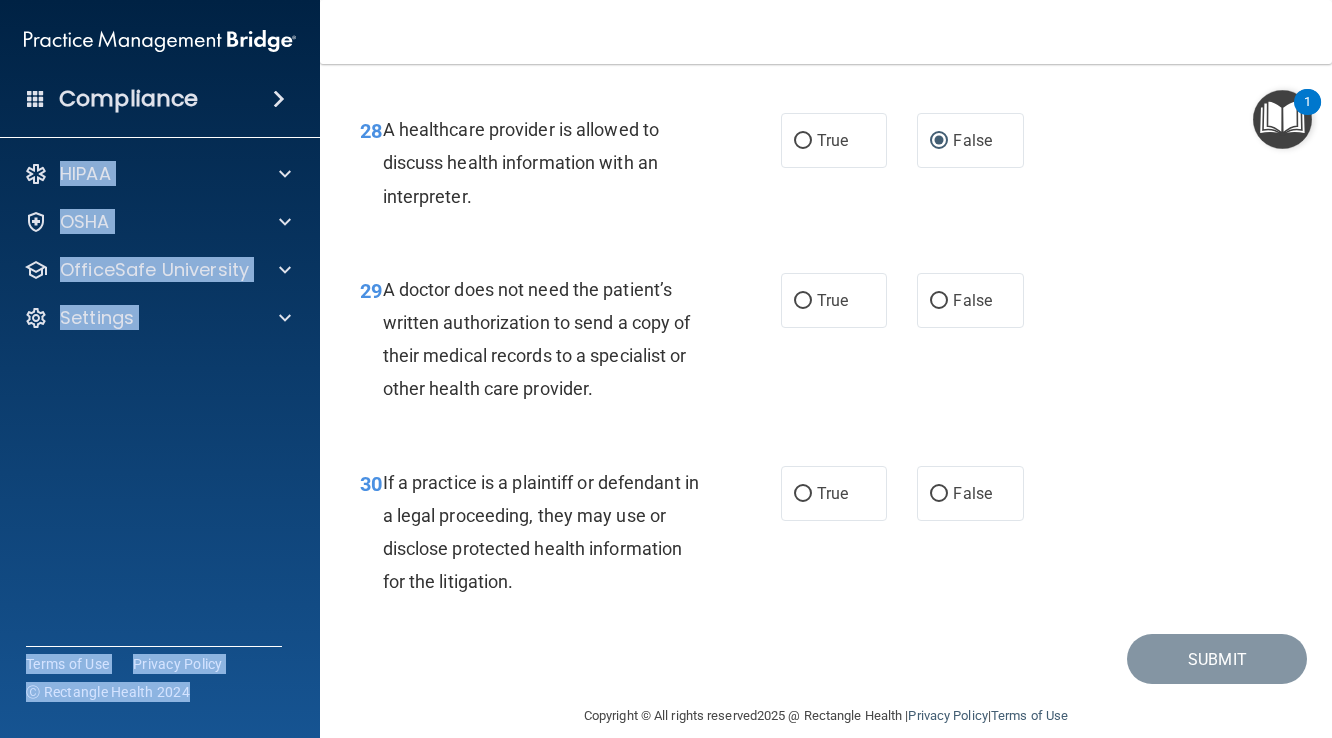 scroll, scrollTop: 5417, scrollLeft: 0, axis: vertical 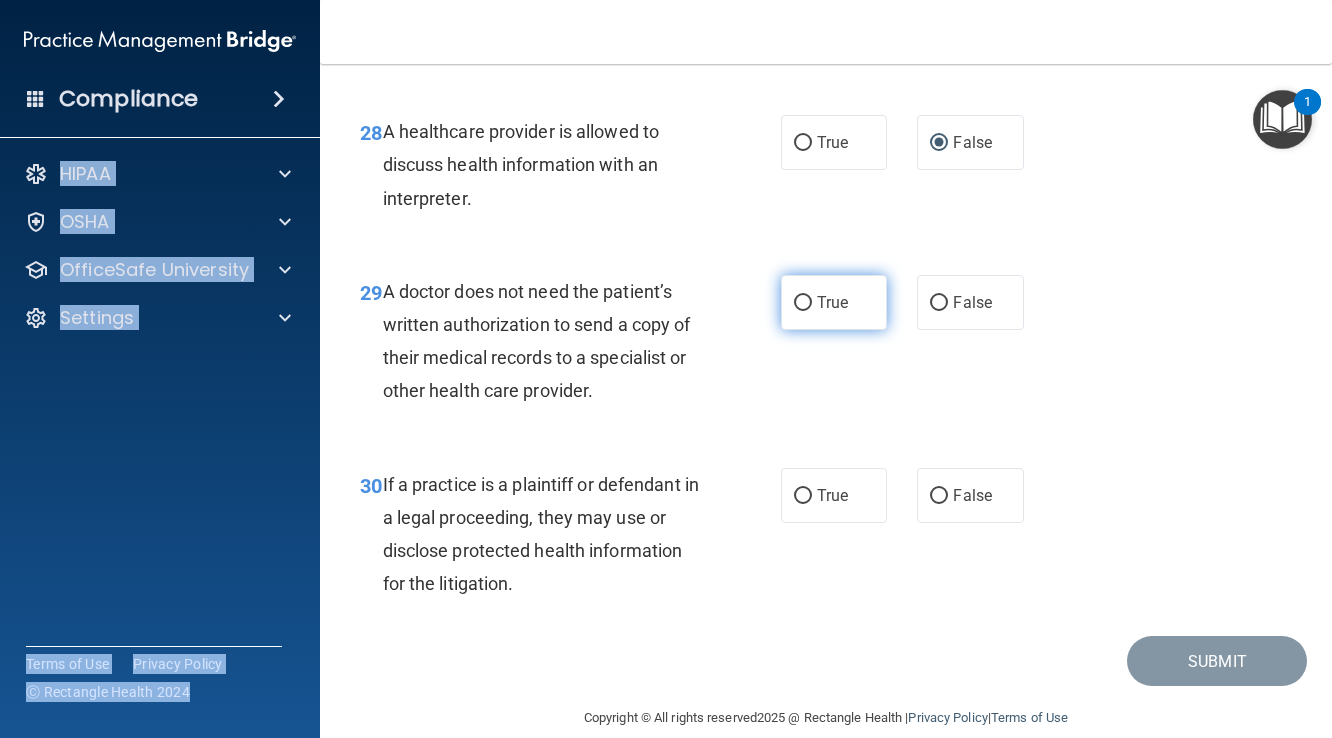 click on "True" at bounding box center [803, 303] 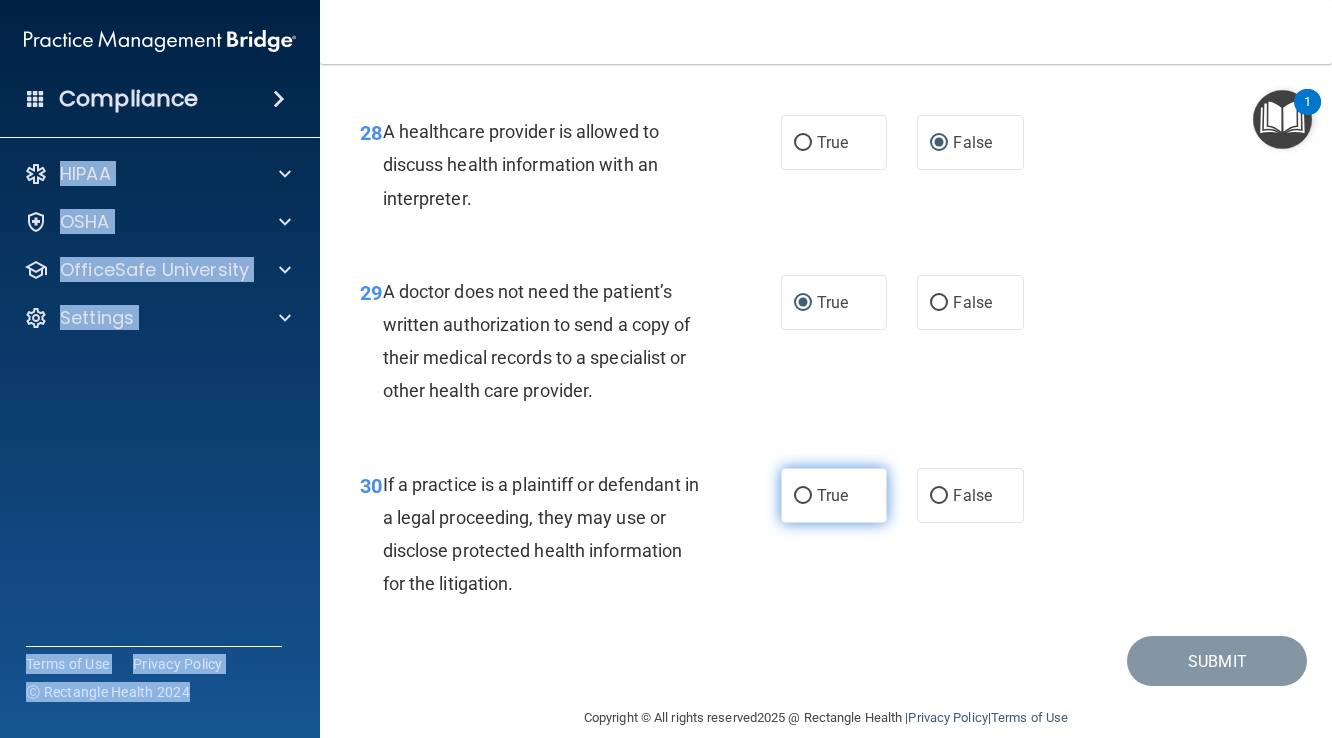 click on "True" at bounding box center (803, 496) 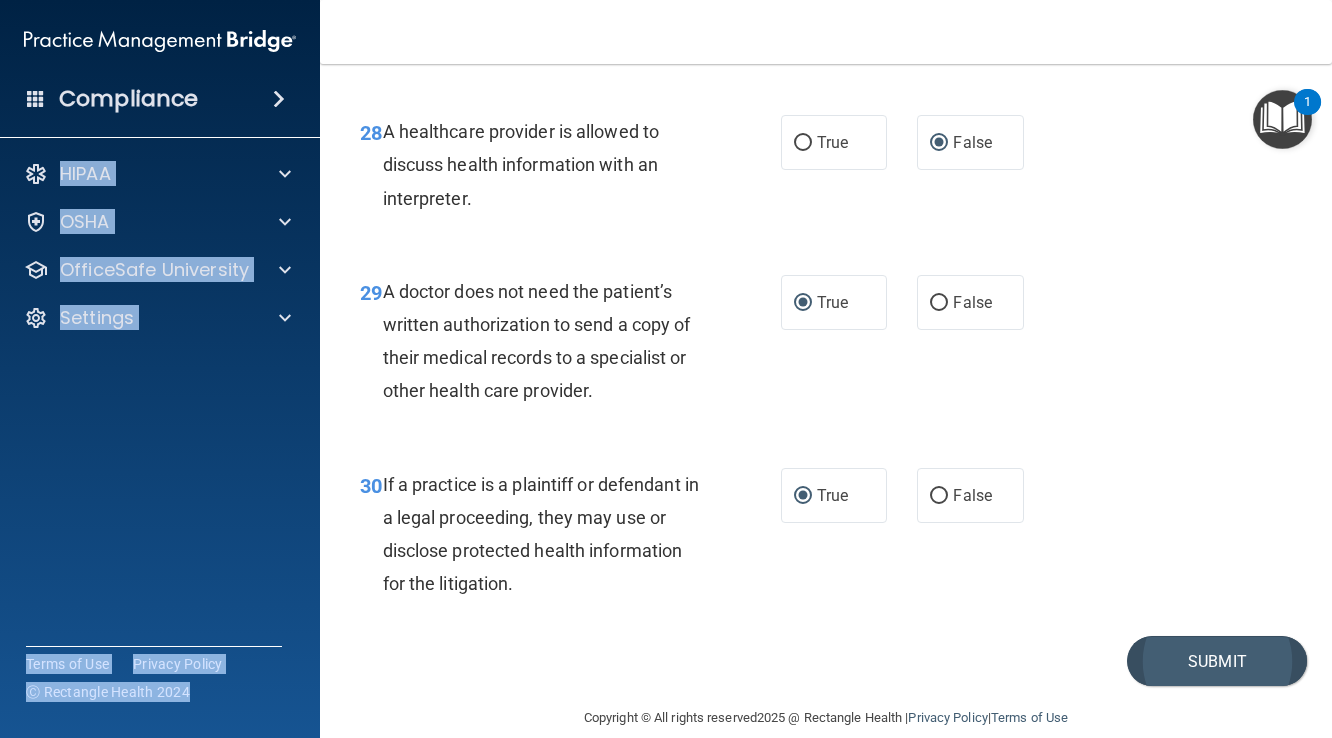 click on "Submit" at bounding box center (1217, 661) 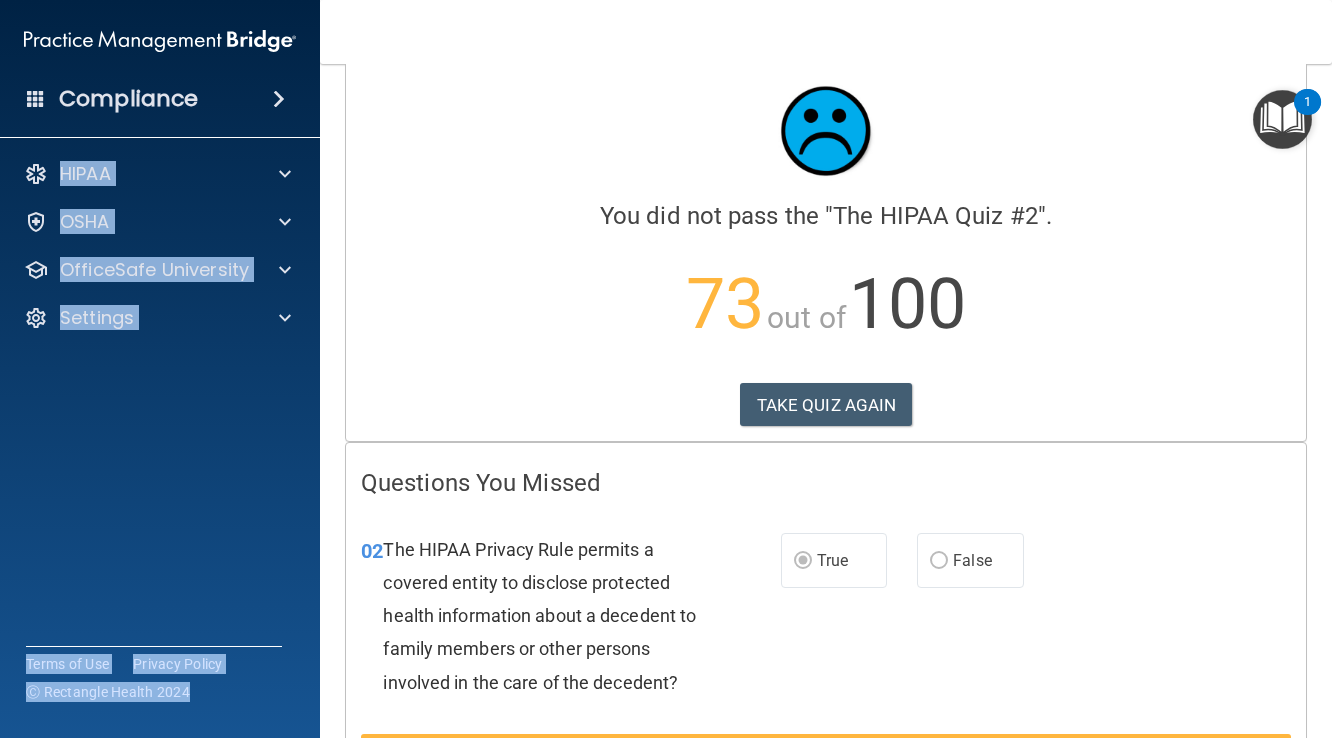 scroll, scrollTop: 0, scrollLeft: 0, axis: both 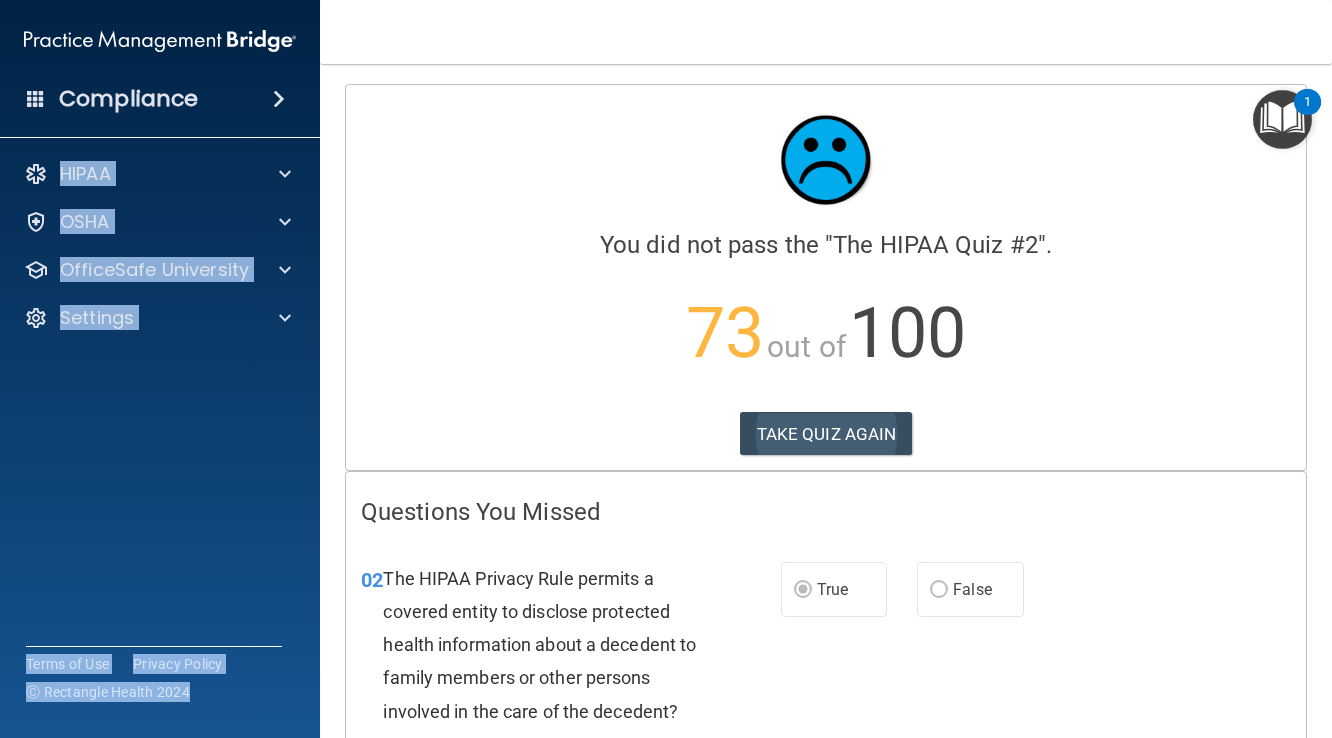 click on "TAKE QUIZ AGAIN" at bounding box center [826, 434] 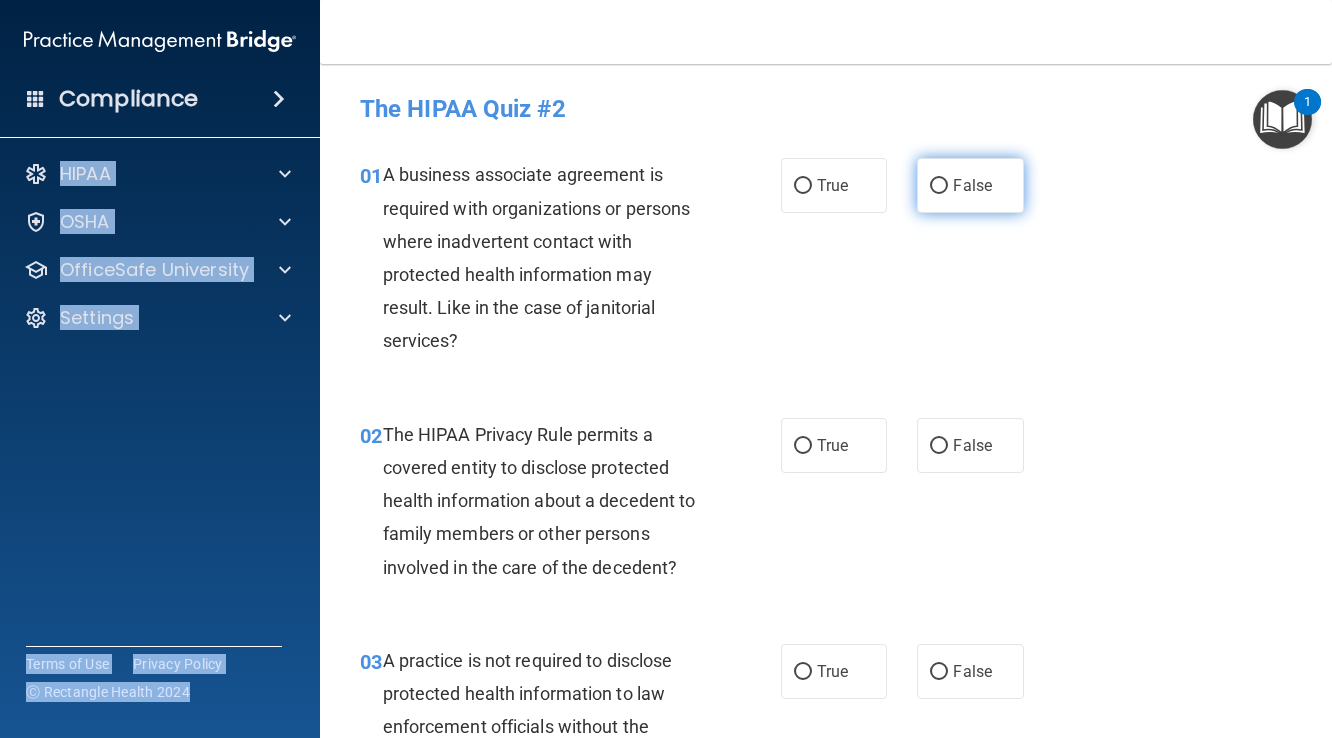 click on "False" at bounding box center (939, 186) 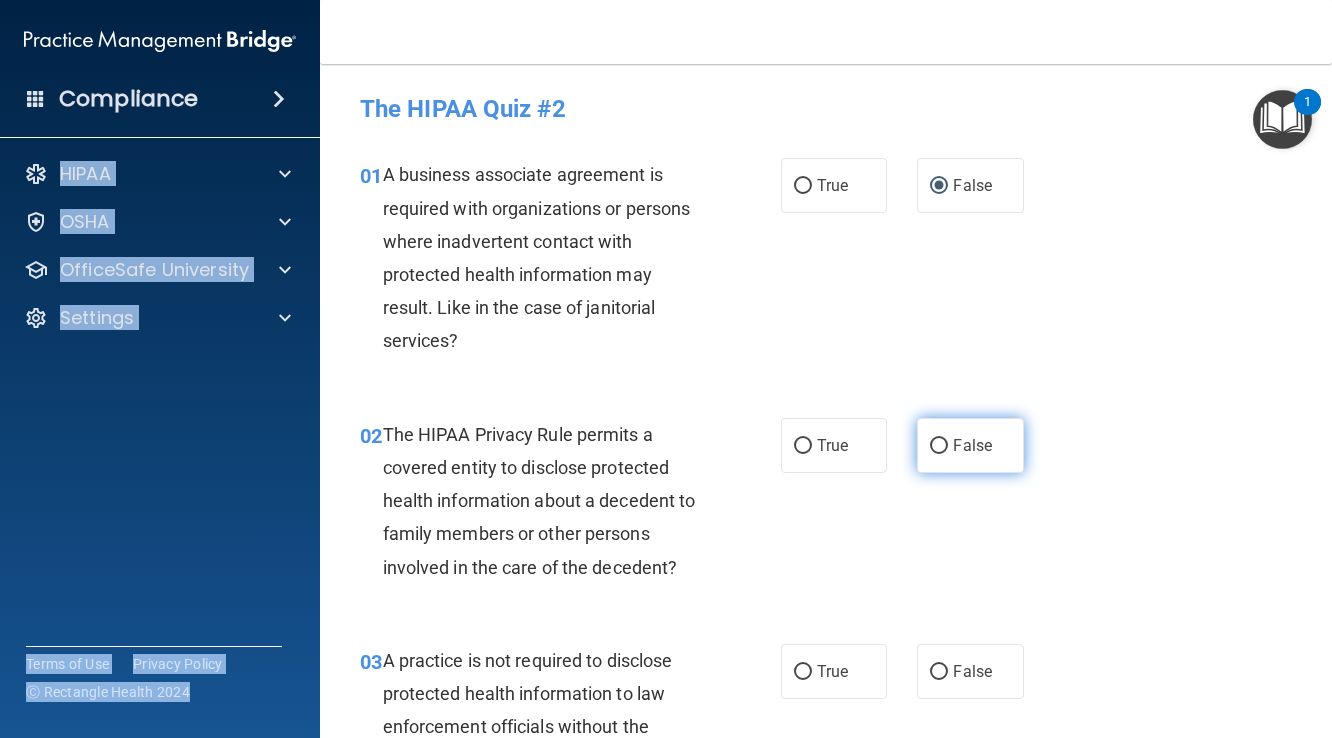 click on "False" at bounding box center (939, 446) 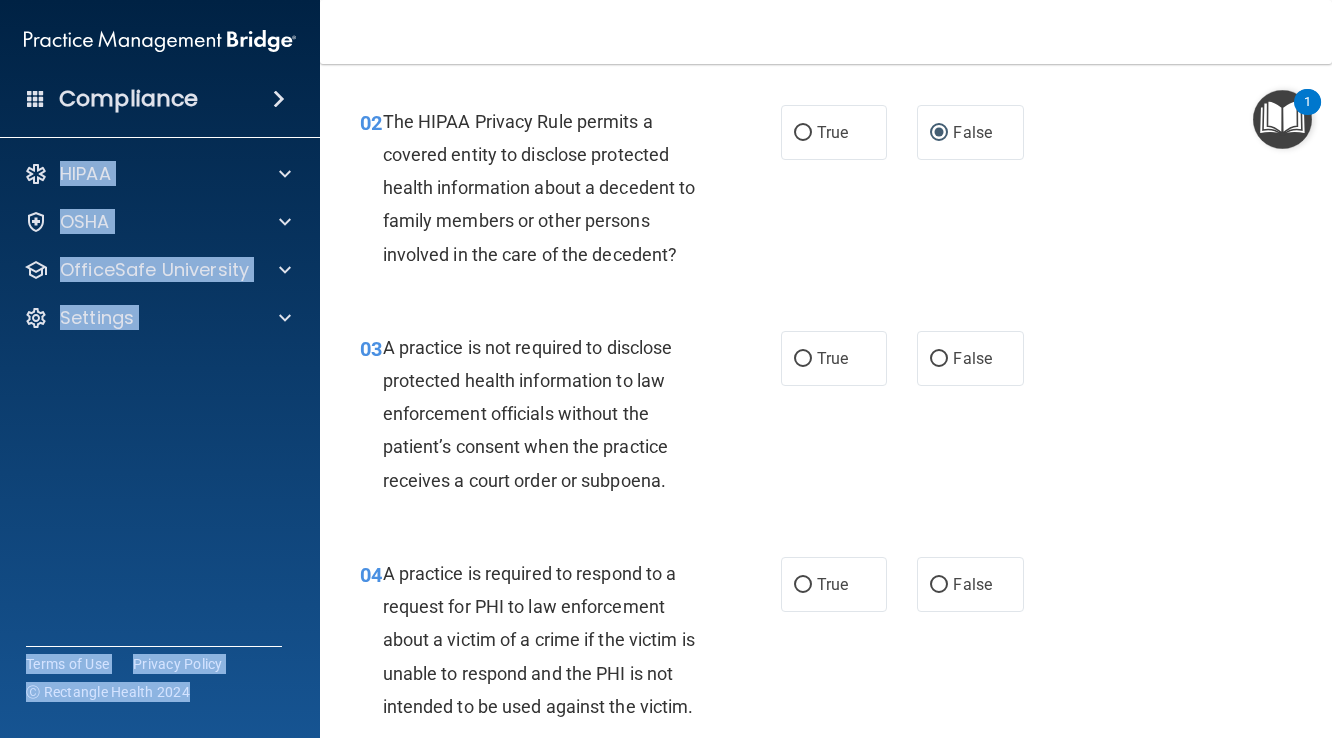 scroll, scrollTop: 308, scrollLeft: 0, axis: vertical 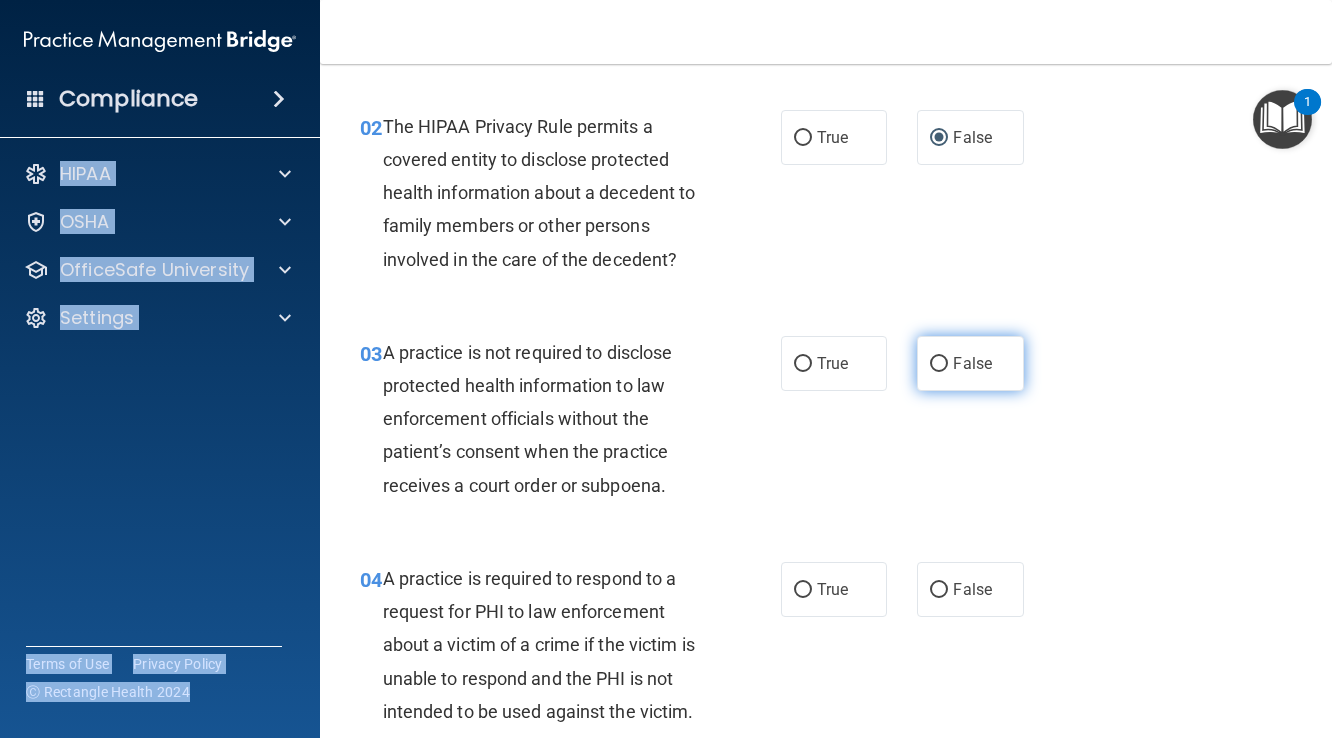 click on "False" at bounding box center [939, 364] 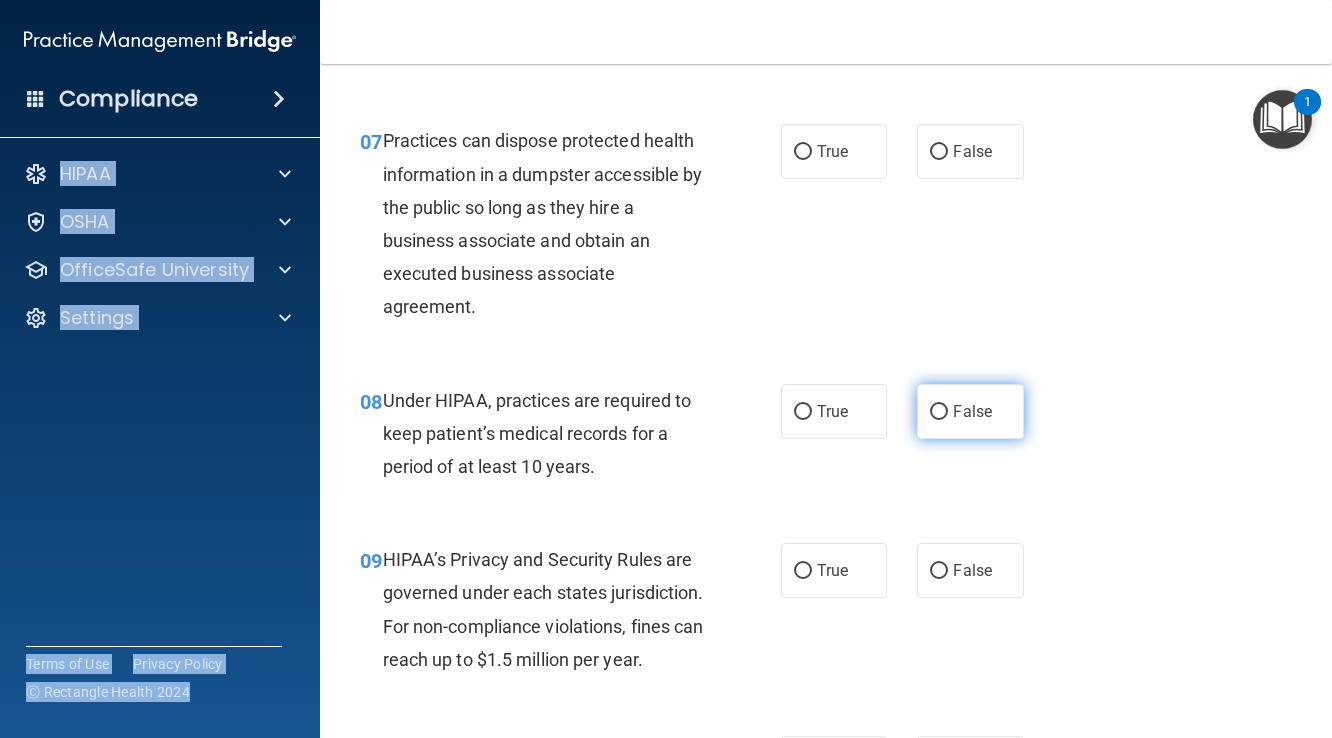 scroll, scrollTop: 1330, scrollLeft: 0, axis: vertical 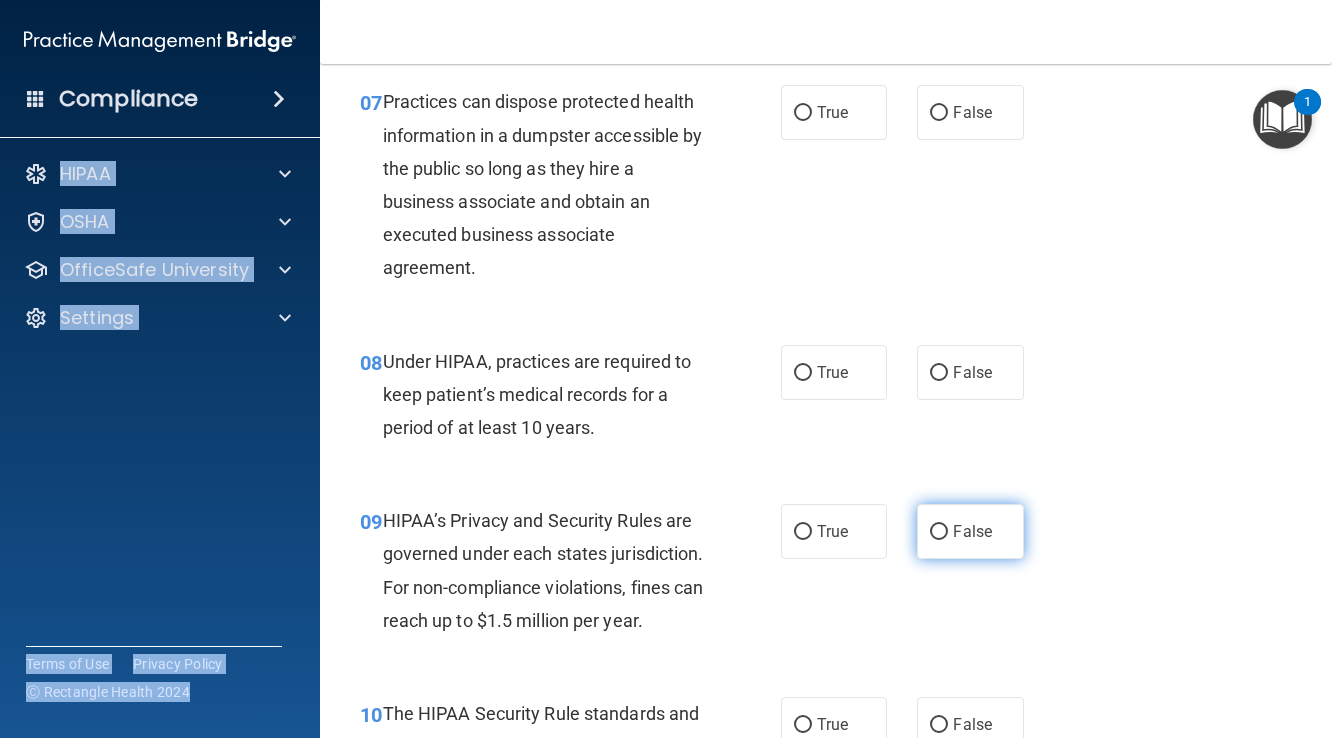 click on "False" at bounding box center [939, 532] 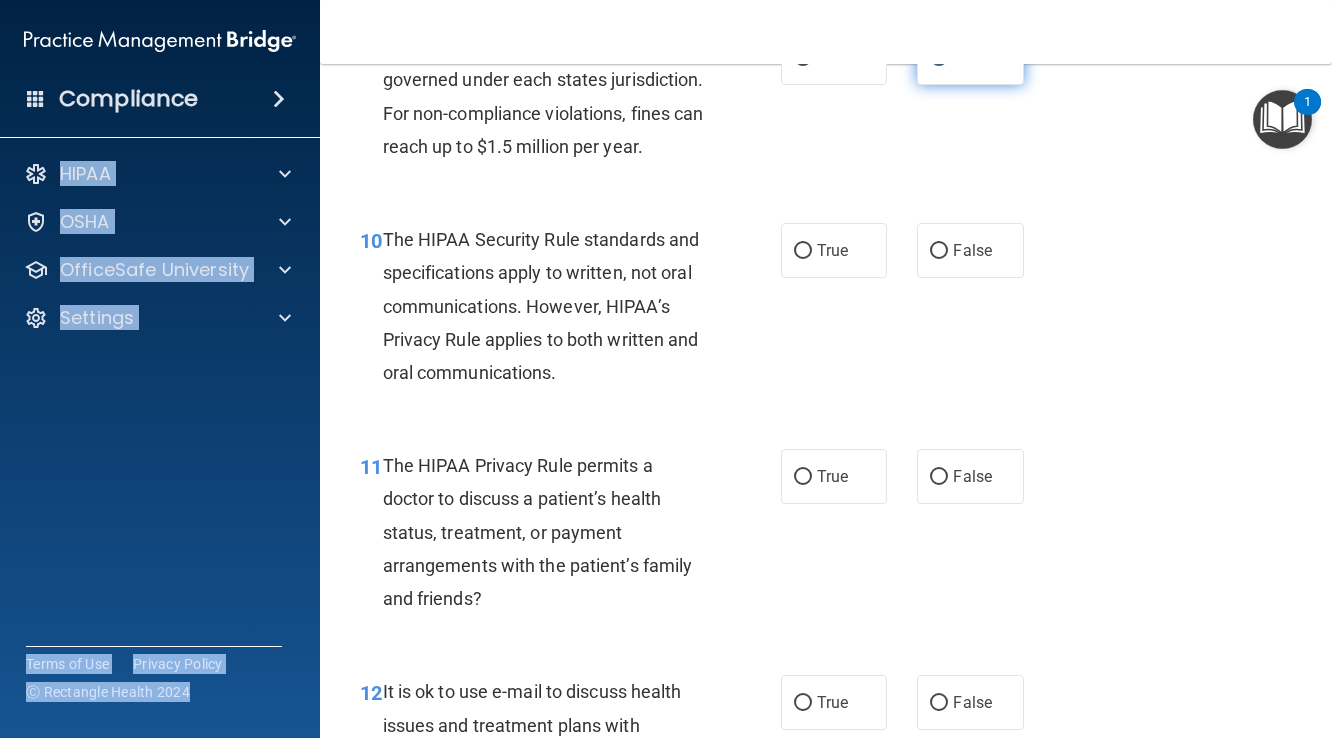 scroll, scrollTop: 1805, scrollLeft: 0, axis: vertical 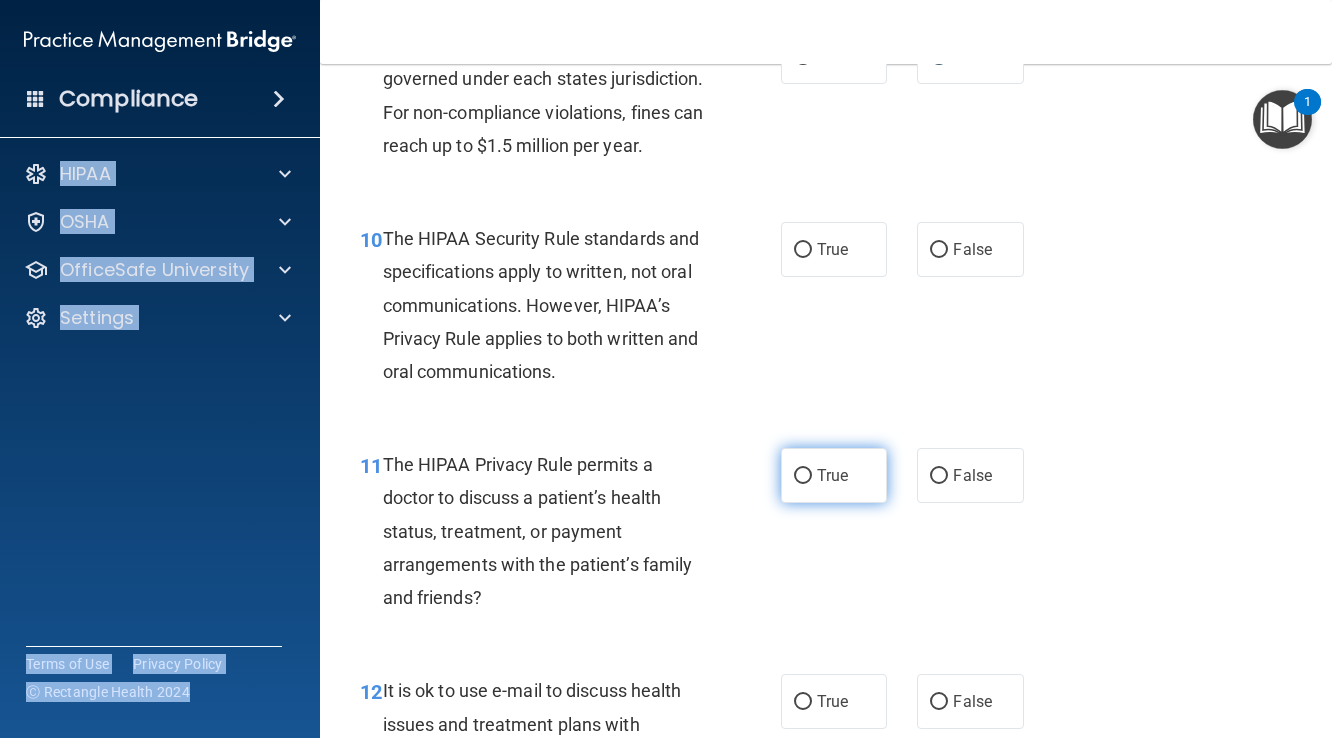 click on "True" at bounding box center [803, 476] 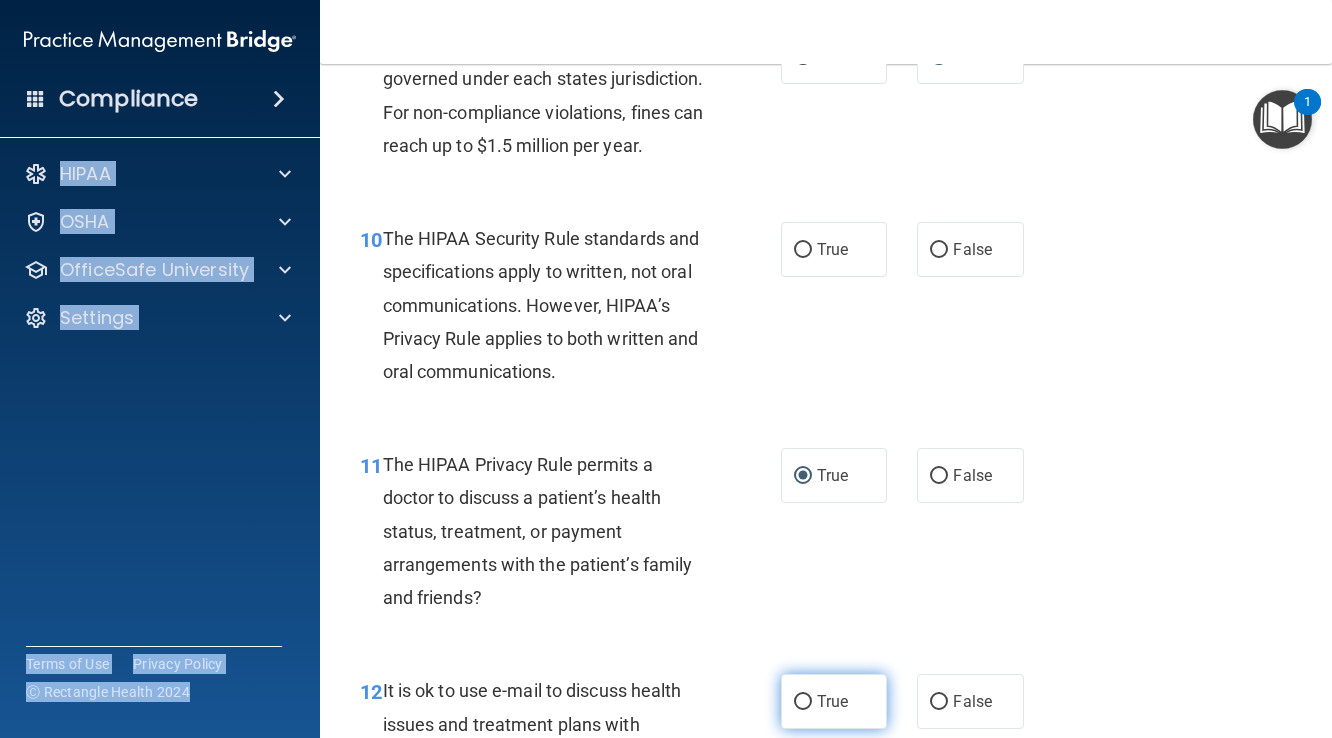 click on "True" at bounding box center [803, 702] 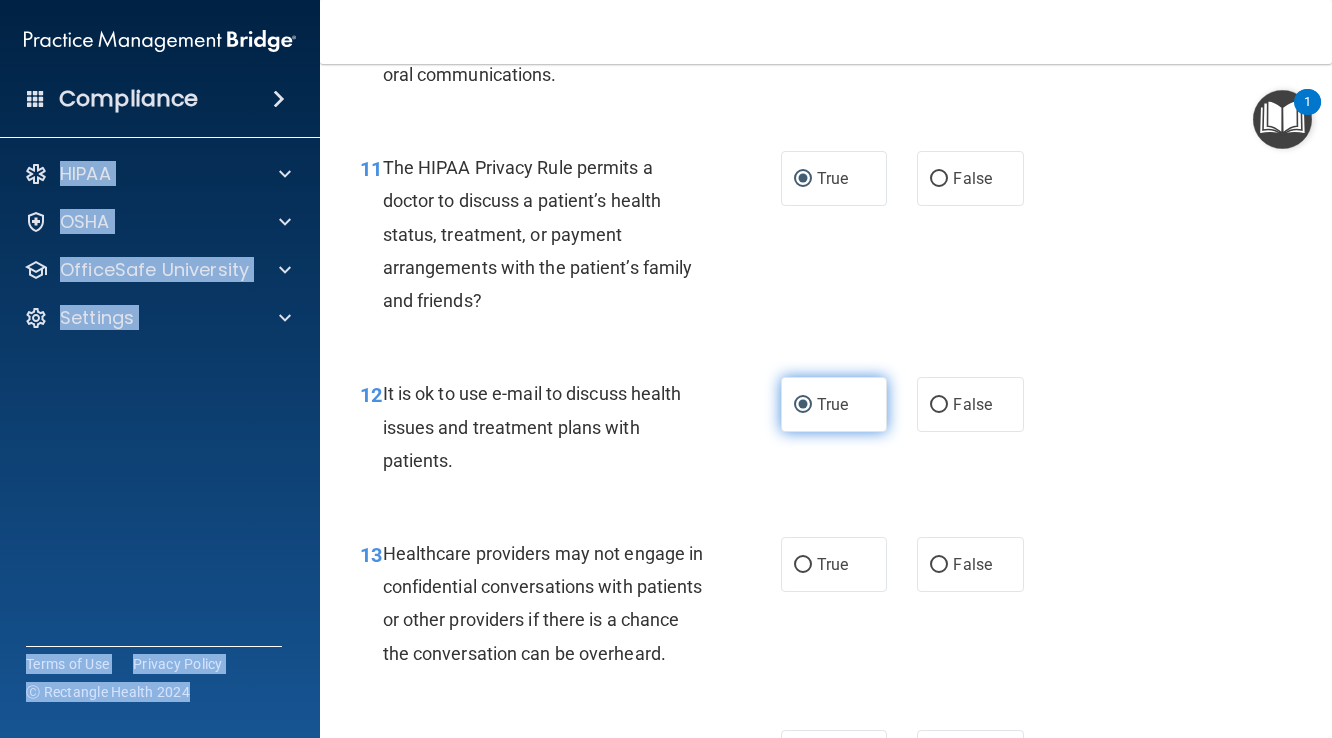 scroll, scrollTop: 2141, scrollLeft: 0, axis: vertical 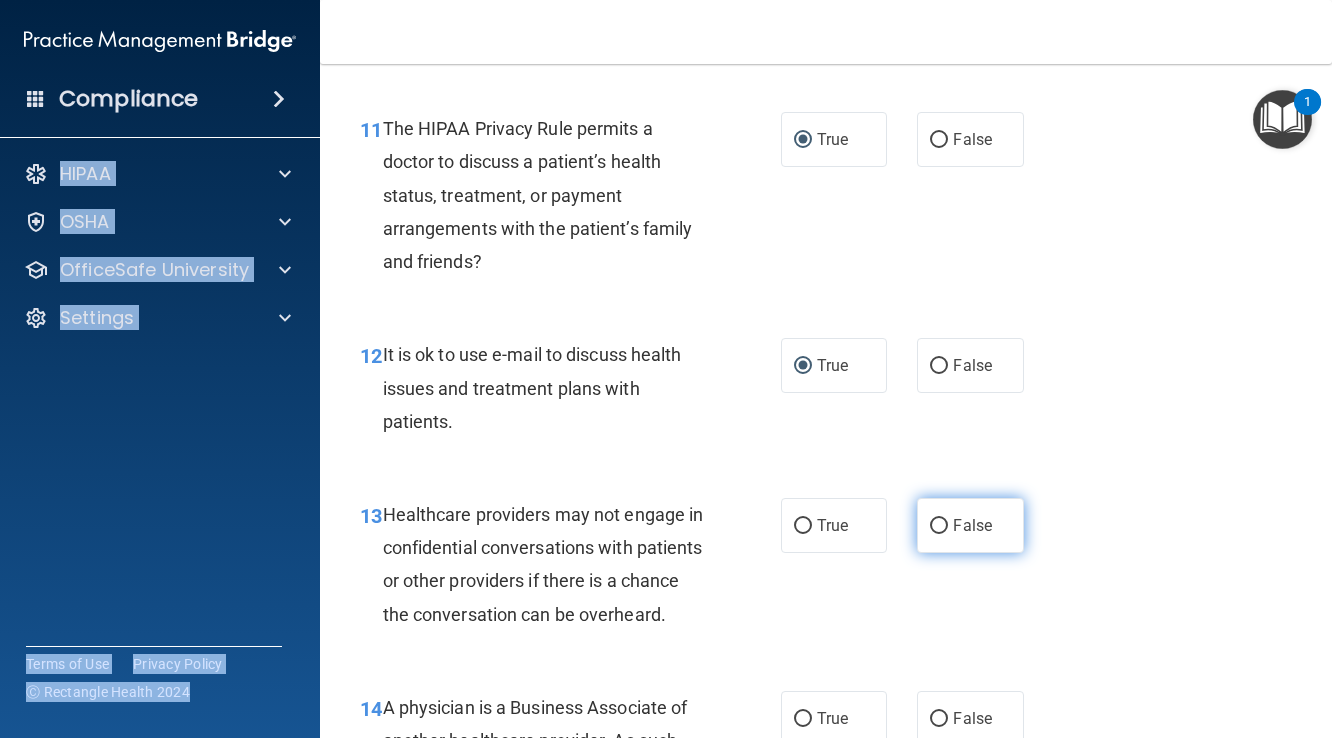 click on "False" at bounding box center [939, 526] 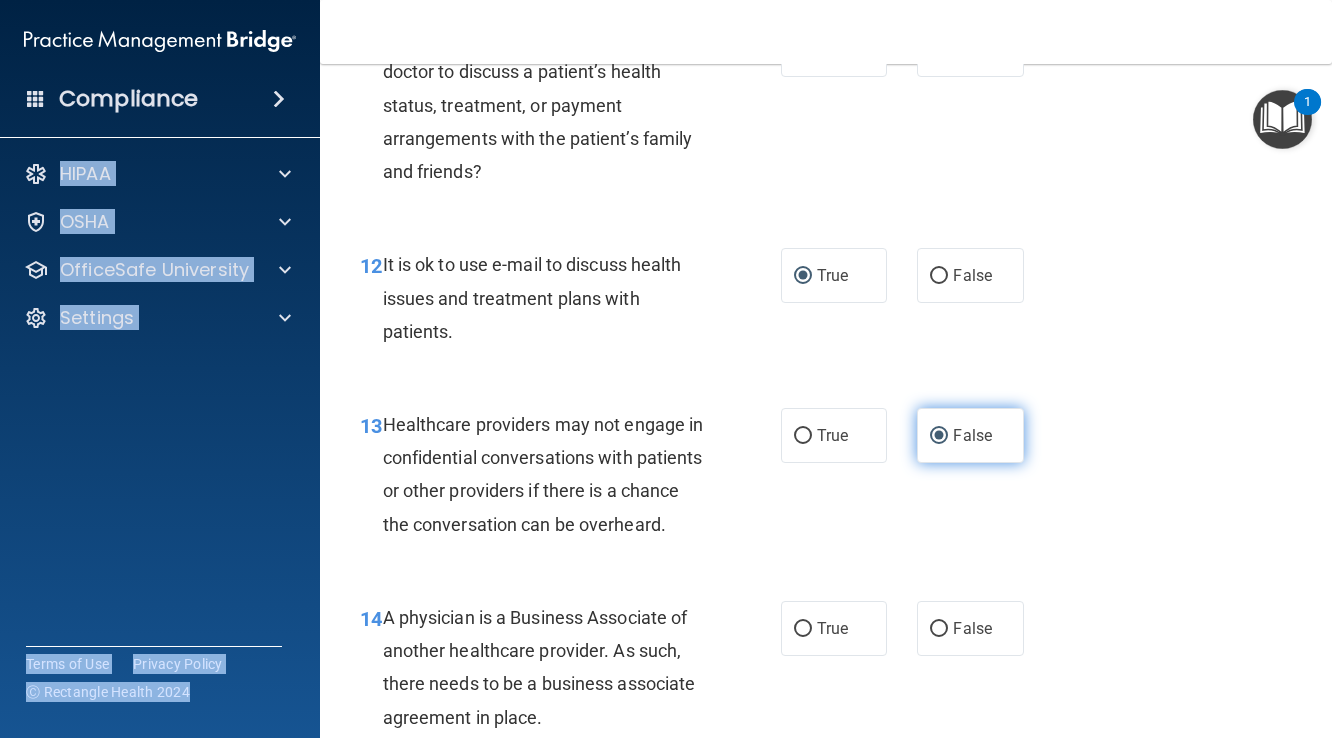 scroll, scrollTop: 2233, scrollLeft: 0, axis: vertical 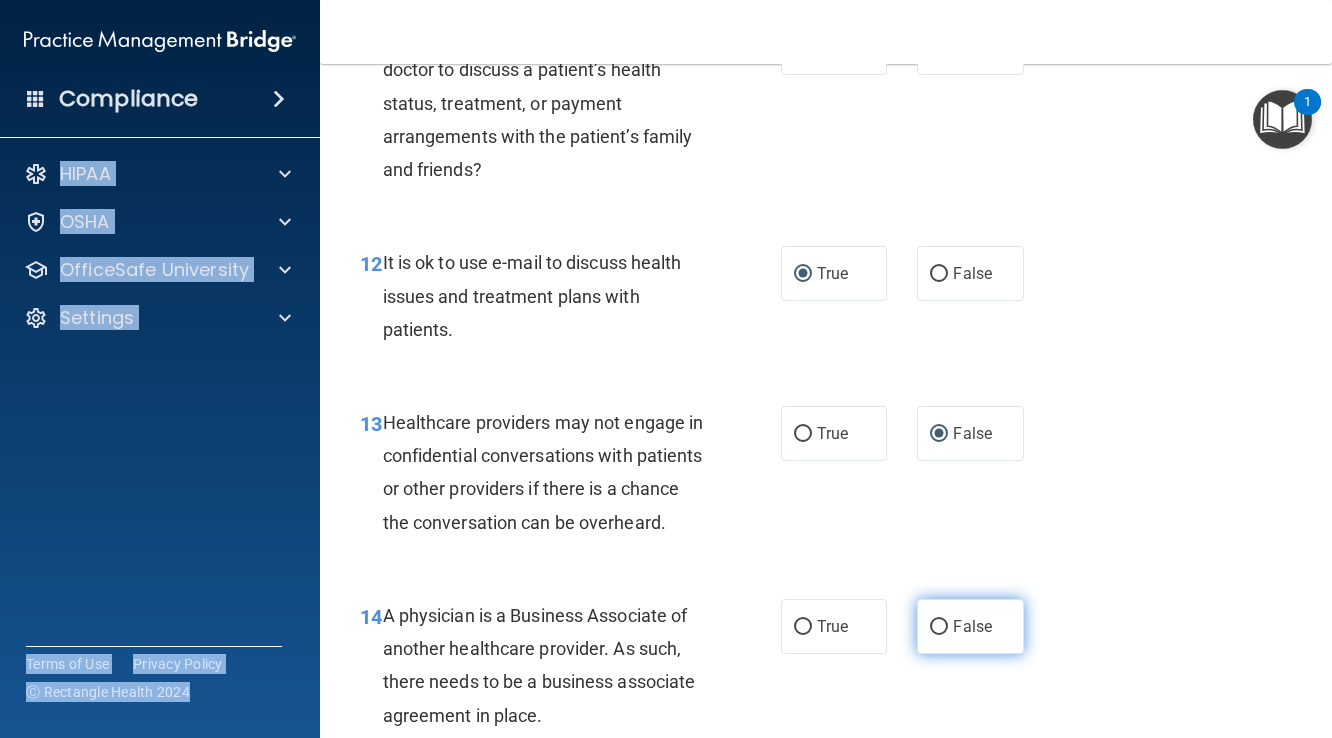 click on "False" at bounding box center [939, 627] 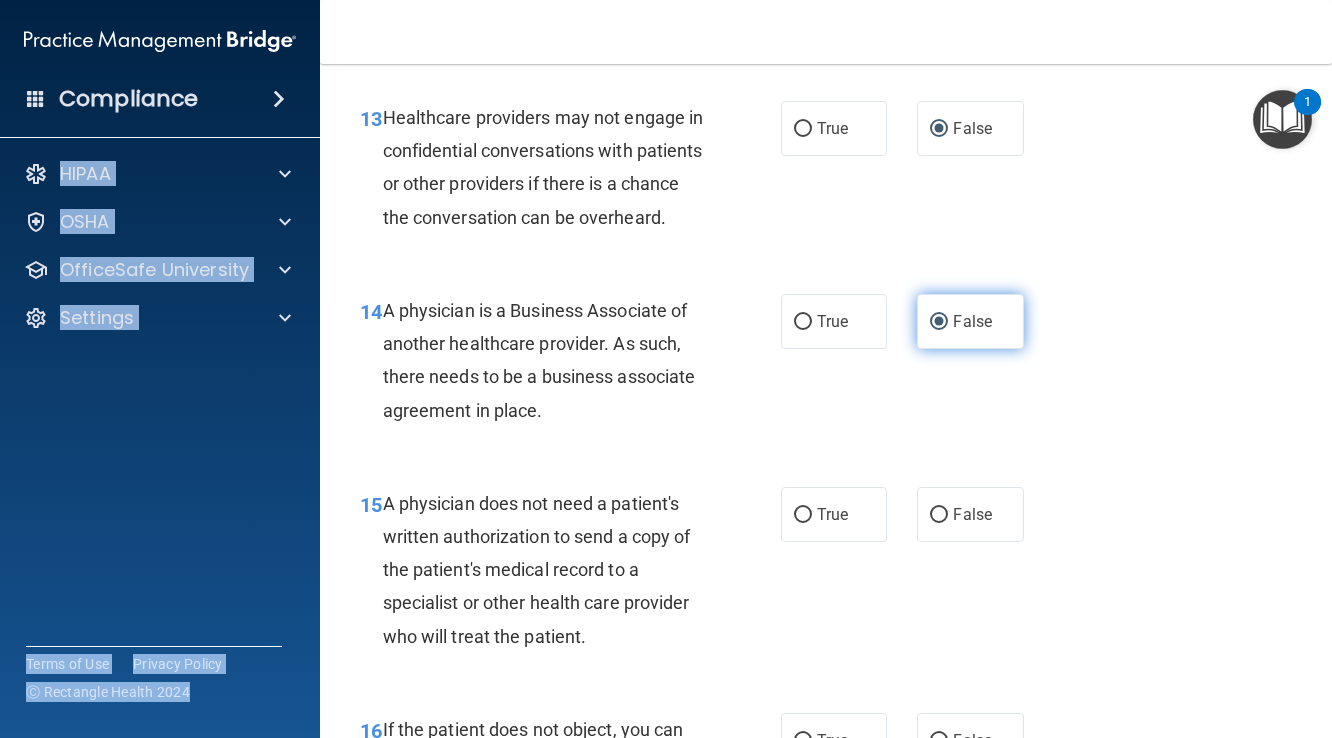 scroll, scrollTop: 2542, scrollLeft: 0, axis: vertical 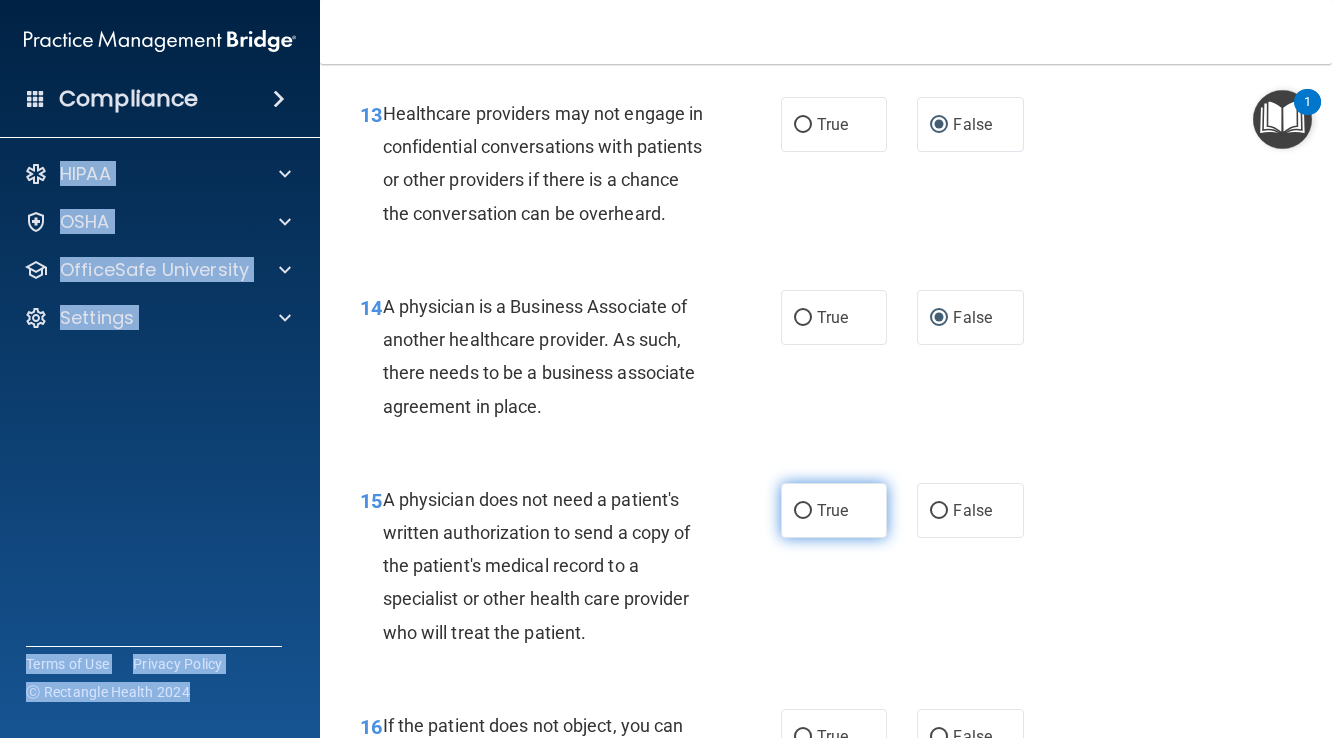 click on "True" at bounding box center (803, 511) 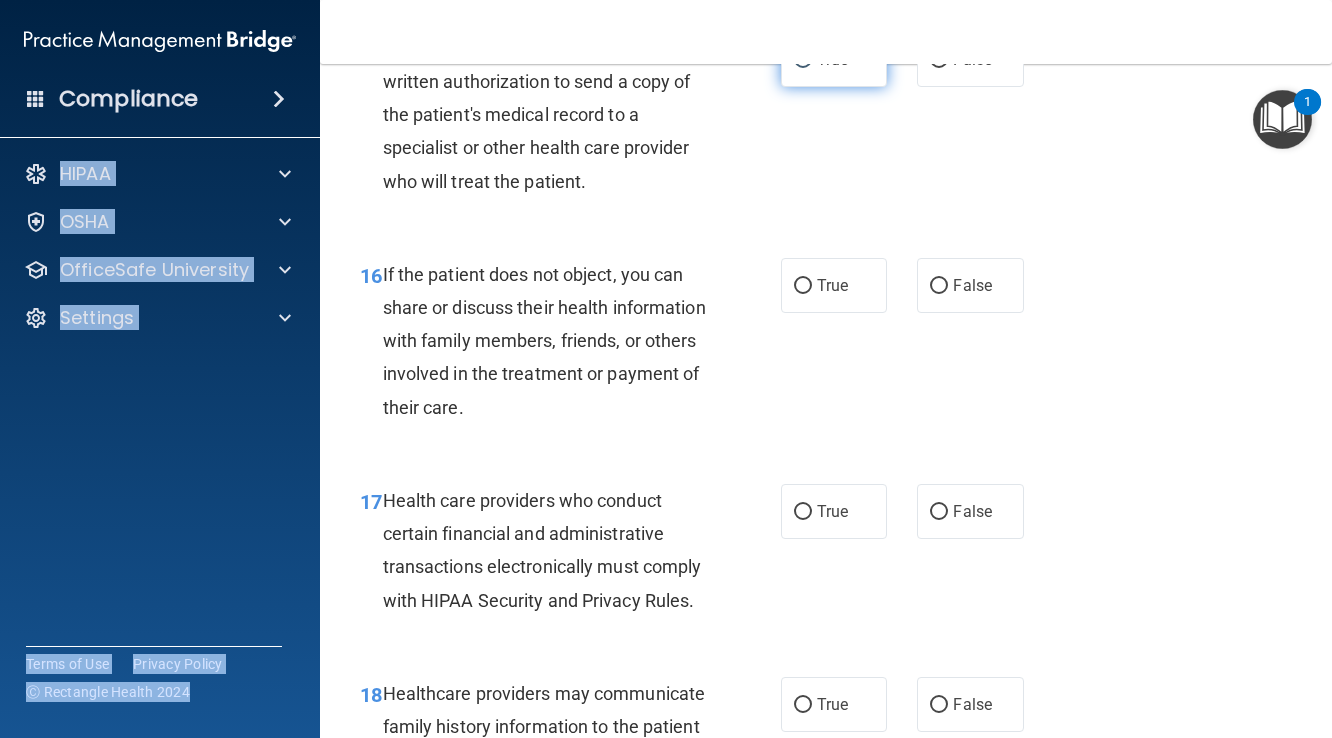 scroll, scrollTop: 2999, scrollLeft: 0, axis: vertical 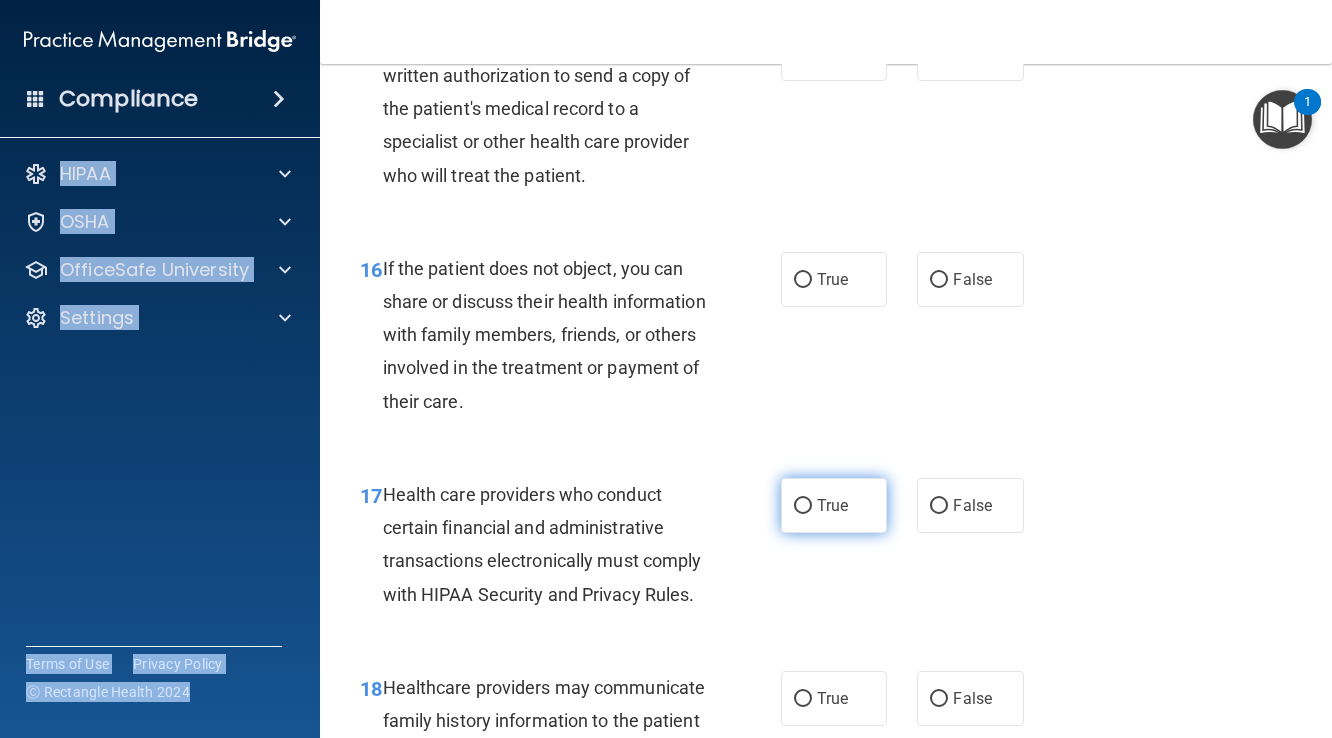 click on "True" at bounding box center (803, 506) 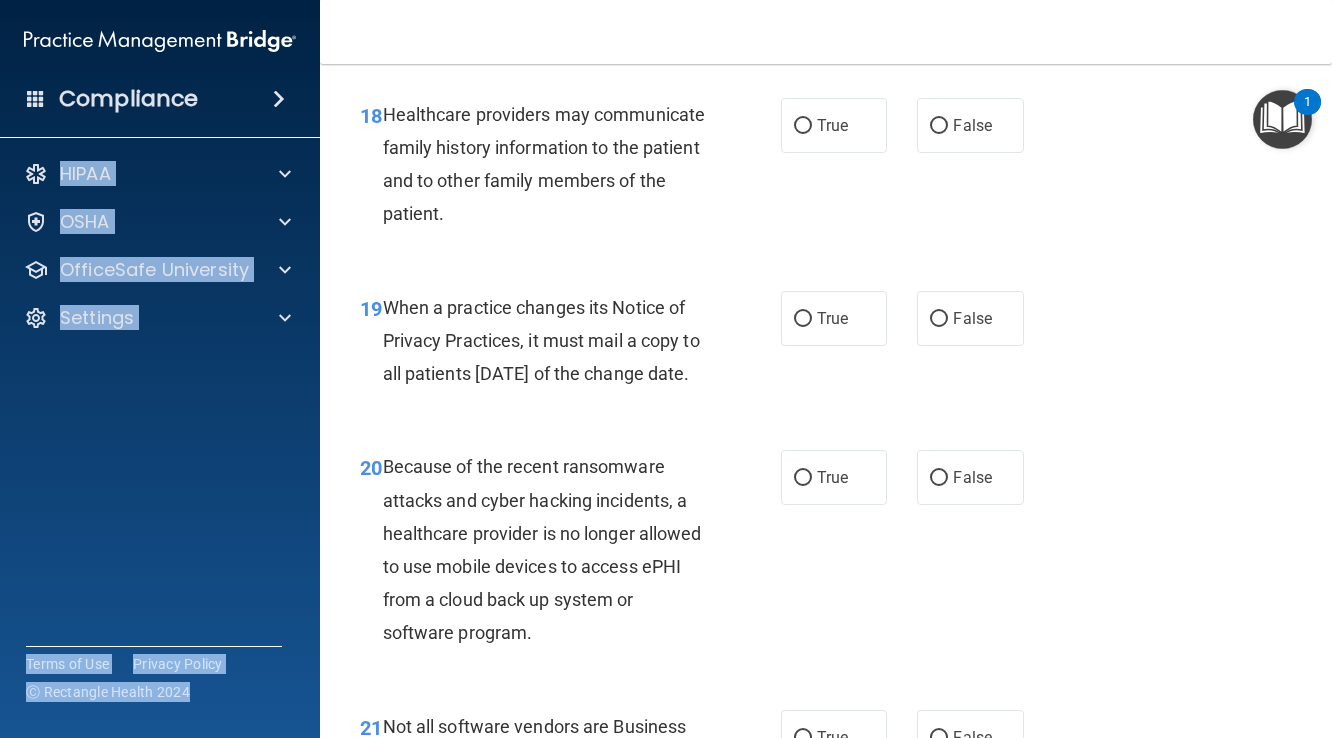 scroll, scrollTop: 3574, scrollLeft: 0, axis: vertical 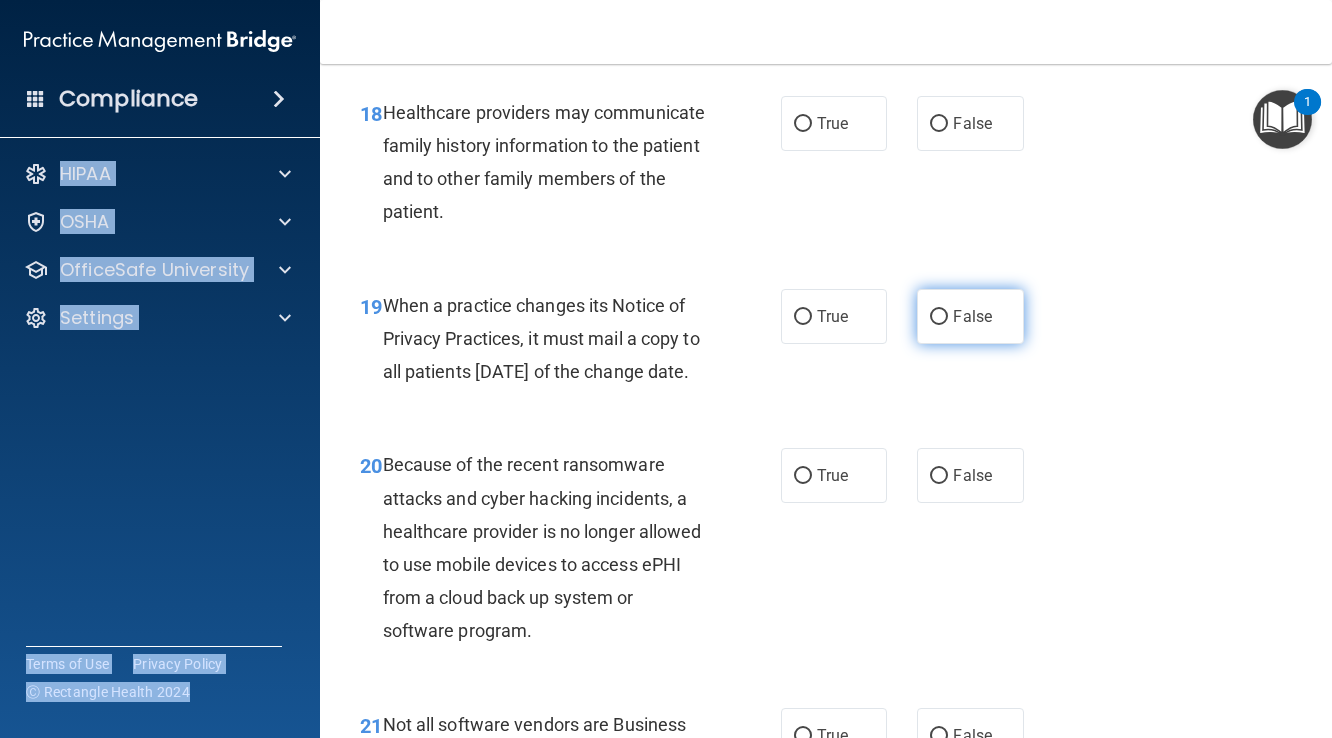 click on "False" at bounding box center [939, 317] 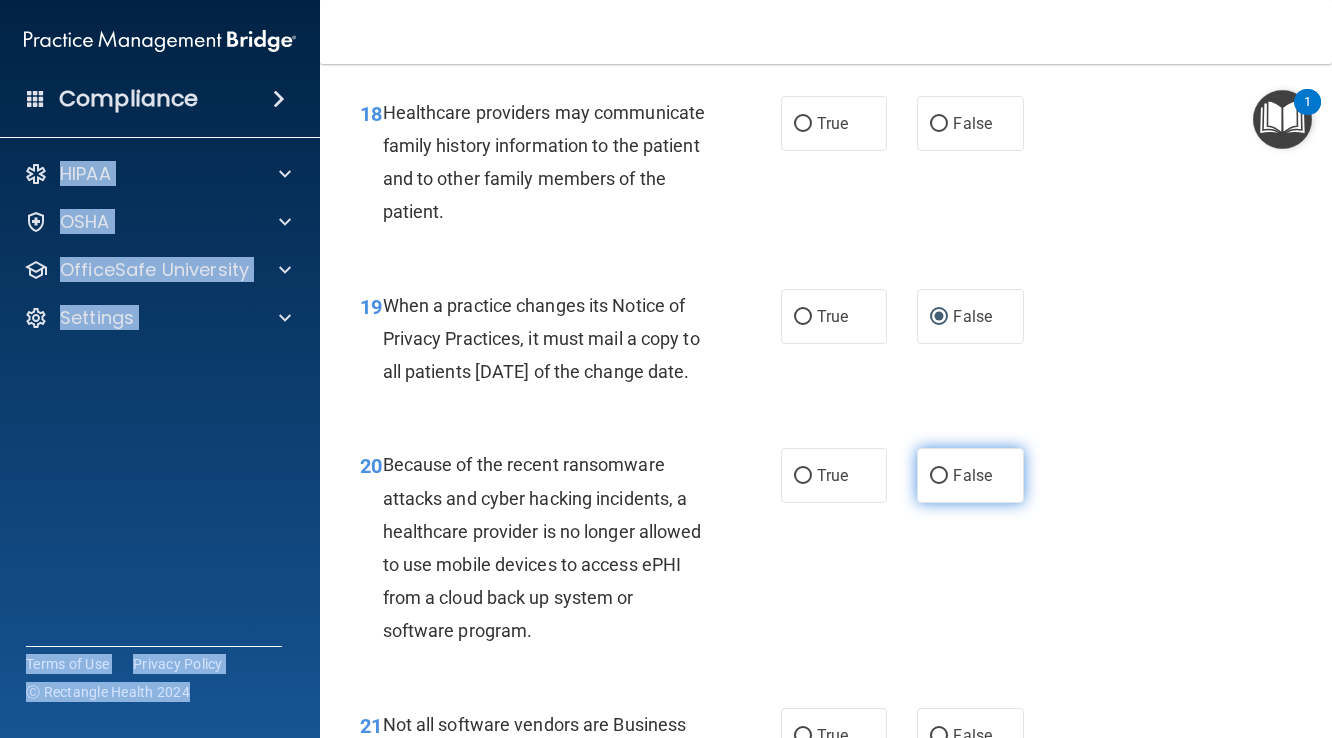 click on "False" at bounding box center (939, 476) 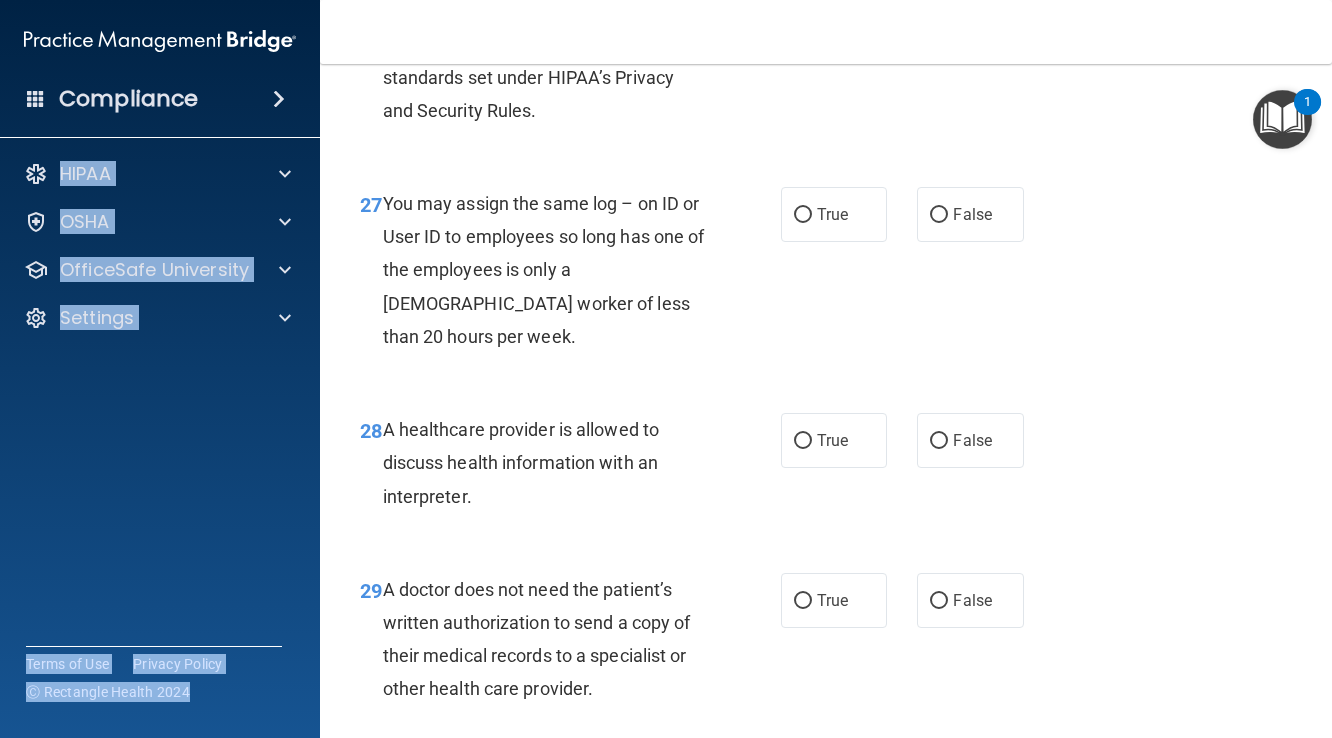 scroll, scrollTop: 5122, scrollLeft: 0, axis: vertical 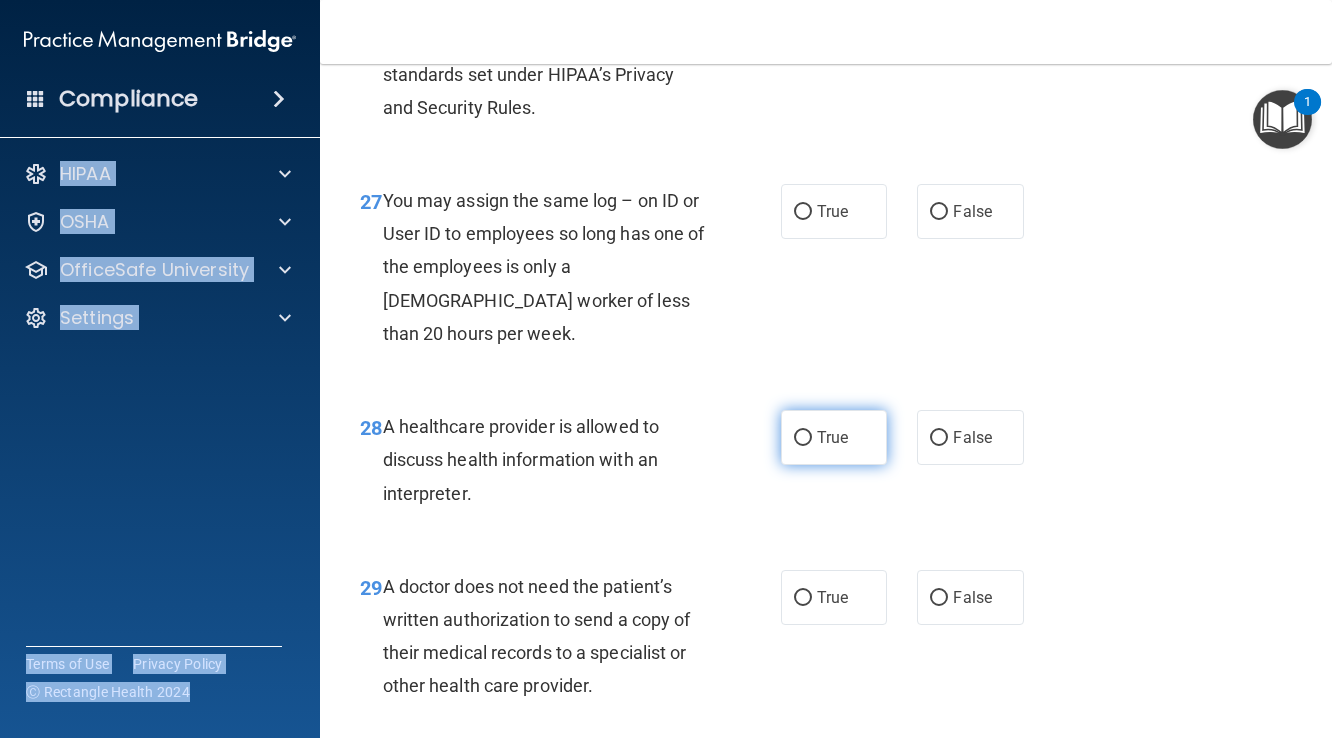 click on "True" at bounding box center [803, 438] 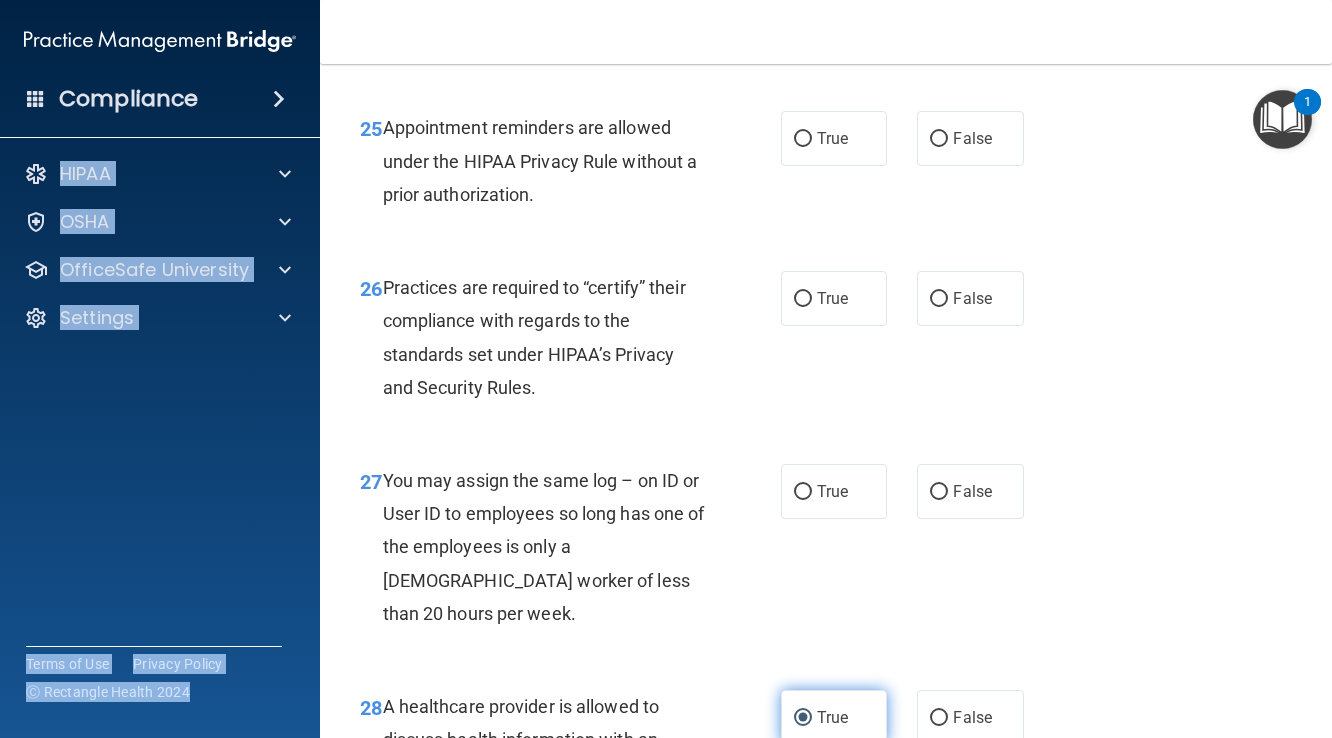 scroll, scrollTop: 4832, scrollLeft: 0, axis: vertical 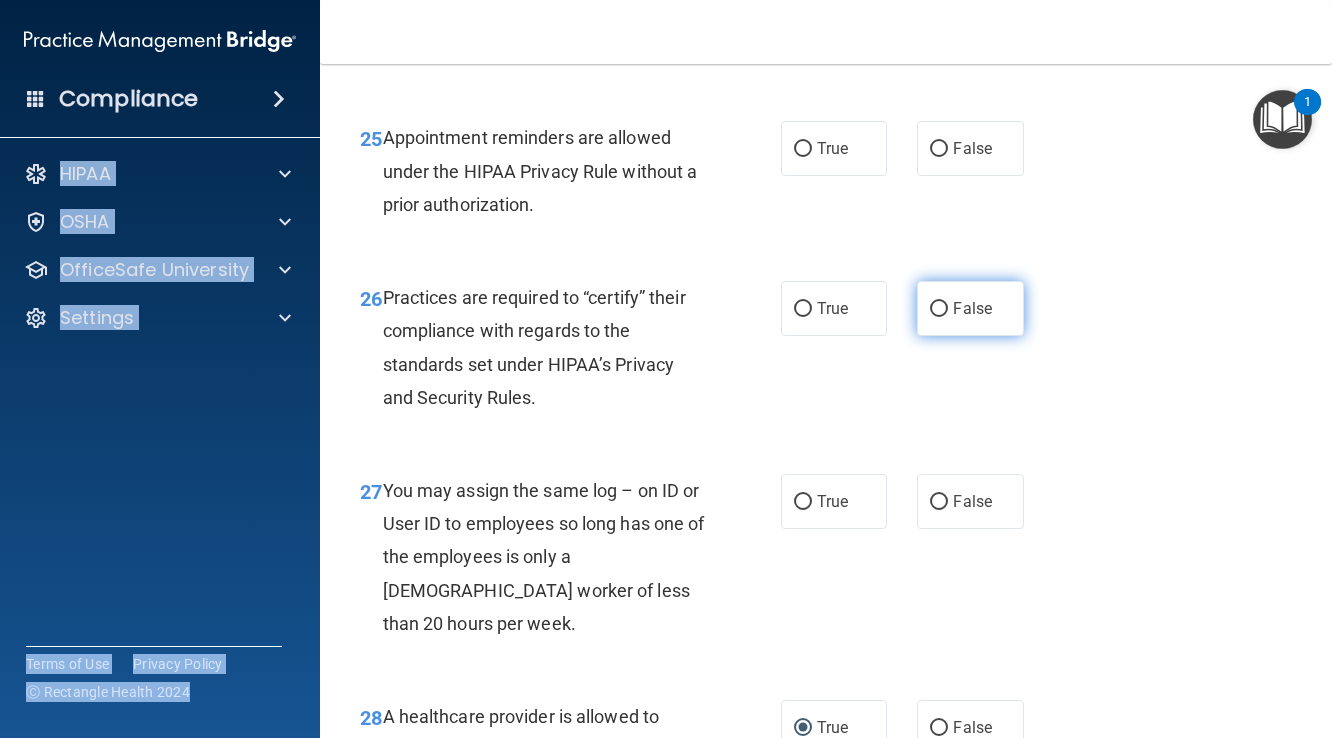 click on "False" at bounding box center [939, 309] 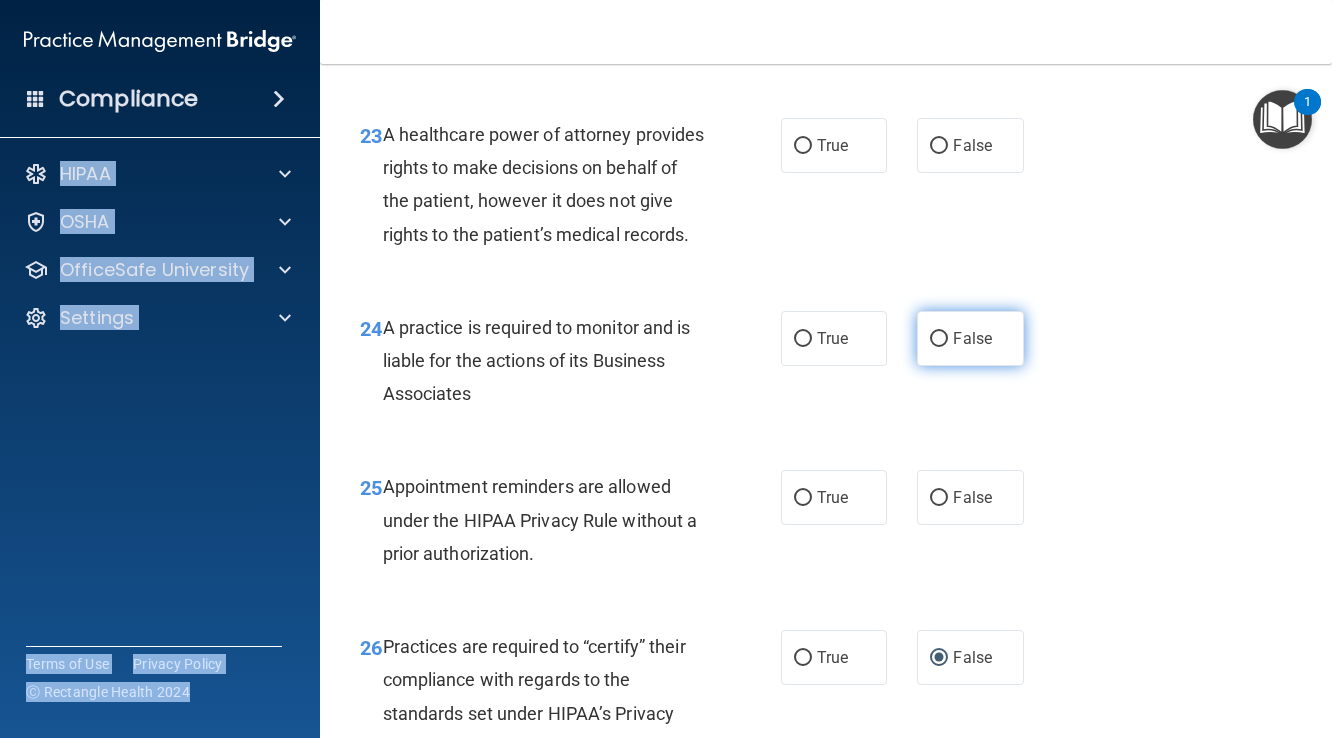 scroll, scrollTop: 4478, scrollLeft: 0, axis: vertical 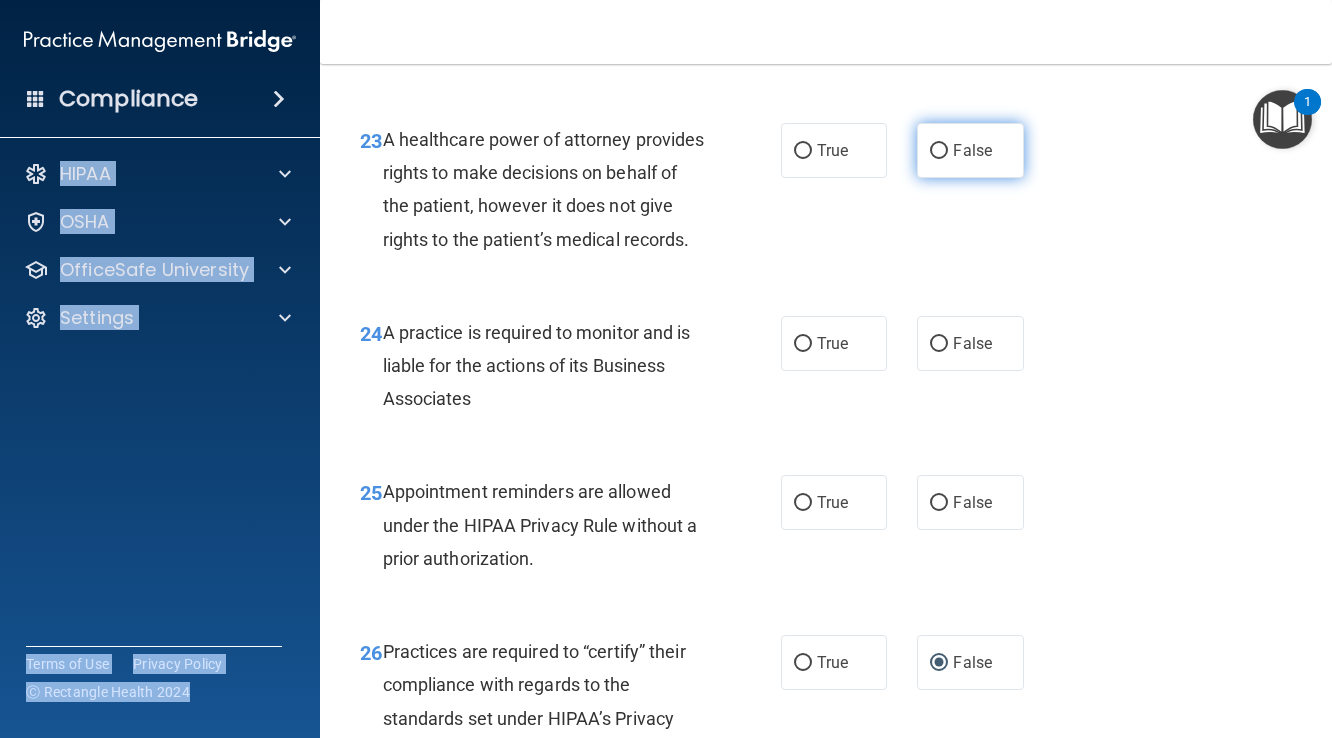 click on "False" at bounding box center (939, 151) 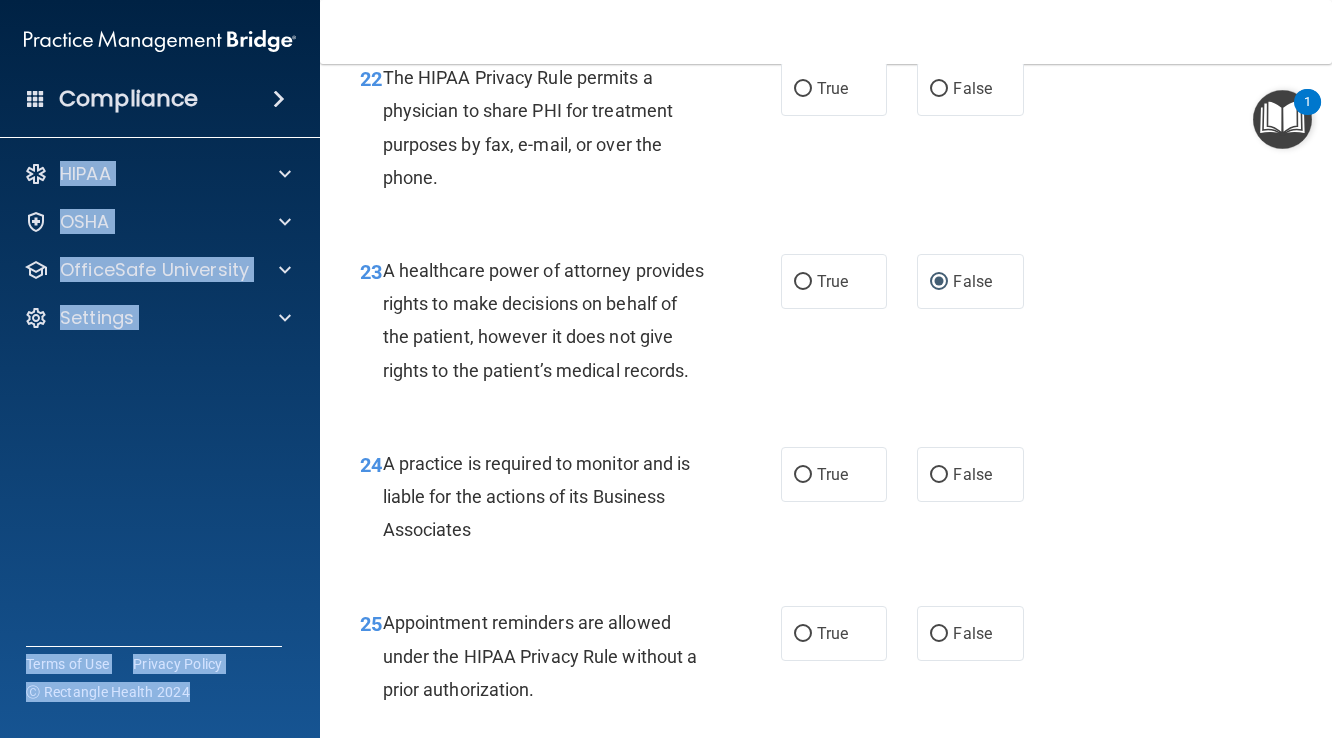 scroll, scrollTop: 4344, scrollLeft: 0, axis: vertical 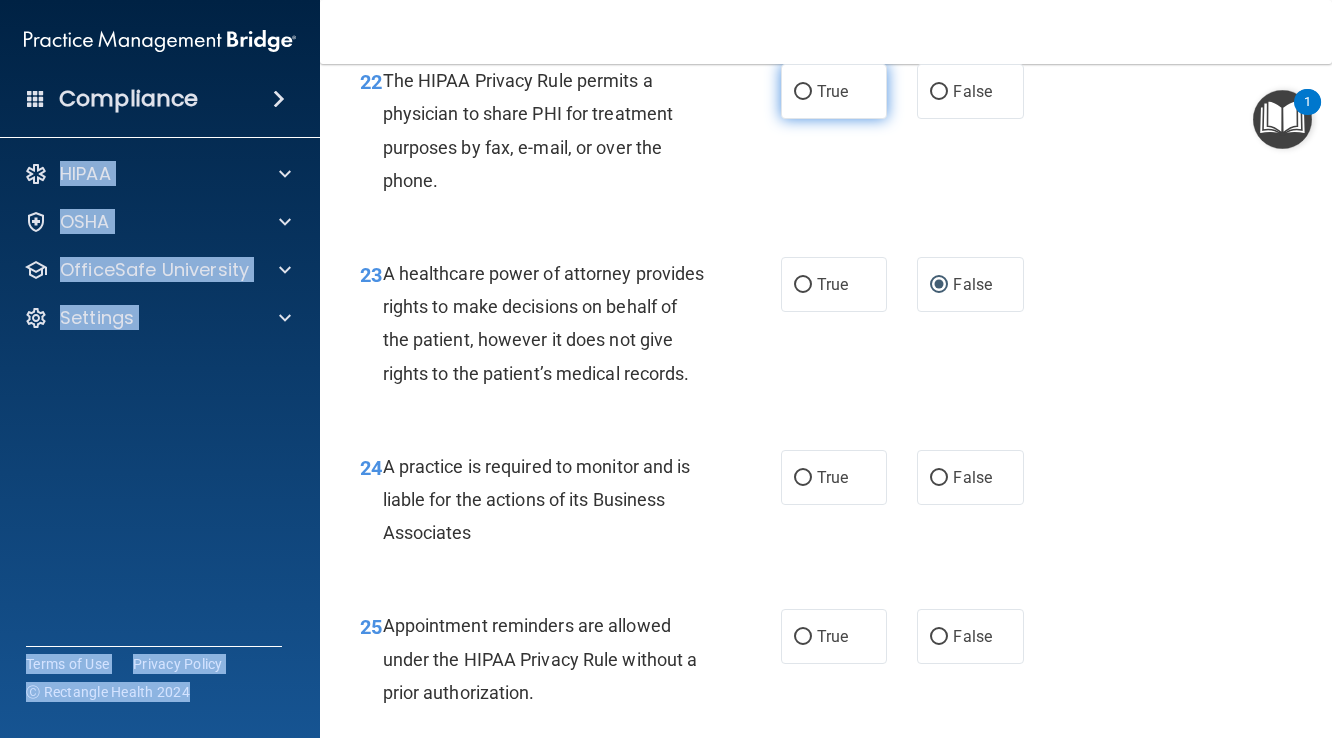 click on "True" at bounding box center [803, 92] 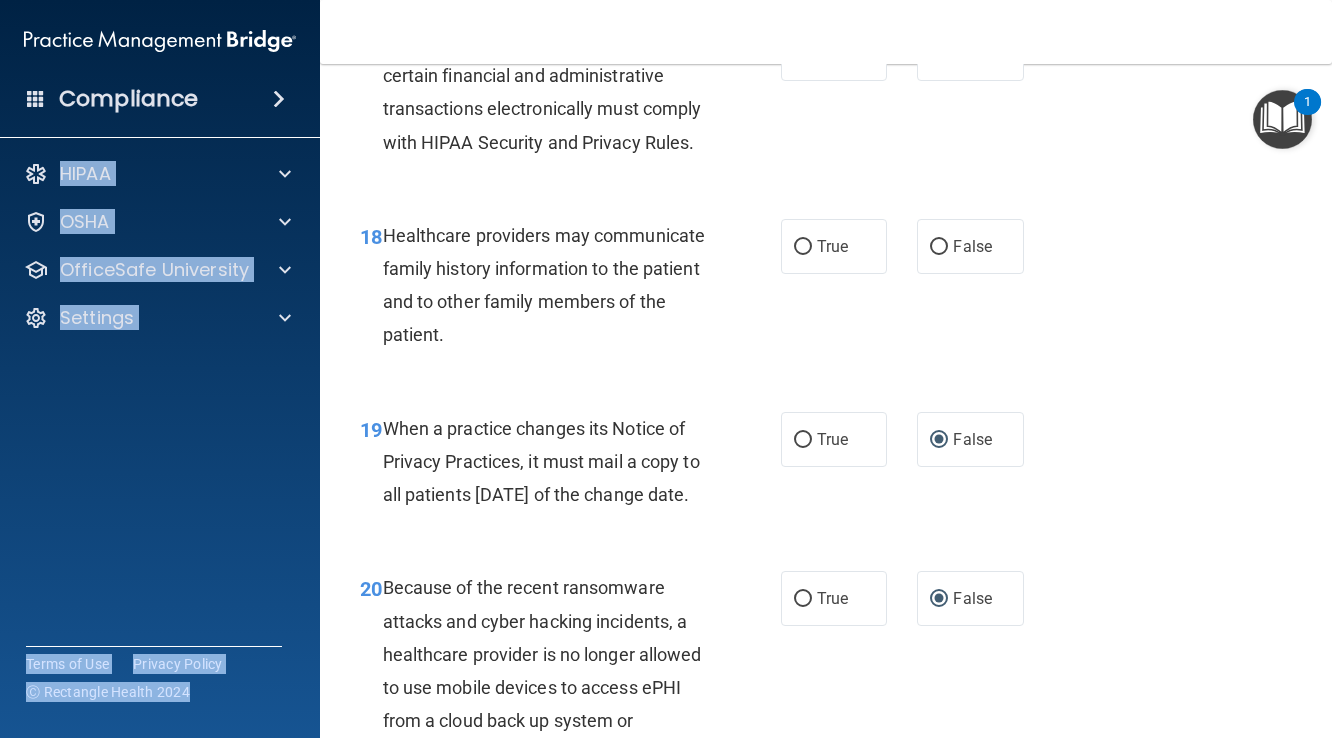 scroll, scrollTop: 3392, scrollLeft: 0, axis: vertical 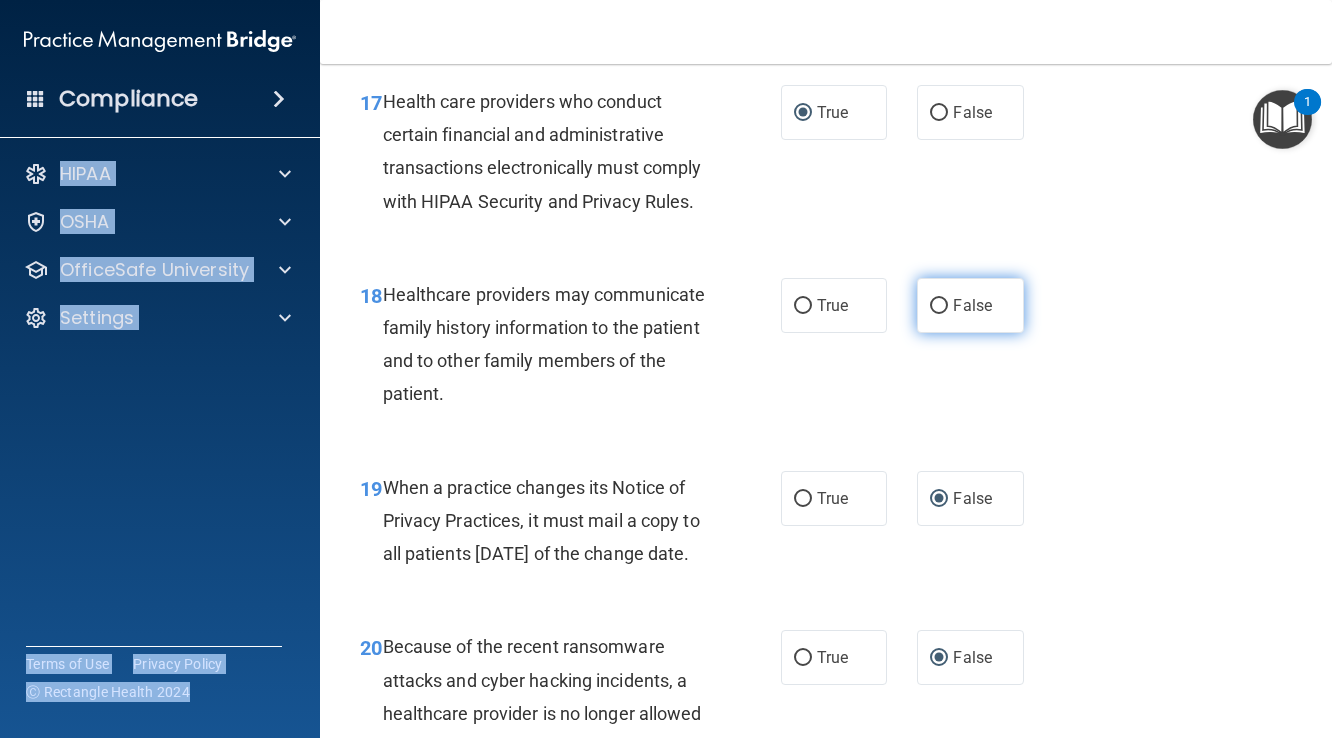 click on "False" at bounding box center [939, 306] 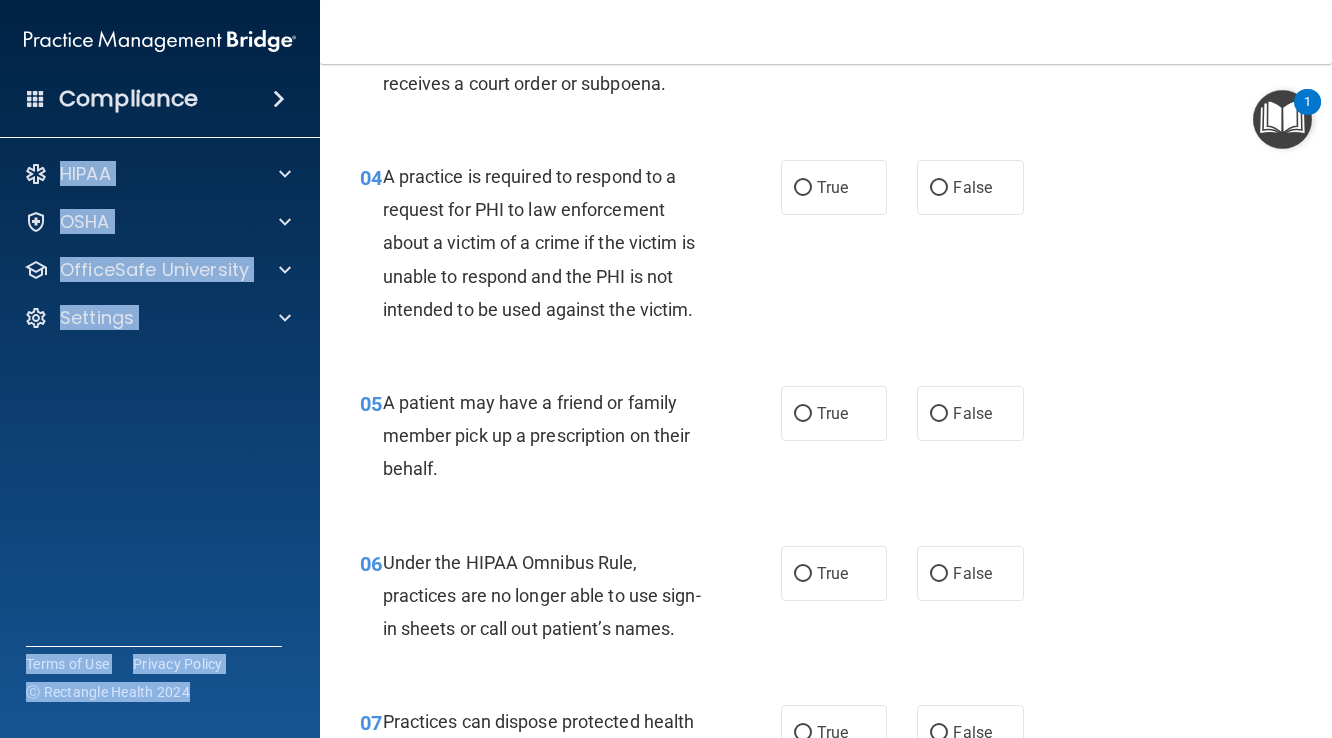 scroll, scrollTop: 721, scrollLeft: 0, axis: vertical 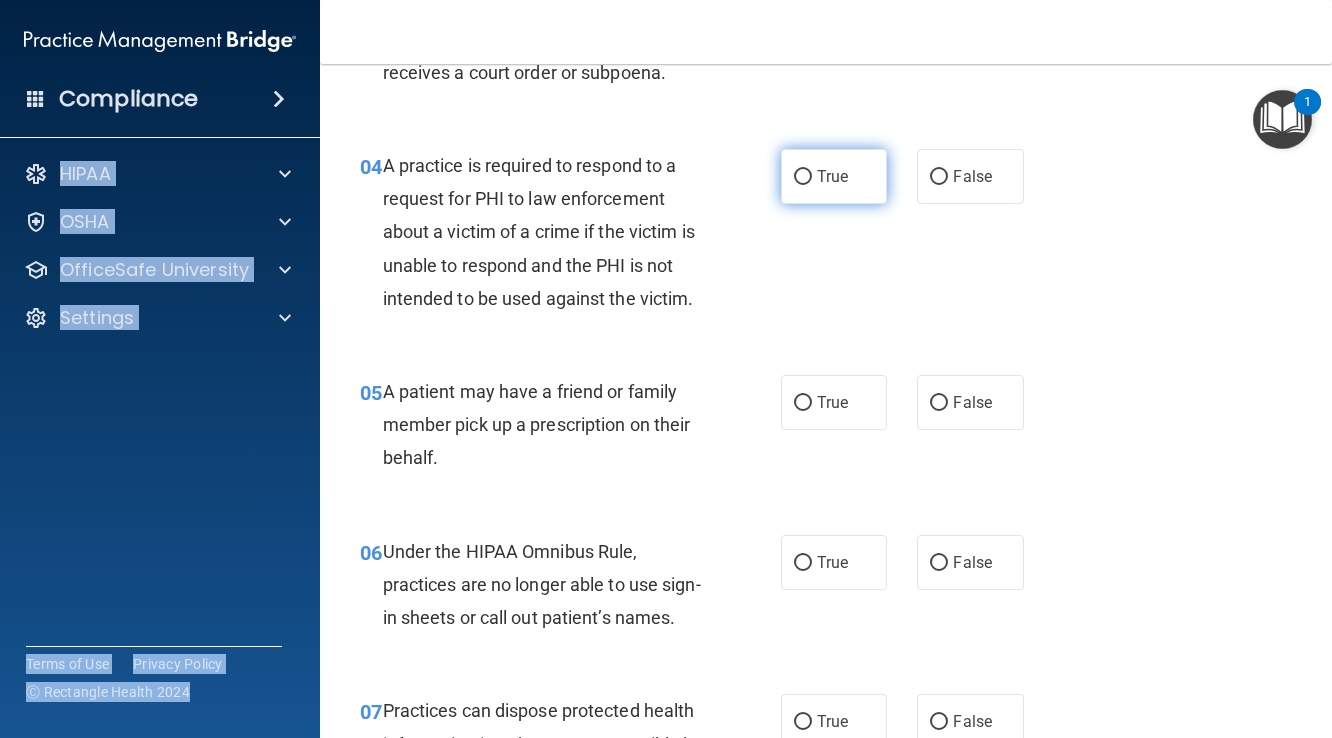 click on "True" at bounding box center [803, 177] 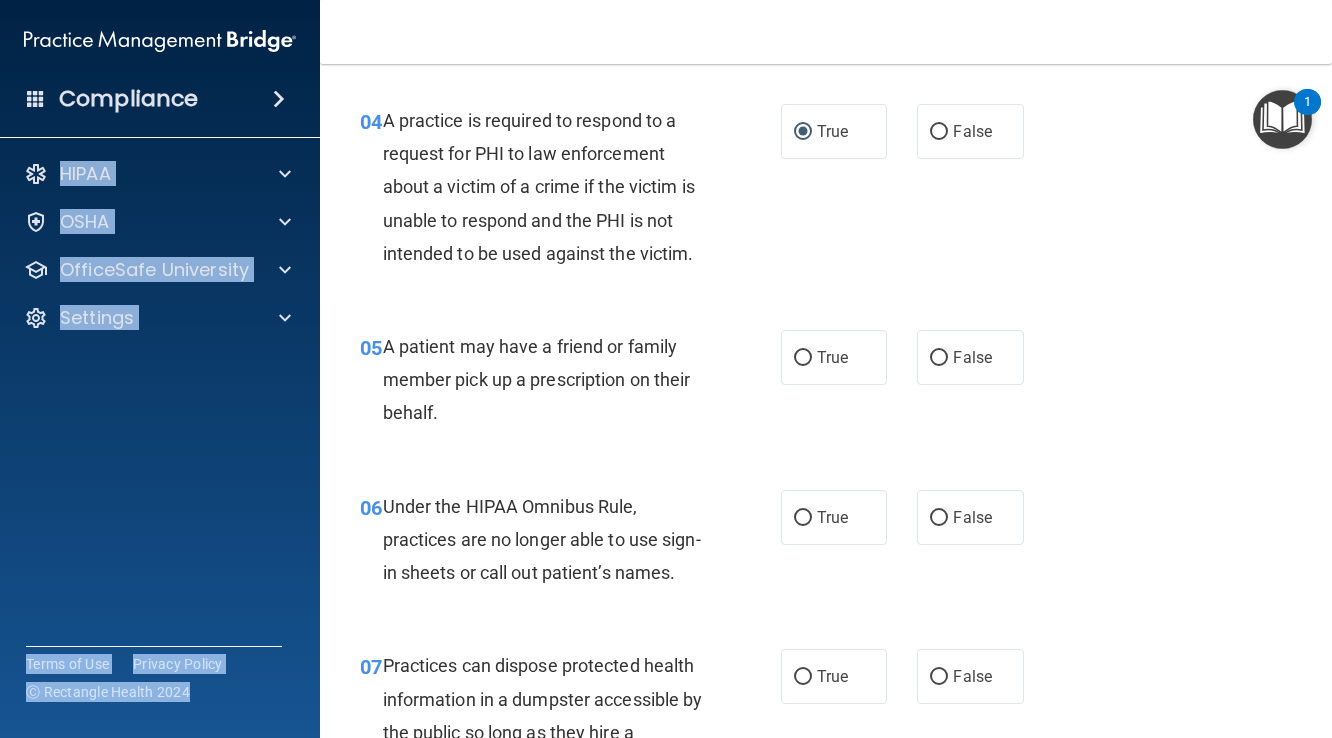 scroll, scrollTop: 787, scrollLeft: 0, axis: vertical 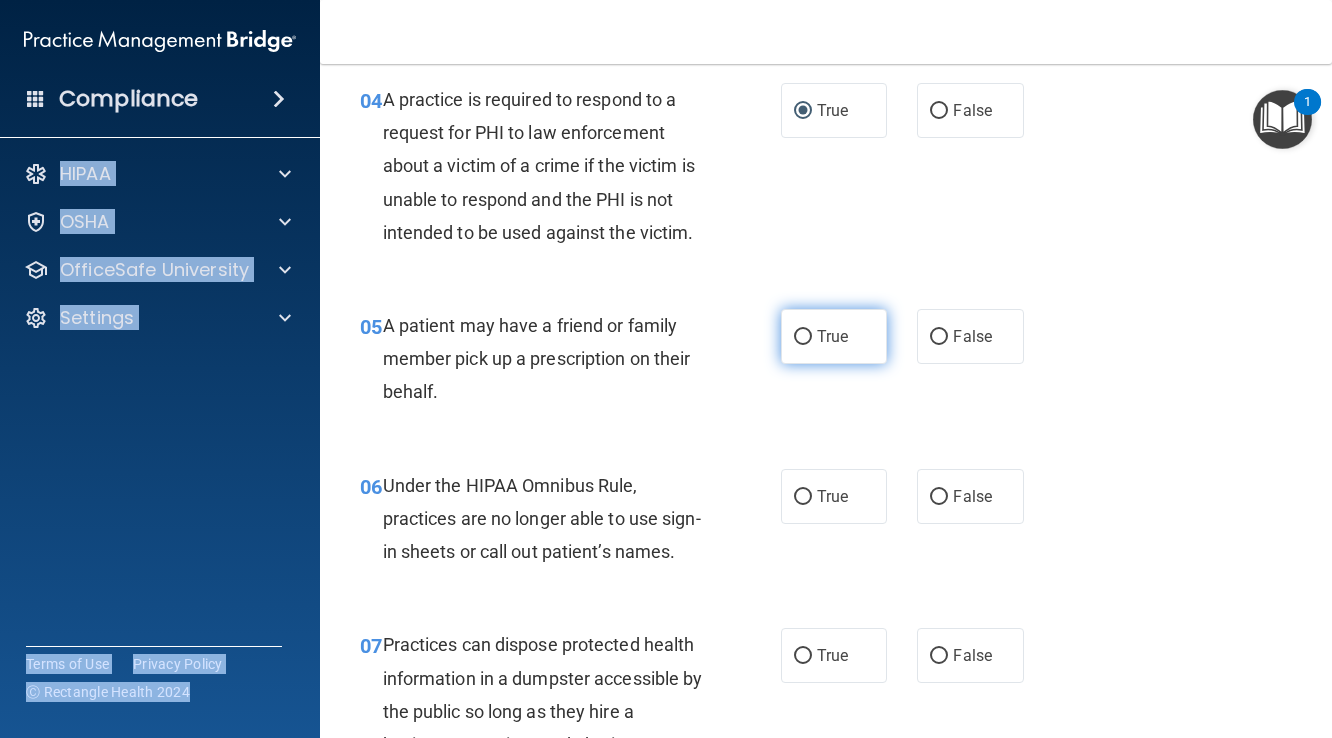 click on "True" at bounding box center [803, 337] 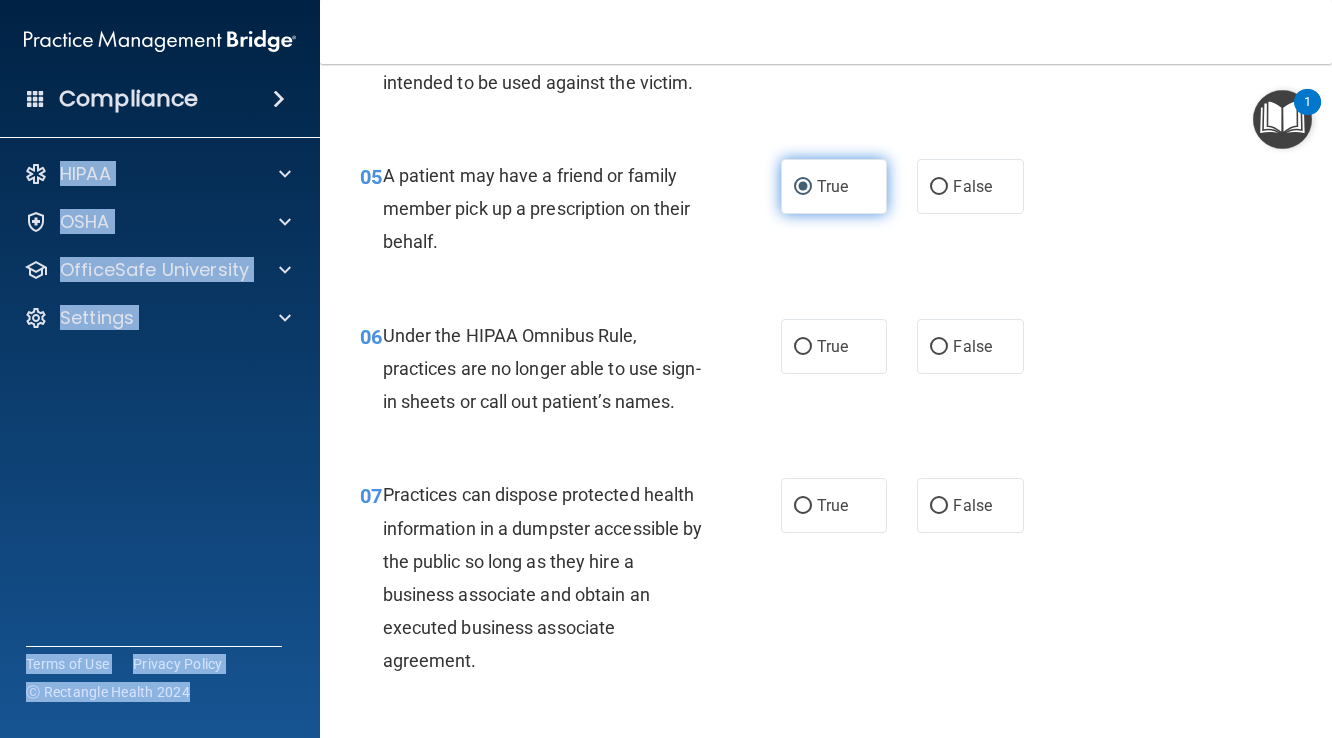 scroll, scrollTop: 959, scrollLeft: 0, axis: vertical 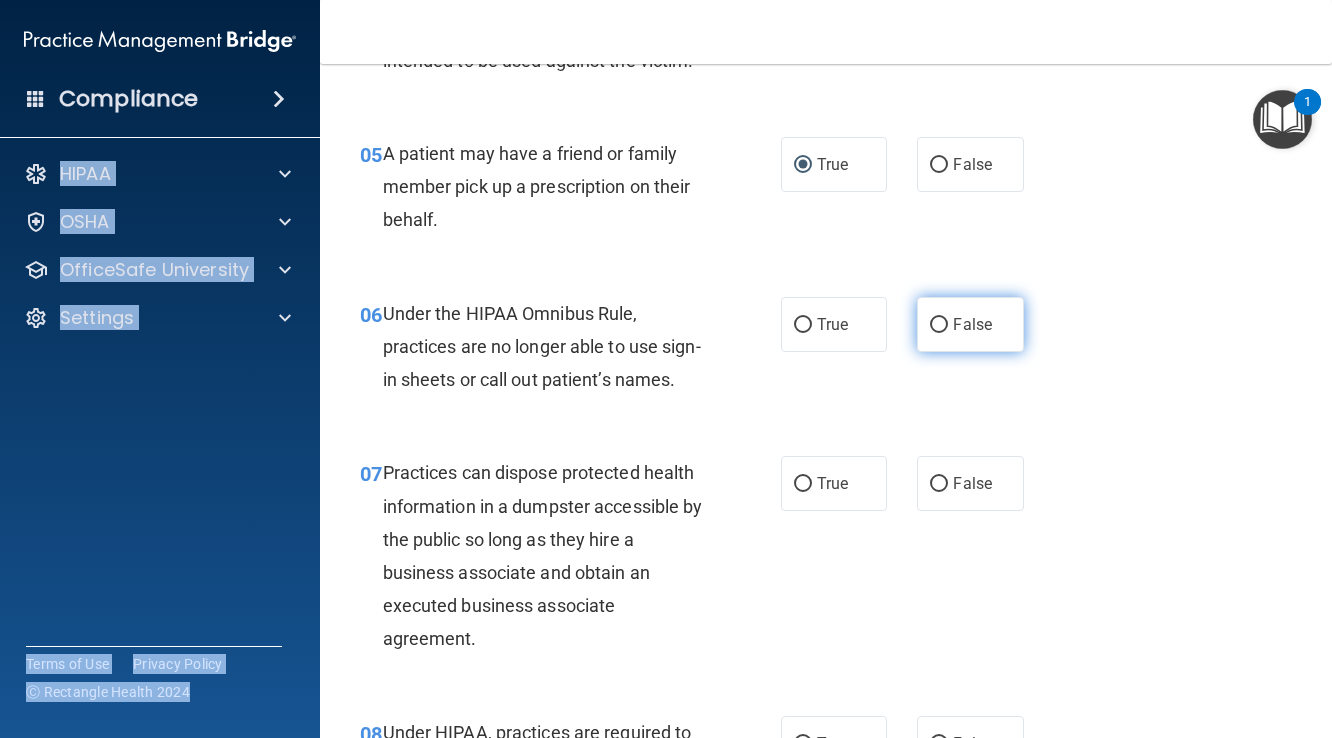 click on "False" at bounding box center [939, 325] 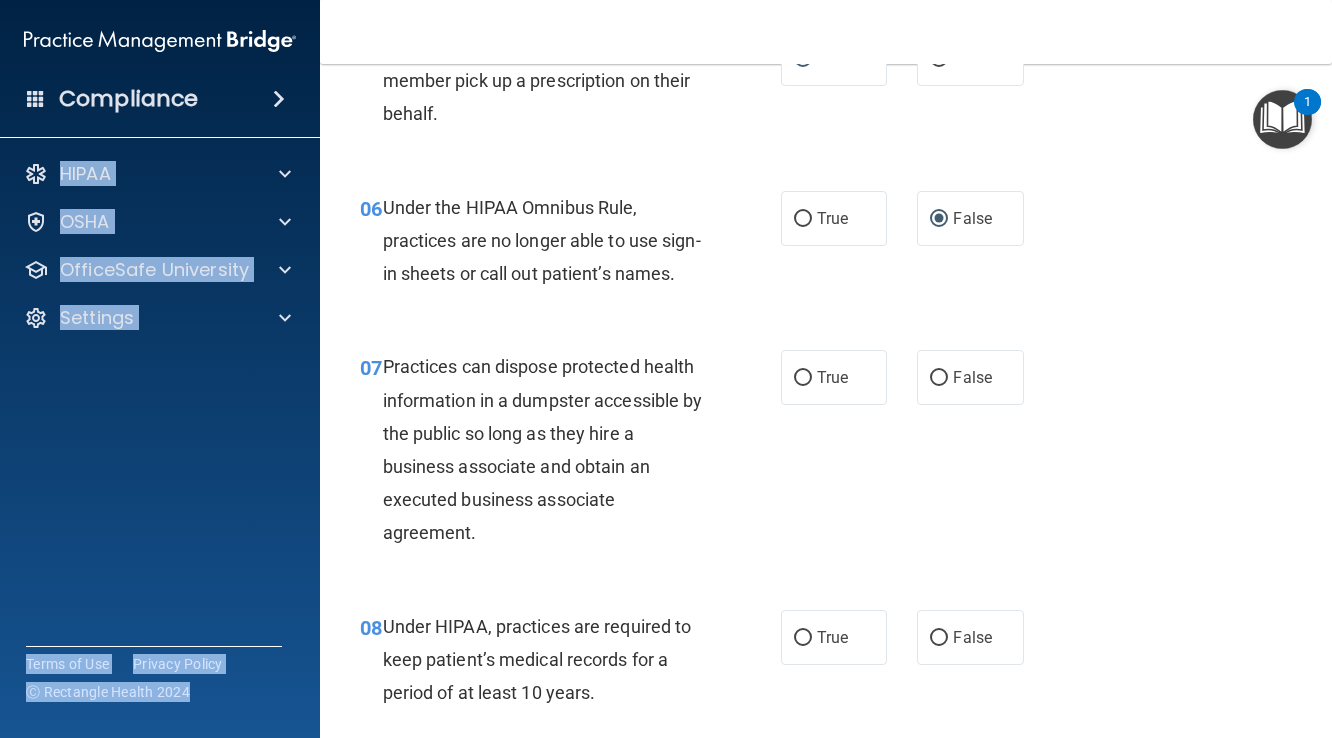 scroll, scrollTop: 1077, scrollLeft: 0, axis: vertical 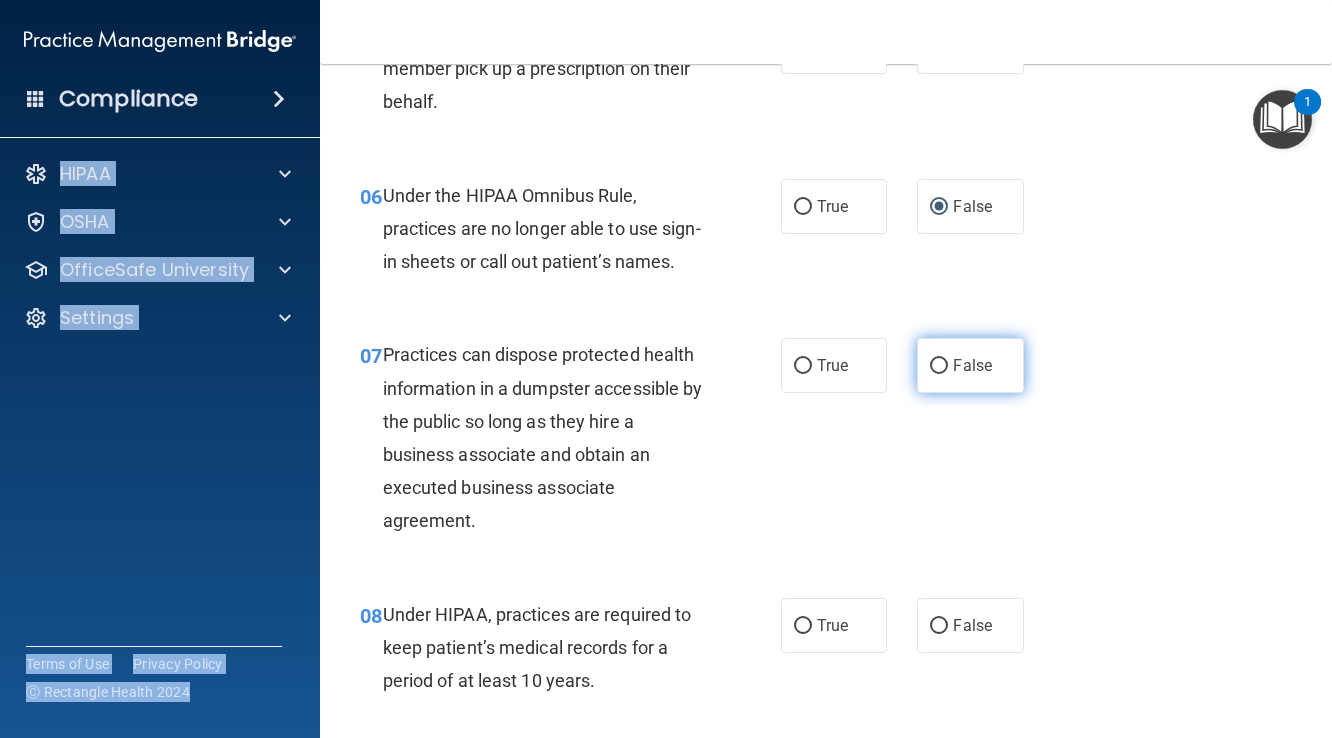 click on "False" at bounding box center (939, 366) 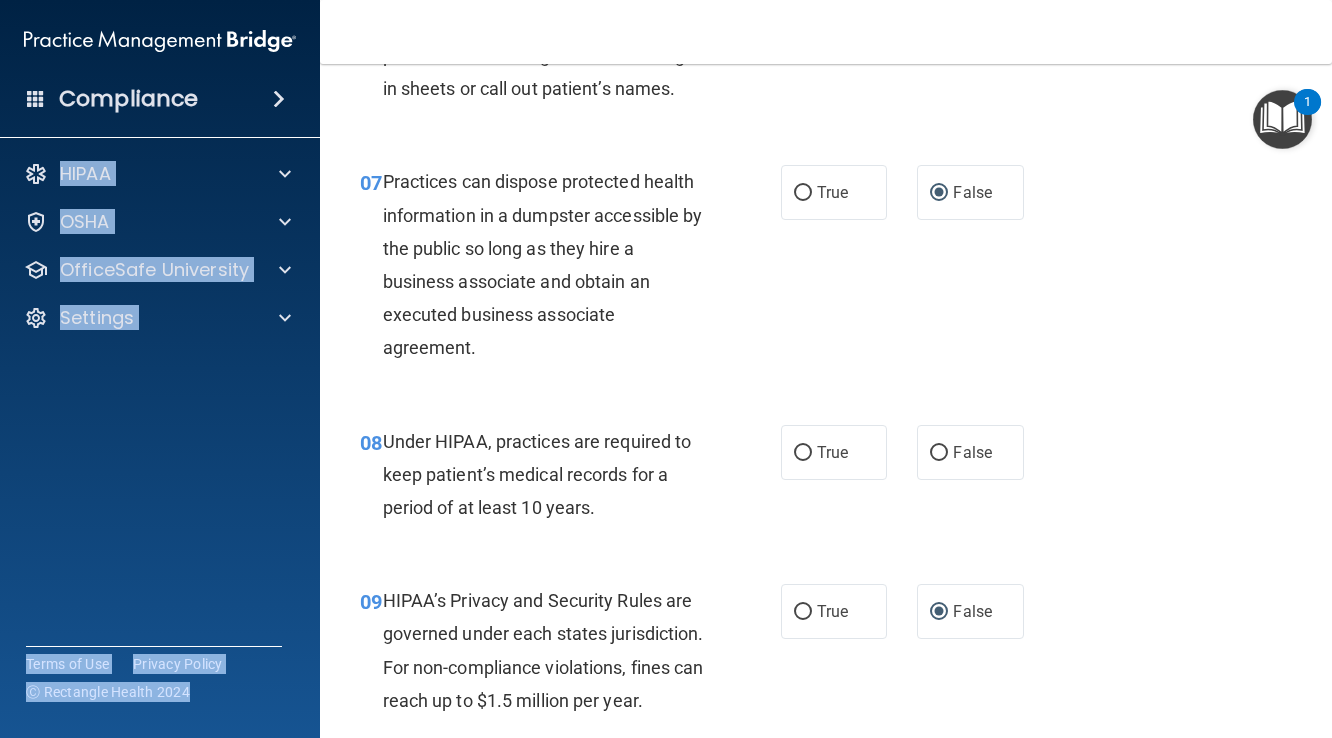 scroll, scrollTop: 1252, scrollLeft: 0, axis: vertical 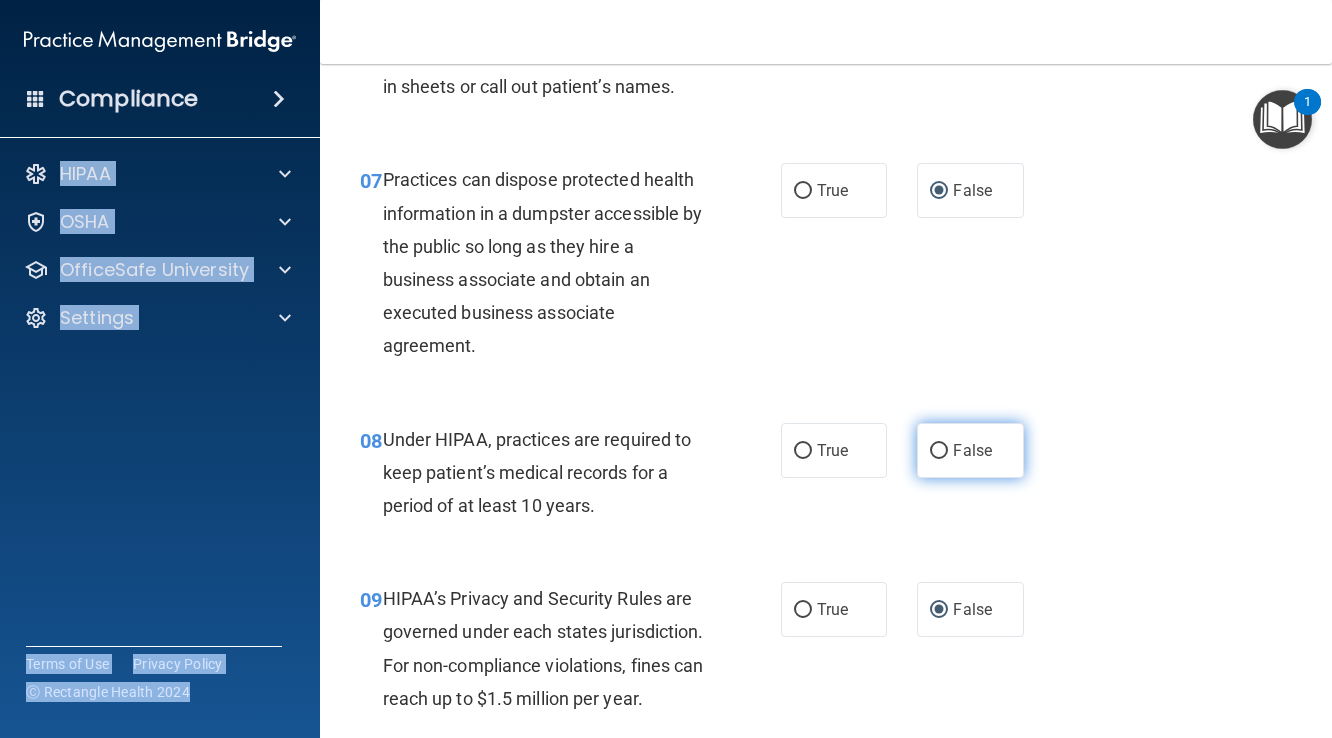 click on "False" at bounding box center [939, 451] 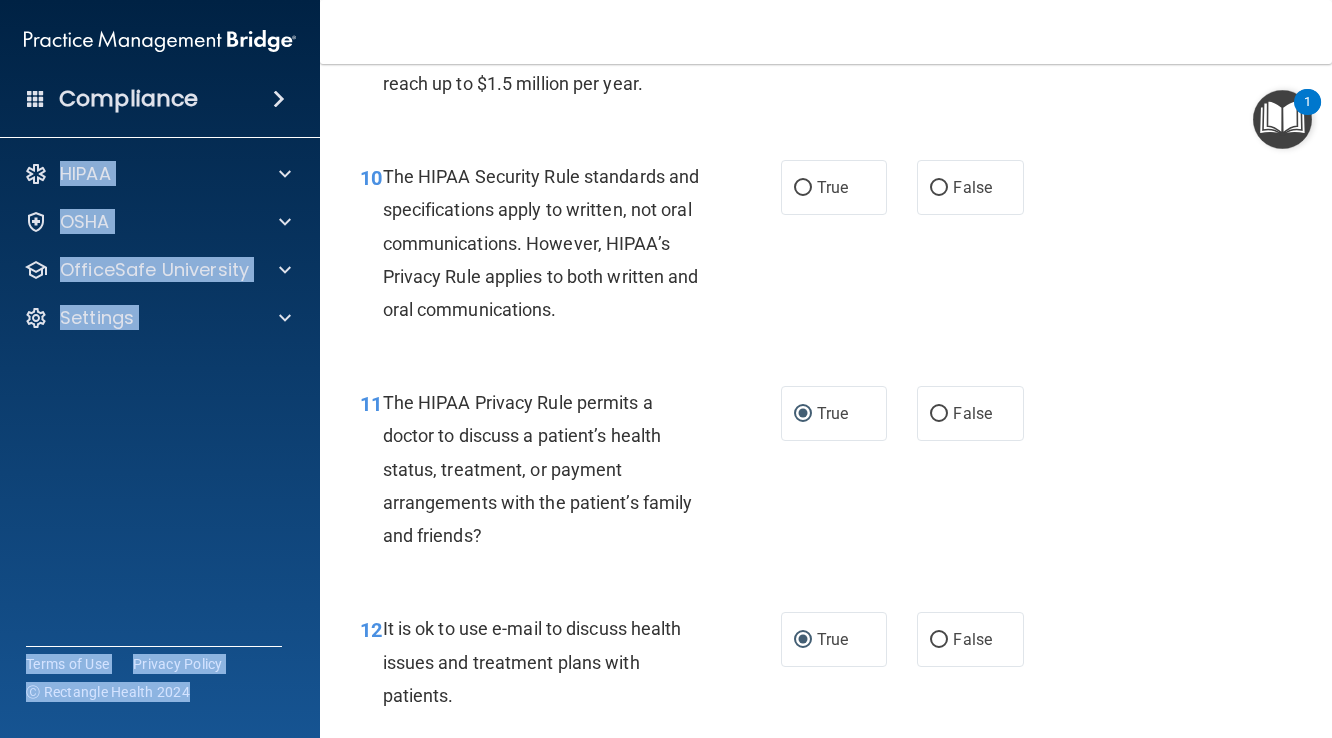 scroll, scrollTop: 1898, scrollLeft: 0, axis: vertical 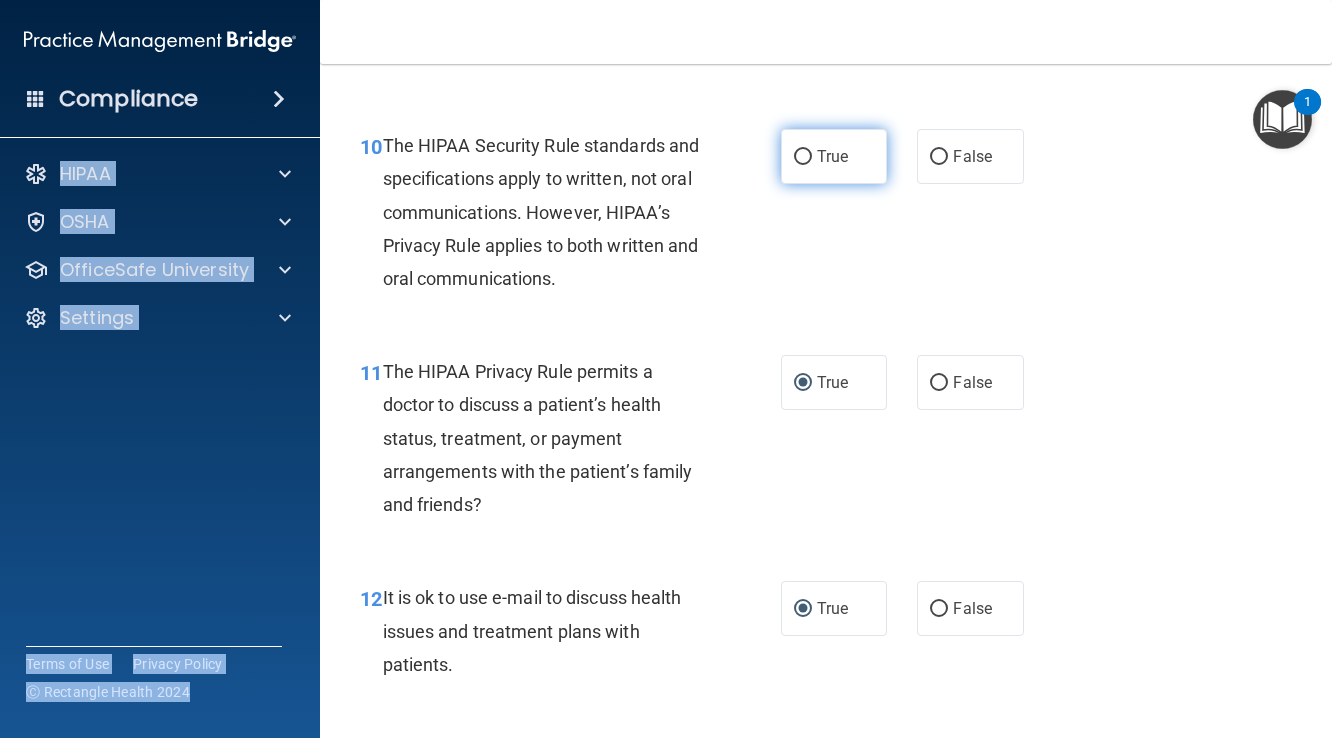 click on "True" at bounding box center (803, 157) 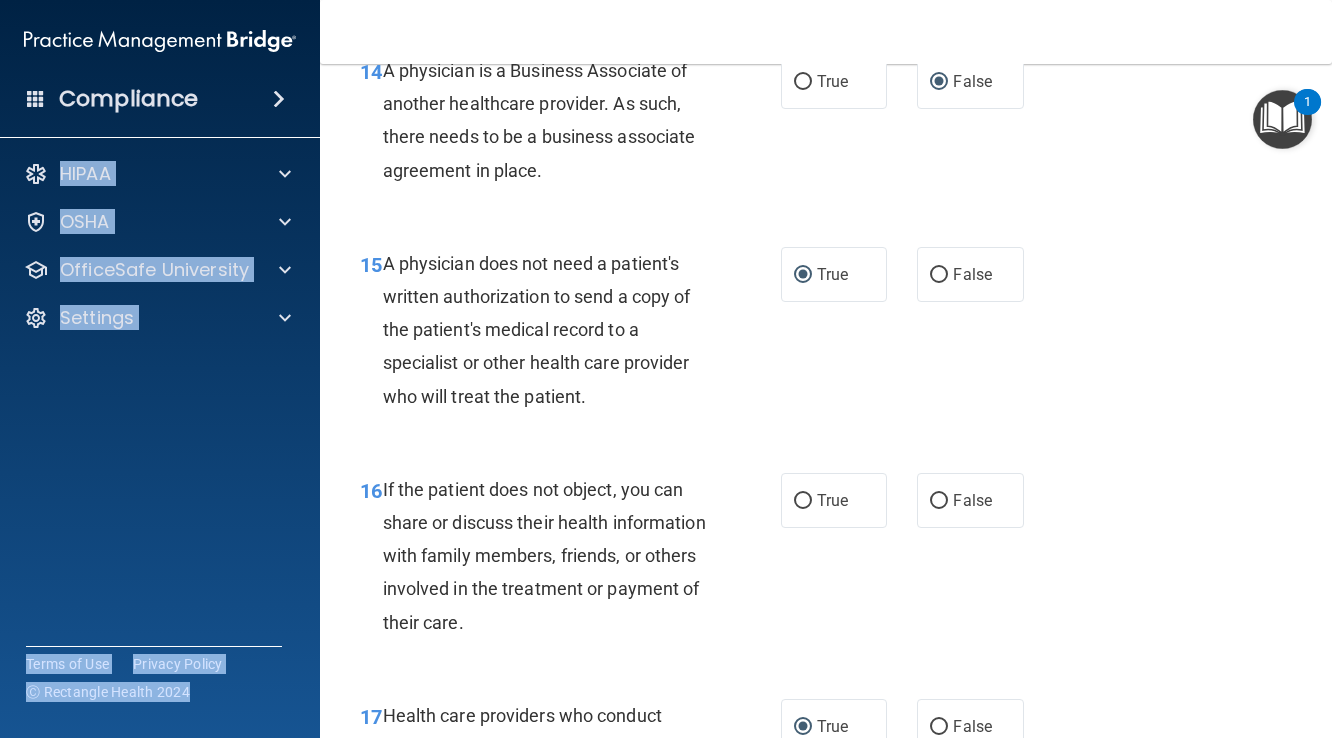 scroll, scrollTop: 2795, scrollLeft: 0, axis: vertical 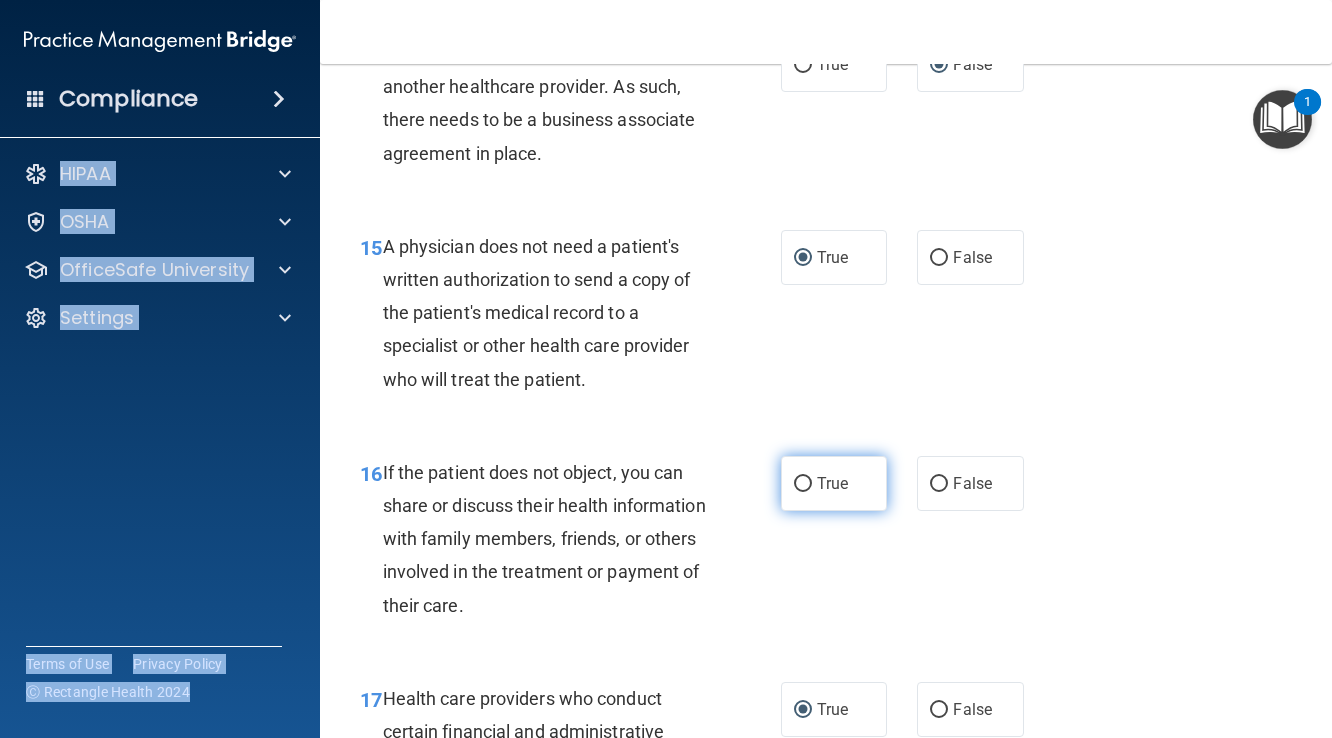click on "True" at bounding box center [803, 484] 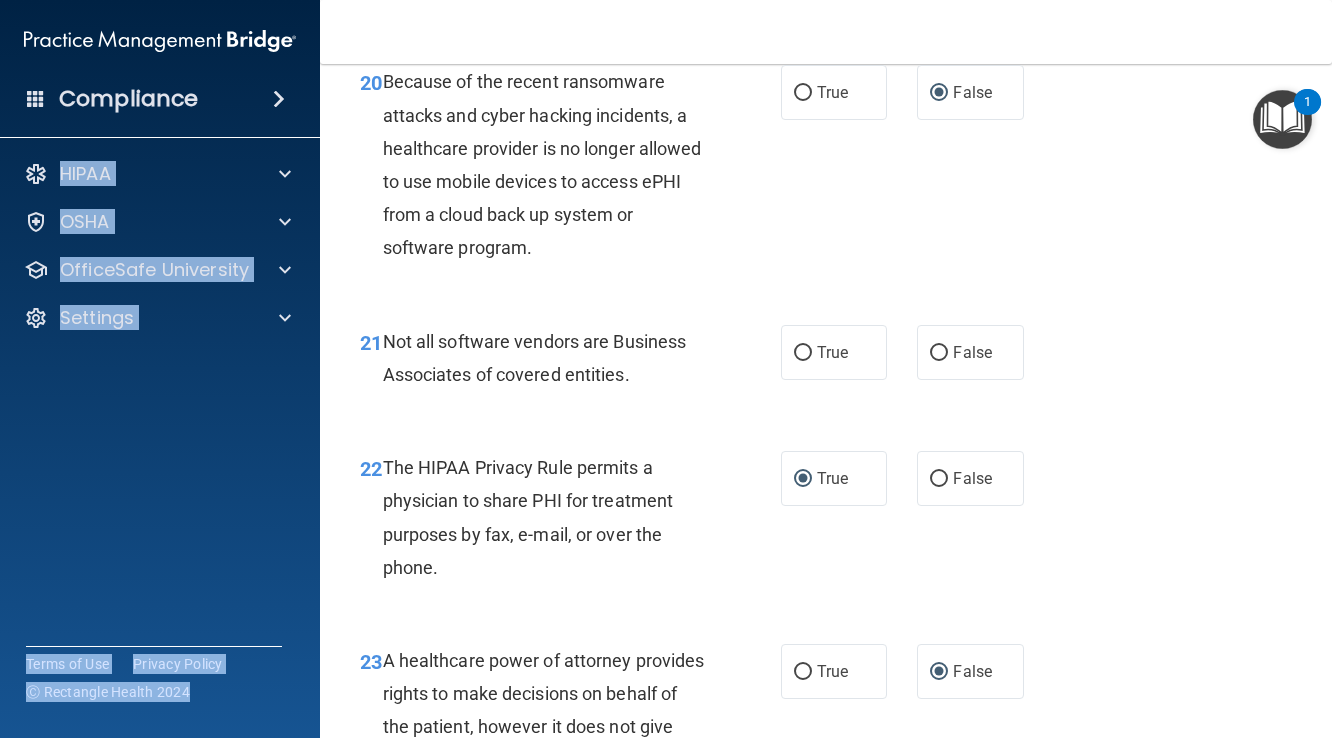 scroll, scrollTop: 3979, scrollLeft: 0, axis: vertical 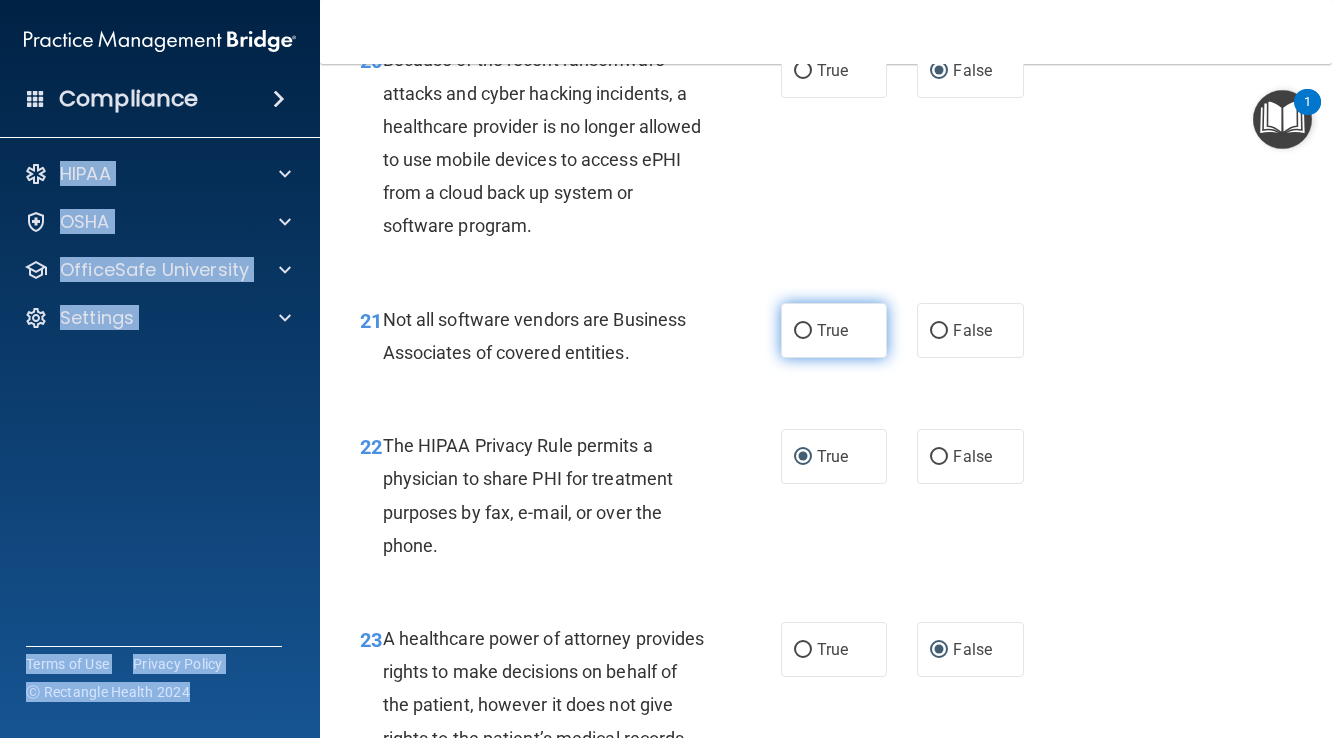 click on "True" at bounding box center (803, 331) 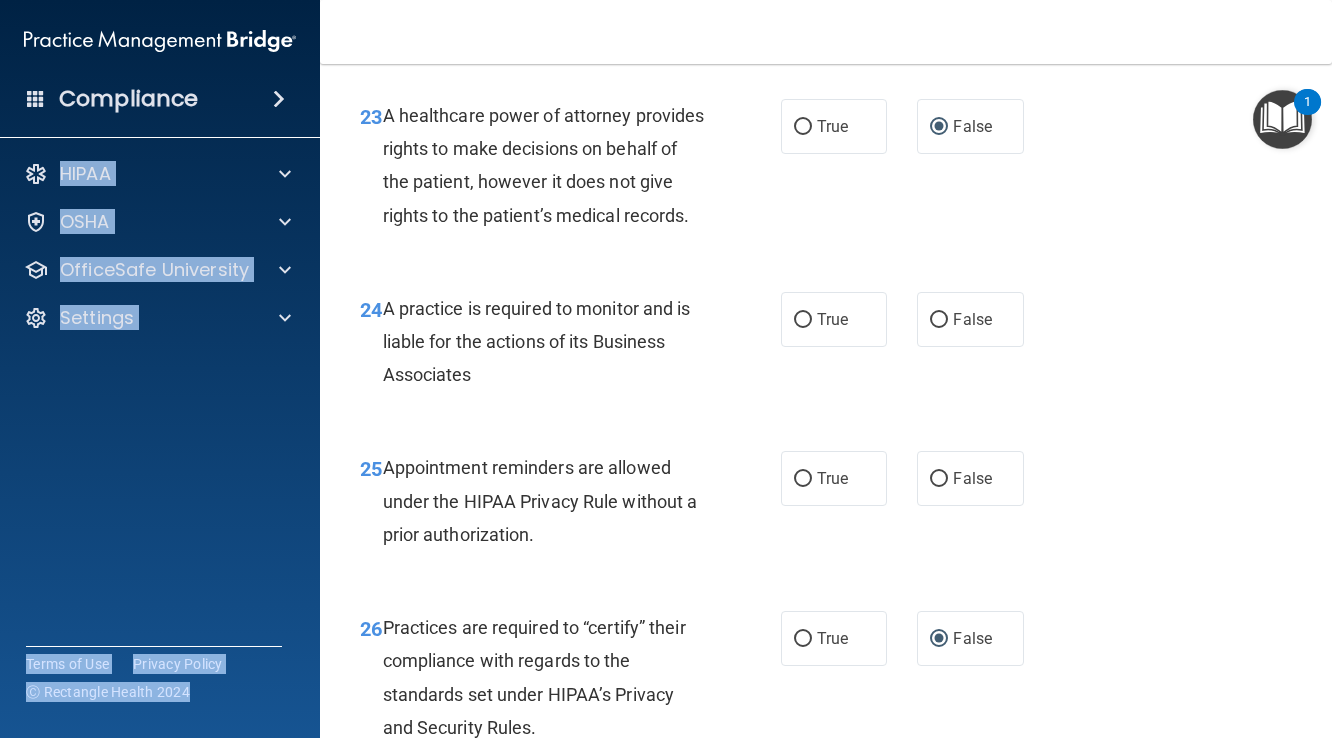 scroll, scrollTop: 4510, scrollLeft: 0, axis: vertical 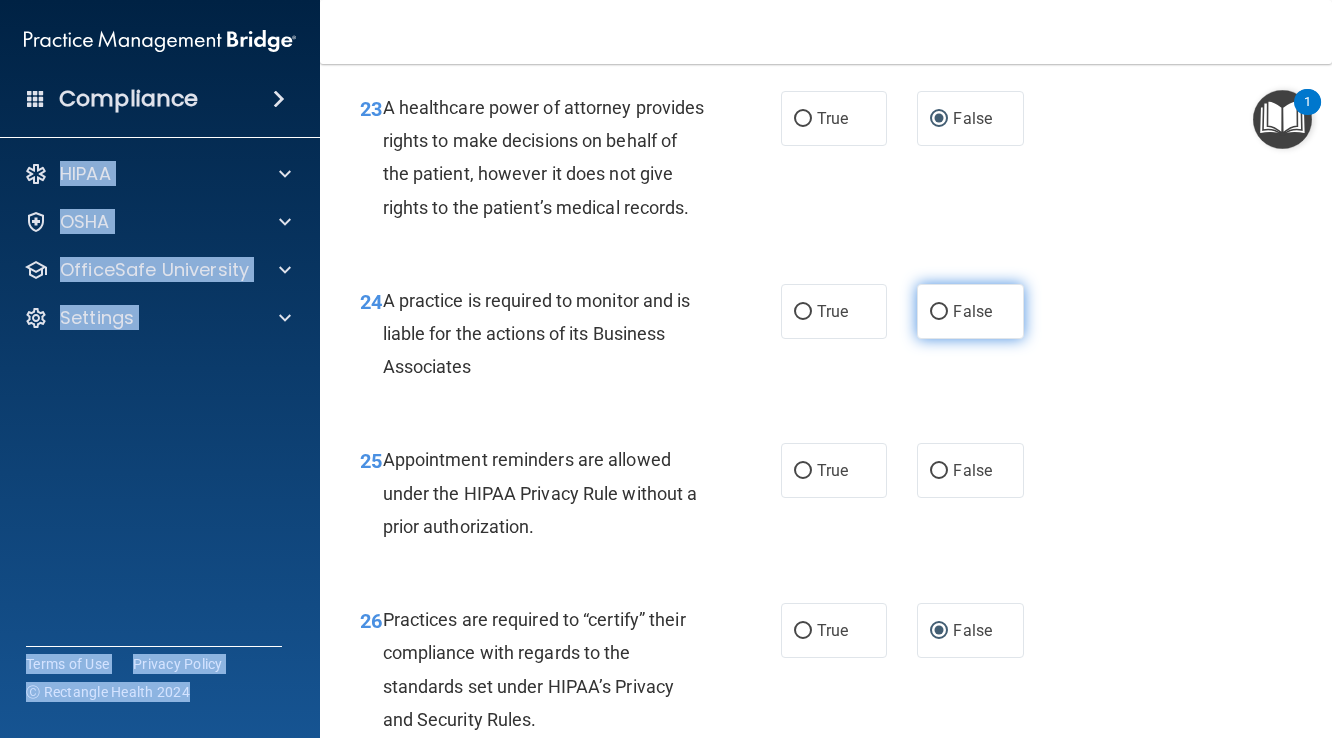 click on "False" at bounding box center (939, 312) 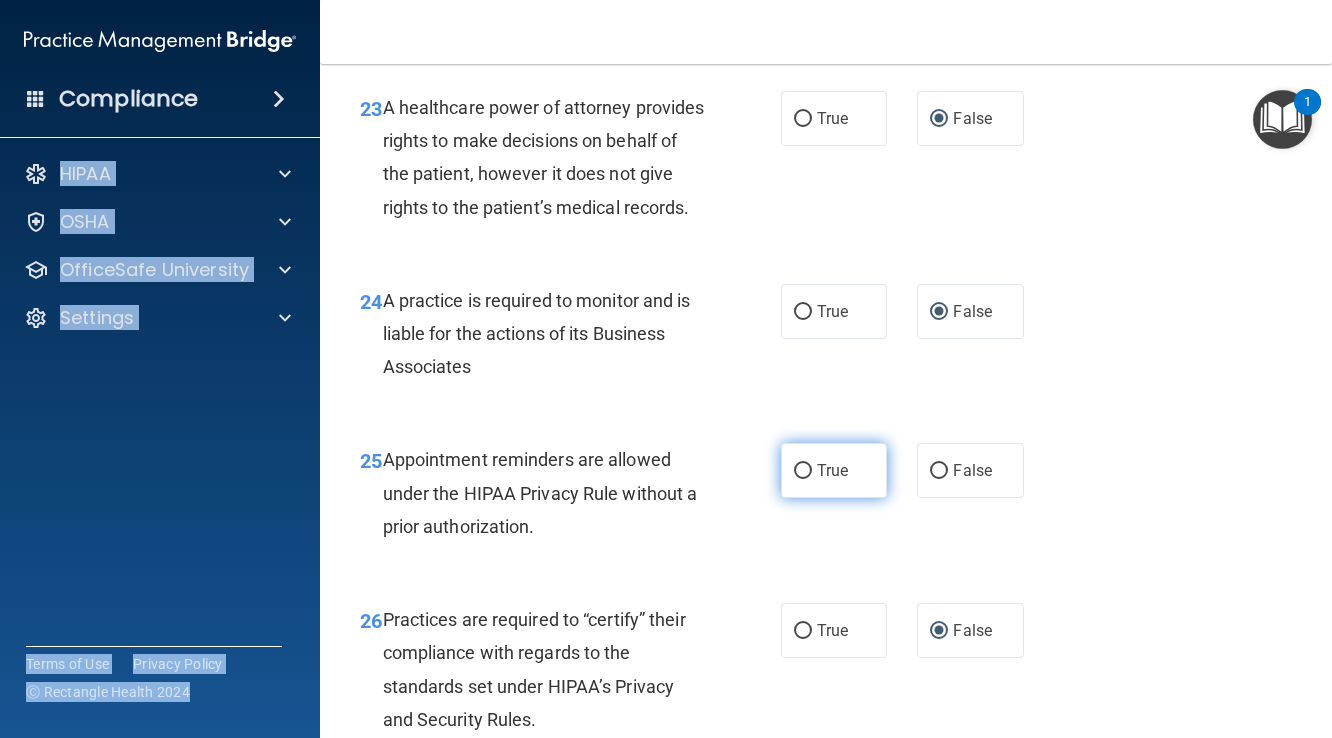 click on "True" at bounding box center [803, 471] 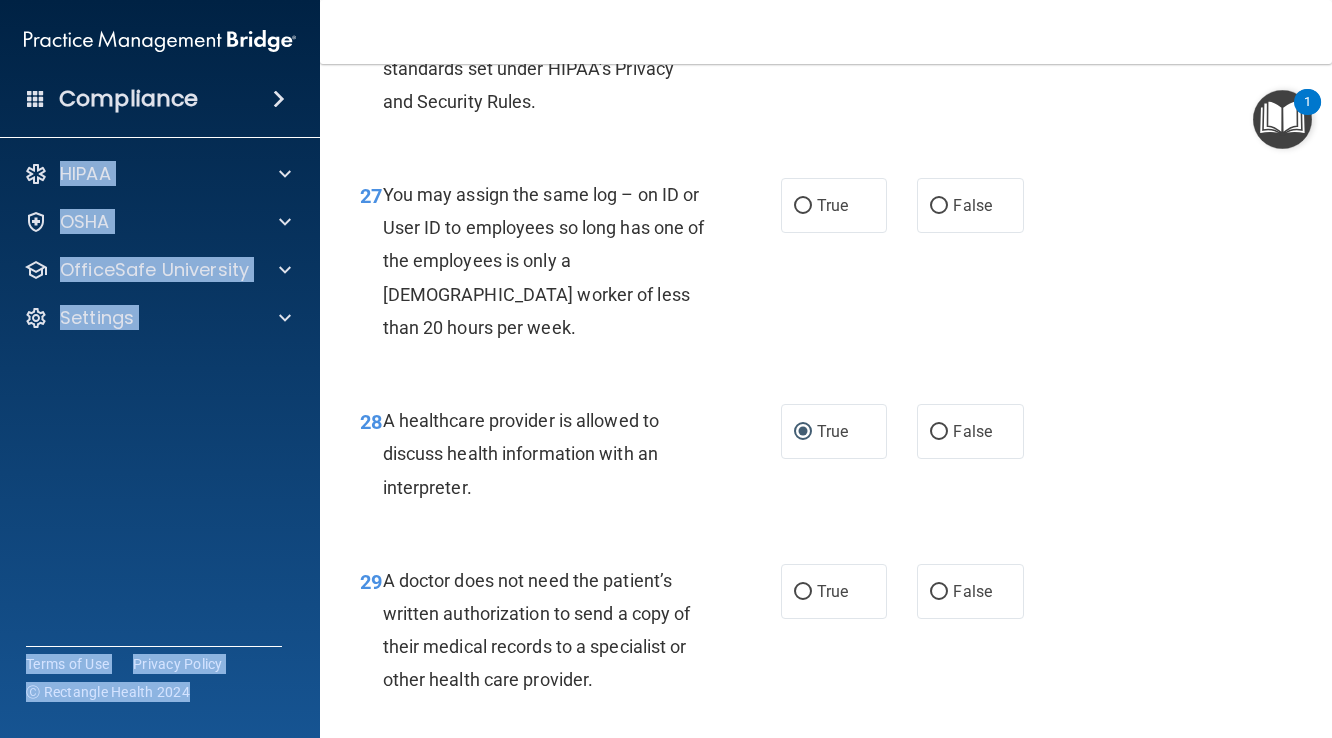 scroll, scrollTop: 5132, scrollLeft: 0, axis: vertical 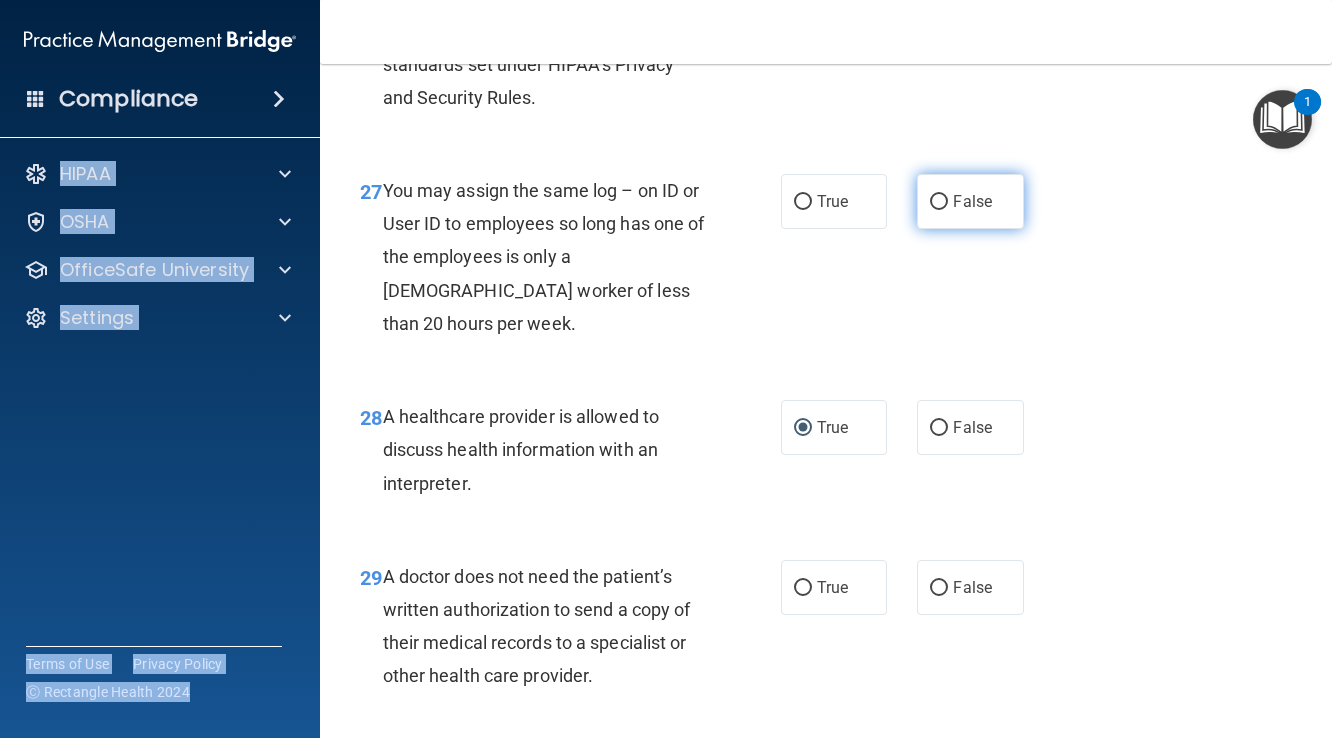 click on "False" at bounding box center (939, 202) 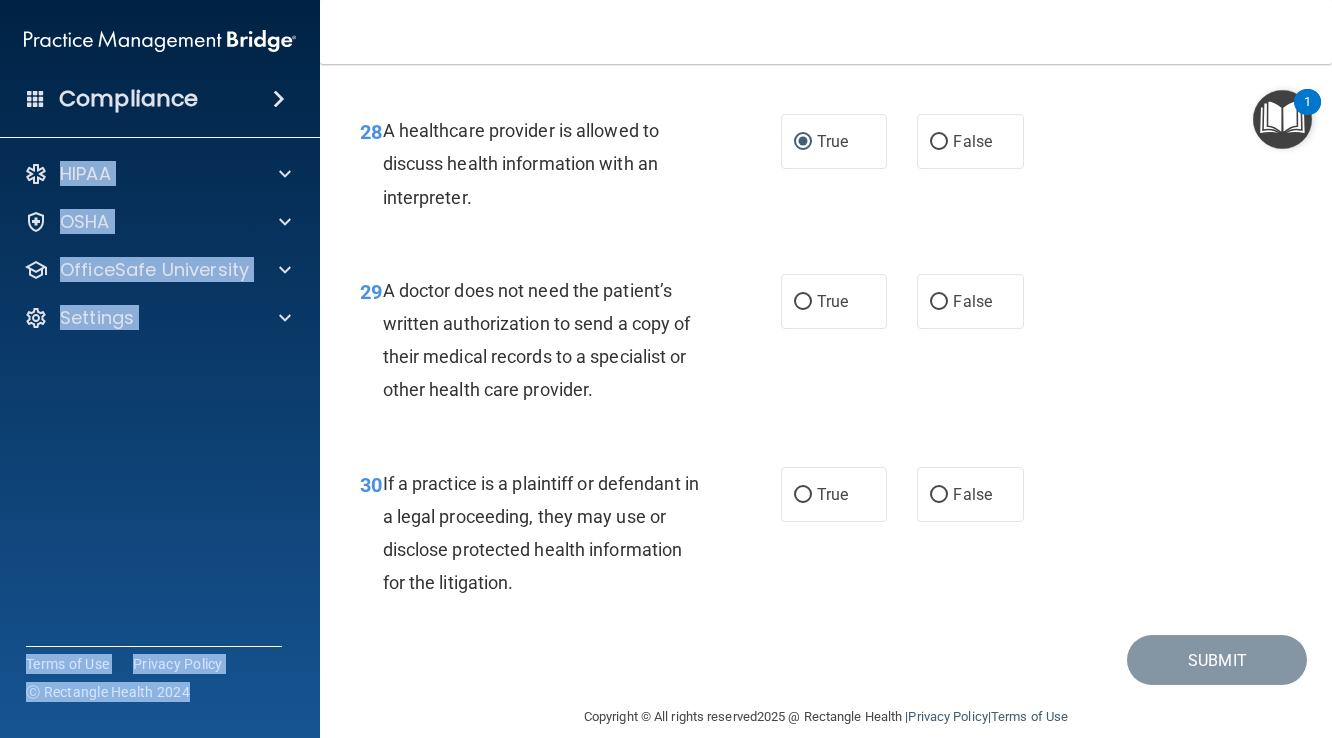 scroll, scrollTop: 5417, scrollLeft: 0, axis: vertical 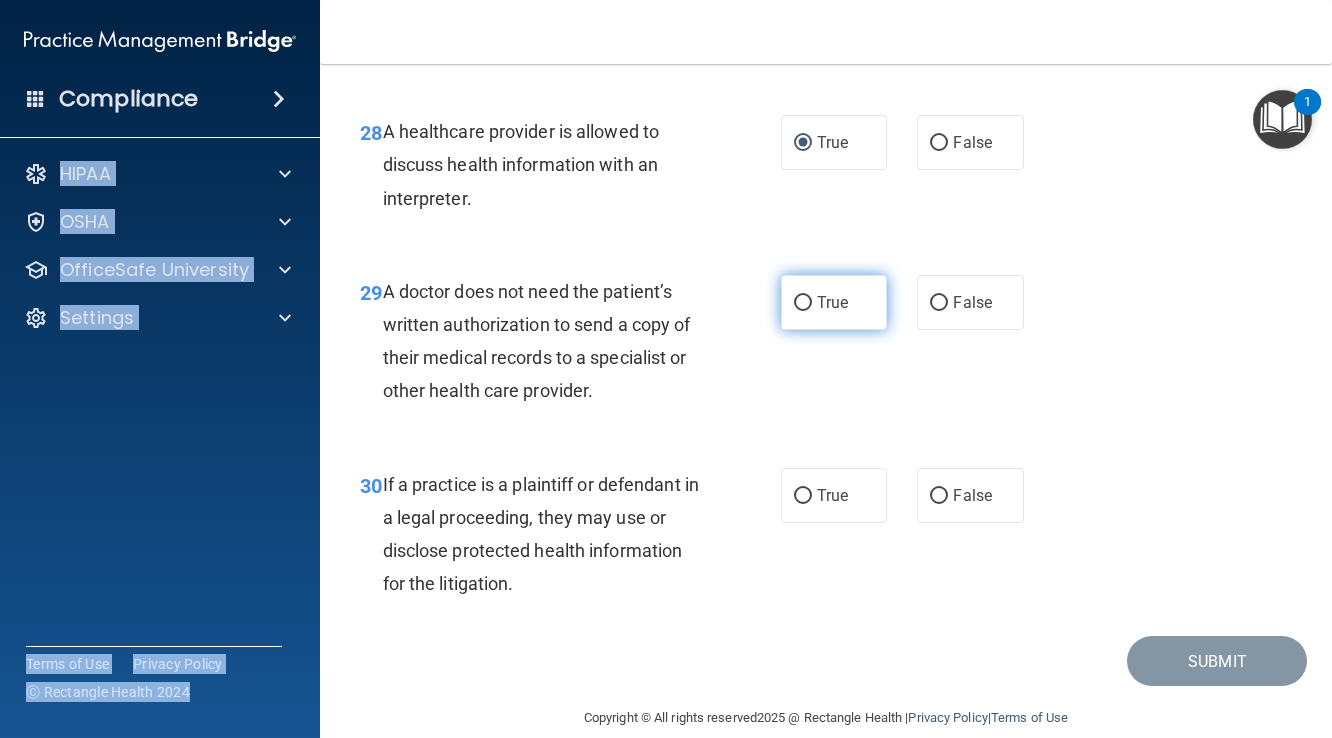 click on "True" at bounding box center [803, 303] 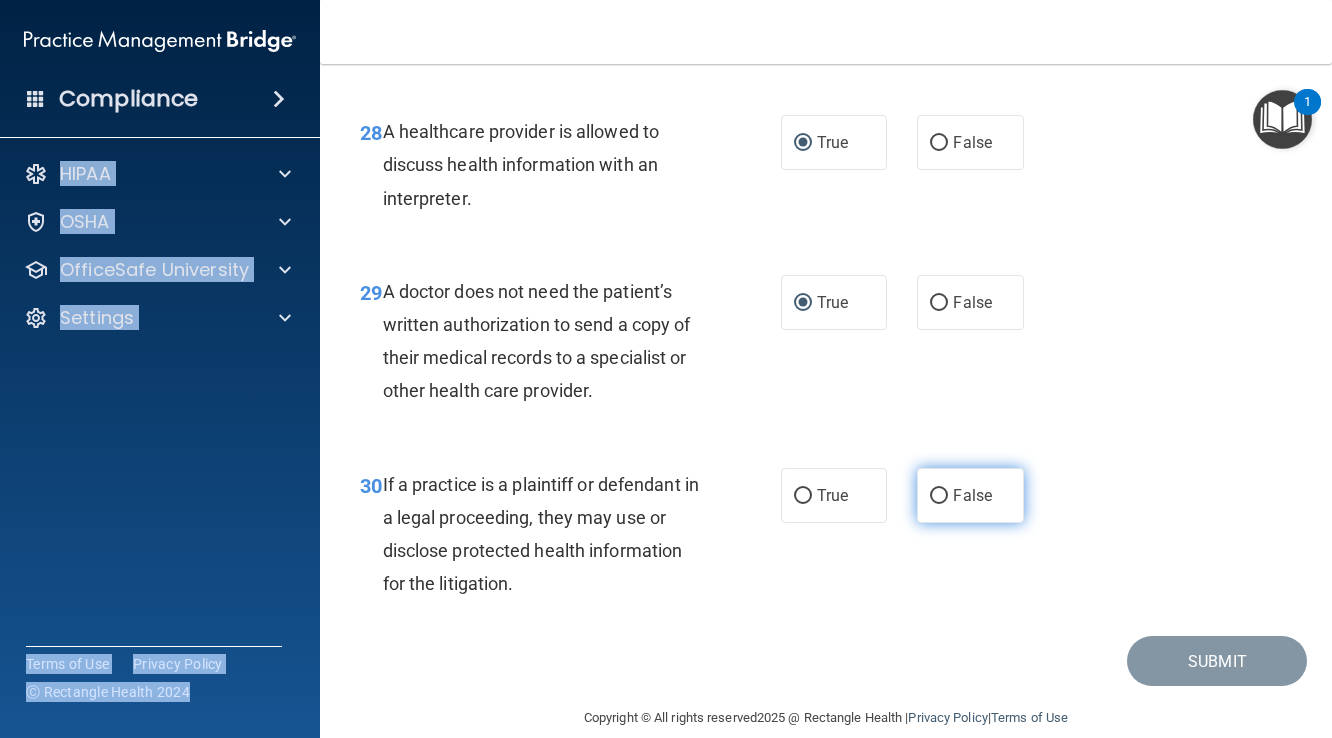 click on "False" at bounding box center [939, 496] 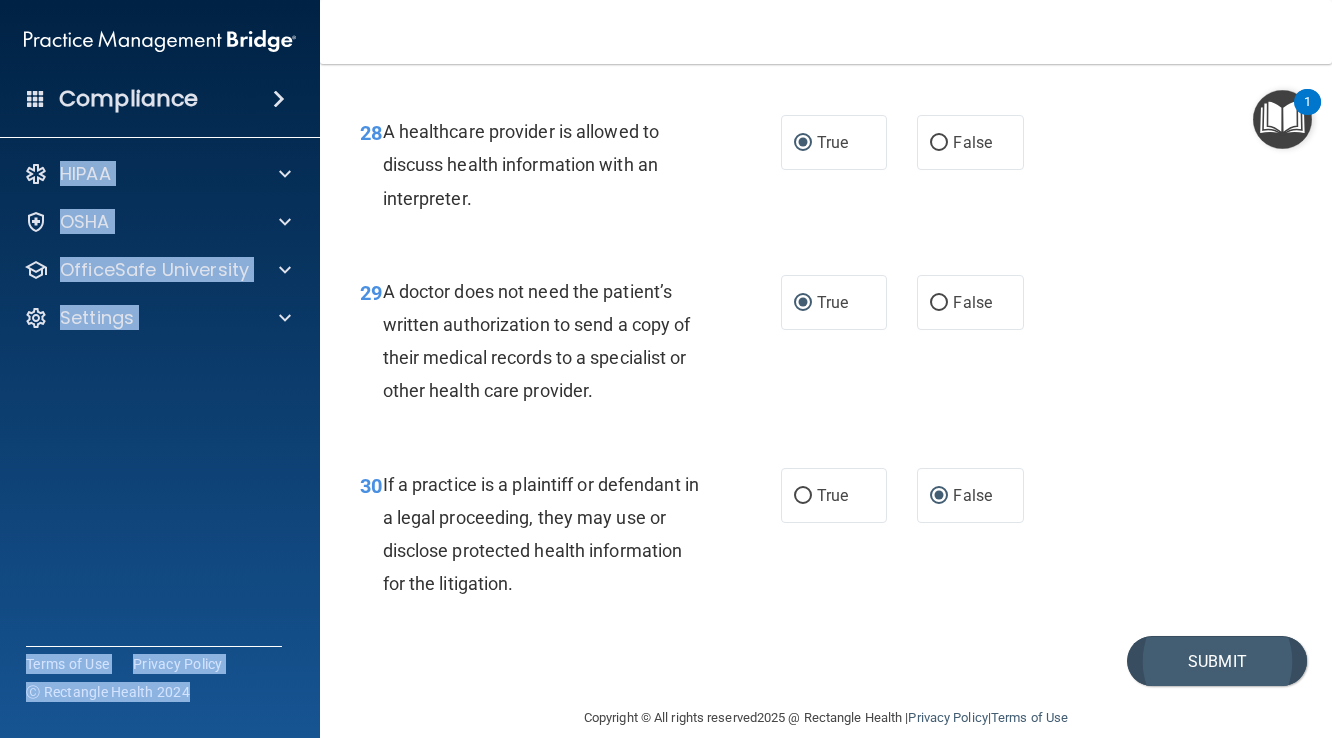 click on "Submit" at bounding box center (1217, 661) 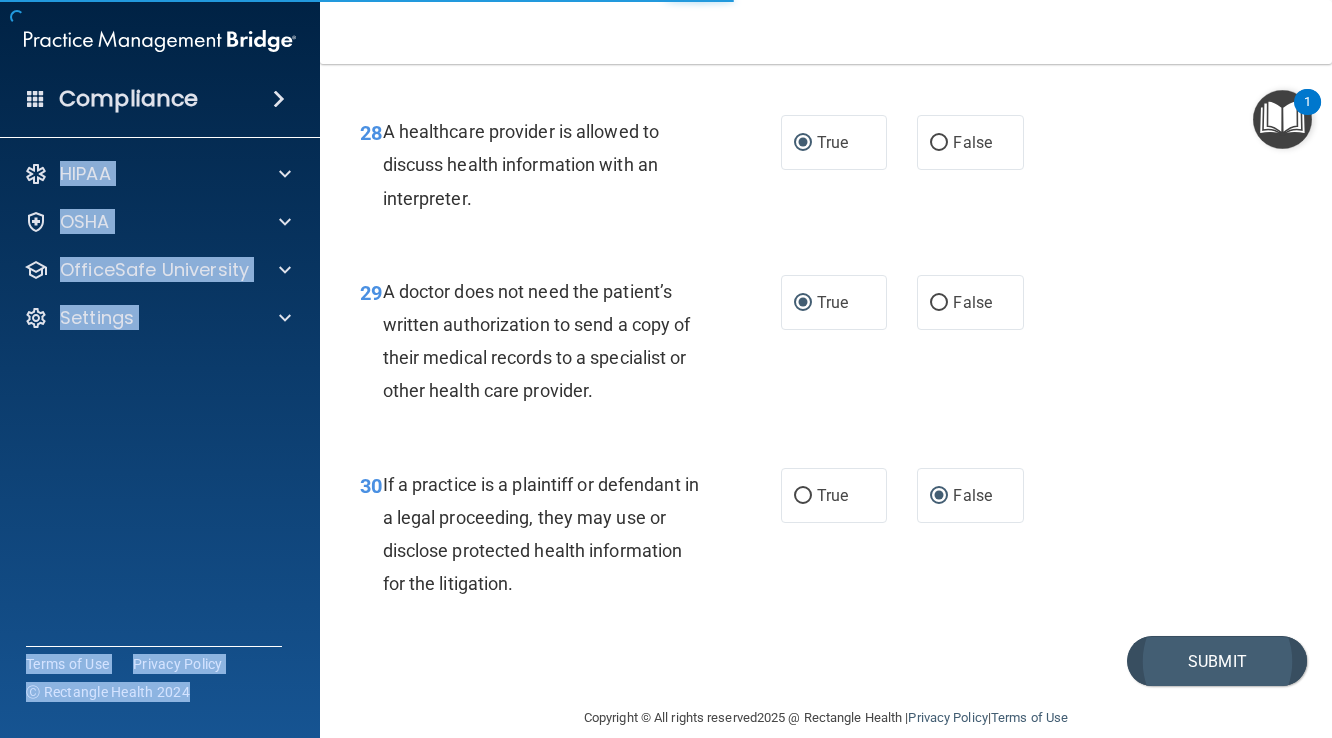 scroll, scrollTop: 0, scrollLeft: 0, axis: both 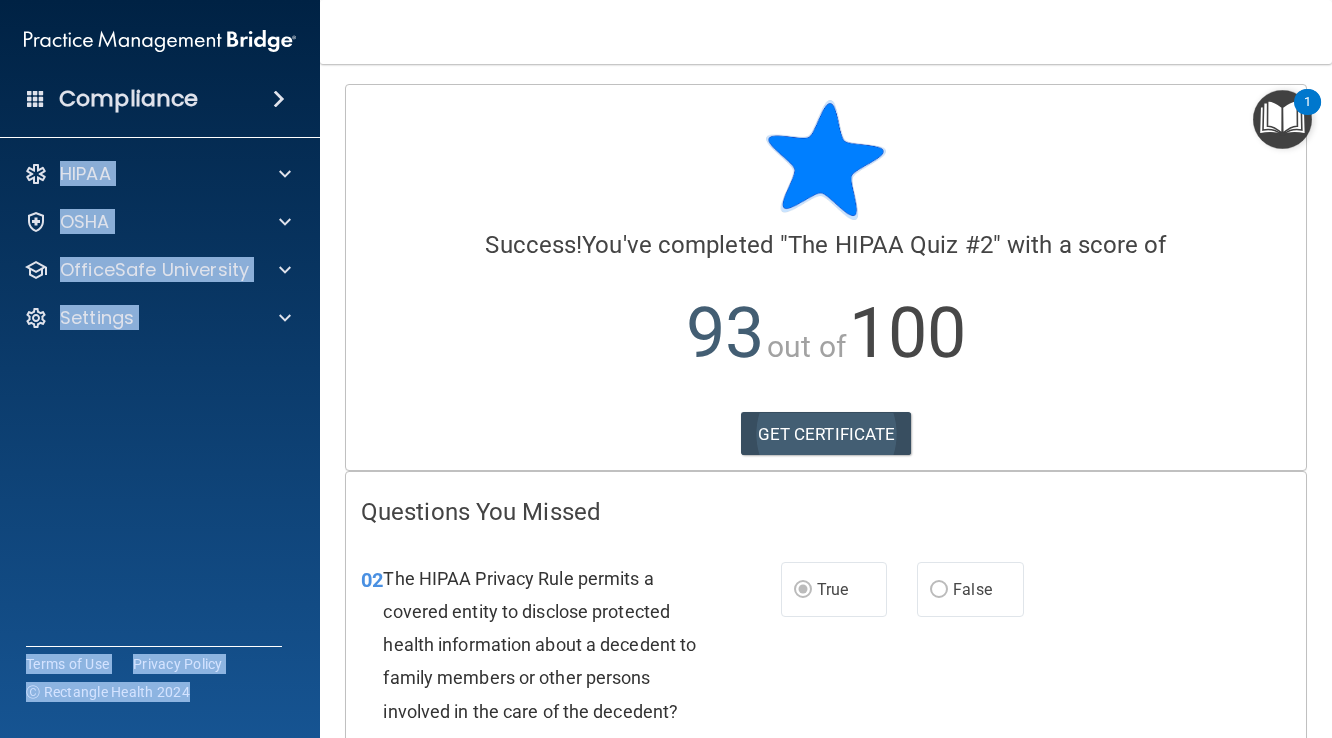 click on "GET CERTIFICATE" at bounding box center [826, 434] 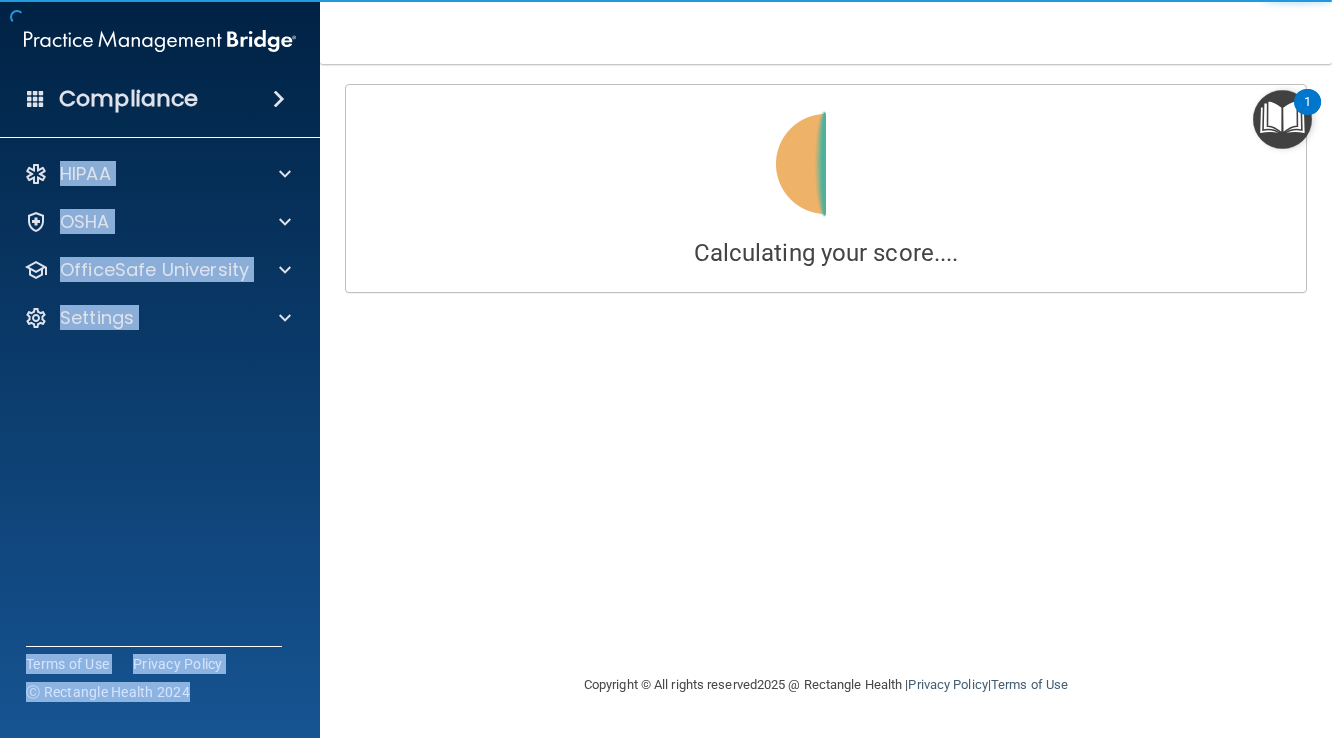 click at bounding box center [1282, 119] 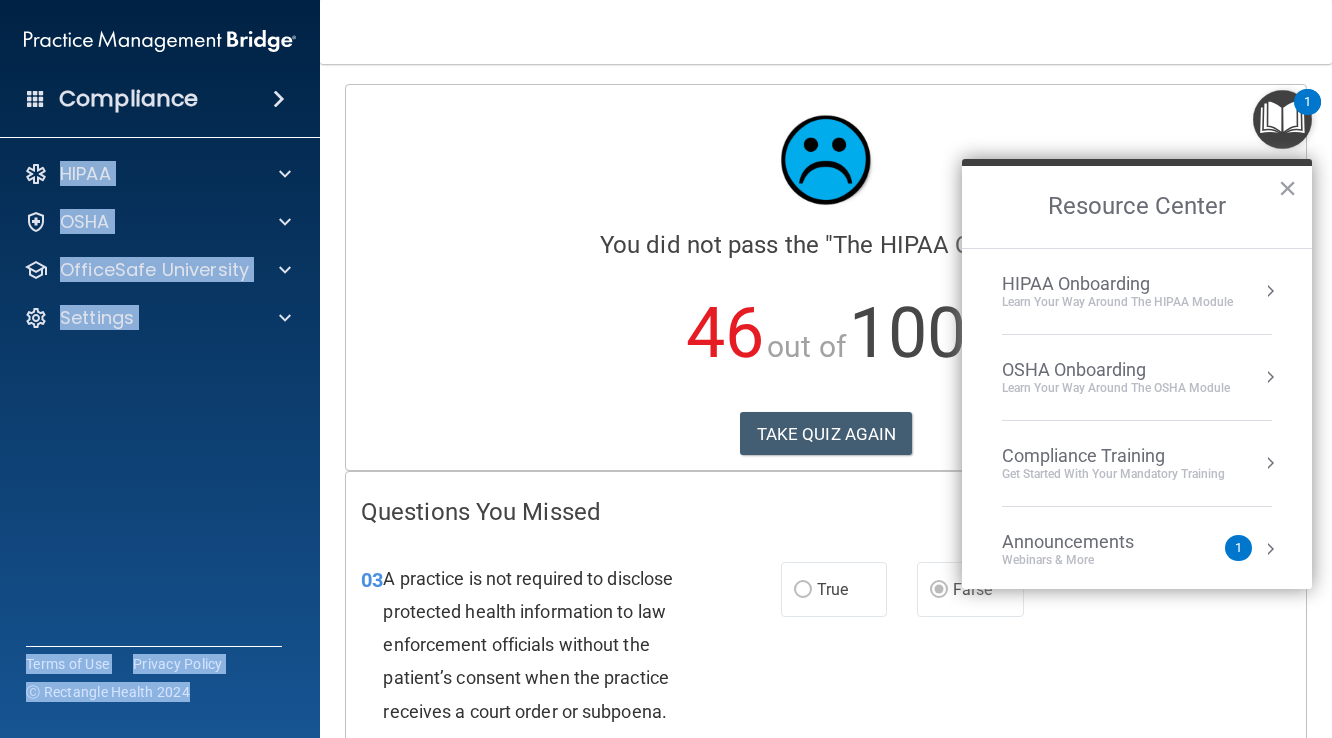 click at bounding box center (1270, 291) 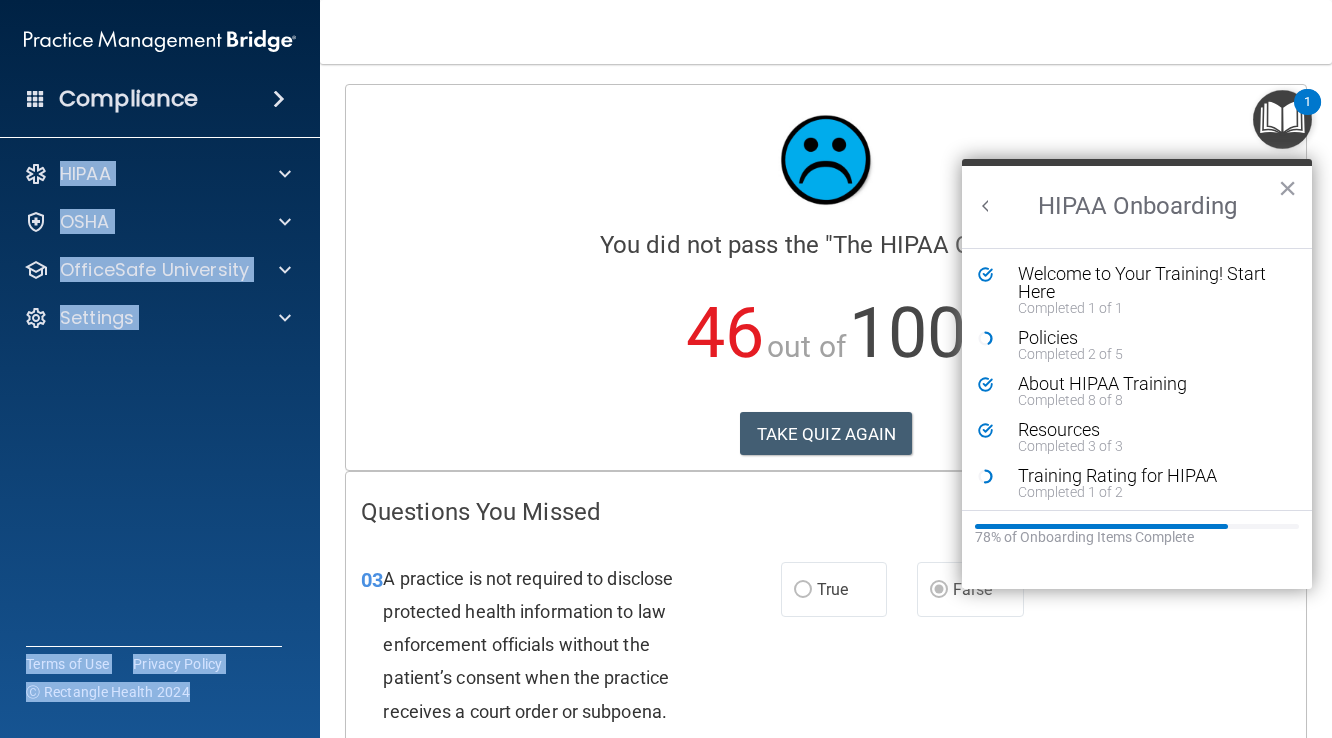 scroll, scrollTop: 0, scrollLeft: 0, axis: both 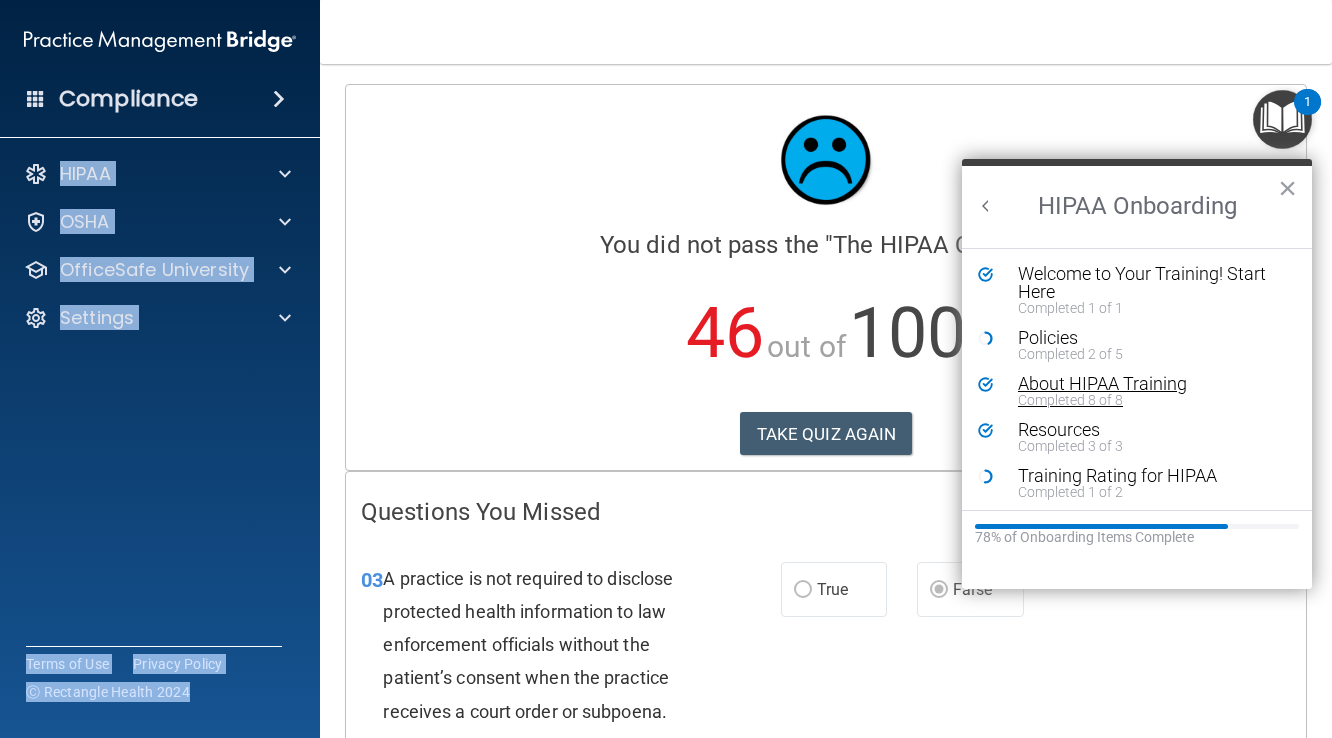 click on "About HIPAA Training" at bounding box center (1152, 384) 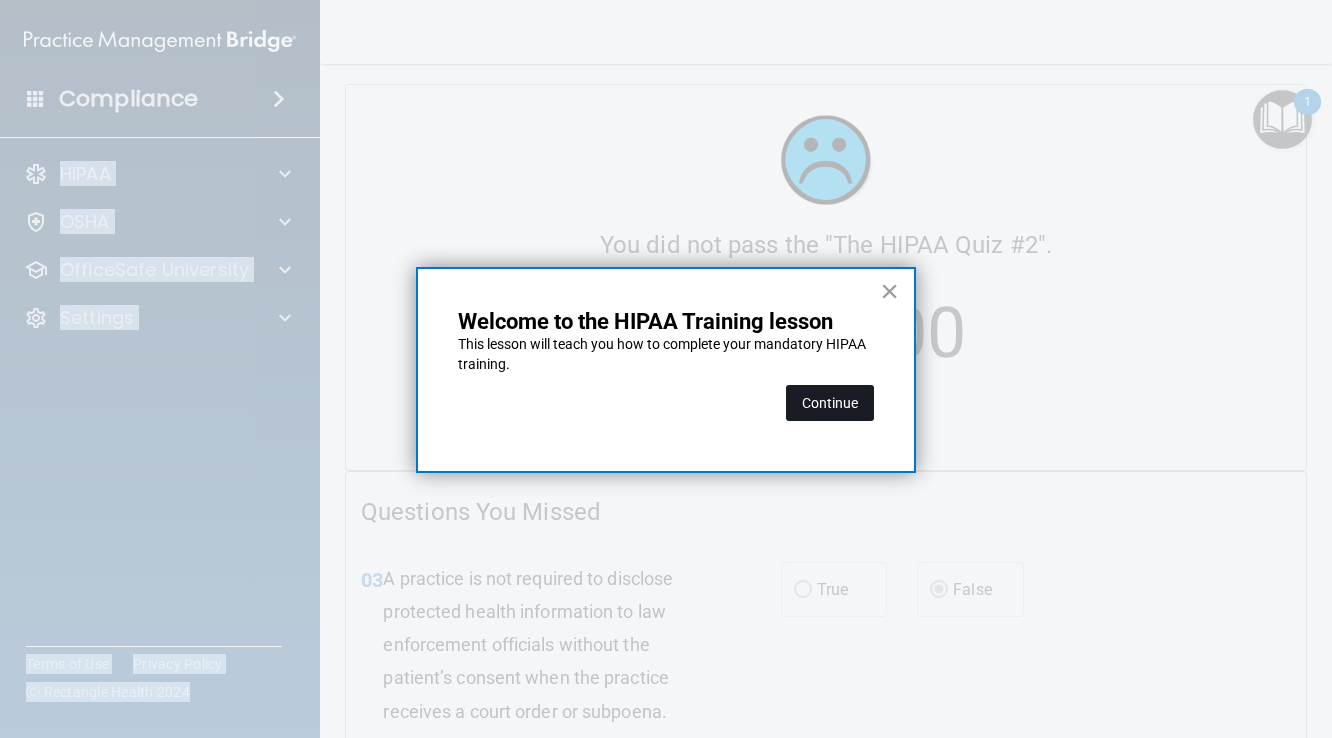 click on "Continue" at bounding box center (830, 403) 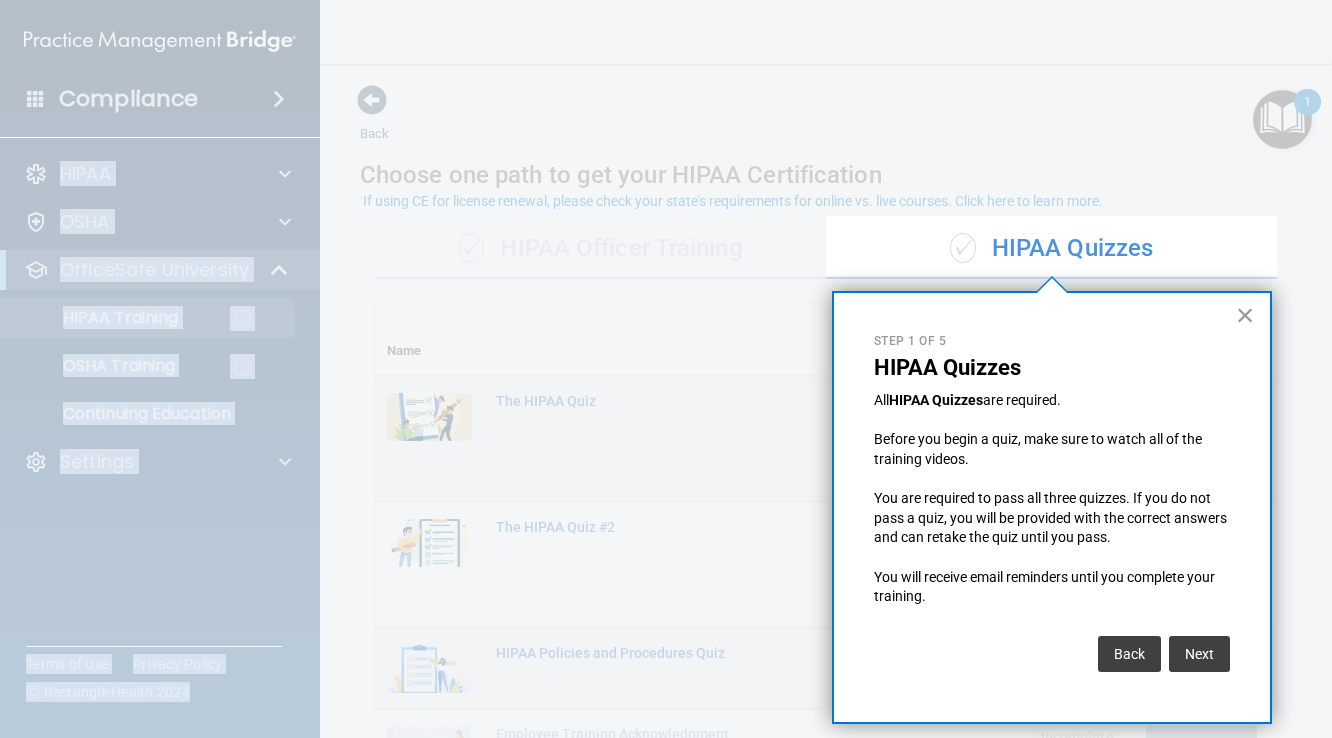 click on "×" at bounding box center [1245, 315] 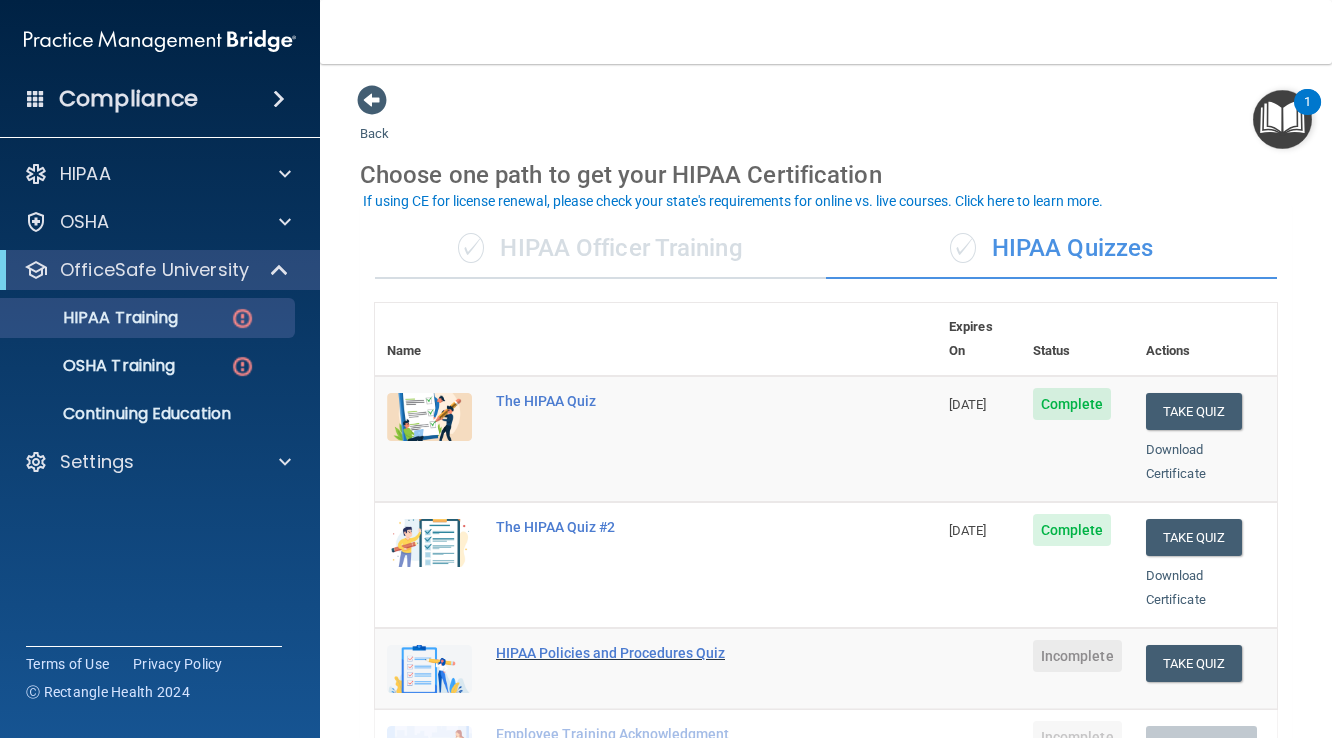 click on "HIPAA Policies and Procedures Quiz" at bounding box center (666, 653) 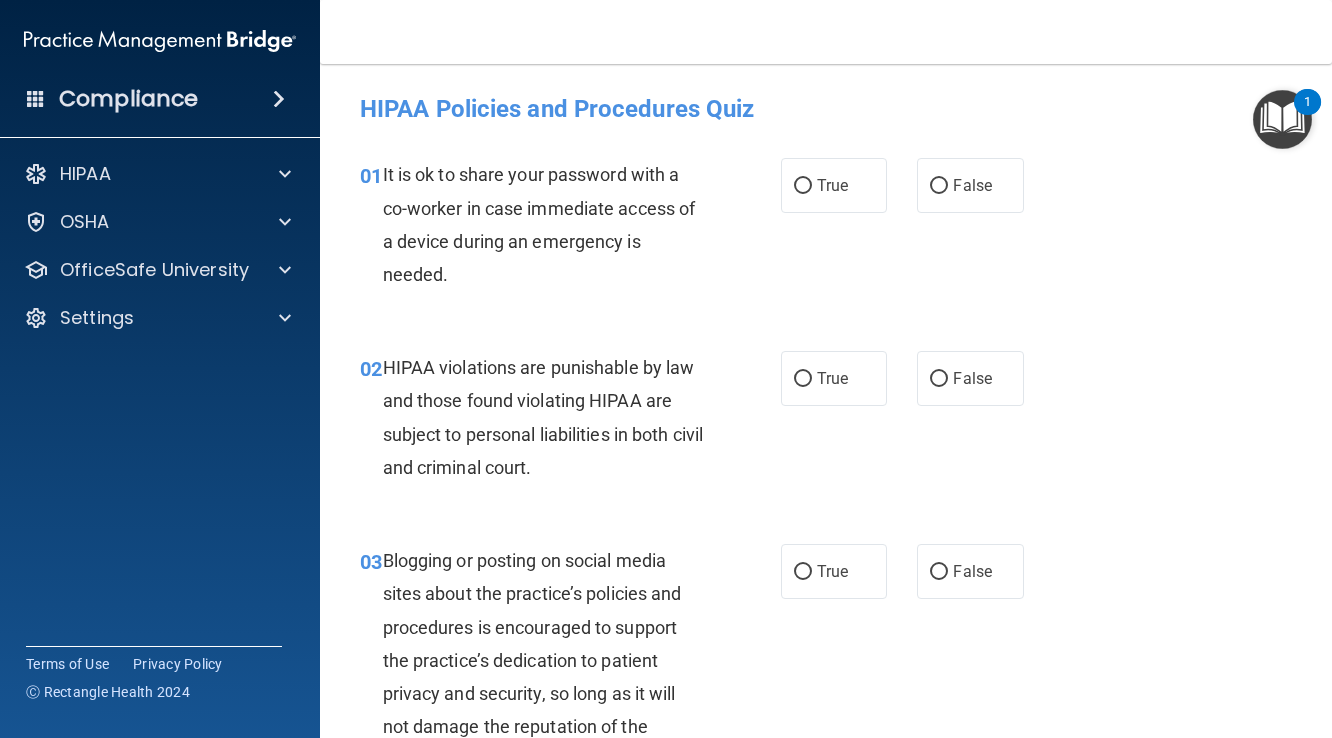 scroll, scrollTop: 0, scrollLeft: 0, axis: both 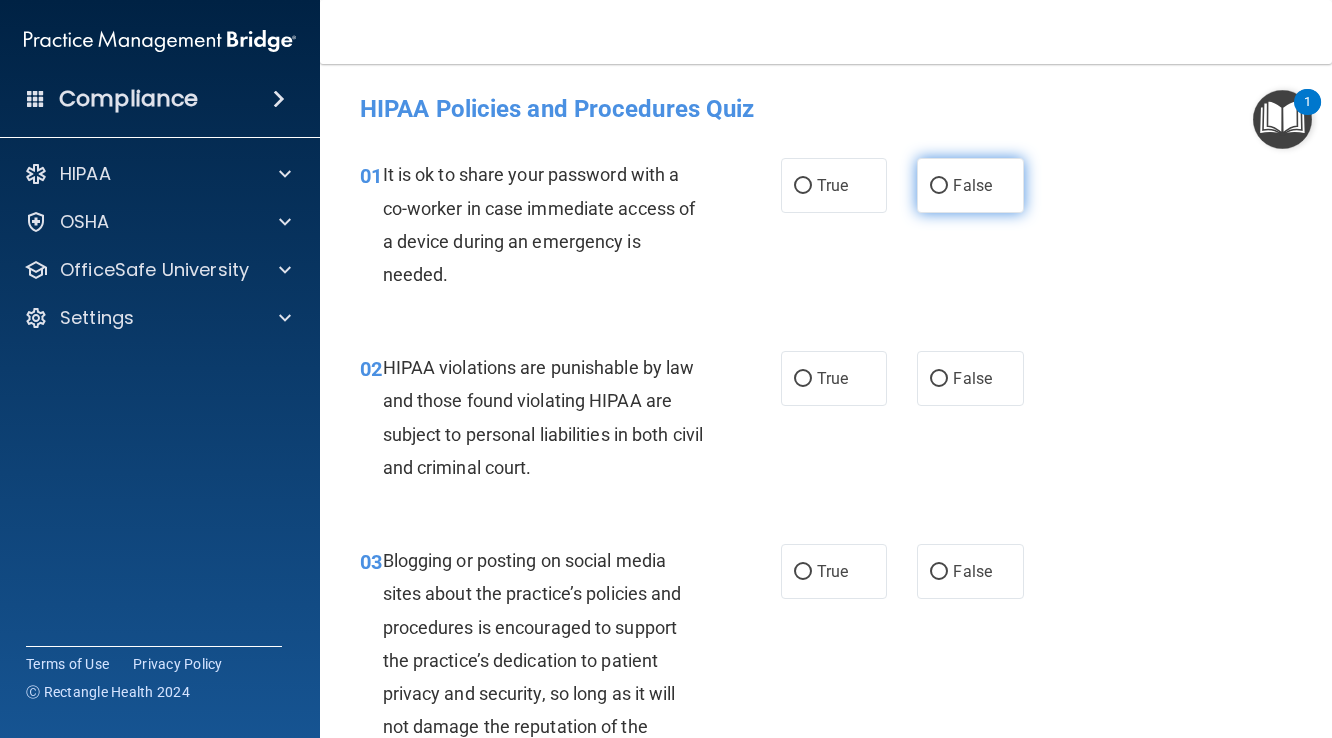 click on "False" at bounding box center (939, 186) 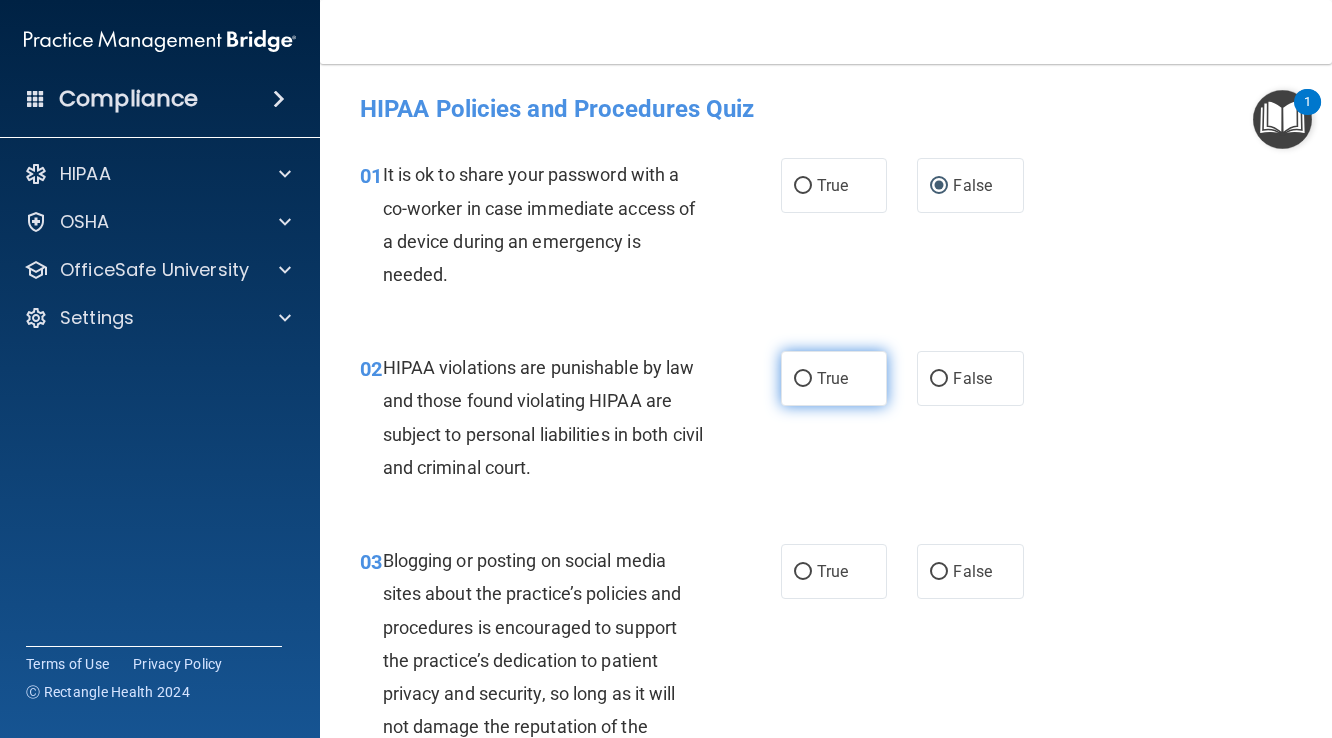 click on "True" at bounding box center (803, 379) 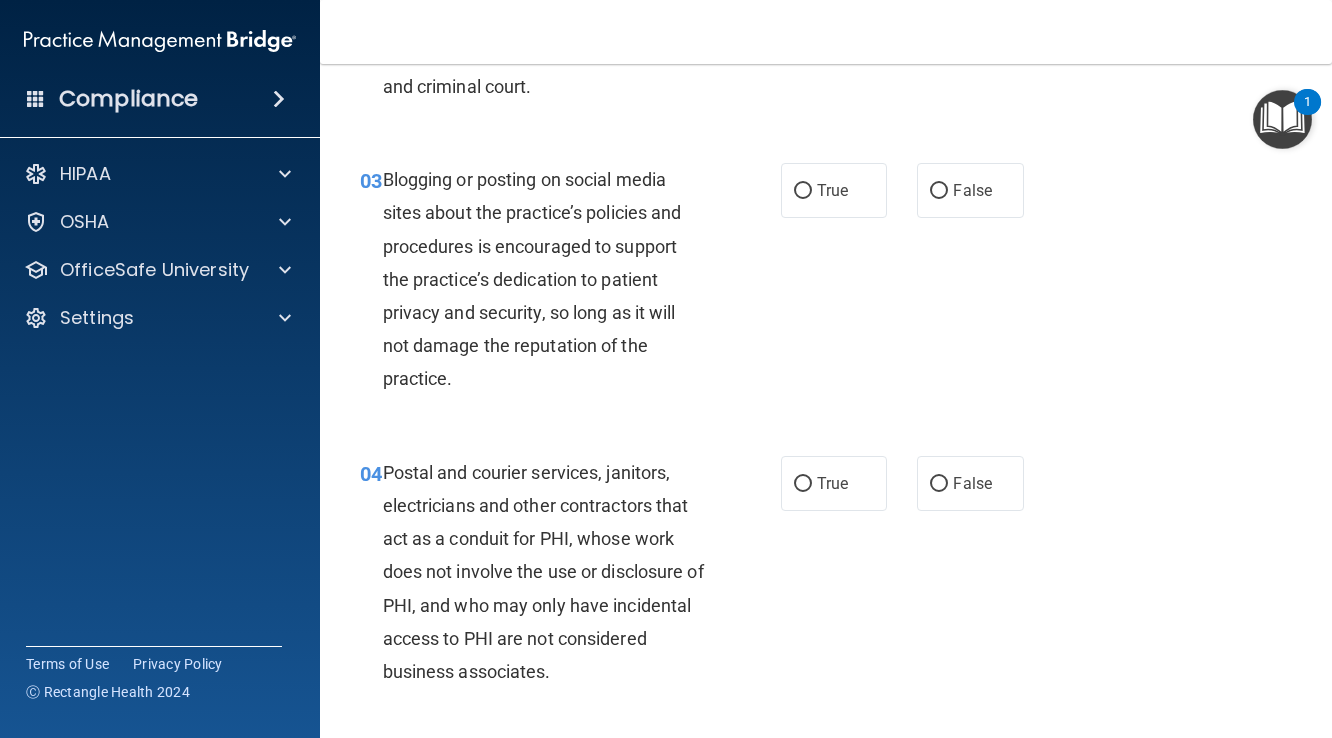 scroll, scrollTop: 391, scrollLeft: 0, axis: vertical 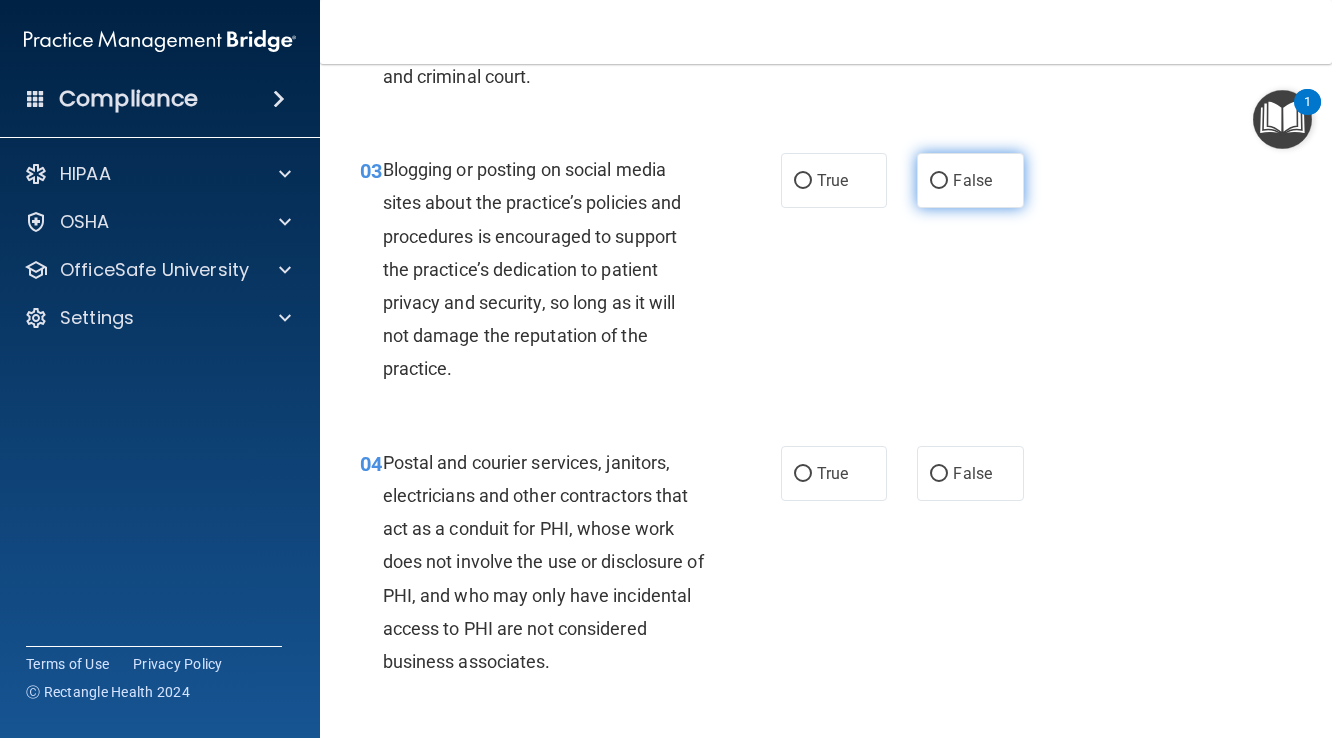 click on "False" at bounding box center (939, 181) 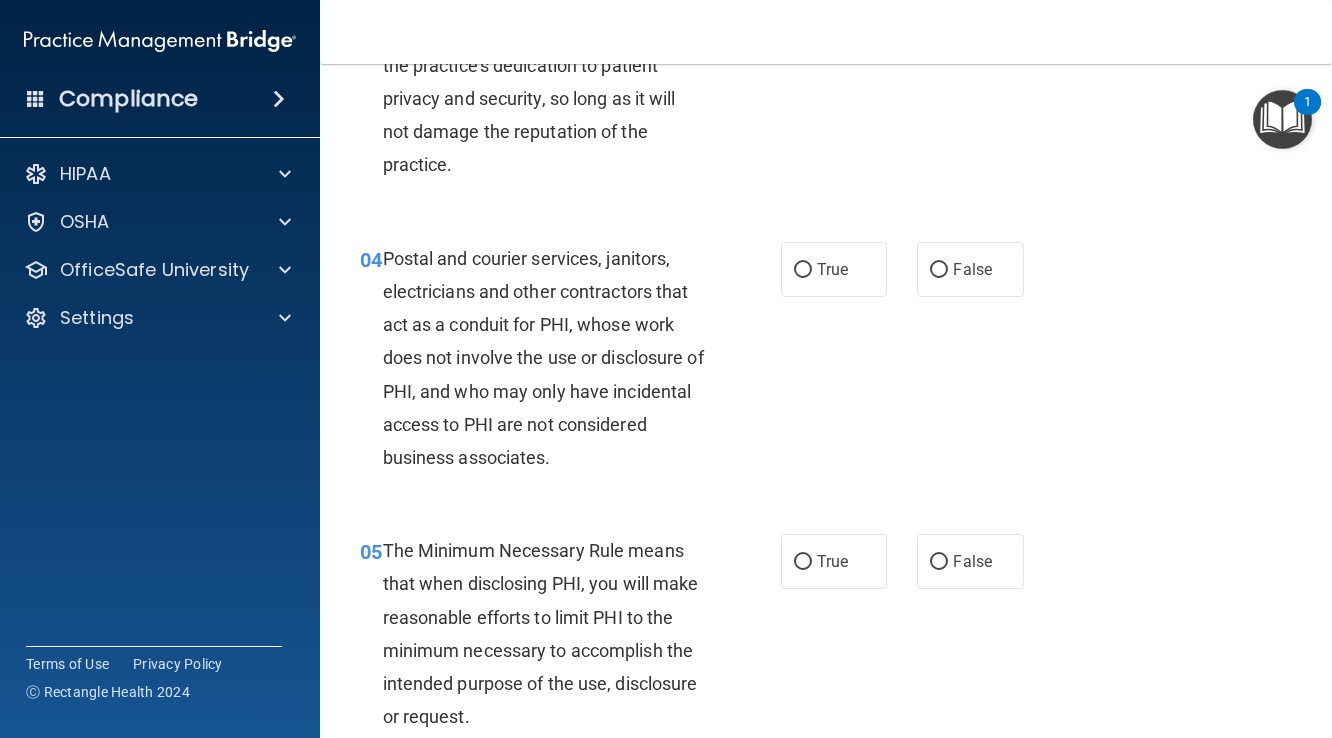 scroll, scrollTop: 591, scrollLeft: 0, axis: vertical 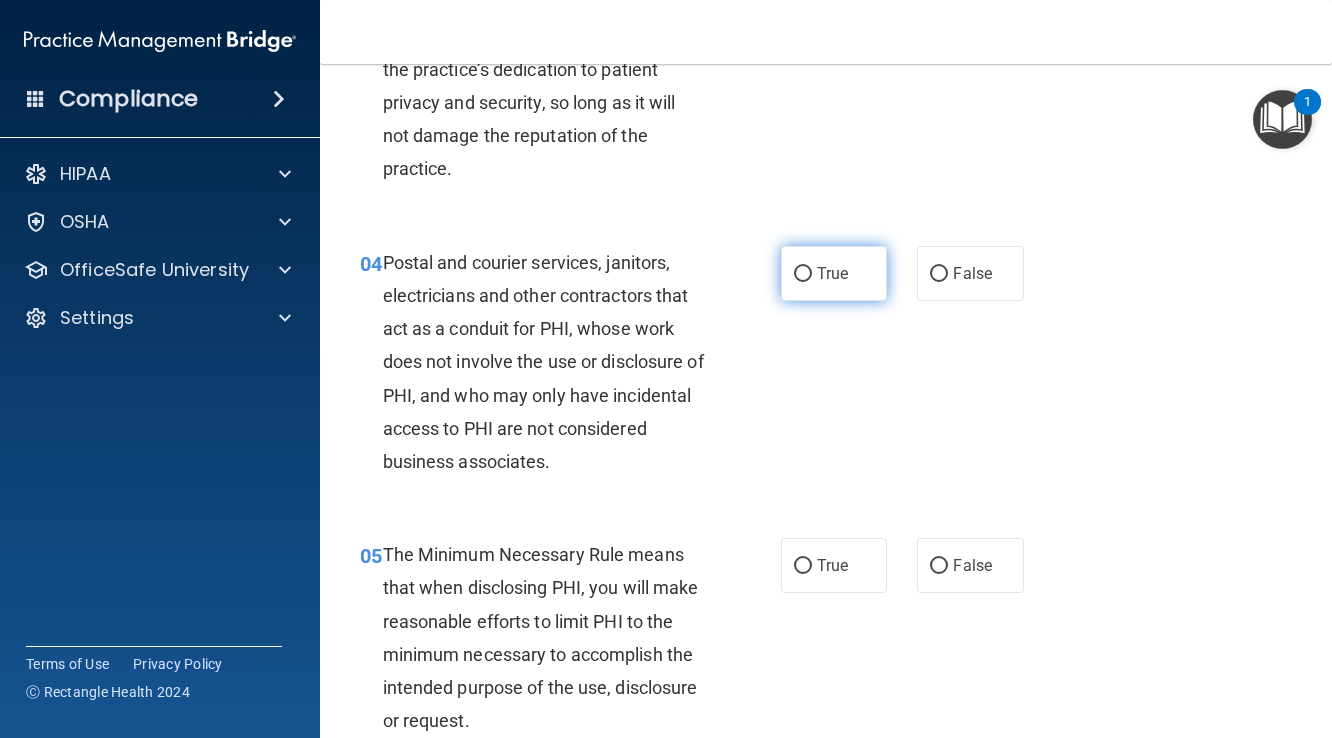 click on "True" at bounding box center (803, 274) 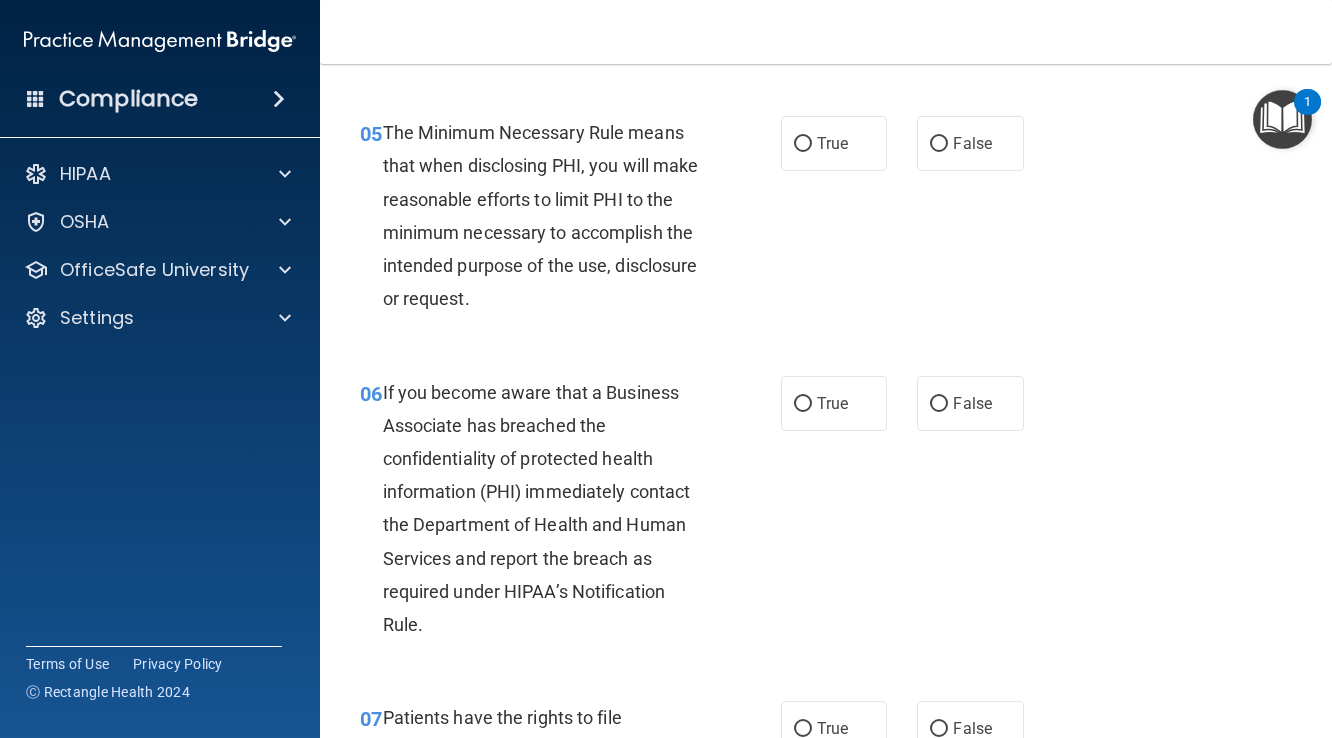scroll, scrollTop: 1020, scrollLeft: 0, axis: vertical 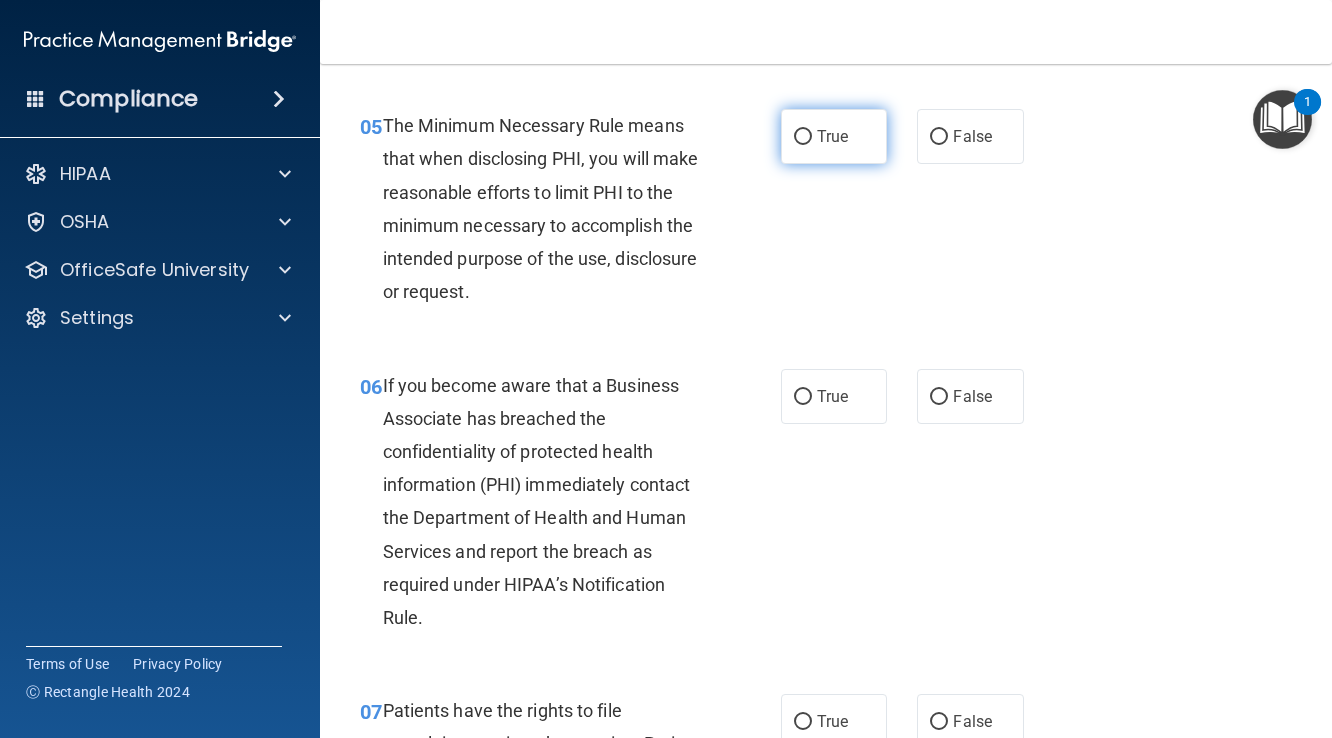 click on "True" at bounding box center (803, 137) 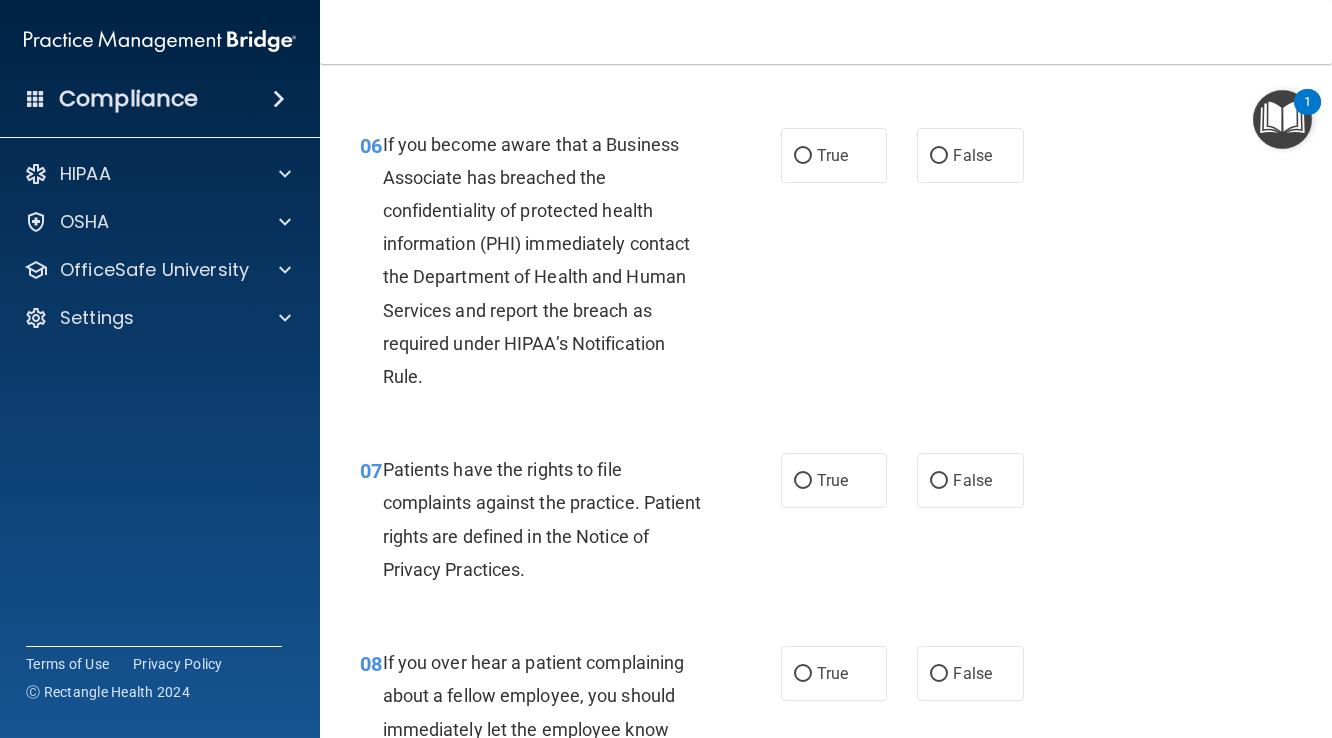 scroll, scrollTop: 1261, scrollLeft: 0, axis: vertical 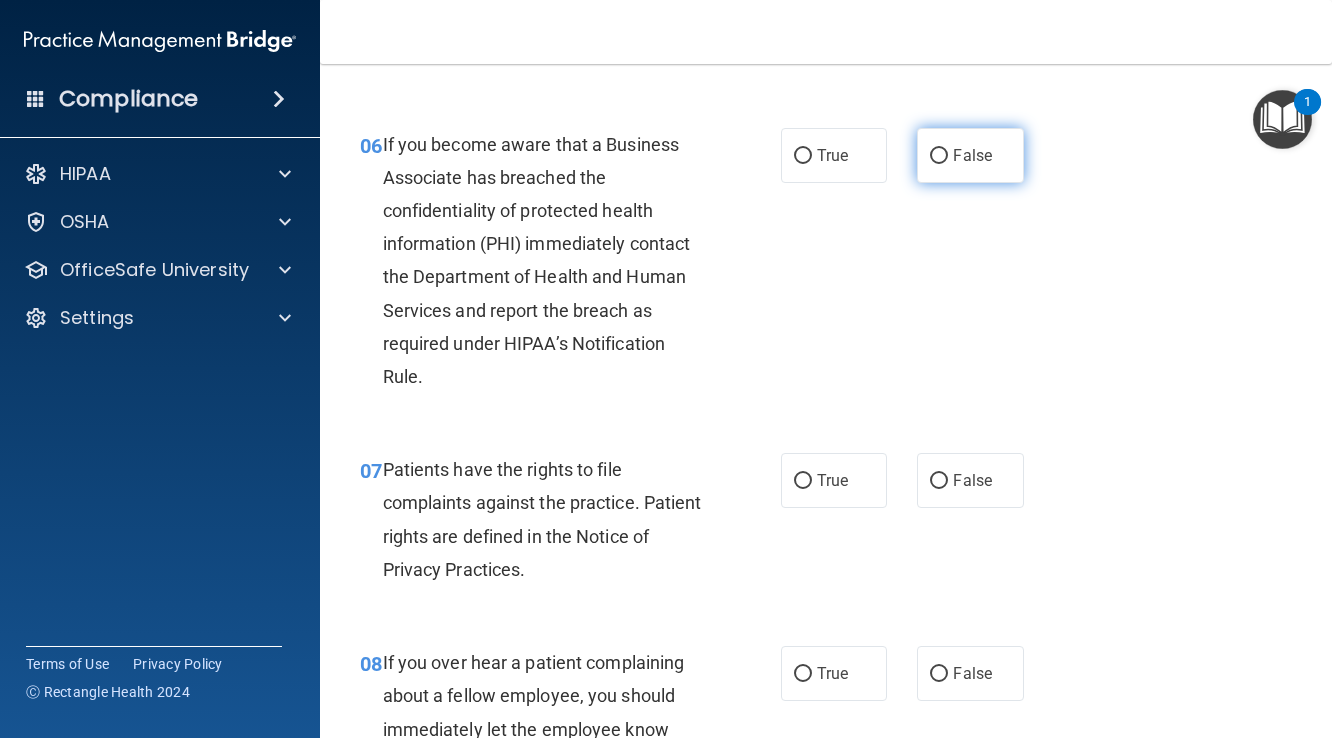 click on "False" at bounding box center (939, 156) 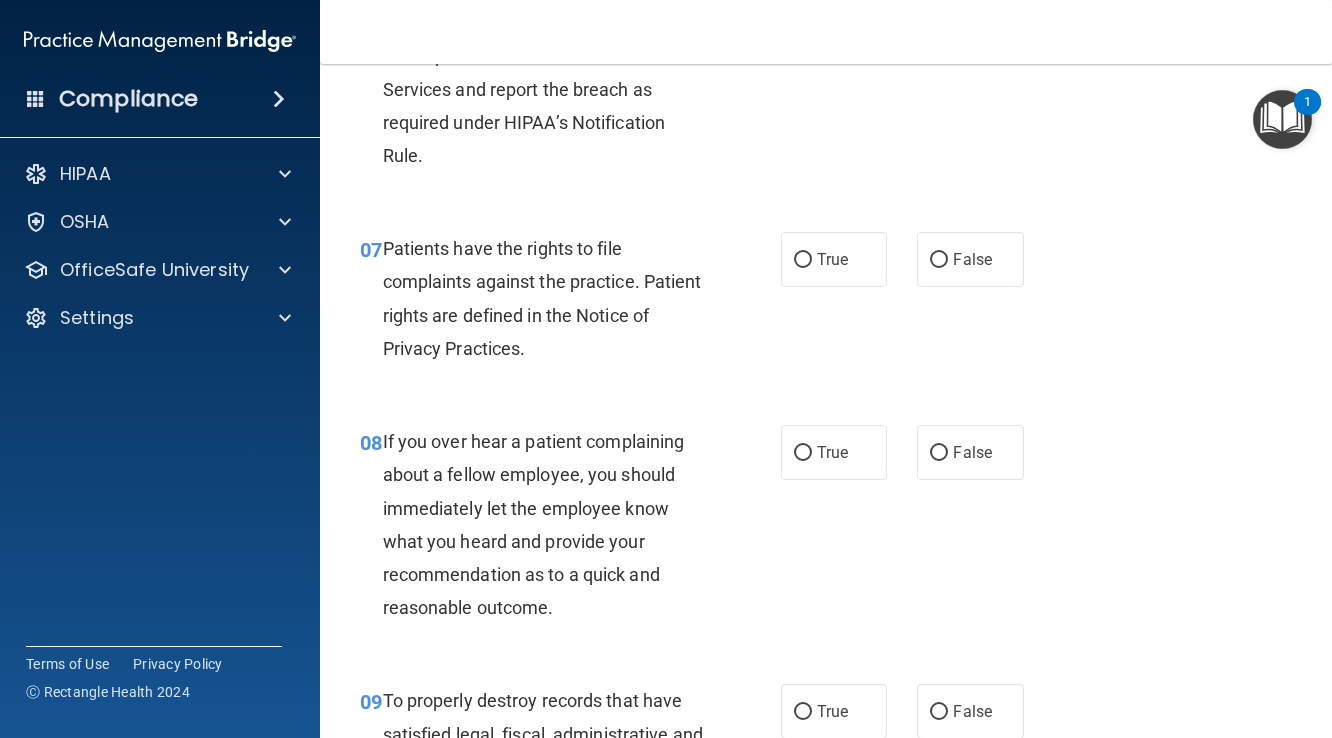scroll, scrollTop: 1500, scrollLeft: 0, axis: vertical 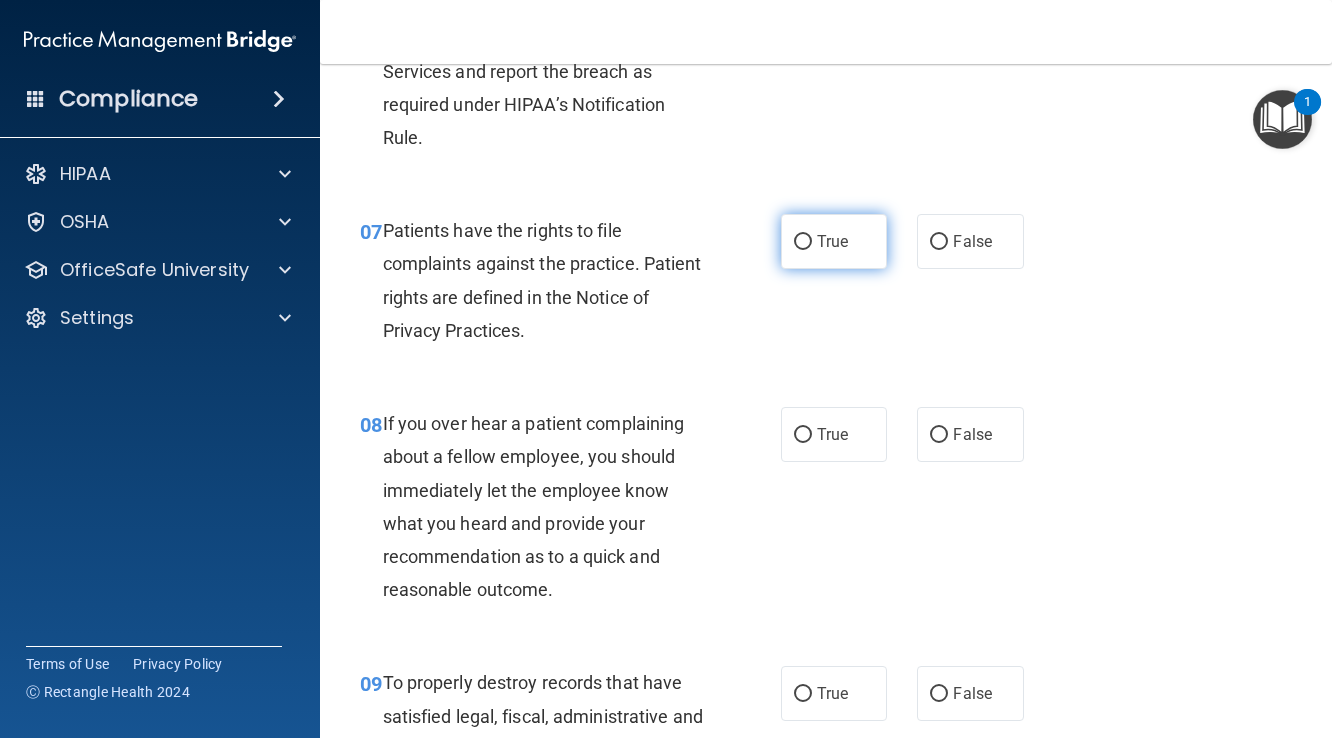 click on "True" at bounding box center [803, 242] 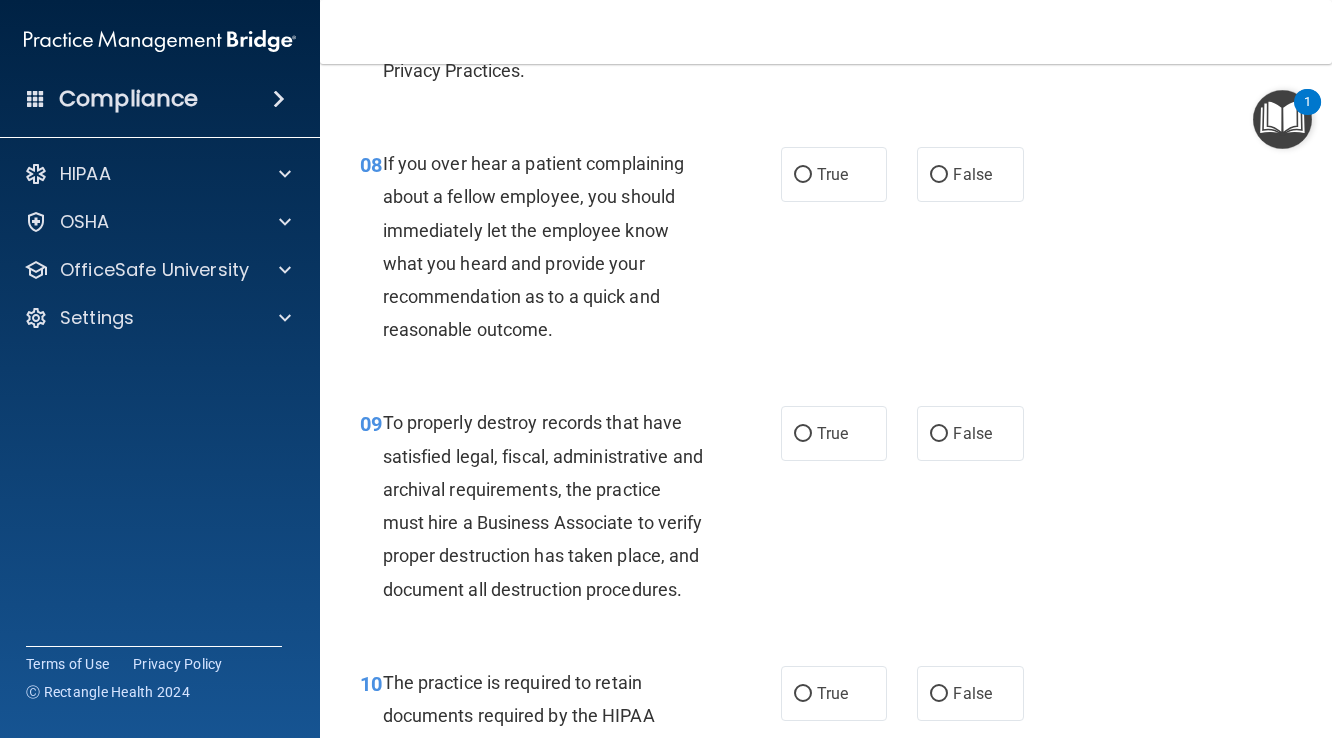scroll, scrollTop: 1761, scrollLeft: 0, axis: vertical 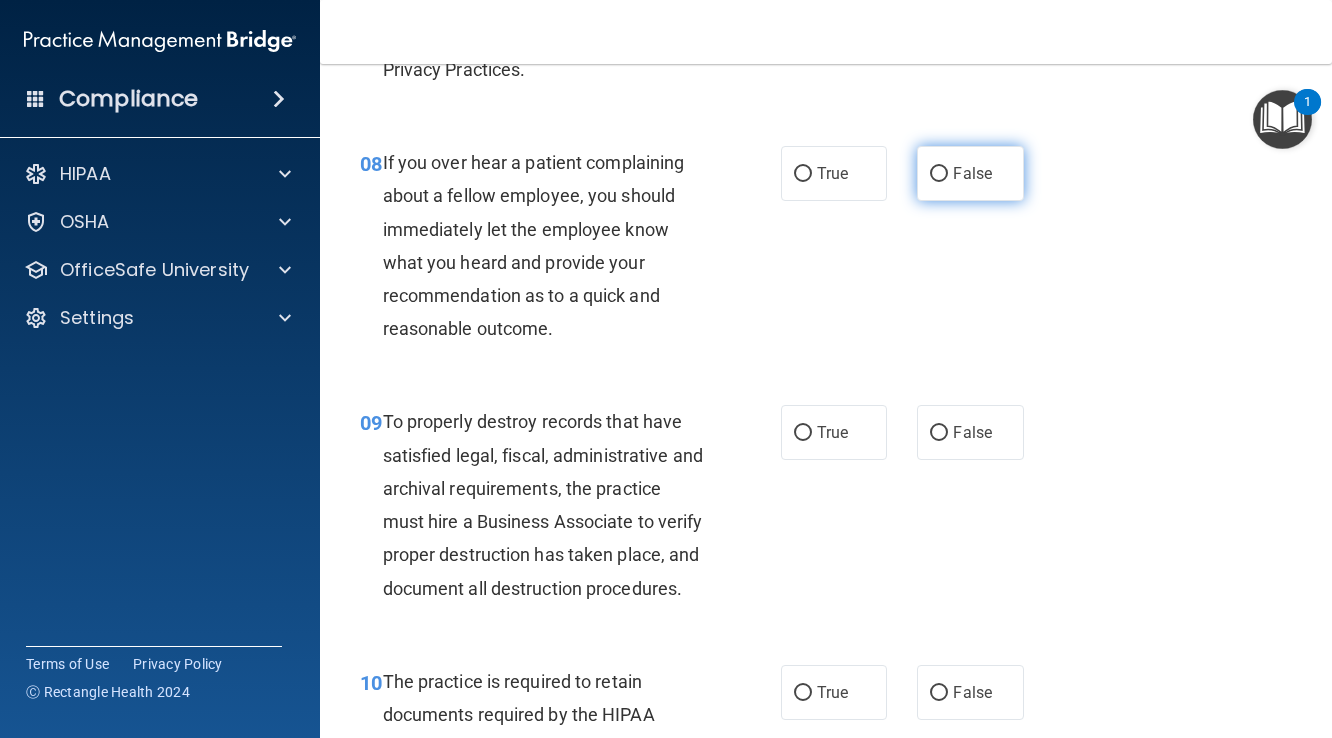 click on "False" at bounding box center (939, 174) 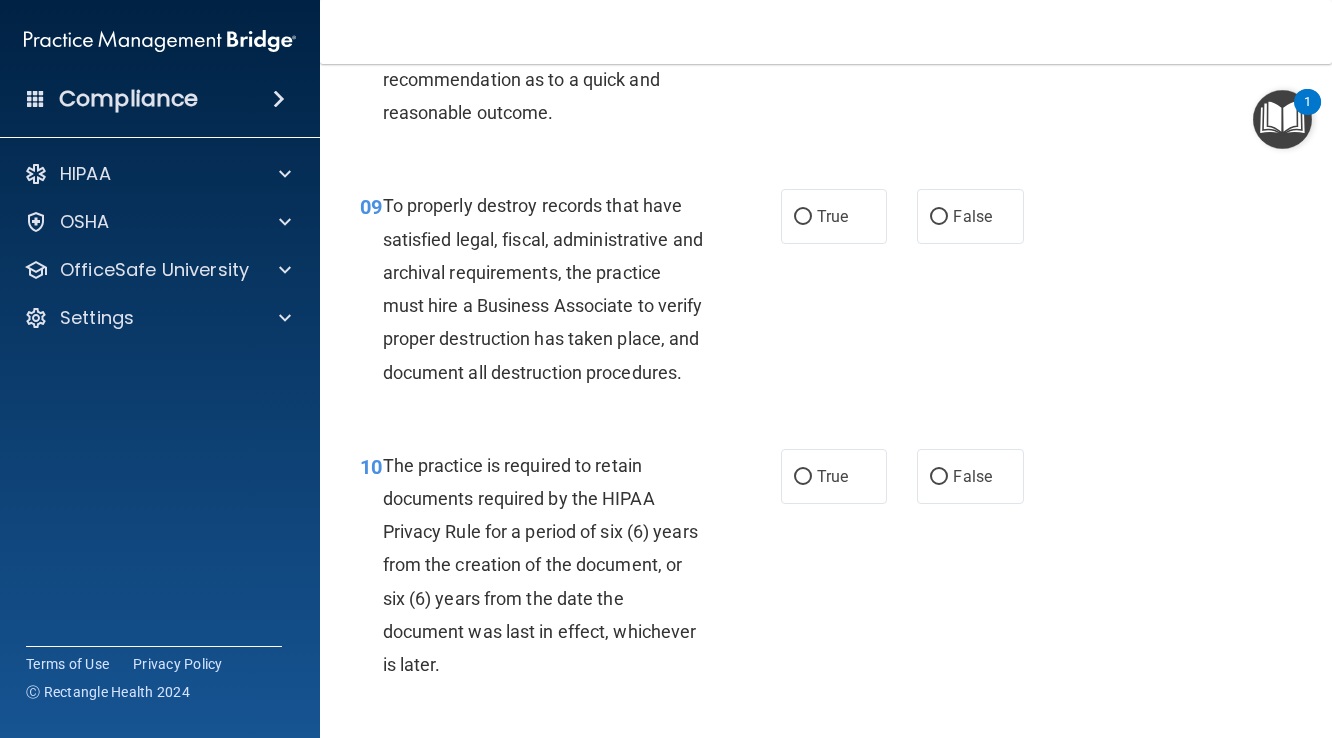 scroll, scrollTop: 1978, scrollLeft: 0, axis: vertical 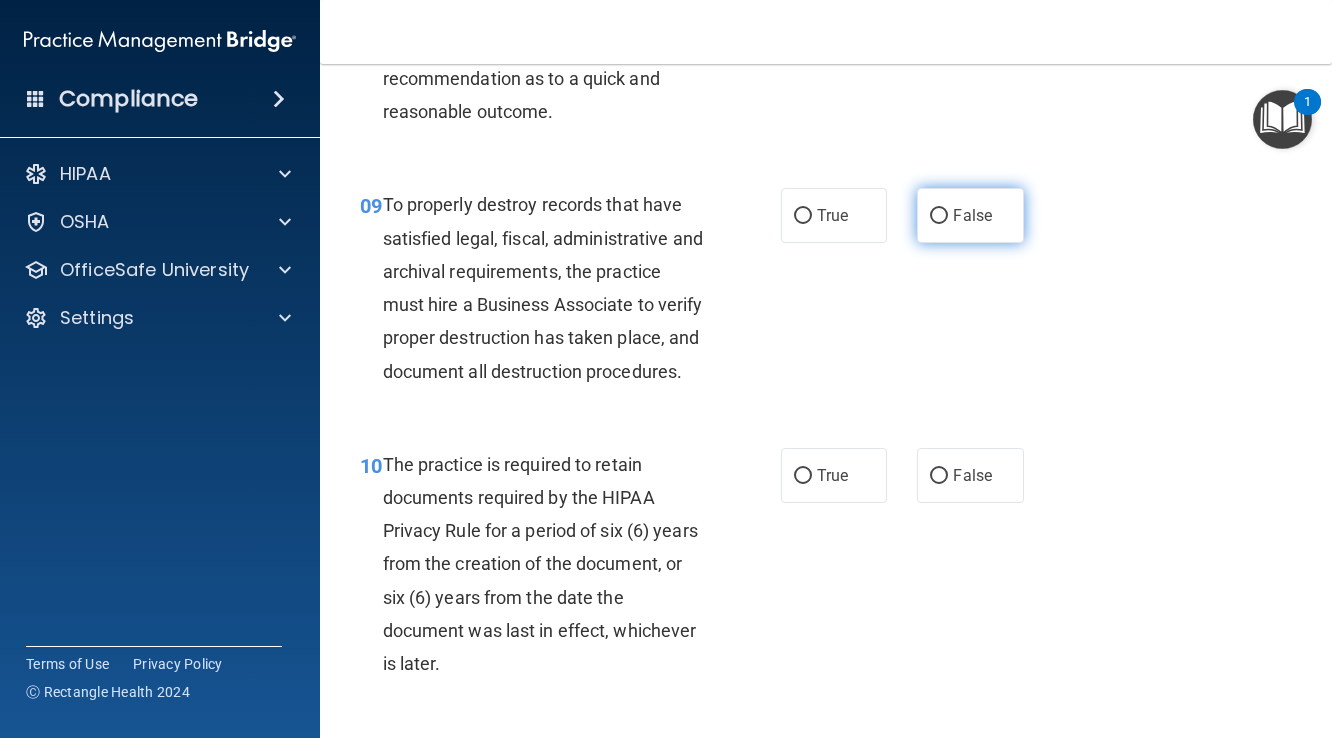 click on "False" at bounding box center [939, 216] 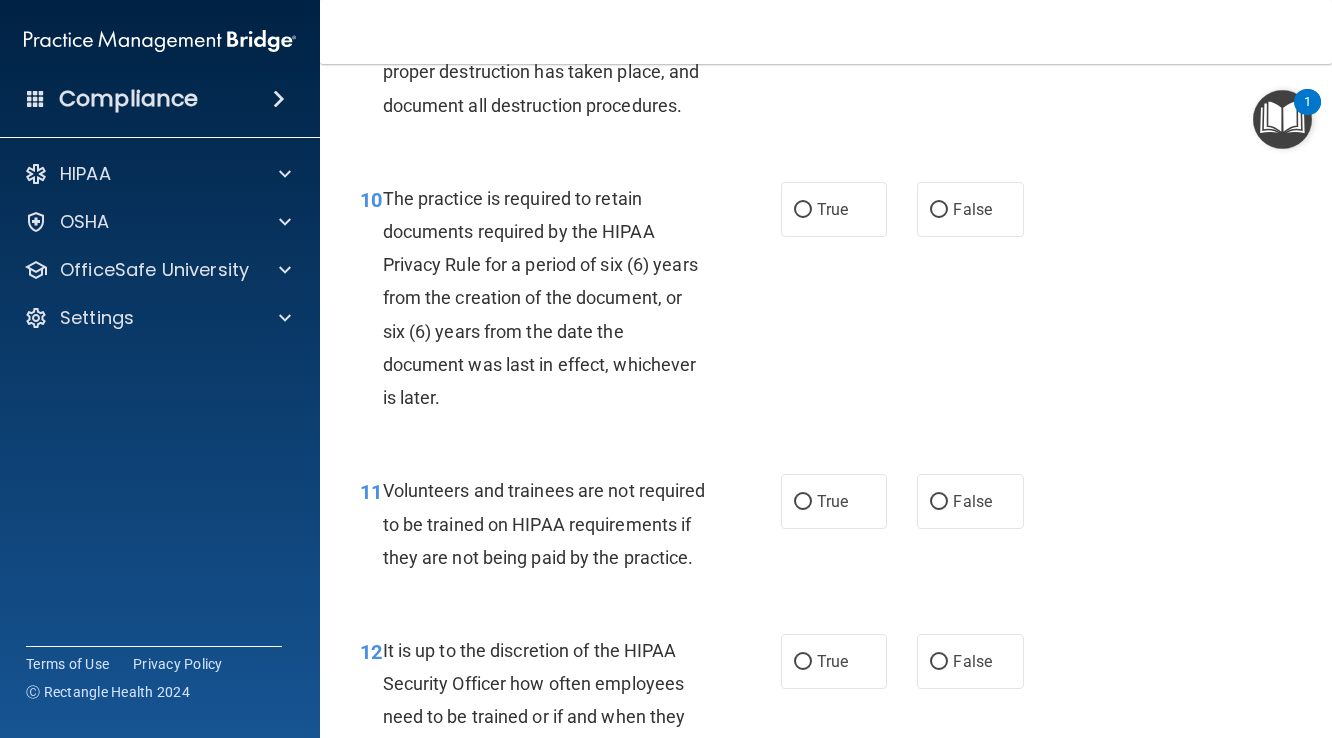 scroll, scrollTop: 2246, scrollLeft: 0, axis: vertical 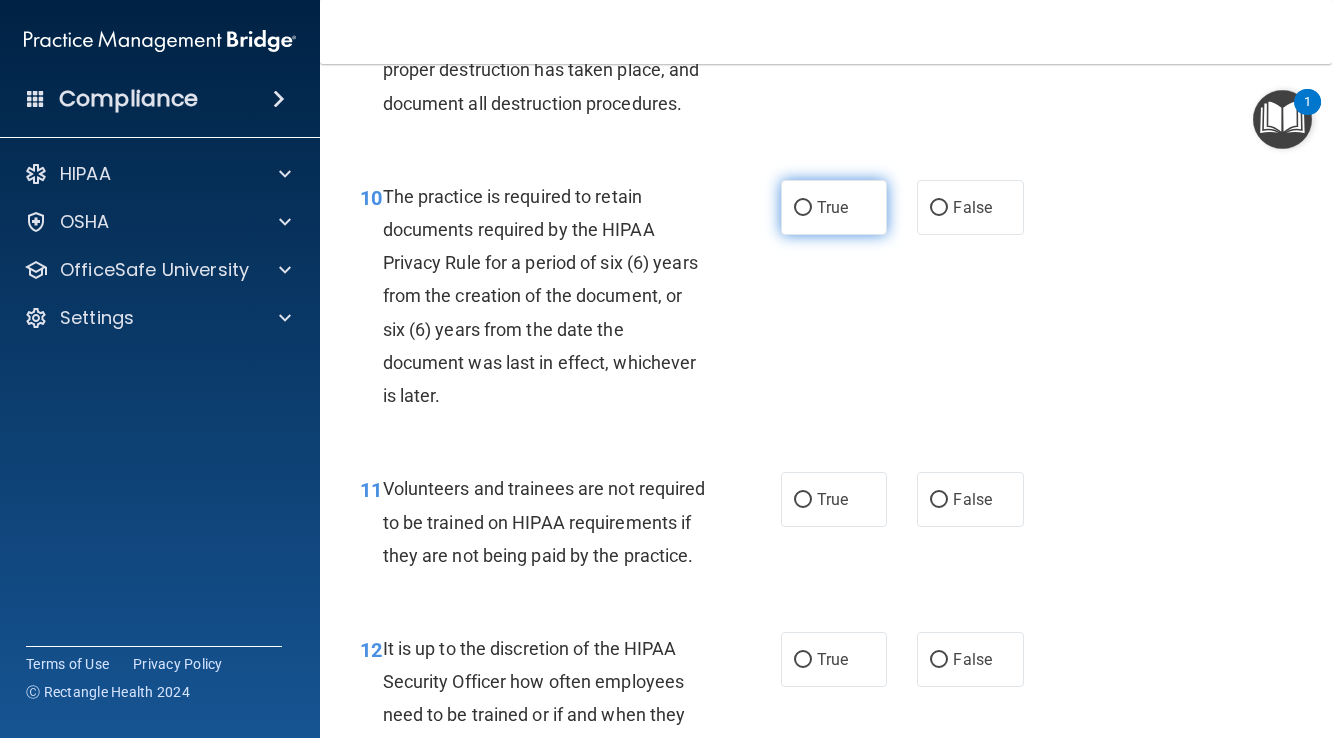 click on "True" at bounding box center (803, 208) 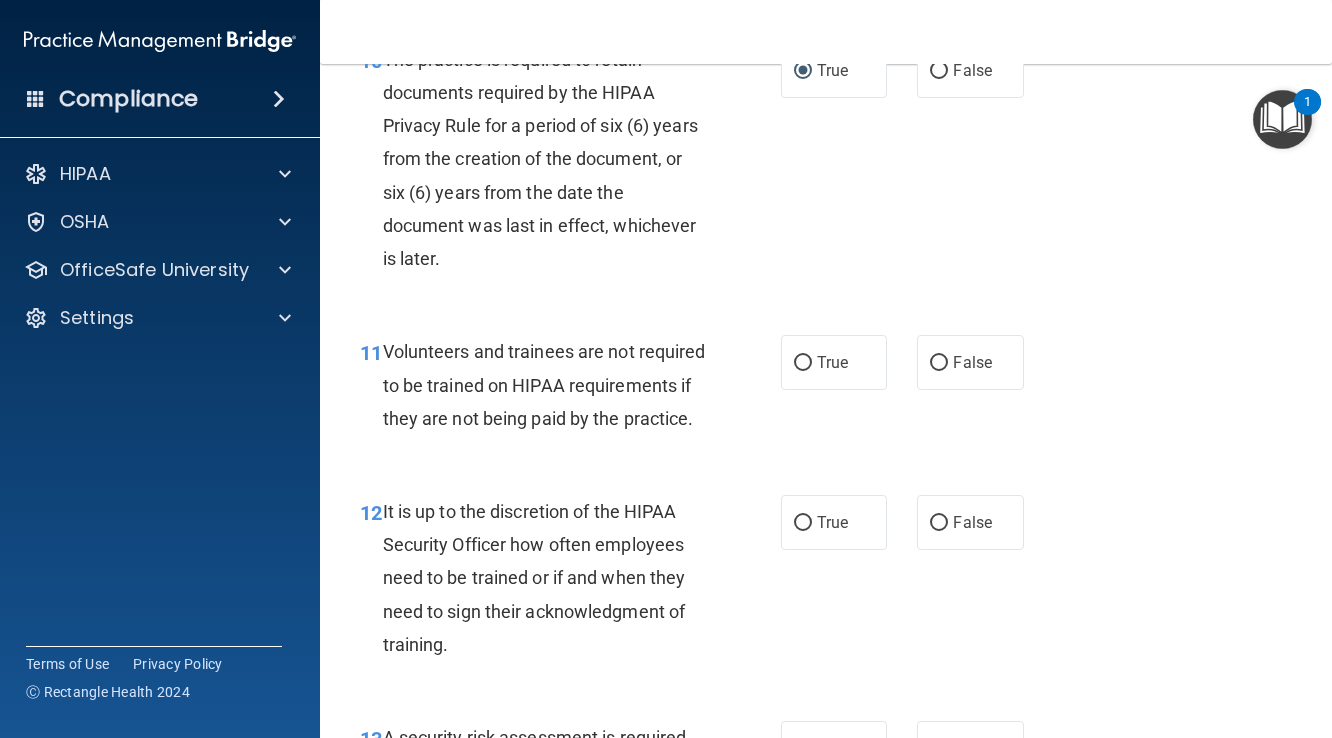 scroll, scrollTop: 2388, scrollLeft: 0, axis: vertical 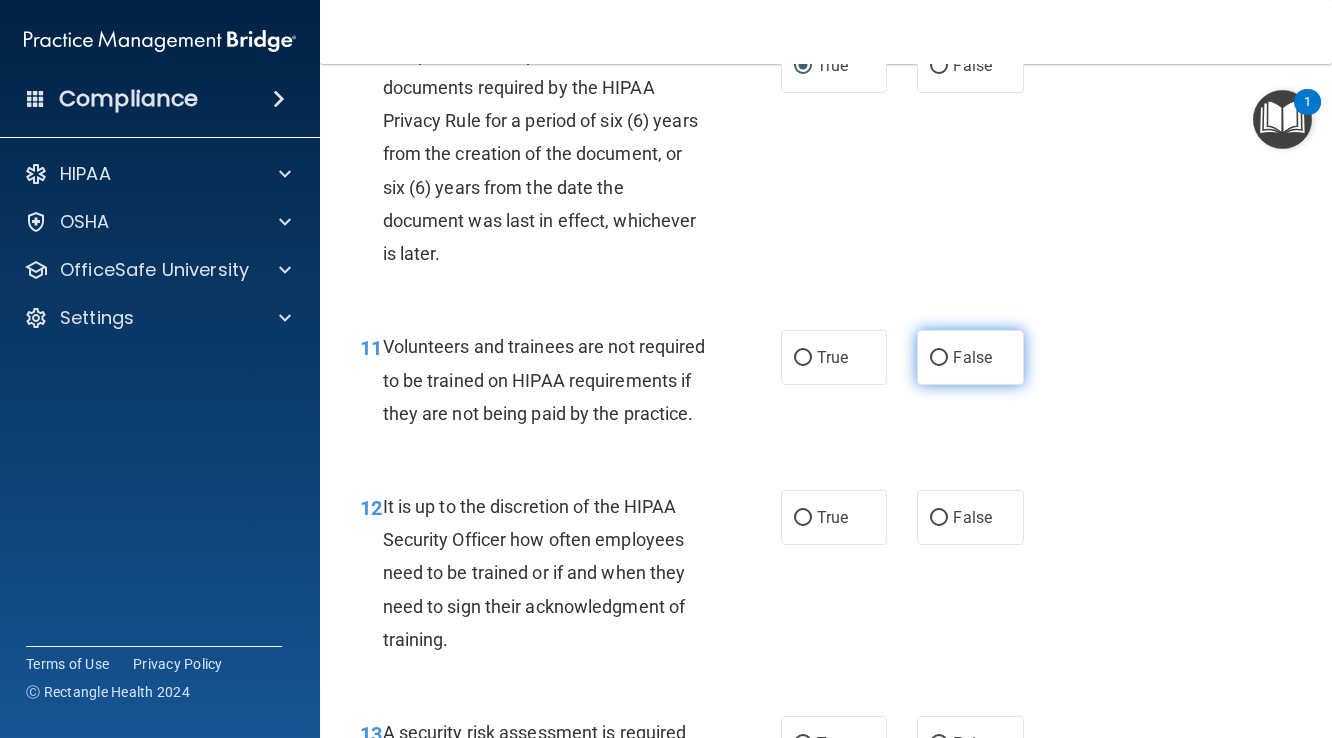 click on "False" at bounding box center (939, 358) 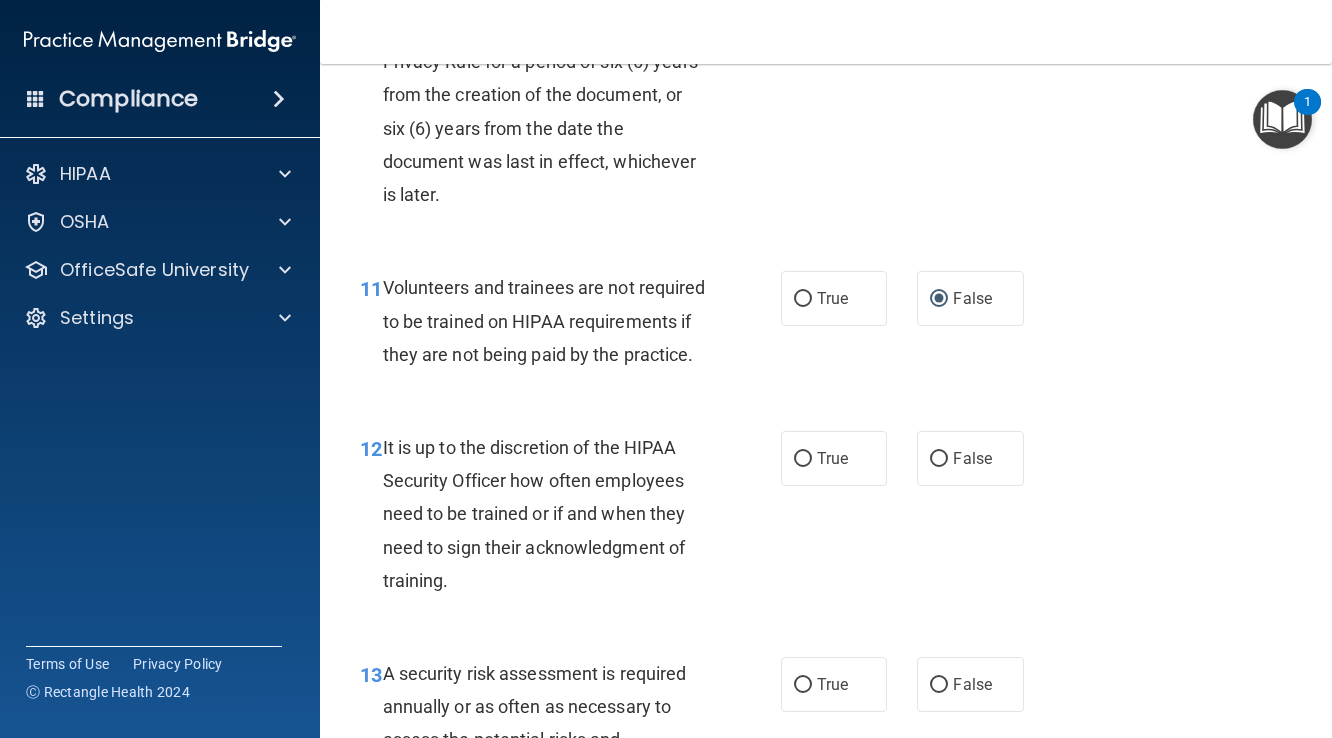 scroll, scrollTop: 2454, scrollLeft: 0, axis: vertical 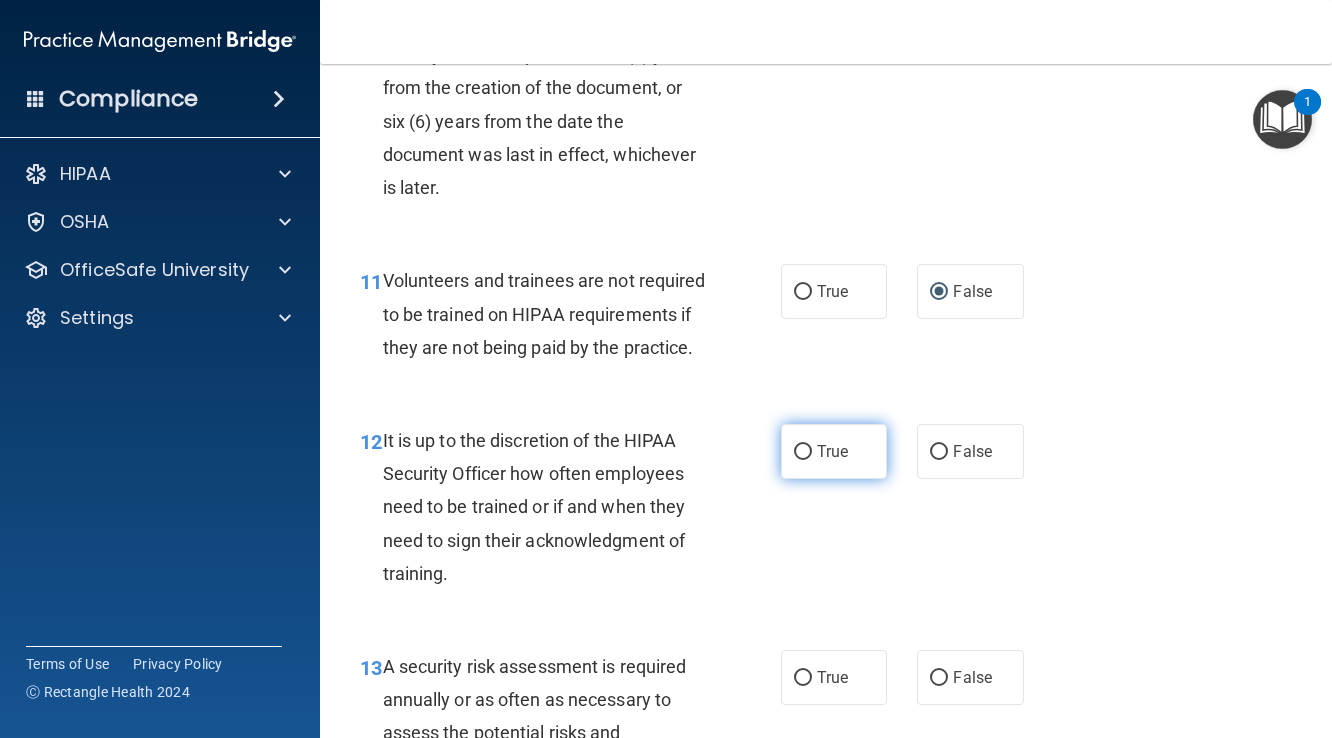 click on "True" at bounding box center (803, 452) 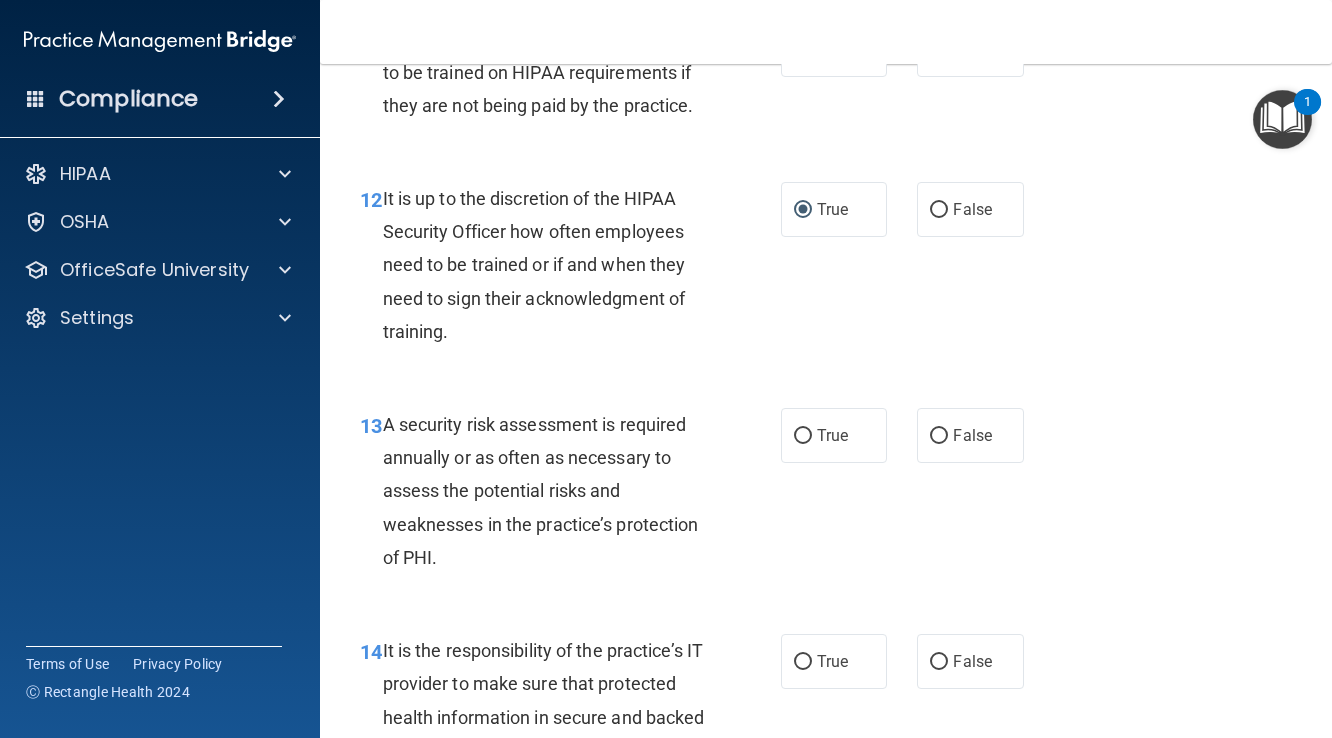 scroll, scrollTop: 2708, scrollLeft: 0, axis: vertical 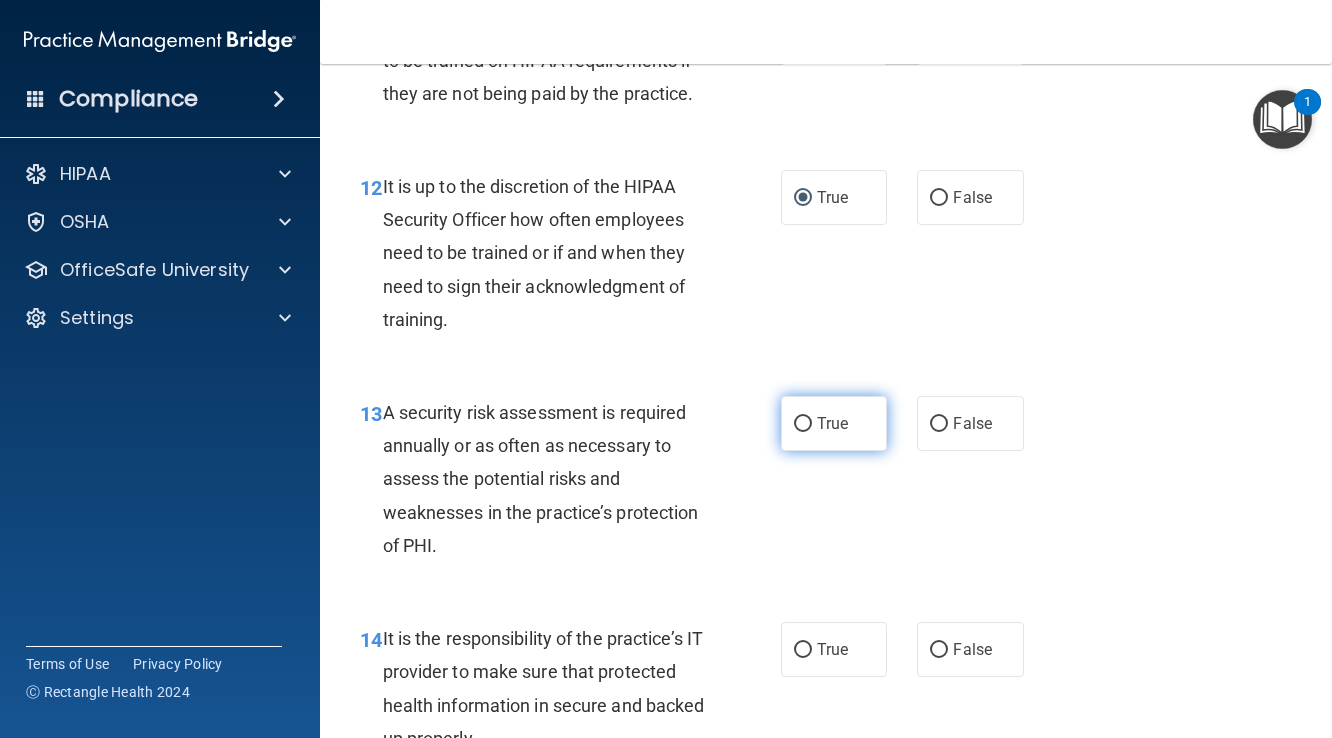 click on "True" at bounding box center (803, 424) 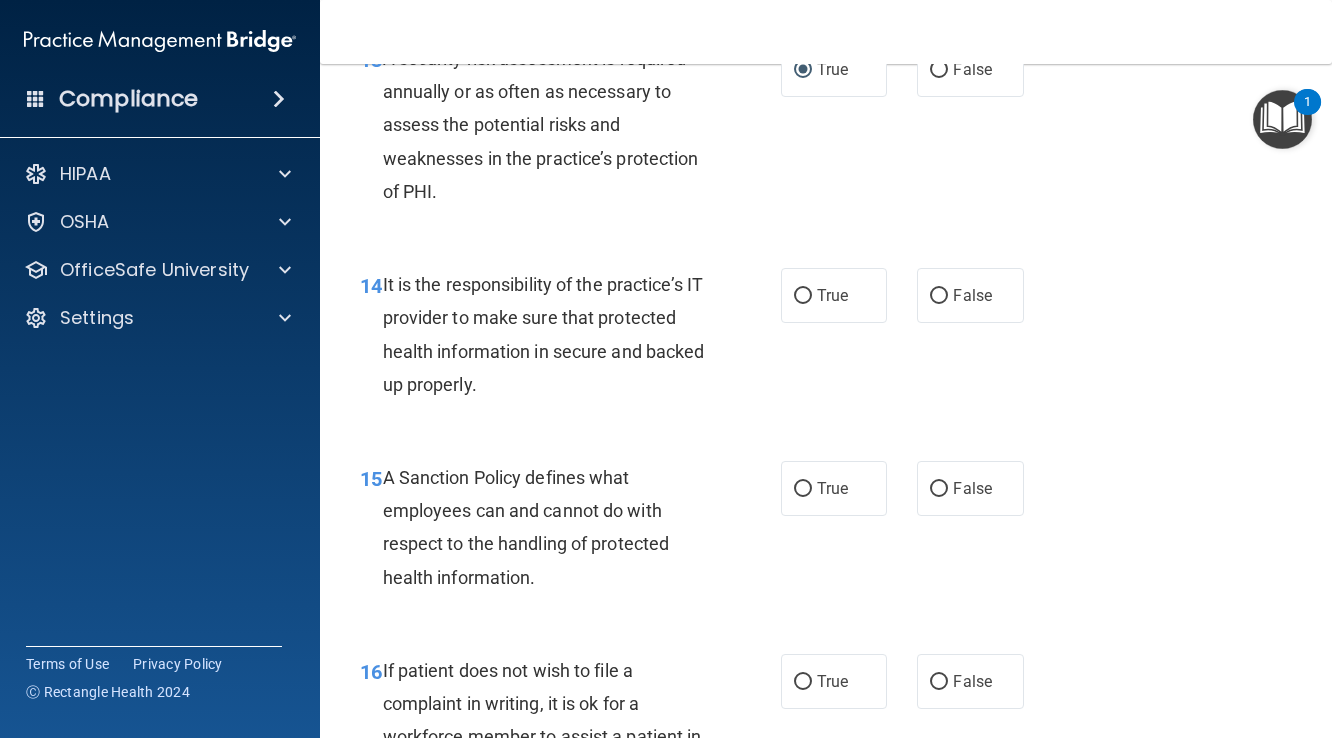 scroll, scrollTop: 3069, scrollLeft: 0, axis: vertical 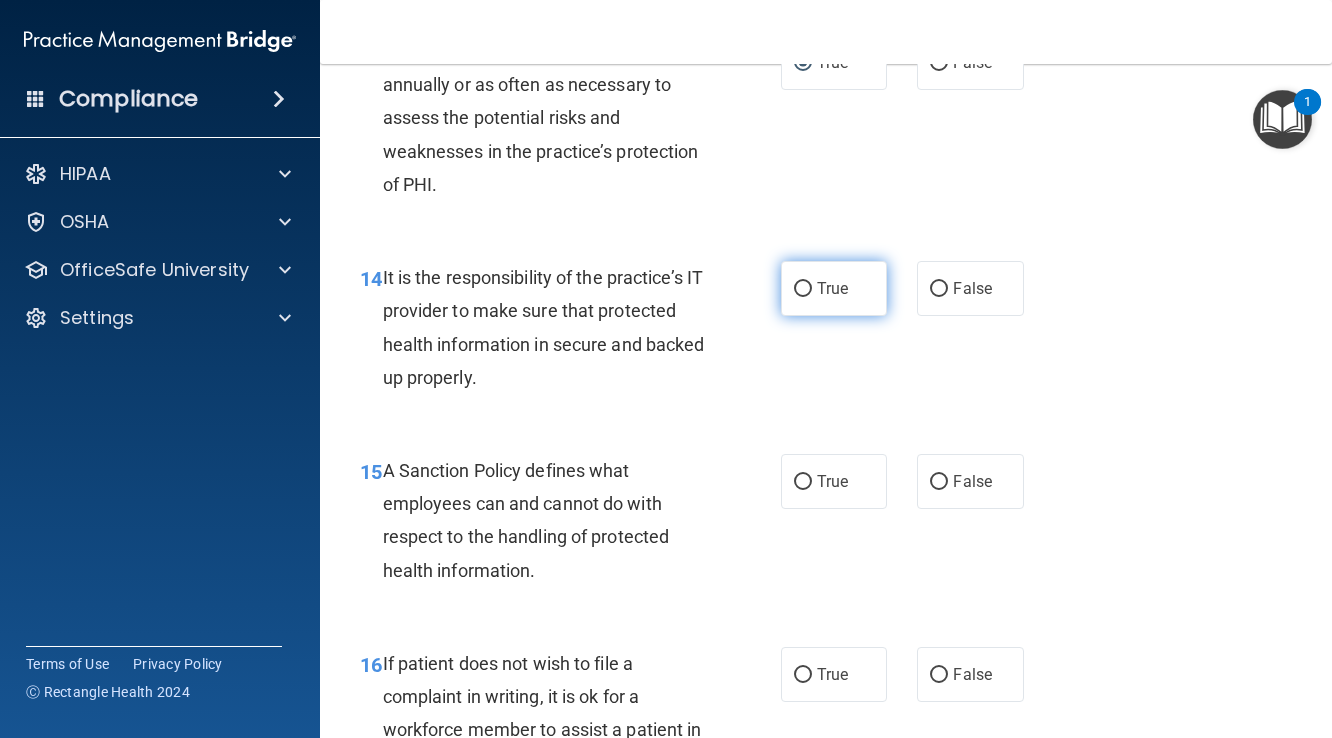 click on "True" at bounding box center [803, 289] 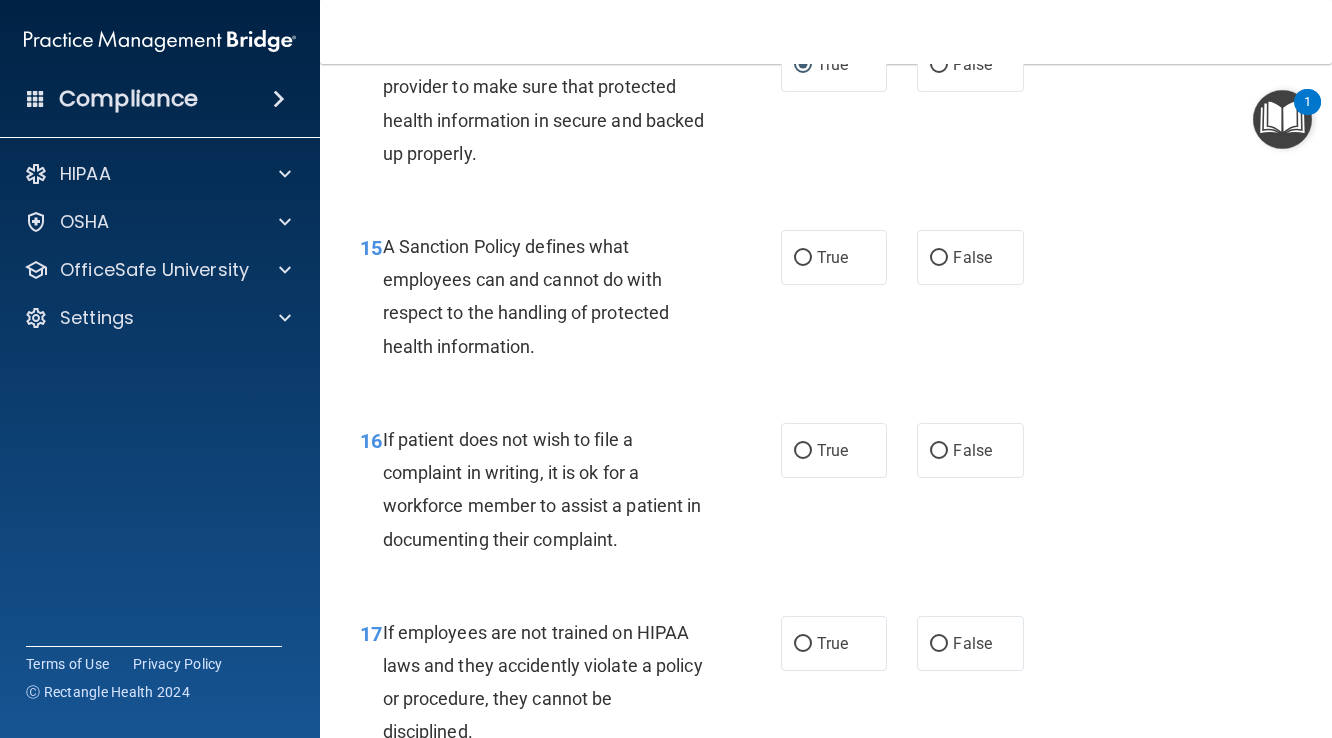 scroll, scrollTop: 3298, scrollLeft: 0, axis: vertical 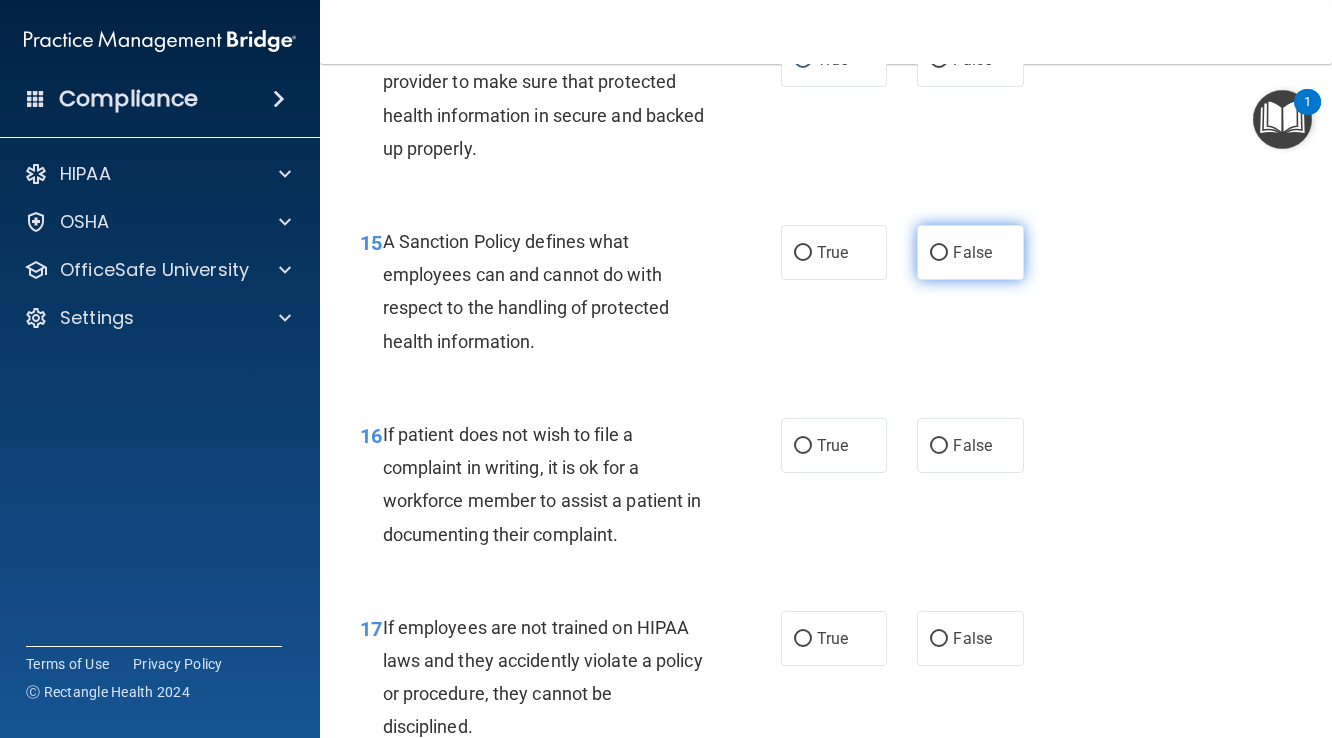 click on "False" at bounding box center [939, 253] 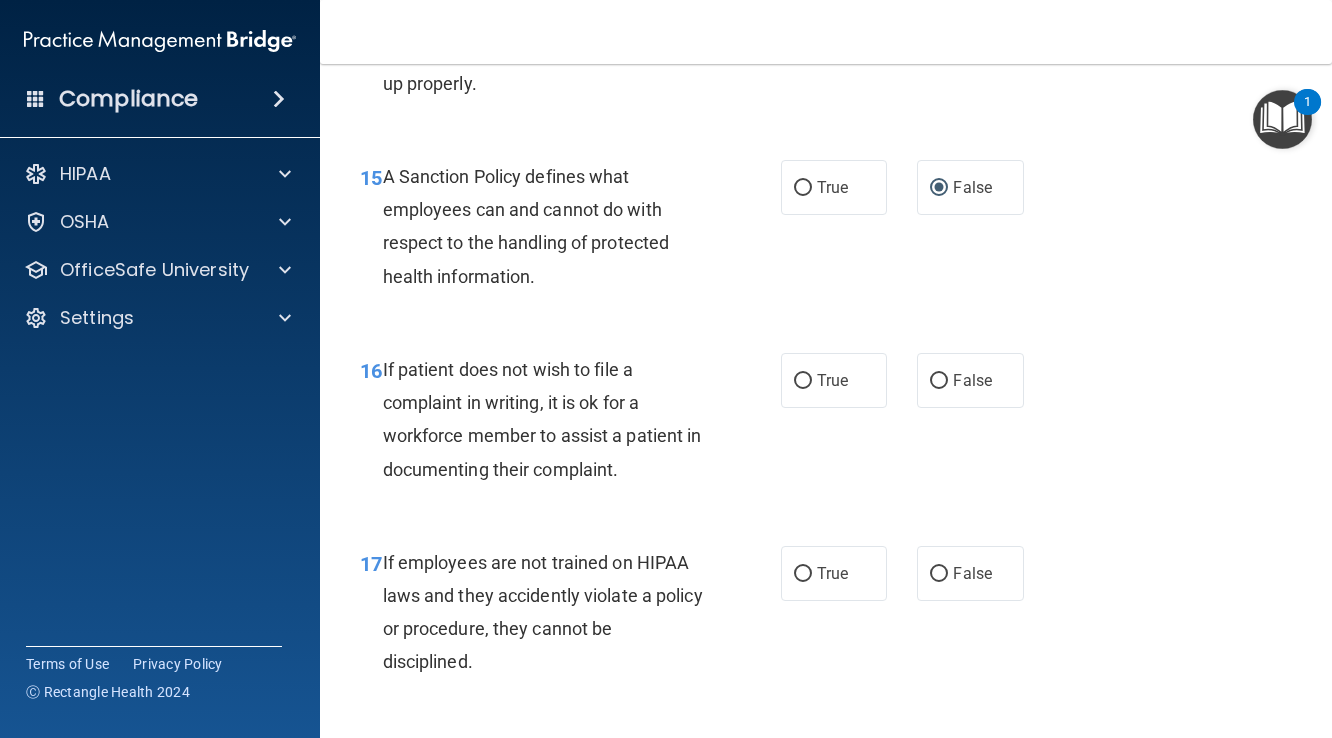 scroll, scrollTop: 3364, scrollLeft: 0, axis: vertical 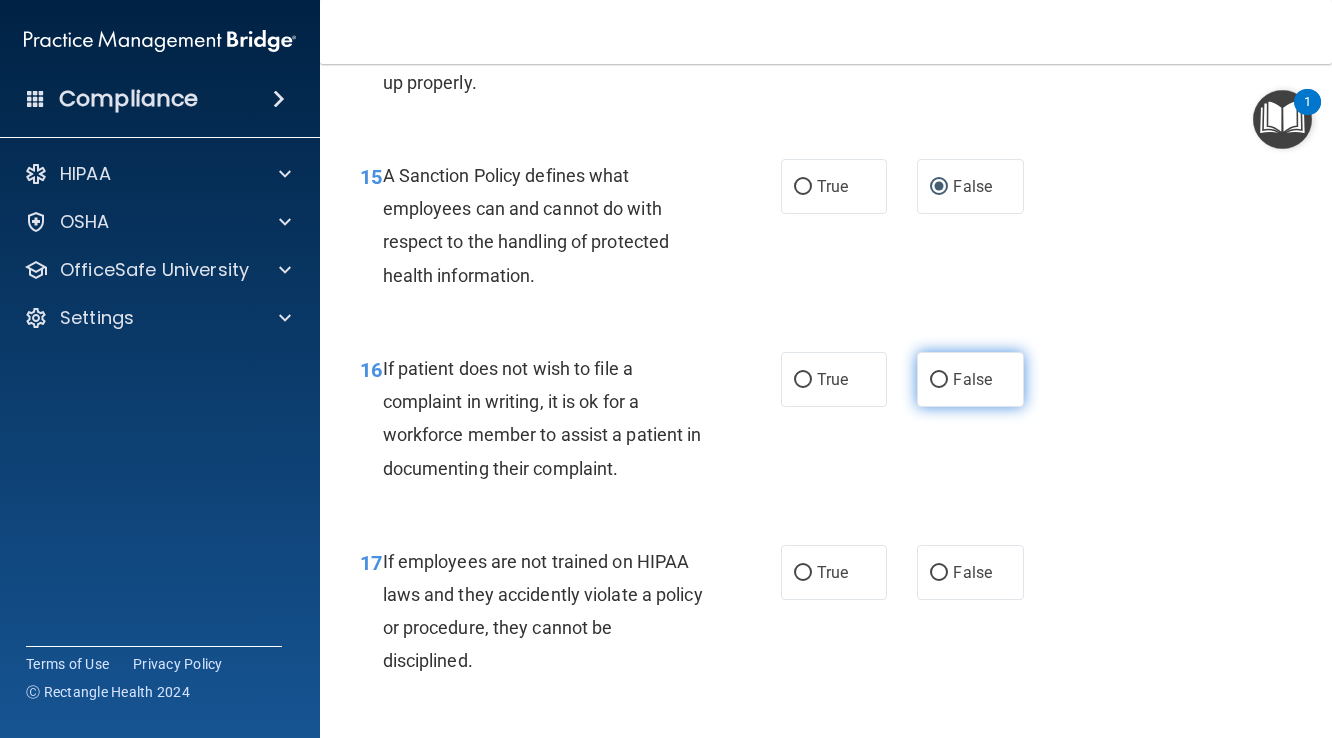 click on "False" at bounding box center [939, 380] 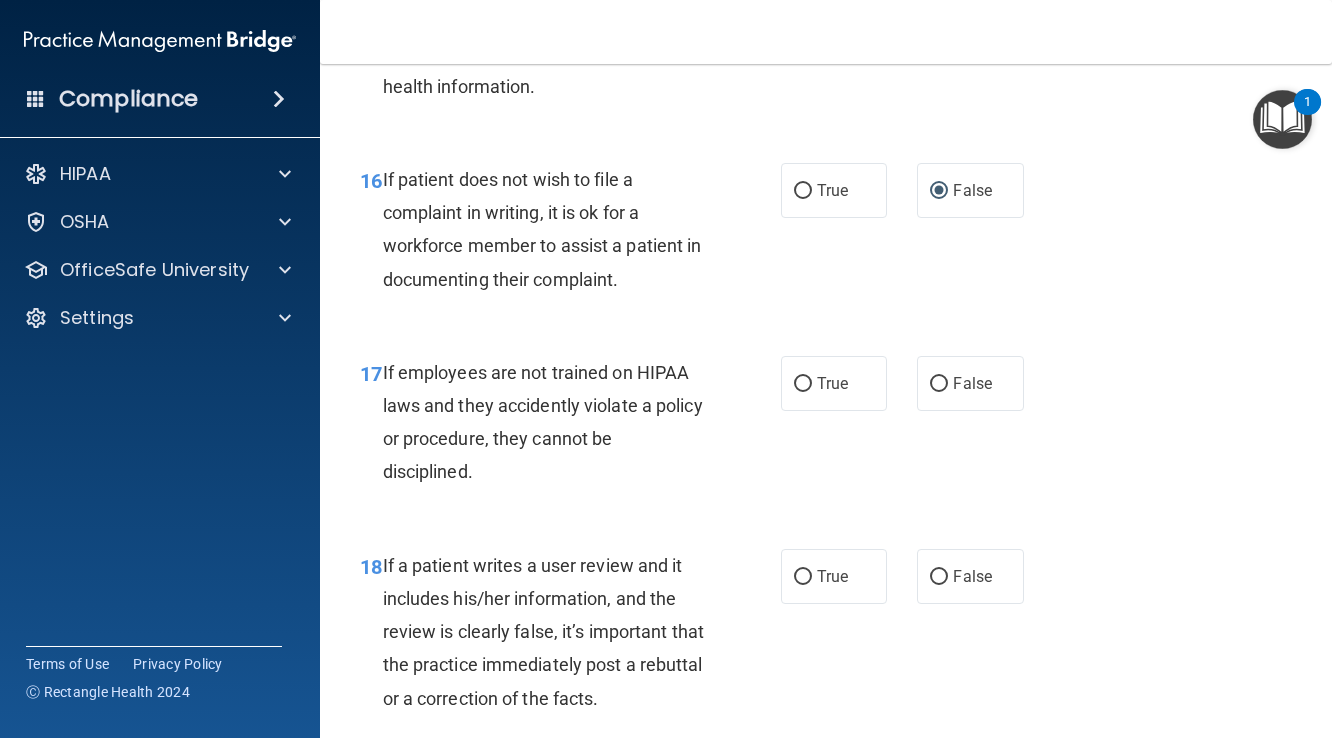 scroll, scrollTop: 3555, scrollLeft: 0, axis: vertical 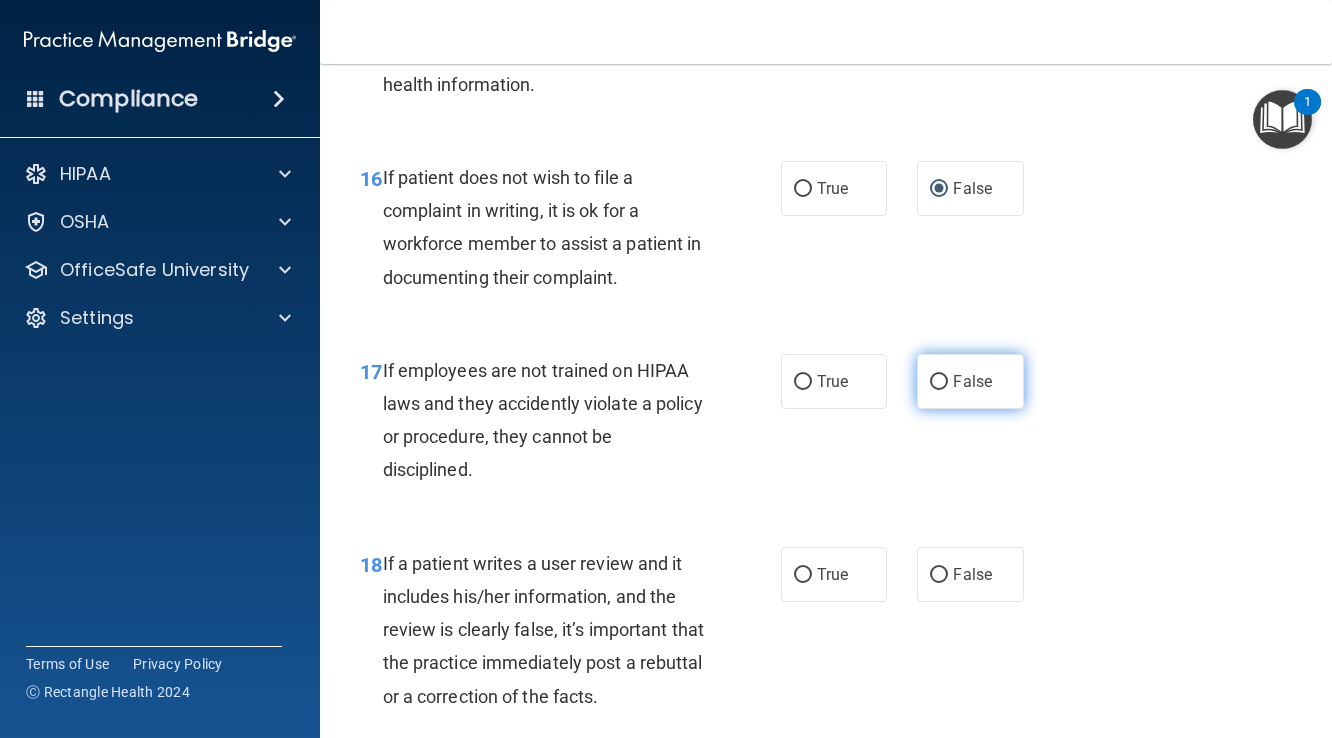 click on "False" at bounding box center (939, 382) 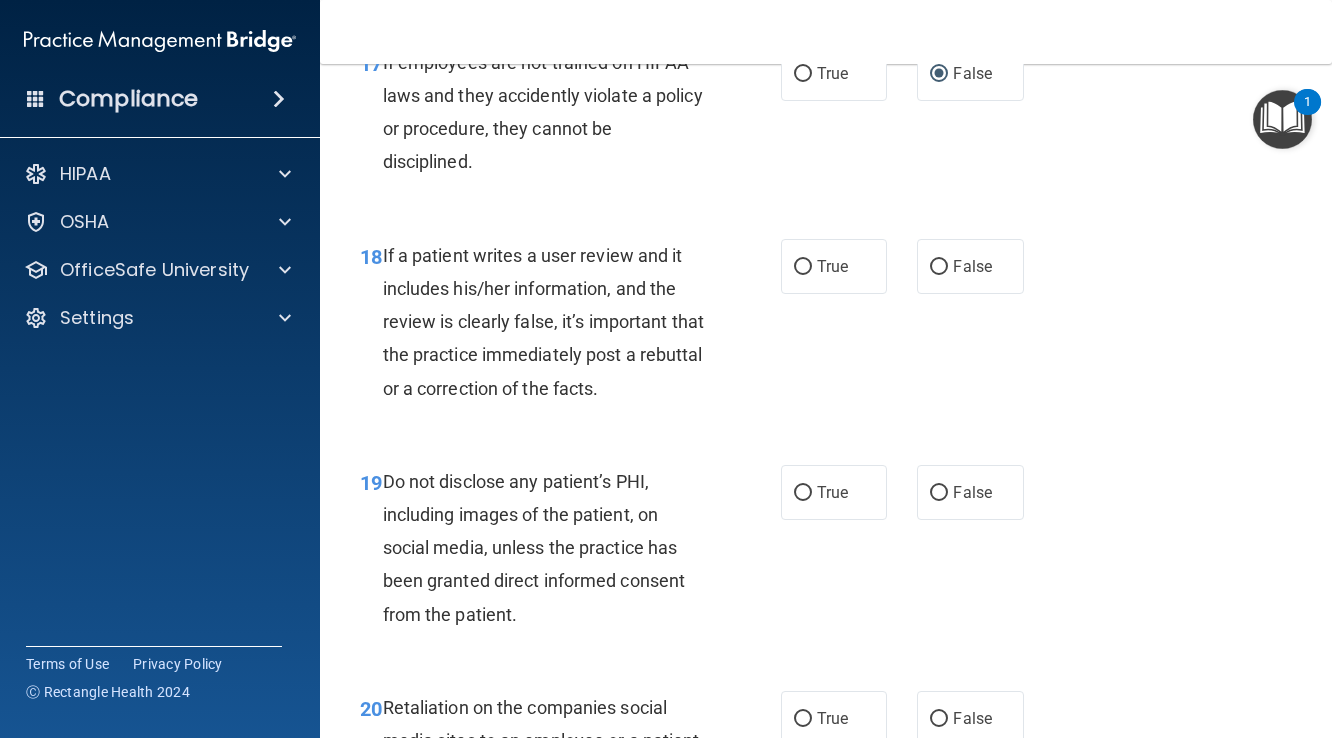 scroll, scrollTop: 3862, scrollLeft: 0, axis: vertical 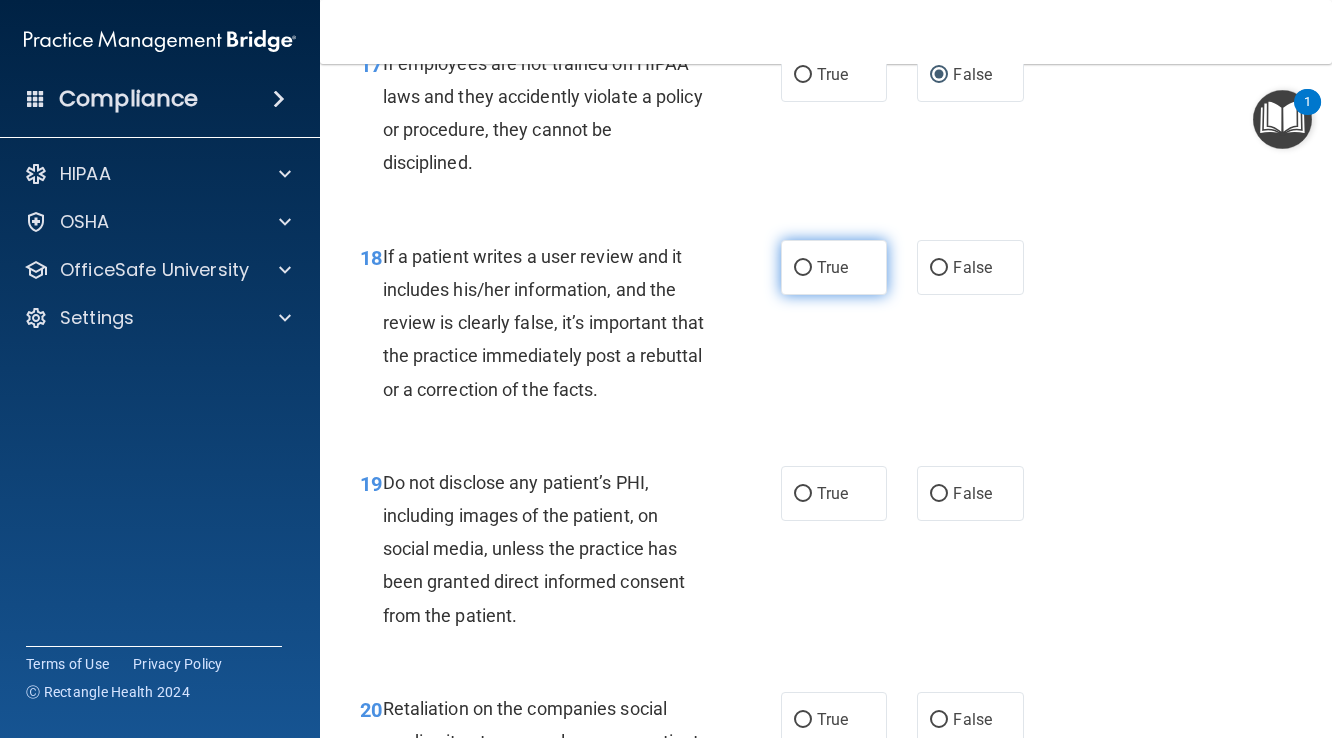 click on "True" at bounding box center [803, 268] 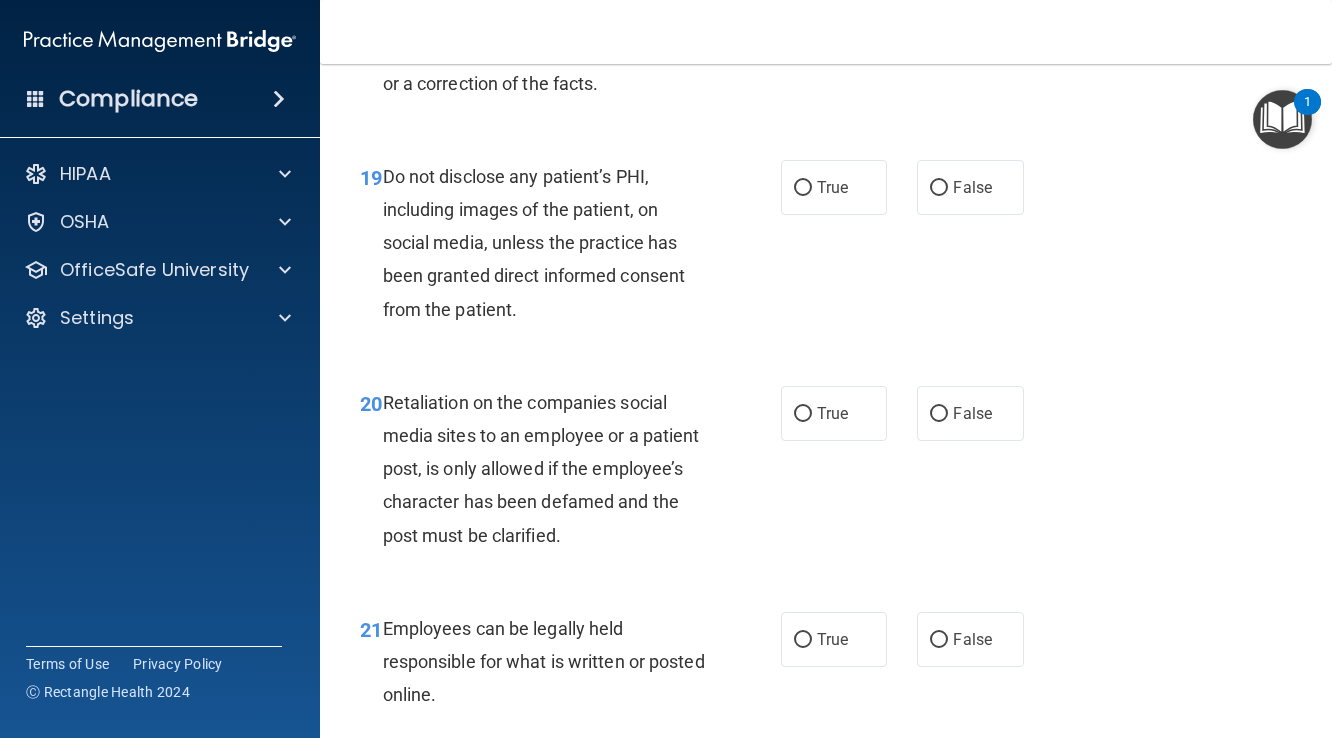 scroll, scrollTop: 4178, scrollLeft: 0, axis: vertical 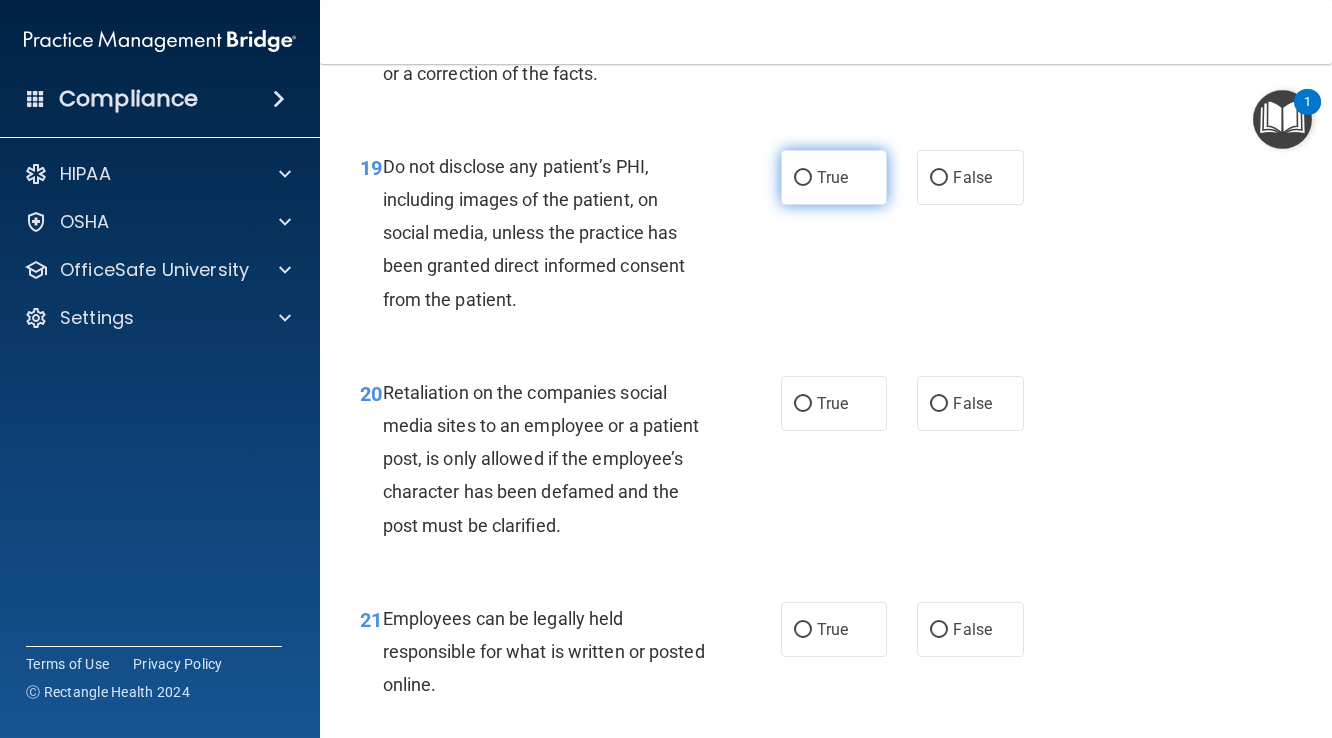 click on "True" at bounding box center (803, 178) 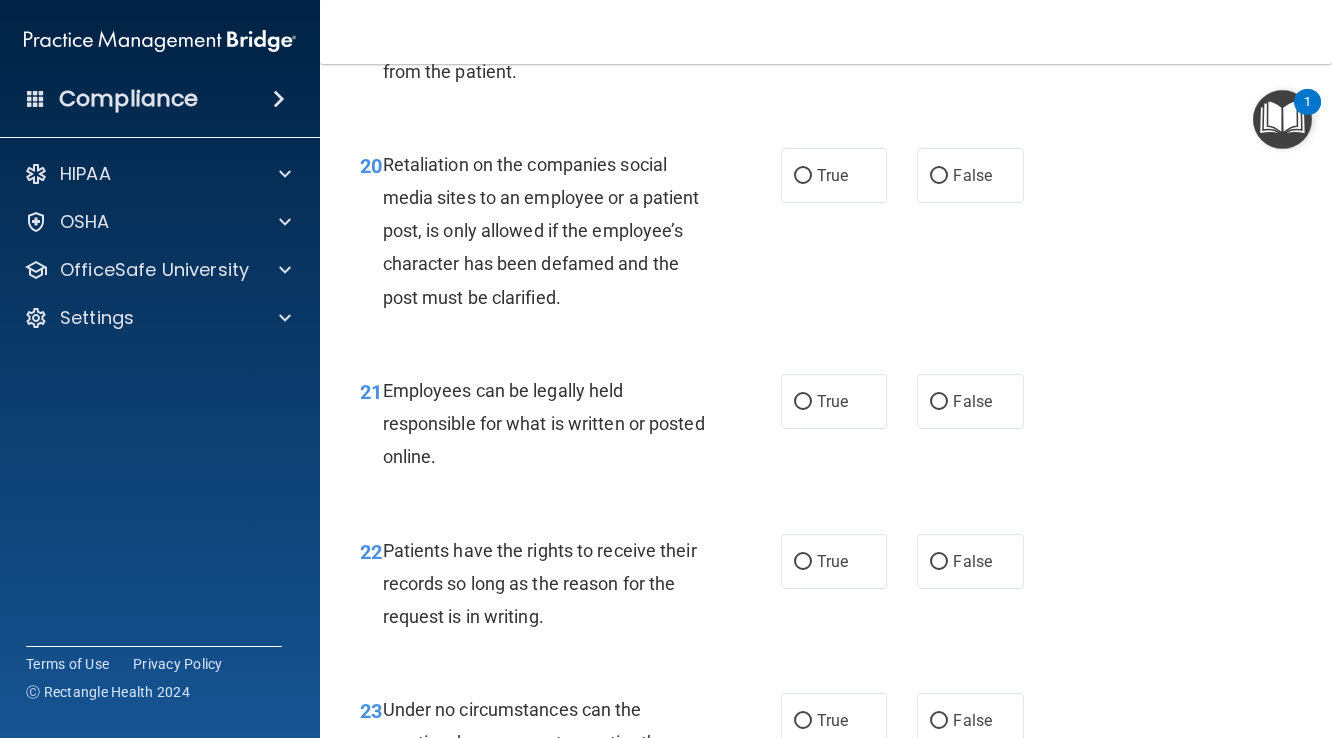 scroll, scrollTop: 4412, scrollLeft: 0, axis: vertical 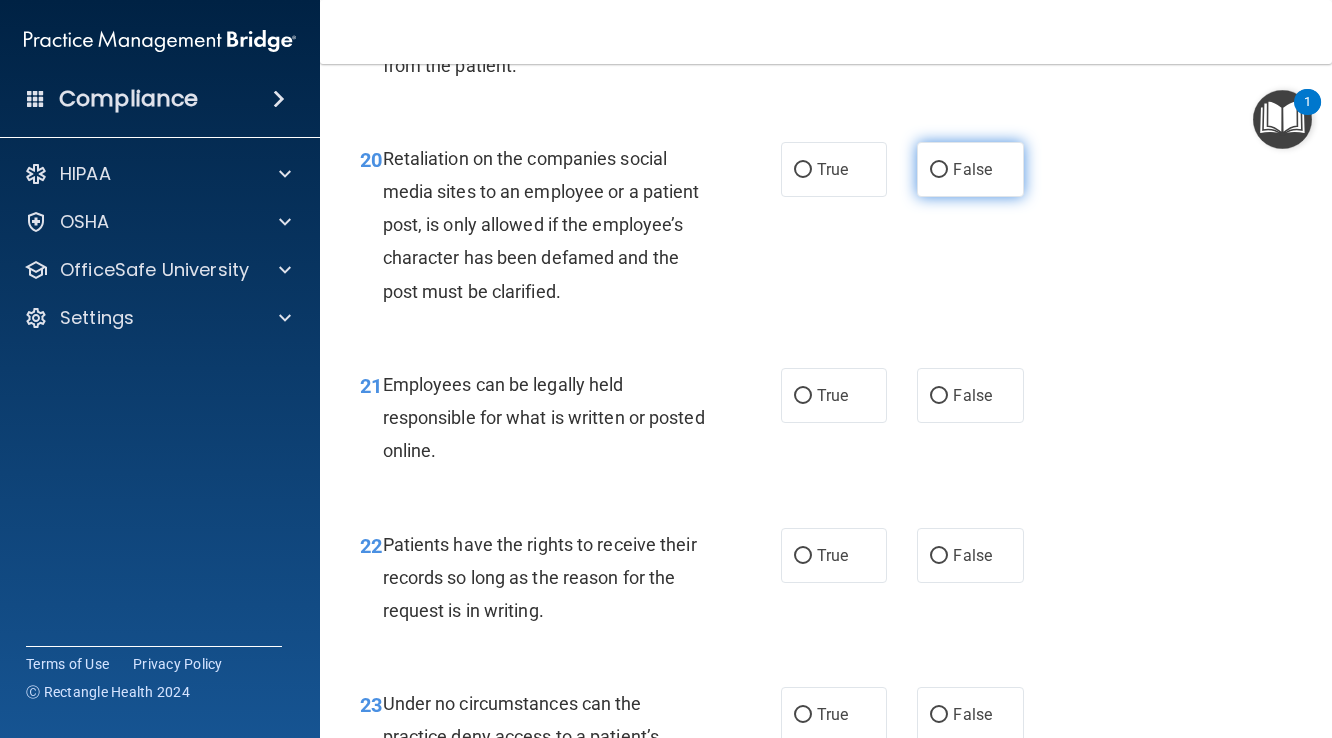 click on "False" at bounding box center [939, 170] 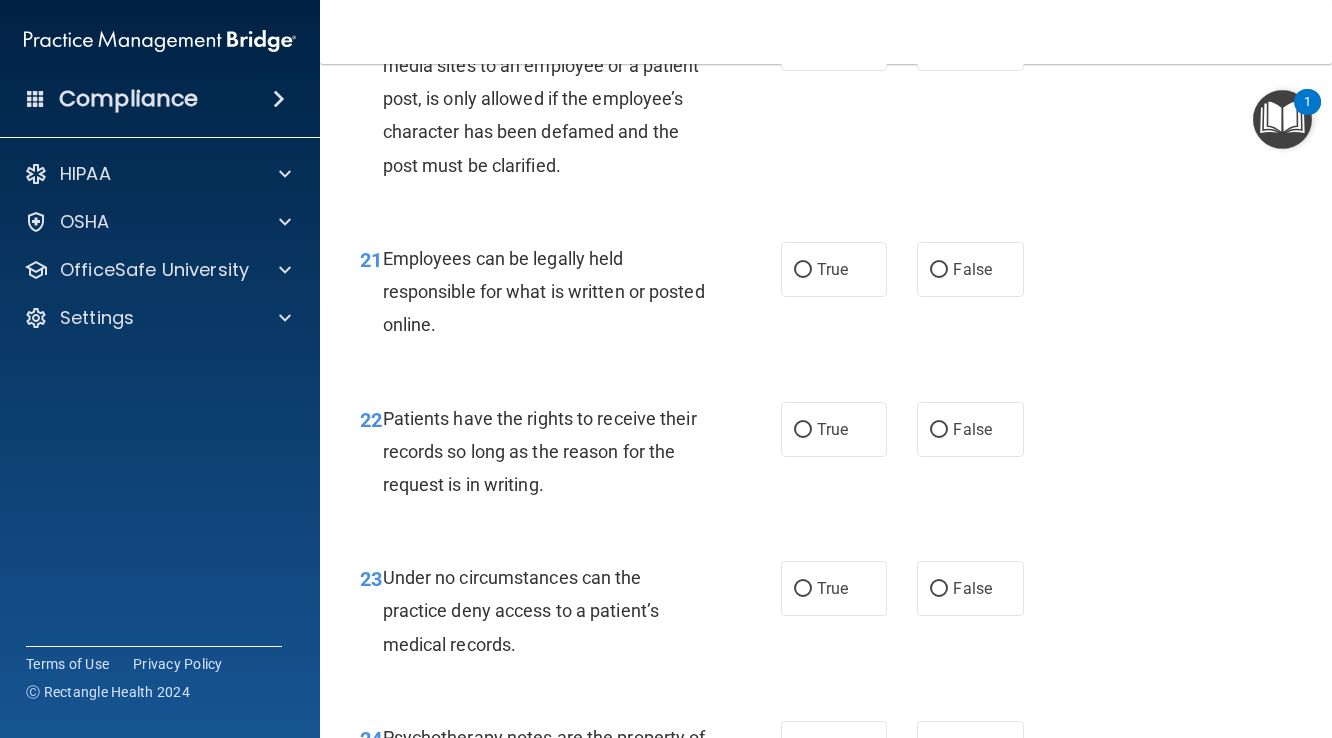 scroll, scrollTop: 4547, scrollLeft: 0, axis: vertical 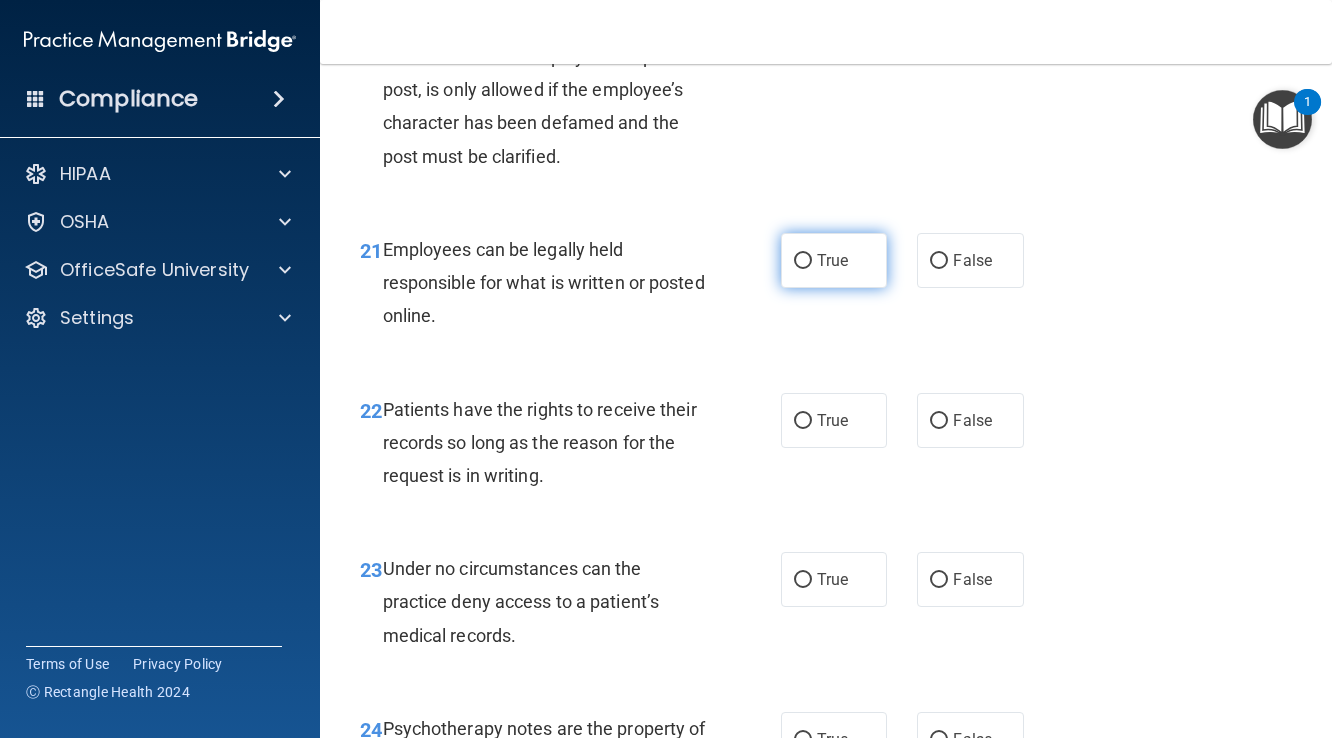click on "True" at bounding box center [803, 261] 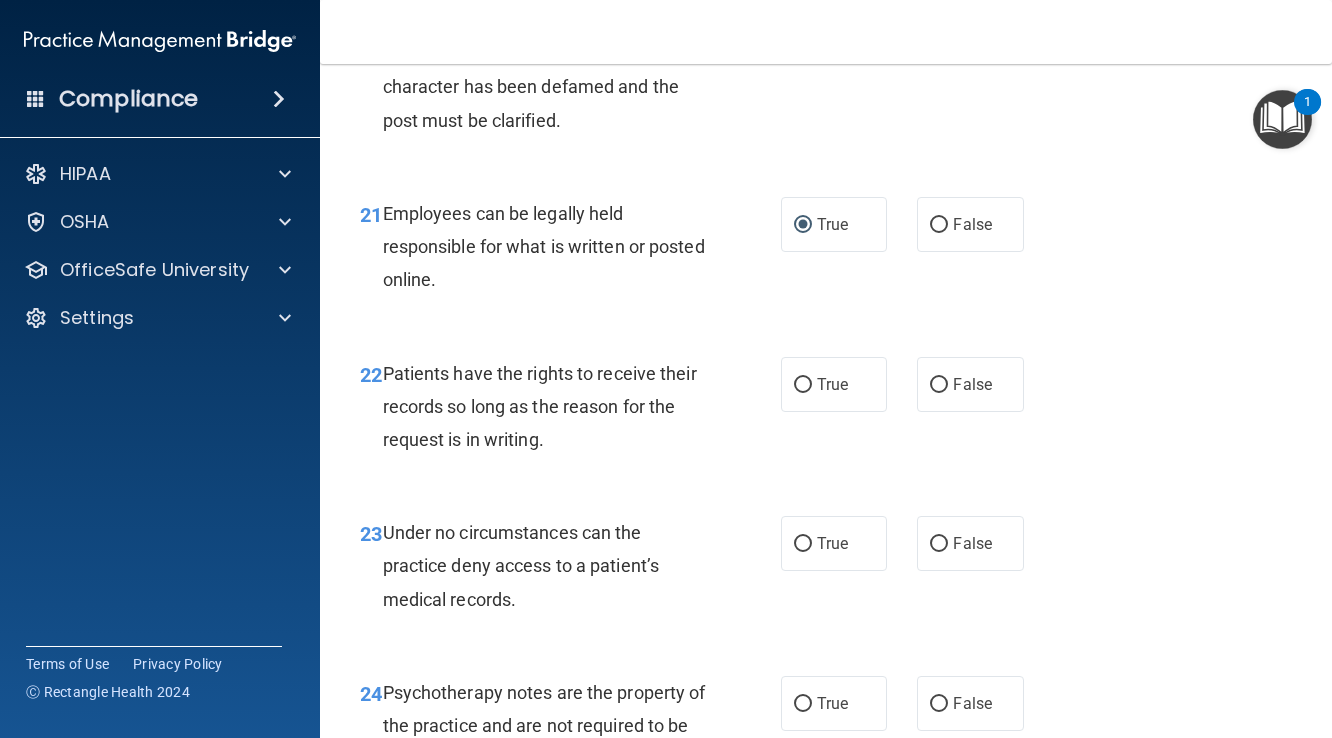 scroll, scrollTop: 4593, scrollLeft: 0, axis: vertical 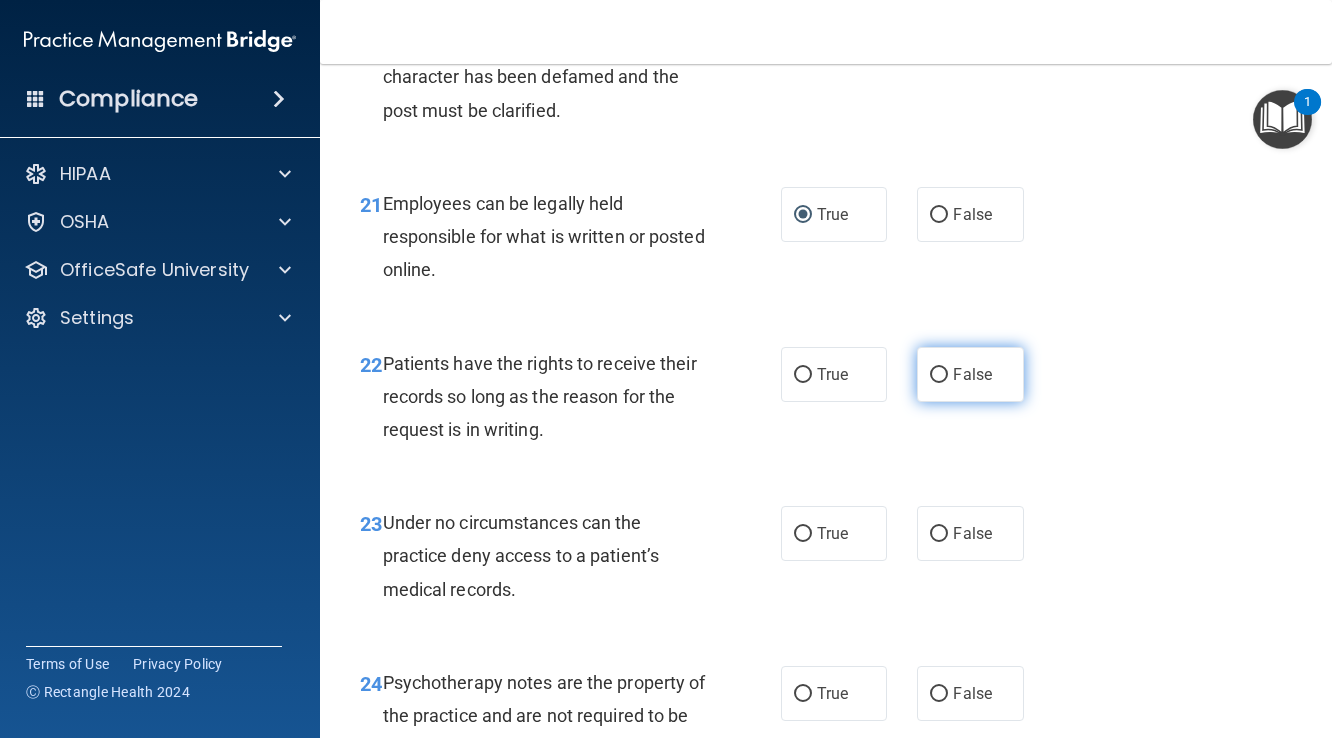 click on "False" at bounding box center [939, 375] 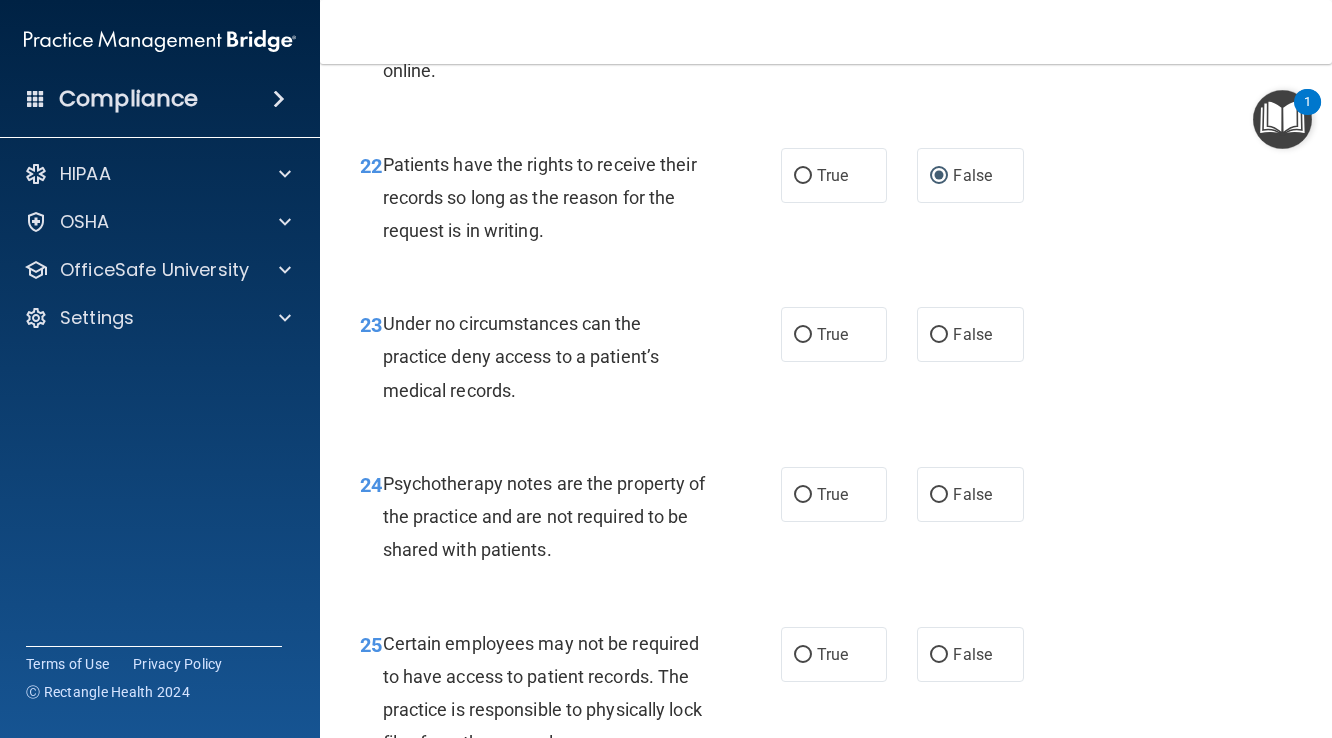 scroll, scrollTop: 4796, scrollLeft: 0, axis: vertical 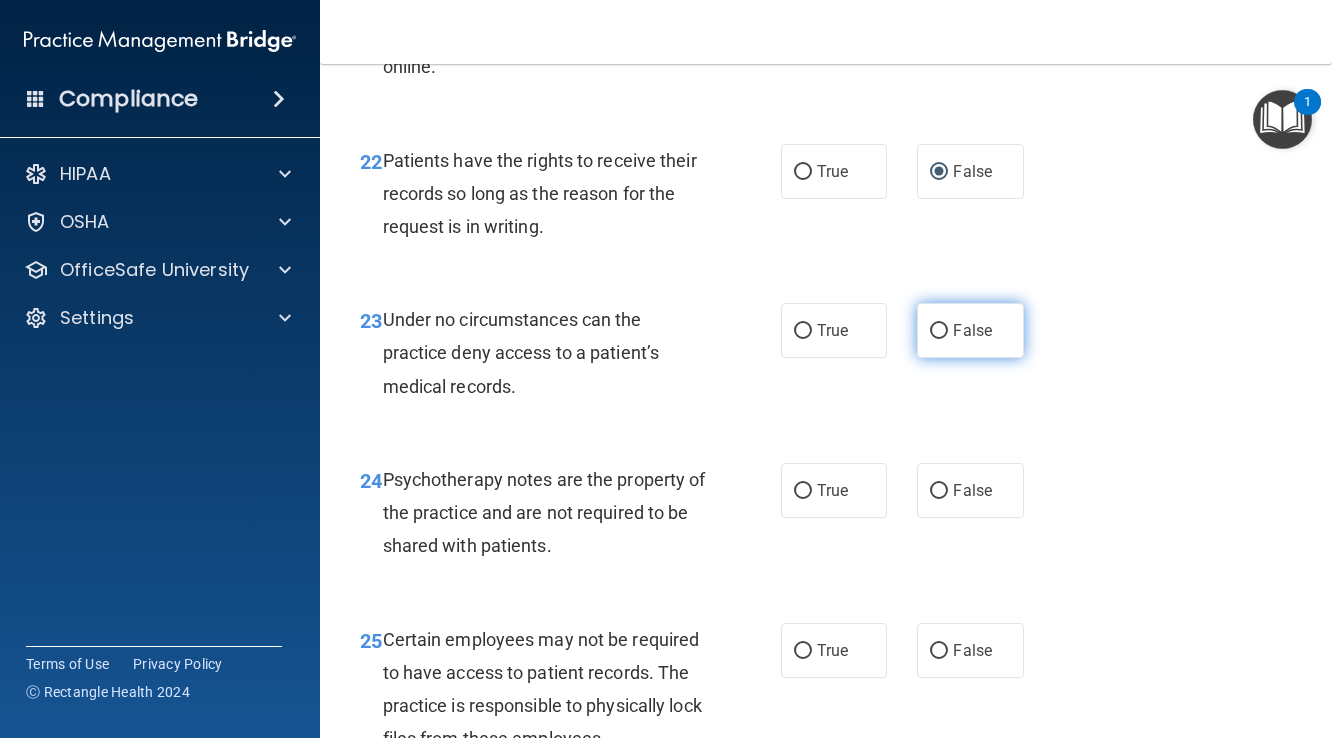 click on "False" at bounding box center (939, 331) 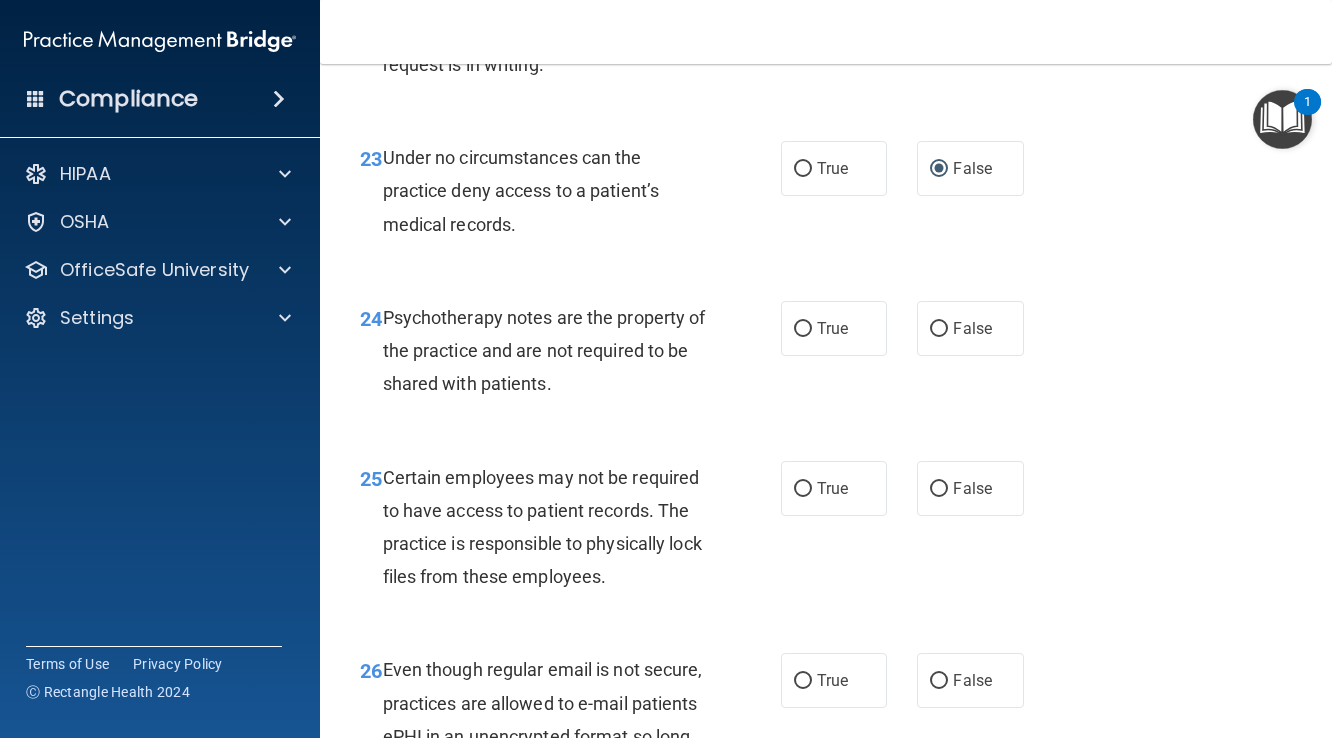 scroll, scrollTop: 4962, scrollLeft: 0, axis: vertical 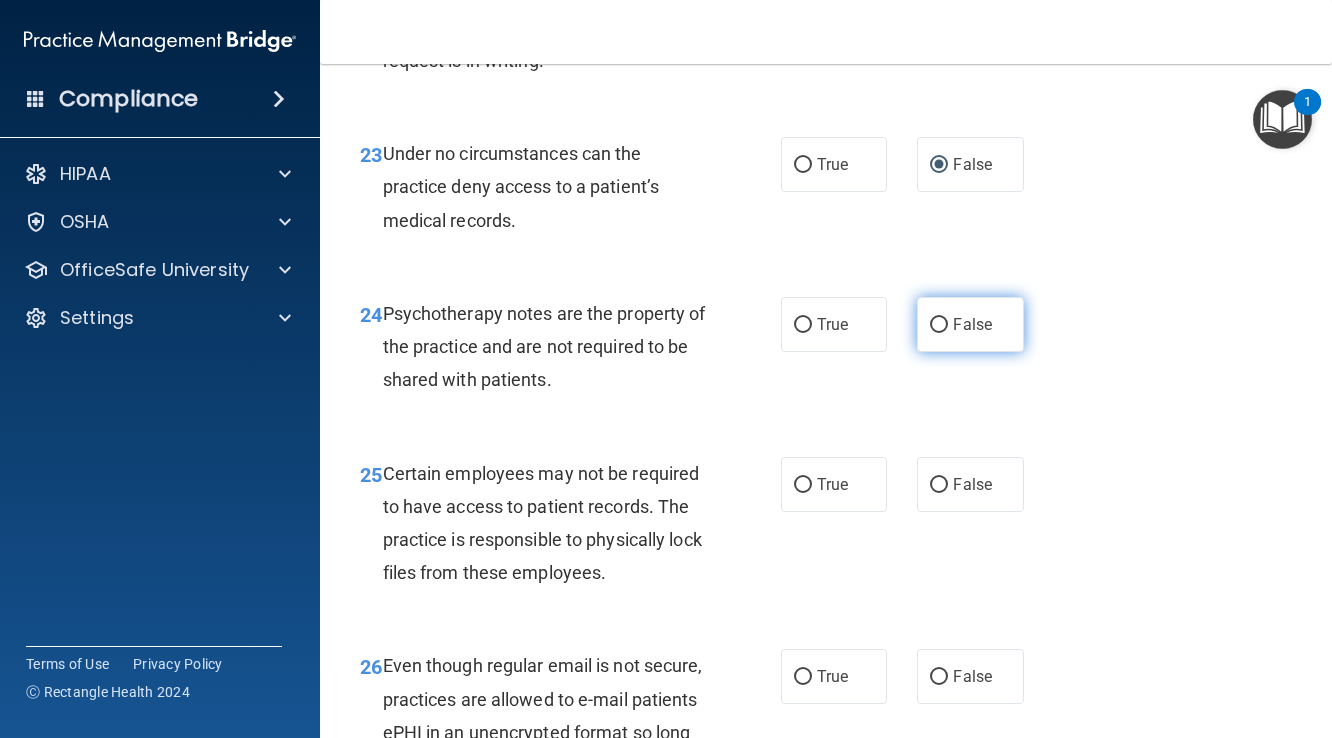 click on "False" at bounding box center (939, 325) 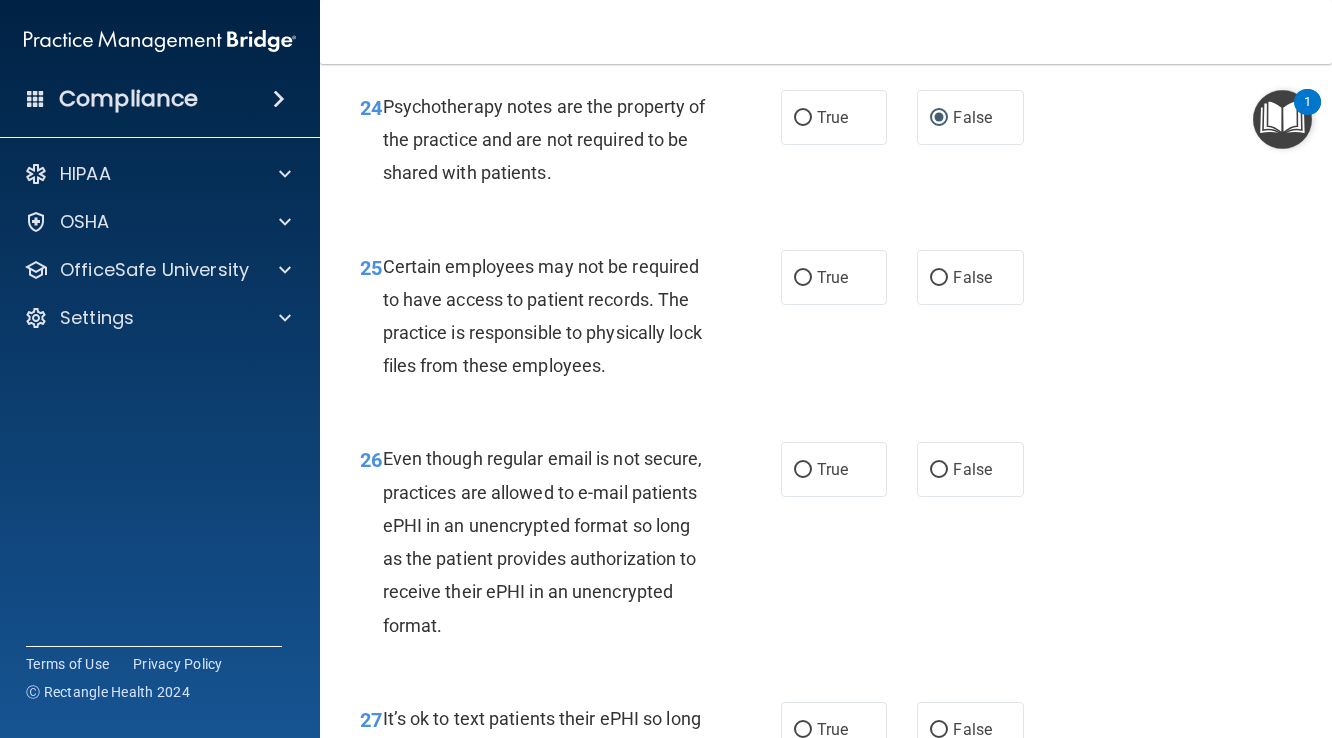 scroll, scrollTop: 5184, scrollLeft: 0, axis: vertical 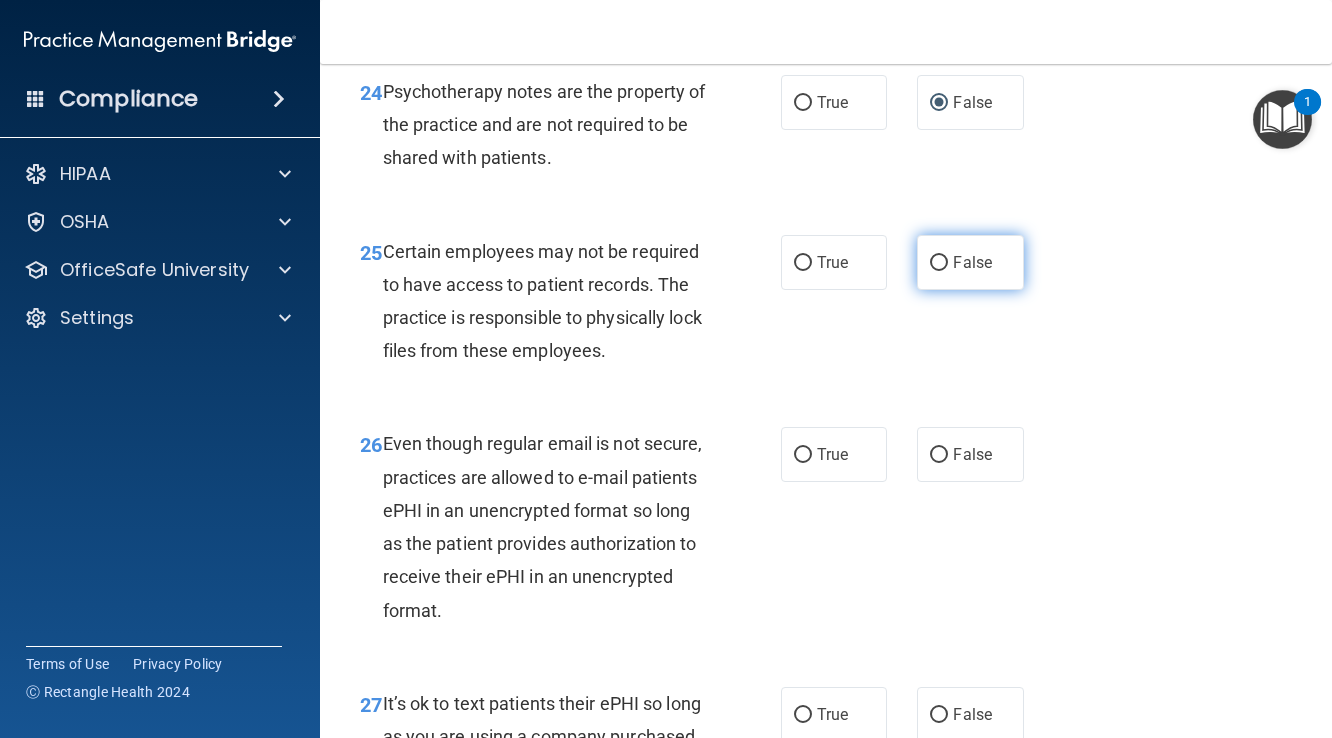click on "False" at bounding box center (939, 263) 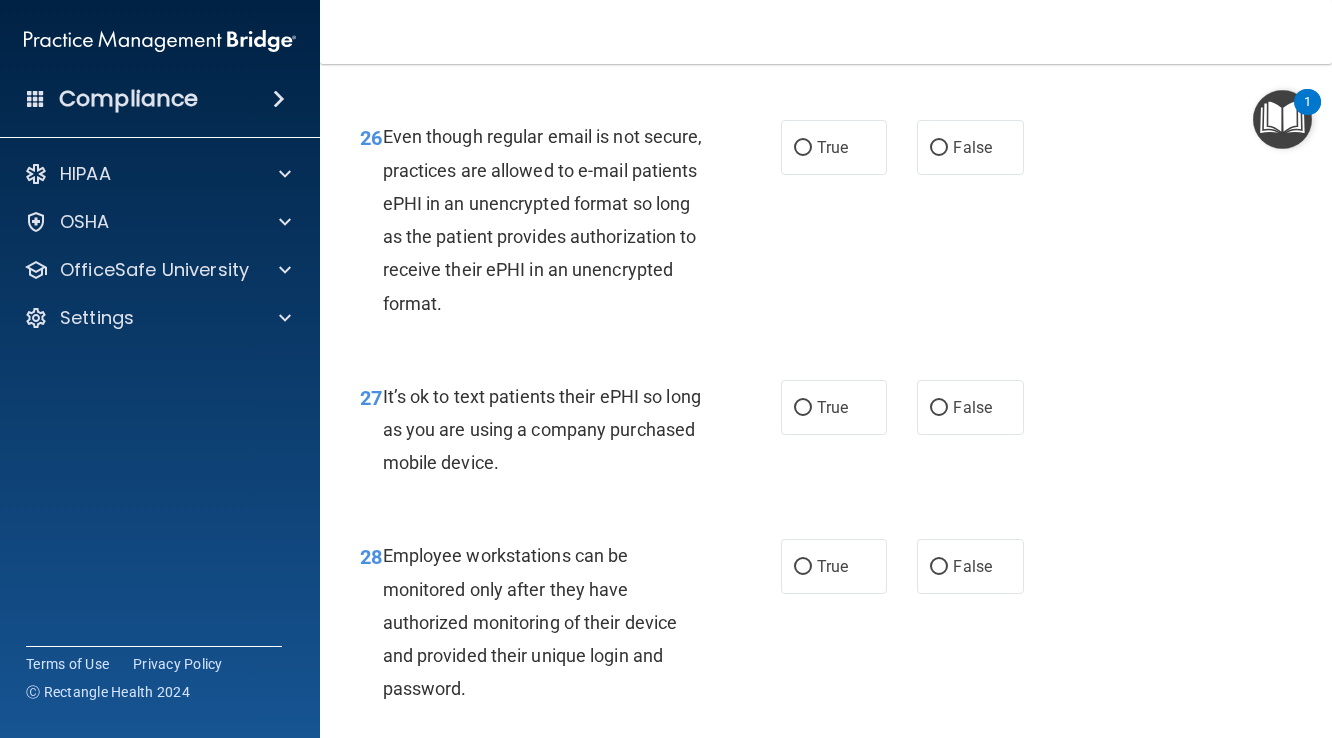 scroll, scrollTop: 5495, scrollLeft: 0, axis: vertical 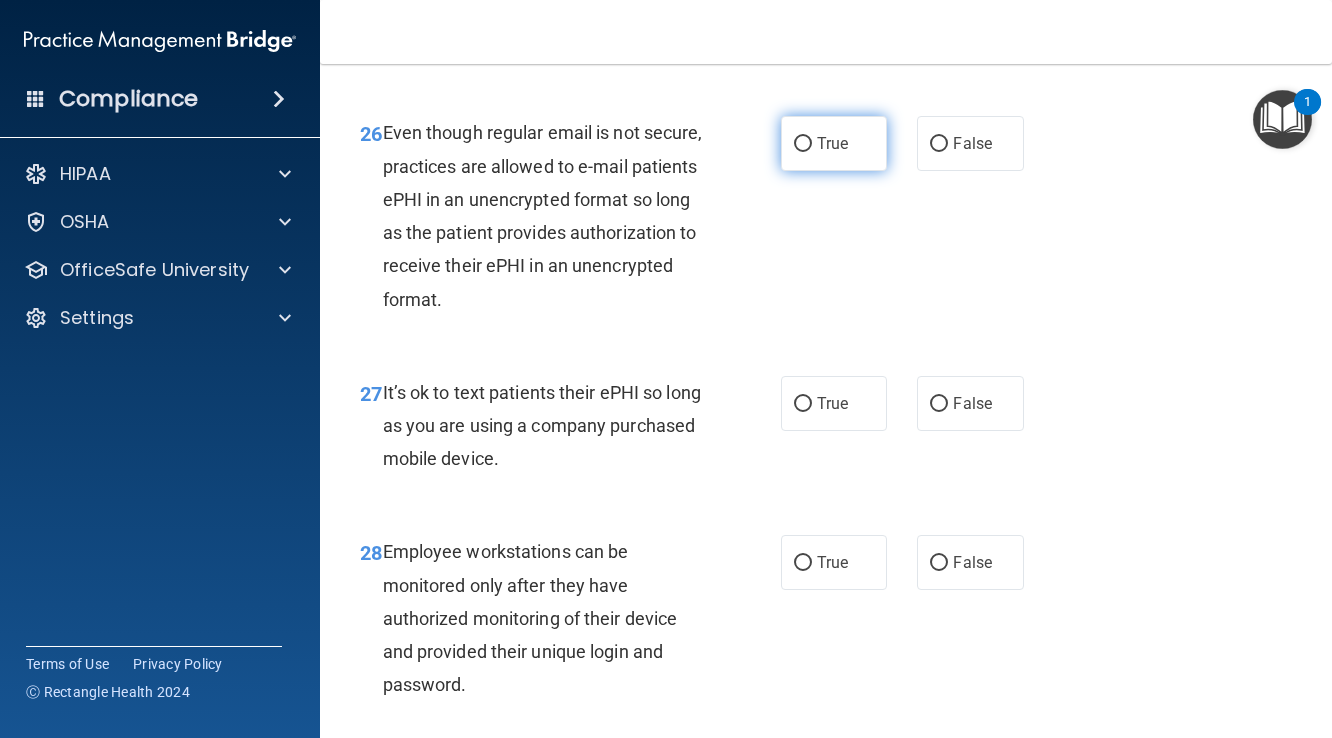 click on "True" at bounding box center [803, 144] 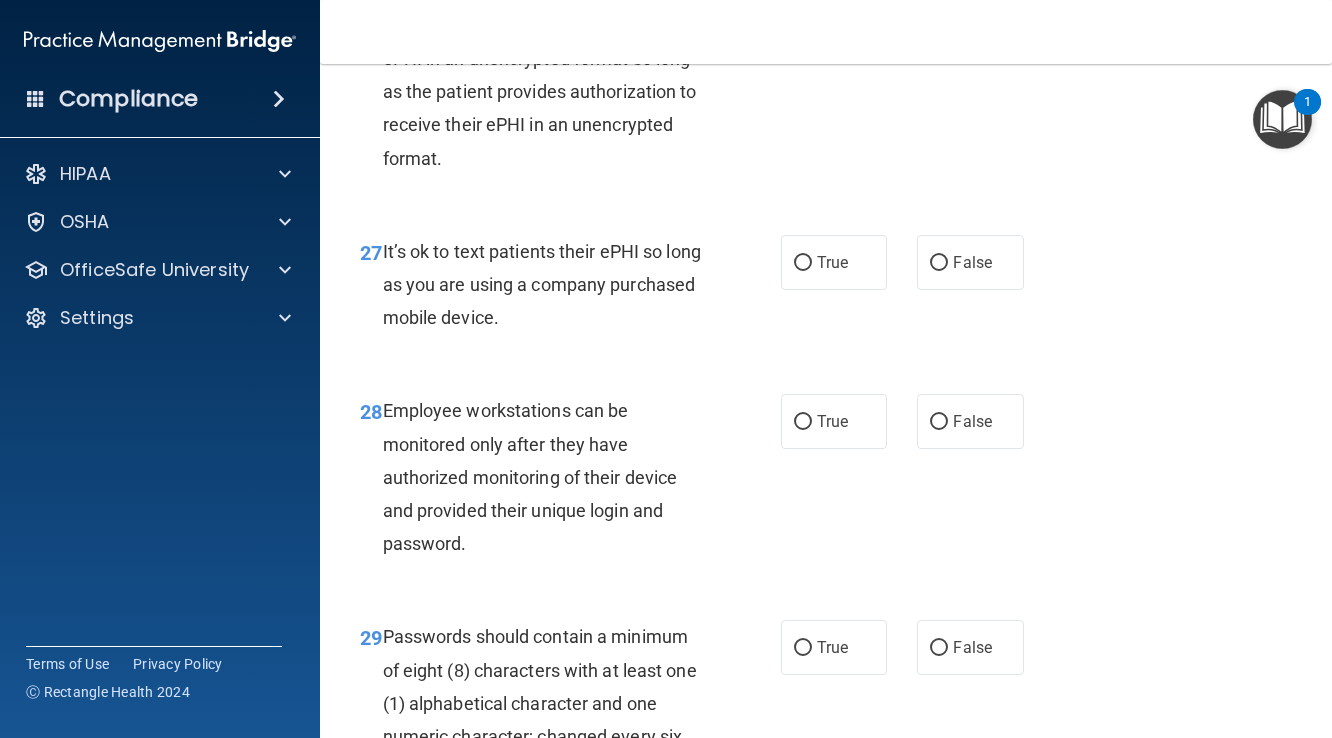 scroll, scrollTop: 5655, scrollLeft: 0, axis: vertical 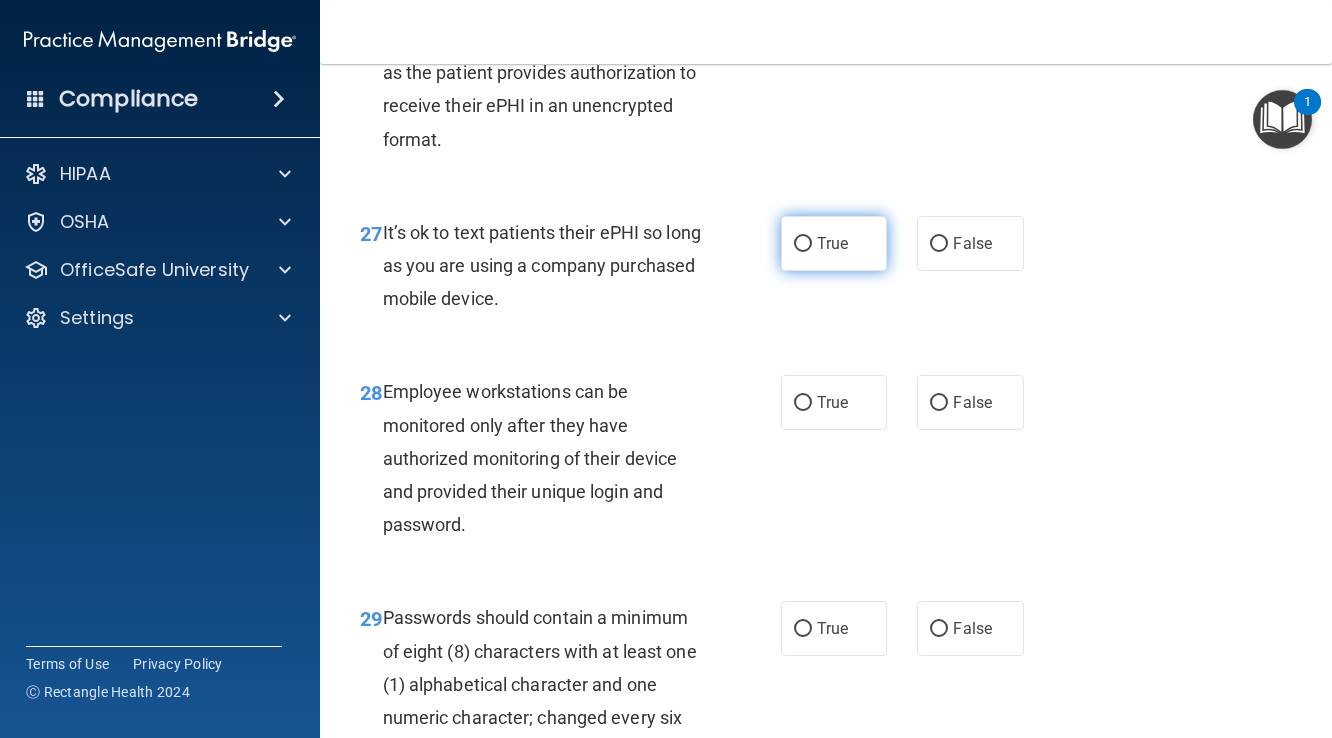 click on "True" at bounding box center (803, 244) 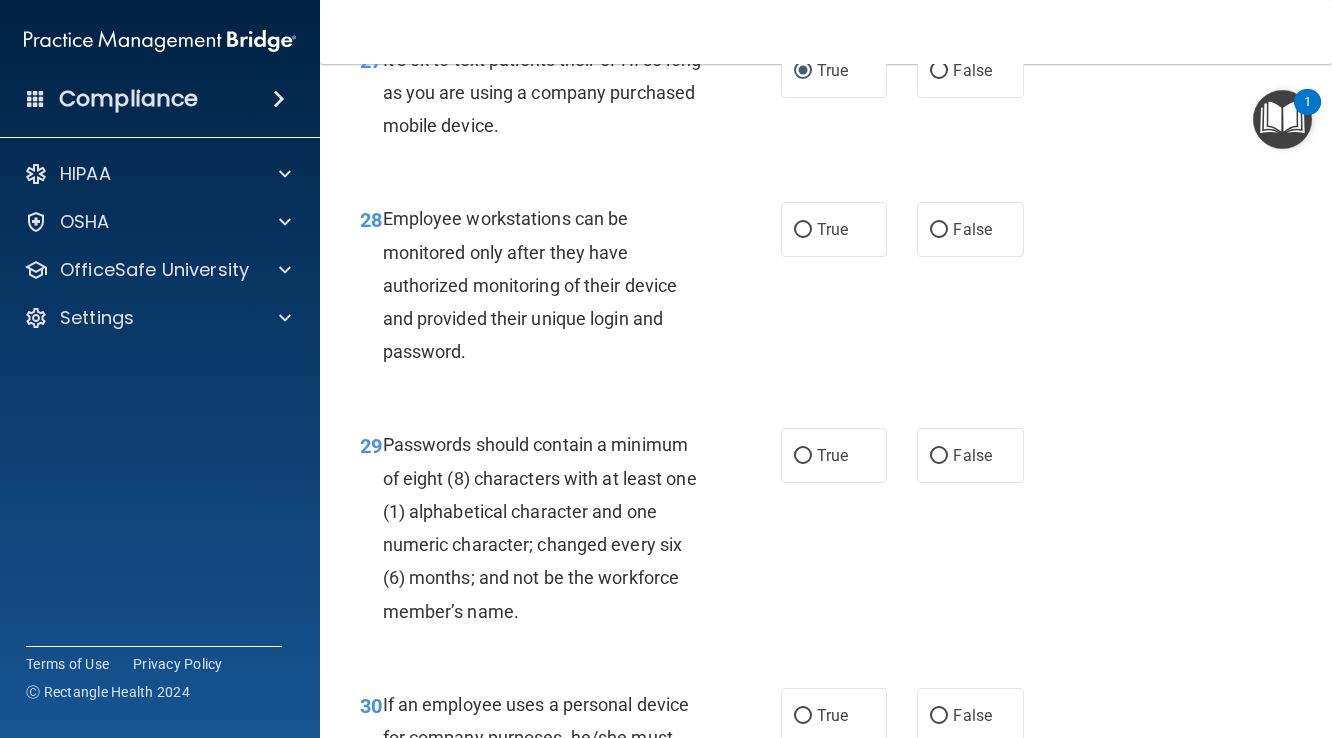 scroll, scrollTop: 5829, scrollLeft: 0, axis: vertical 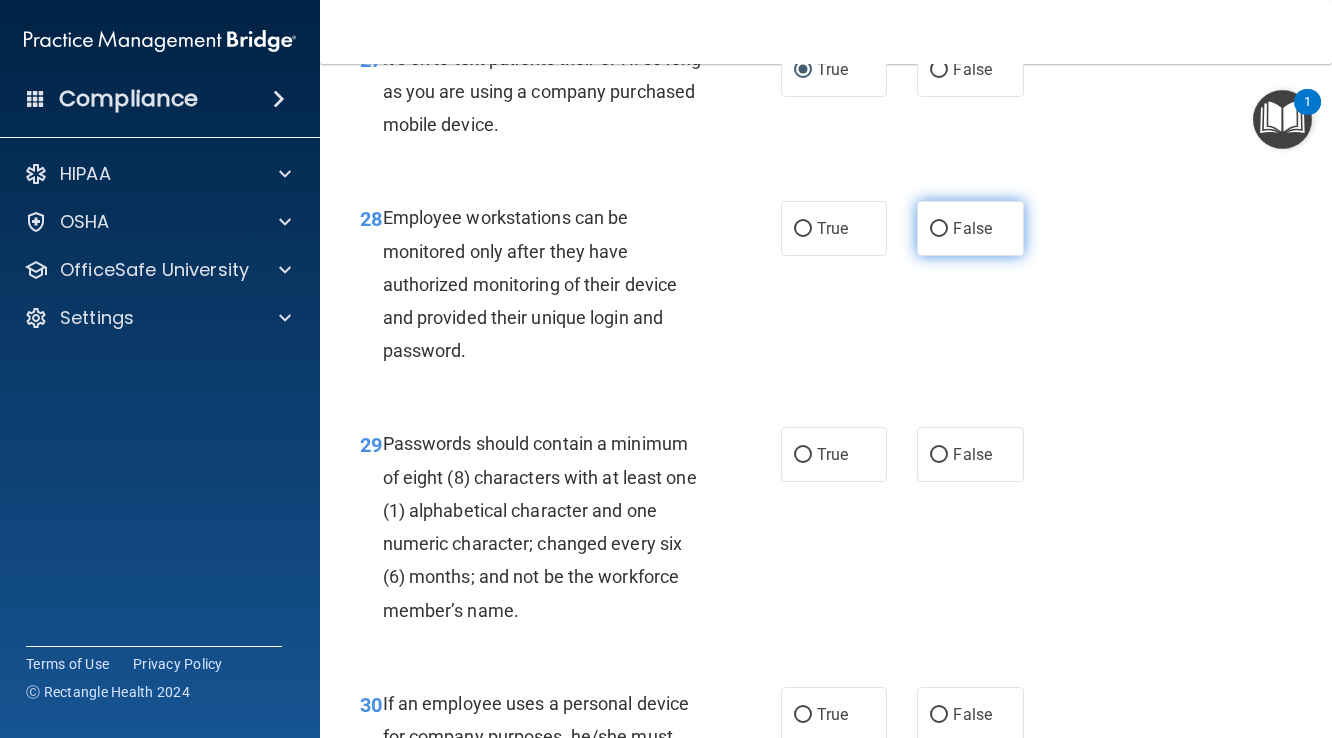 click on "False" at bounding box center (939, 229) 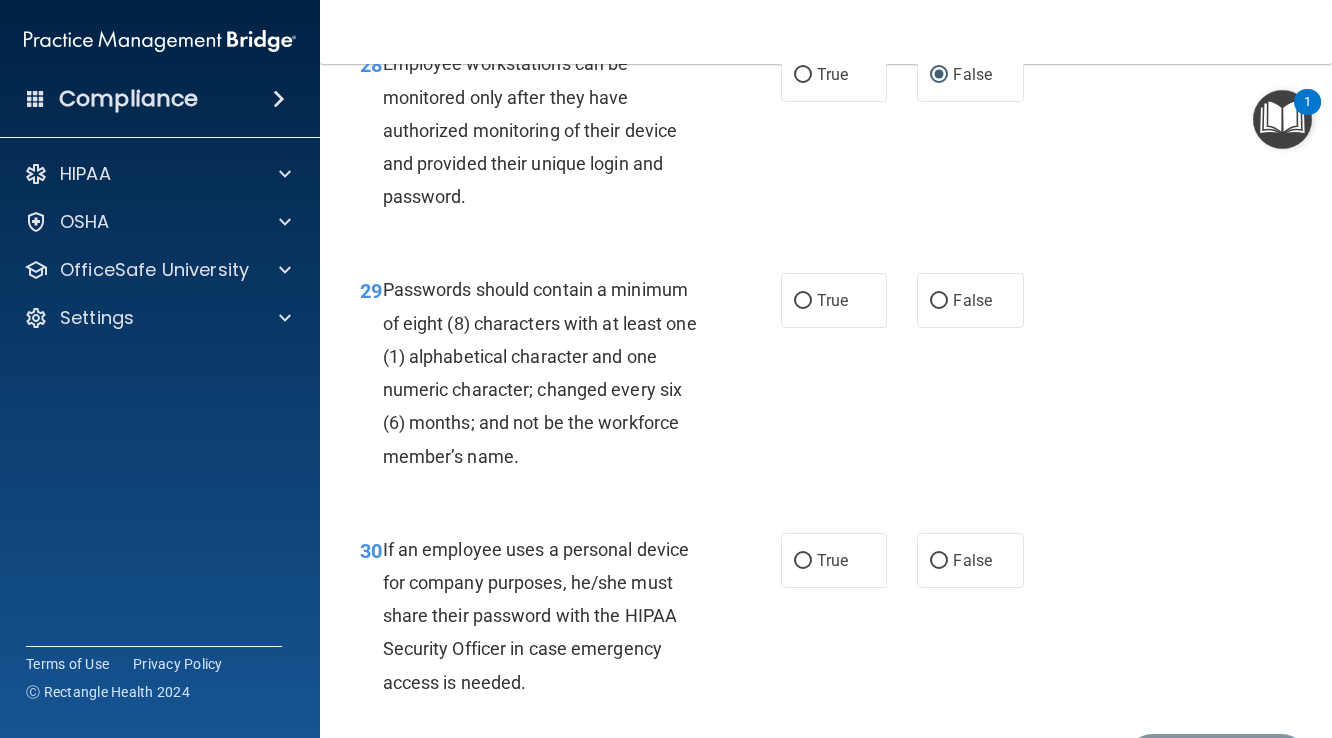 scroll, scrollTop: 5985, scrollLeft: 0, axis: vertical 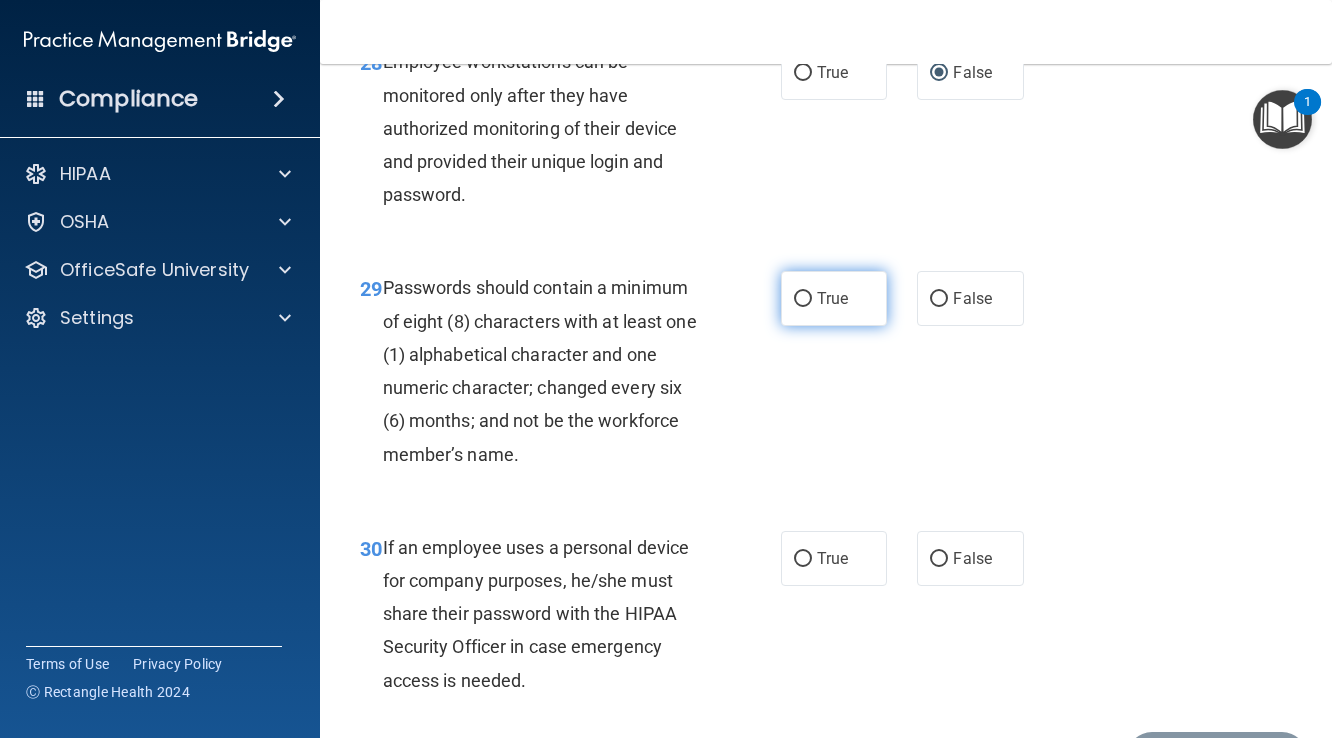 click on "True" at bounding box center (803, 299) 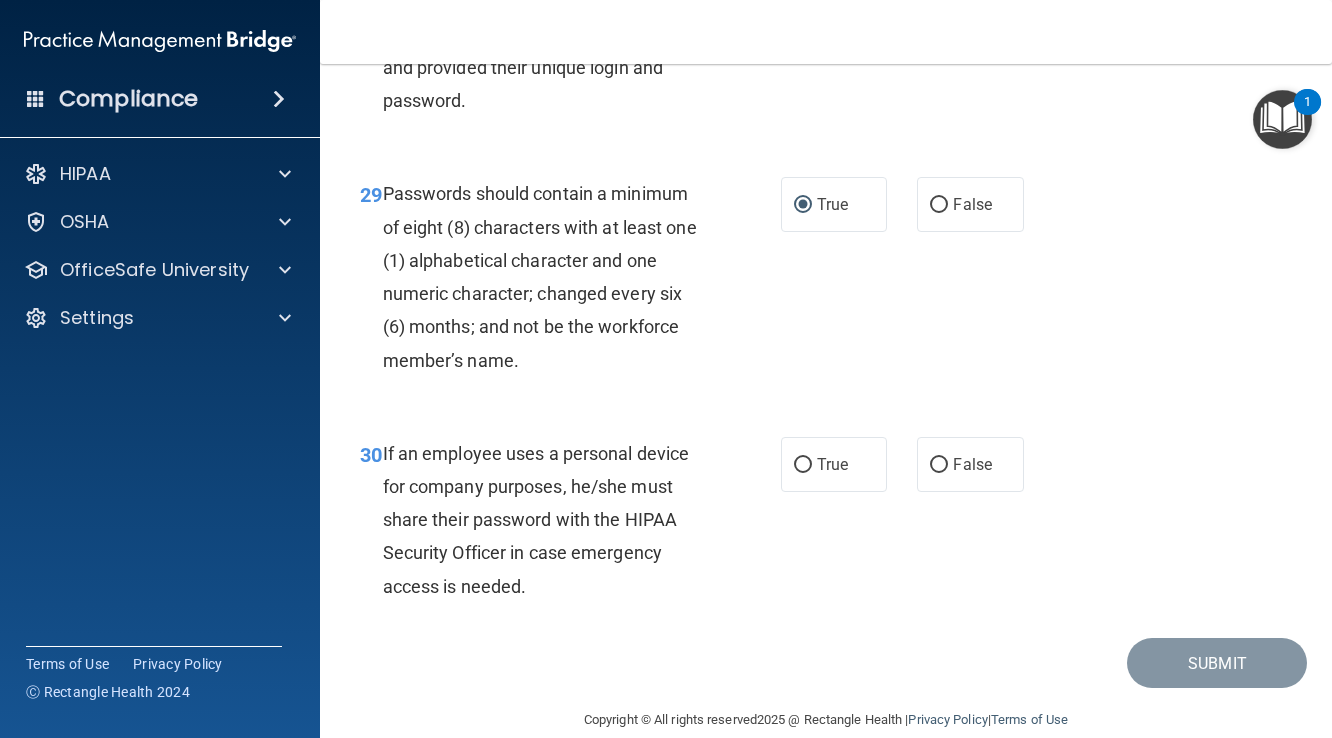 scroll, scrollTop: 6077, scrollLeft: 0, axis: vertical 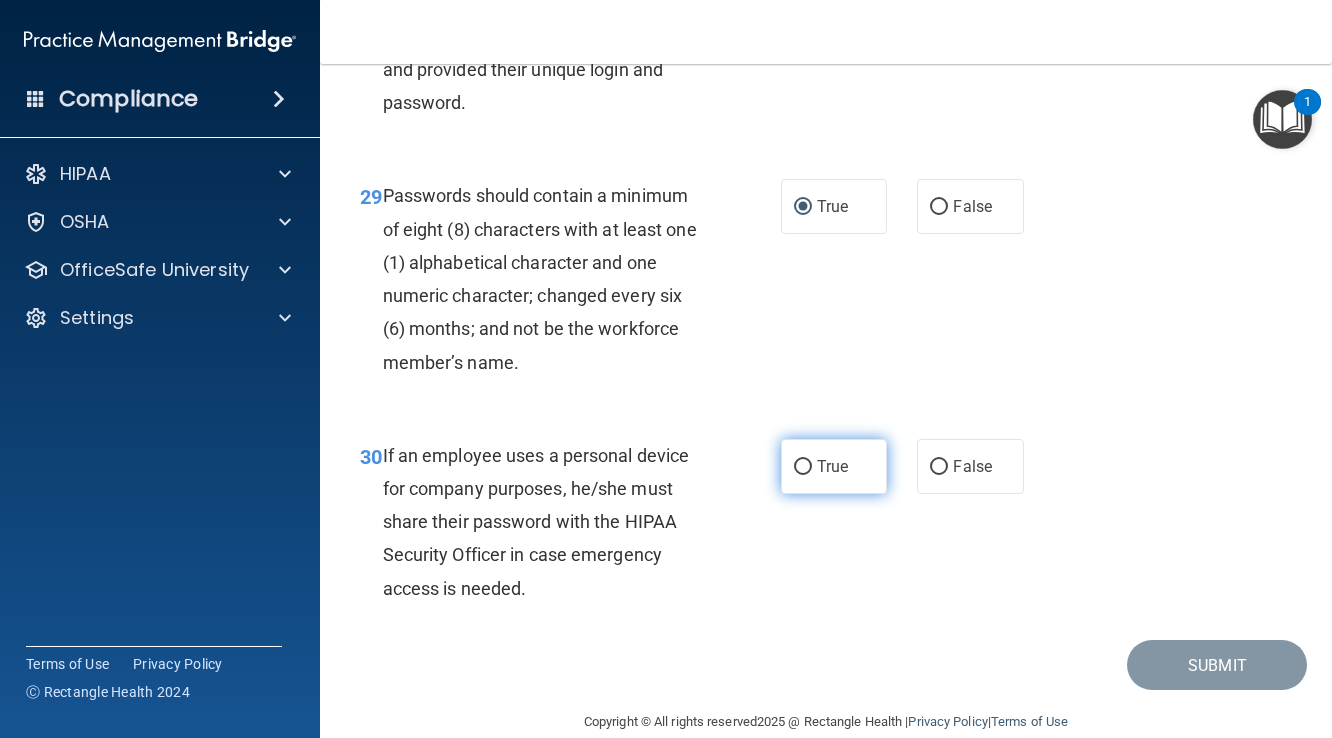 click on "True" at bounding box center [803, 467] 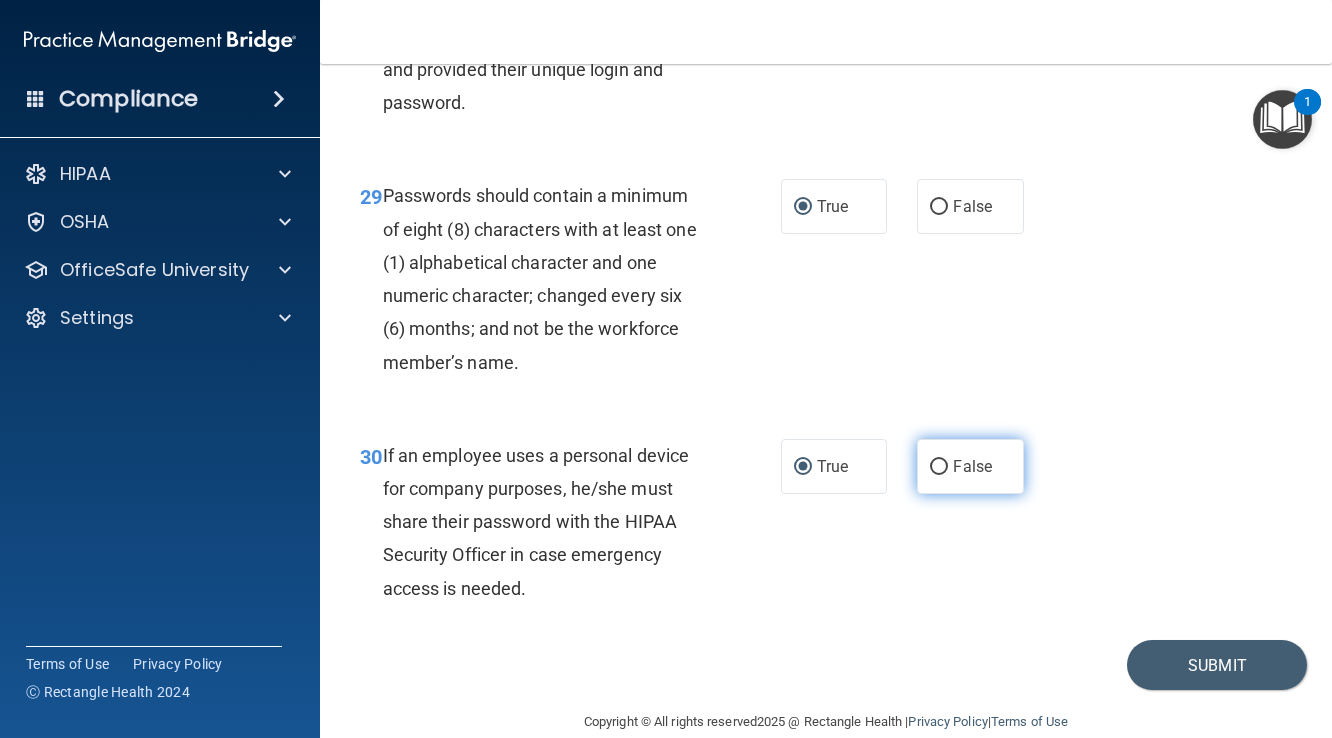 click on "False" at bounding box center (939, 467) 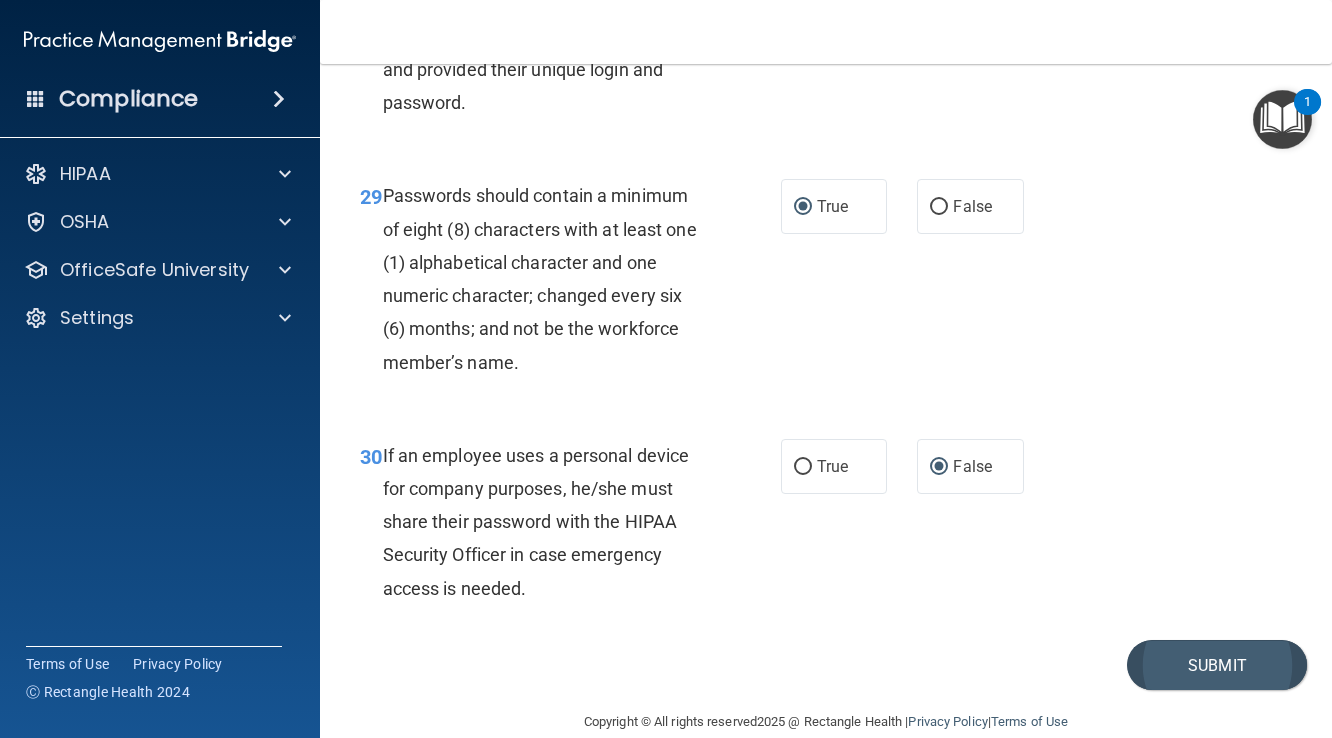click on "Submit" at bounding box center (1217, 665) 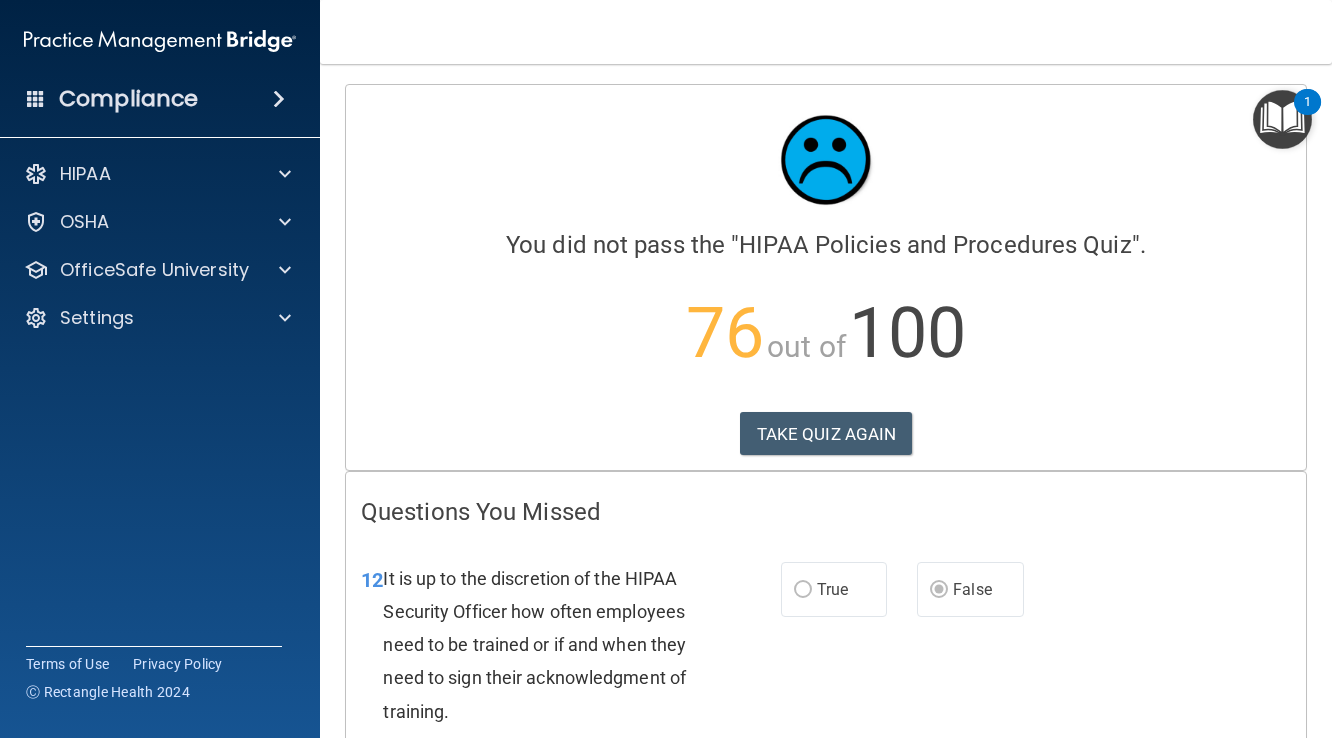 scroll, scrollTop: 0, scrollLeft: 0, axis: both 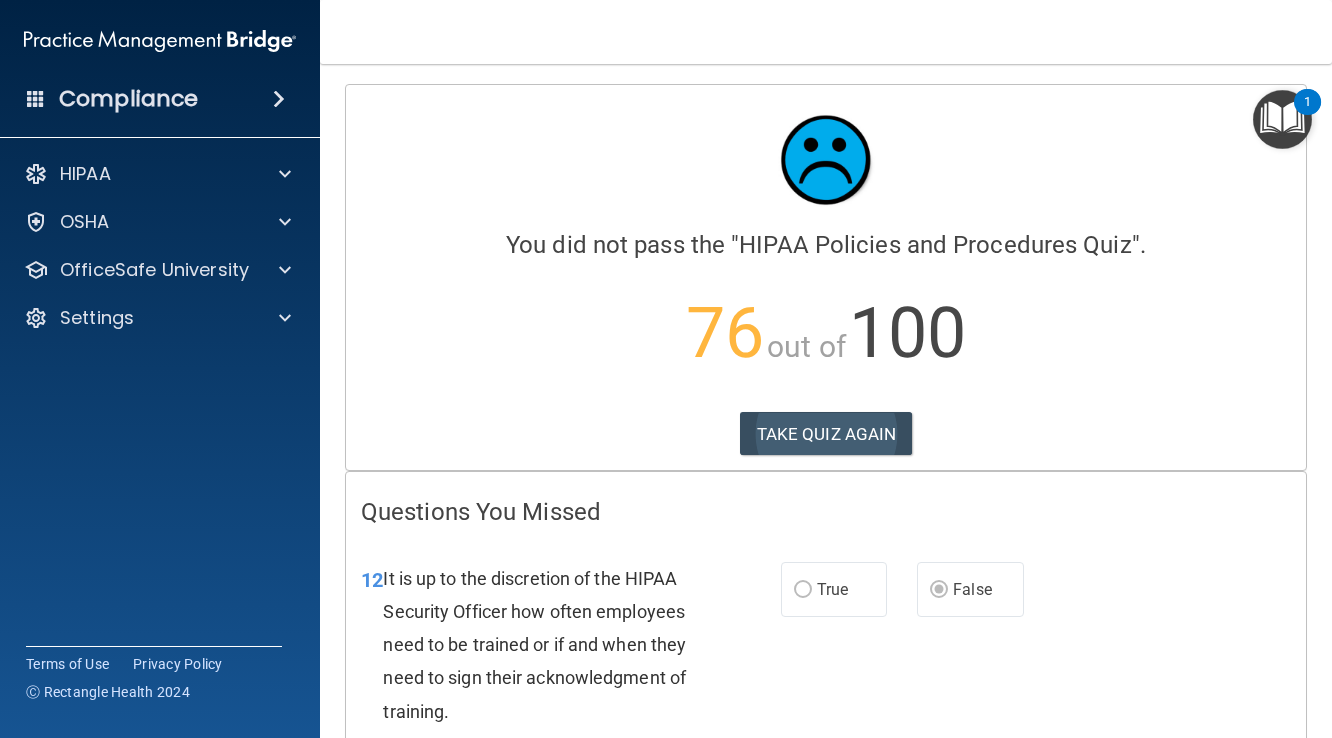 click on "TAKE QUIZ AGAIN" at bounding box center (826, 434) 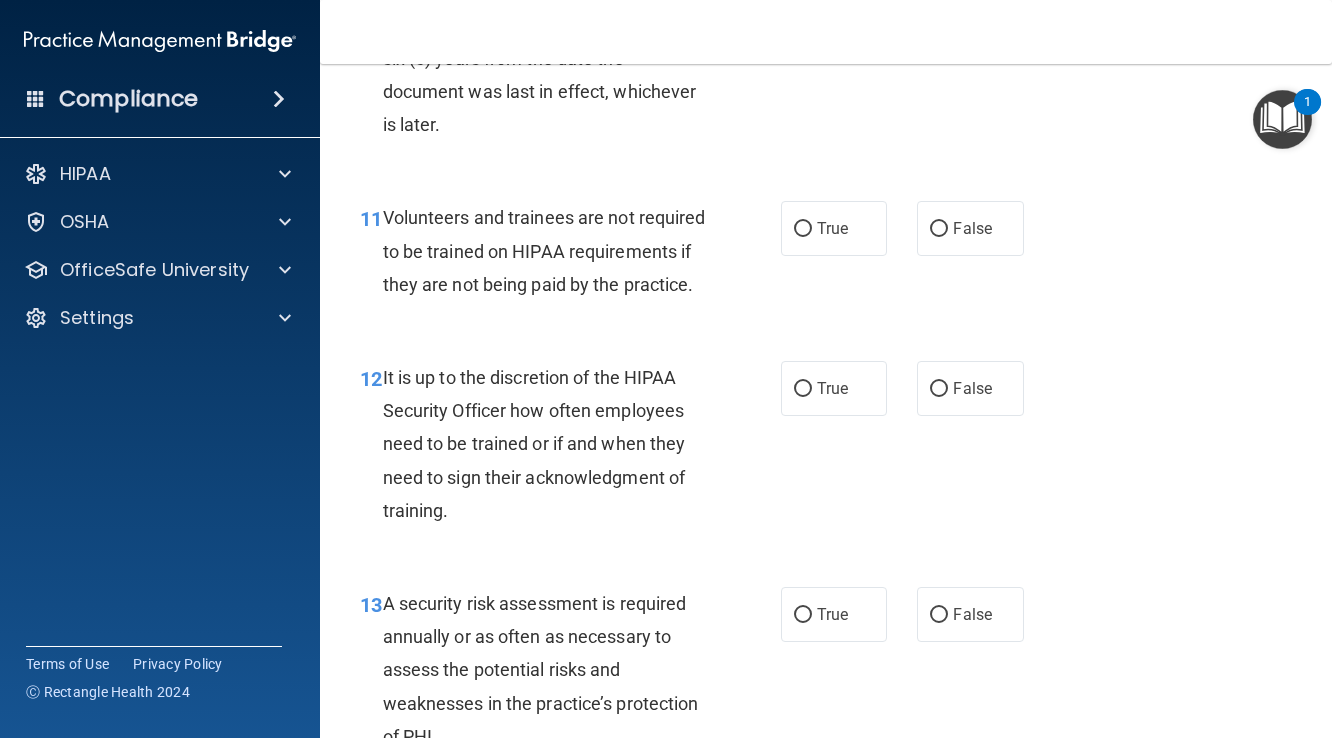 scroll, scrollTop: 2520, scrollLeft: 0, axis: vertical 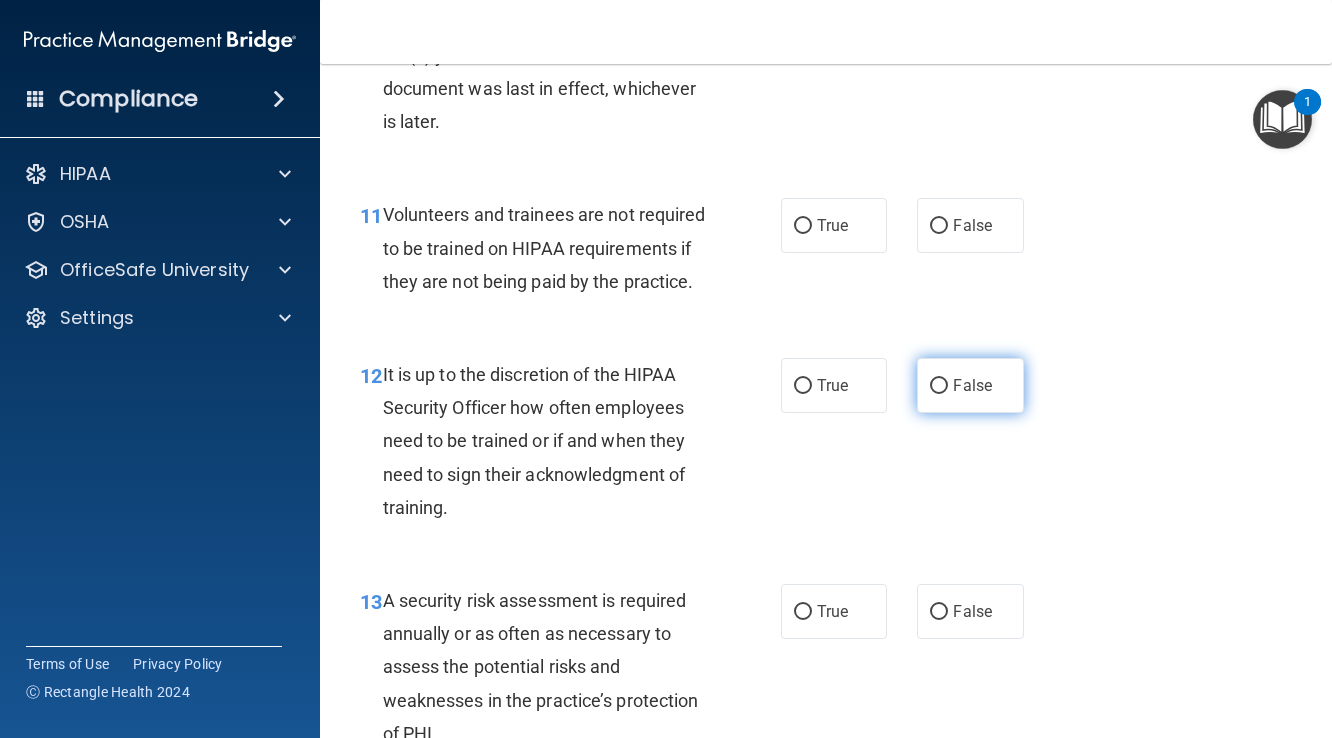click on "False" at bounding box center (939, 386) 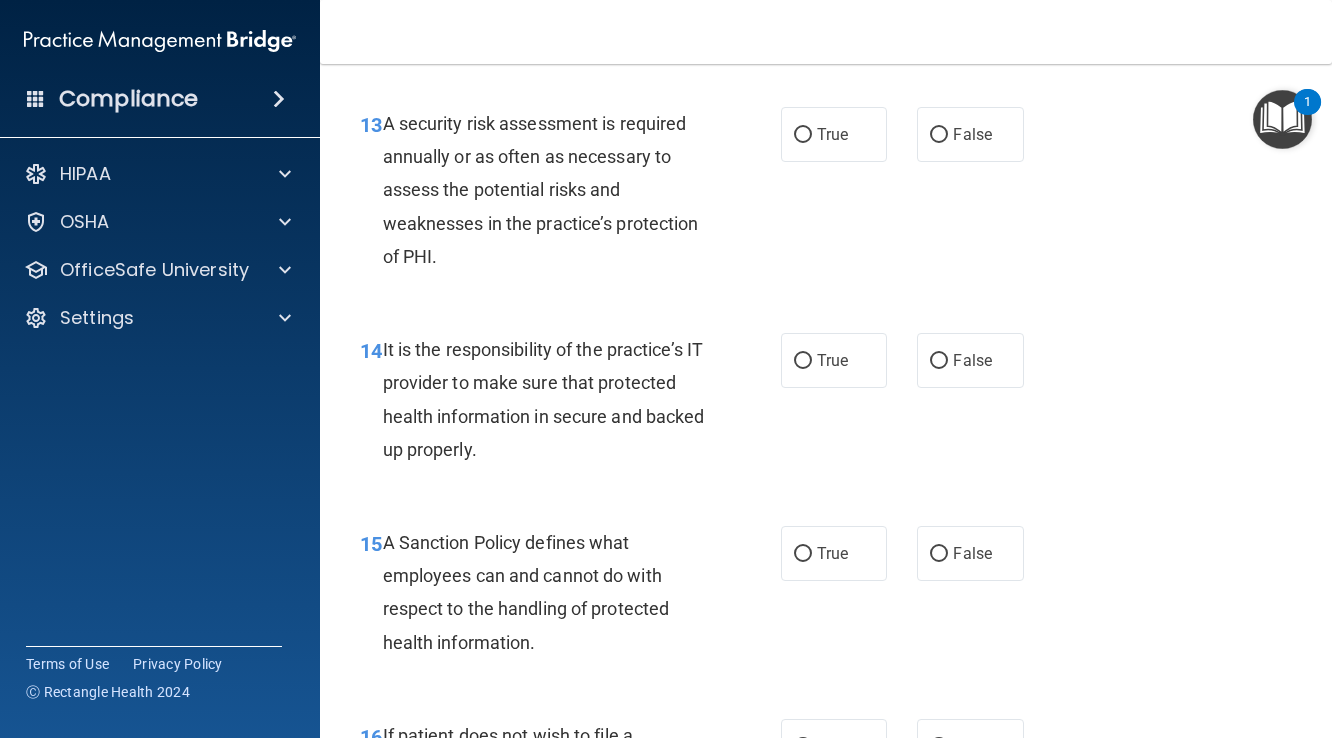 scroll, scrollTop: 3014, scrollLeft: 0, axis: vertical 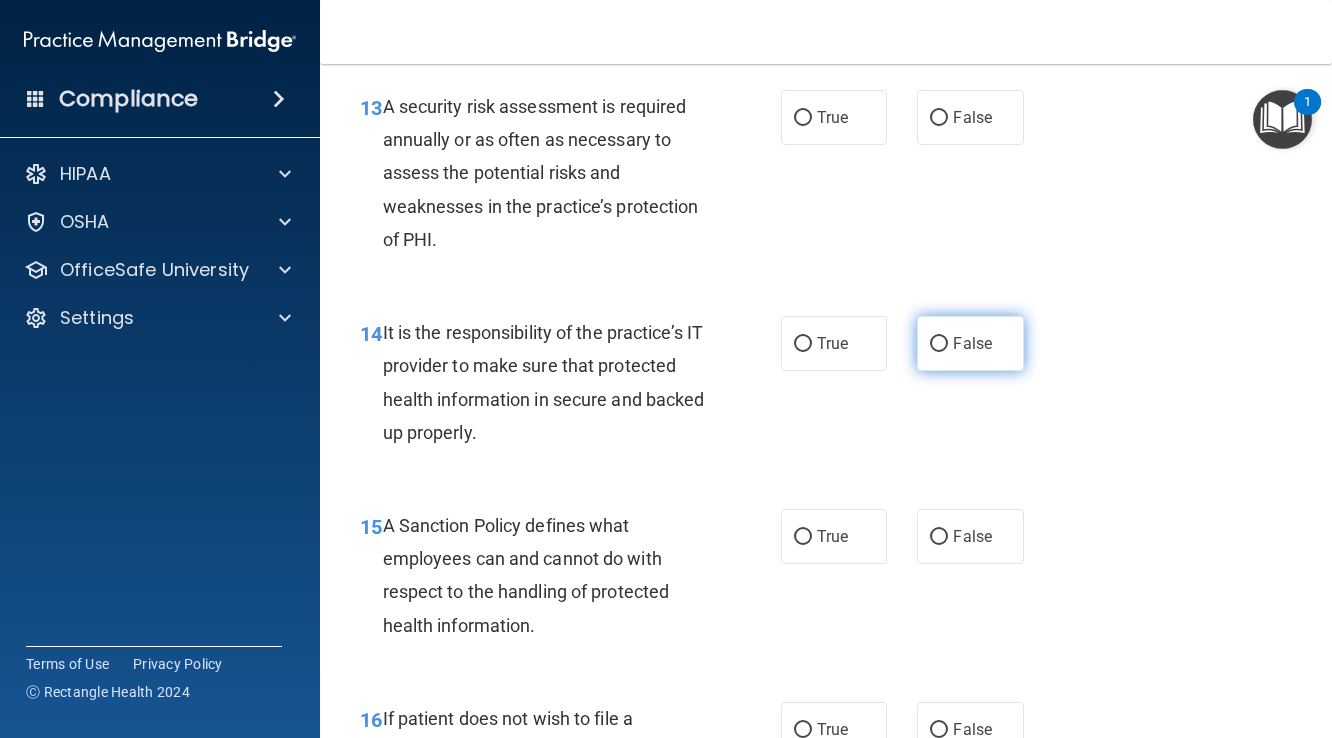 click on "False" at bounding box center (939, 344) 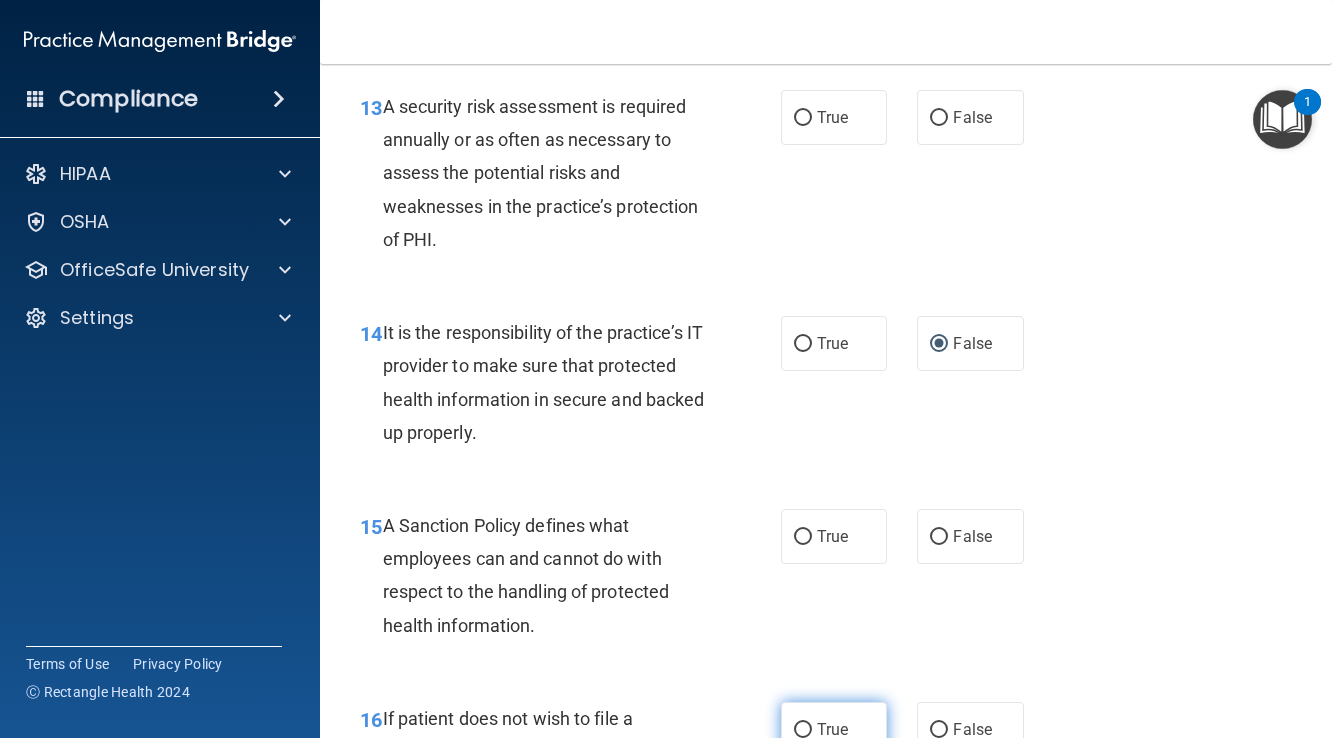 click on "True" at bounding box center [803, 730] 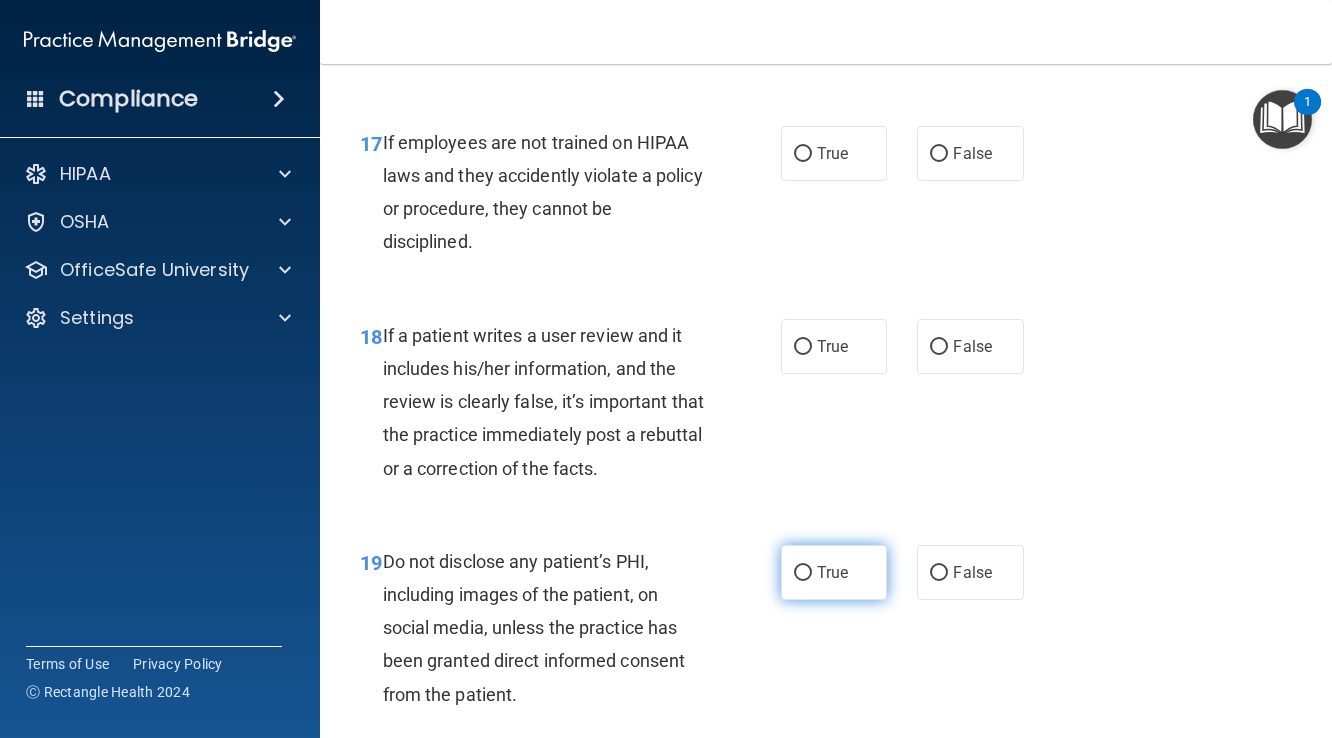 scroll, scrollTop: 3785, scrollLeft: 0, axis: vertical 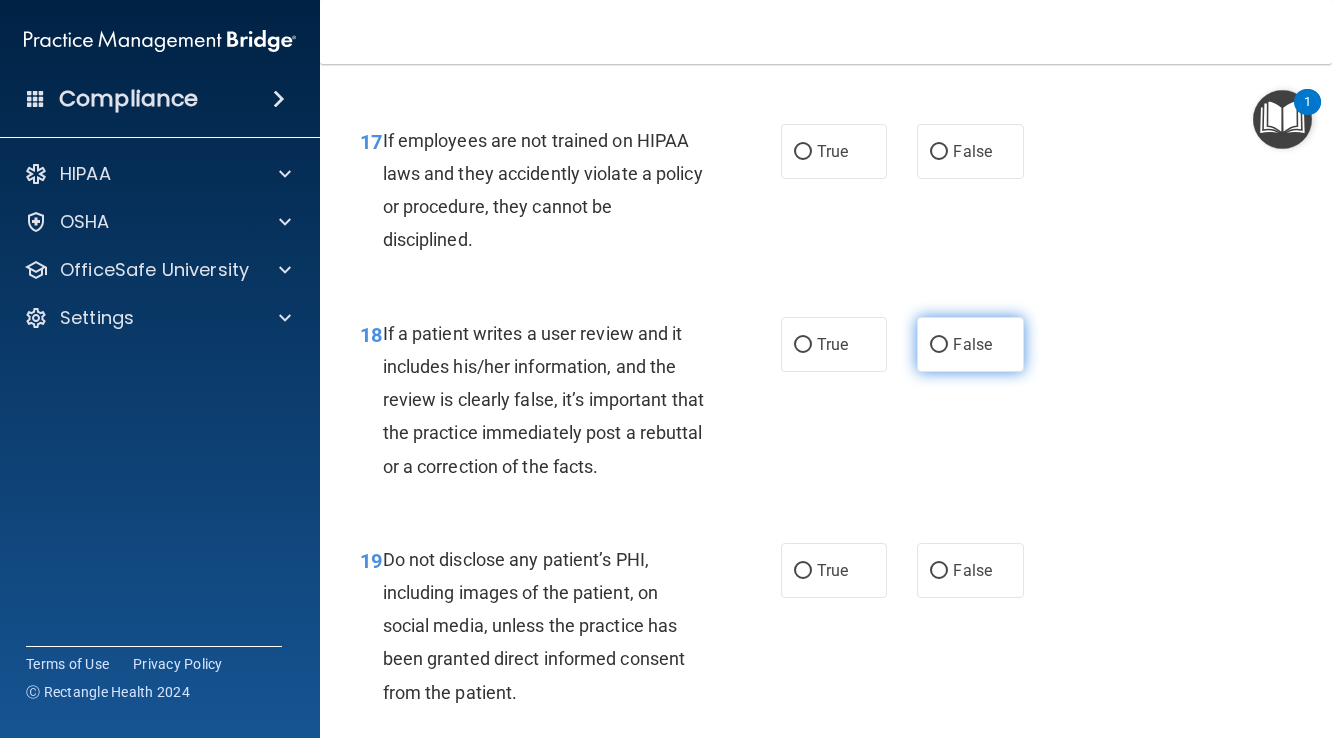 click on "False" at bounding box center [939, 345] 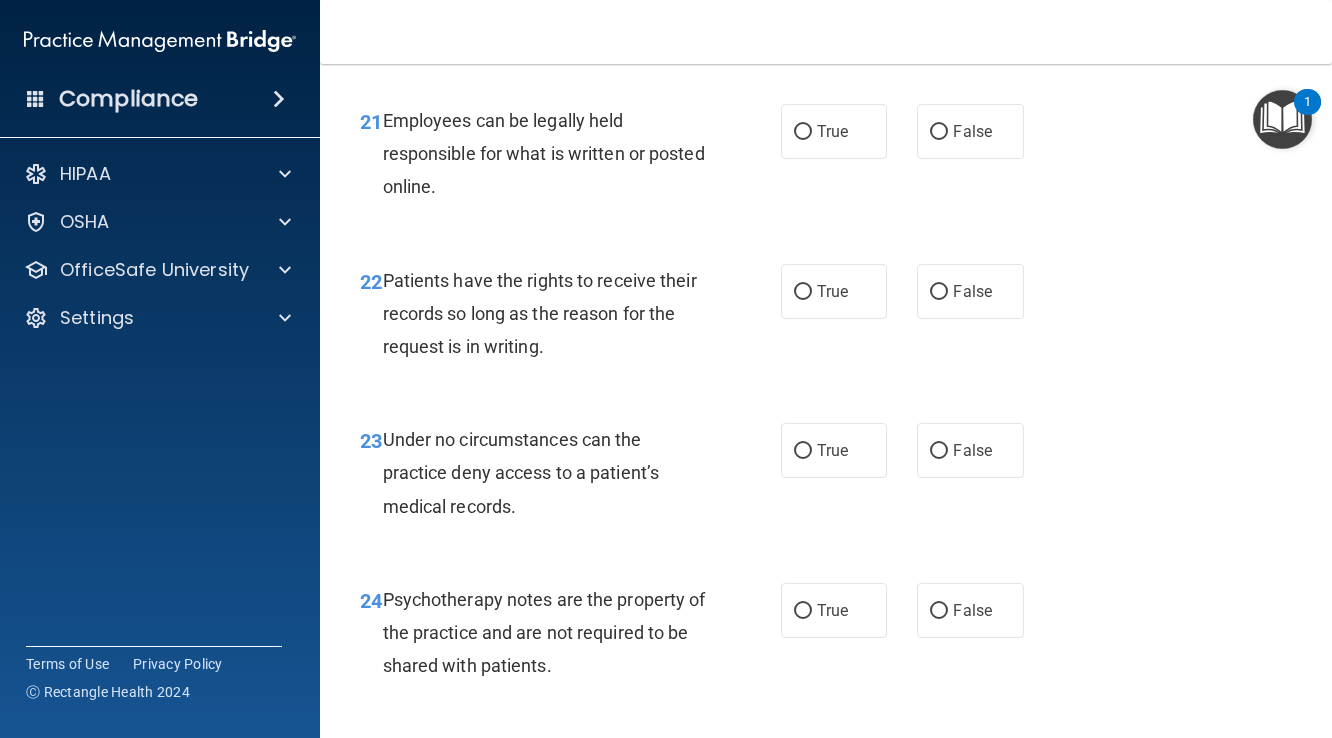 scroll, scrollTop: 4683, scrollLeft: 0, axis: vertical 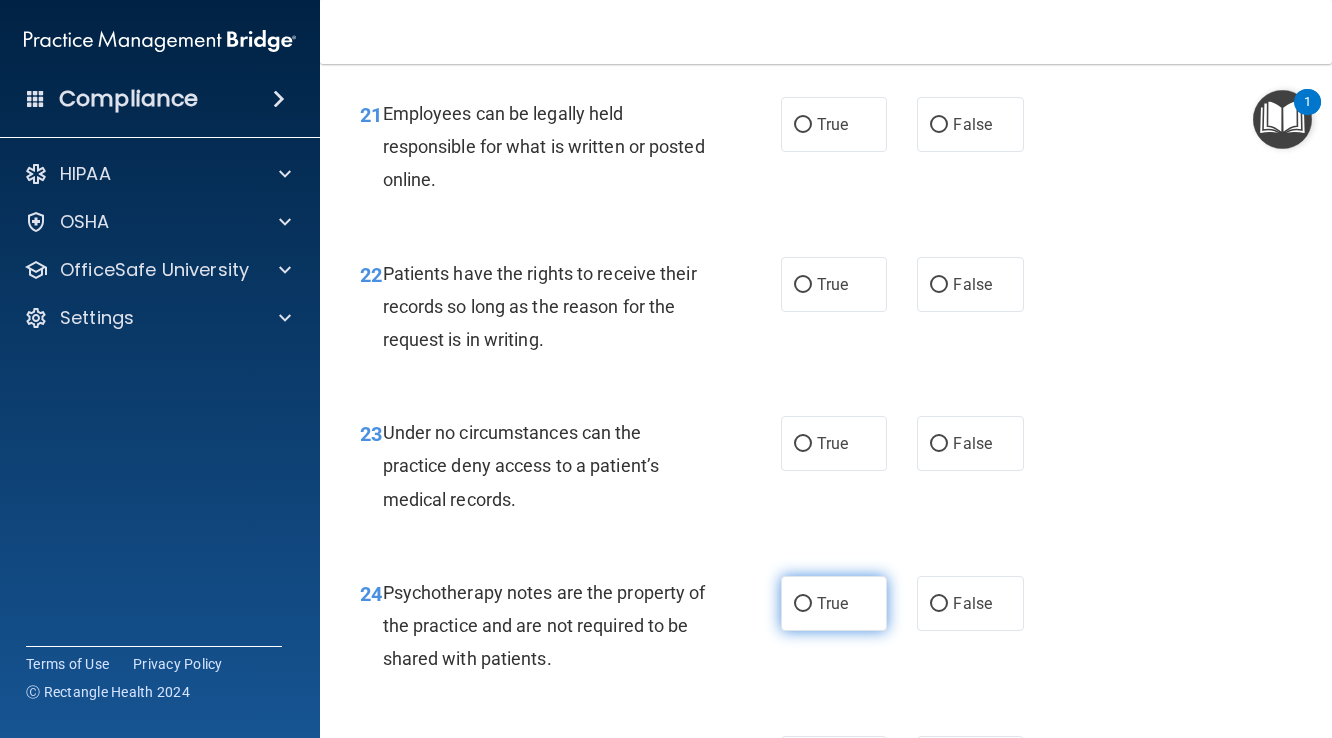 click on "True" at bounding box center (803, 604) 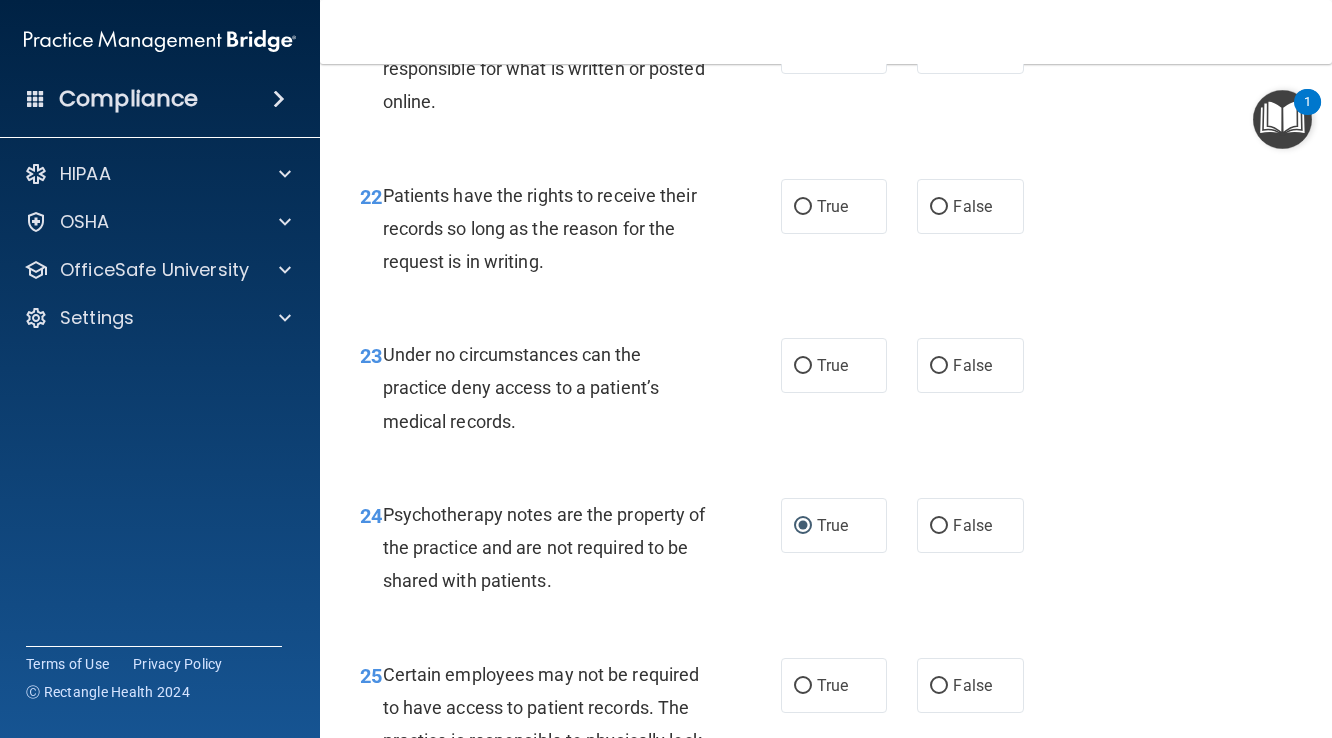 scroll, scrollTop: 4769, scrollLeft: 0, axis: vertical 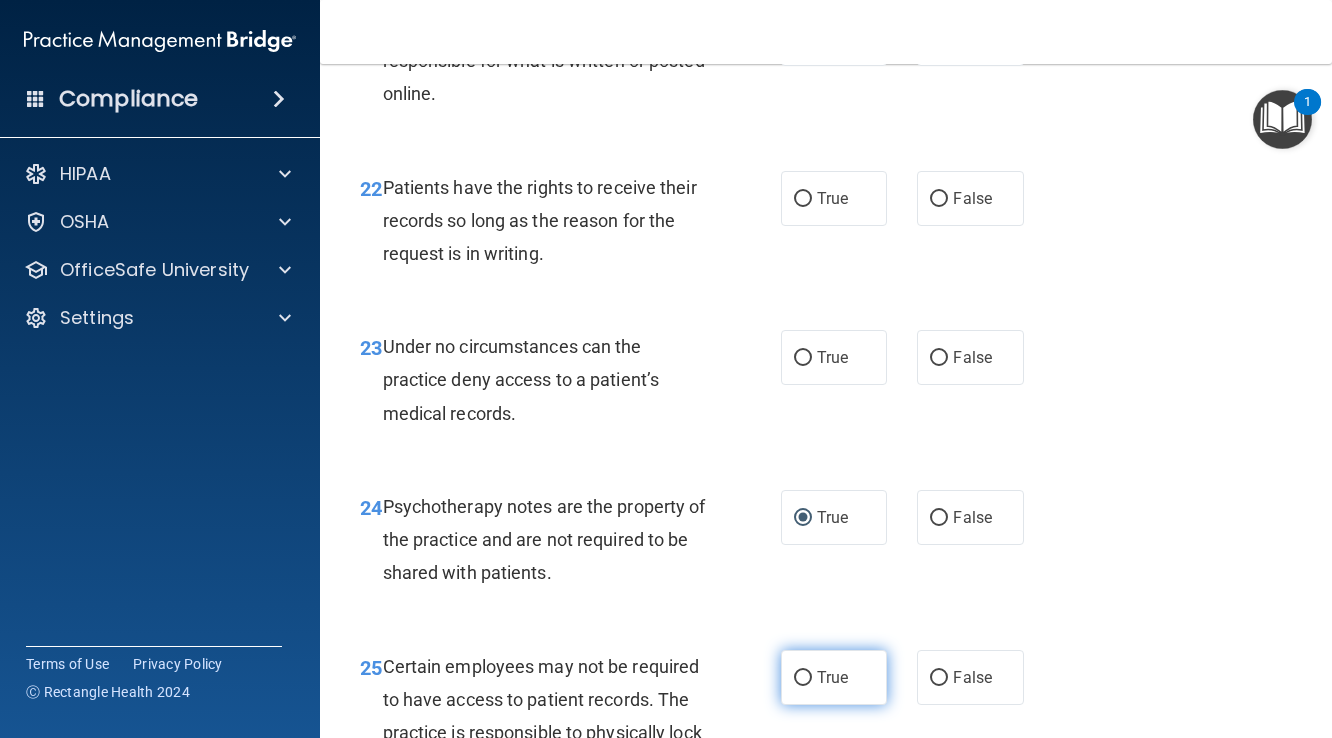 click on "True" at bounding box center [803, 678] 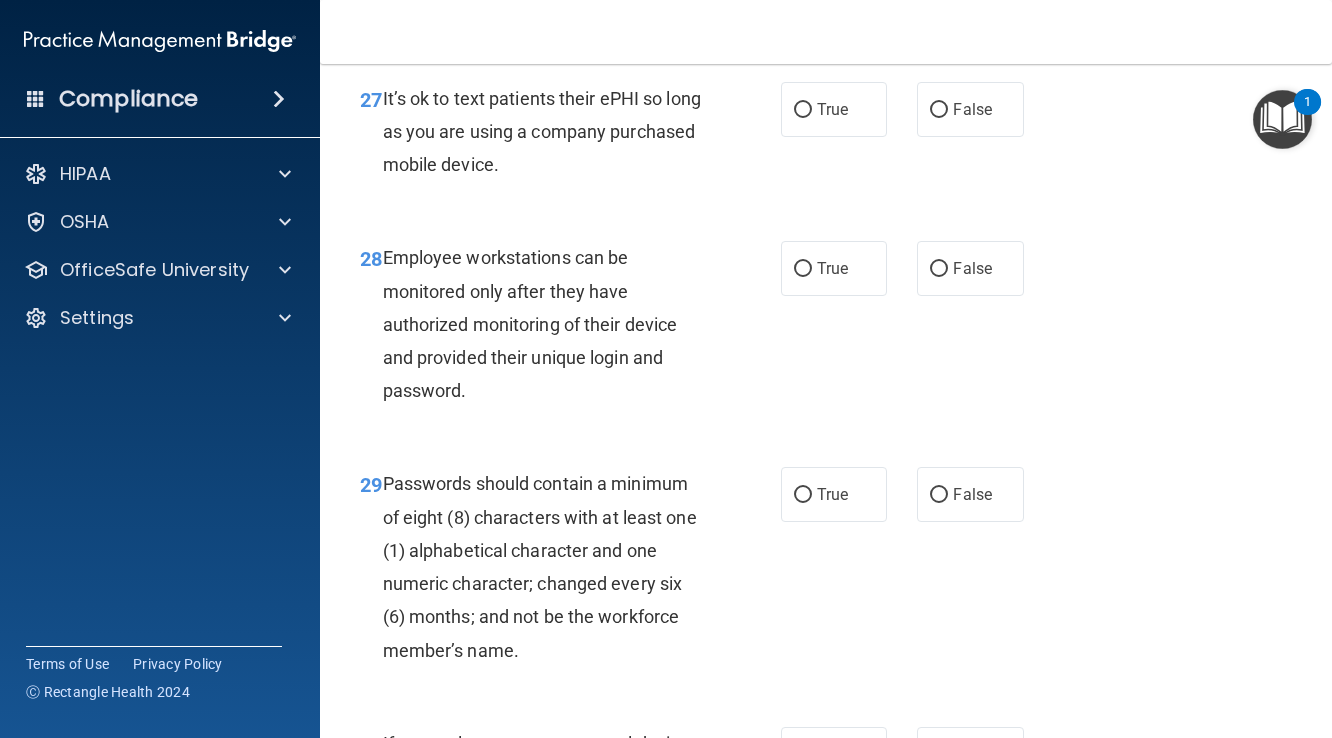 scroll, scrollTop: 5791, scrollLeft: 0, axis: vertical 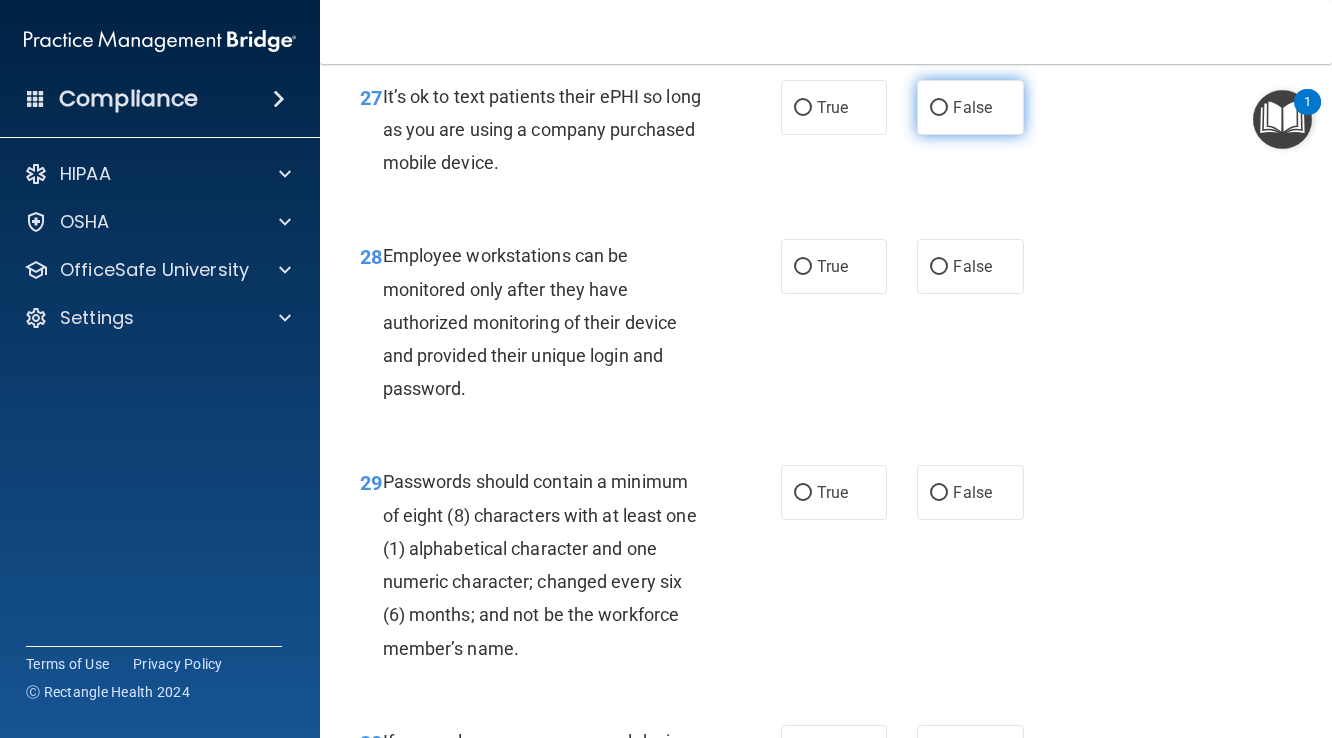 click on "False" at bounding box center (939, 108) 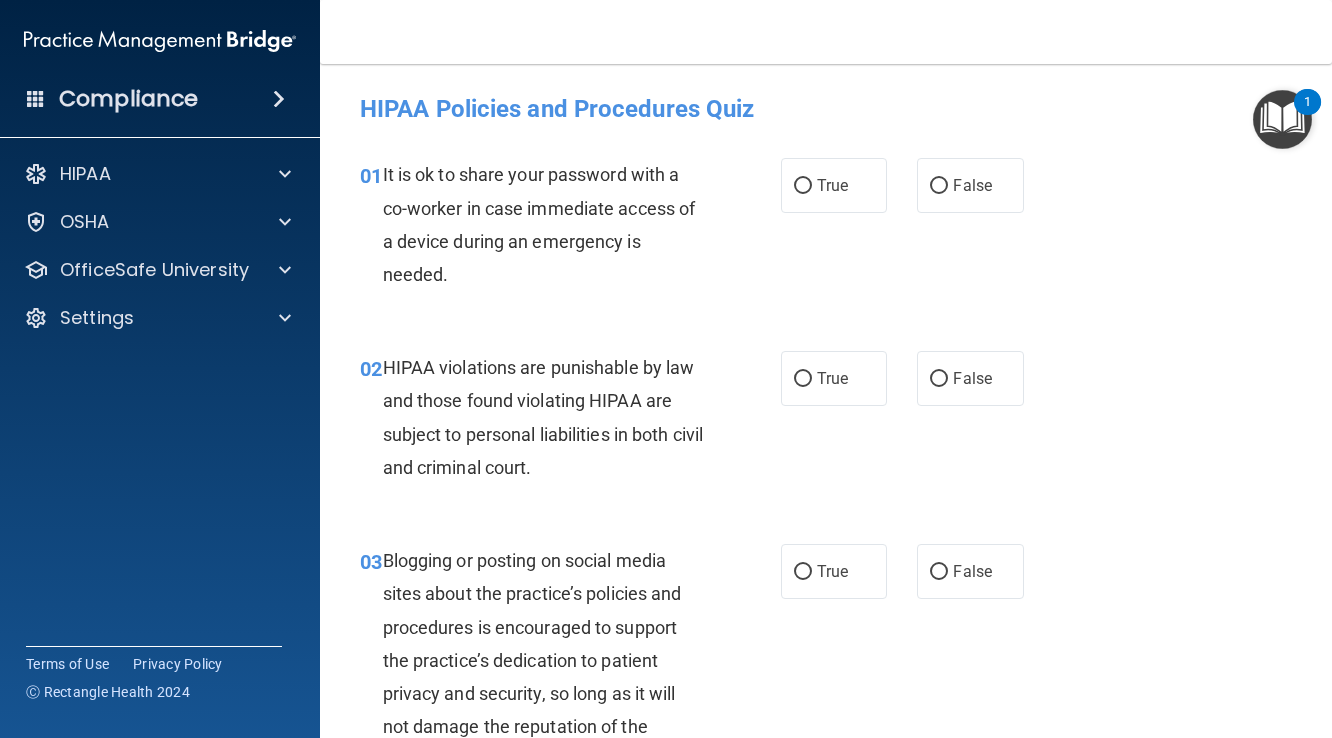 scroll, scrollTop: 0, scrollLeft: 0, axis: both 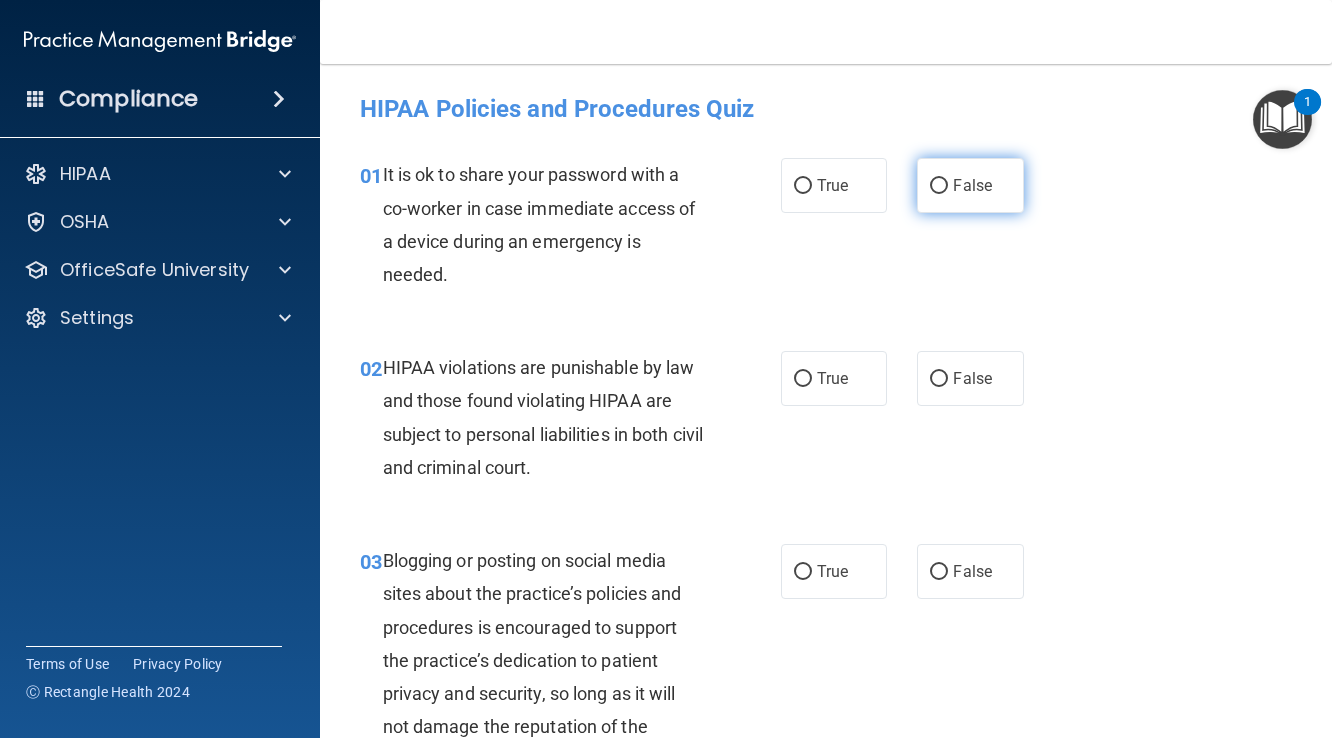 click on "False" at bounding box center (939, 186) 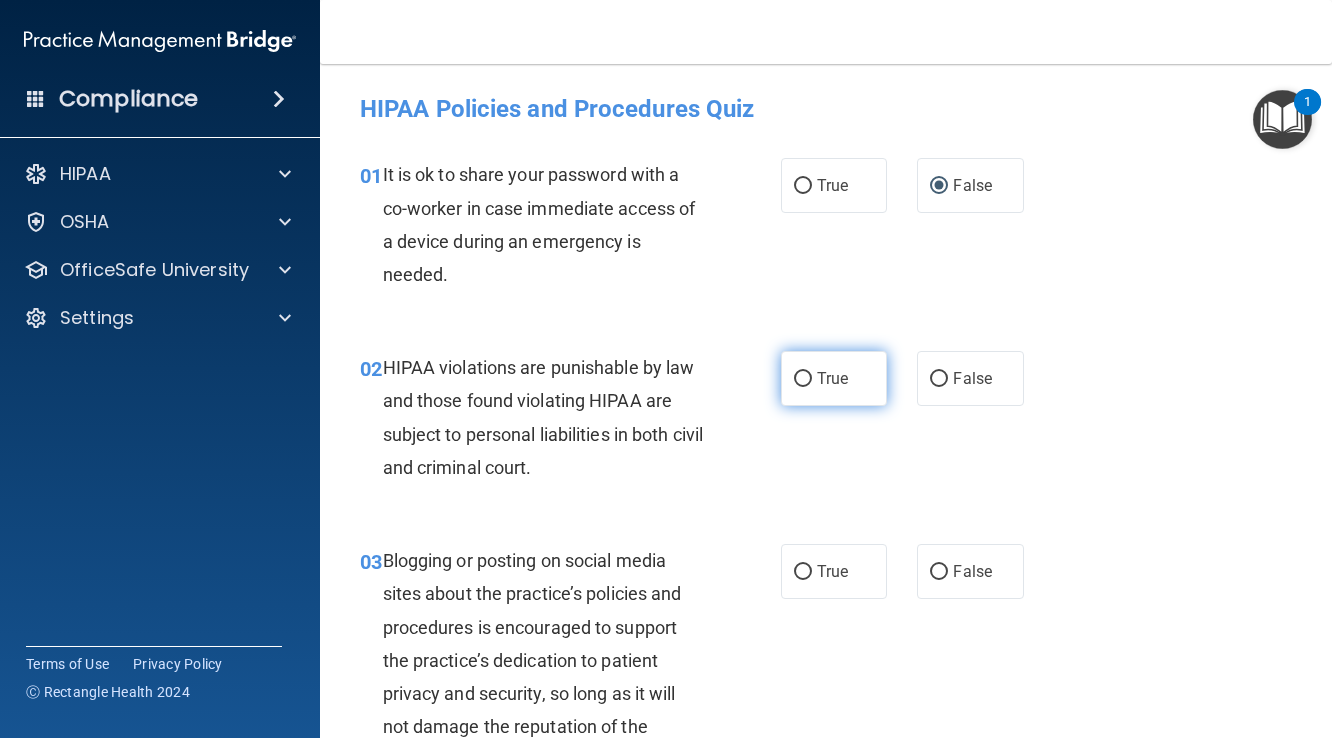 click on "True" at bounding box center [803, 379] 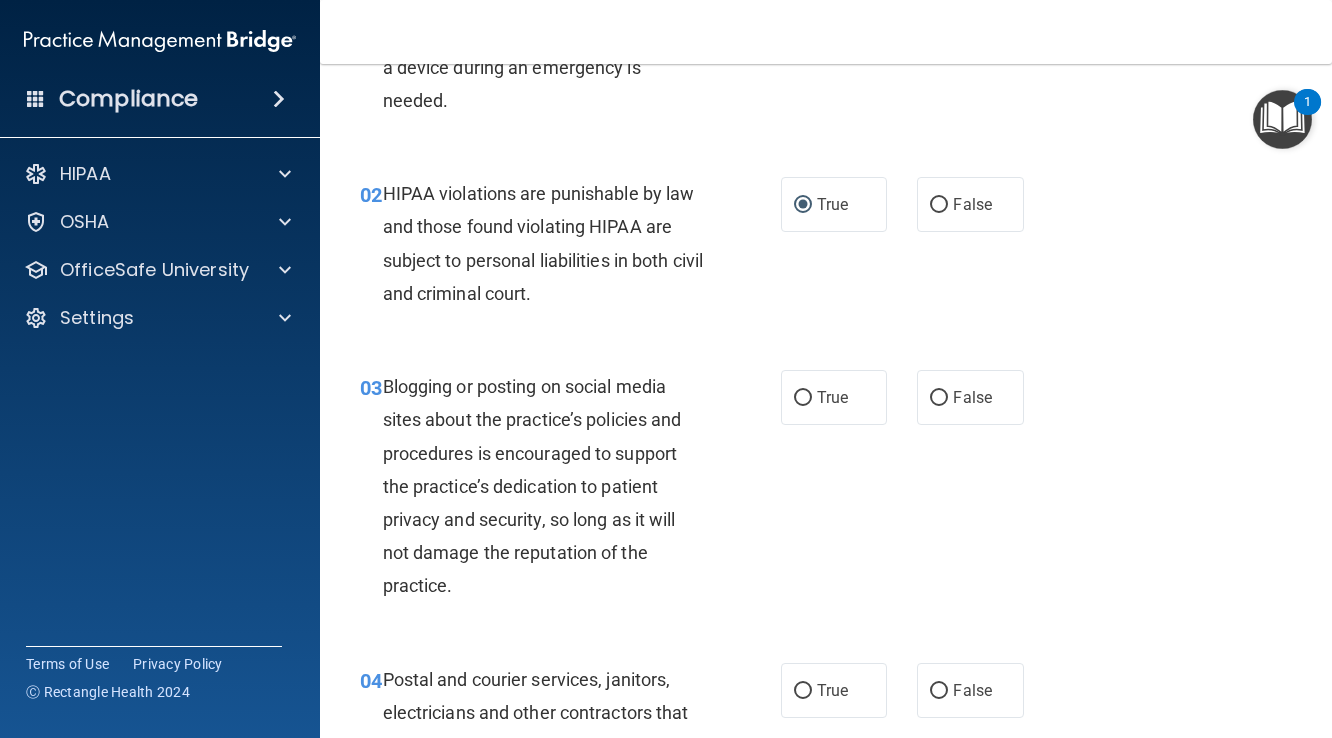 scroll, scrollTop: 189, scrollLeft: 0, axis: vertical 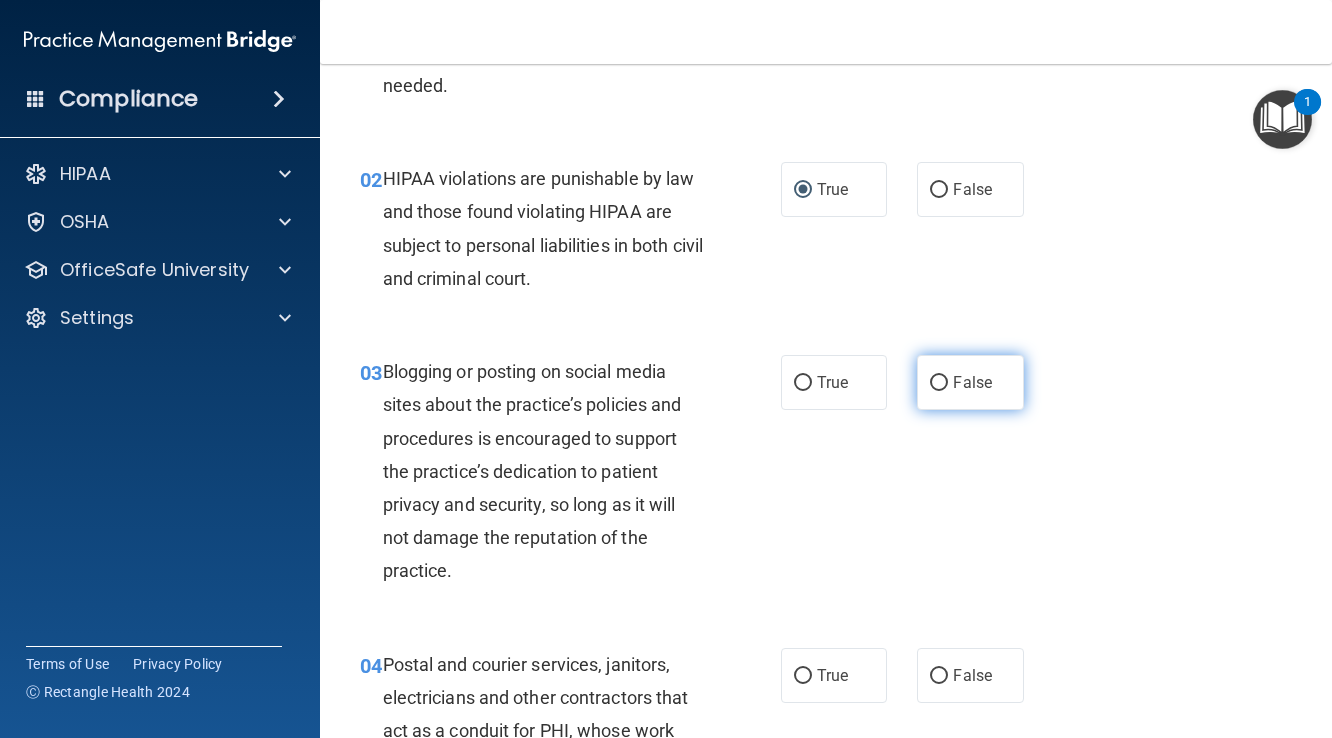 click on "False" at bounding box center [939, 383] 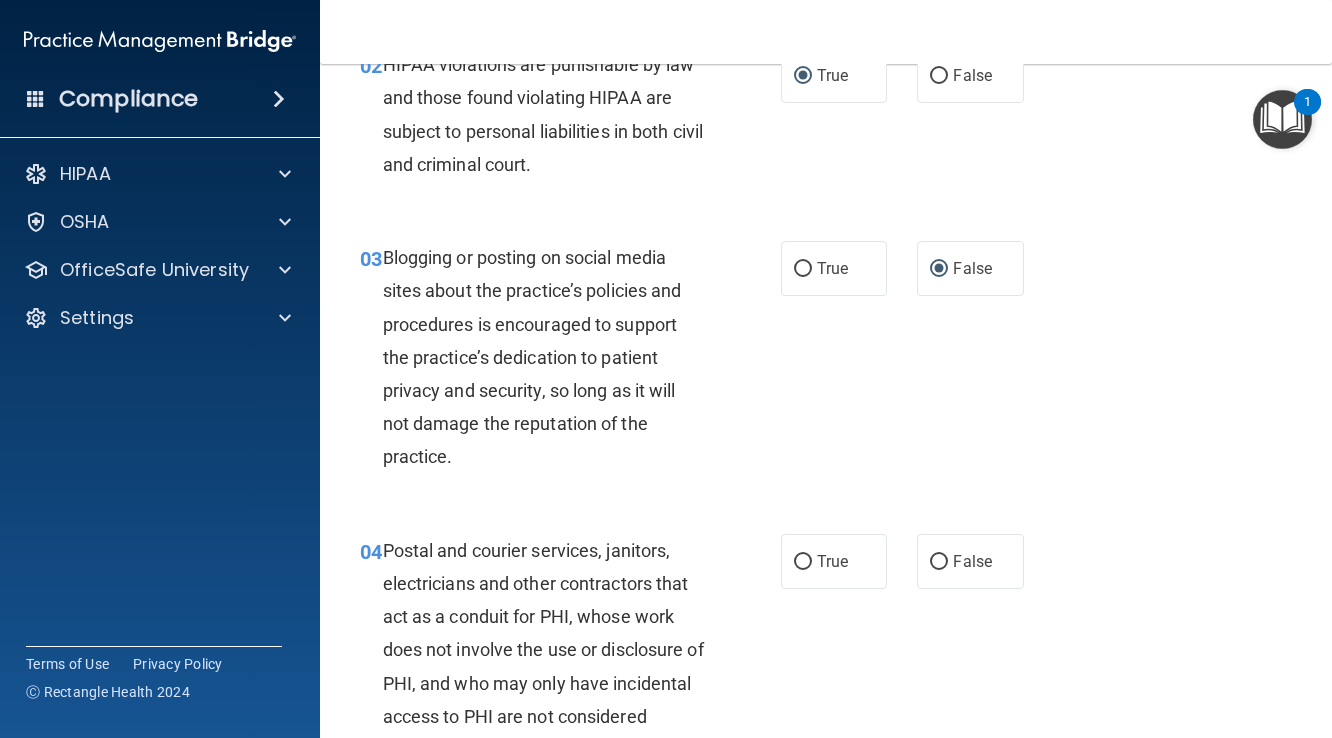 scroll, scrollTop: 386, scrollLeft: 0, axis: vertical 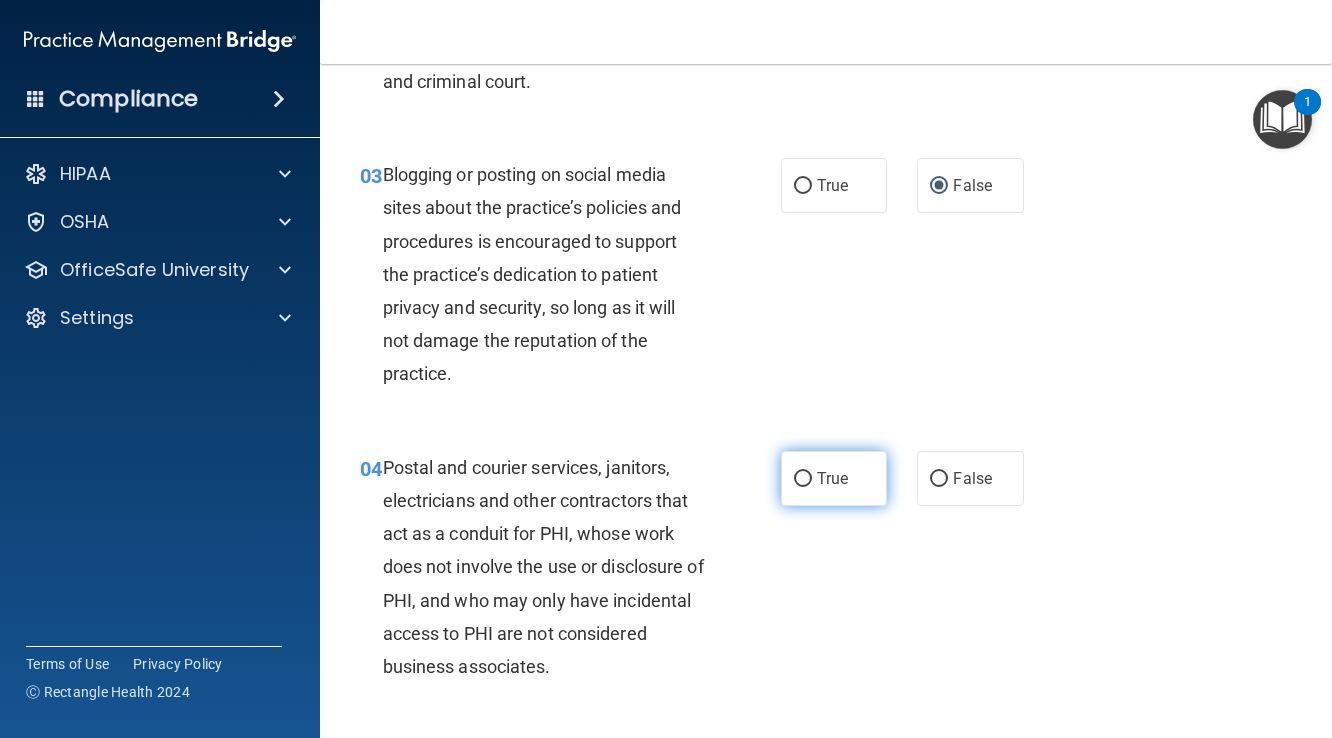 click on "True" at bounding box center [803, 479] 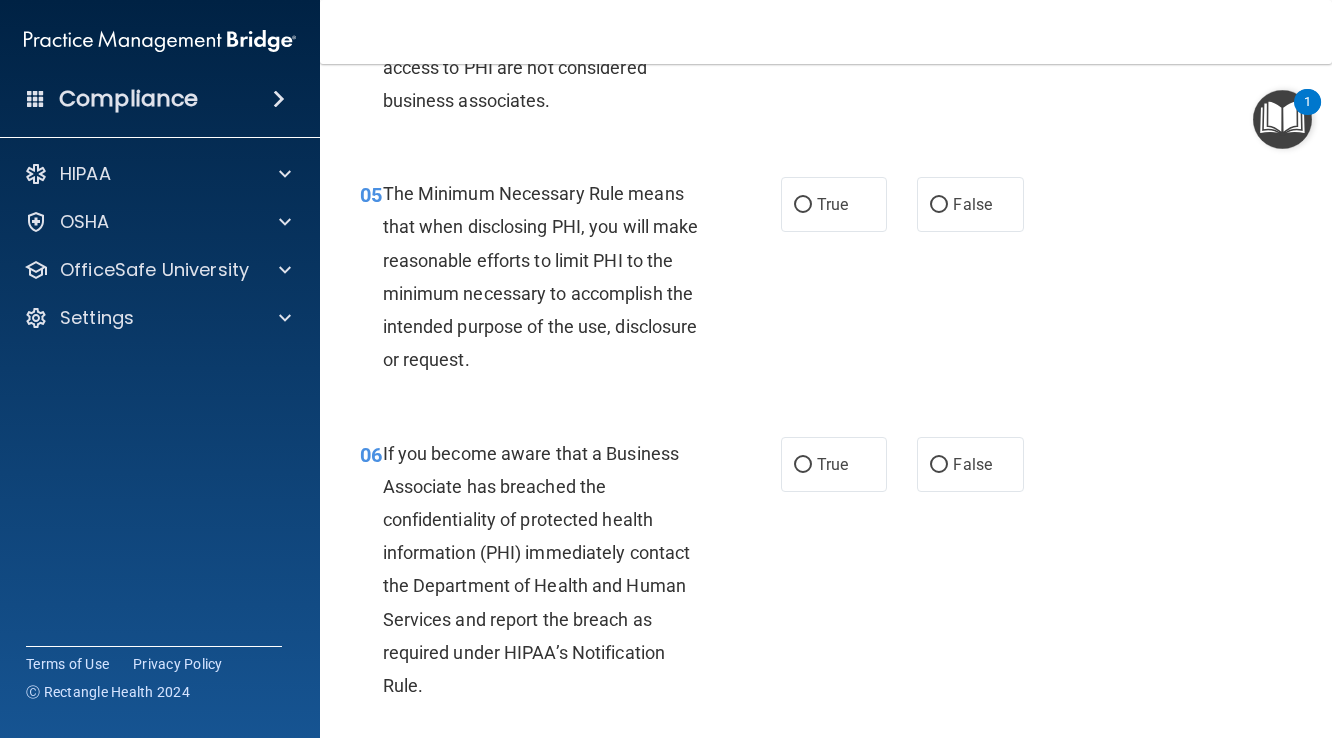 scroll, scrollTop: 953, scrollLeft: 0, axis: vertical 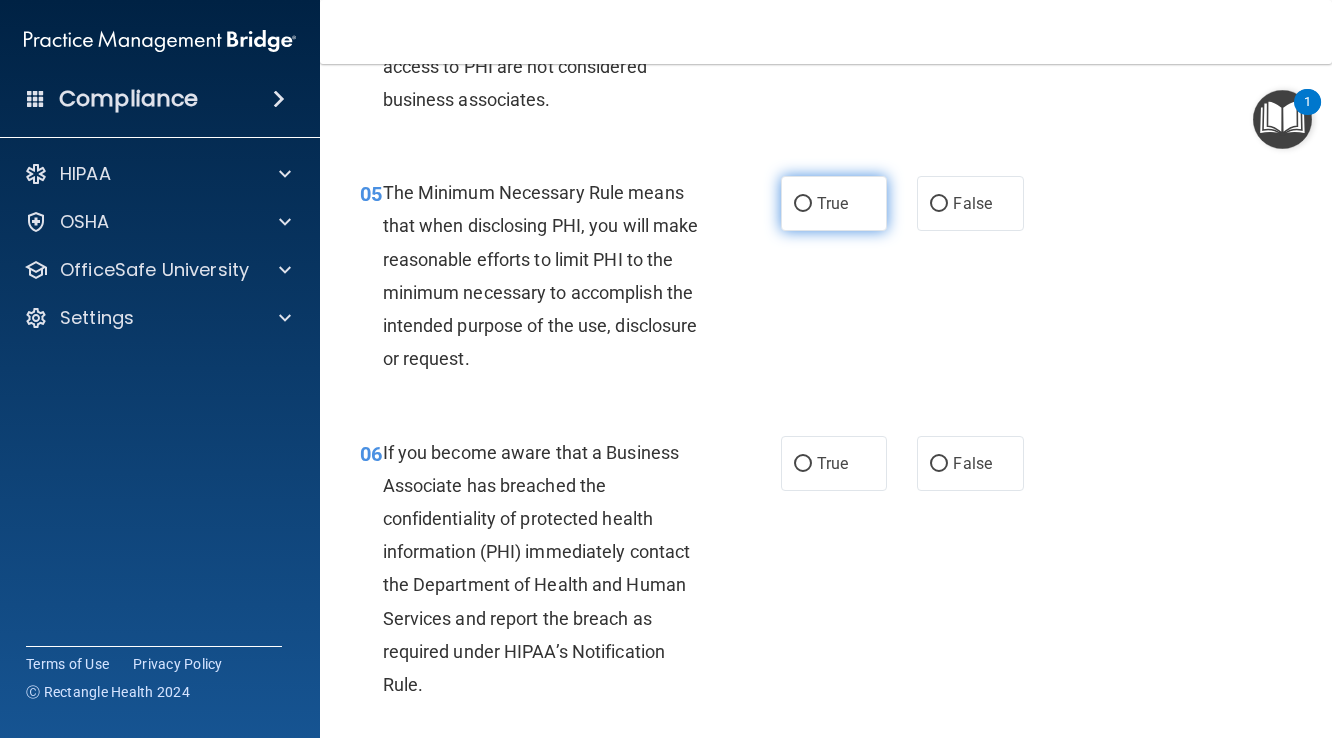 click on "True" at bounding box center [803, 204] 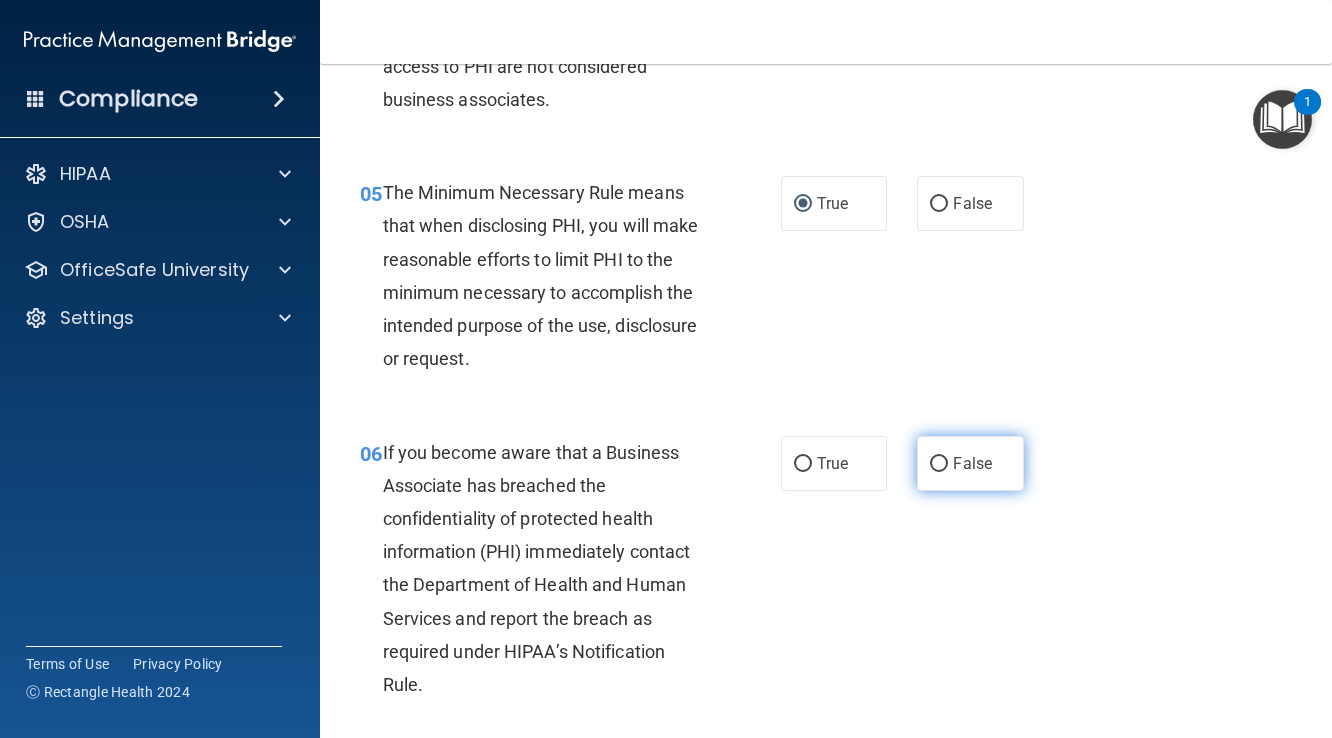 click on "False" at bounding box center [939, 464] 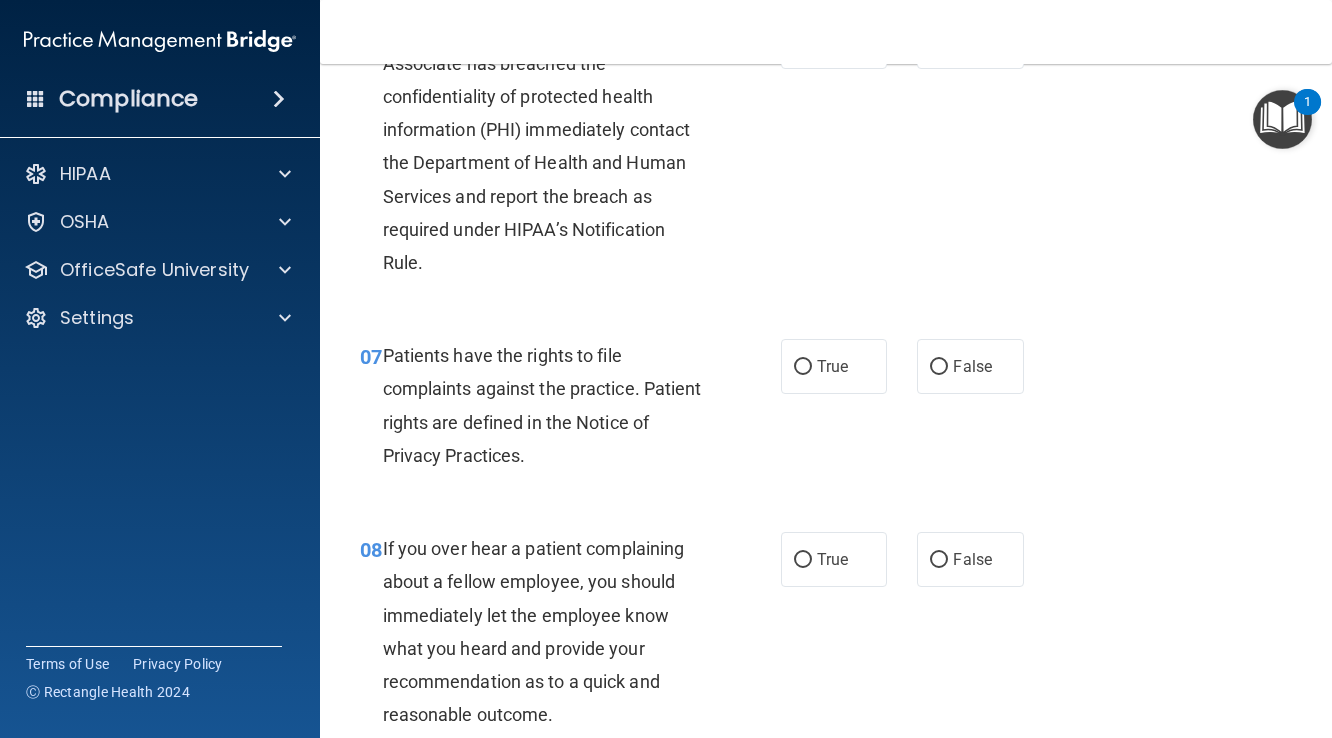 scroll, scrollTop: 1382, scrollLeft: 0, axis: vertical 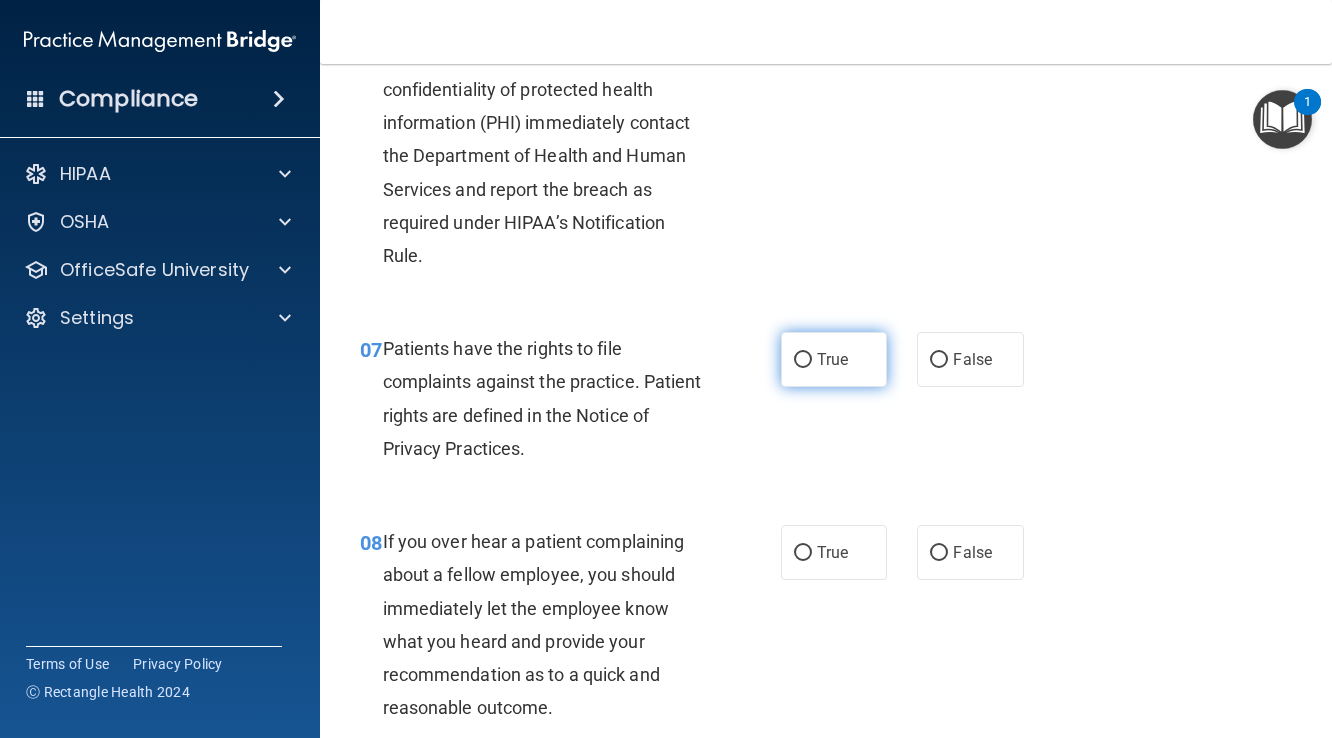 click on "True" at bounding box center [834, 359] 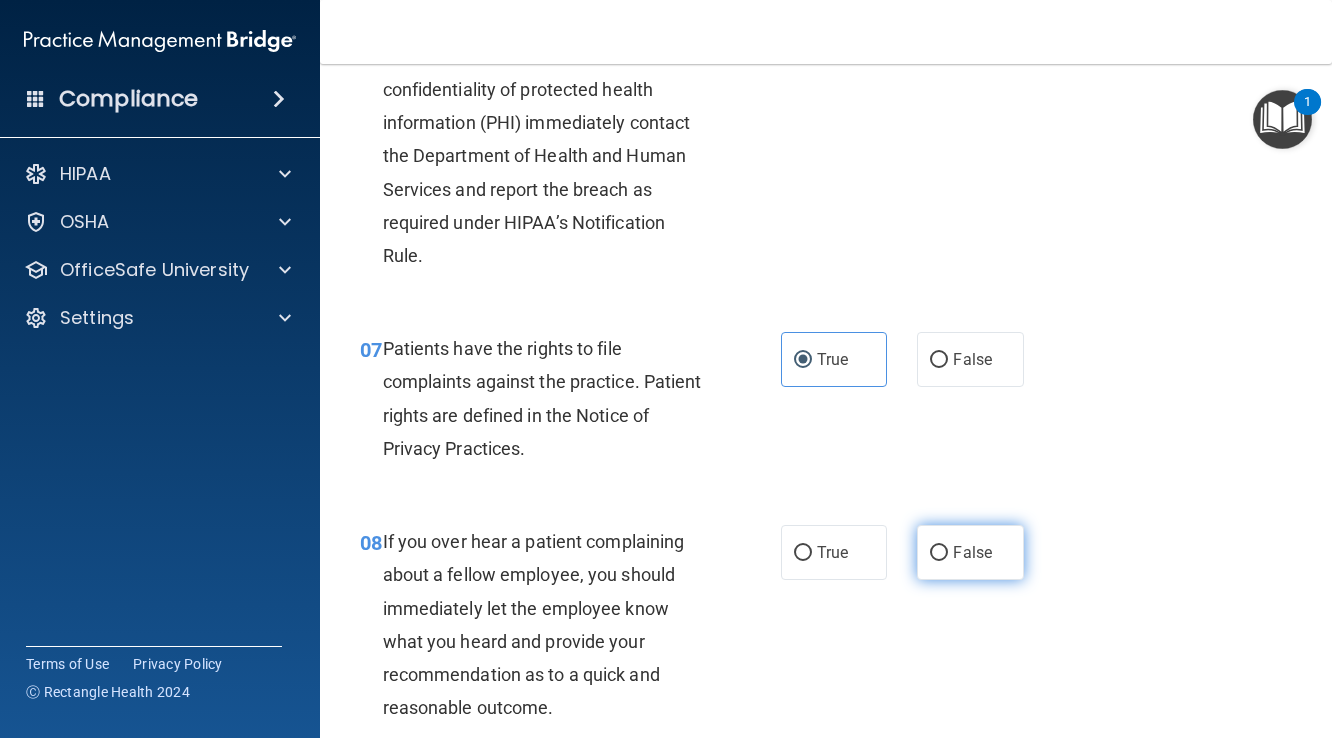 click on "False" at bounding box center [939, 553] 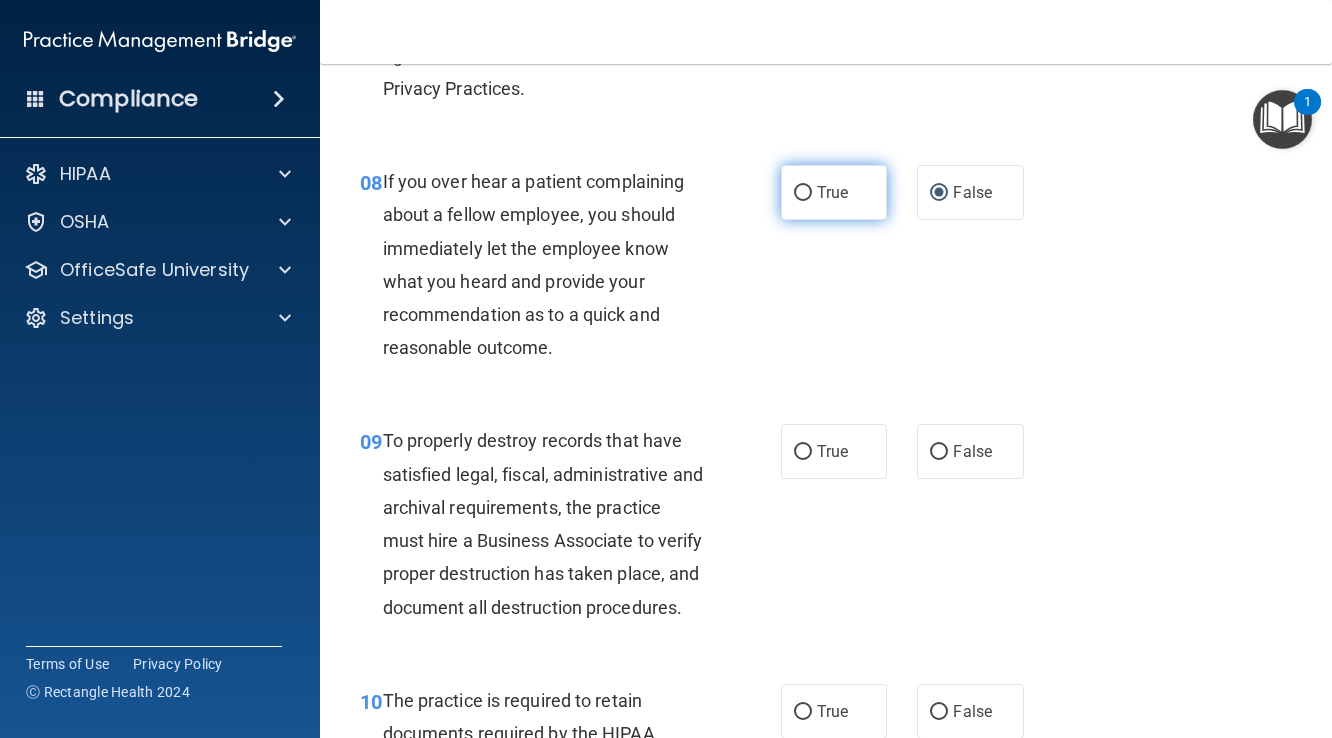 scroll, scrollTop: 1764, scrollLeft: 0, axis: vertical 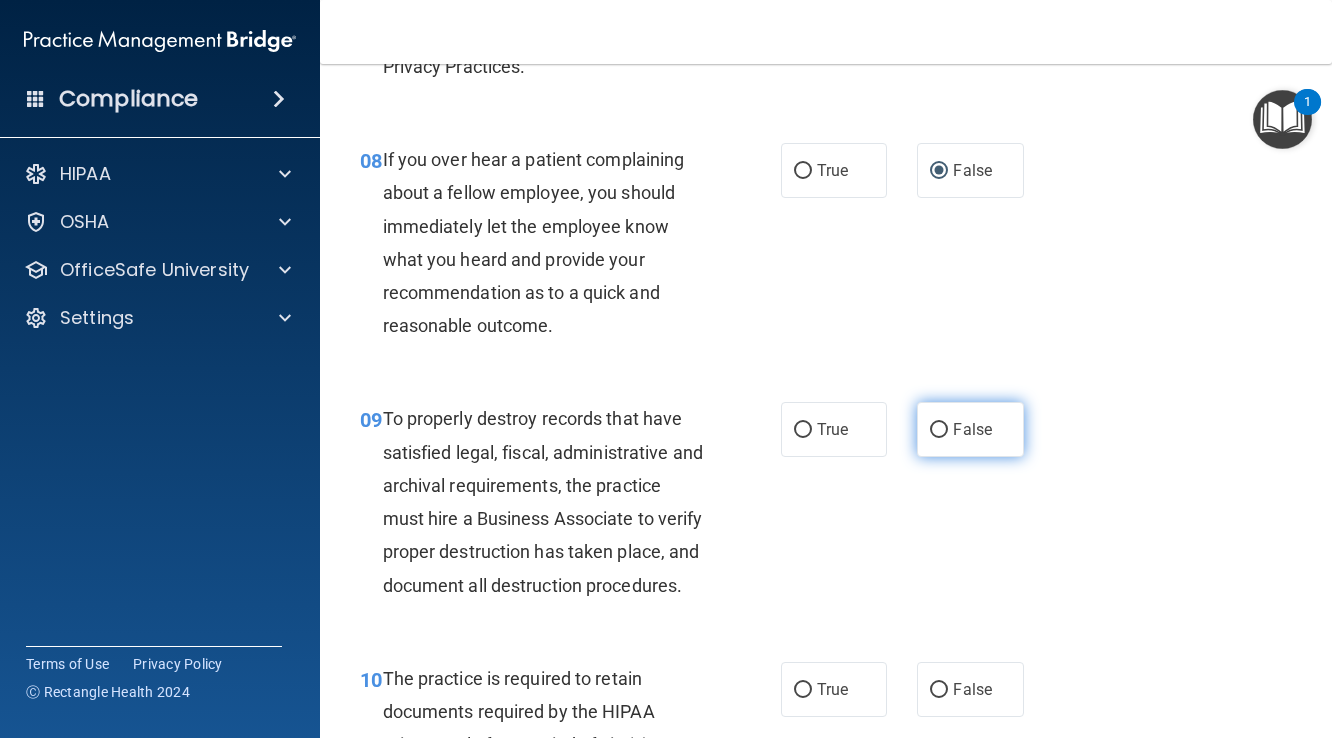 click on "False" at bounding box center (939, 430) 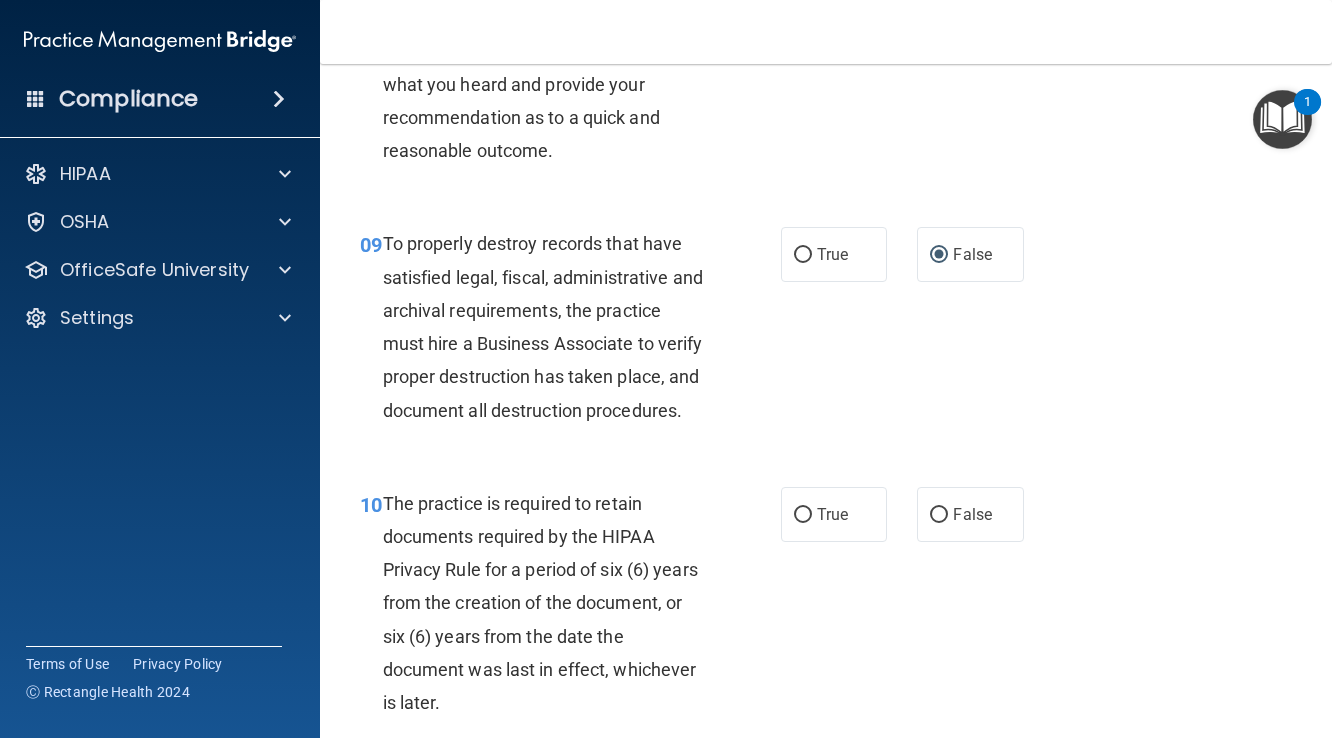 scroll, scrollTop: 1946, scrollLeft: 0, axis: vertical 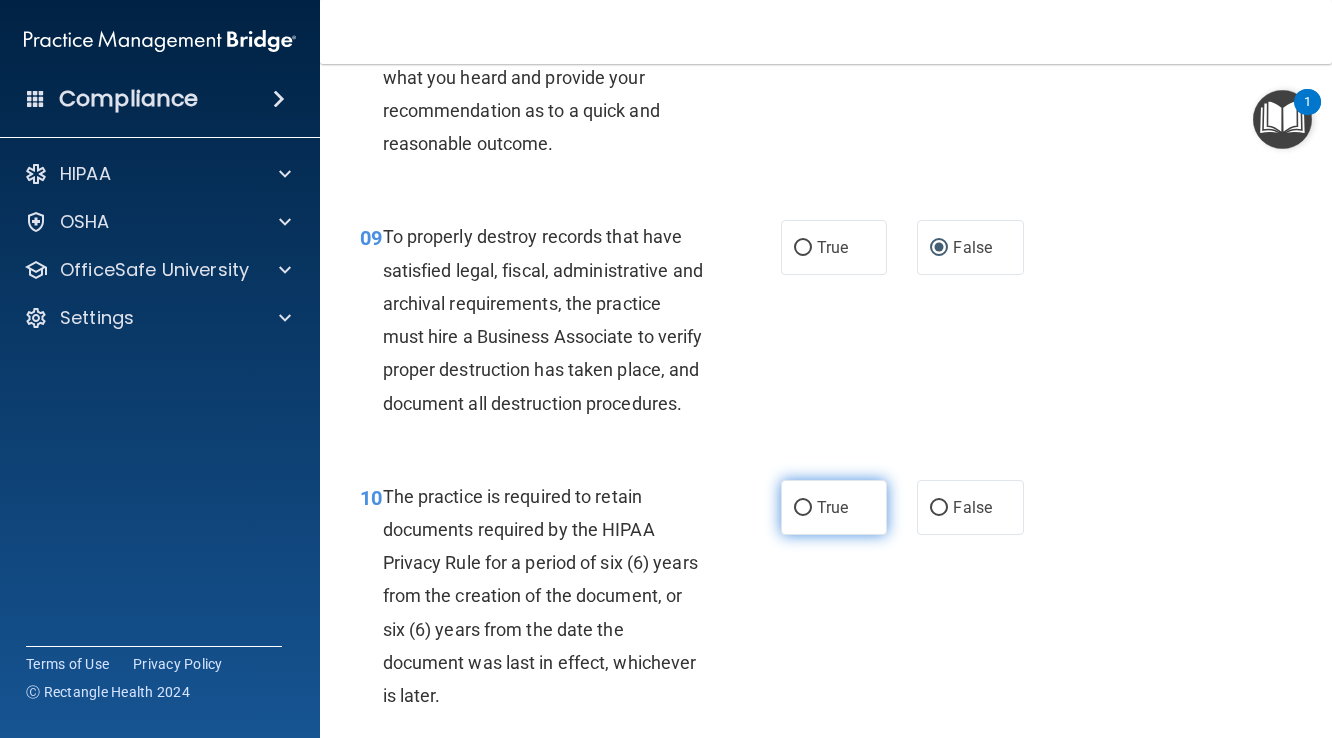 click on "True" at bounding box center (803, 508) 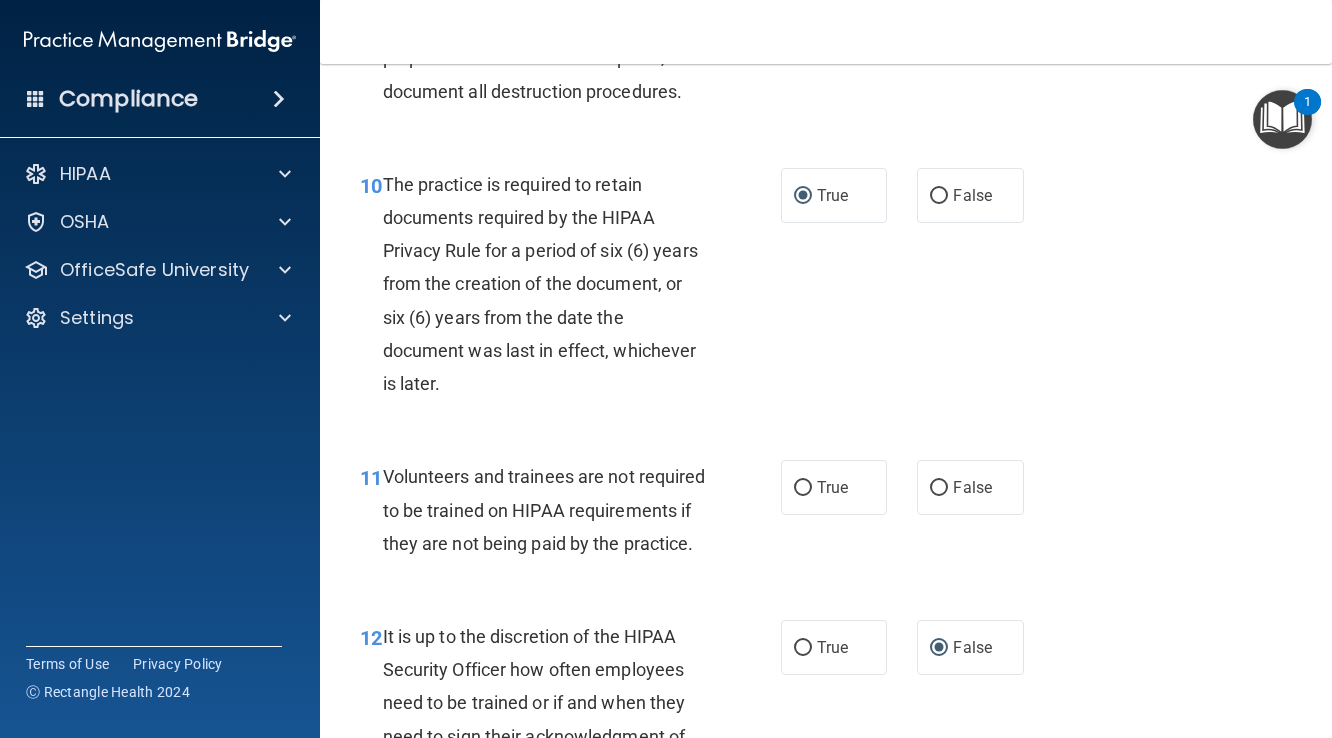 scroll, scrollTop: 2274, scrollLeft: 0, axis: vertical 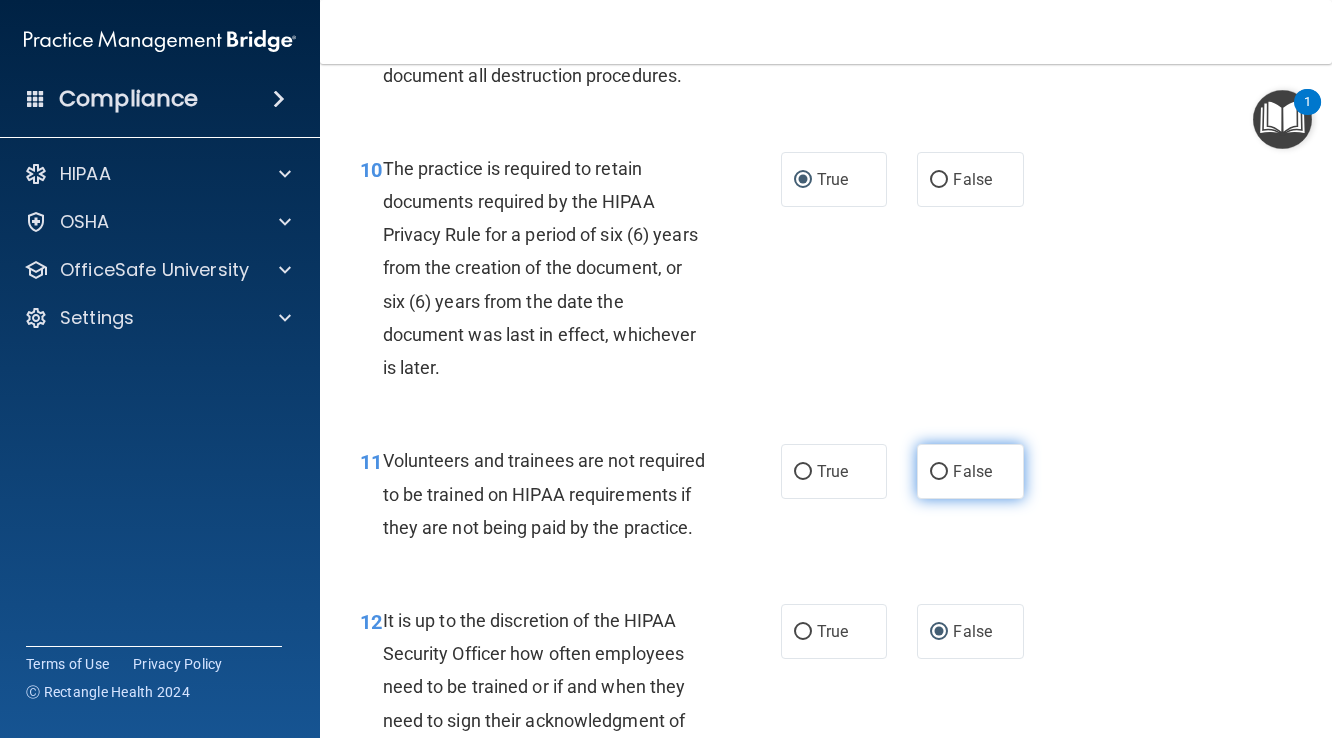 click on "False" at bounding box center (939, 472) 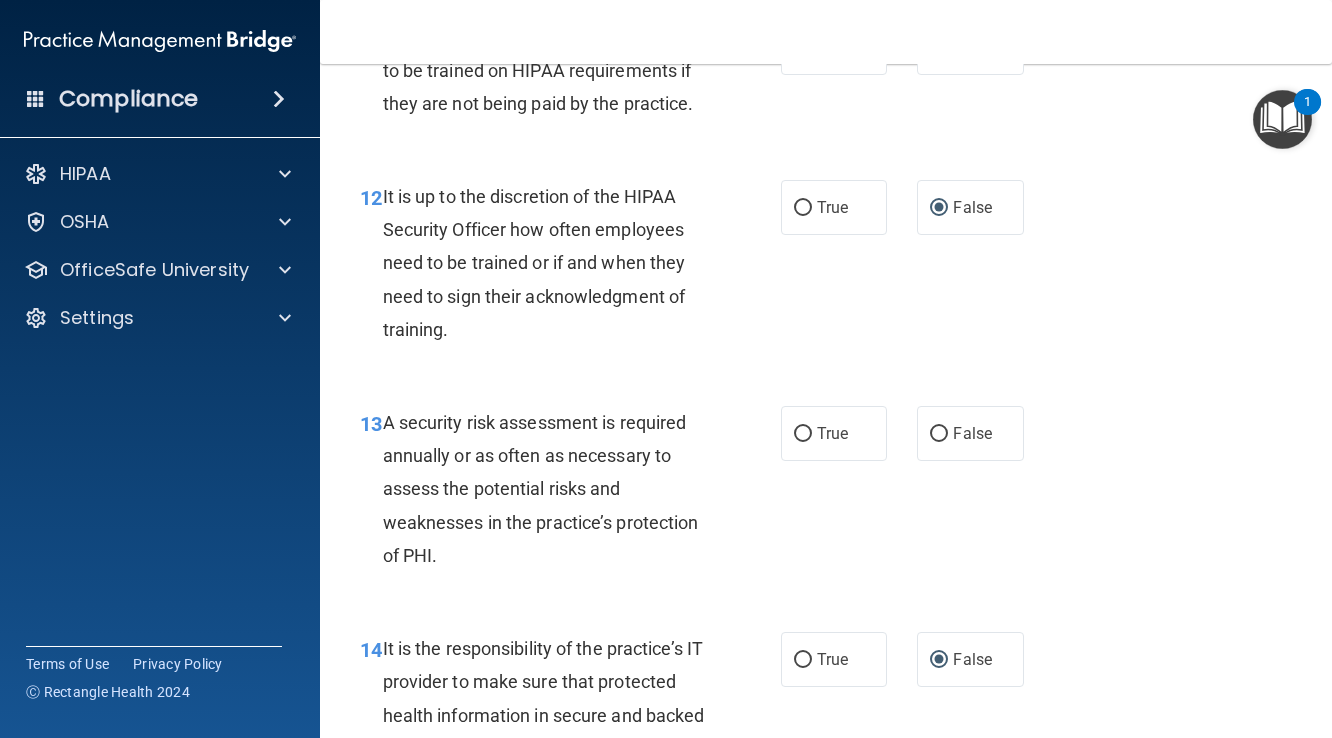 scroll, scrollTop: 2703, scrollLeft: 0, axis: vertical 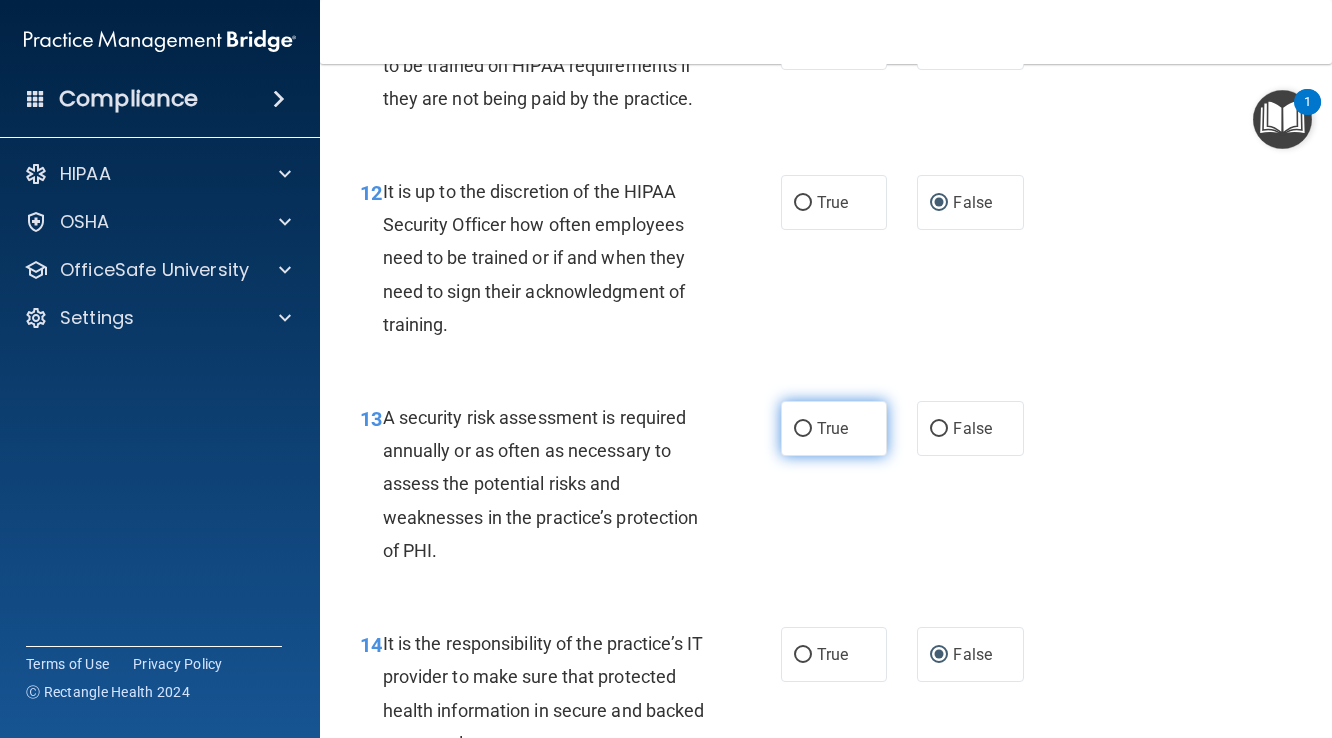 click on "True" at bounding box center (803, 429) 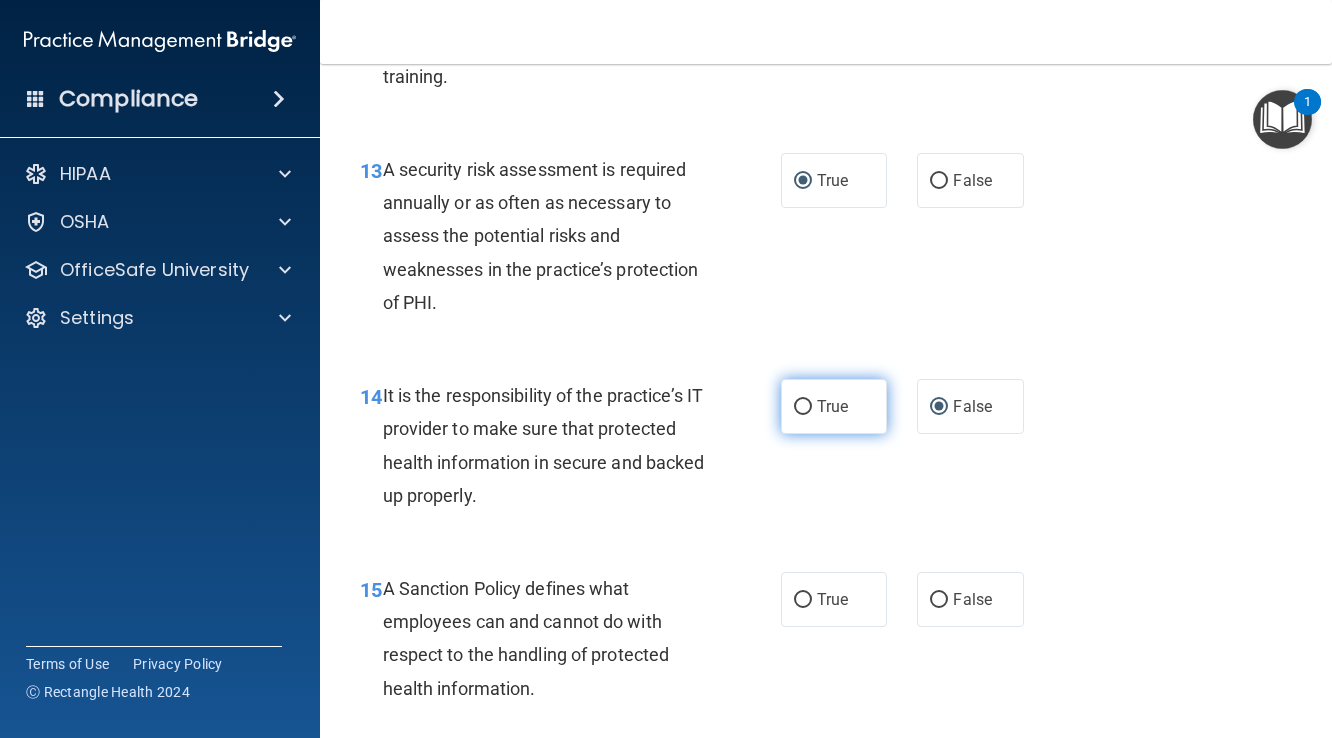 scroll, scrollTop: 2959, scrollLeft: 0, axis: vertical 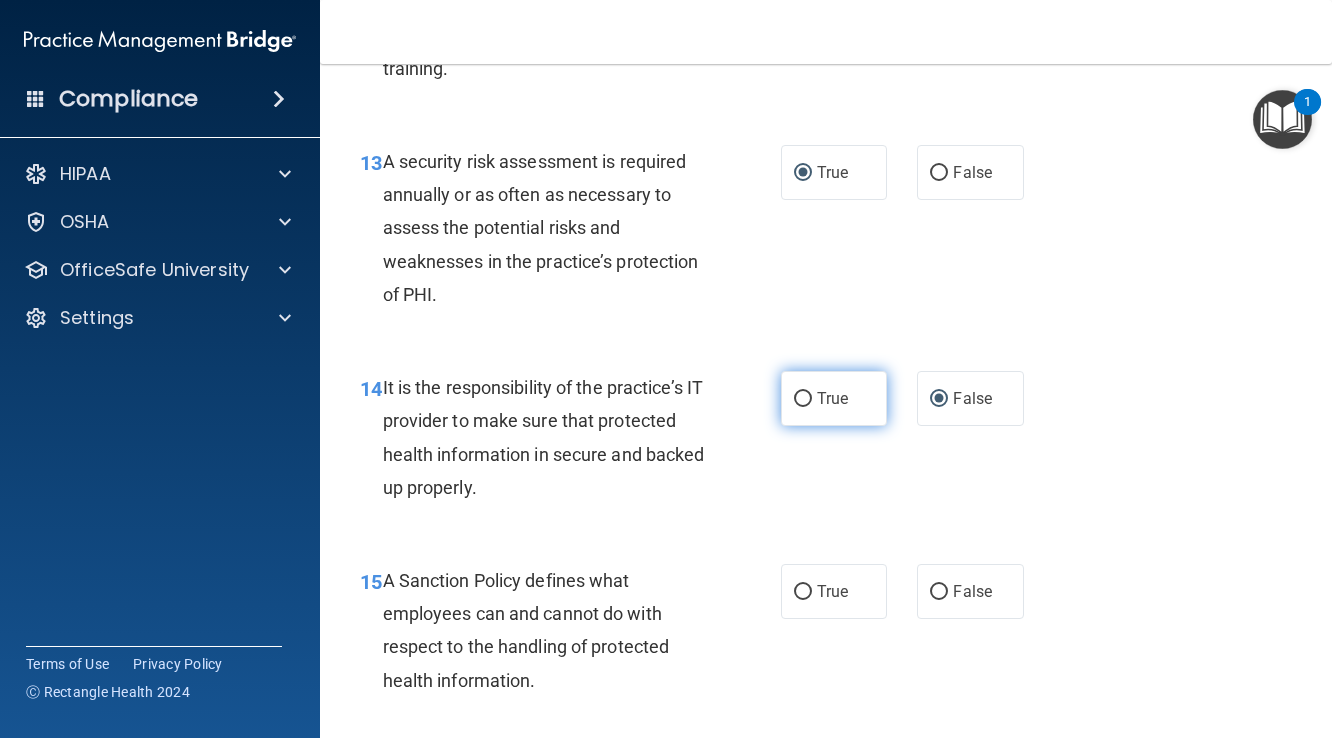click on "True" at bounding box center (803, 399) 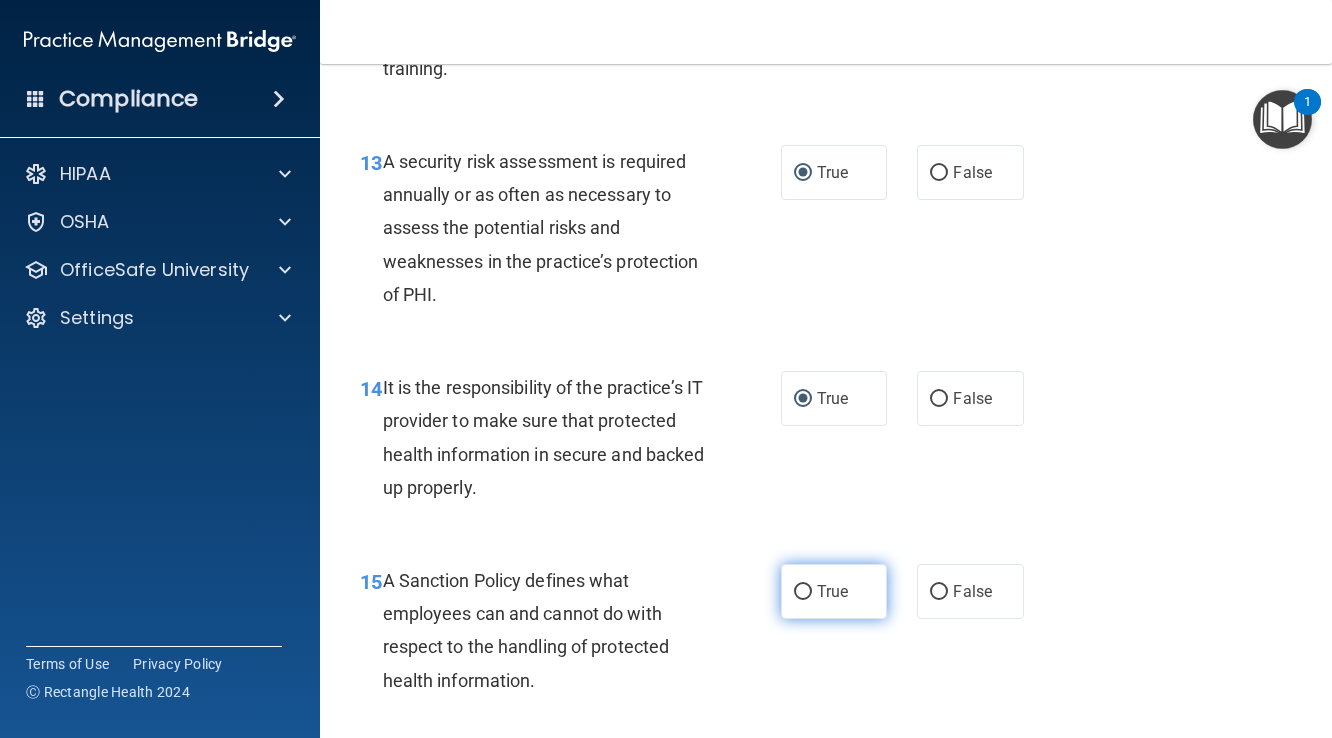click on "True" at bounding box center [803, 592] 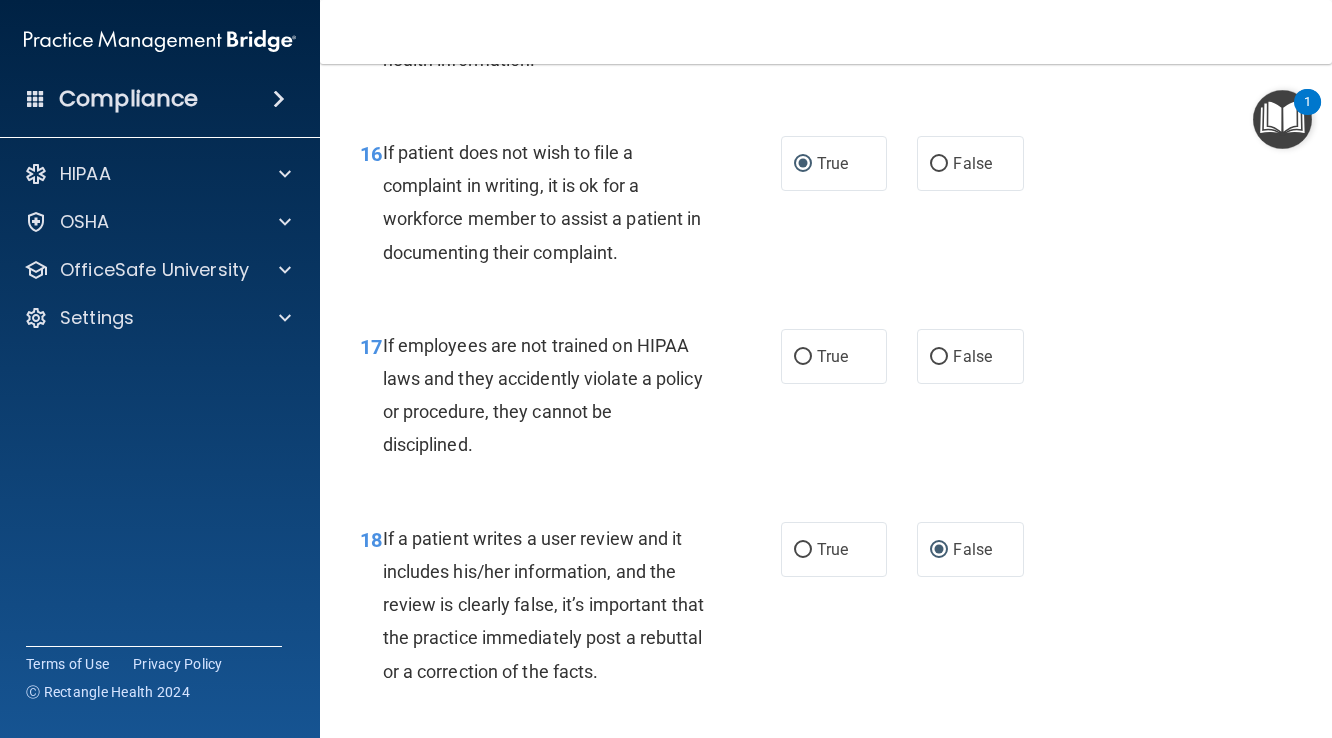 scroll, scrollTop: 3587, scrollLeft: 0, axis: vertical 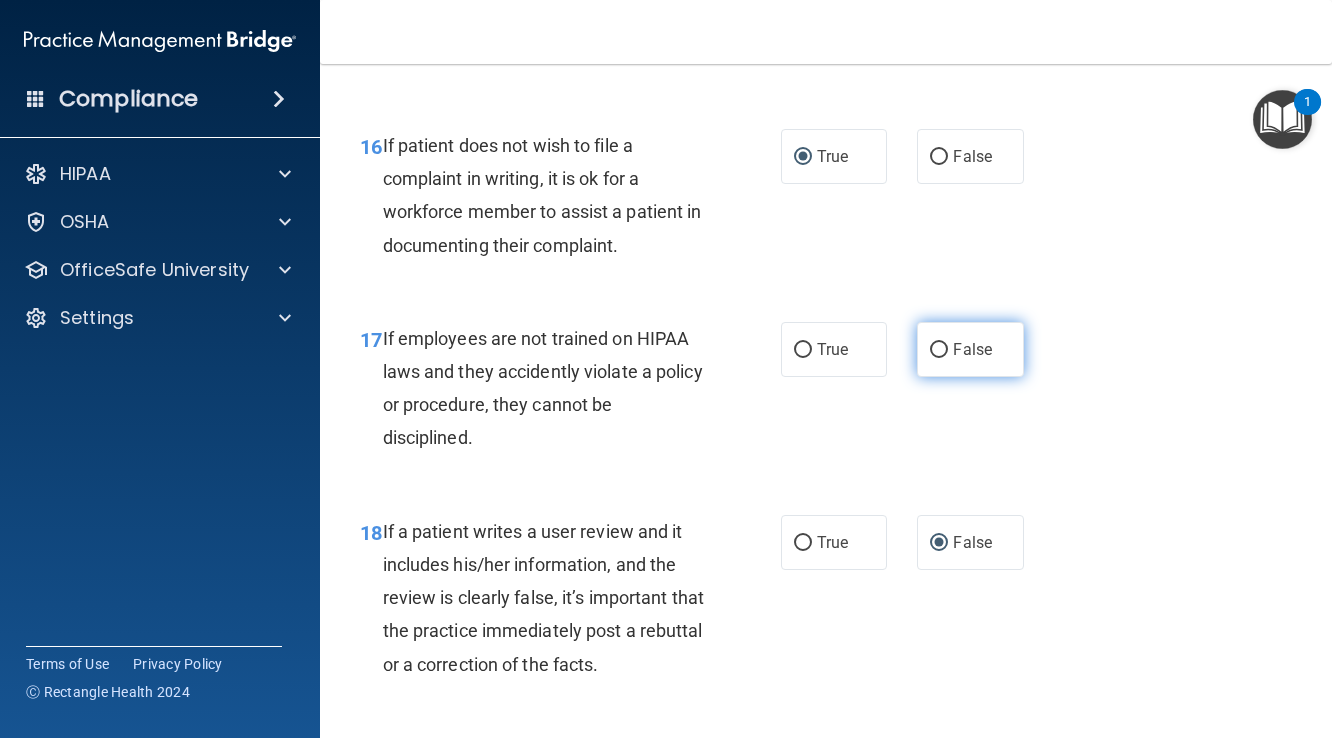 click on "False" at bounding box center [939, 350] 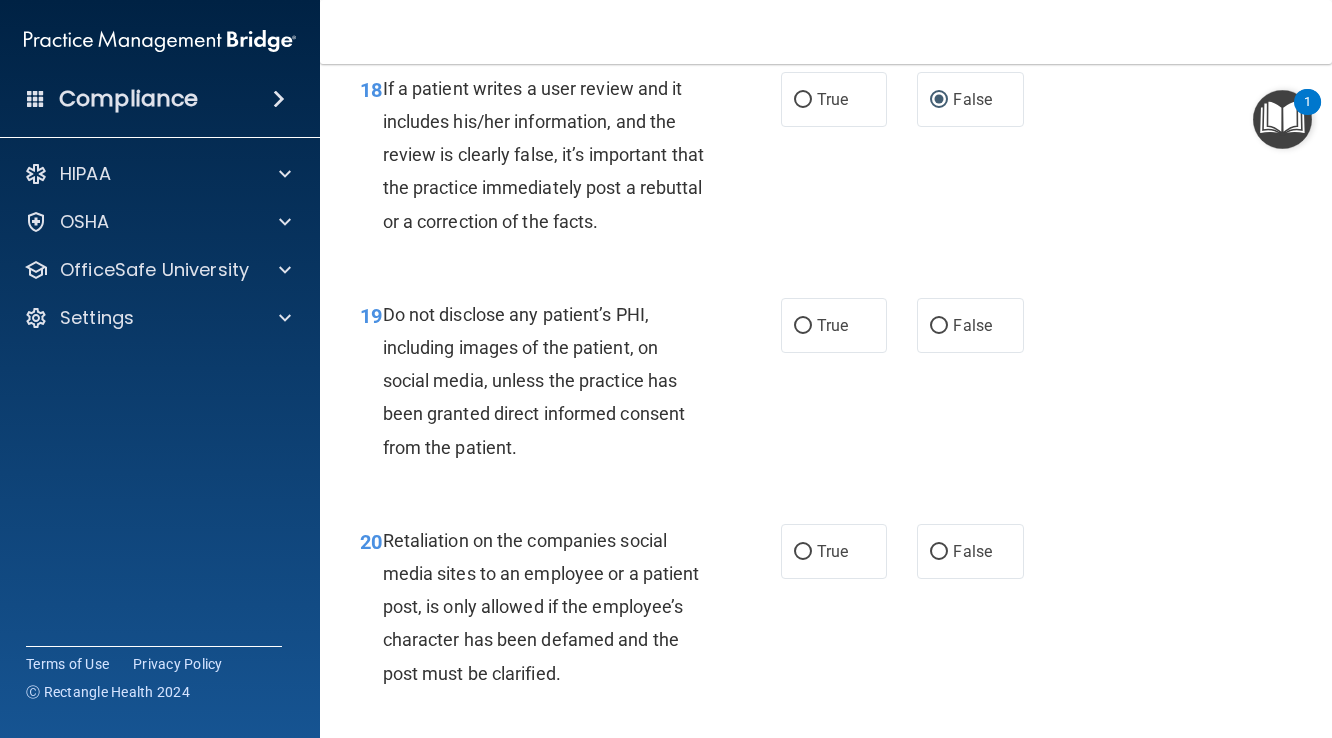 scroll, scrollTop: 4041, scrollLeft: 0, axis: vertical 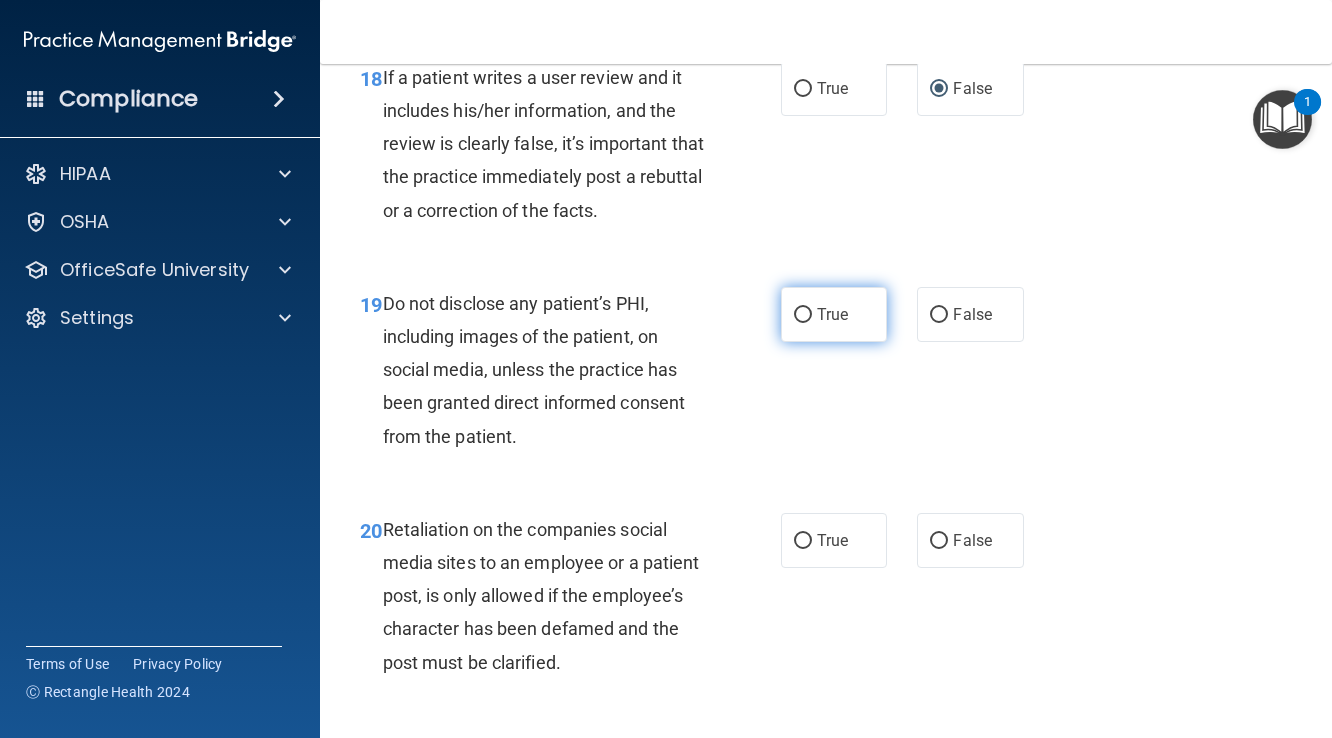 click on "True" at bounding box center (803, 315) 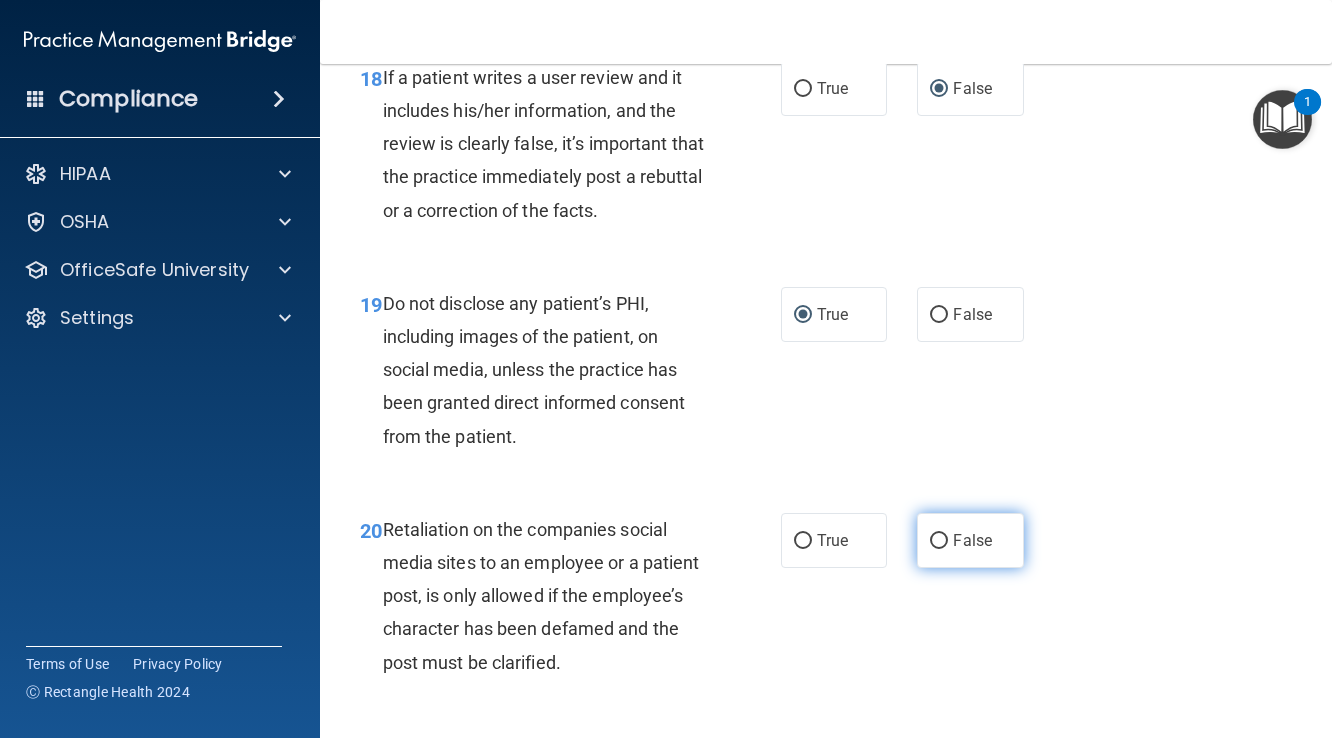 click on "False" at bounding box center (939, 541) 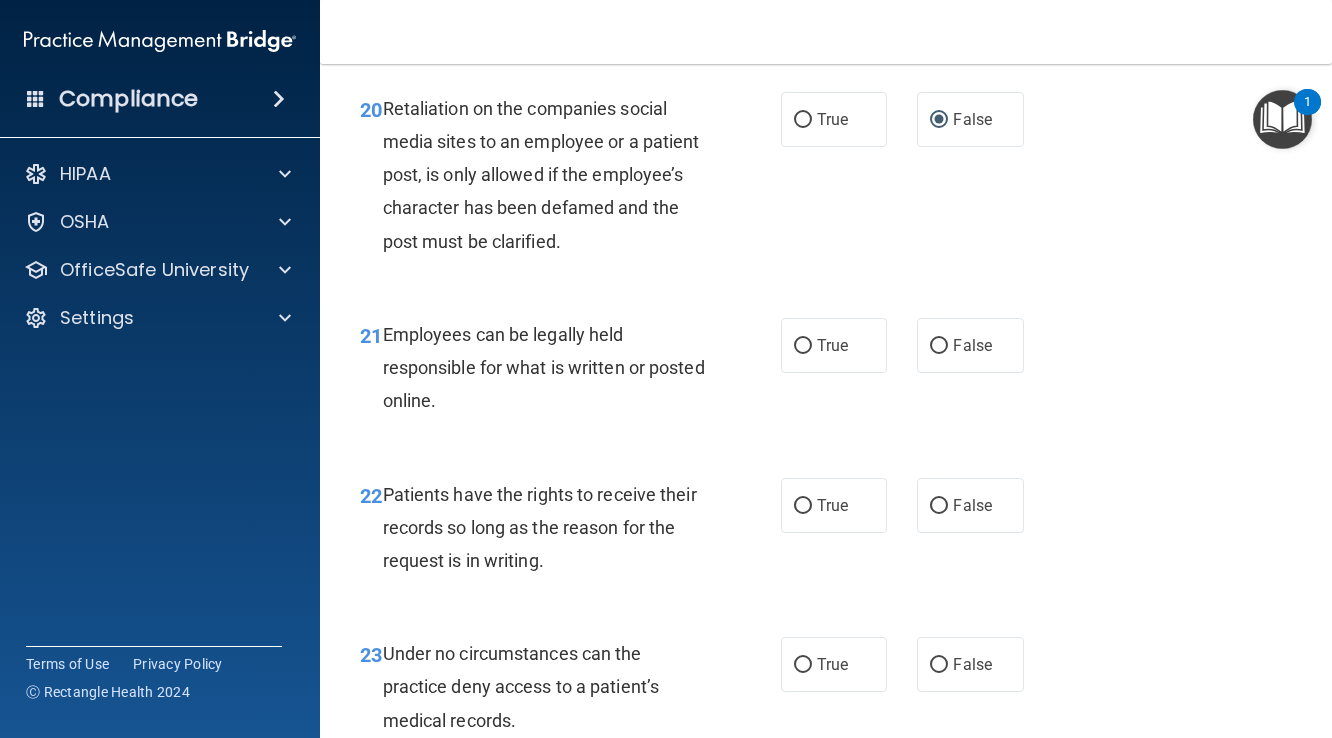 scroll, scrollTop: 4480, scrollLeft: 0, axis: vertical 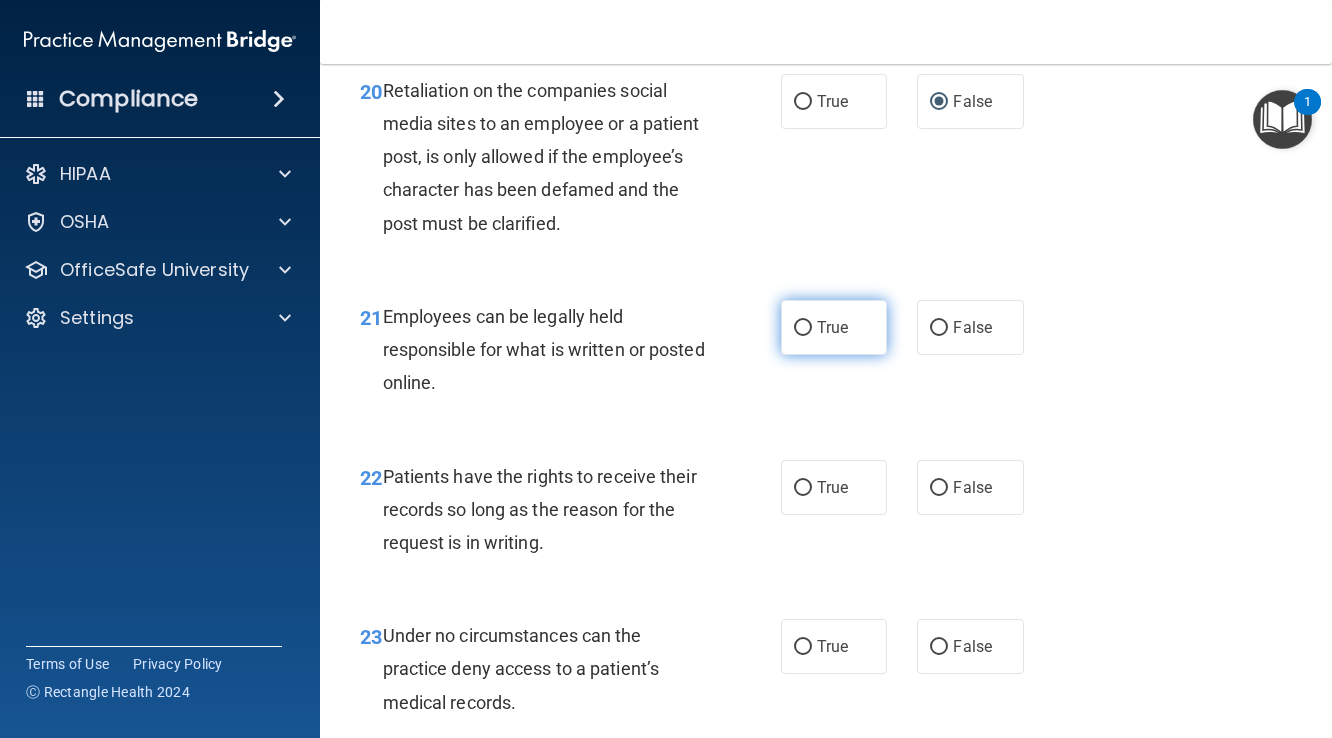 click on "True" at bounding box center [803, 328] 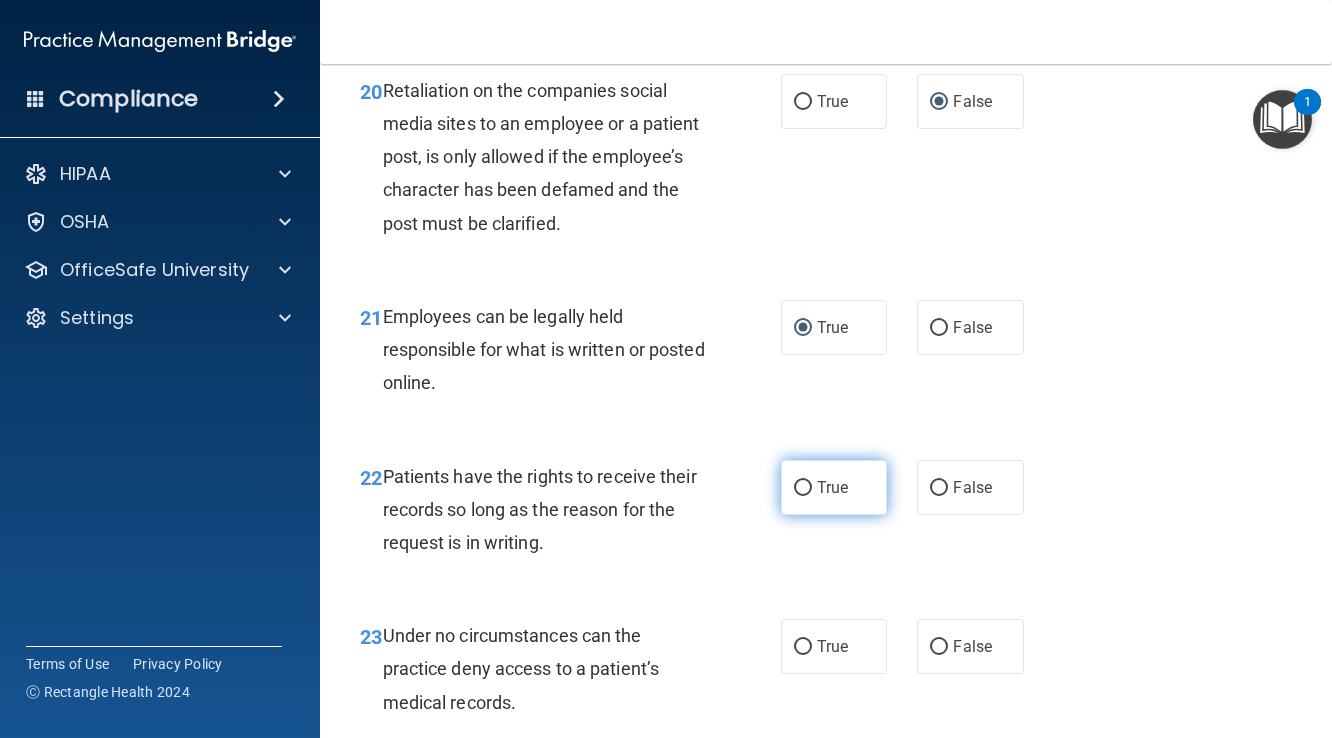 click on "True" at bounding box center (803, 488) 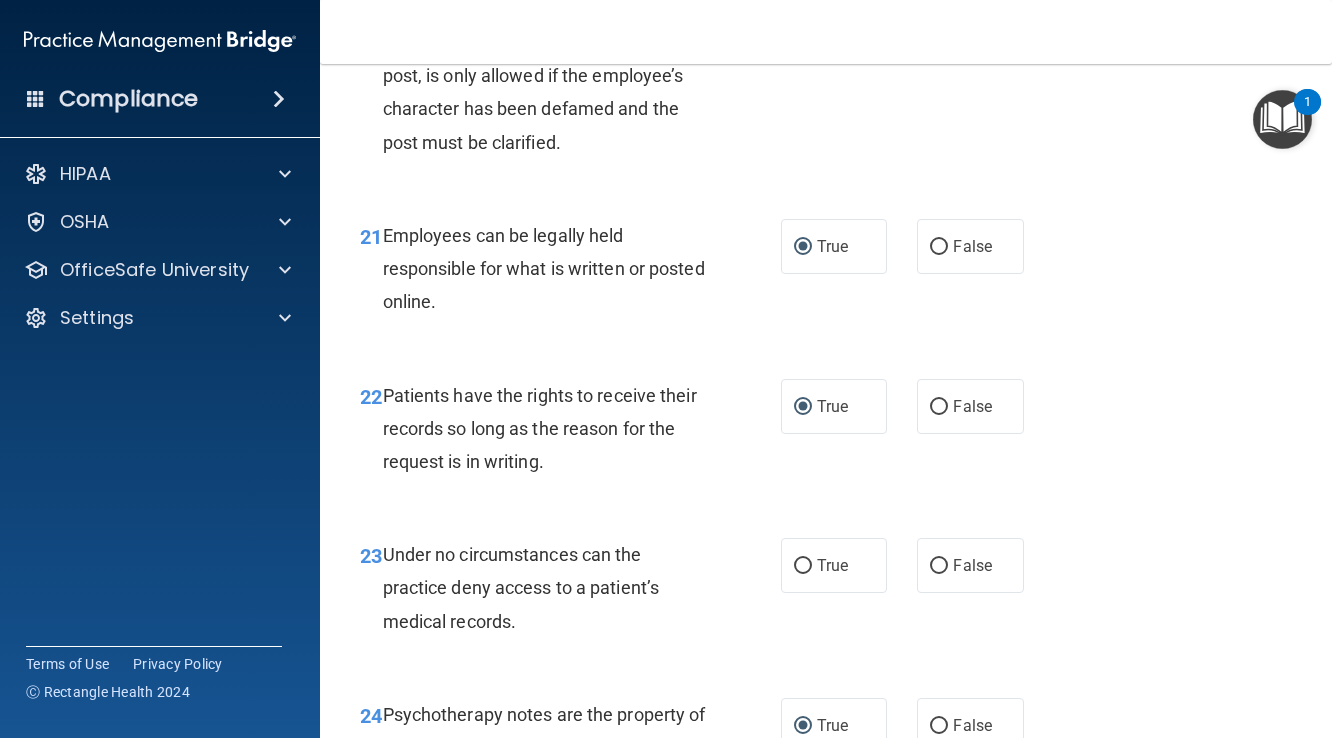 scroll, scrollTop: 4570, scrollLeft: 0, axis: vertical 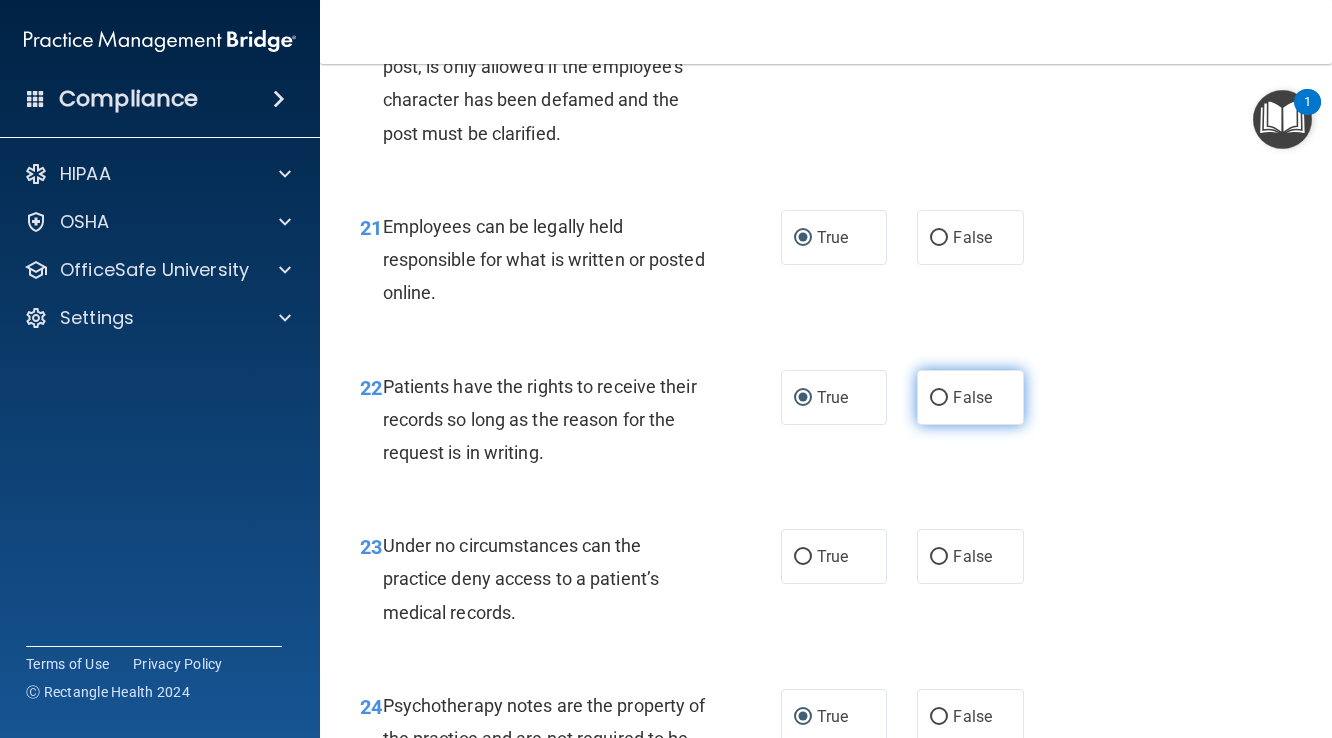 click on "False" at bounding box center (939, 398) 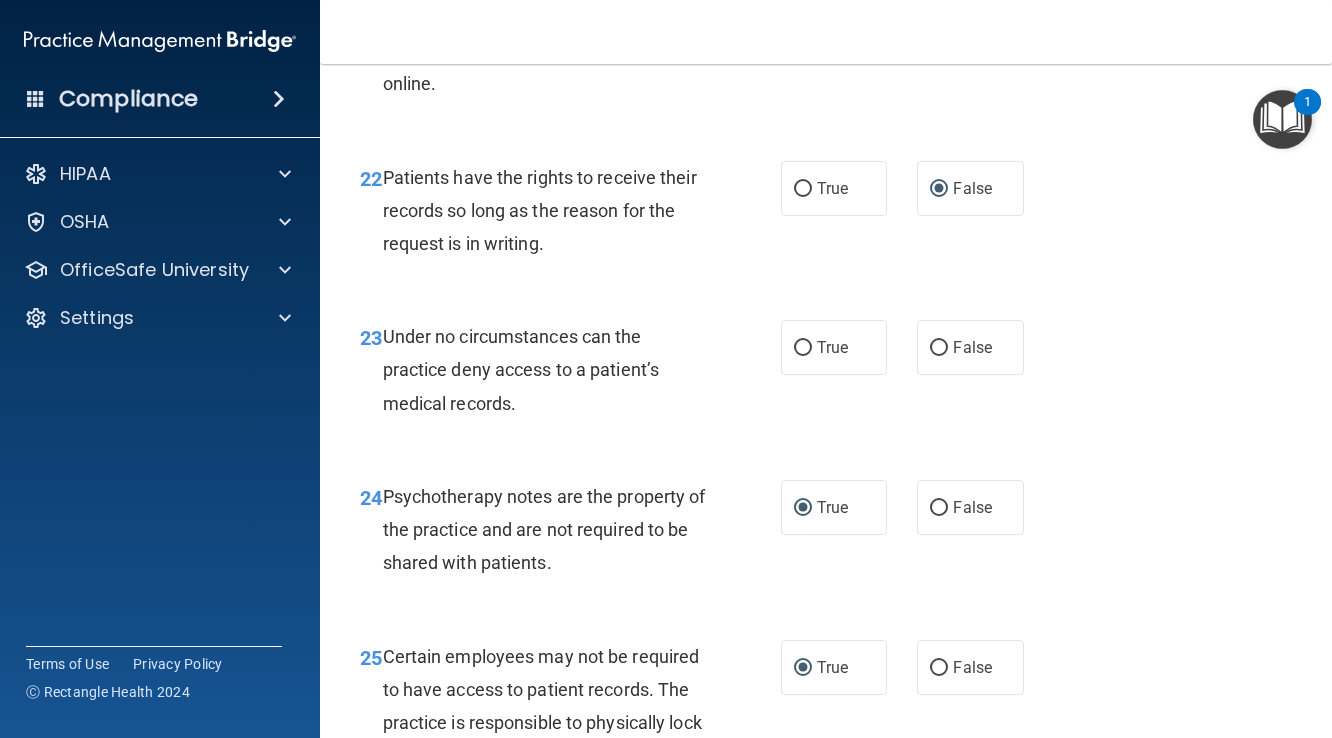 scroll, scrollTop: 4786, scrollLeft: 0, axis: vertical 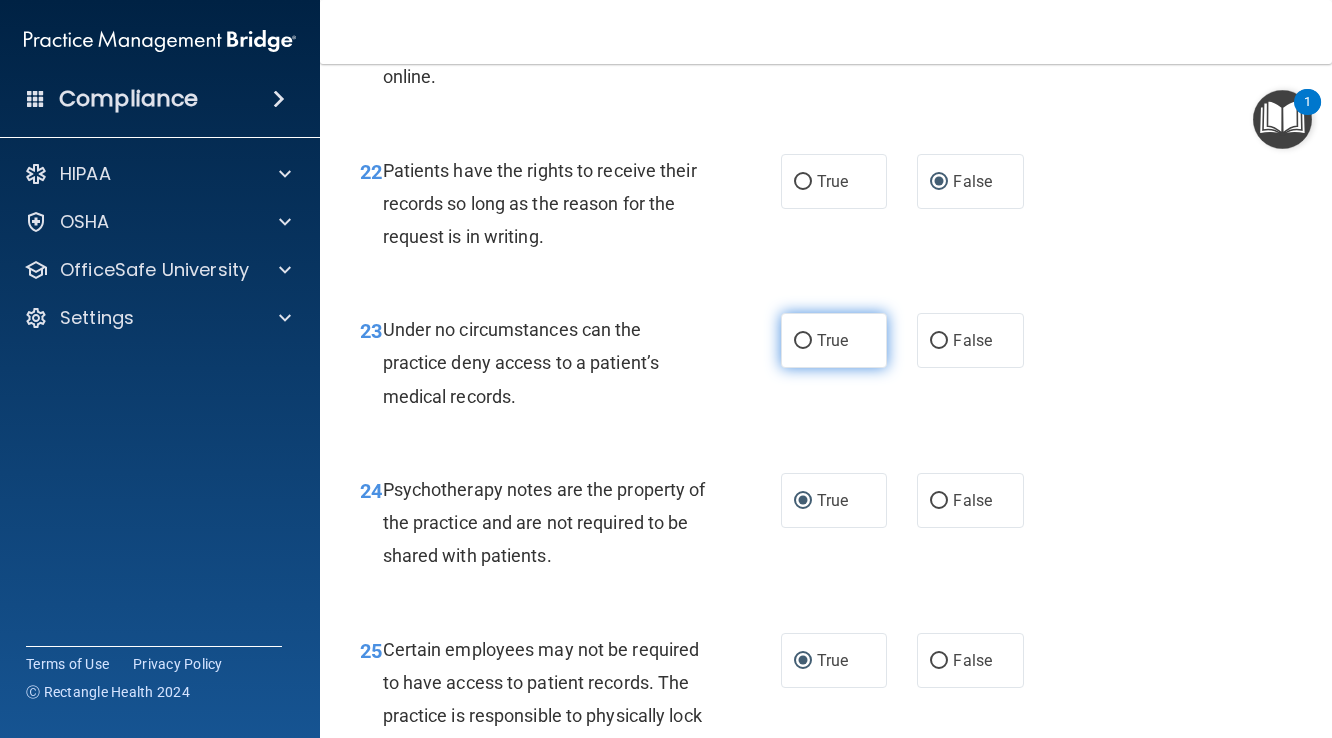 click on "True" at bounding box center [803, 341] 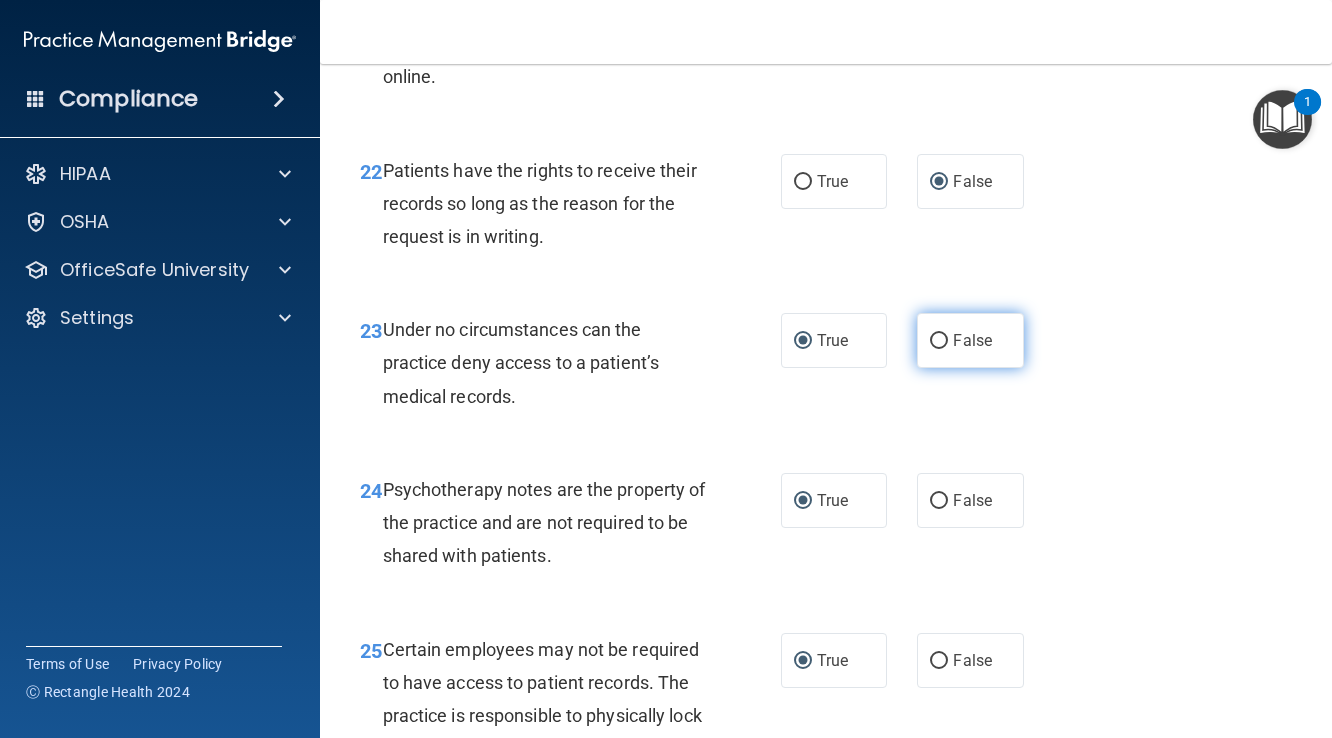 click on "False" at bounding box center (939, 341) 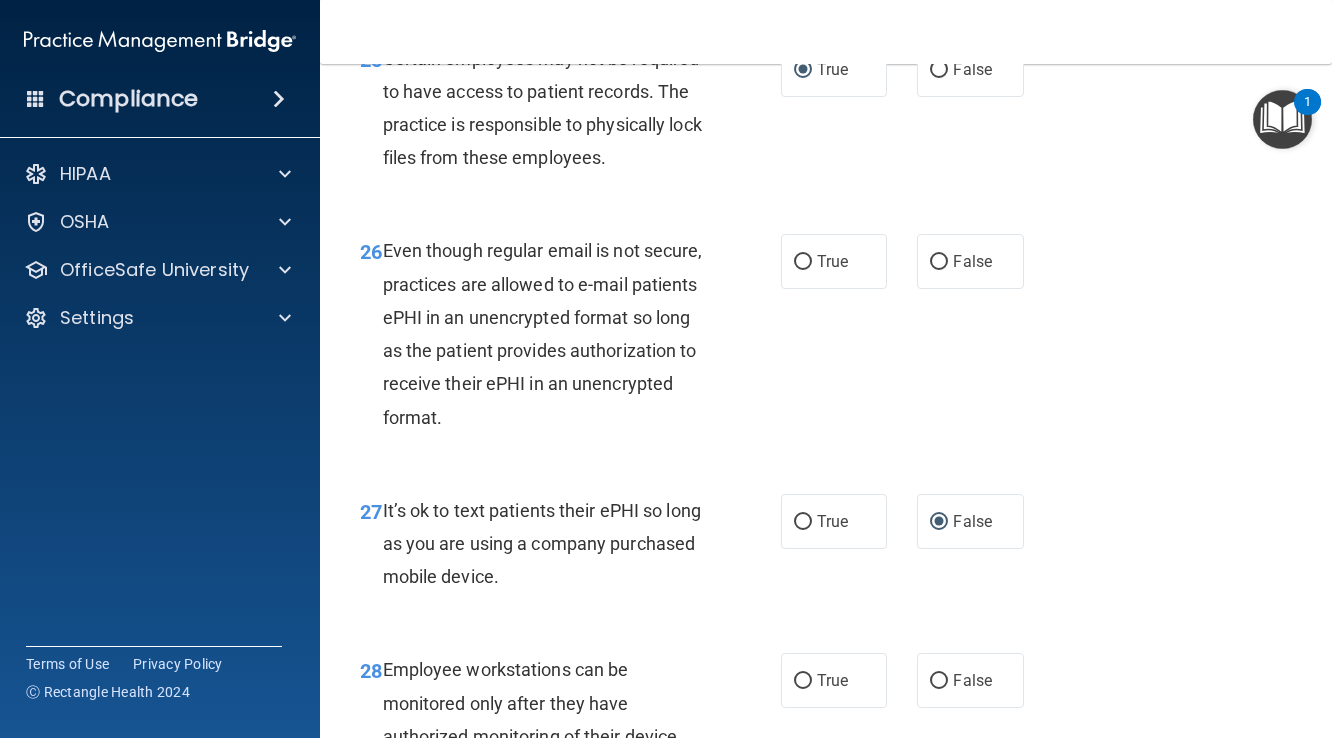 scroll, scrollTop: 5380, scrollLeft: 0, axis: vertical 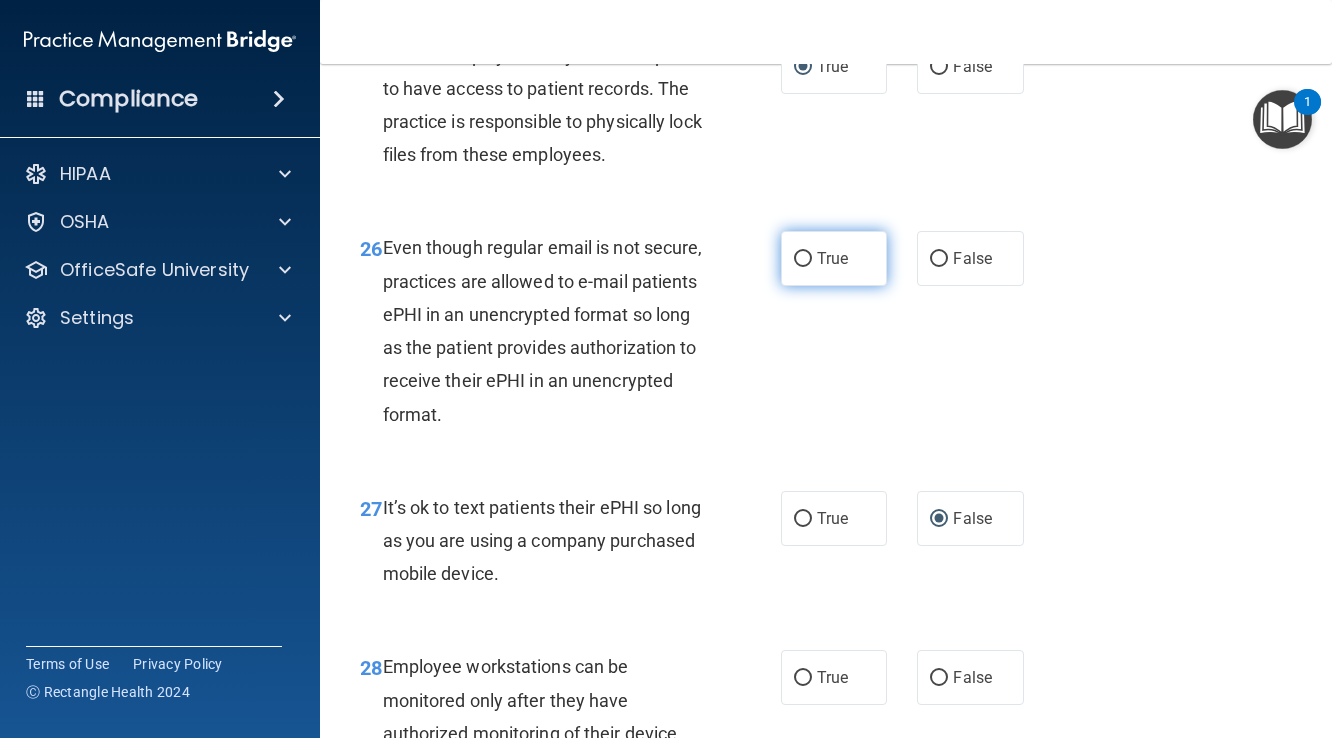 click on "True" at bounding box center [803, 259] 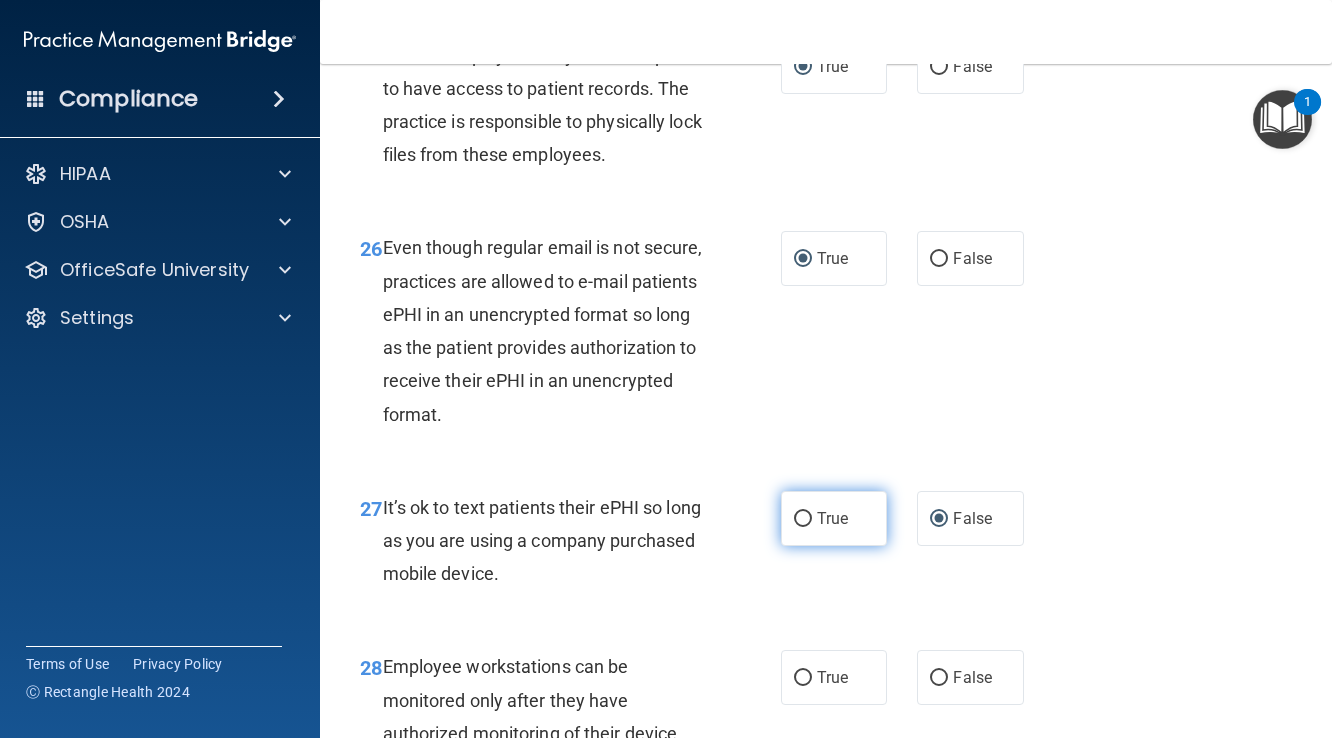 click on "True" at bounding box center [803, 519] 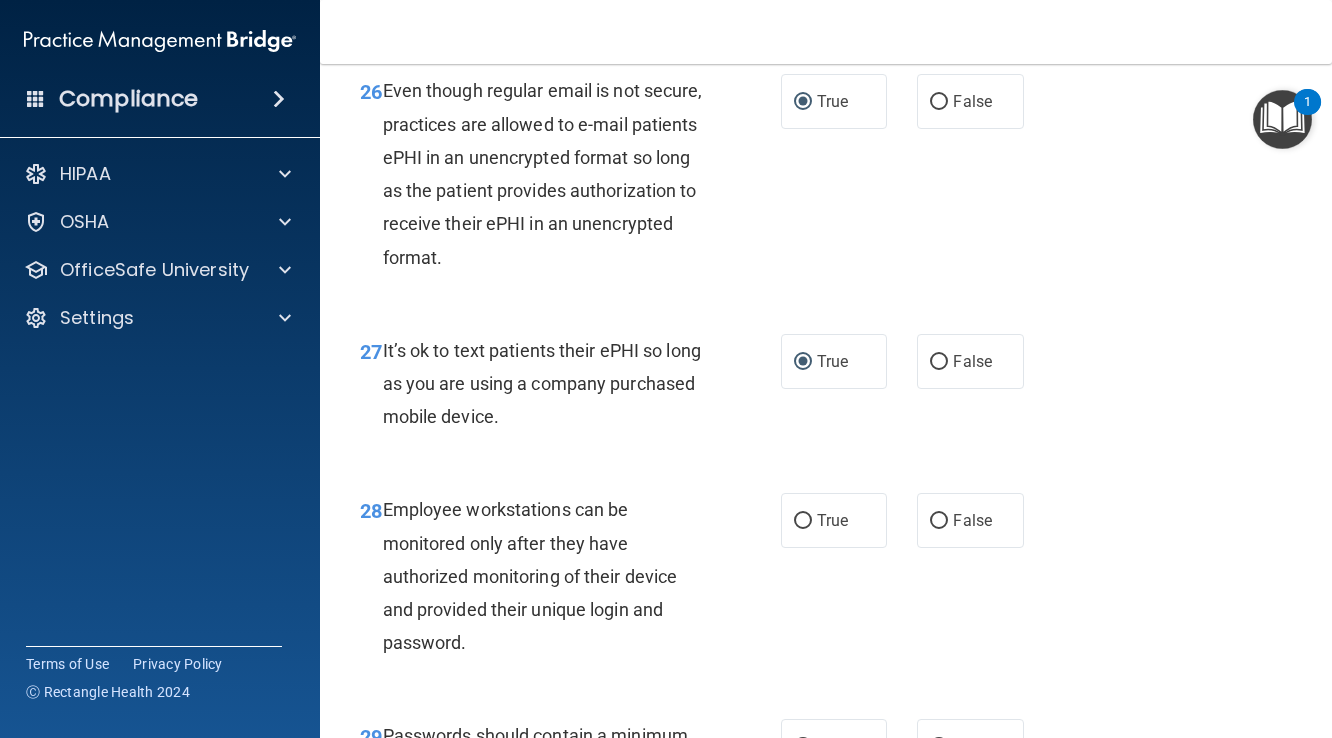 scroll, scrollTop: 5541, scrollLeft: 0, axis: vertical 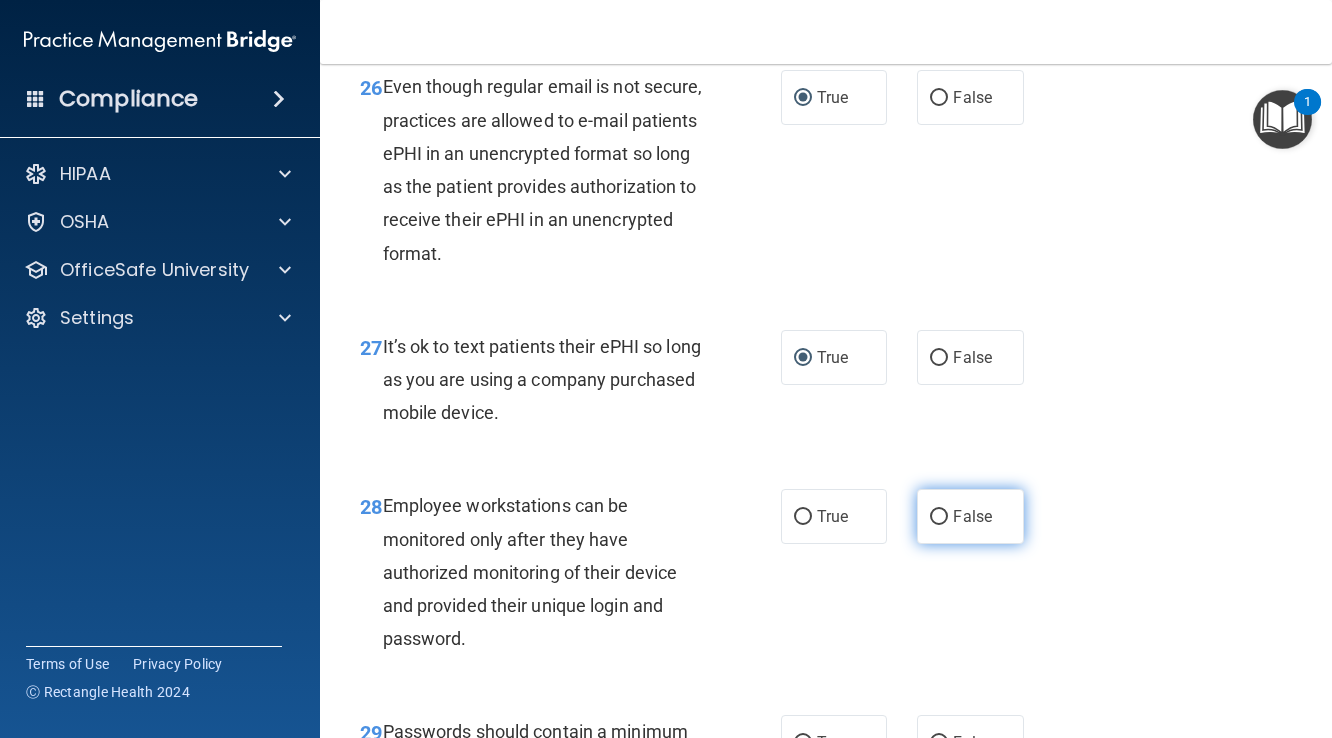 click on "False" at bounding box center (939, 517) 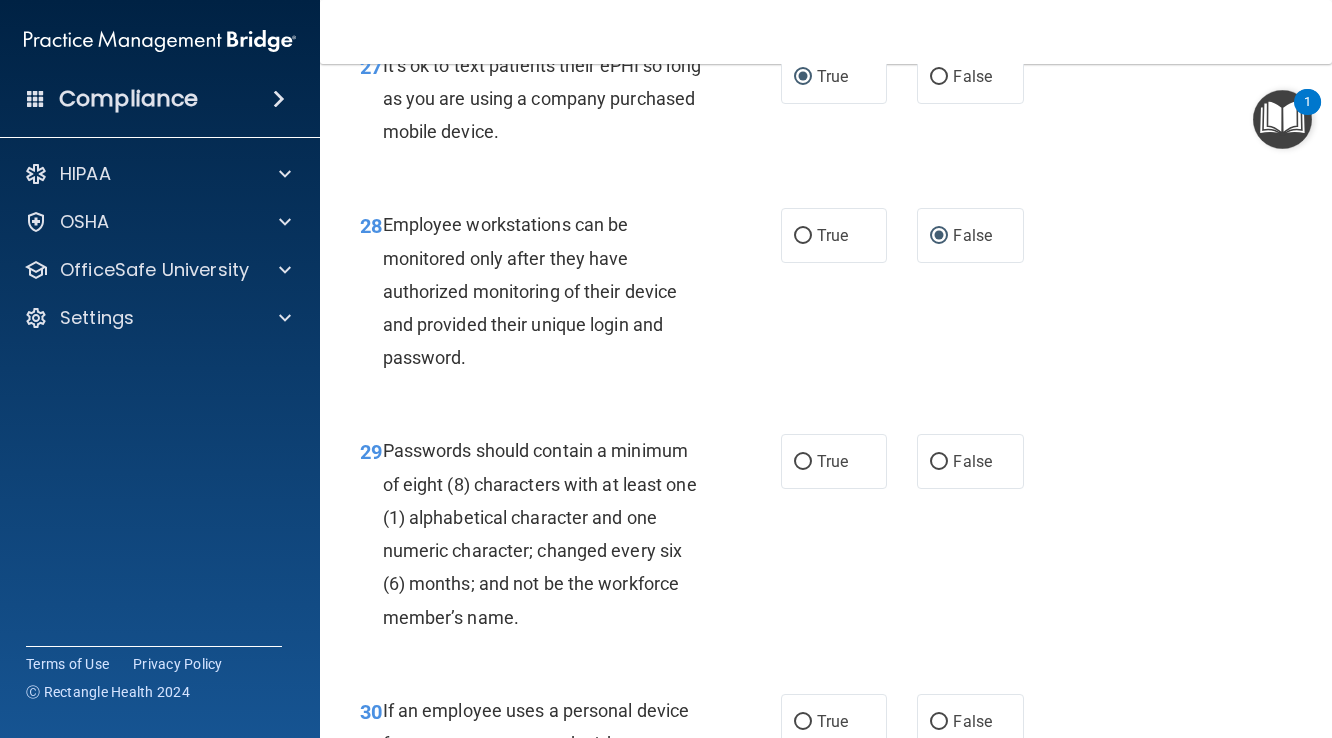 scroll, scrollTop: 5823, scrollLeft: 0, axis: vertical 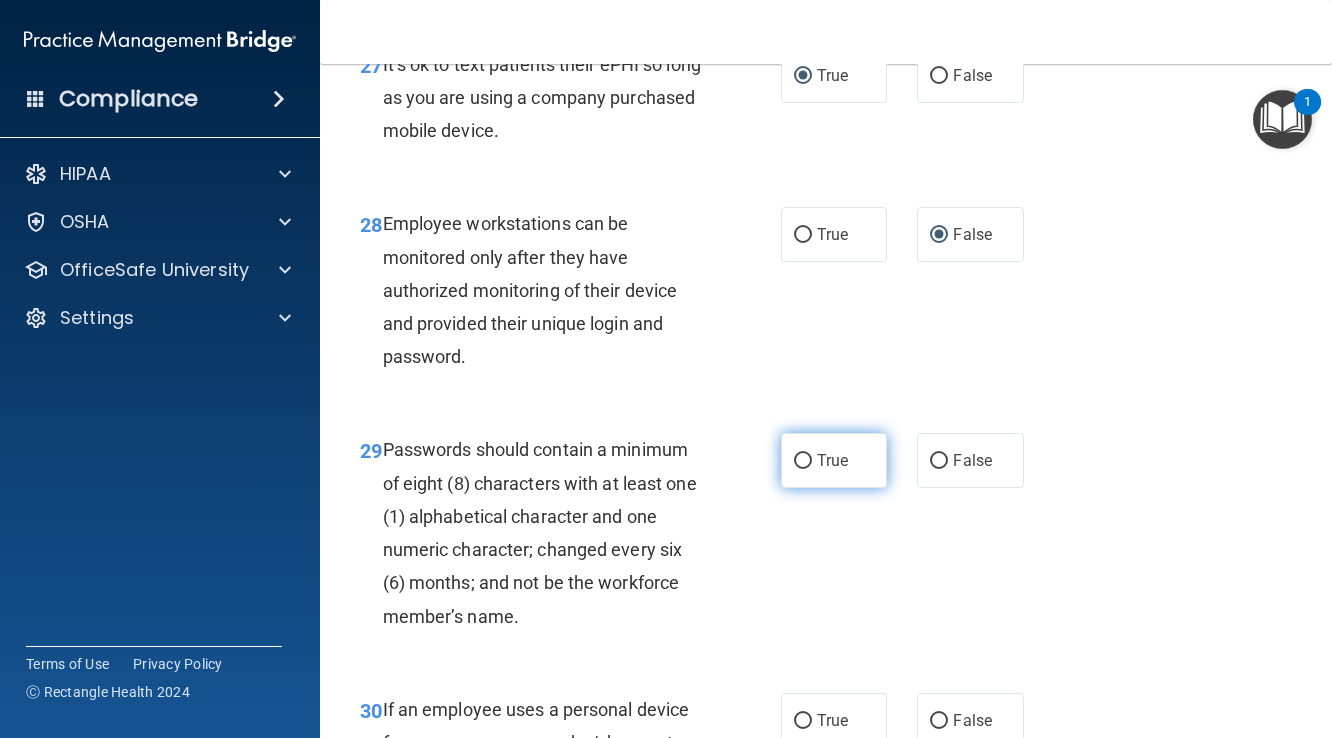 click on "True" at bounding box center (803, 461) 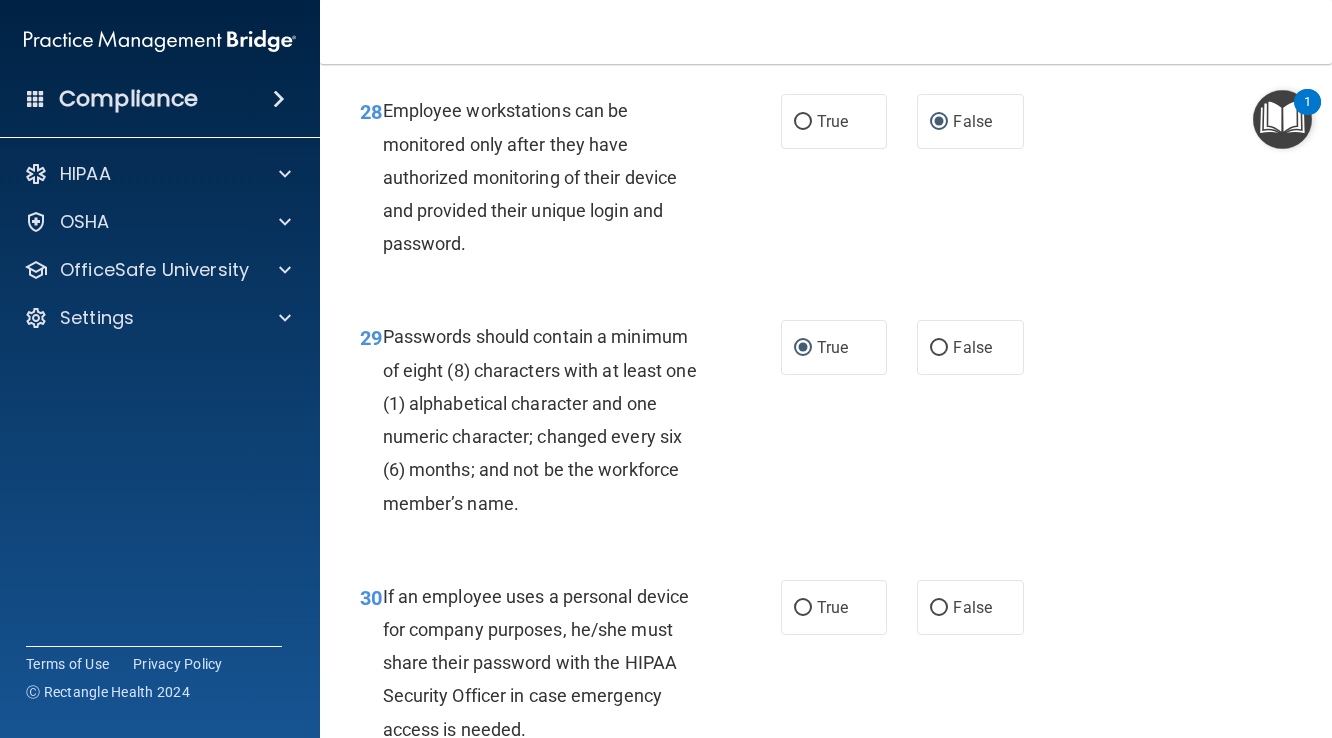 scroll, scrollTop: 5942, scrollLeft: 0, axis: vertical 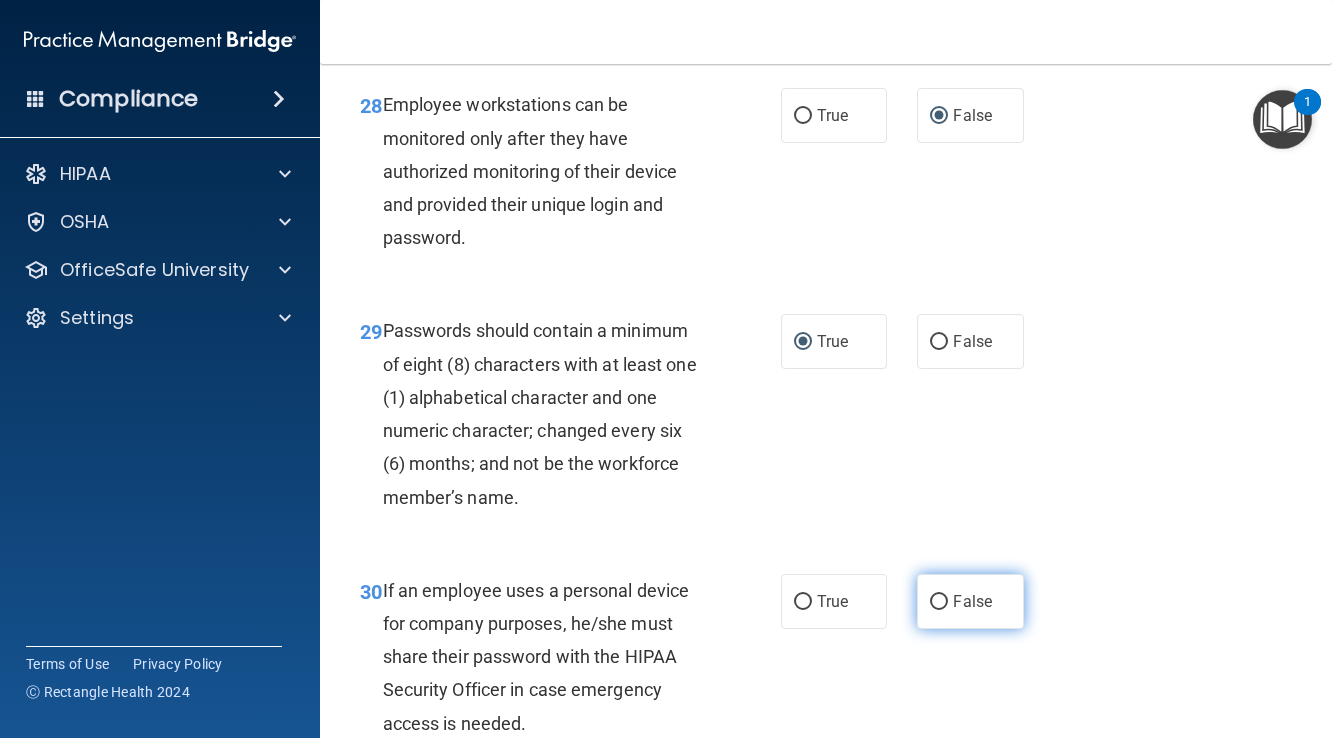 click on "False" at bounding box center (939, 602) 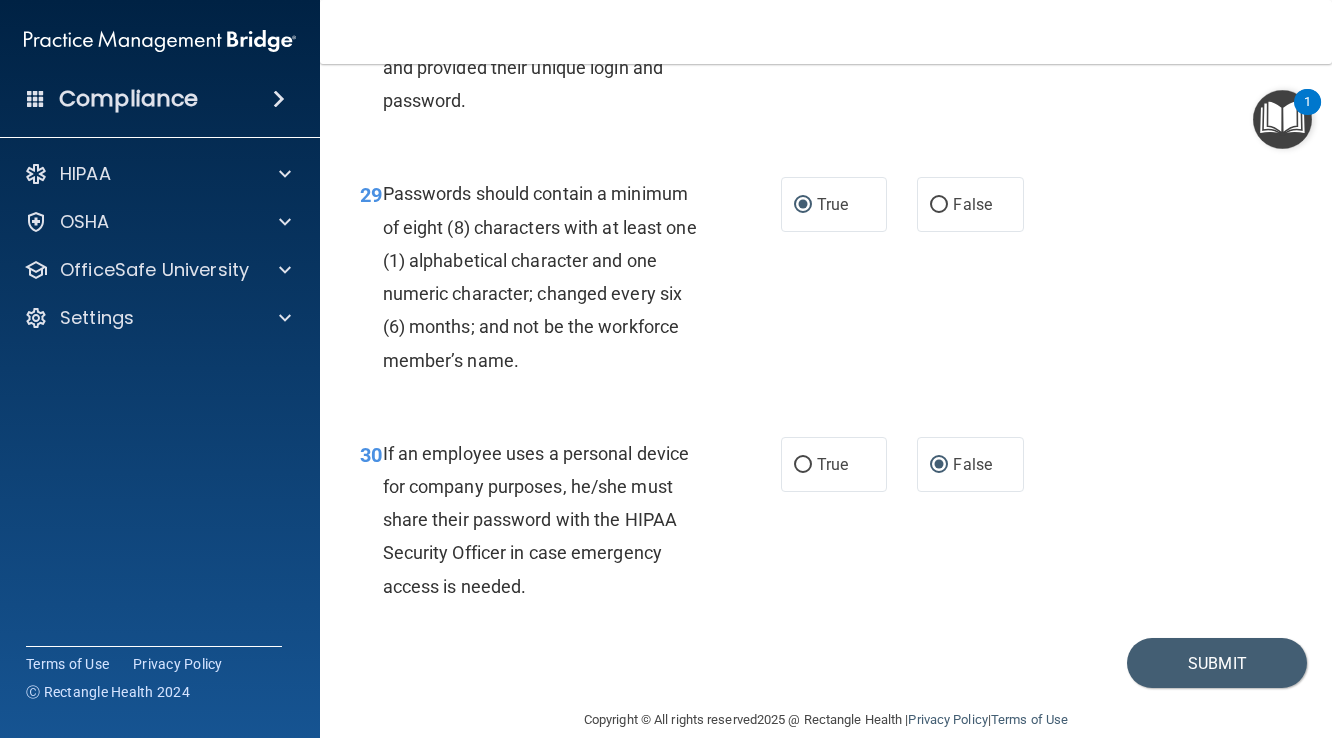 scroll, scrollTop: 6077, scrollLeft: 0, axis: vertical 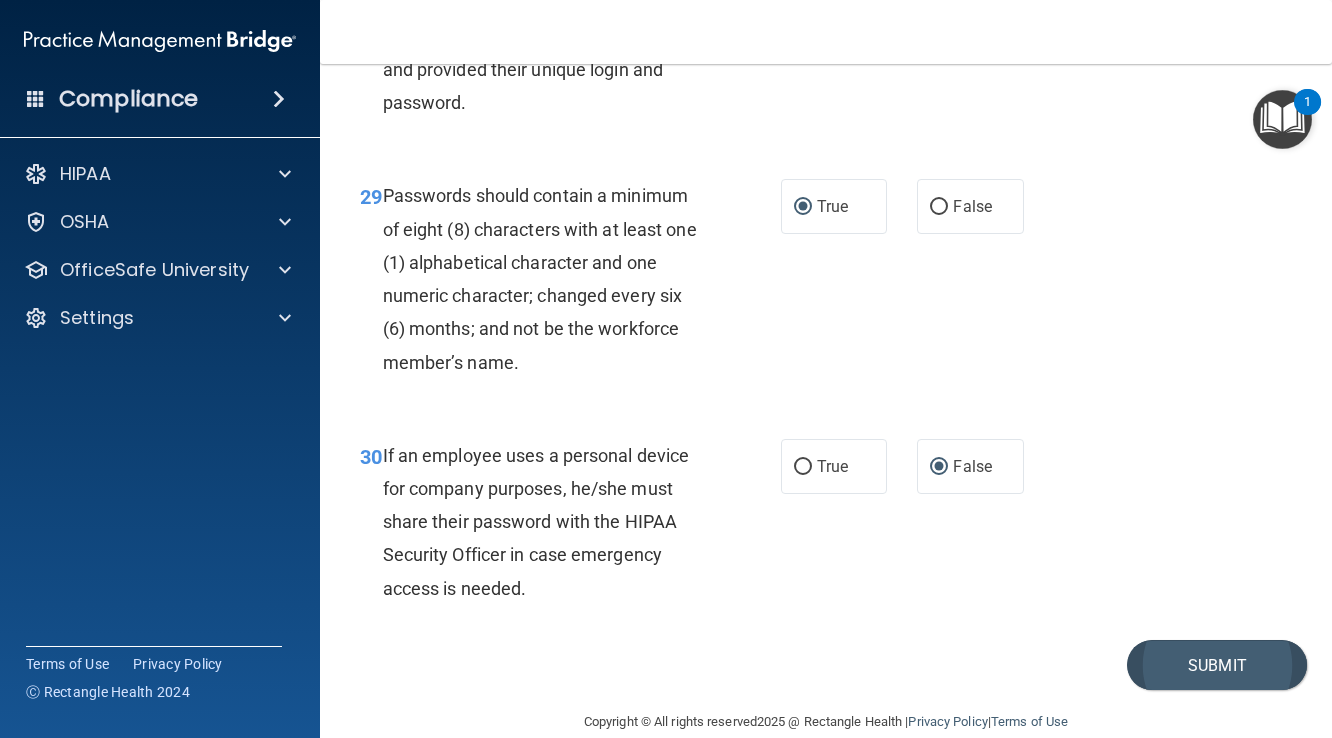 click on "Submit" at bounding box center (1217, 665) 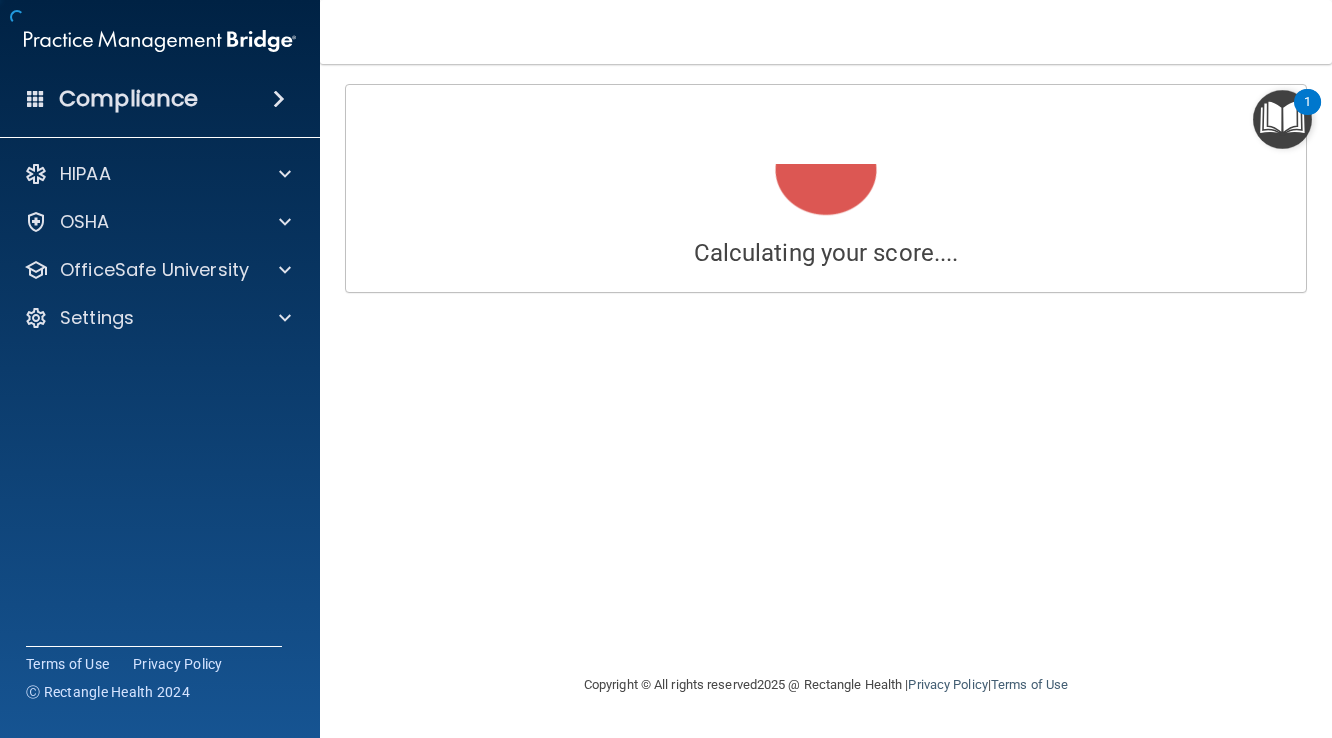 scroll, scrollTop: 0, scrollLeft: 0, axis: both 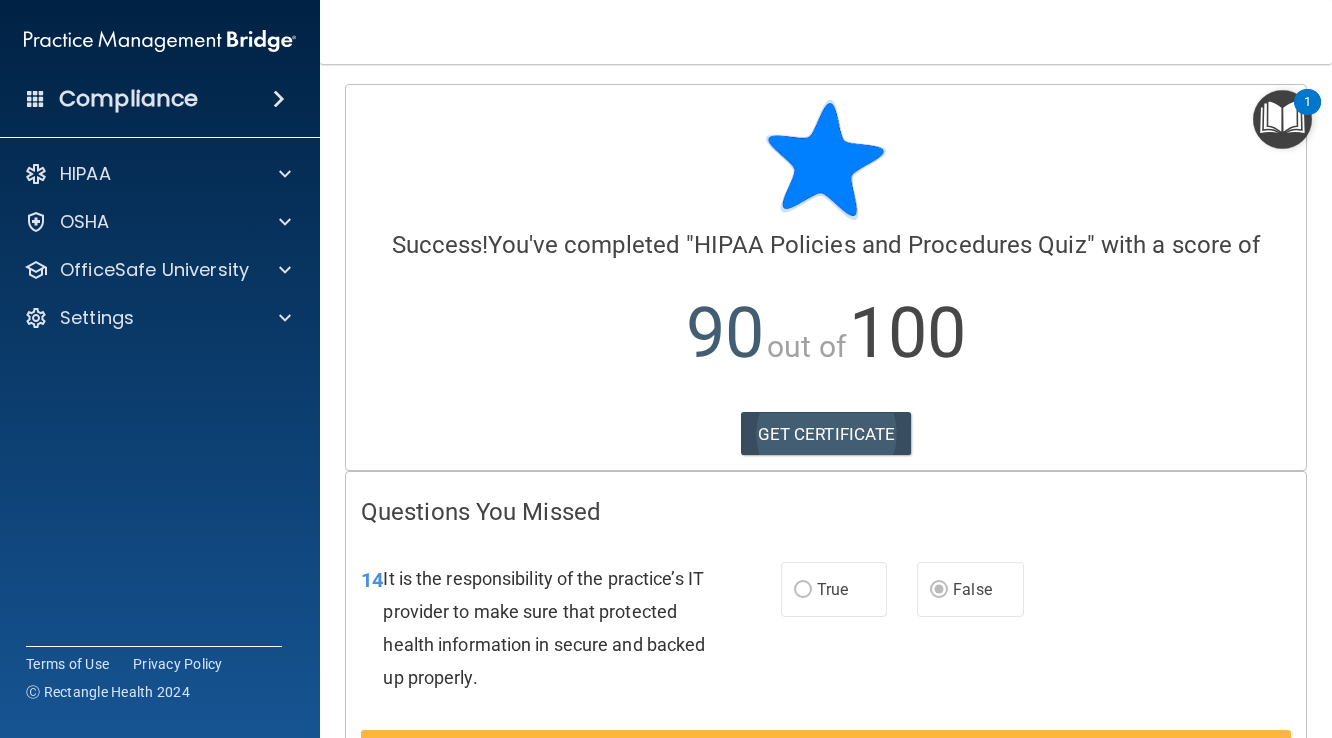 click on "GET CERTIFICATE" at bounding box center [826, 434] 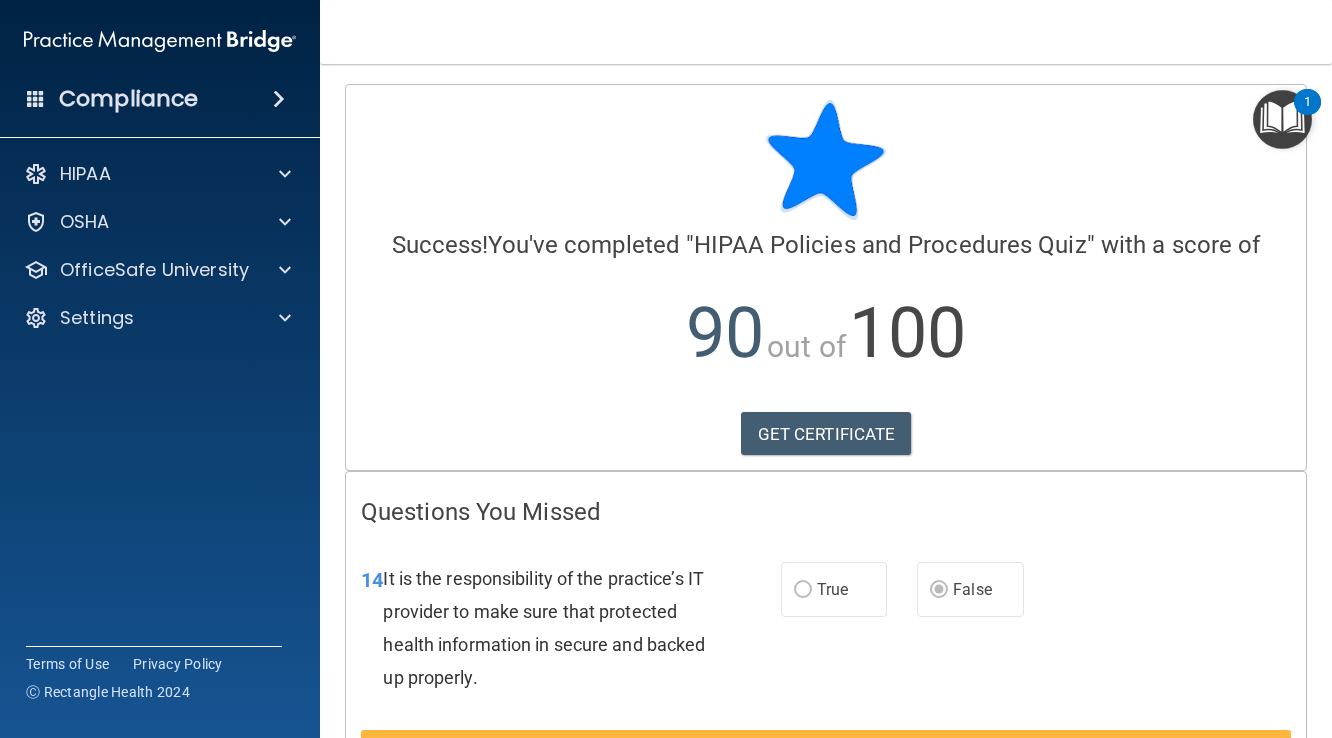 click at bounding box center (1282, 119) 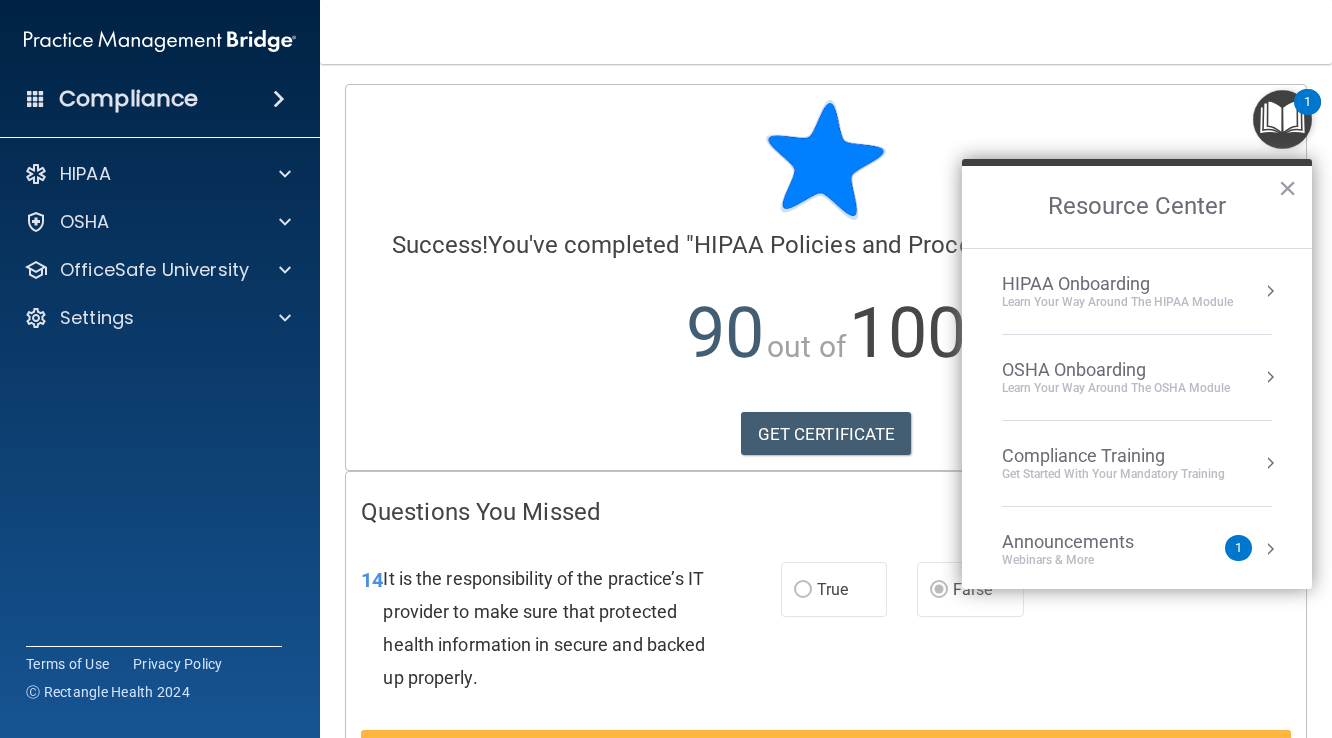 click at bounding box center [1270, 291] 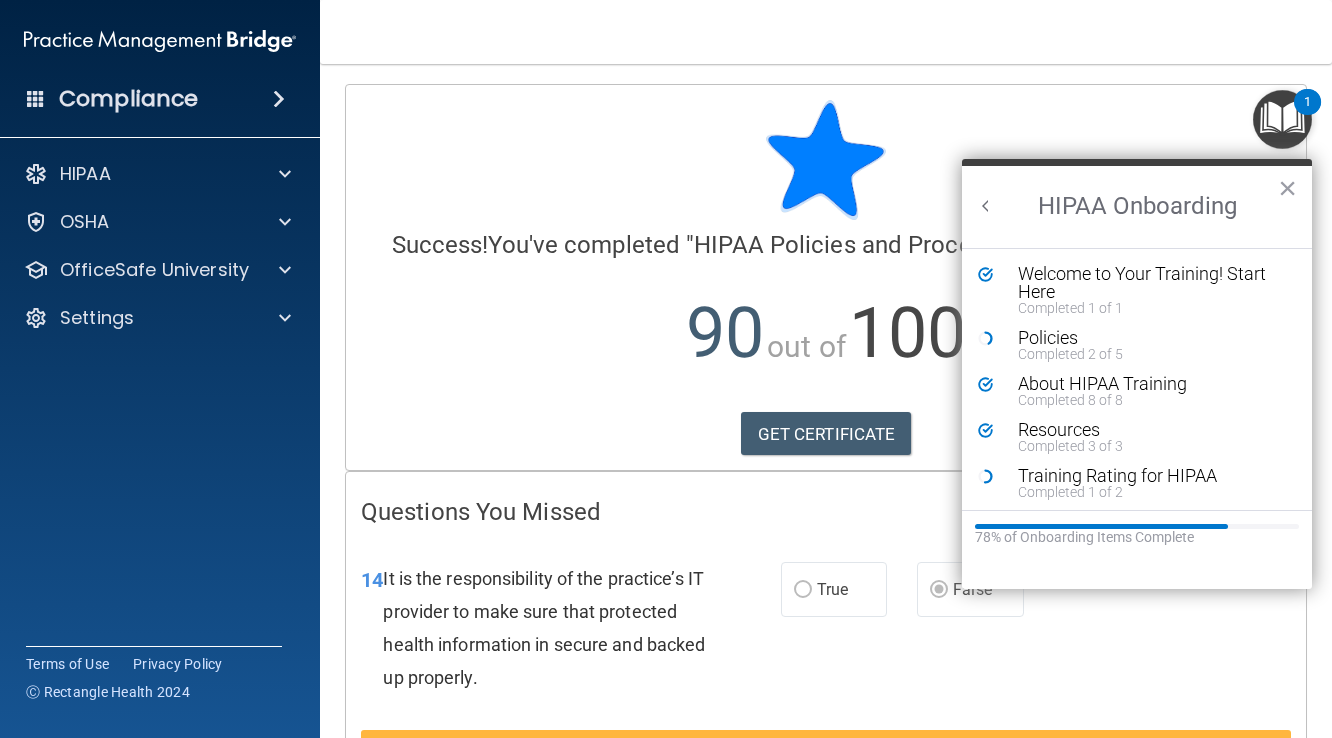 scroll, scrollTop: 0, scrollLeft: 0, axis: both 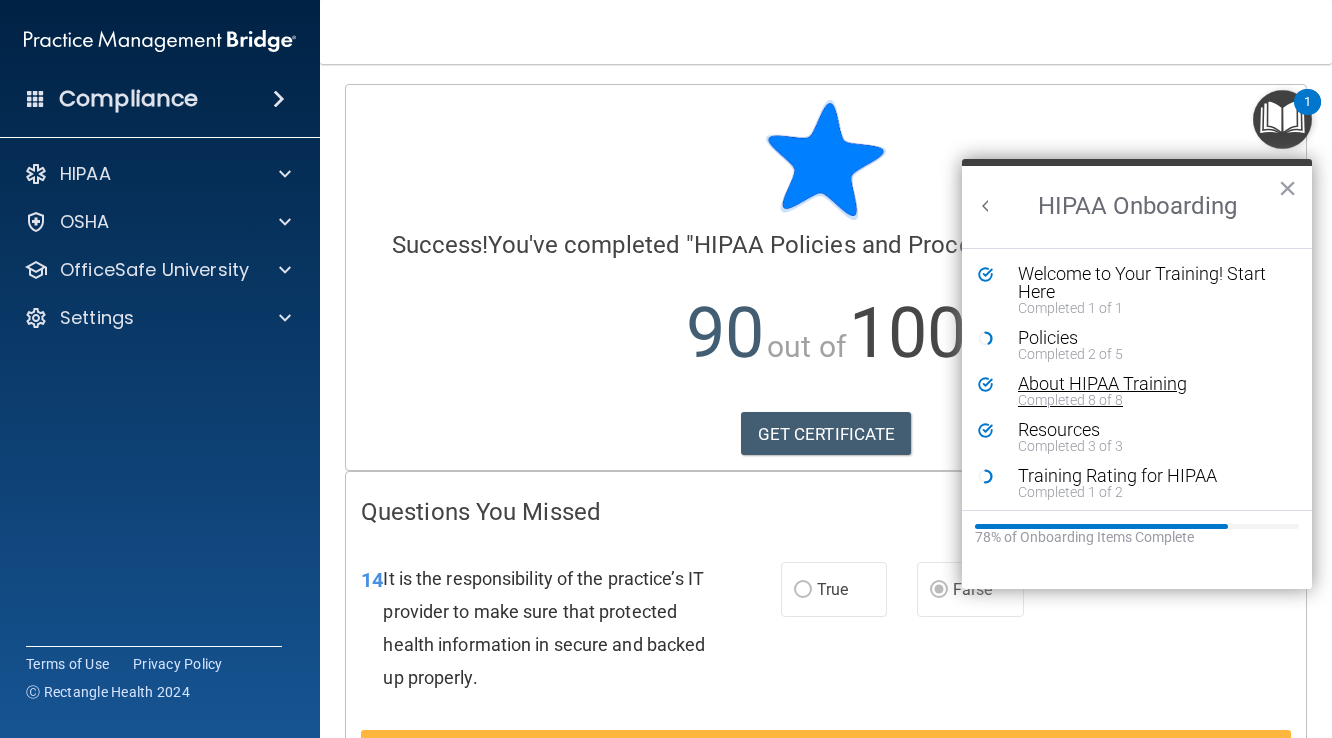 click on "About HIPAA Training" at bounding box center (1152, 384) 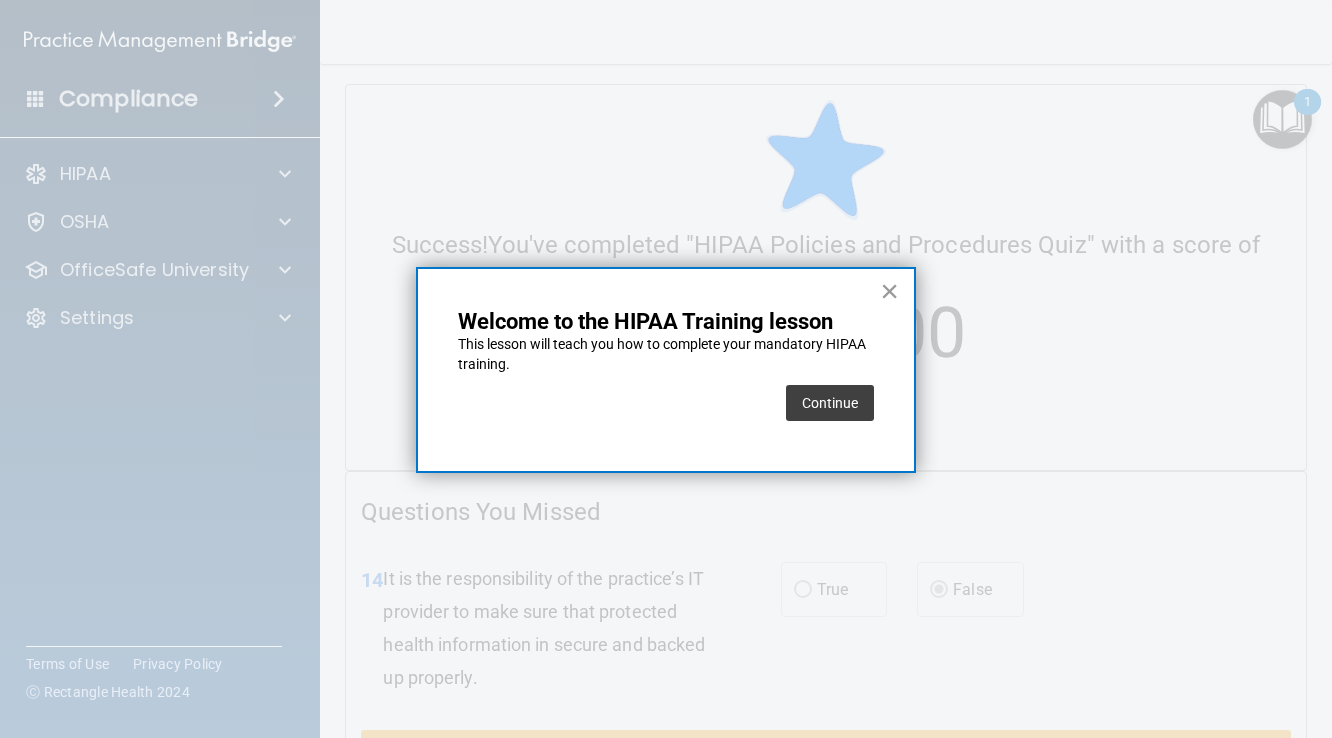 click on "×" at bounding box center [889, 291] 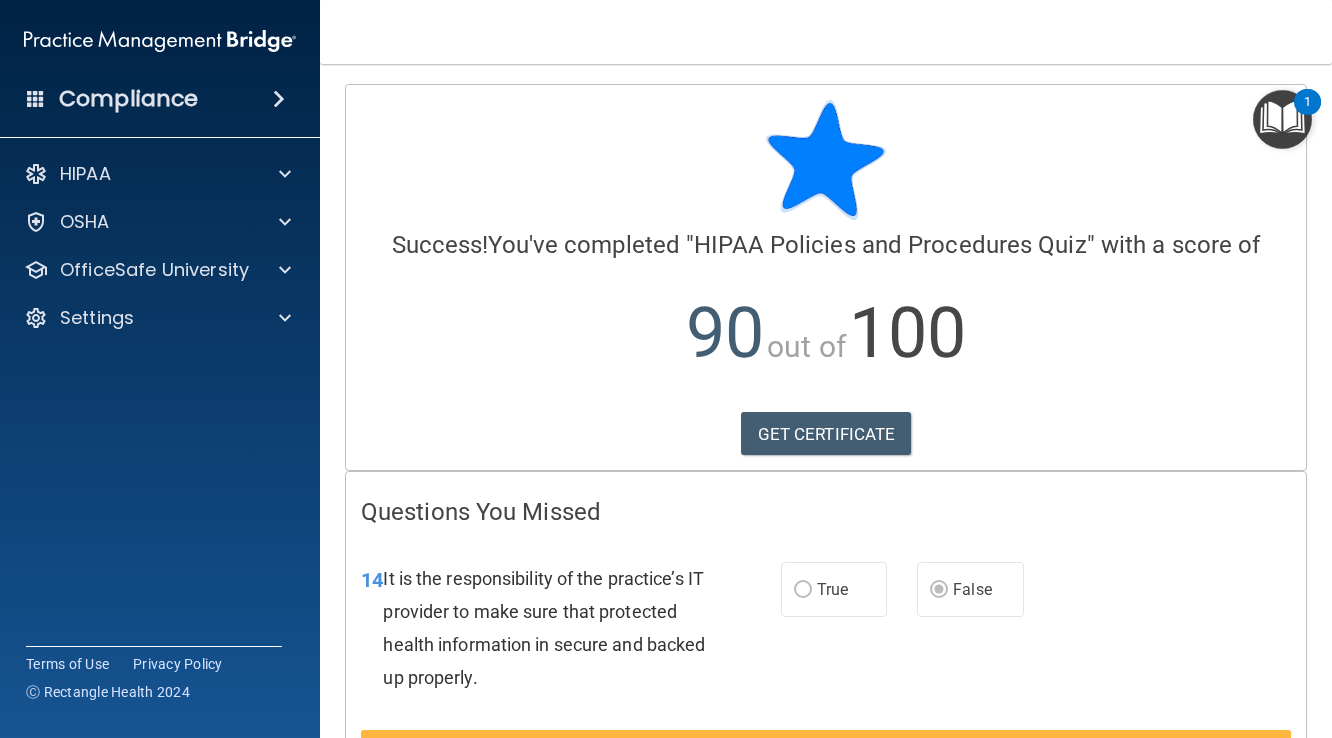 click at bounding box center [1282, 119] 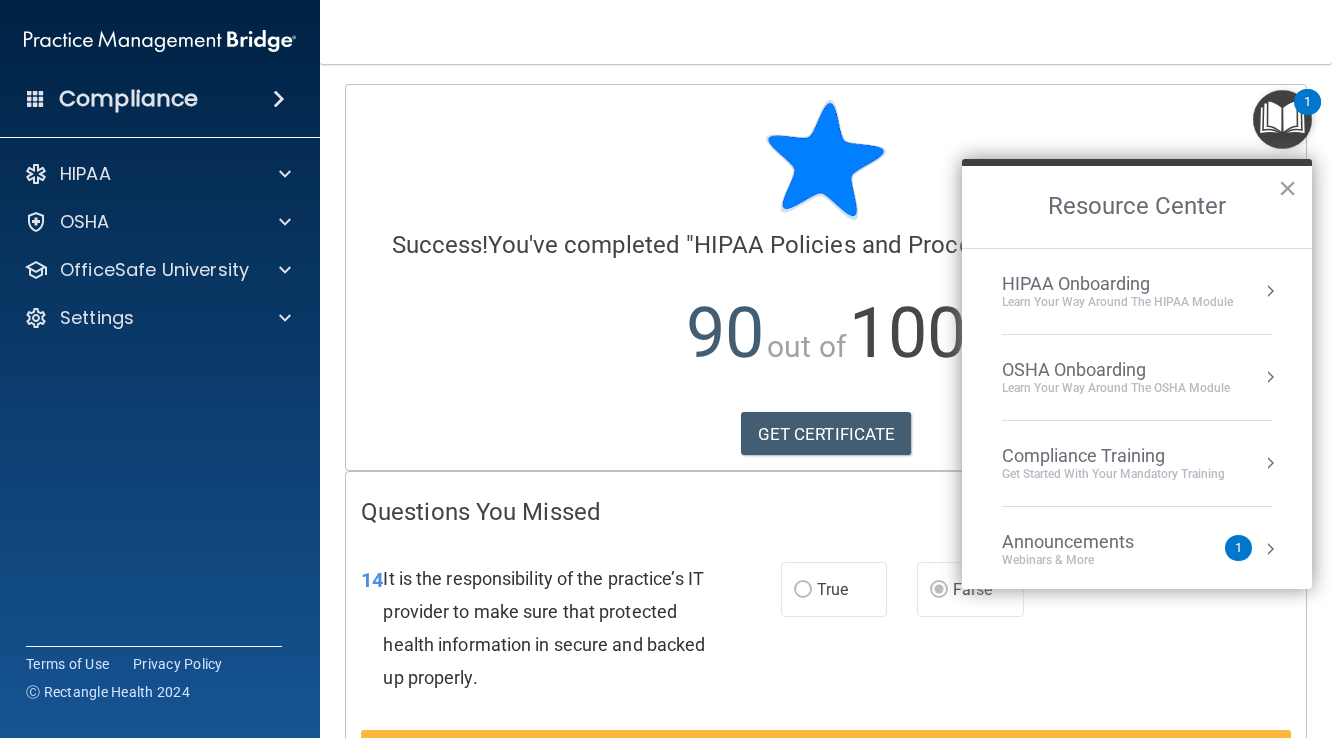 click at bounding box center (1270, 291) 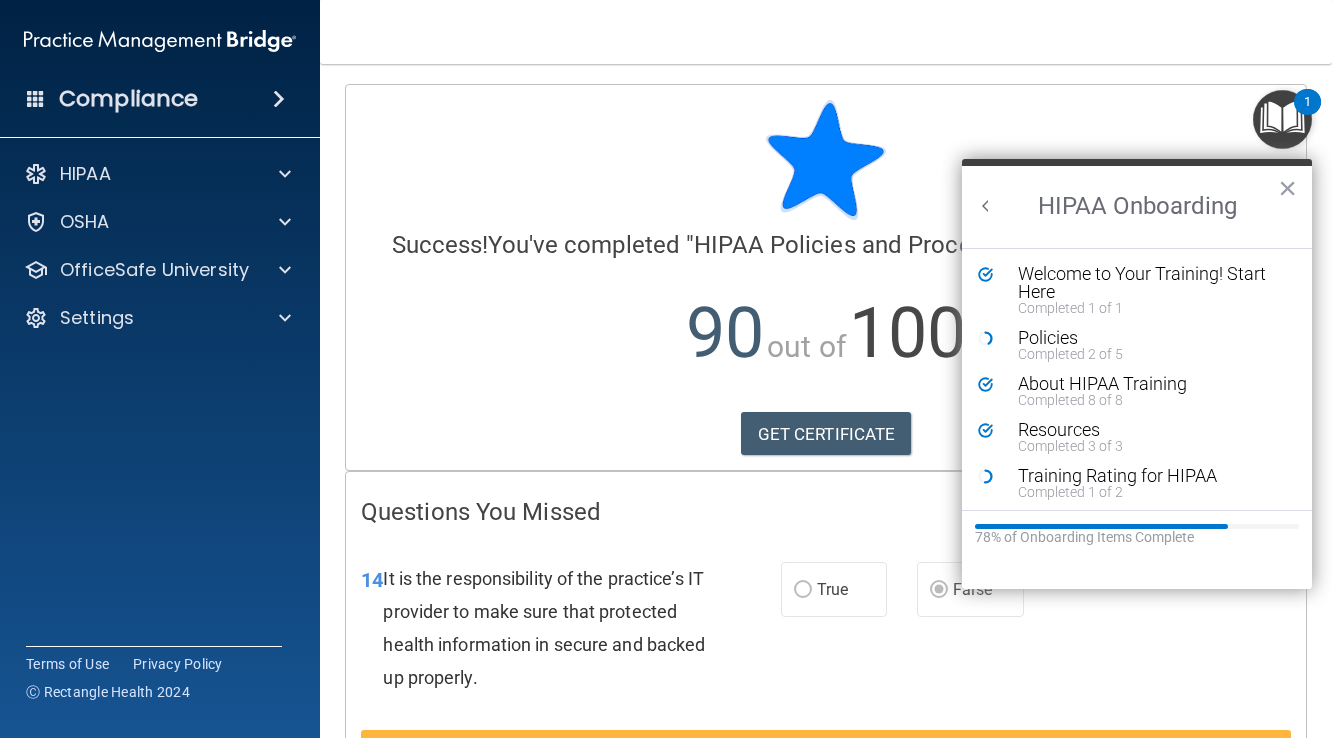 scroll, scrollTop: 0, scrollLeft: 0, axis: both 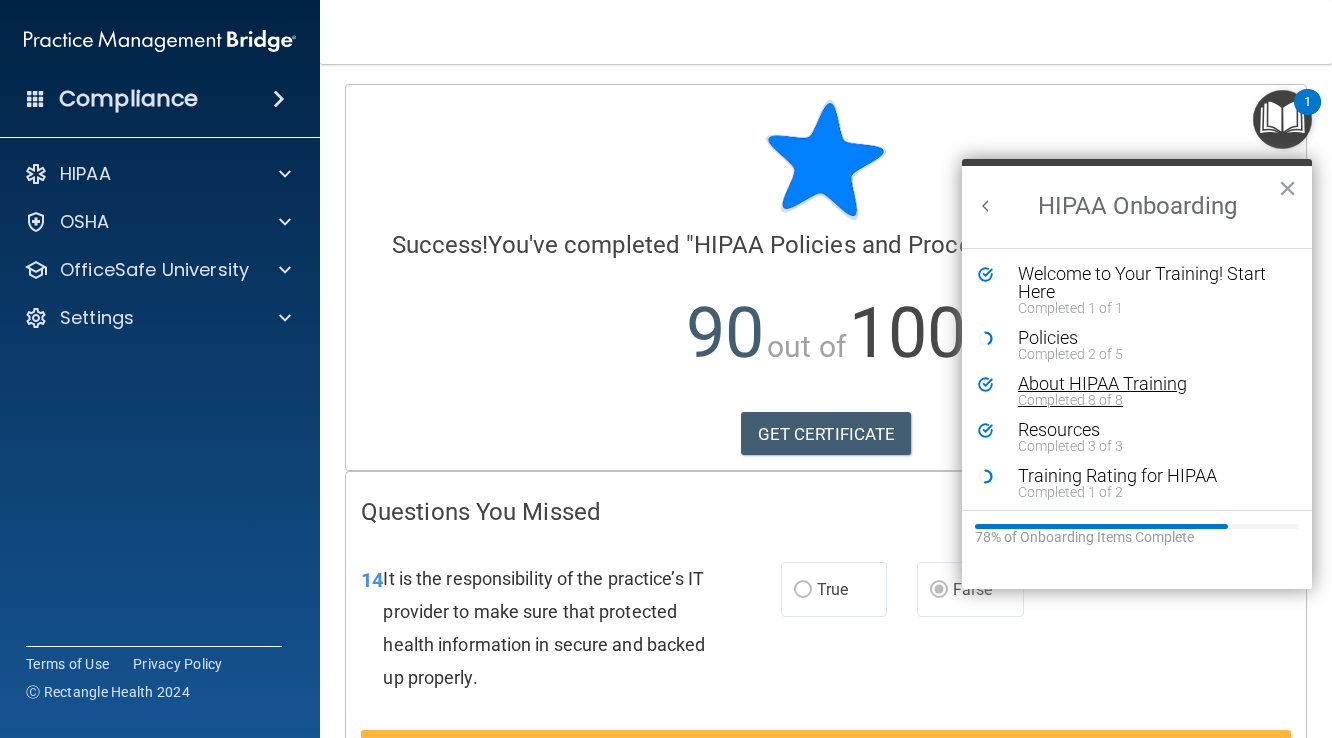 click on "About HIPAA Training" at bounding box center (1152, 384) 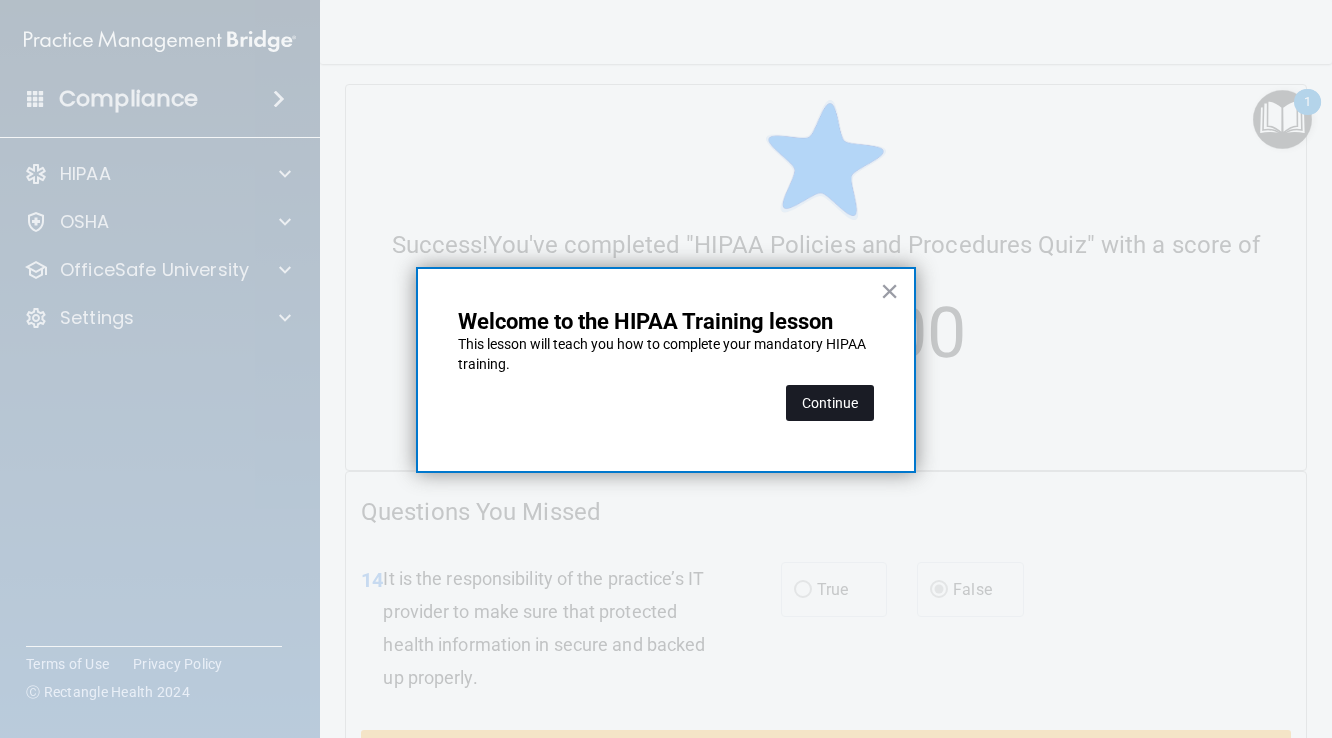 click on "Continue" at bounding box center (830, 403) 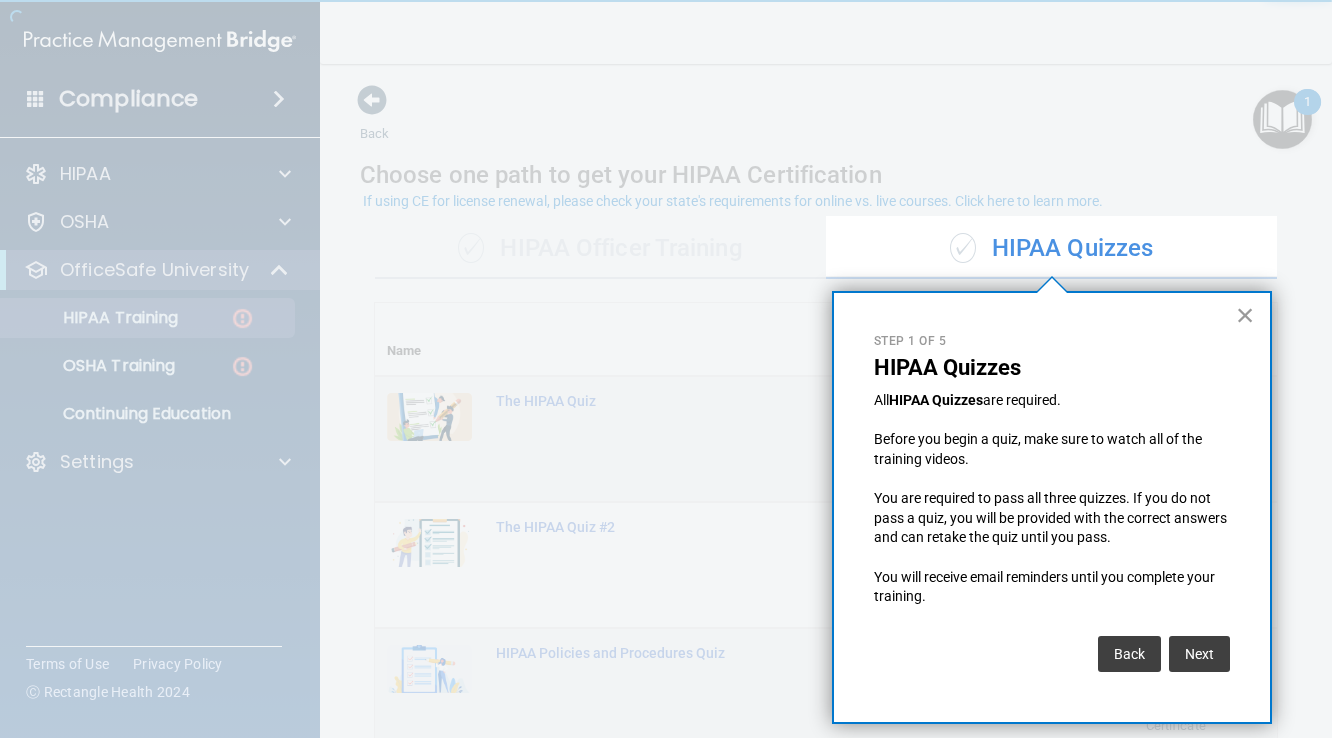 click on "×" at bounding box center [1245, 315] 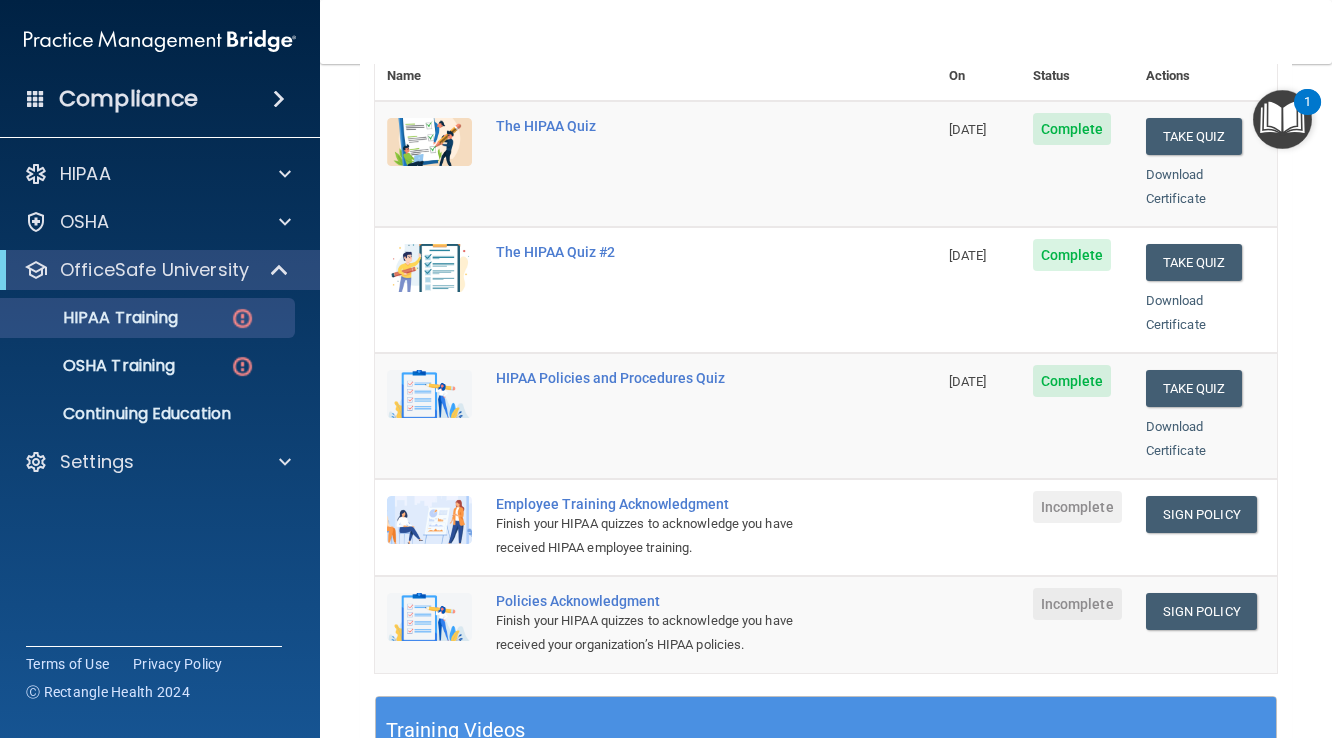 scroll, scrollTop: 286, scrollLeft: 0, axis: vertical 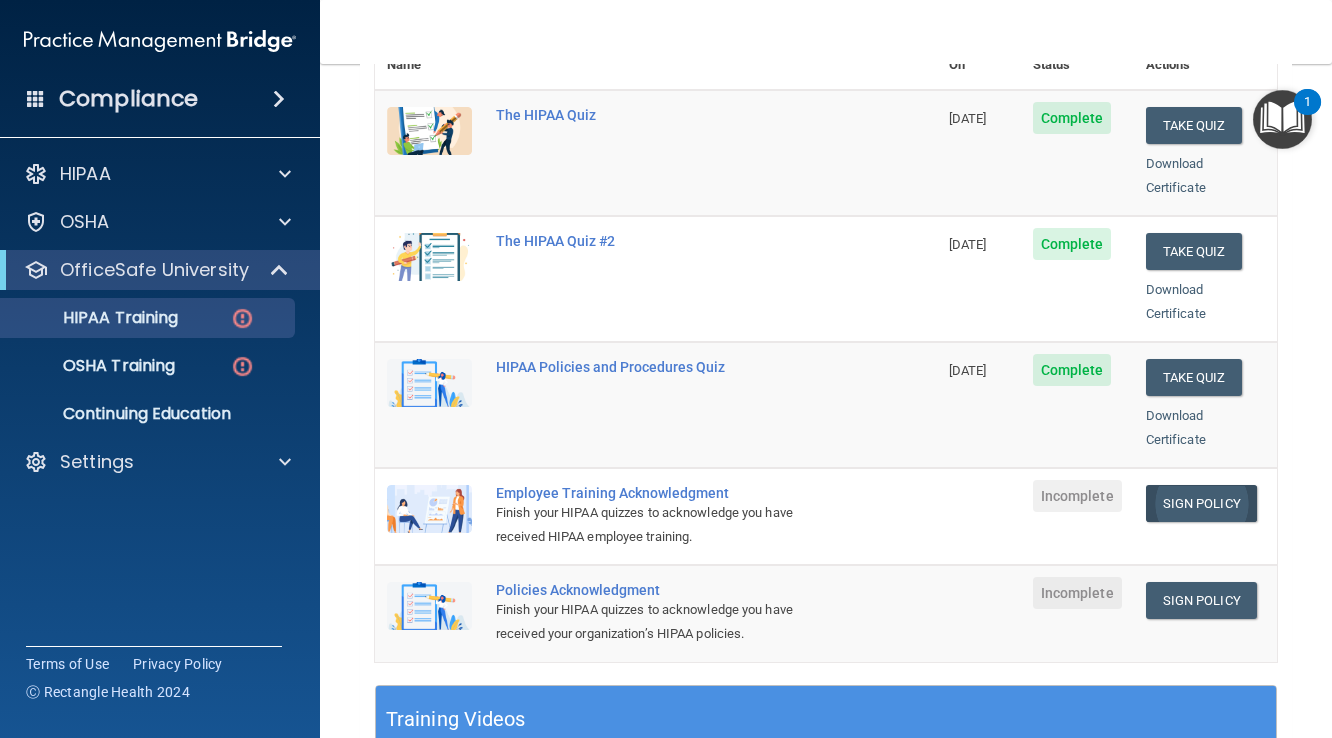 click on "Sign Policy" at bounding box center [1201, 503] 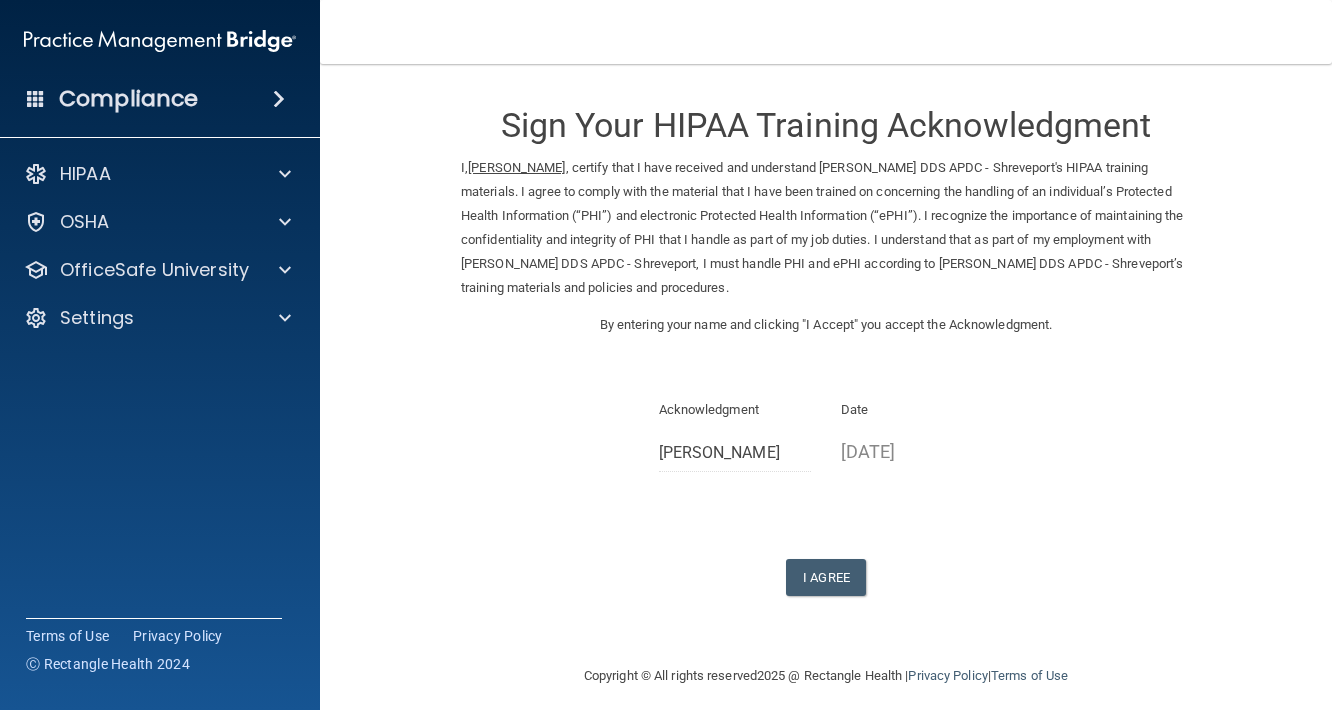 scroll, scrollTop: 0, scrollLeft: 0, axis: both 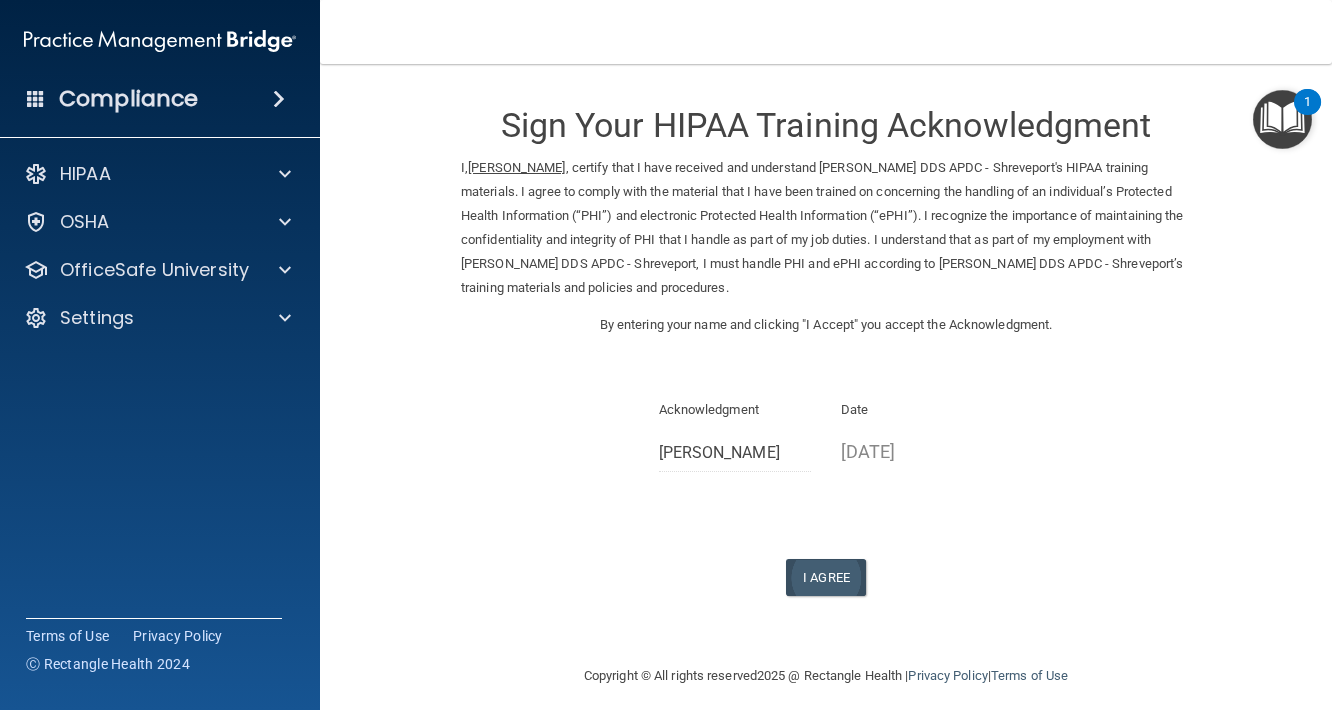 click on "I Agree" at bounding box center (826, 577) 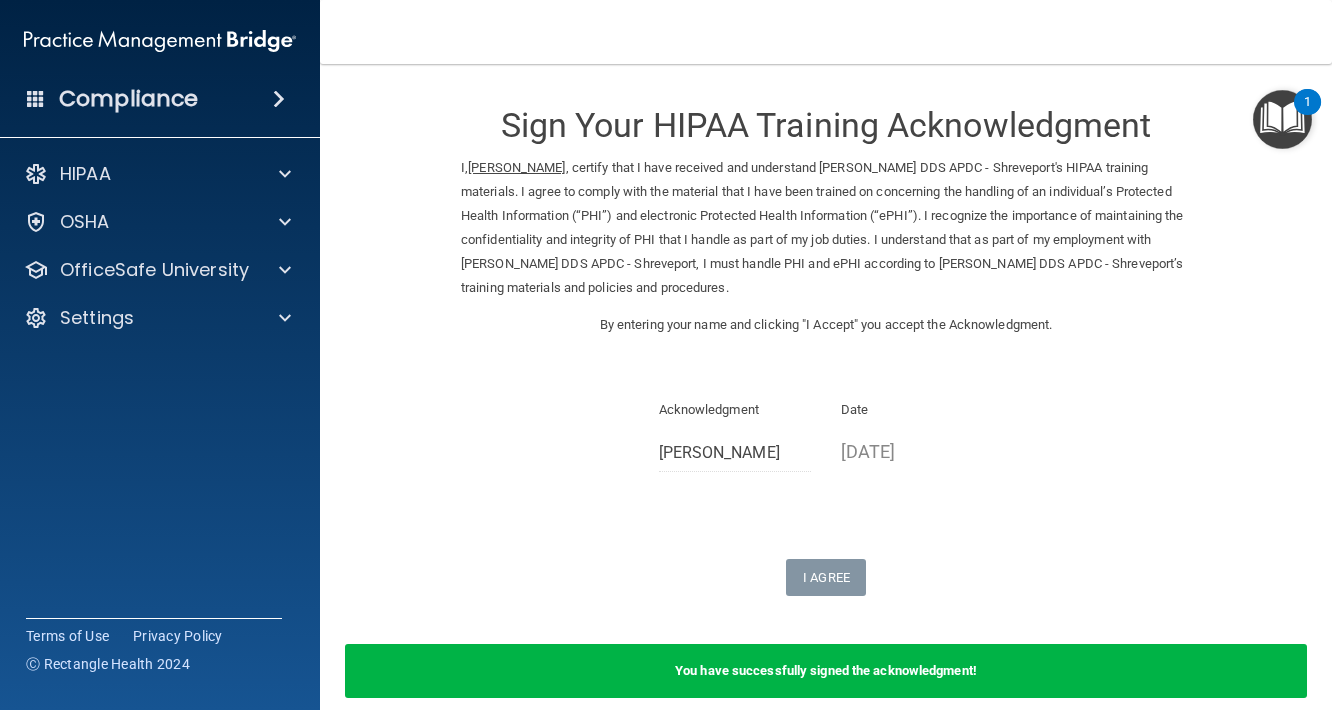 click at bounding box center [1282, 119] 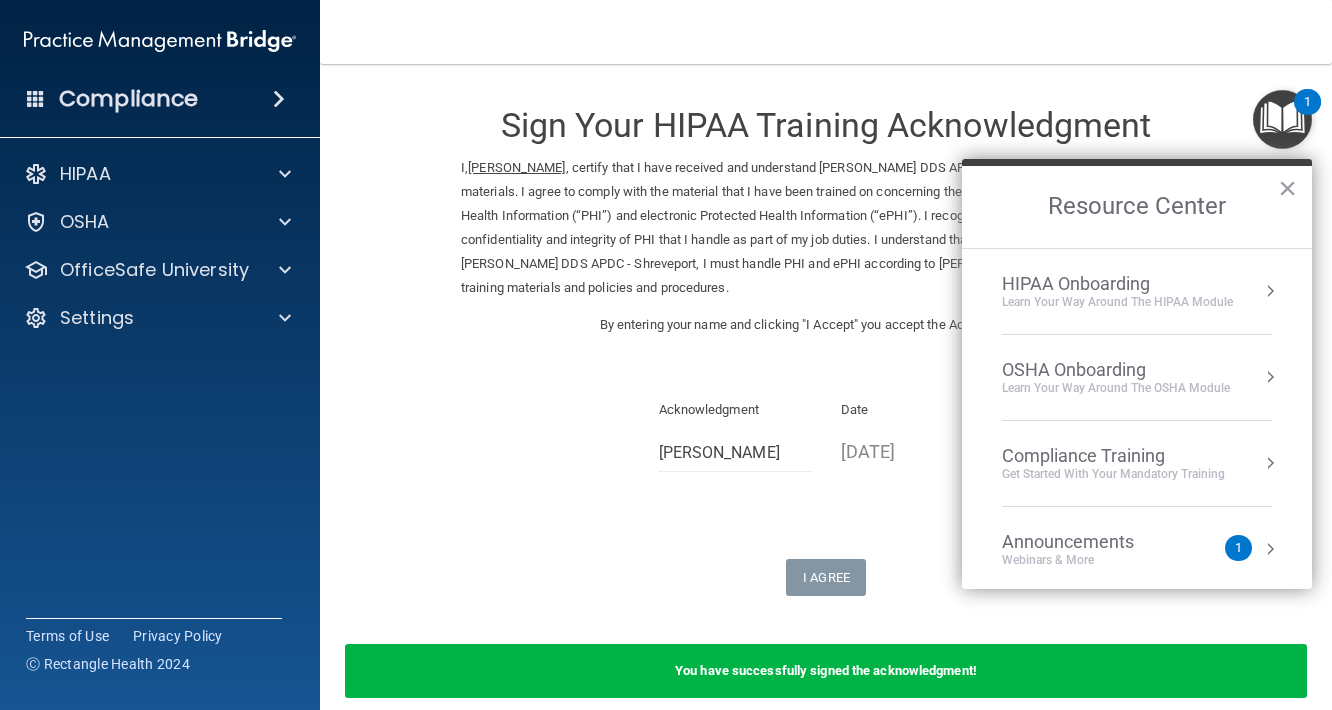 click at bounding box center (1270, 291) 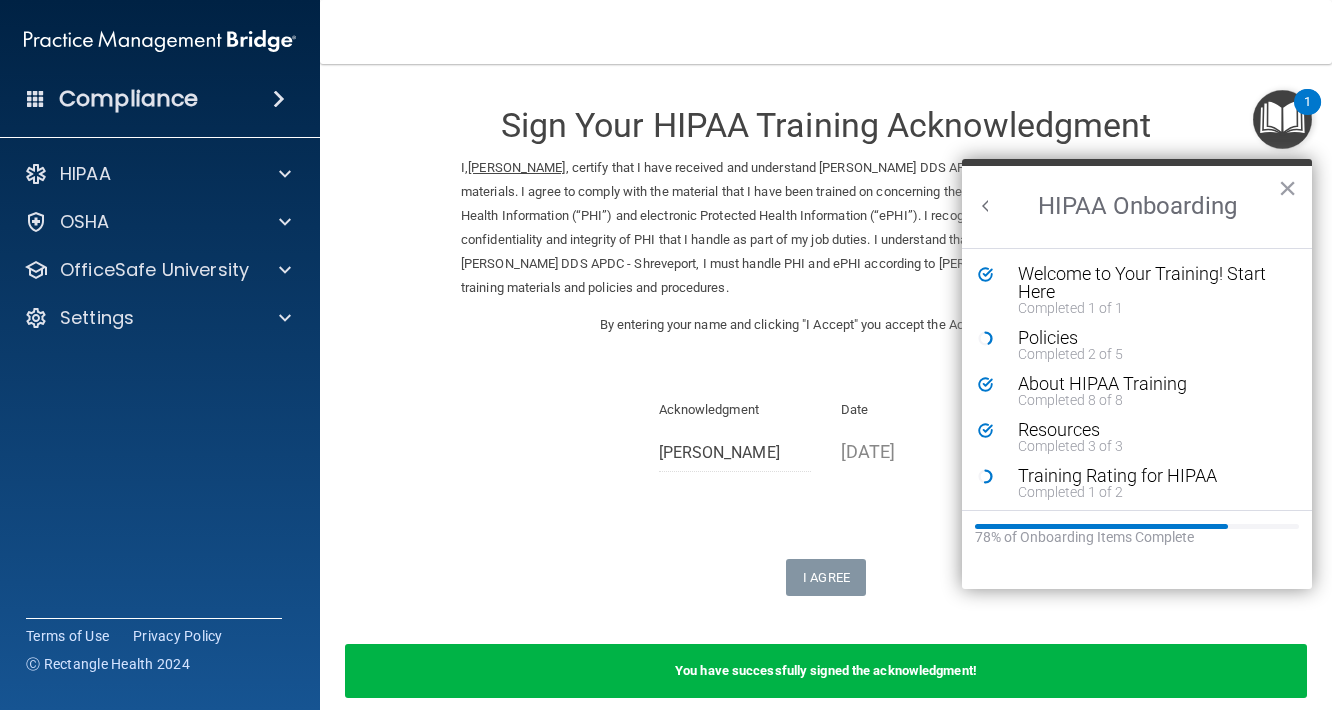 scroll, scrollTop: 0, scrollLeft: 0, axis: both 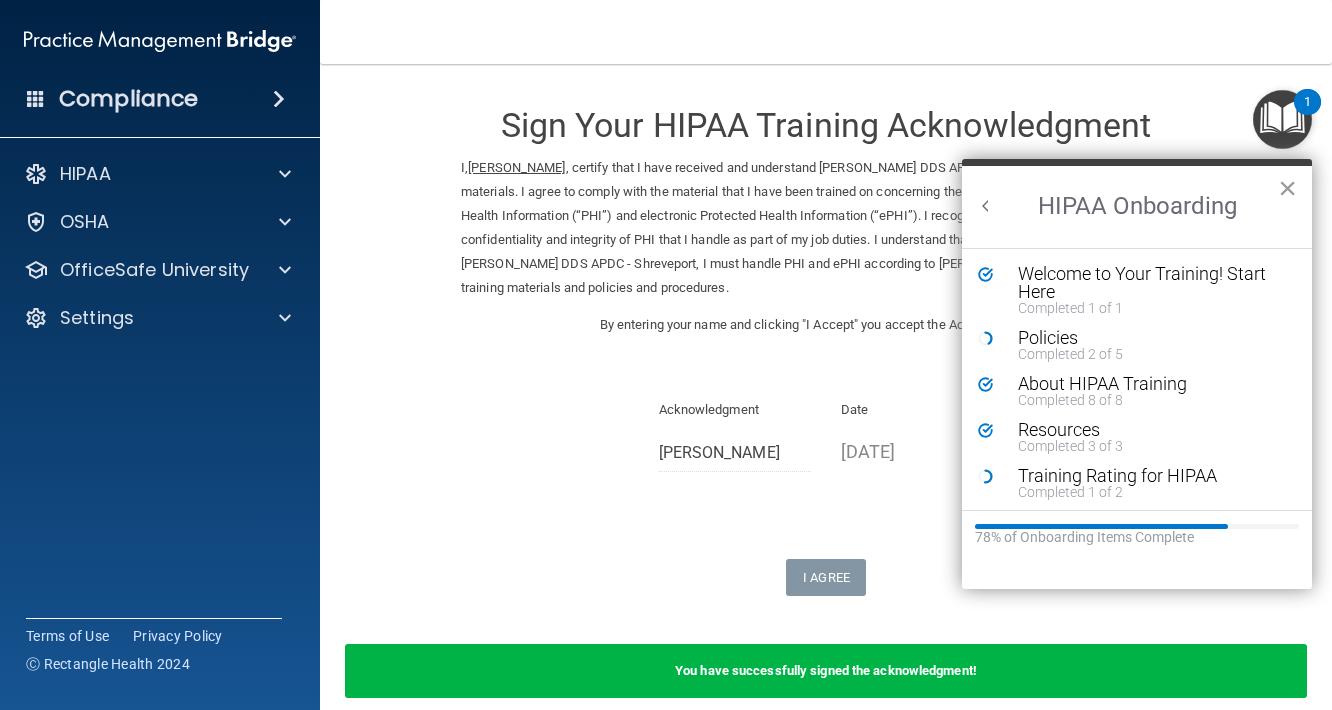 click on "×" at bounding box center (1287, 188) 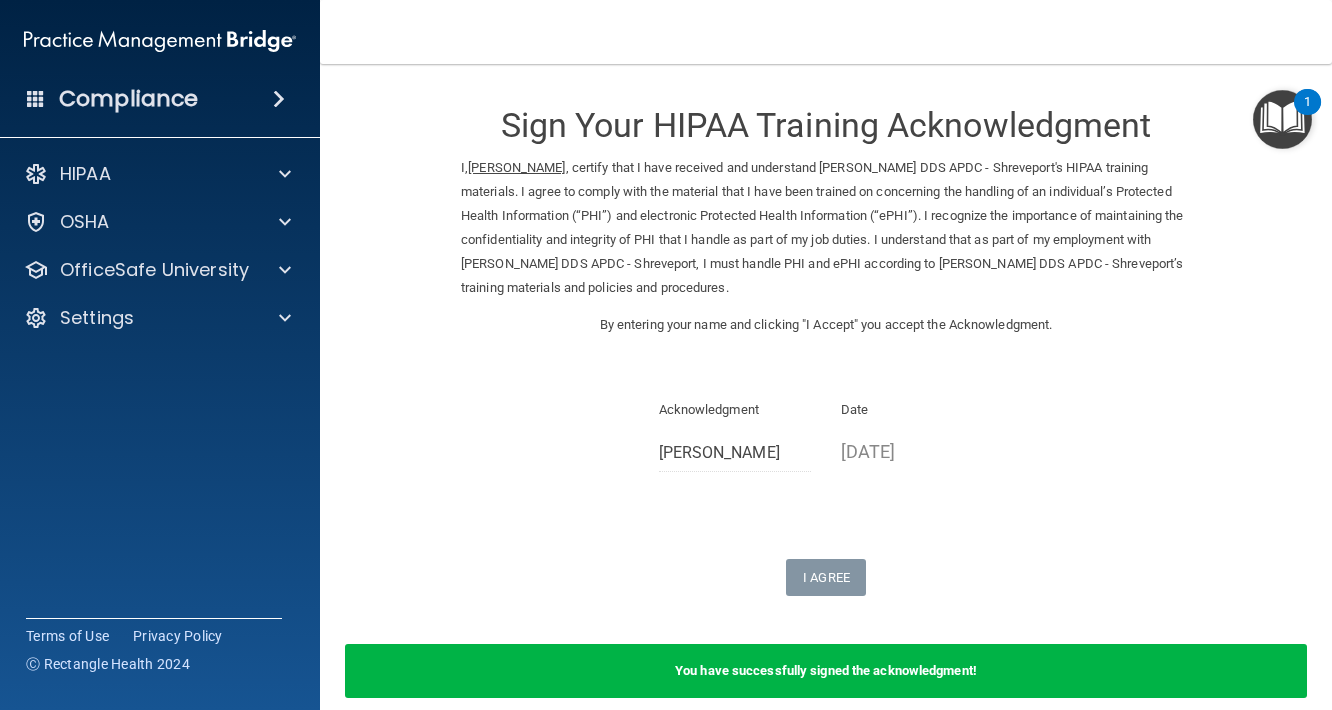 click at bounding box center [1282, 119] 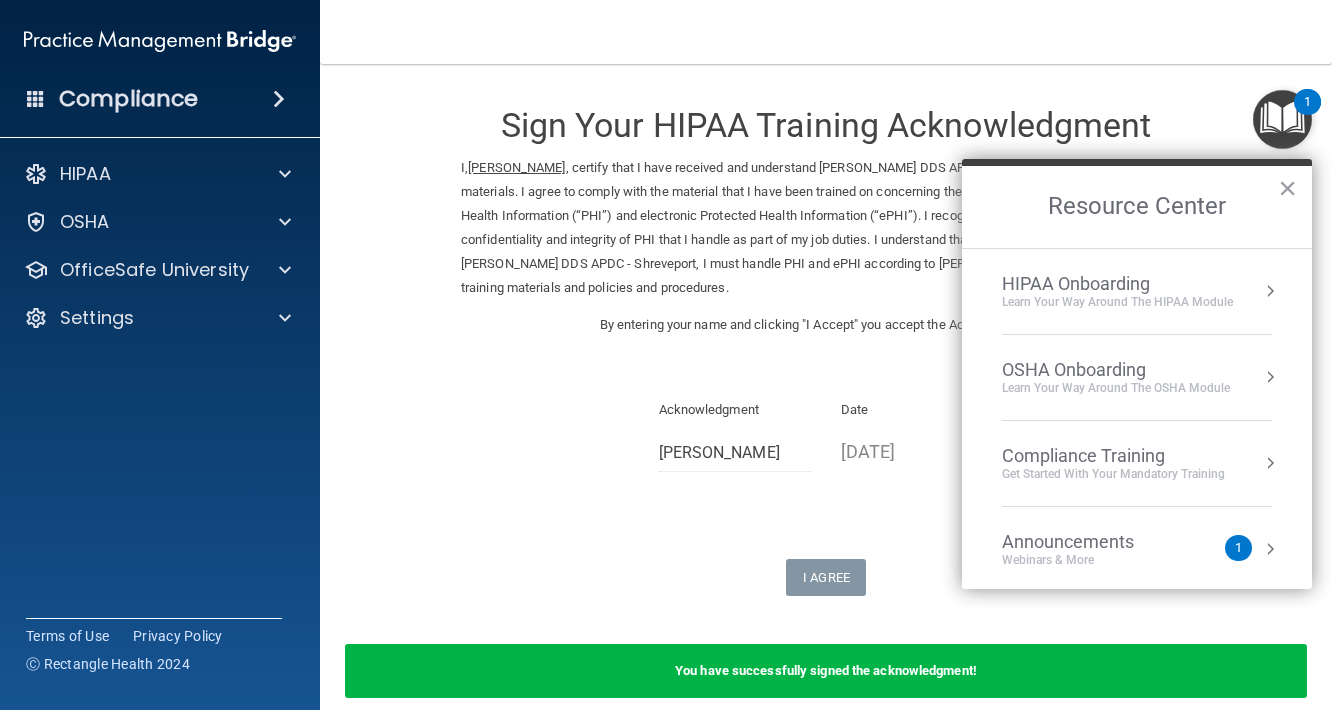 click at bounding box center (1270, 291) 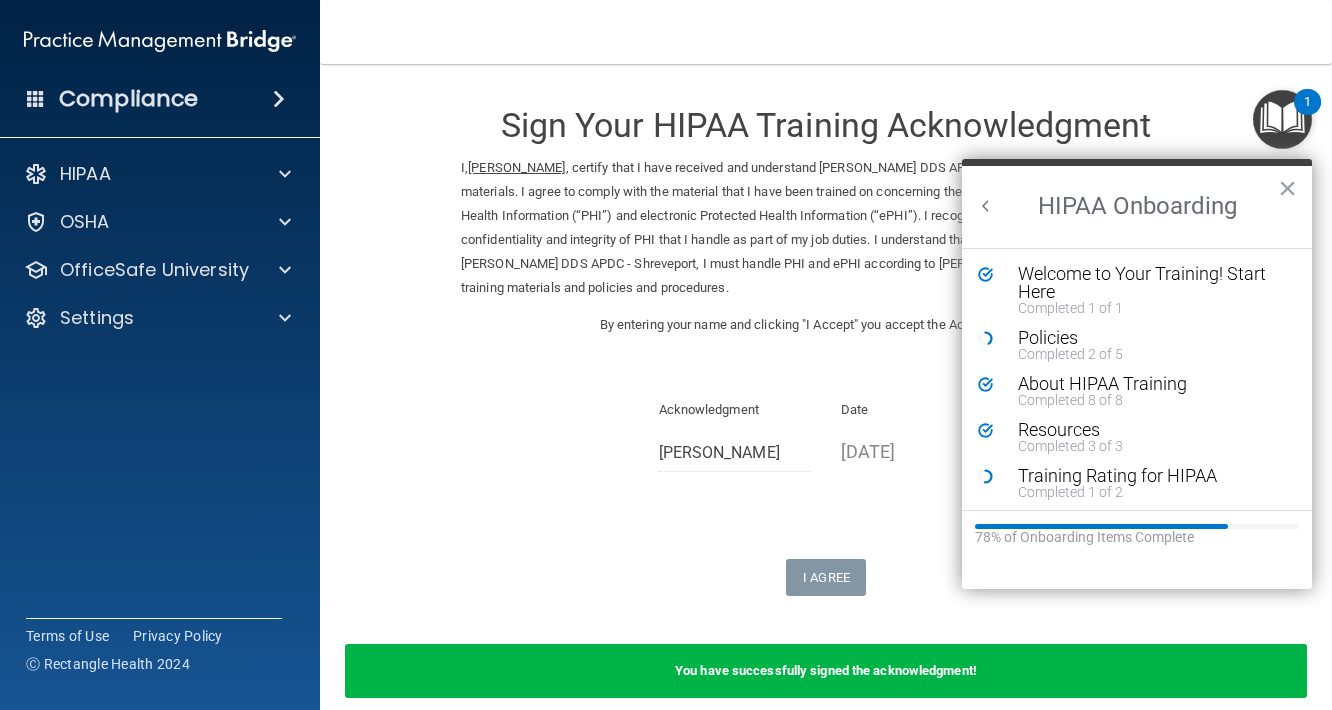 scroll, scrollTop: 0, scrollLeft: 0, axis: both 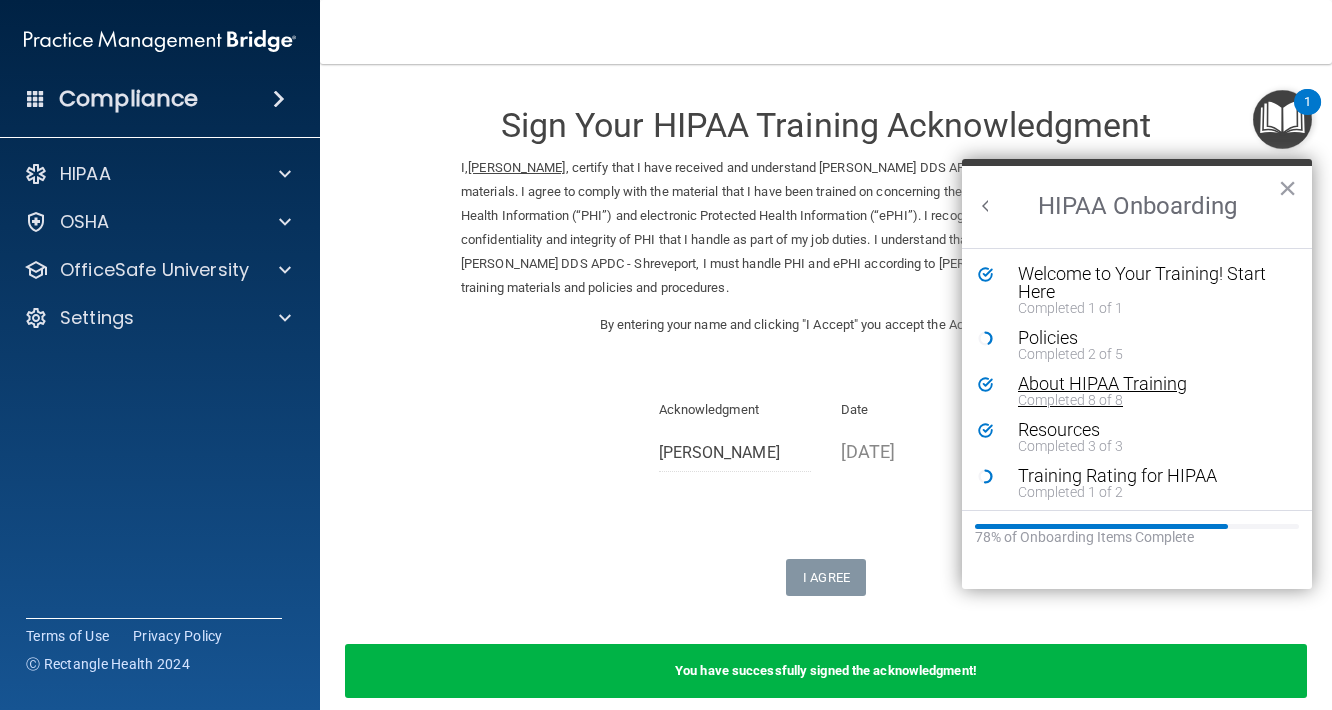 click on "About HIPAA Training" at bounding box center [1152, 384] 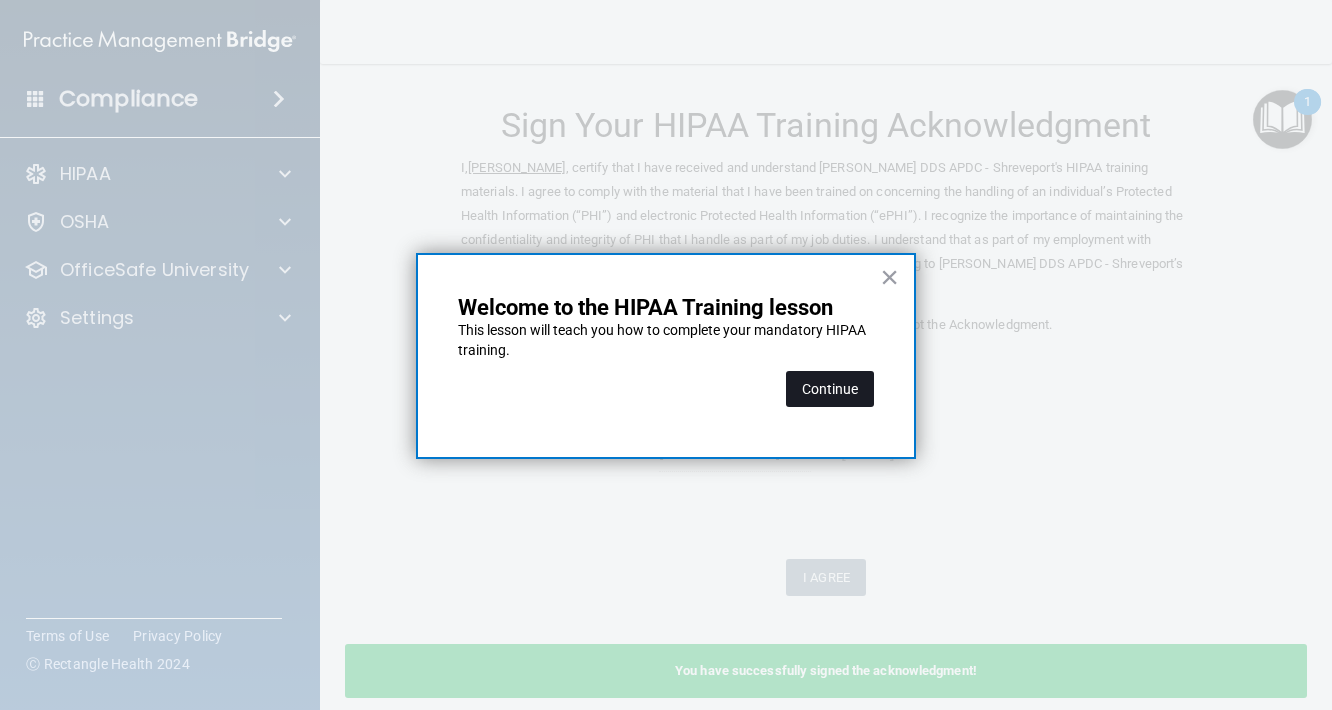 click on "Continue" at bounding box center (830, 389) 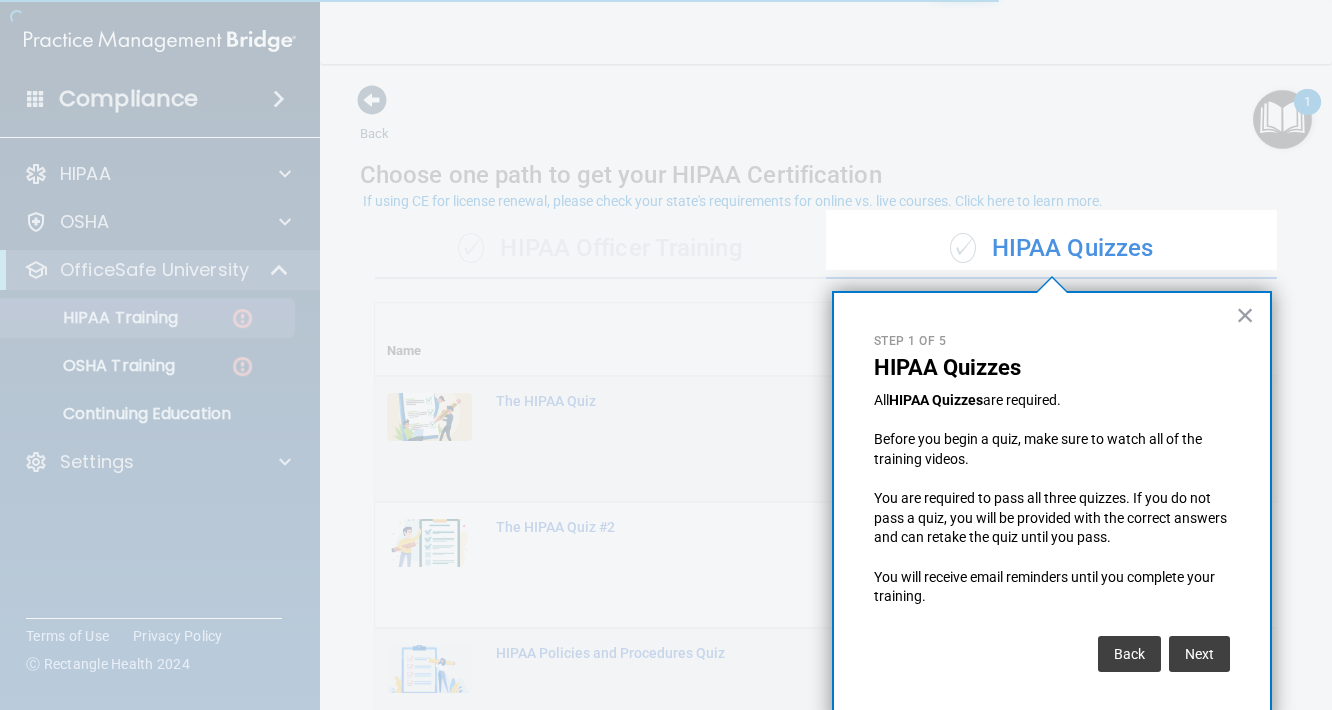scroll, scrollTop: 6, scrollLeft: 0, axis: vertical 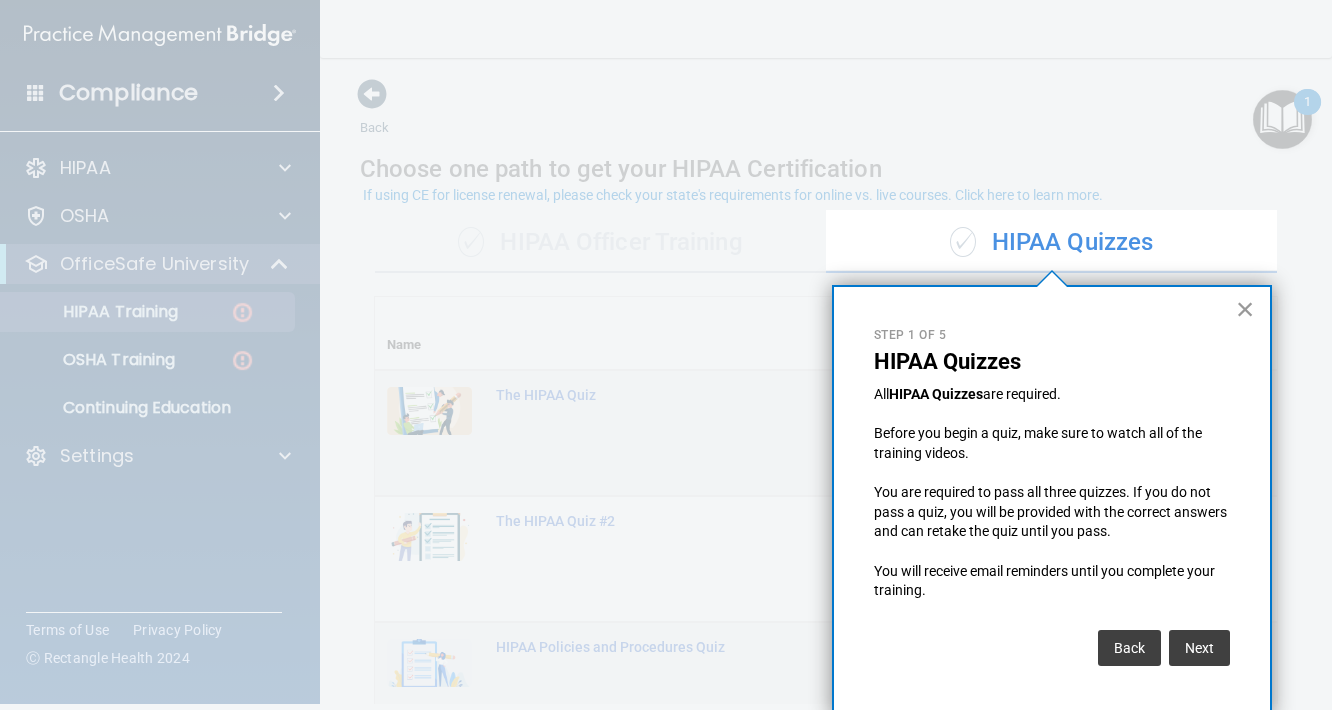 click on "×" at bounding box center (1245, 309) 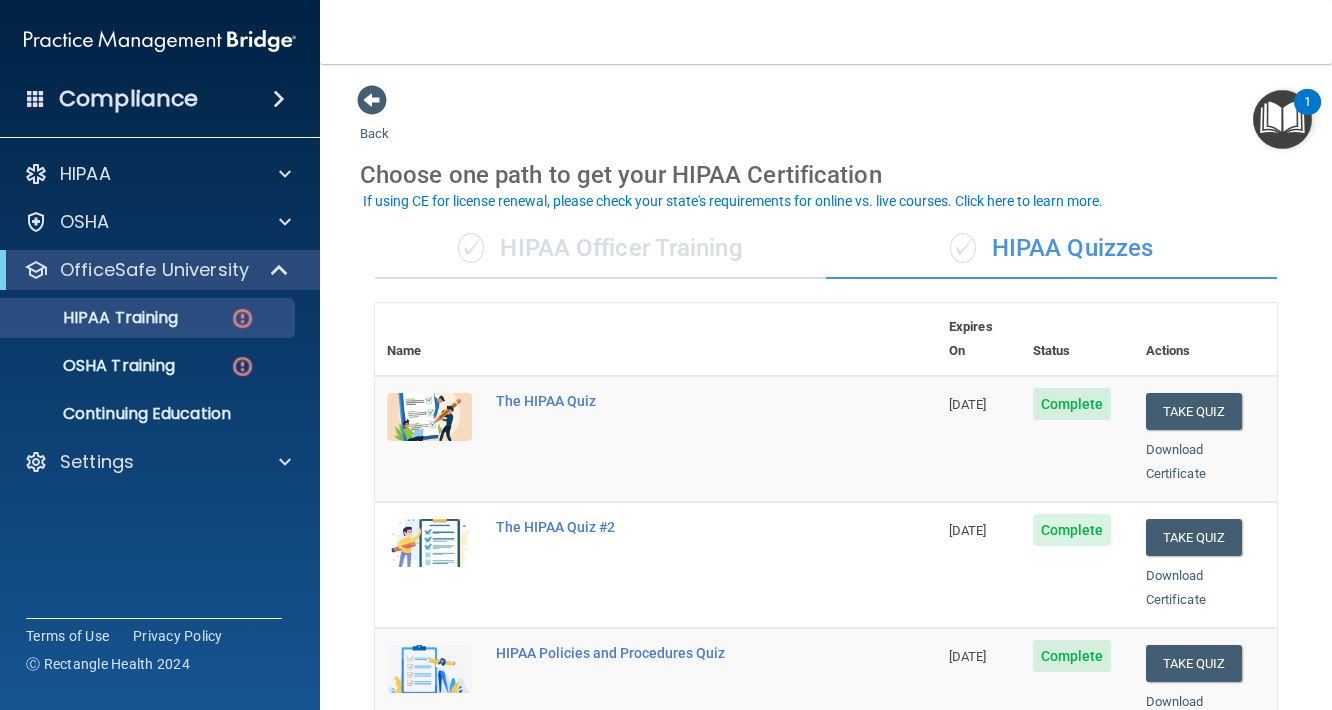 scroll, scrollTop: 0, scrollLeft: 0, axis: both 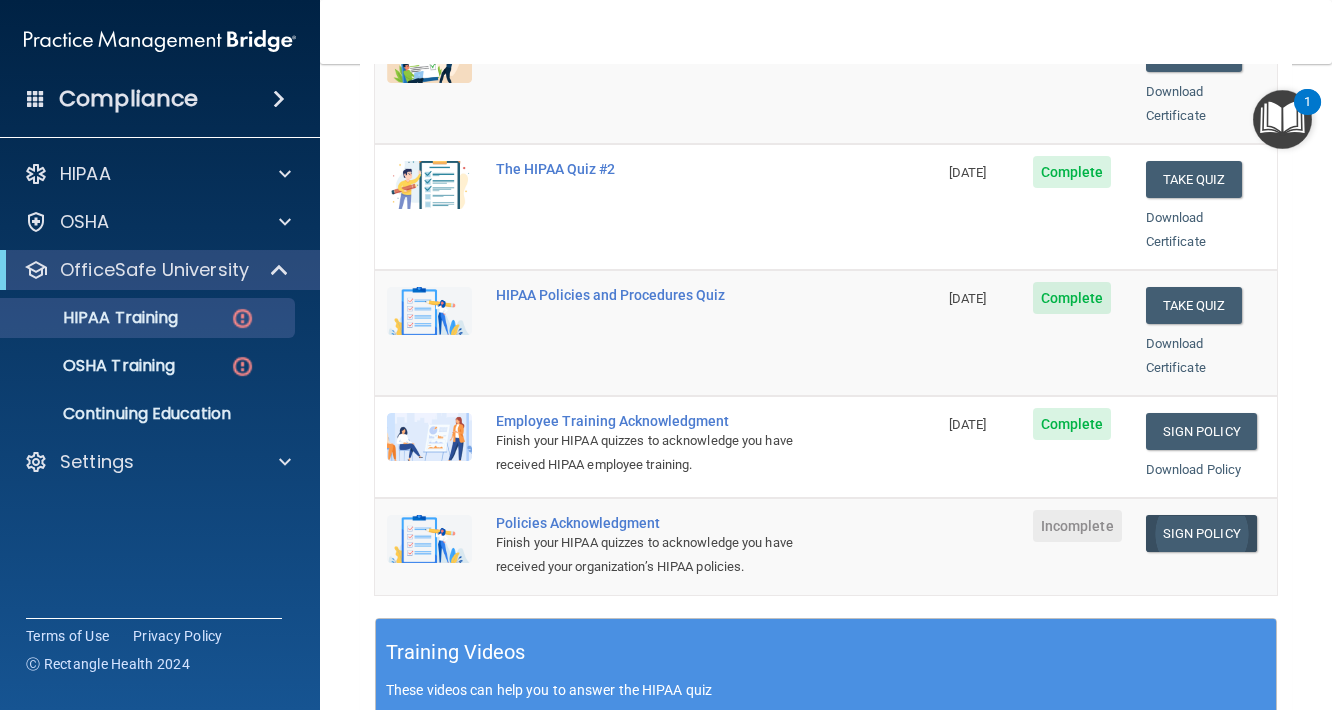 click on "Sign Policy" at bounding box center [1201, 533] 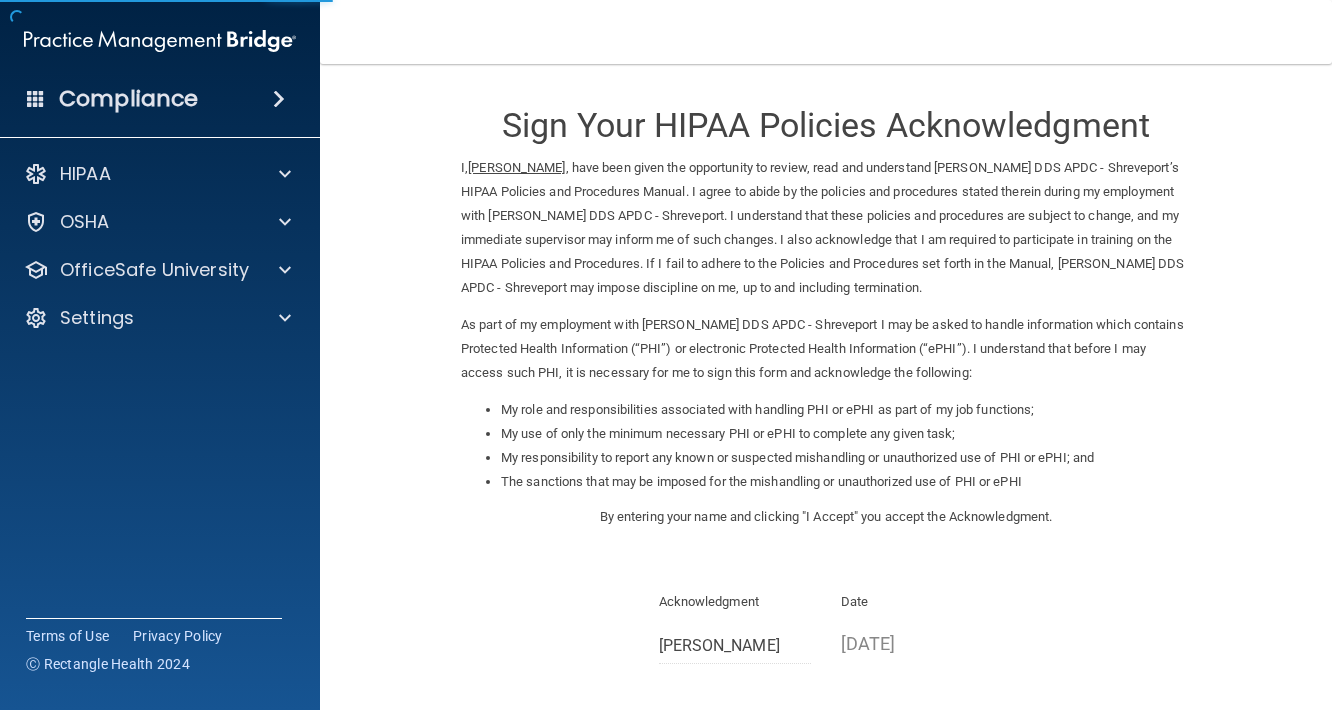 scroll, scrollTop: 0, scrollLeft: 0, axis: both 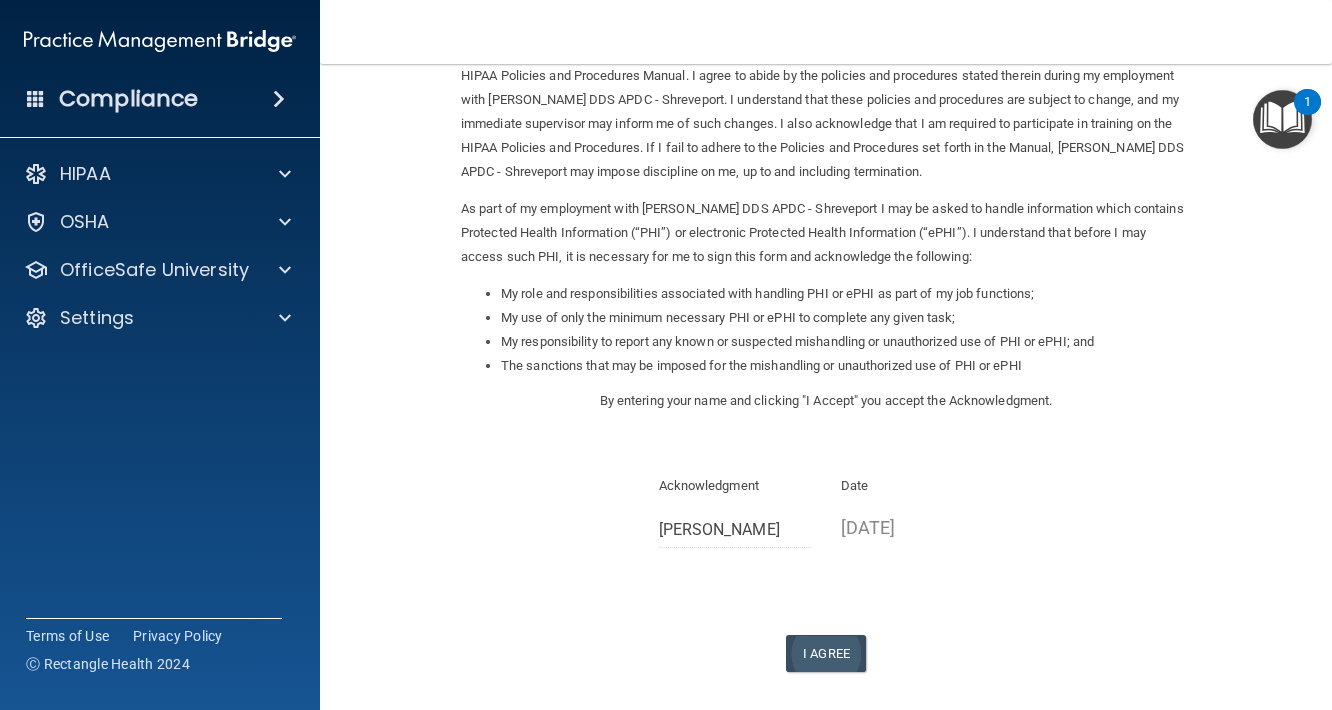 click on "I Agree" at bounding box center (826, 653) 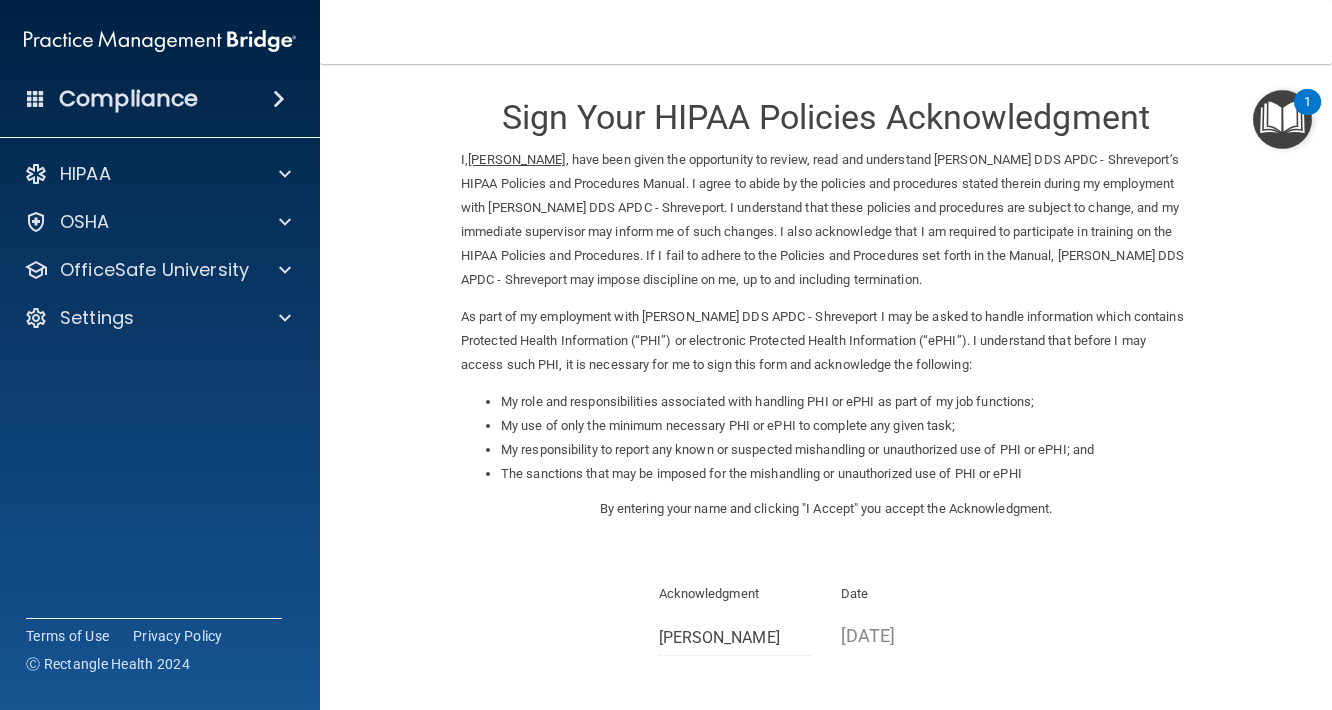 scroll, scrollTop: 0, scrollLeft: 0, axis: both 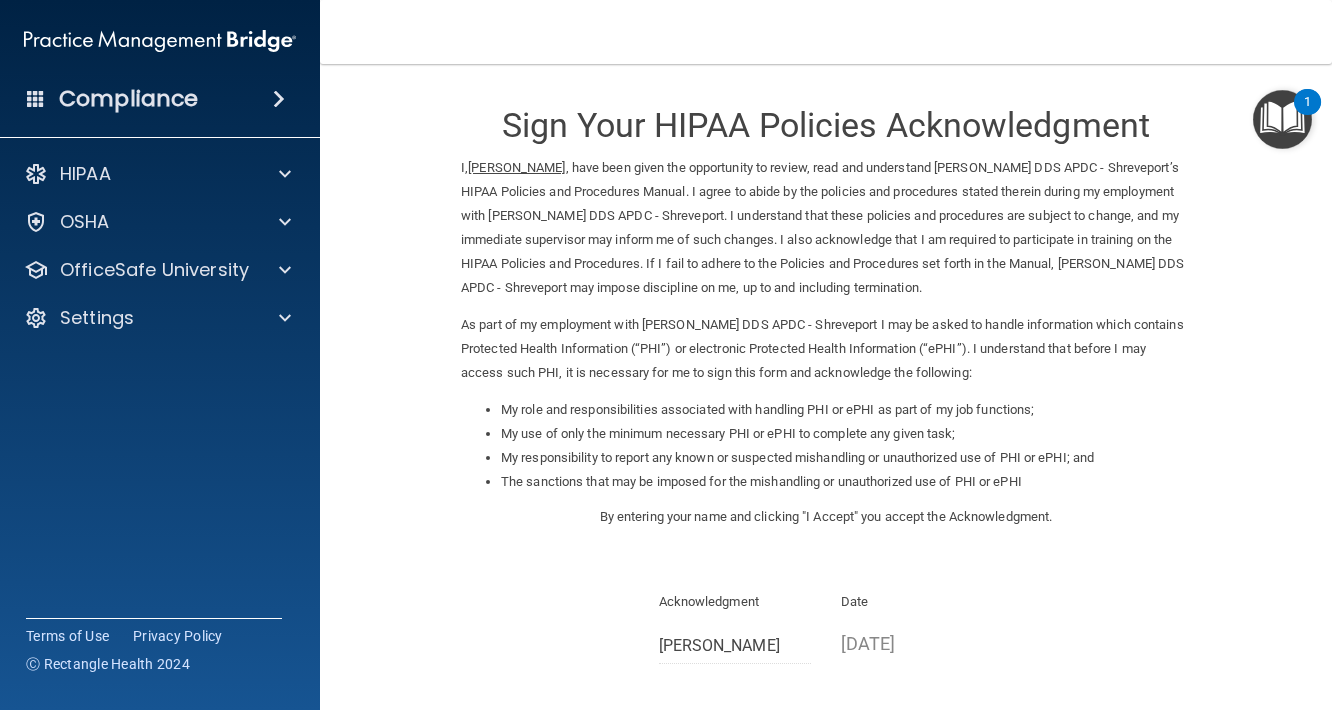 click at bounding box center [1282, 119] 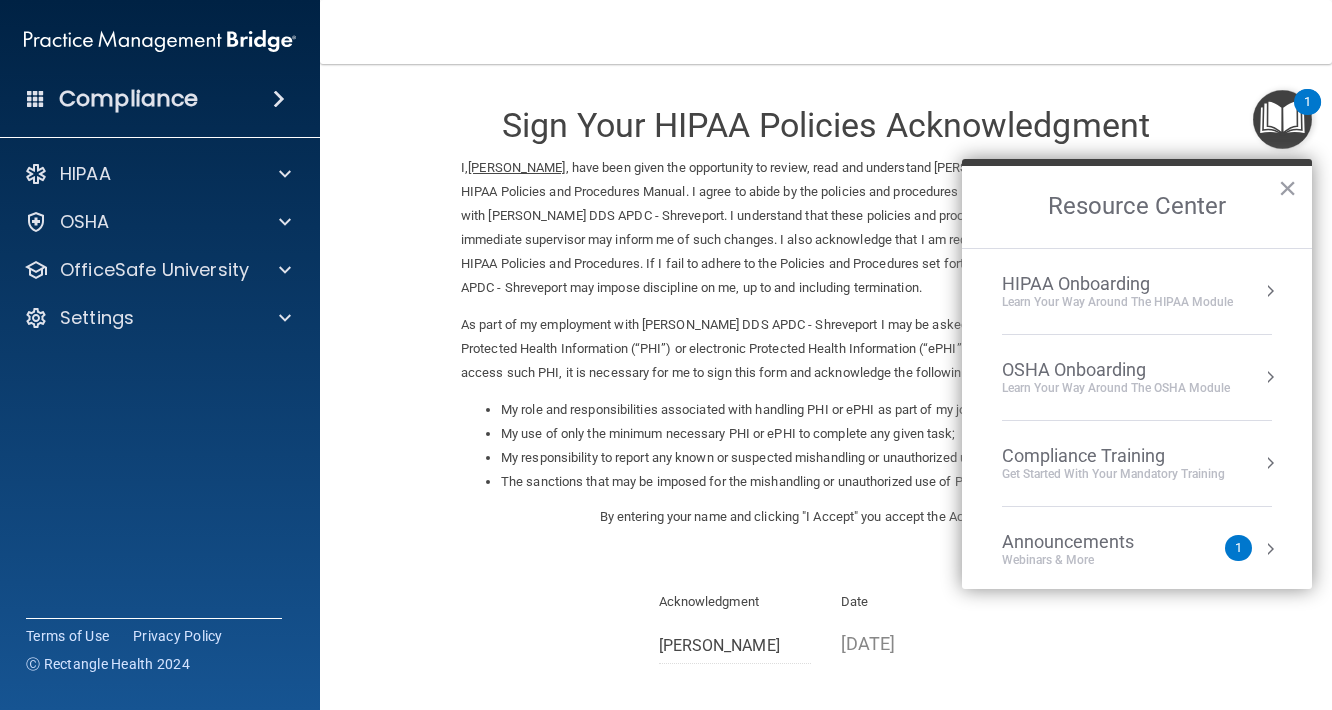 click at bounding box center [1270, 291] 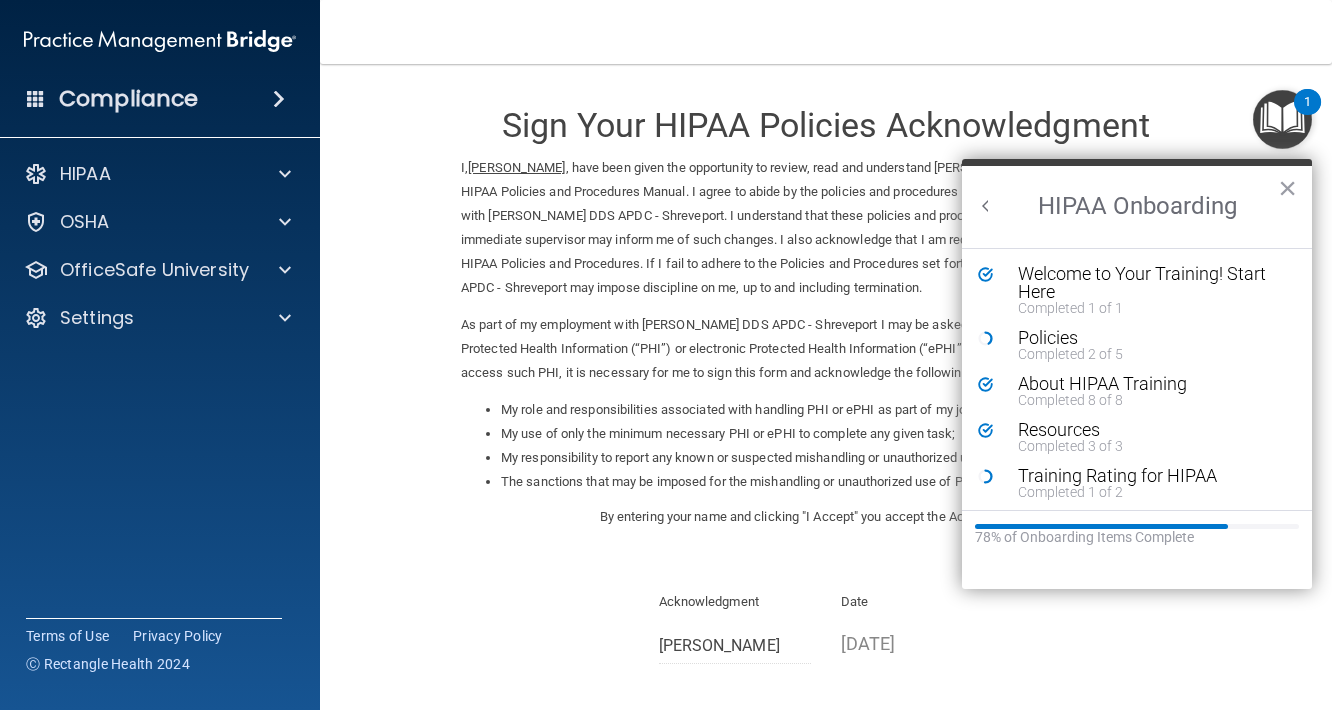 scroll, scrollTop: 0, scrollLeft: 0, axis: both 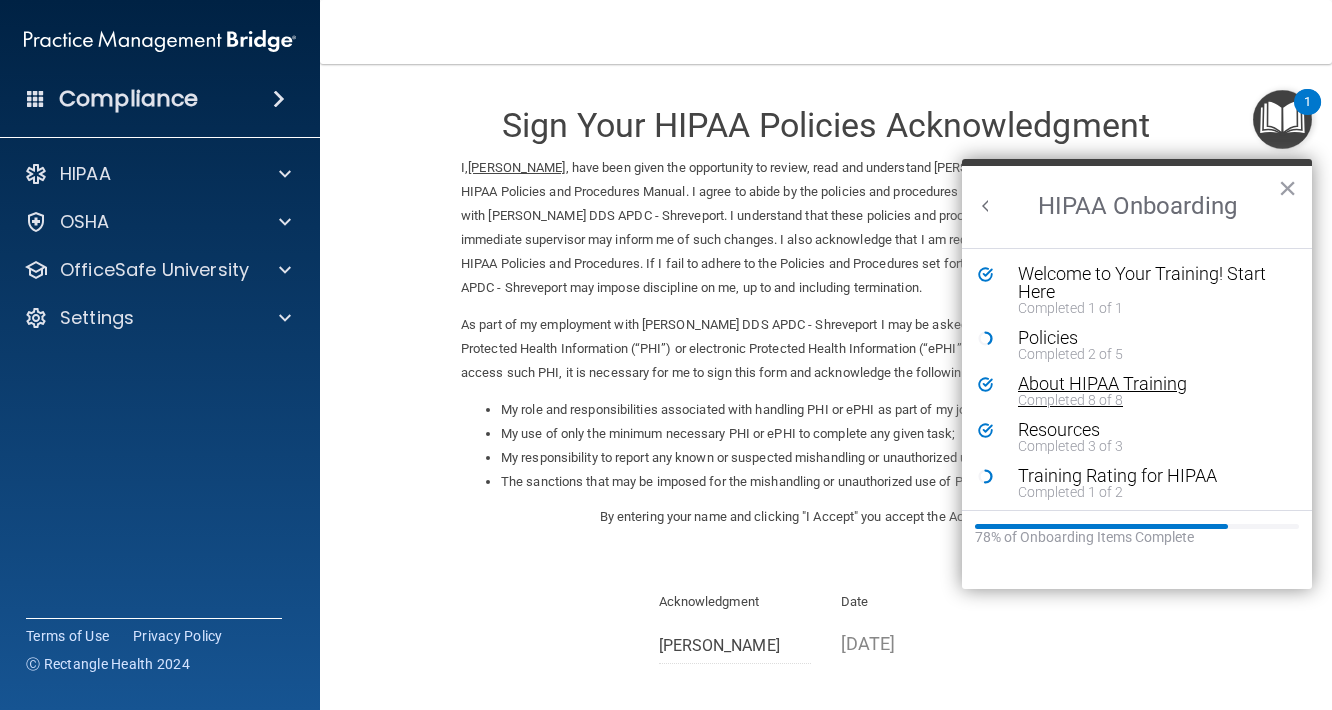 click on "Completed 8 of 8" at bounding box center (1152, 400) 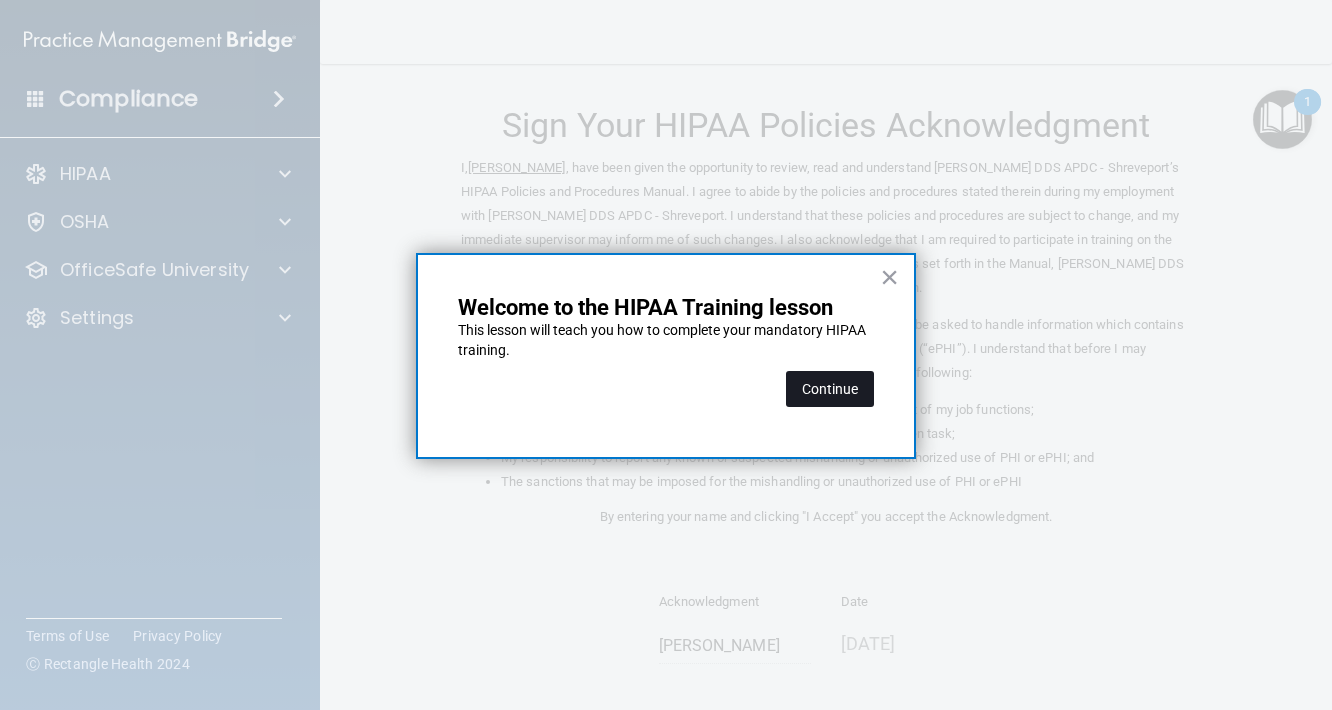 click on "Continue" at bounding box center [830, 389] 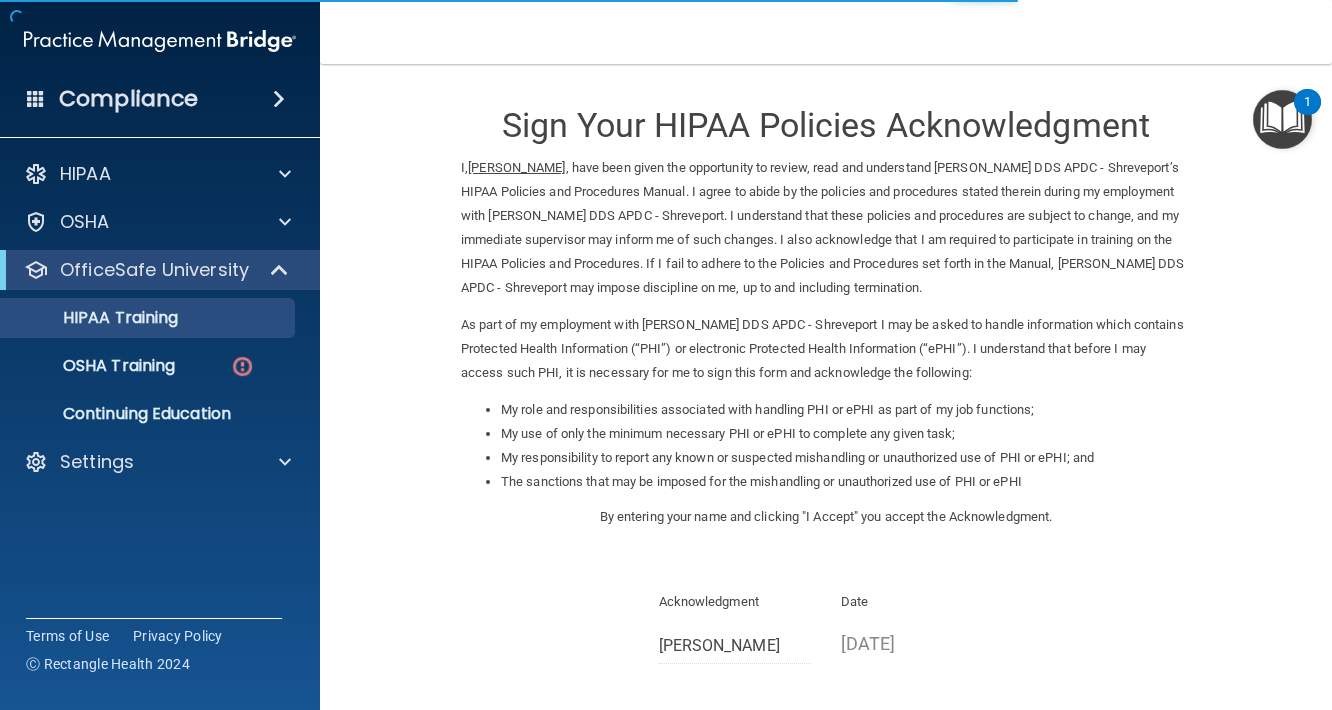 scroll, scrollTop: 6, scrollLeft: 0, axis: vertical 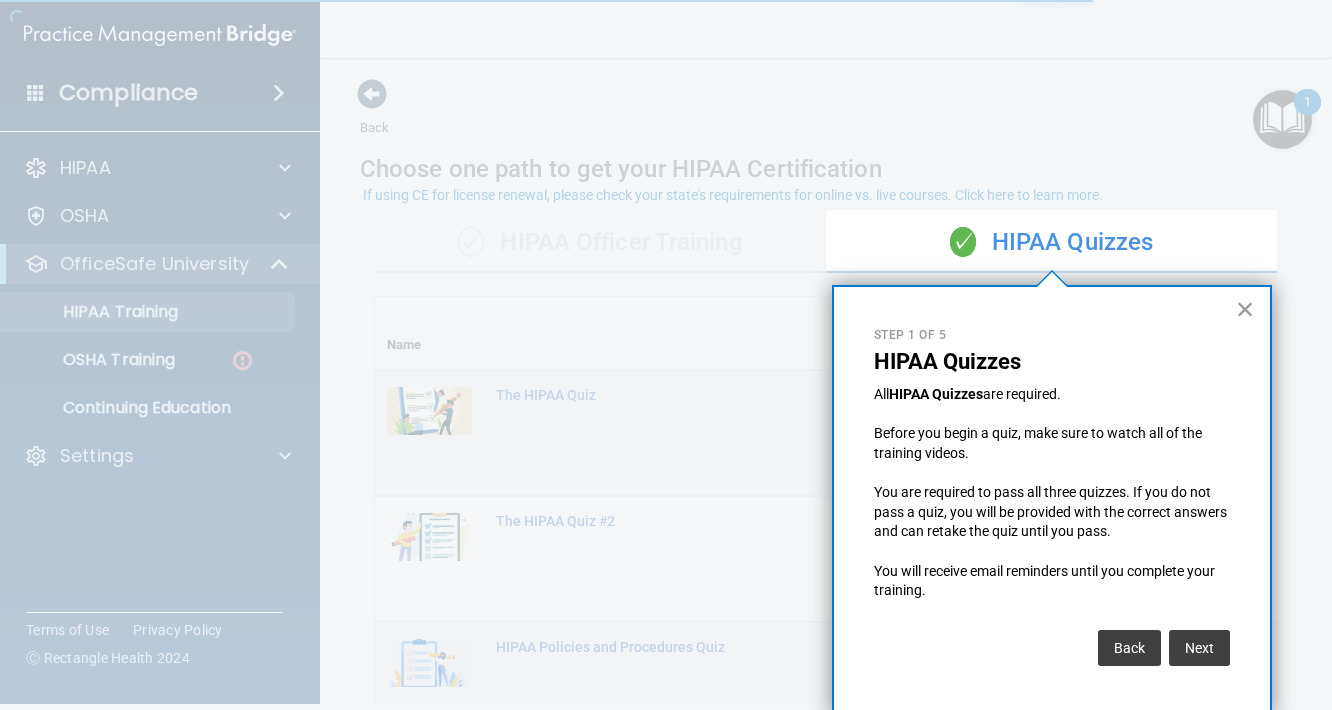 click on "×" at bounding box center (1245, 309) 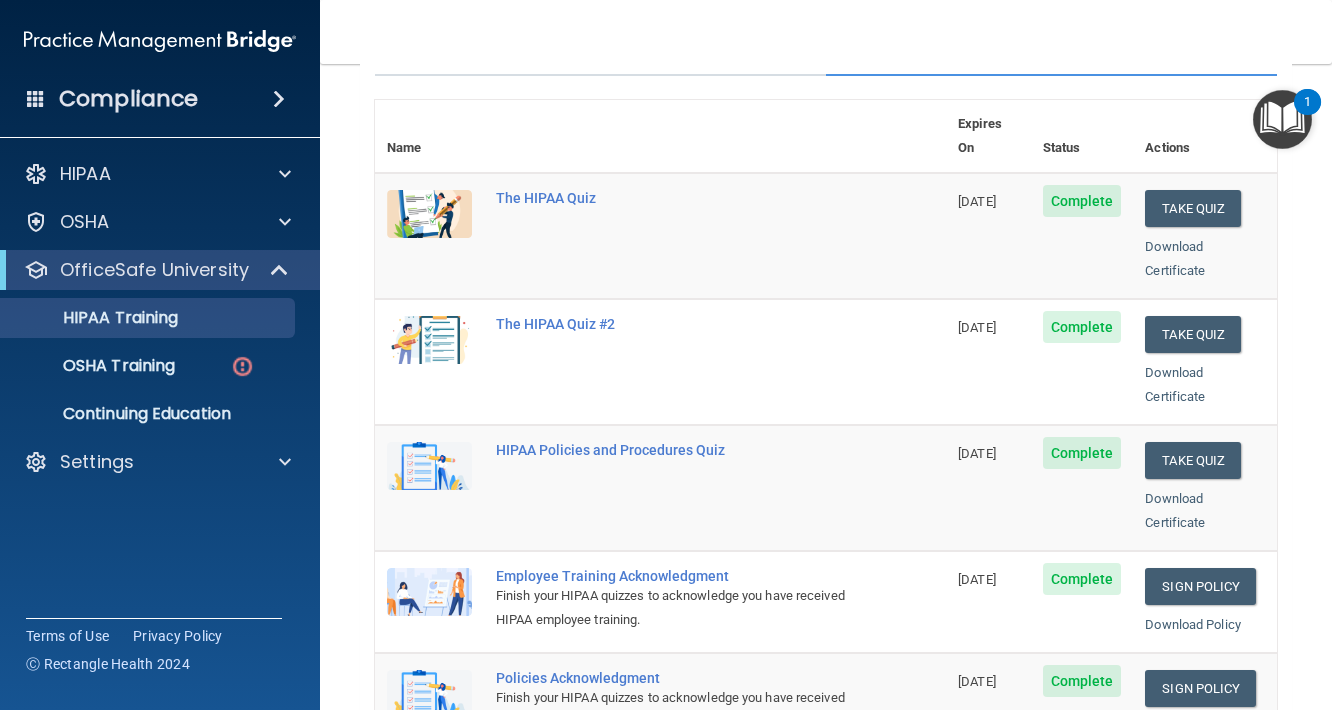 scroll, scrollTop: 226, scrollLeft: 0, axis: vertical 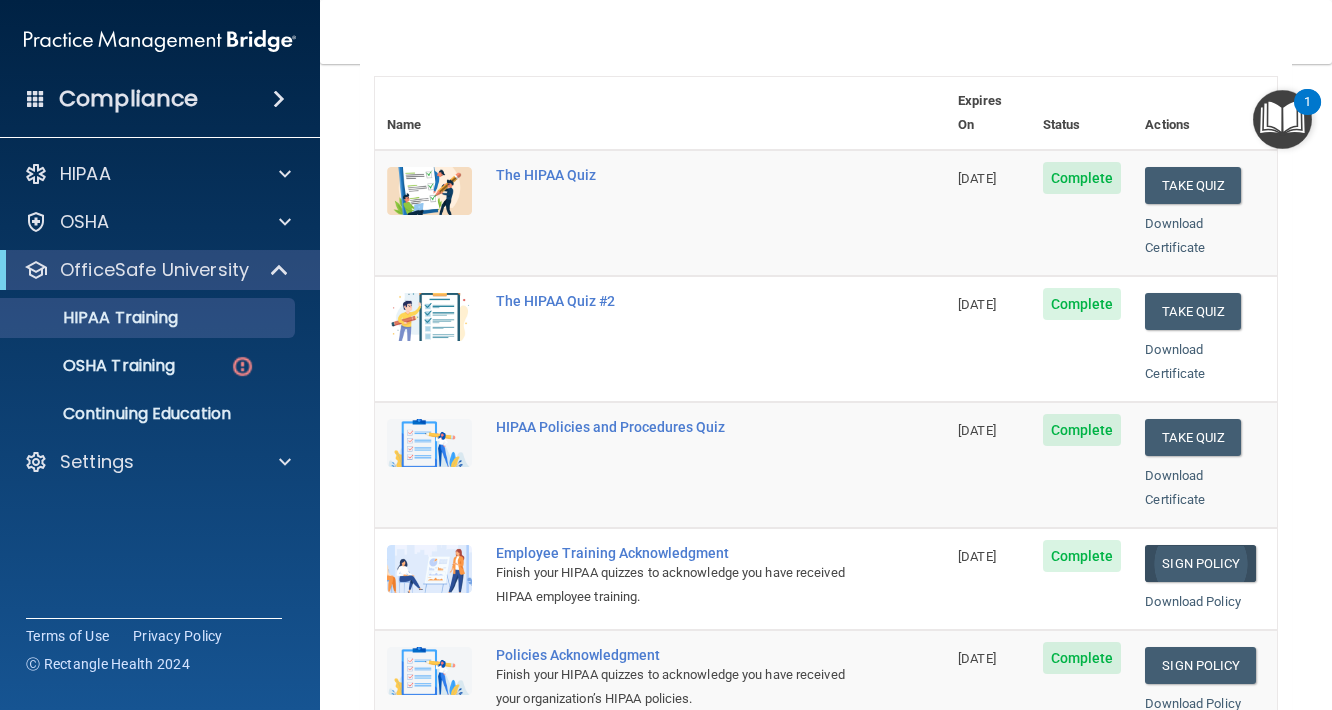 click on "Sign Policy" at bounding box center [1200, 563] 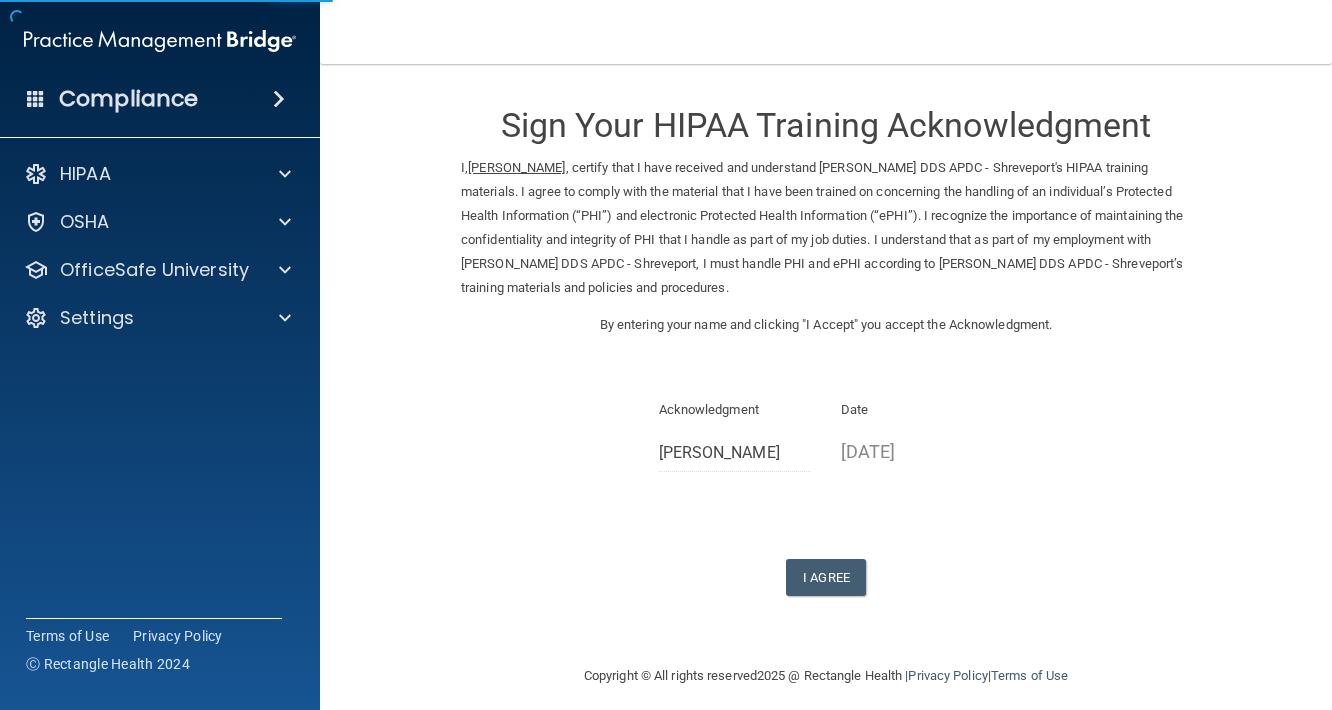 scroll, scrollTop: 0, scrollLeft: 0, axis: both 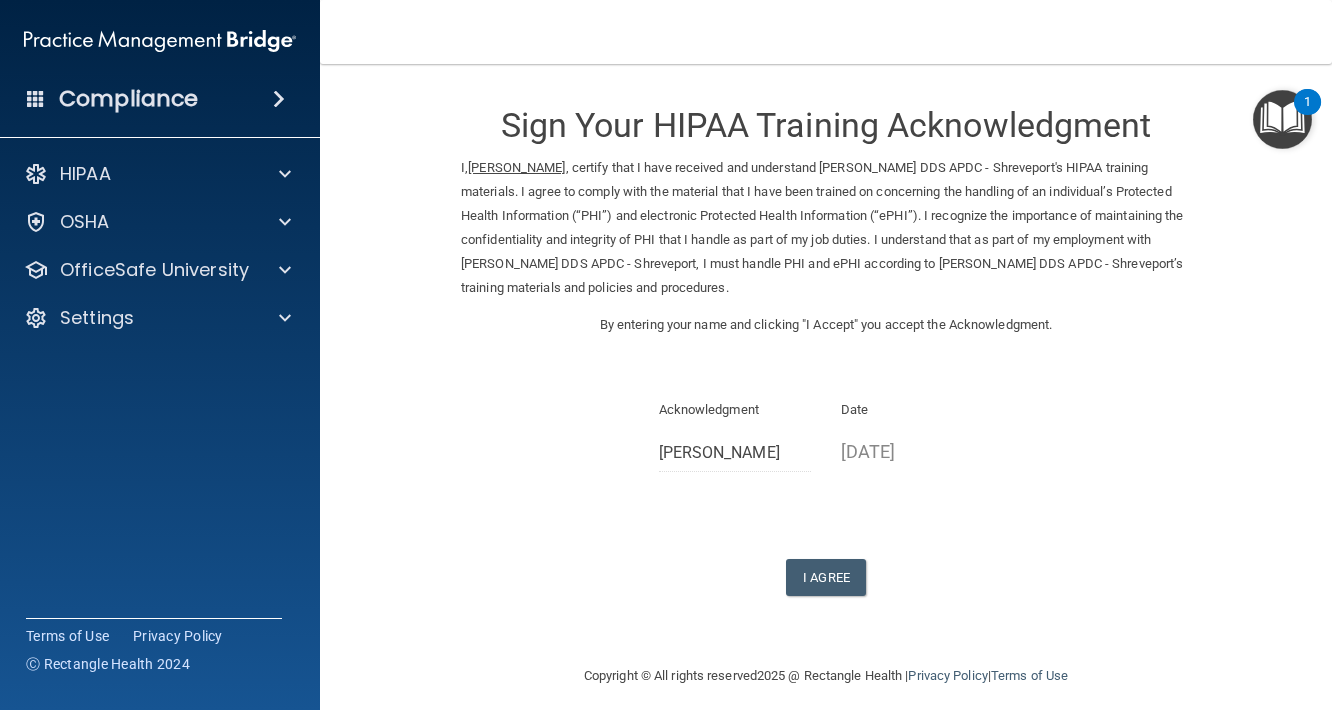 click at bounding box center [1282, 119] 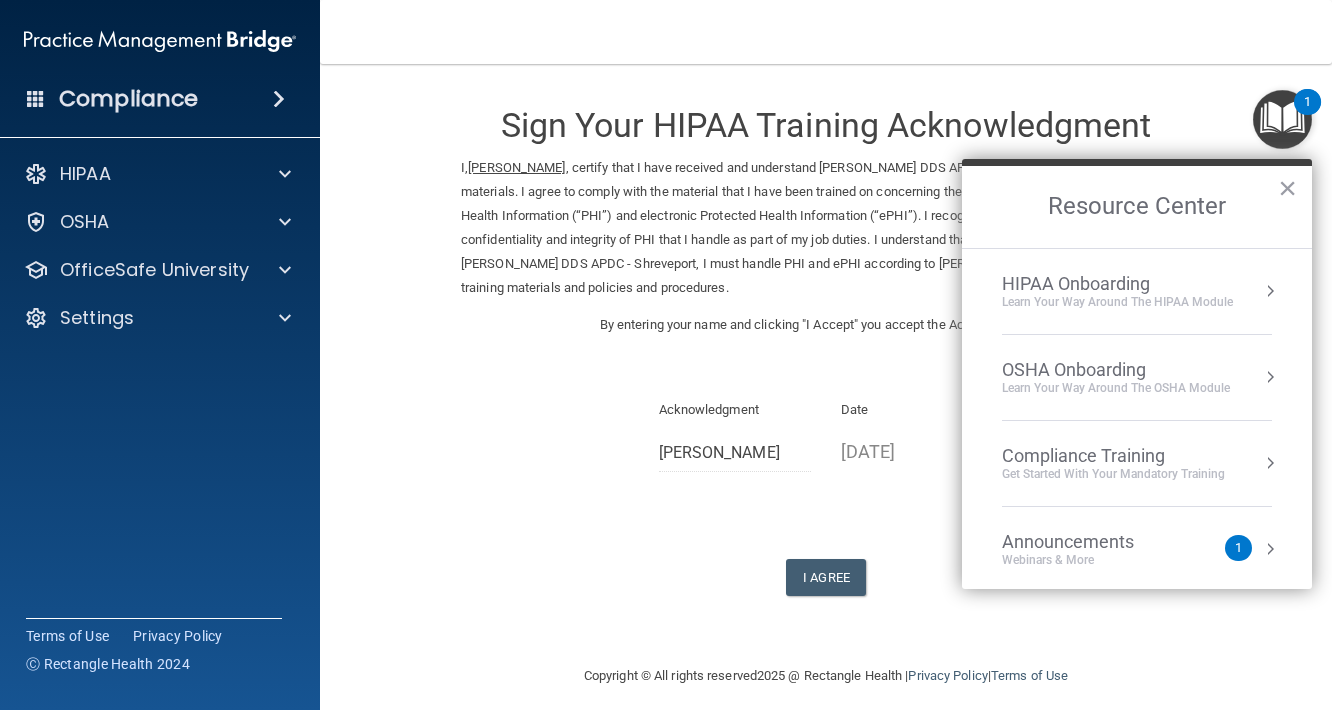 click at bounding box center [1270, 291] 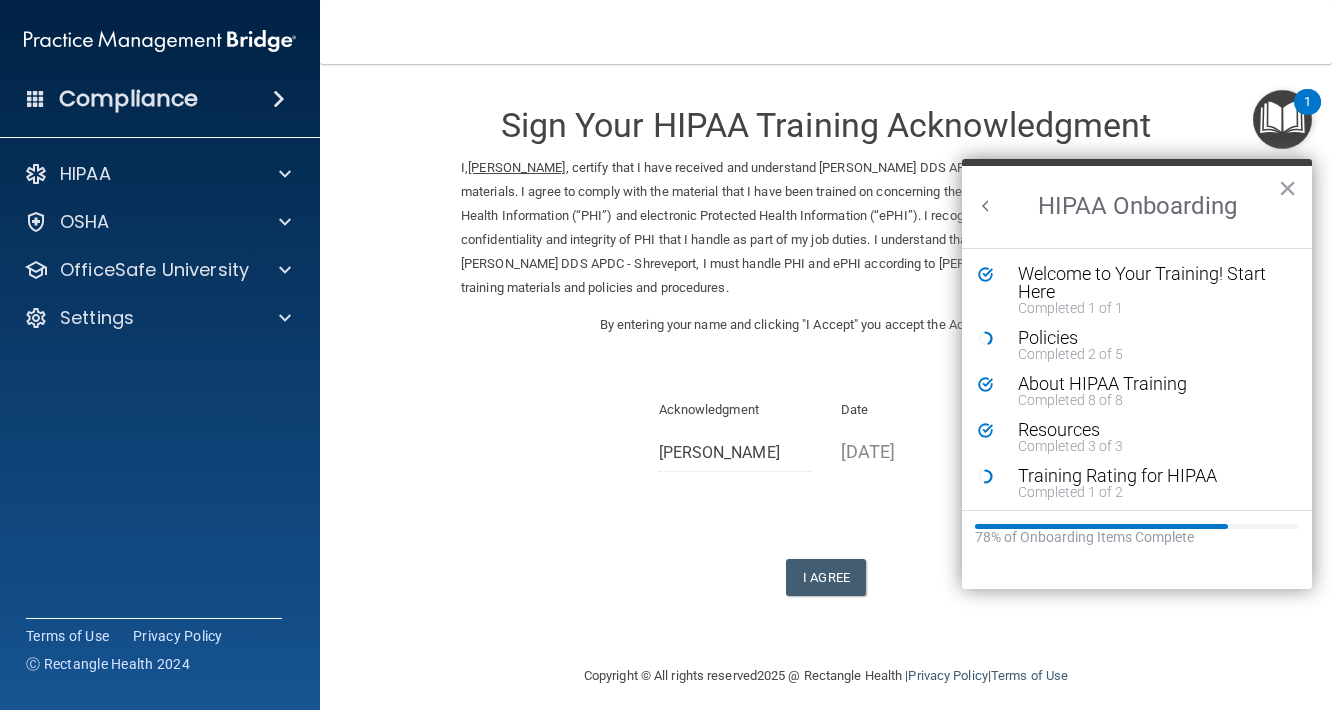 scroll, scrollTop: 0, scrollLeft: 0, axis: both 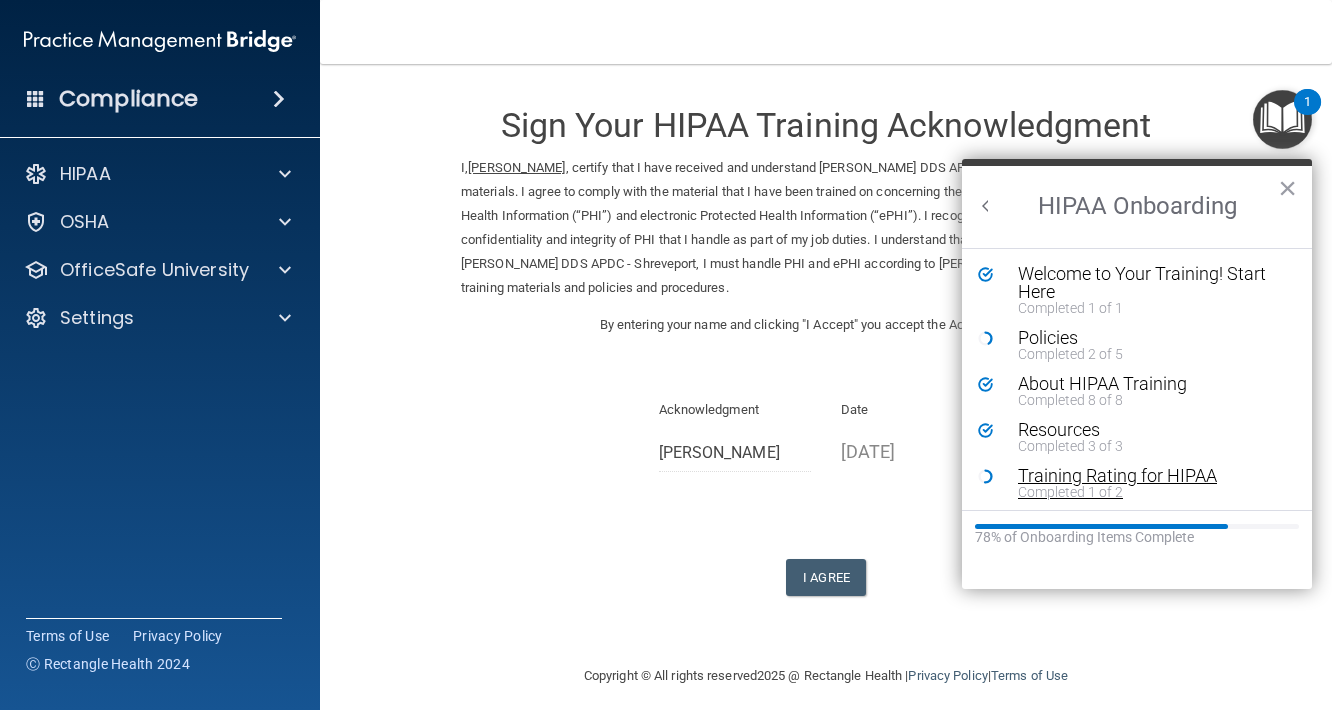 click on "Completed 1 of 2" at bounding box center [1152, 492] 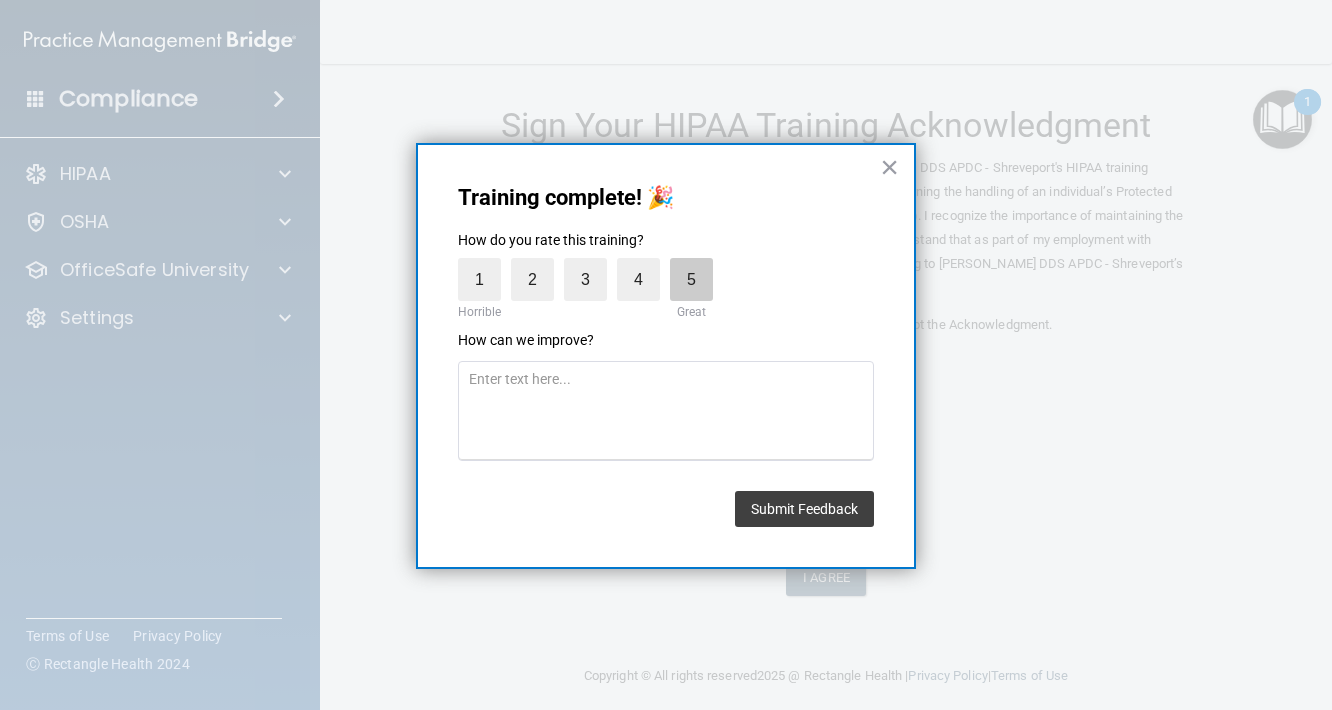 click on "5" at bounding box center [691, 279] 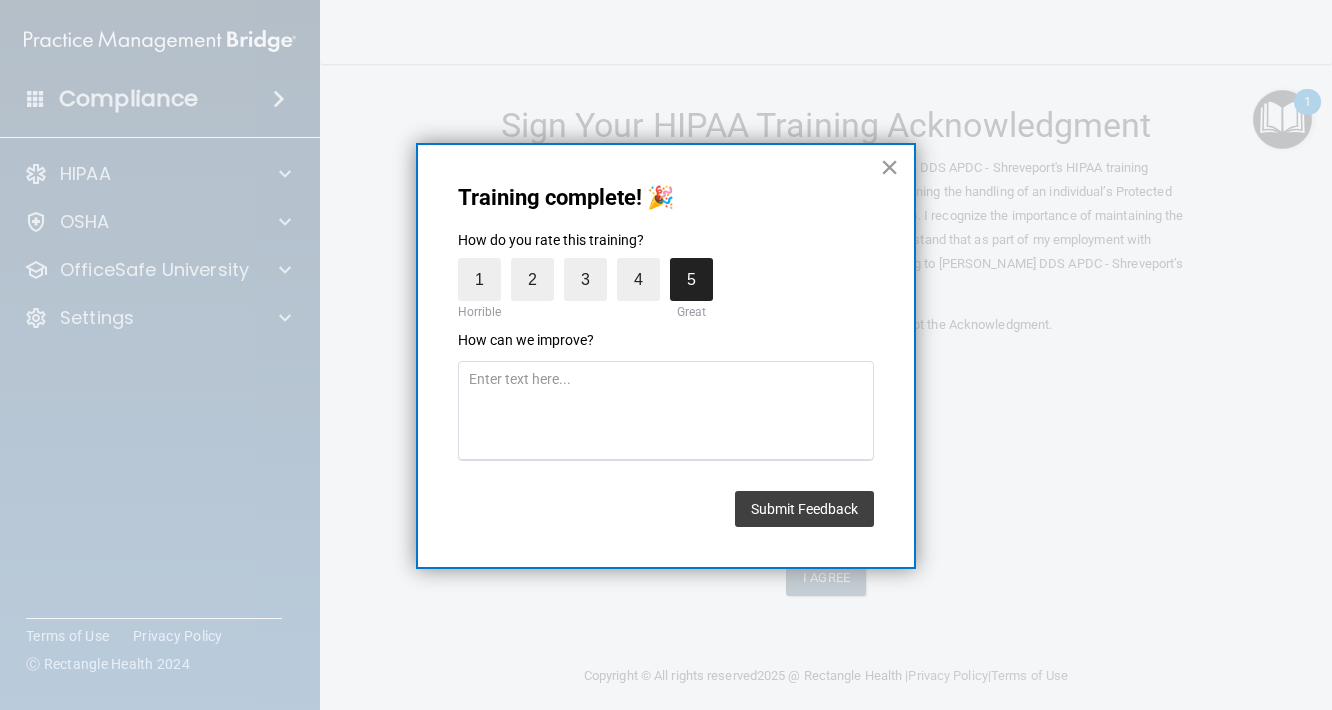 click on "×" at bounding box center (889, 167) 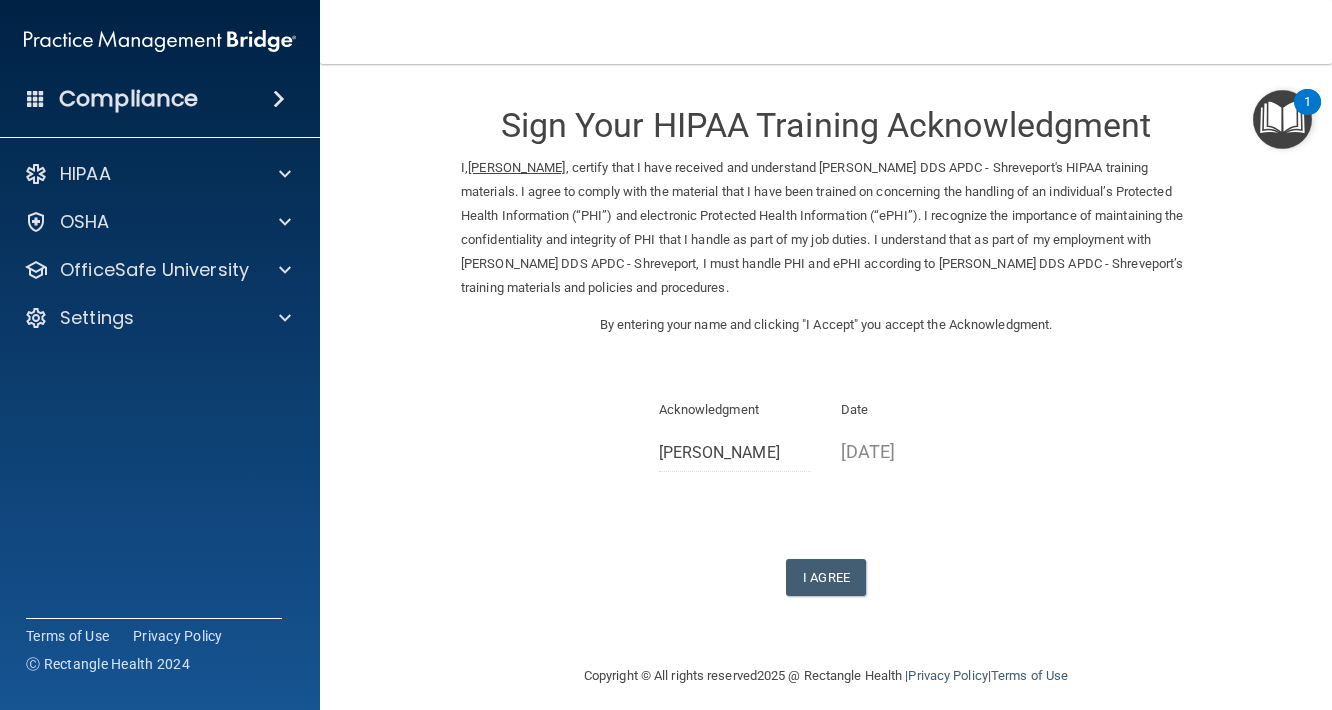 click at bounding box center (1282, 119) 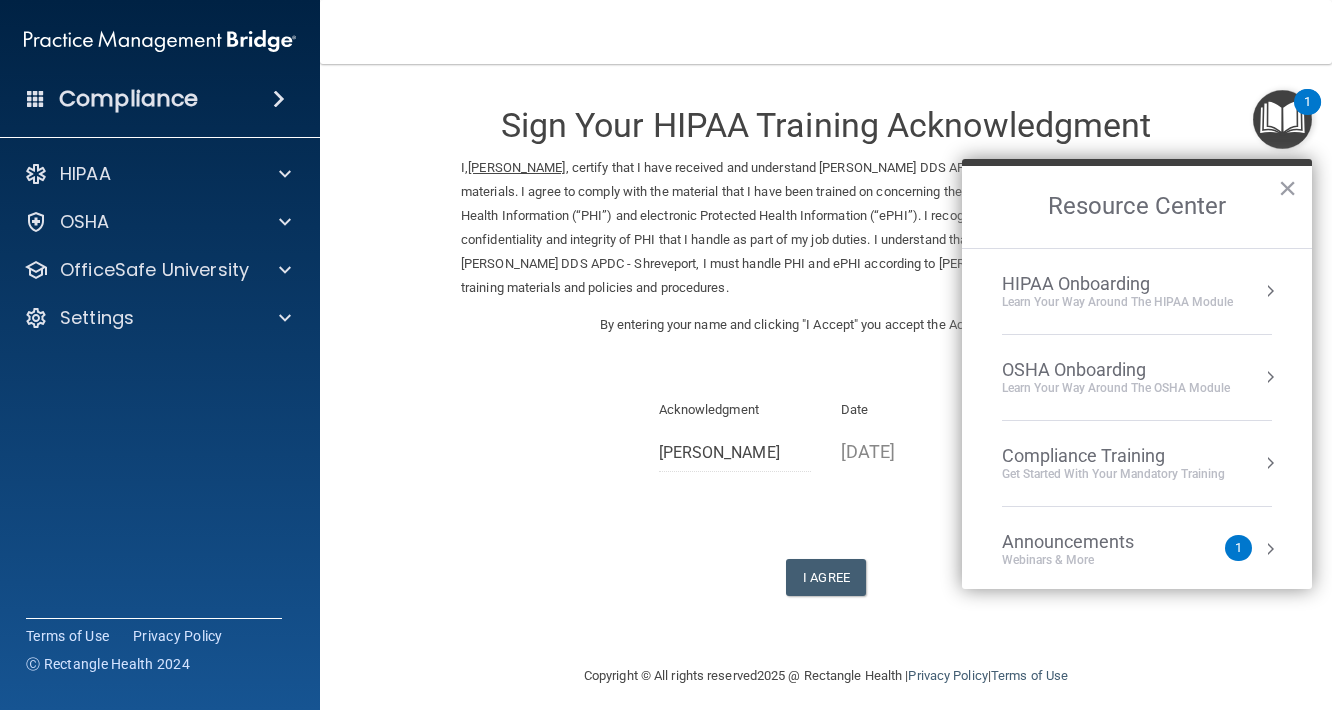 click at bounding box center [1270, 377] 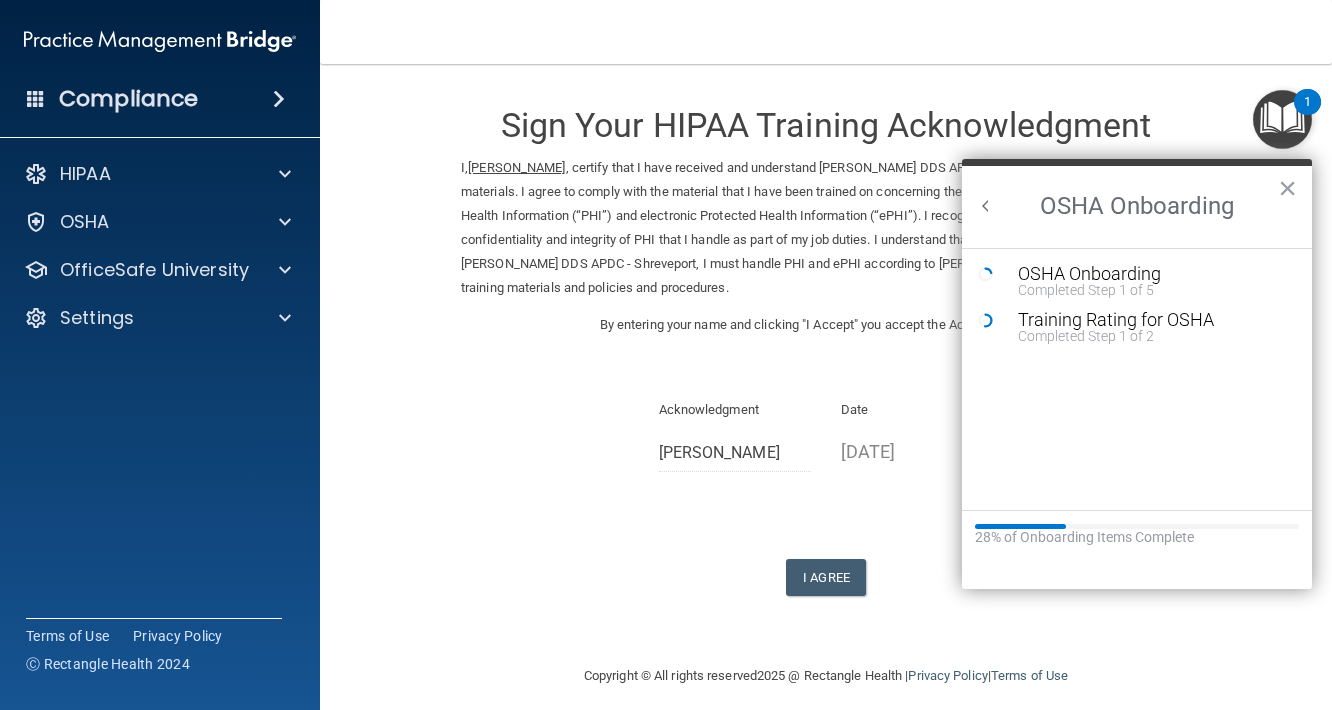 scroll, scrollTop: 0, scrollLeft: 0, axis: both 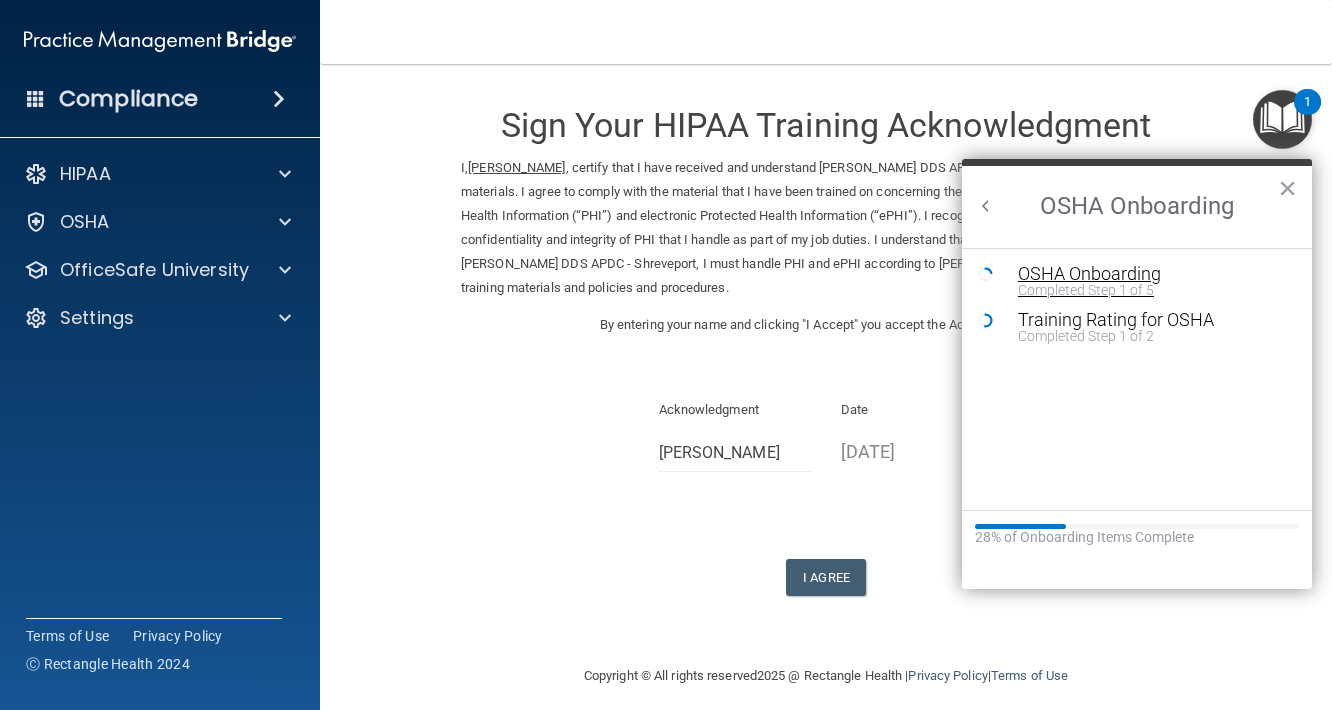 click on "OSHA Onboarding" at bounding box center [1152, 274] 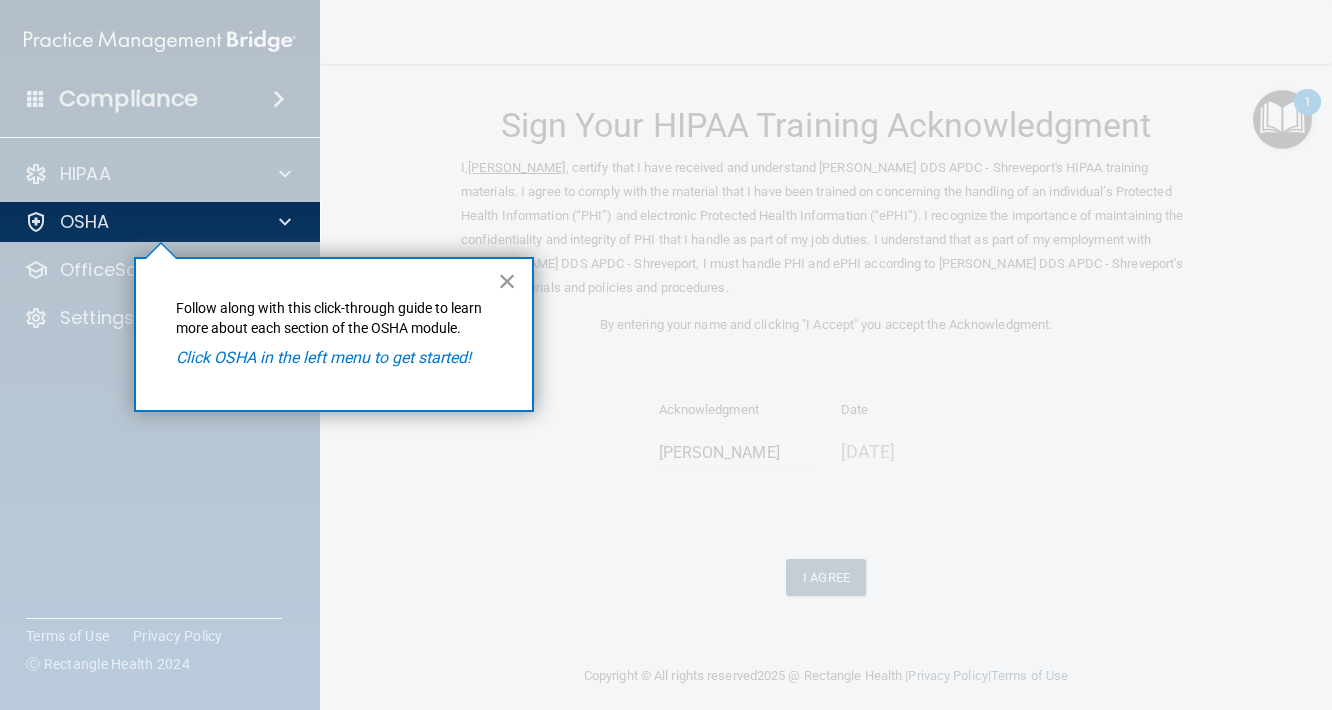 click on "×" at bounding box center [507, 281] 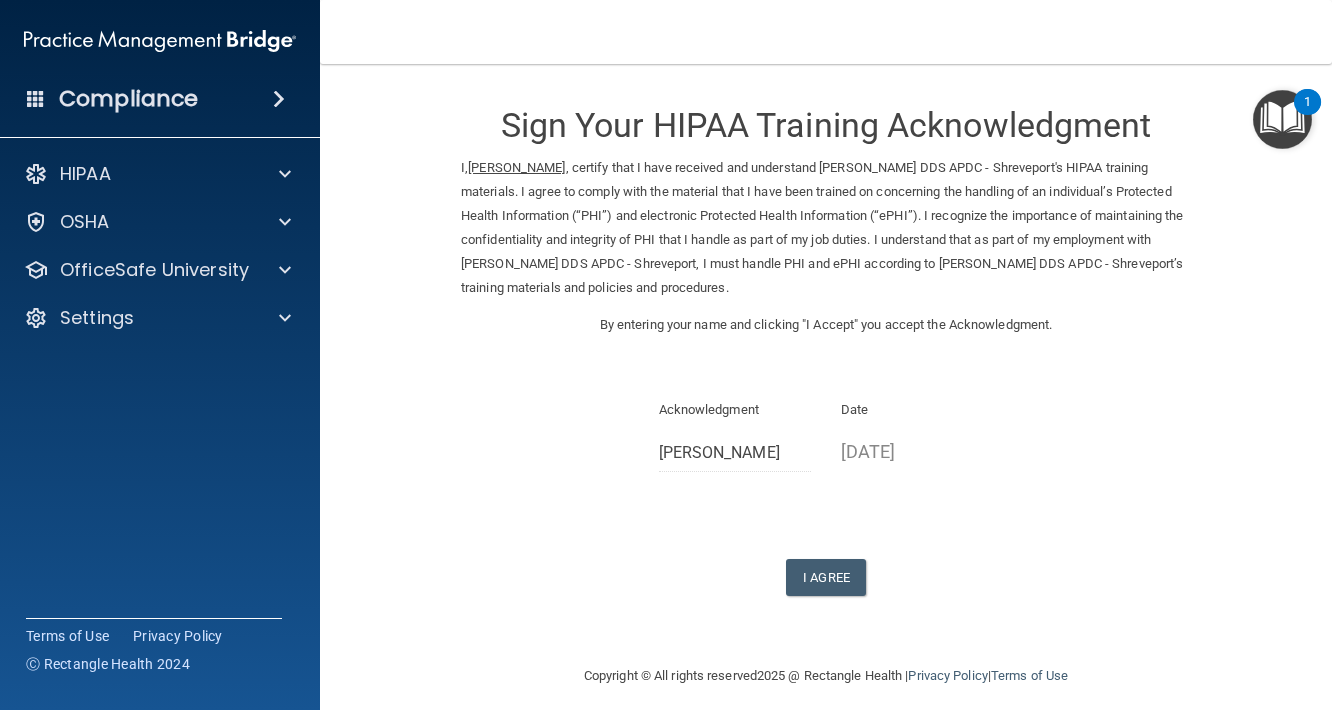 click at bounding box center (1282, 119) 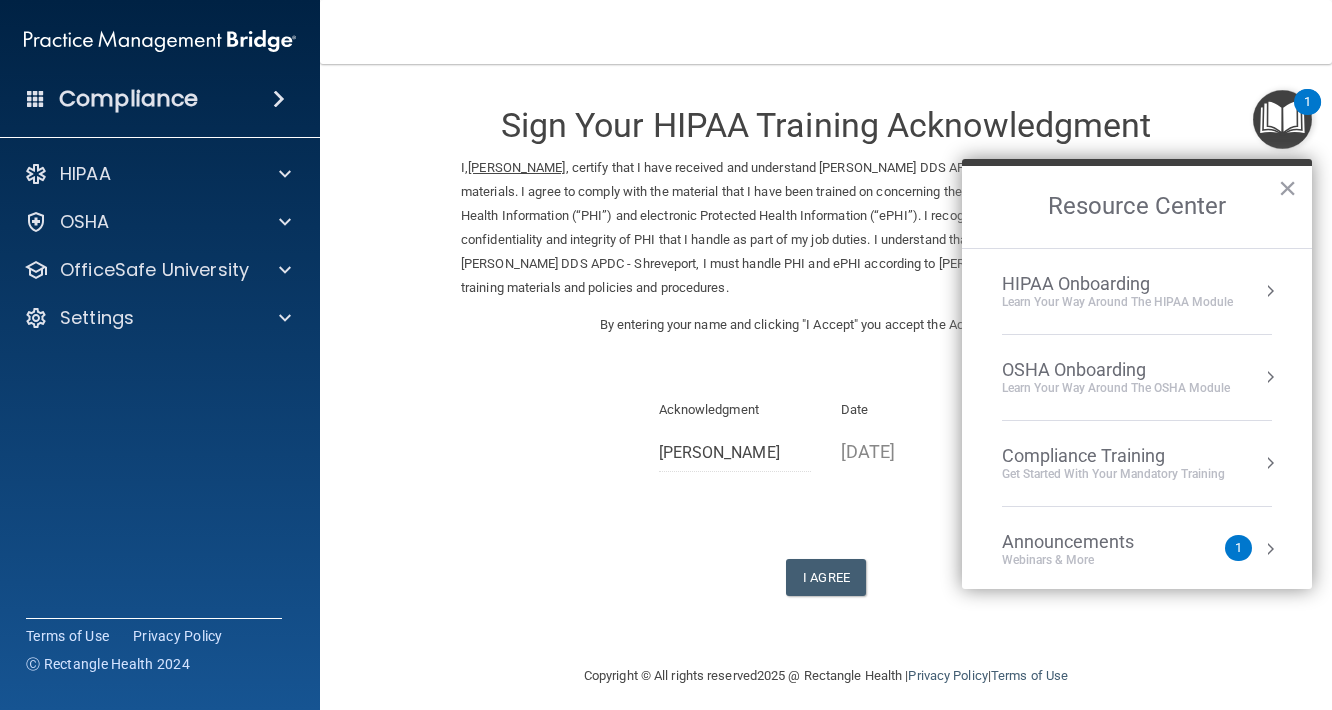 click at bounding box center [1270, 377] 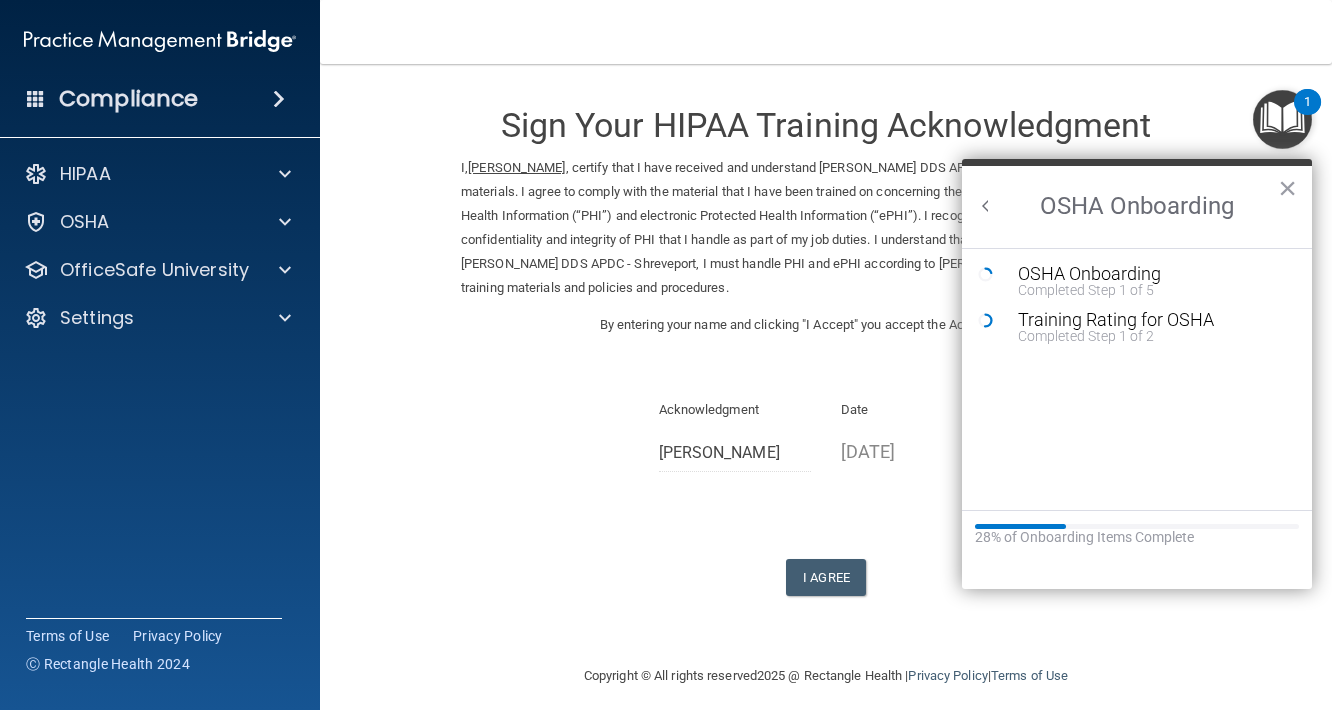 scroll, scrollTop: 0, scrollLeft: 0, axis: both 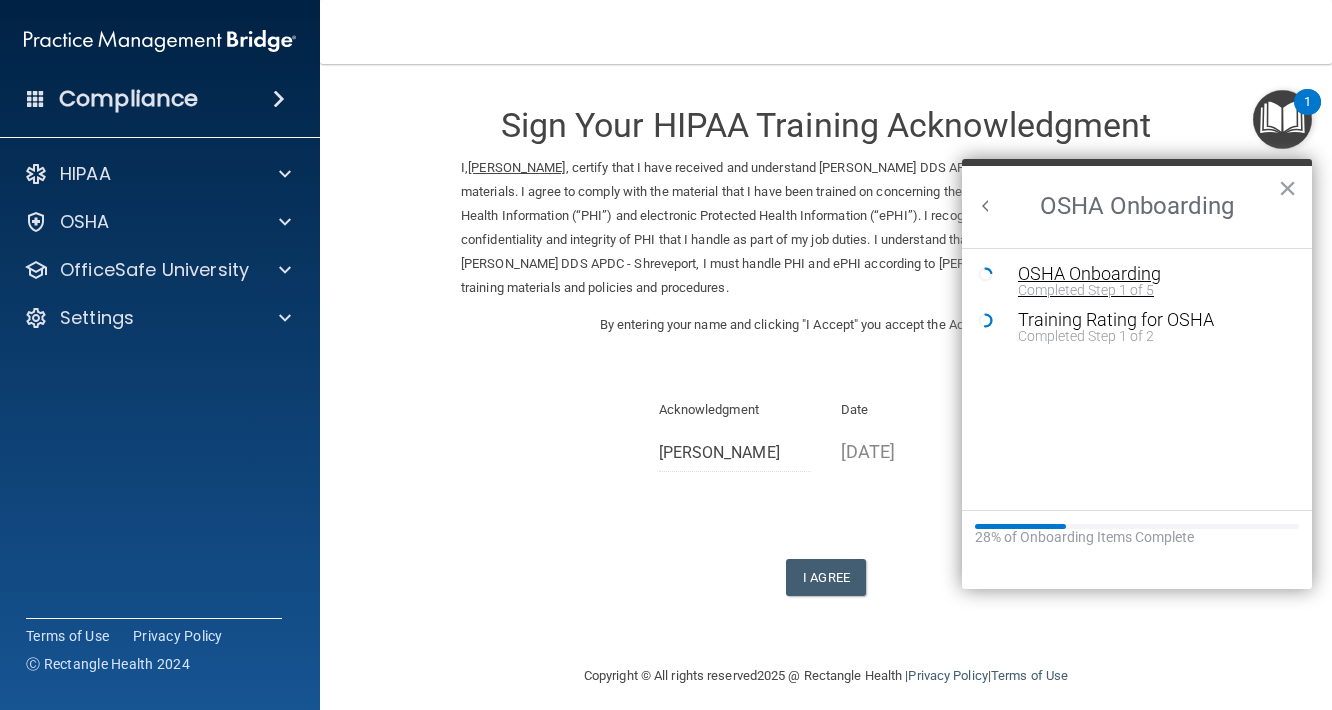 click on "OSHA Onboarding" at bounding box center [1152, 274] 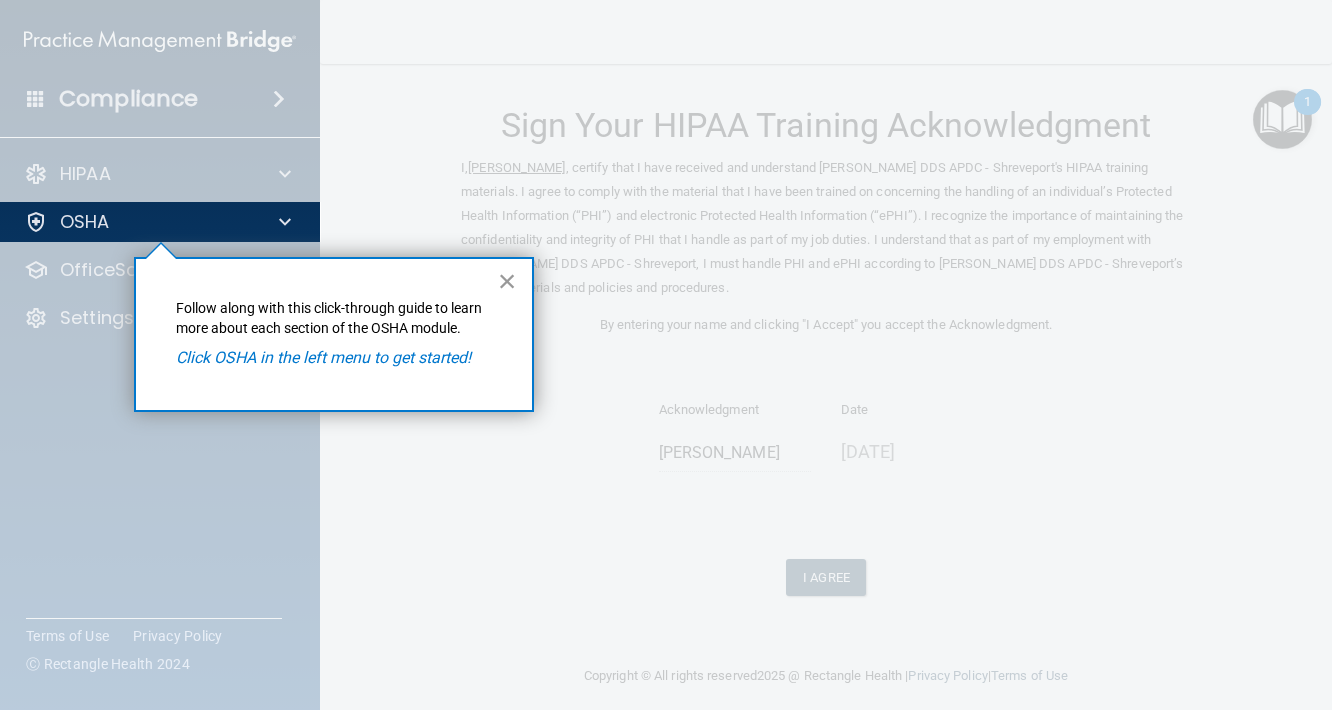 click on "×" at bounding box center [507, 281] 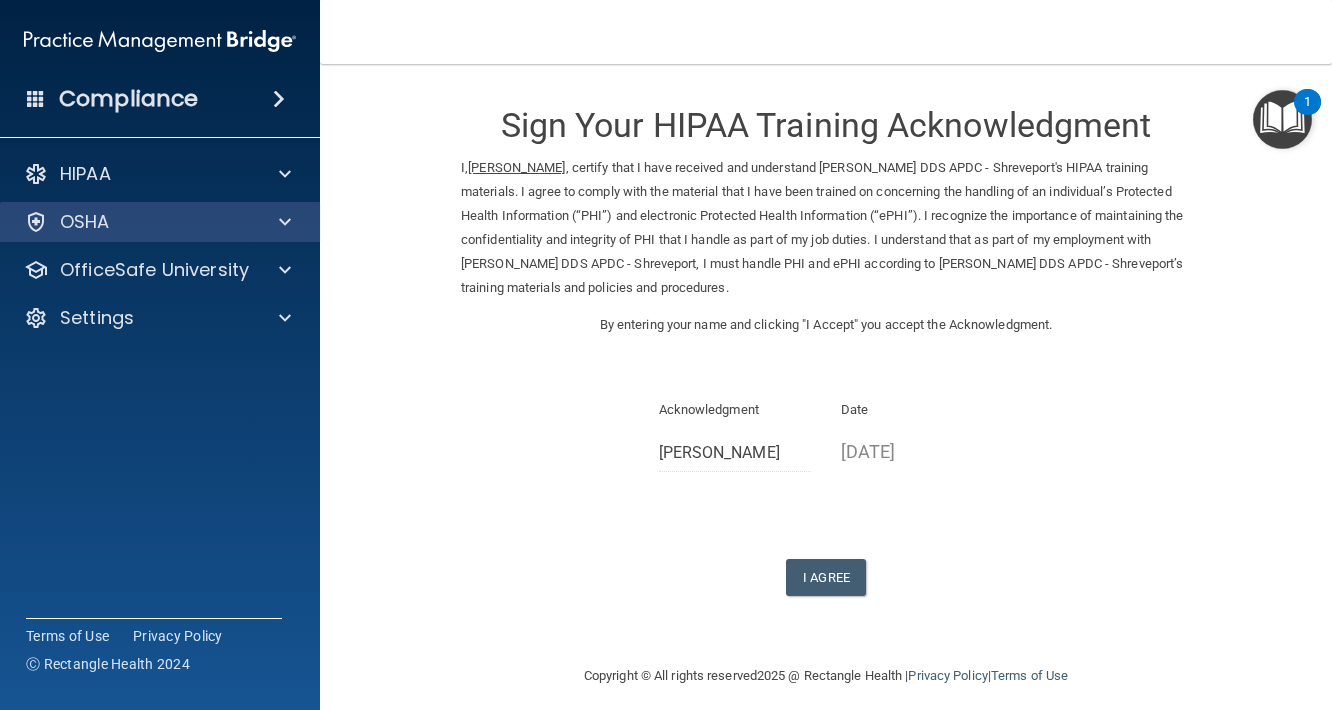 click at bounding box center (285, 222) 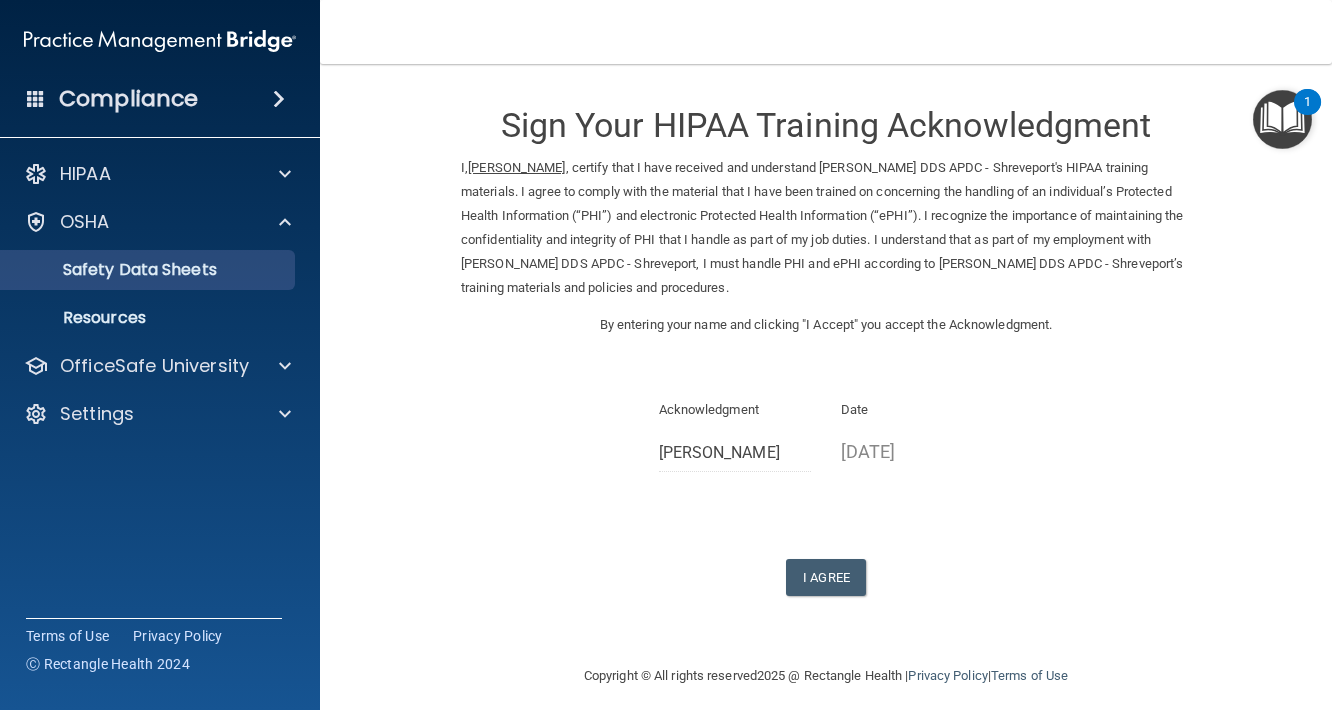 click on "Safety Data Sheets" at bounding box center (149, 270) 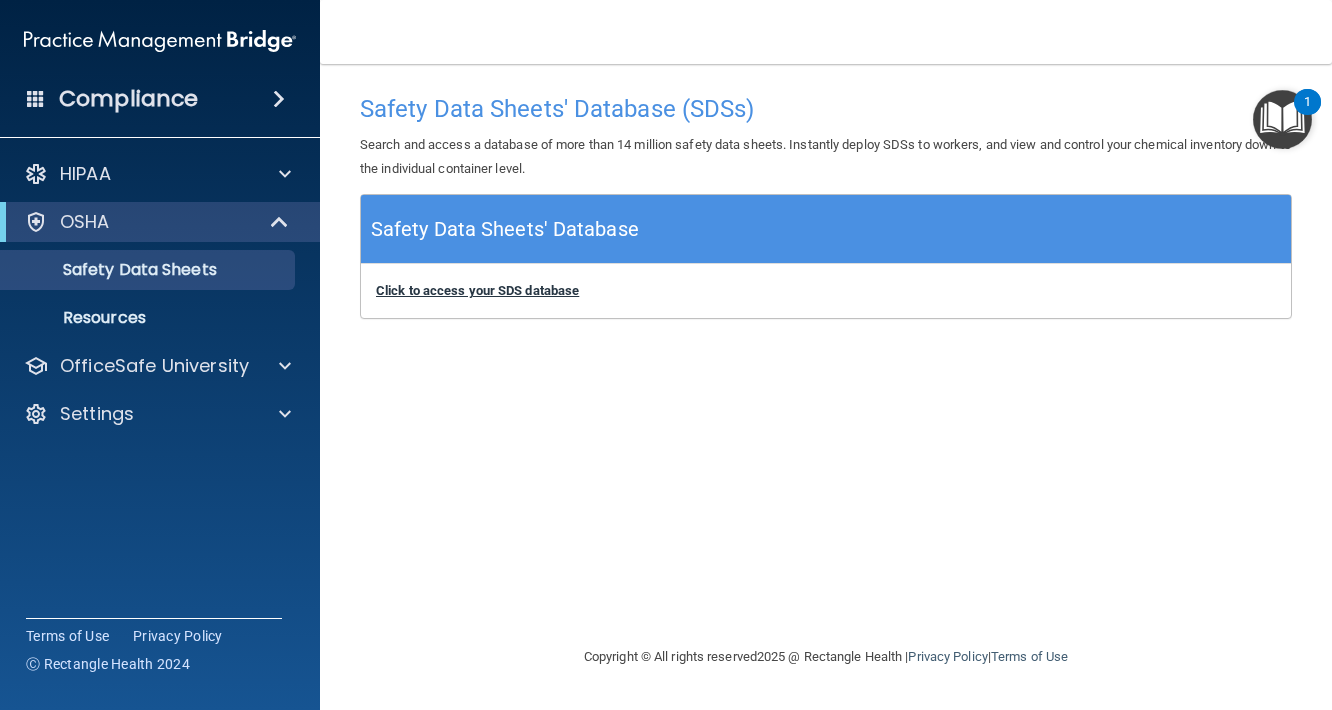 click on "Click to access your SDS database" at bounding box center (477, 290) 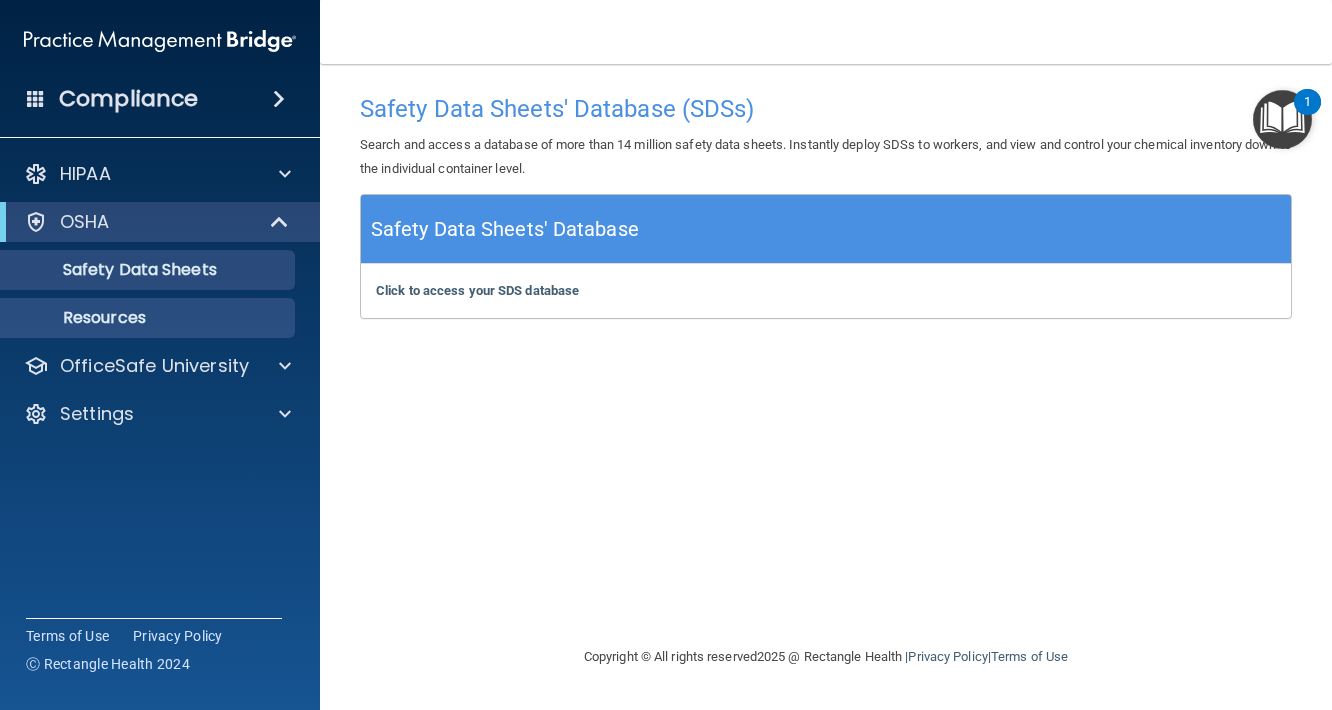 click on "Resources" at bounding box center (149, 318) 